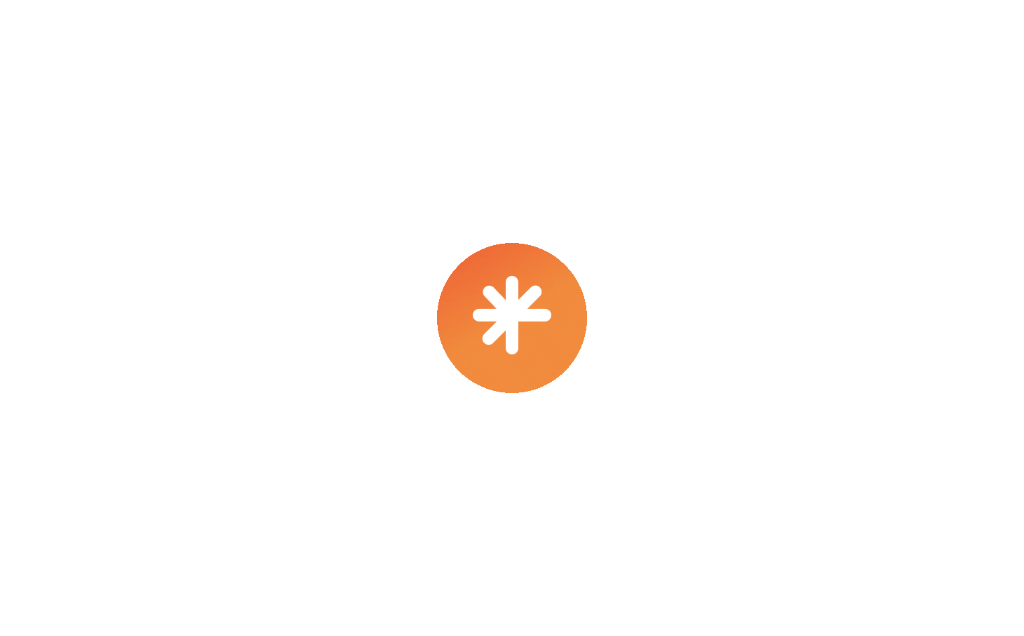 scroll, scrollTop: 0, scrollLeft: 0, axis: both 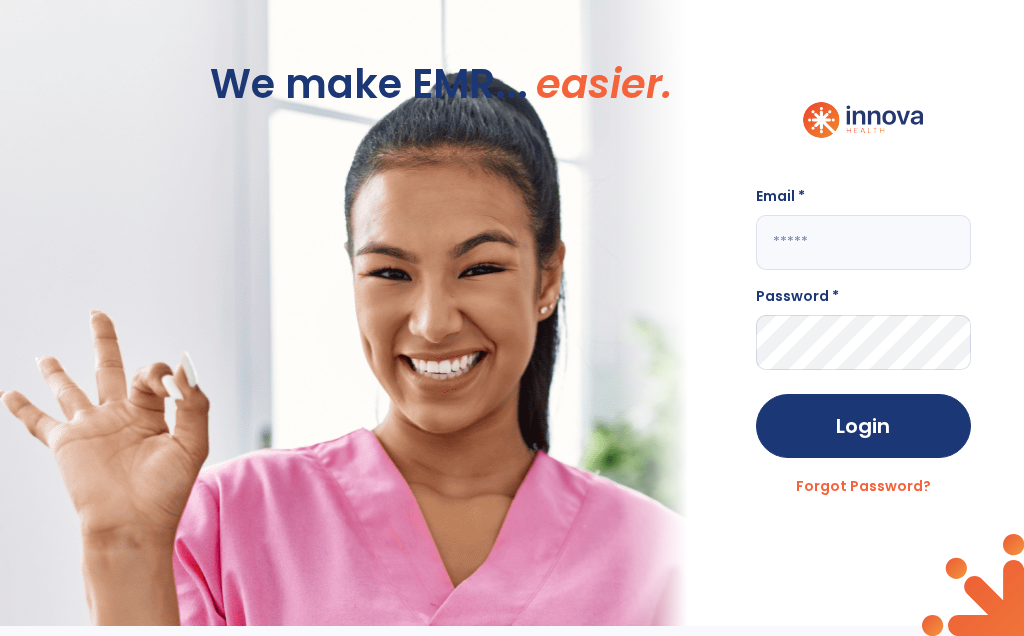 click 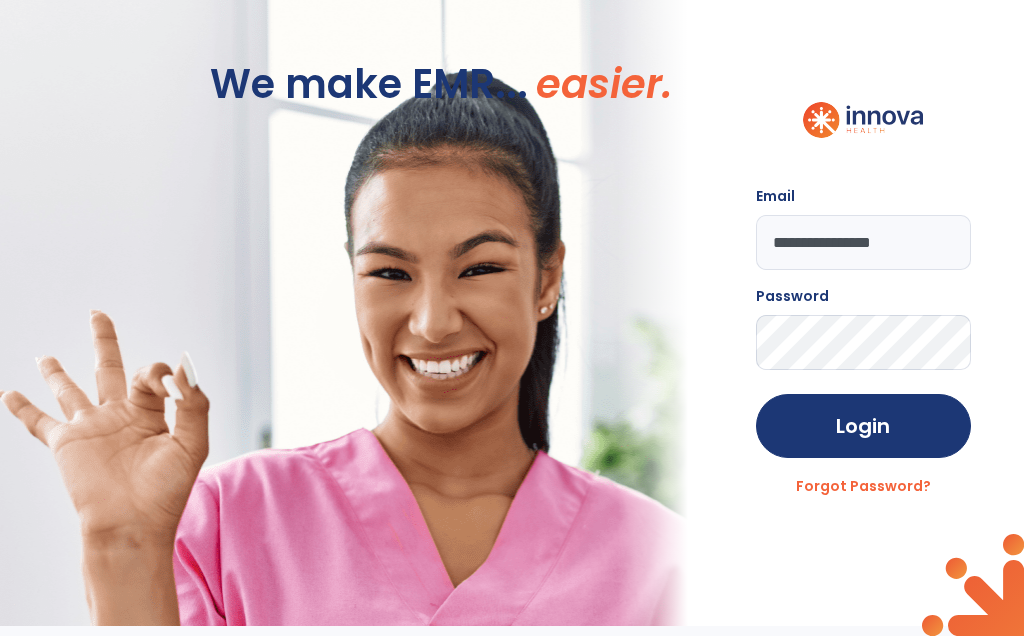 click on "**********" 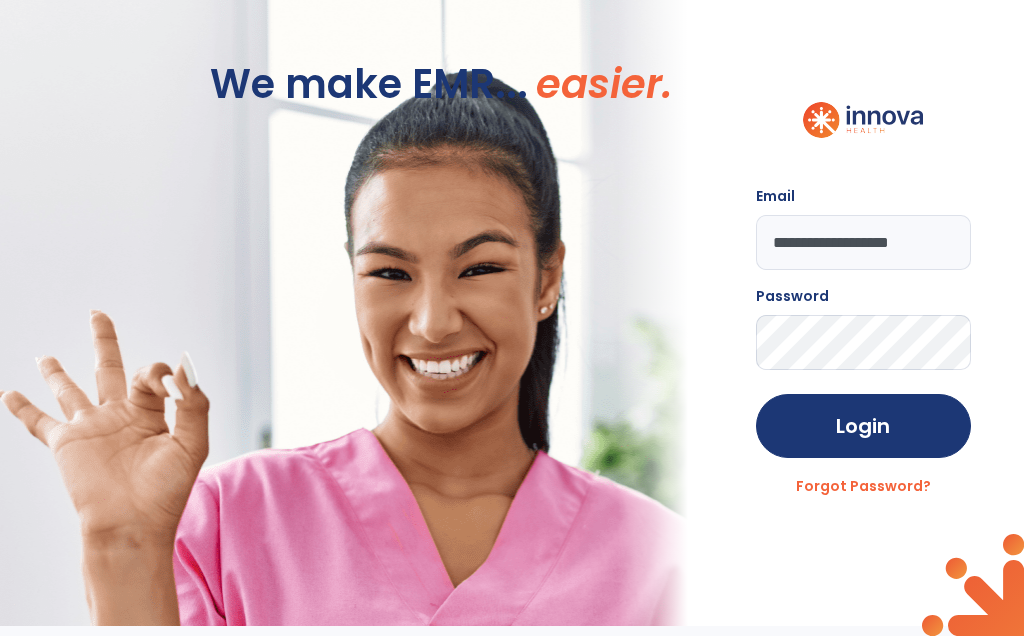 type on "**********" 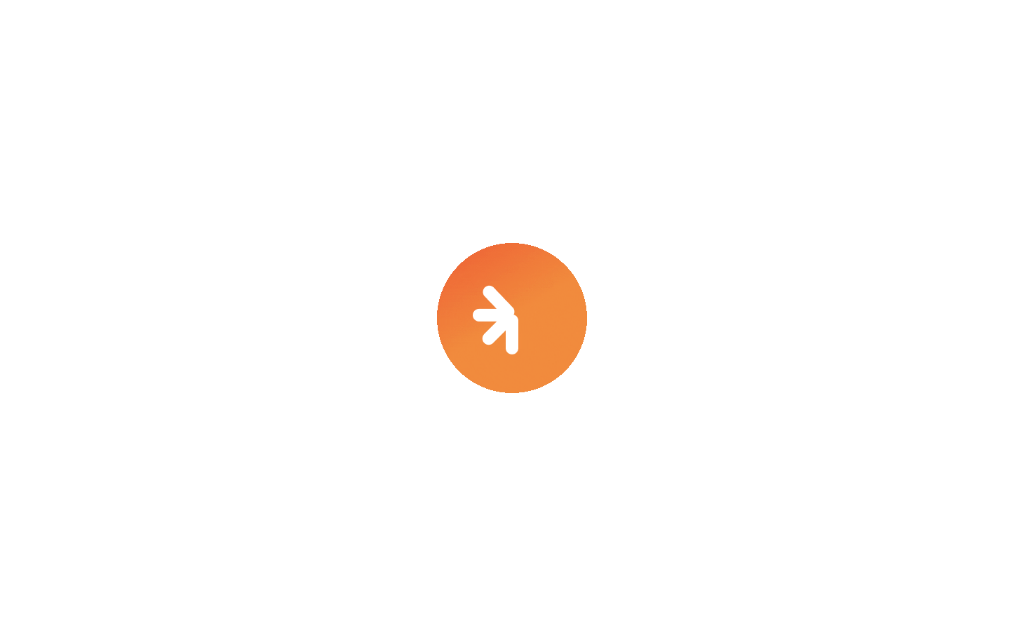 scroll, scrollTop: 0, scrollLeft: 0, axis: both 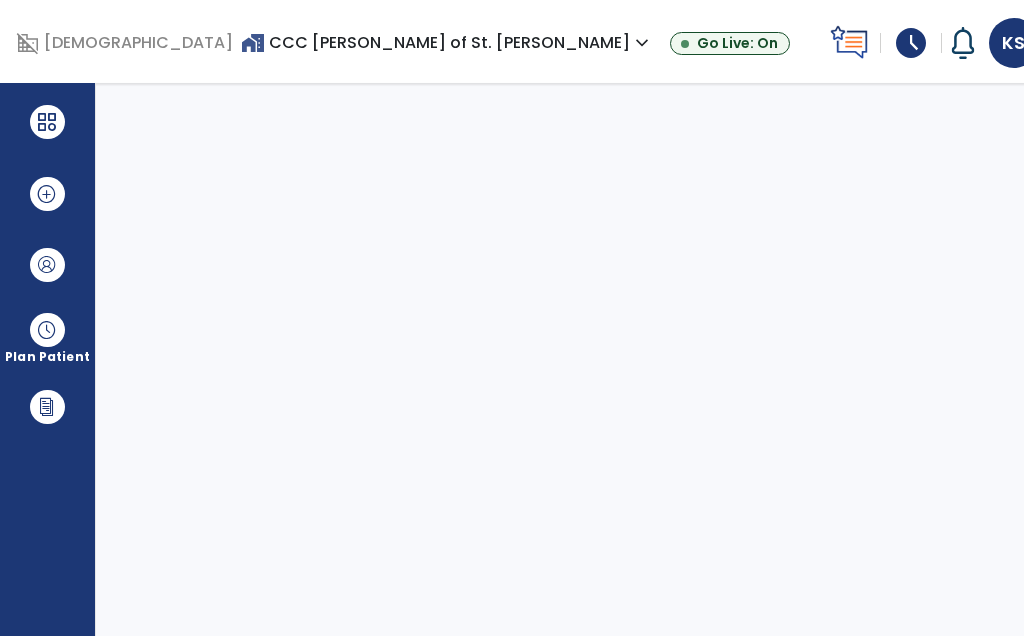 select on "****" 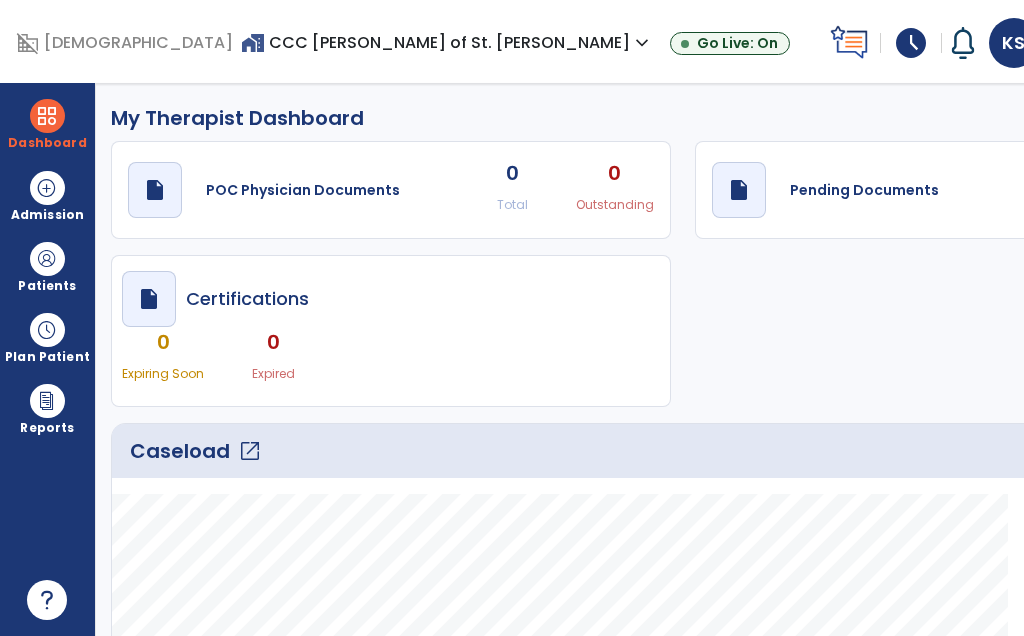 click on "Caseload   open_in_new" 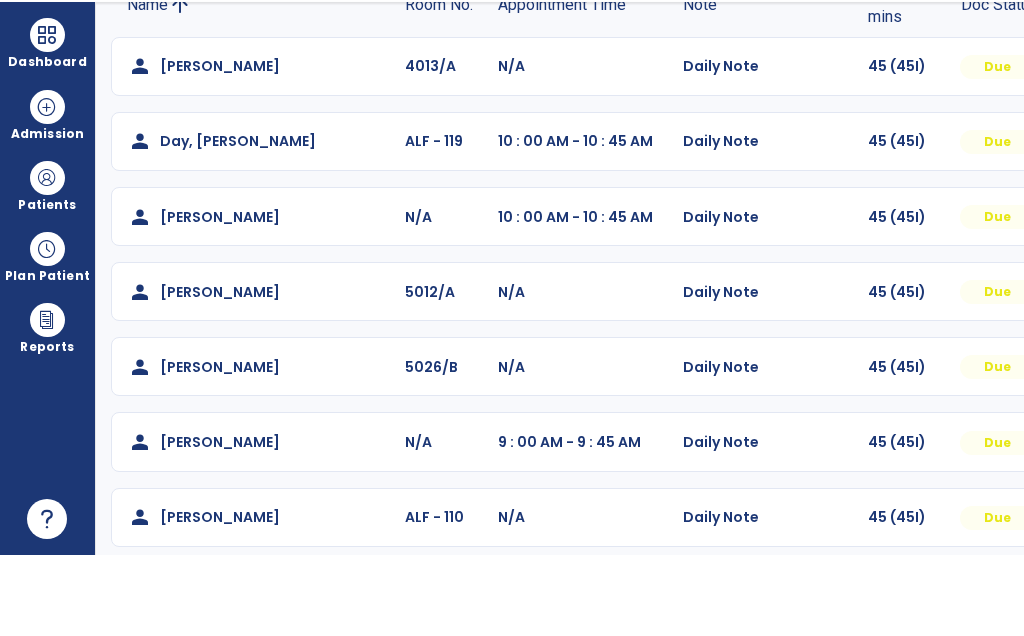 scroll, scrollTop: 159, scrollLeft: 0, axis: vertical 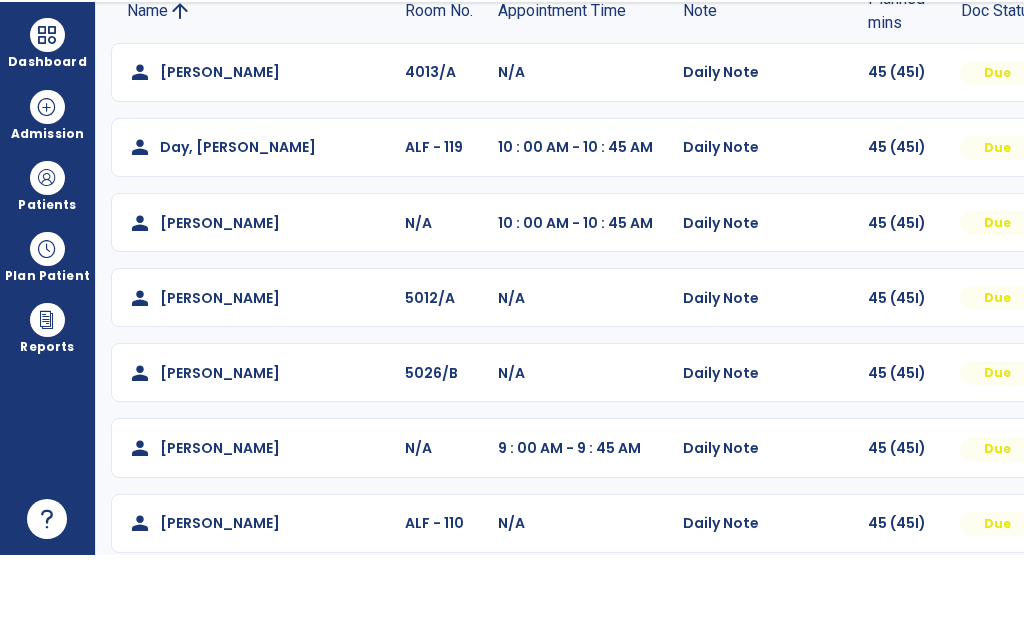 click on "Mark Visit As Complete   Reset Note   Open Document   G + C Mins" 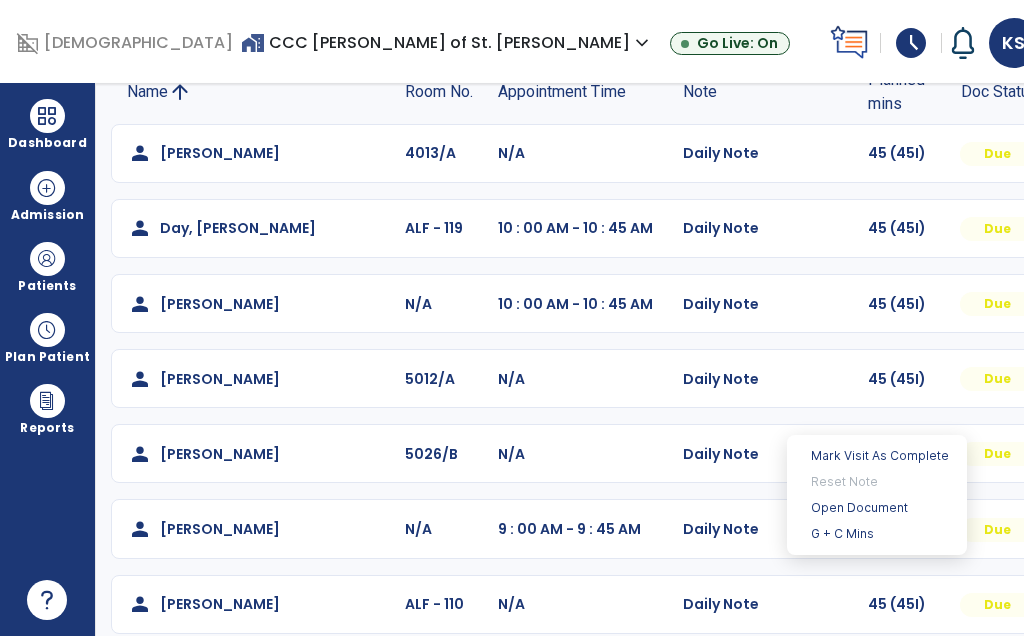 click on "Open Document" at bounding box center (877, 508) 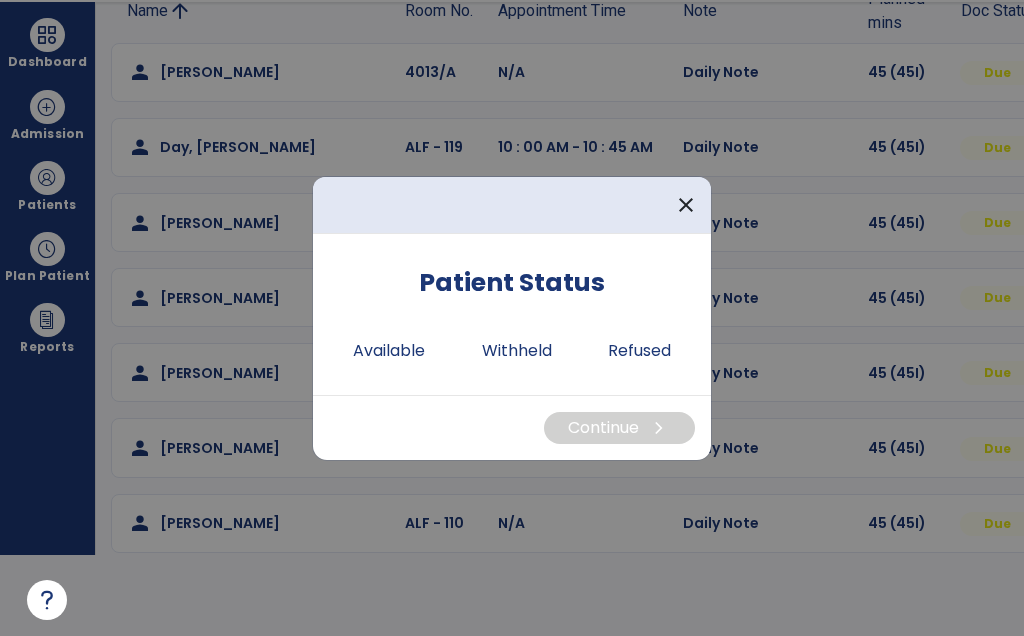 scroll, scrollTop: 0, scrollLeft: 0, axis: both 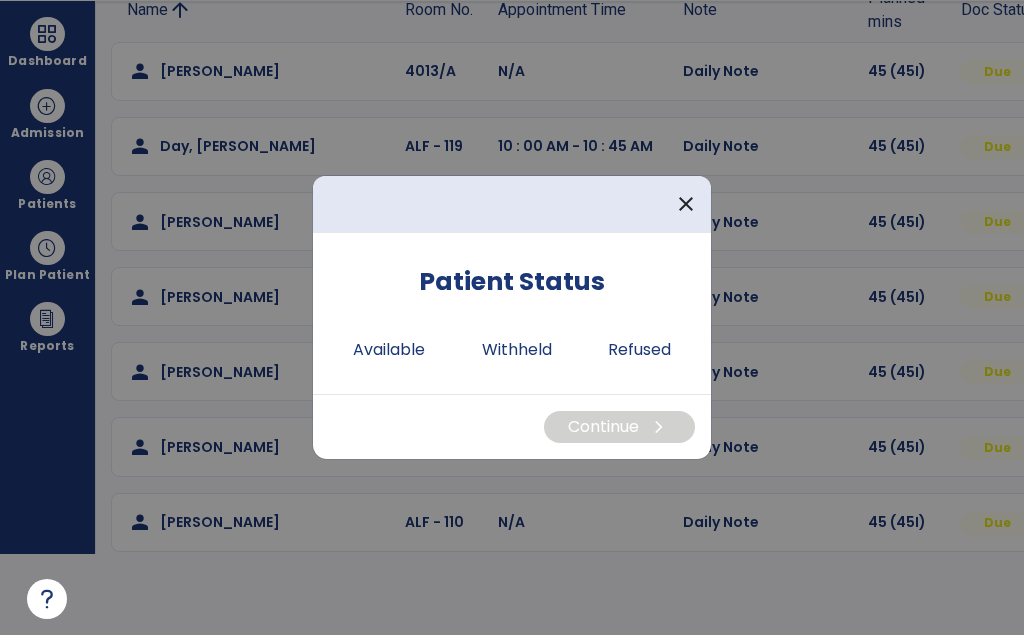 click on "Available" at bounding box center (389, 351) 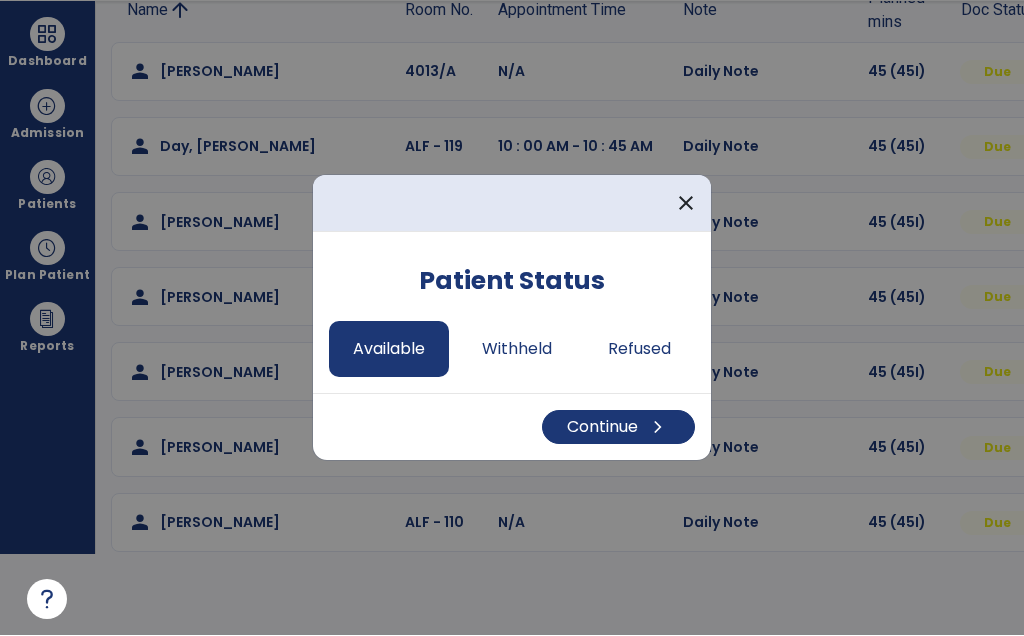 click on "Continue   chevron_right" at bounding box center (618, 428) 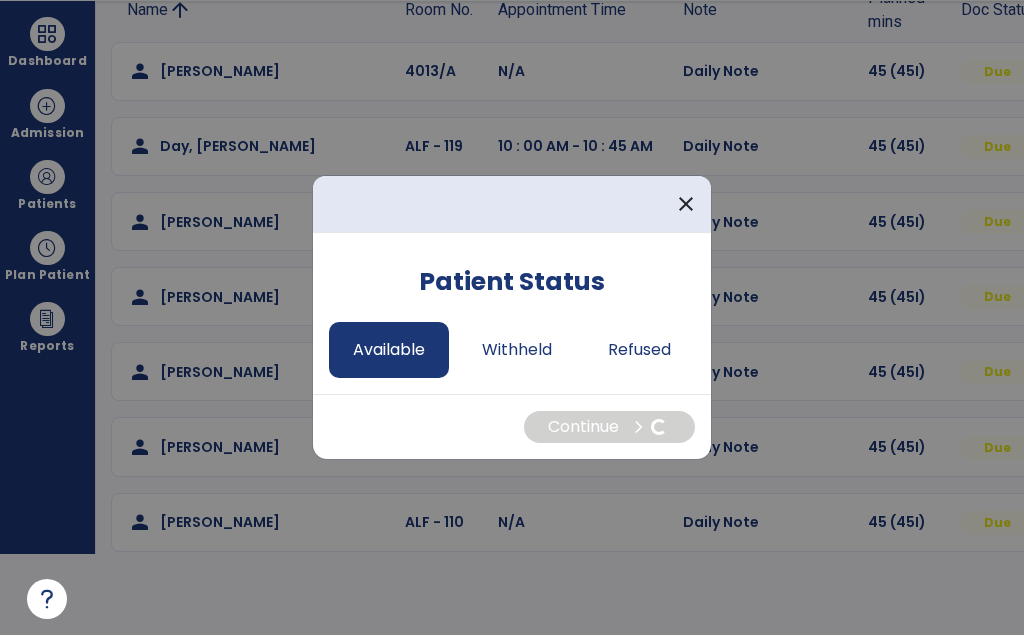 select on "*" 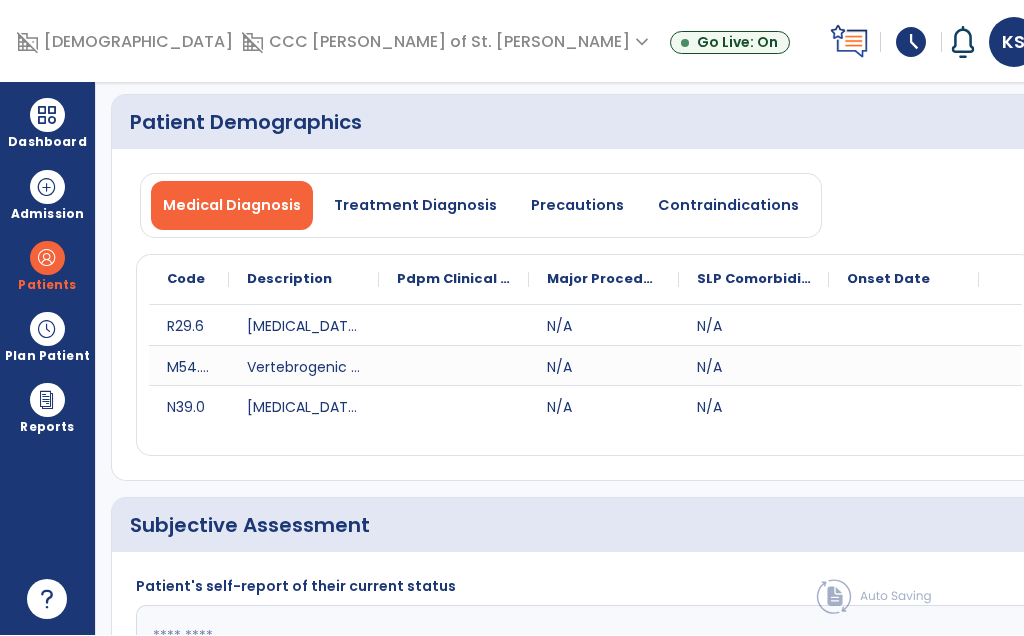 scroll, scrollTop: 81, scrollLeft: 0, axis: vertical 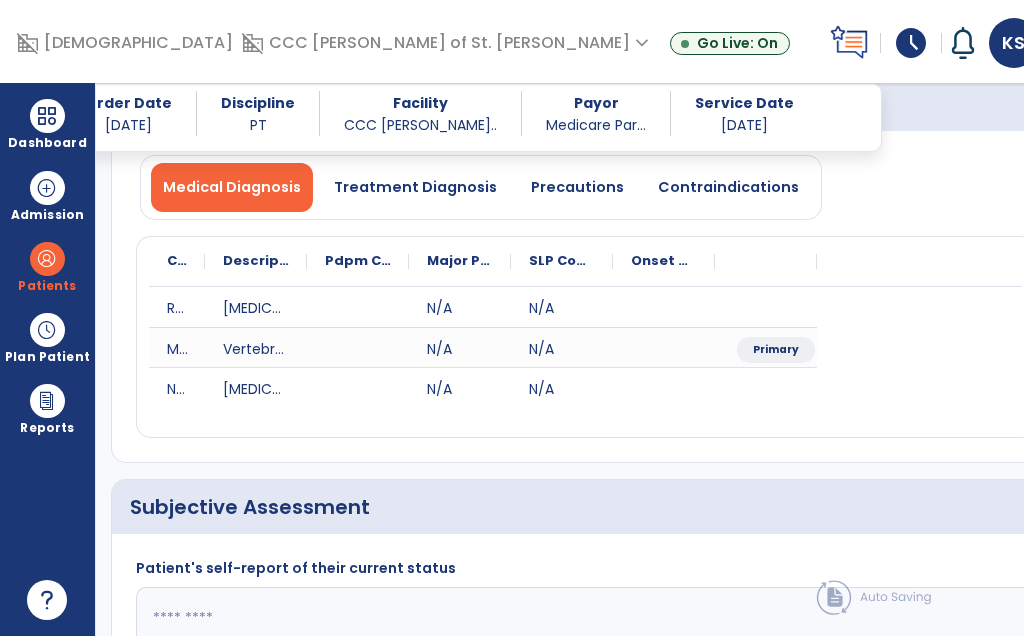 click on "Precautions" at bounding box center [577, 187] 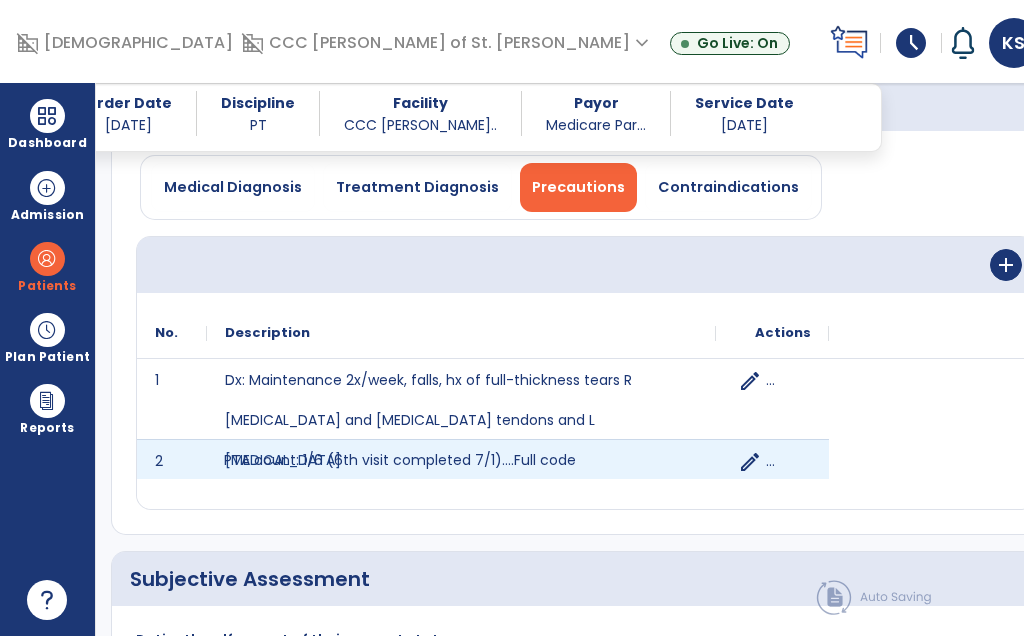 click on "PTA count: 1/6 (6th visit completed 7/1)….Full code" 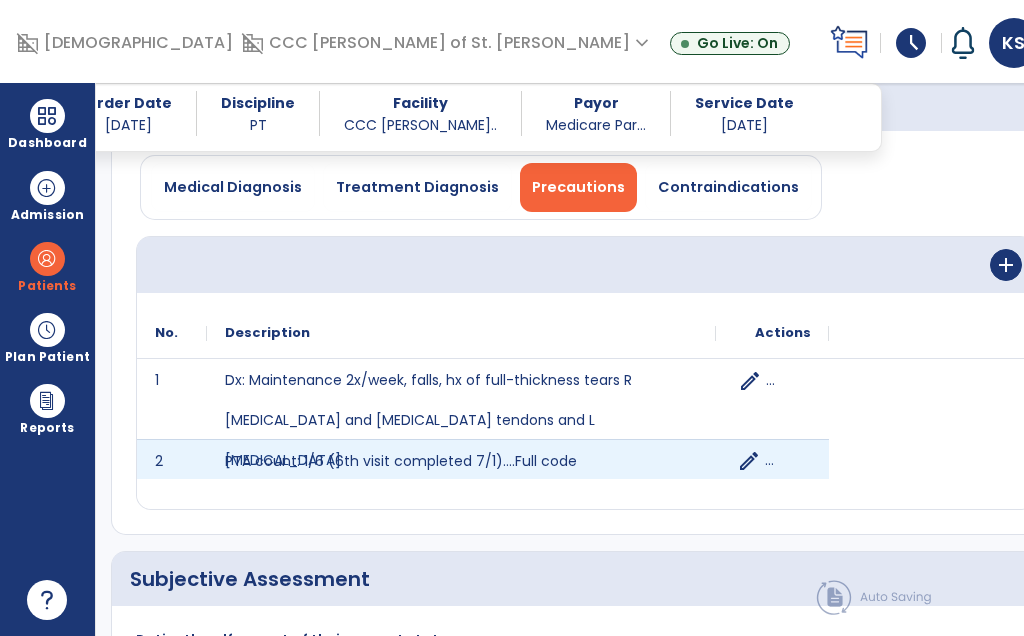 click on "edit" 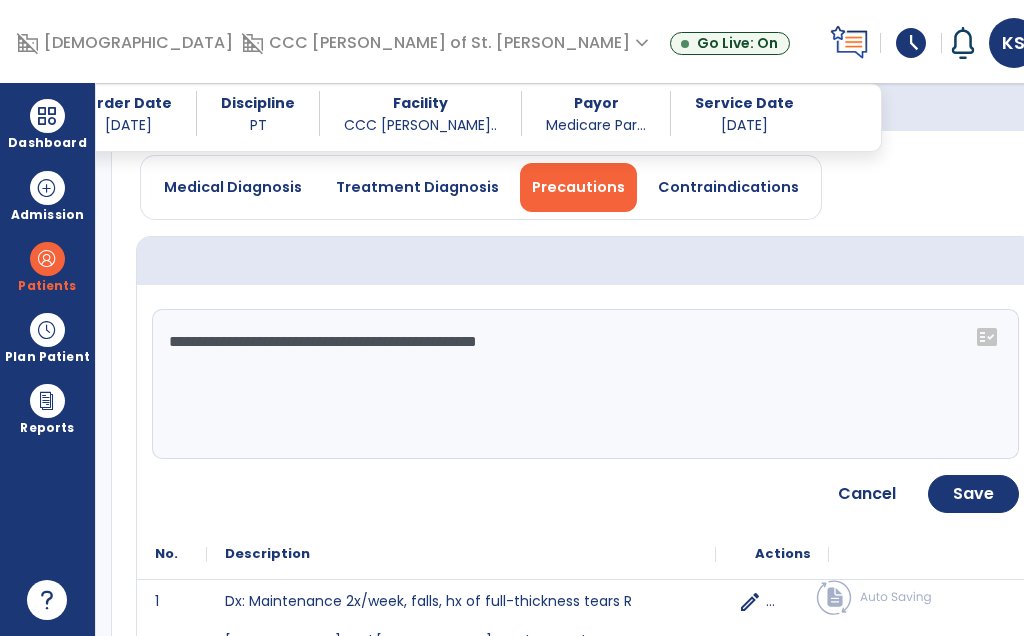 click on "**********" 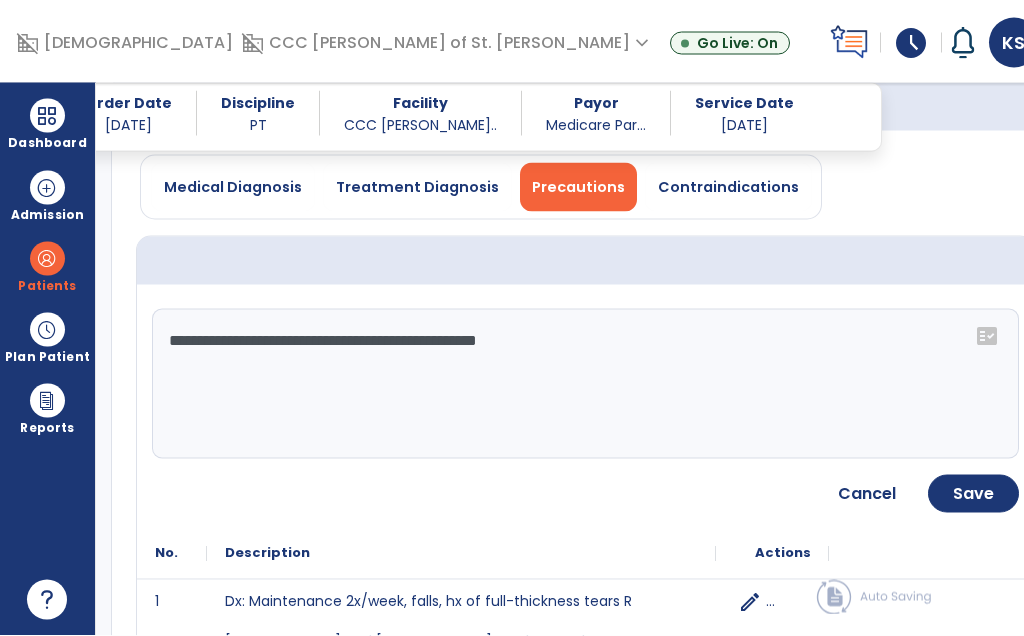 click on "**********" 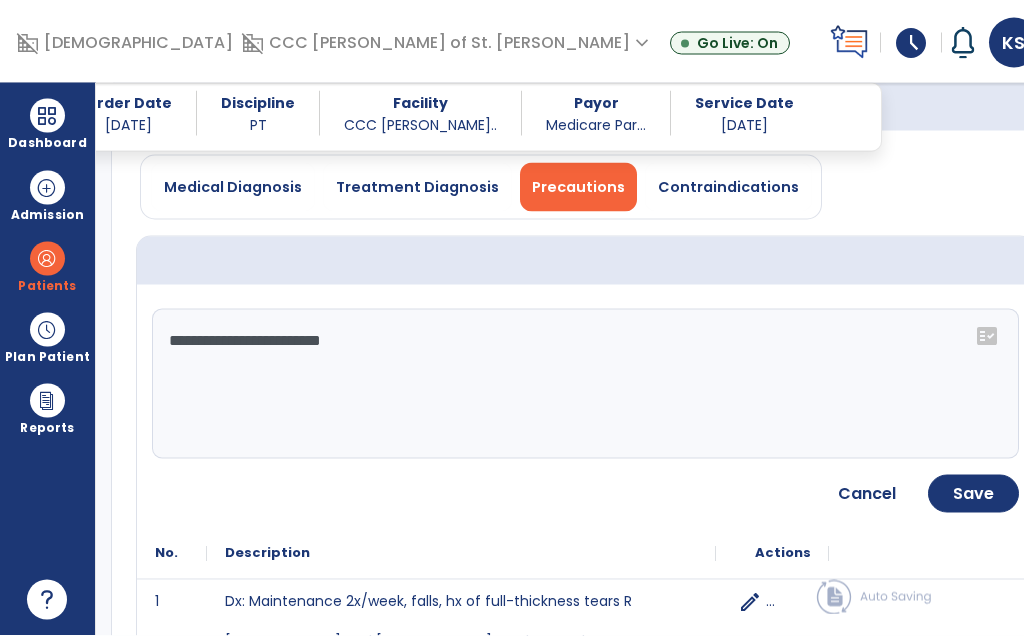 type on "**********" 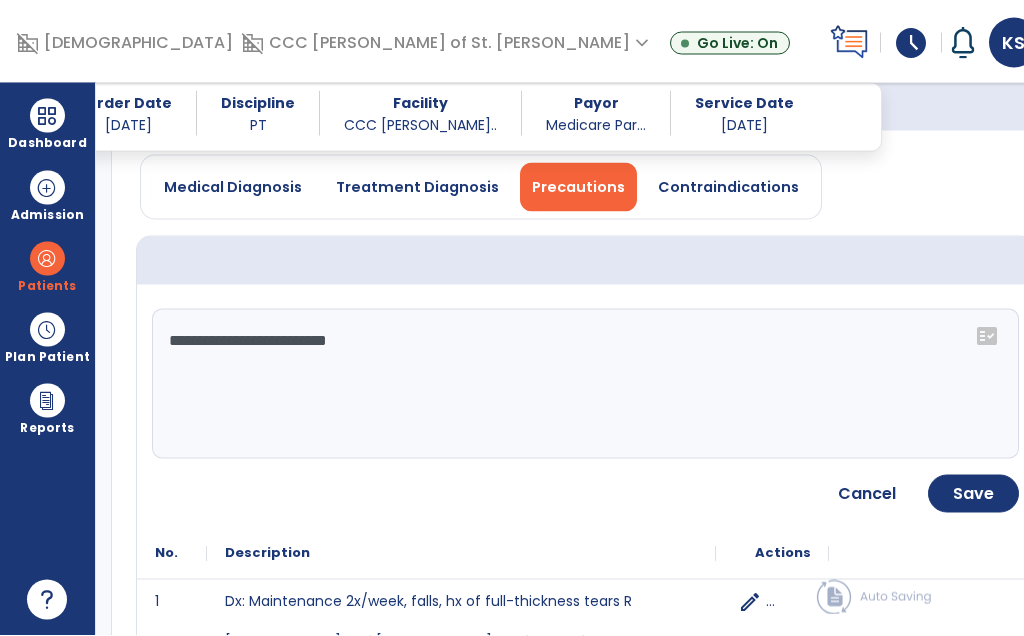 click on "Save" 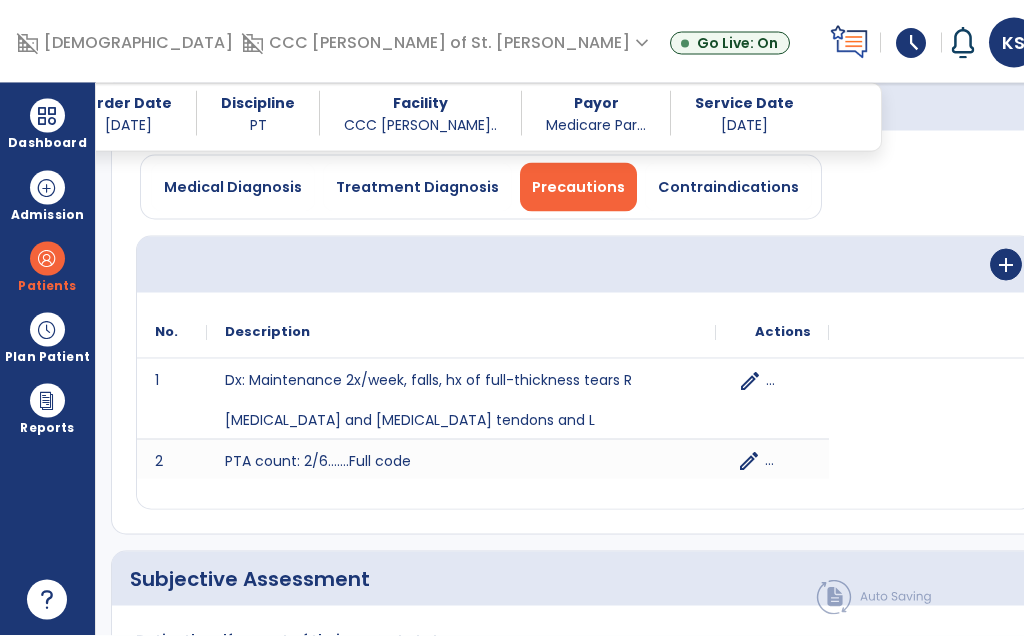scroll, scrollTop: 81, scrollLeft: 0, axis: vertical 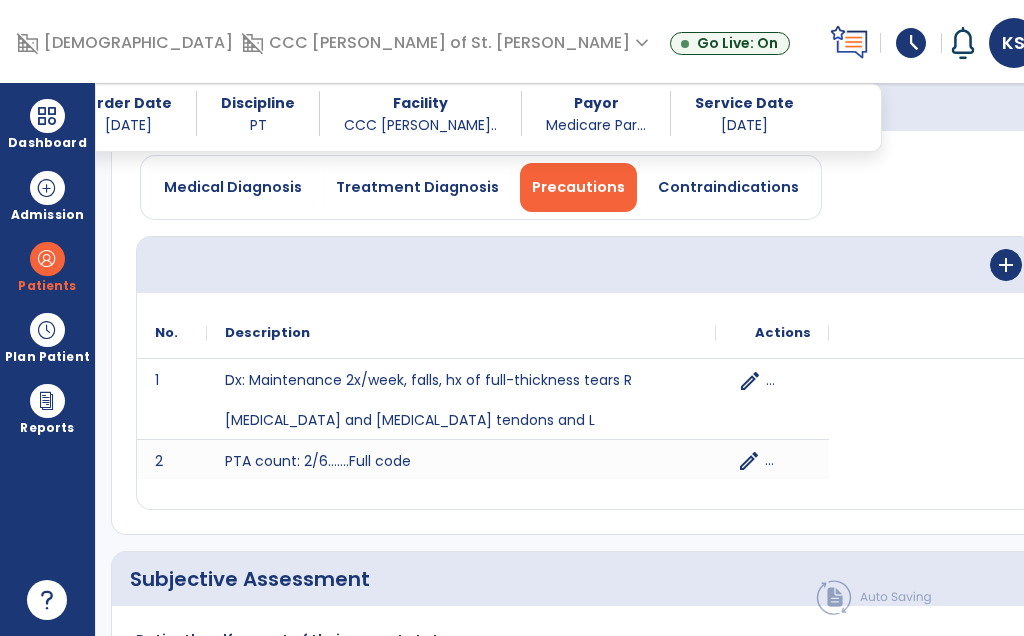 click on "Subjective Assessment   *" 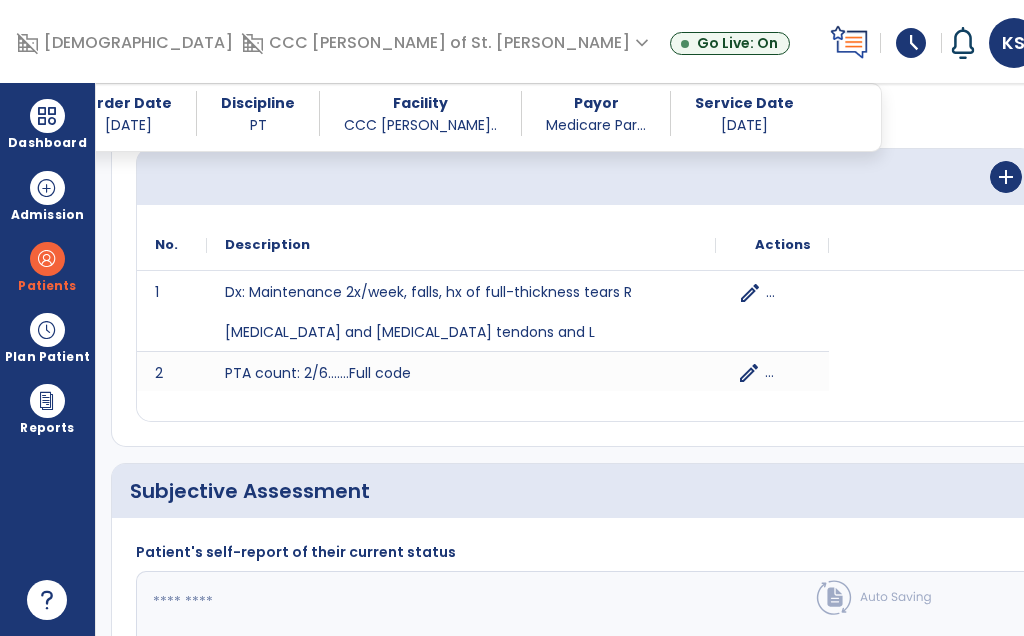 scroll, scrollTop: 83, scrollLeft: 0, axis: vertical 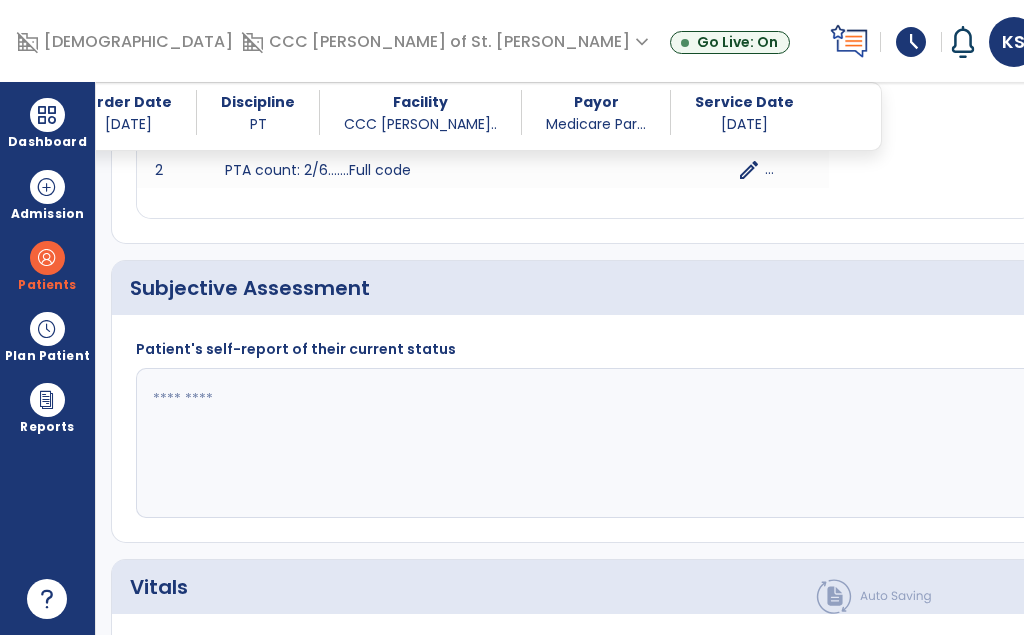 click 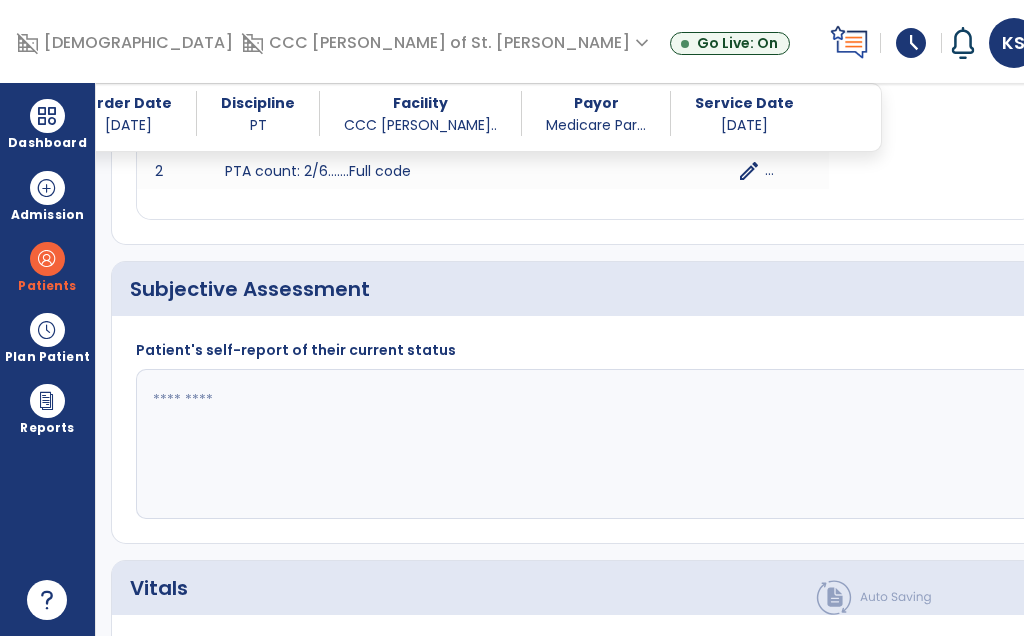 scroll, scrollTop: 84, scrollLeft: 0, axis: vertical 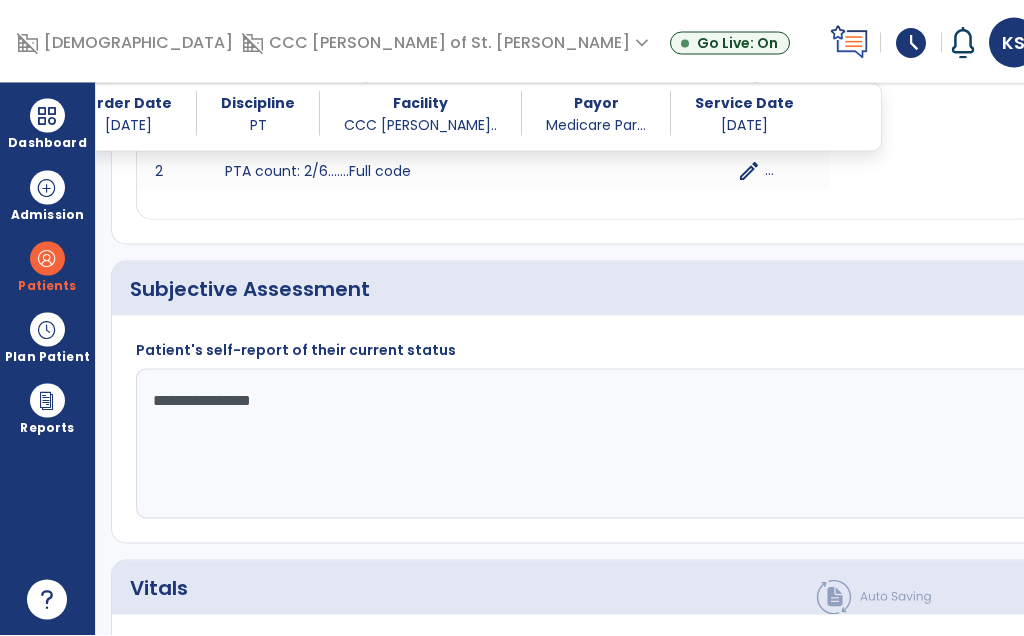 type on "**********" 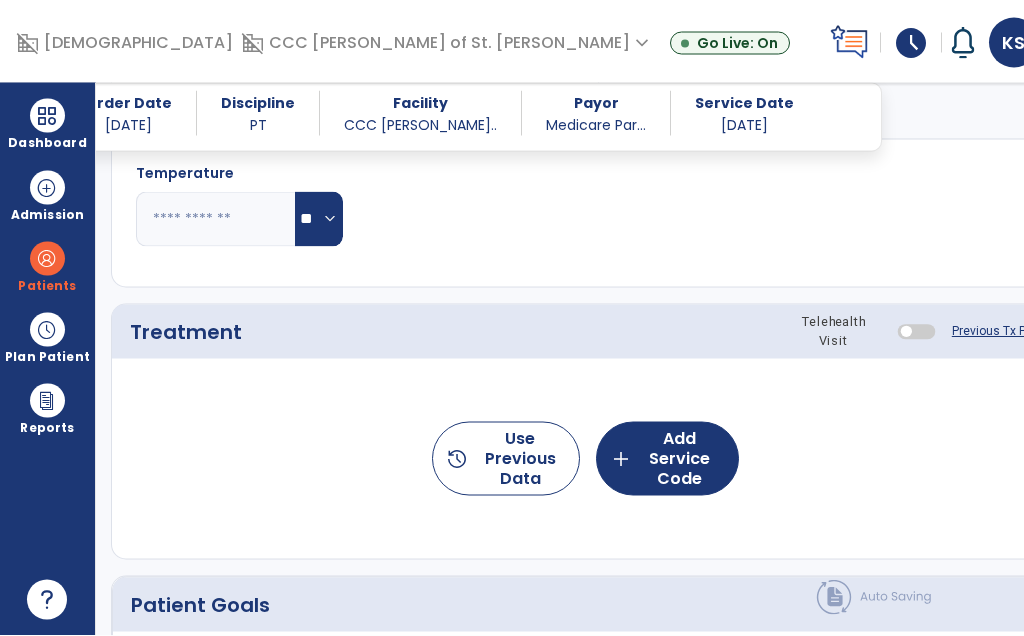 scroll, scrollTop: 1158, scrollLeft: 0, axis: vertical 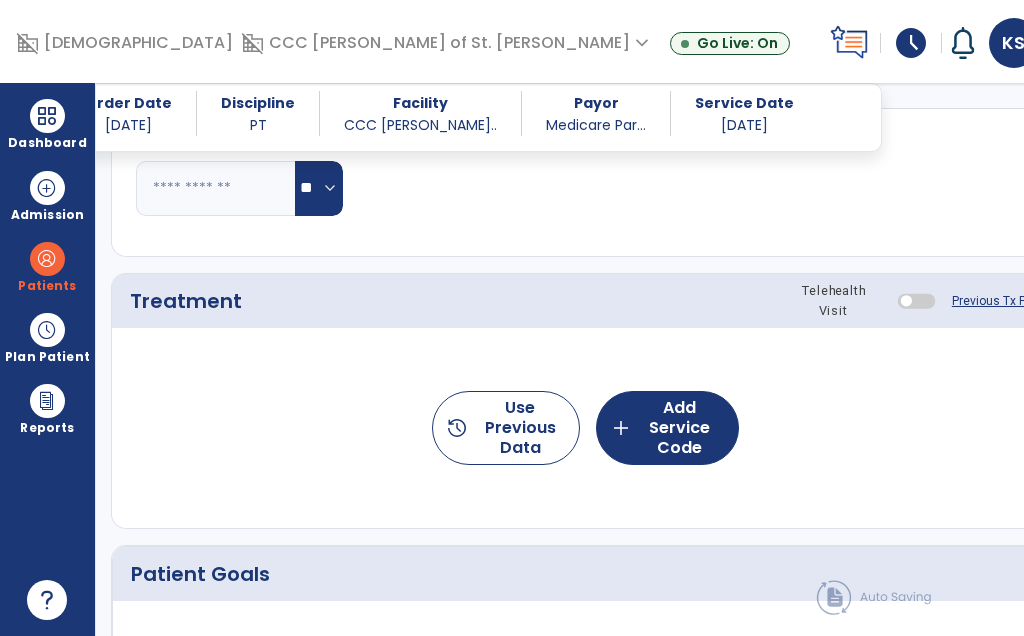 click on "Plan For Next Treatment   *" 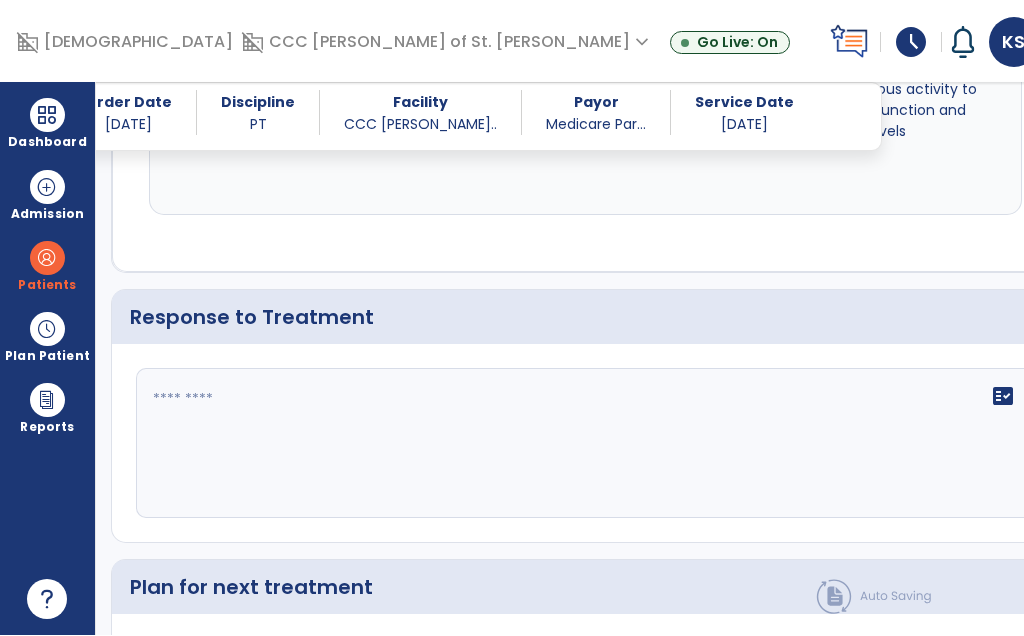 scroll, scrollTop: 2585, scrollLeft: 0, axis: vertical 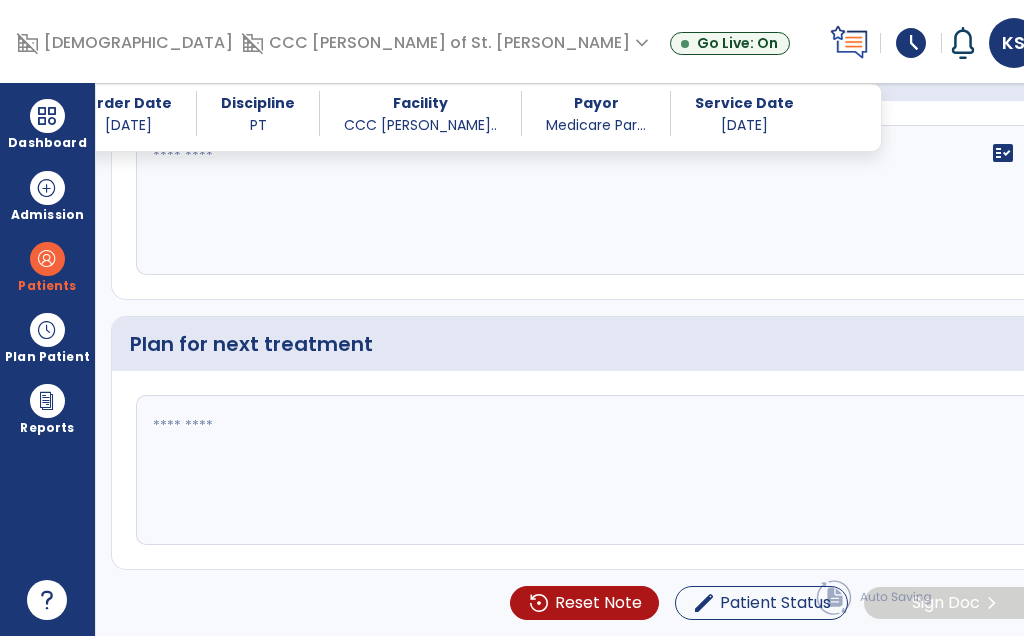click 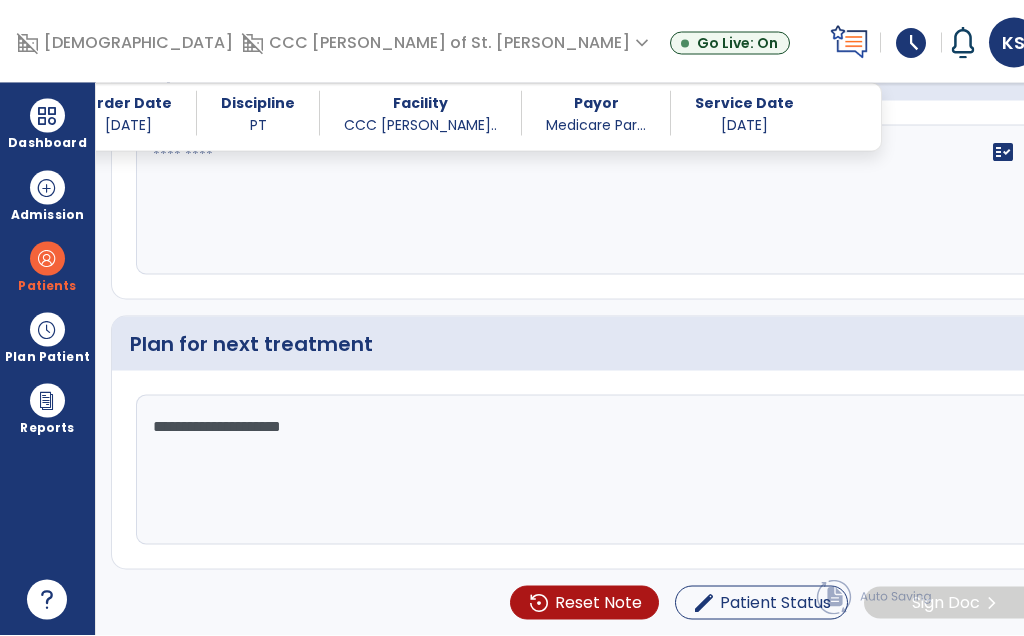 type on "**********" 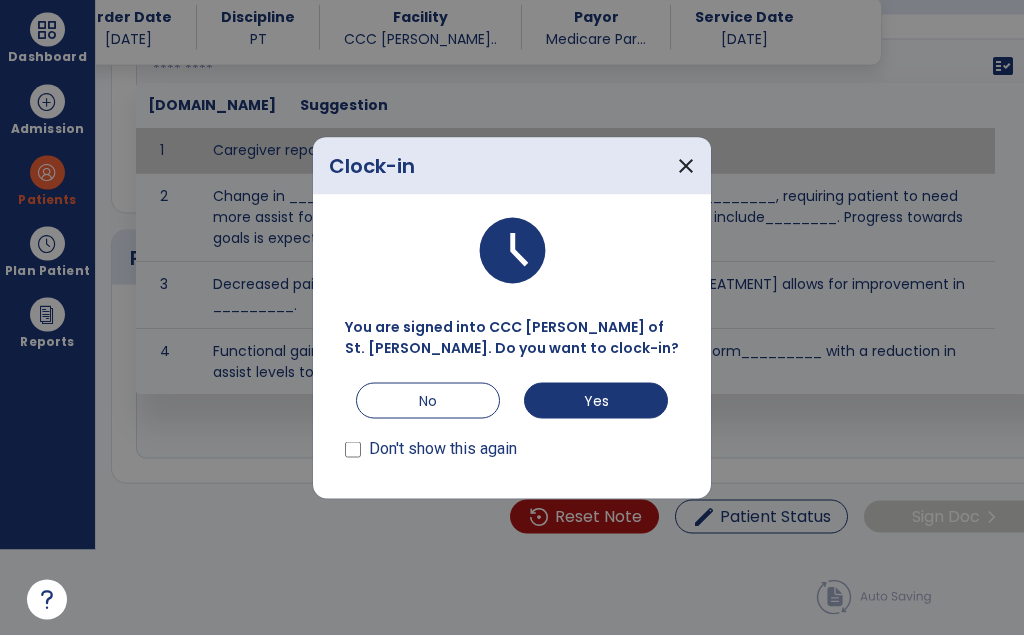 scroll, scrollTop: 0, scrollLeft: 0, axis: both 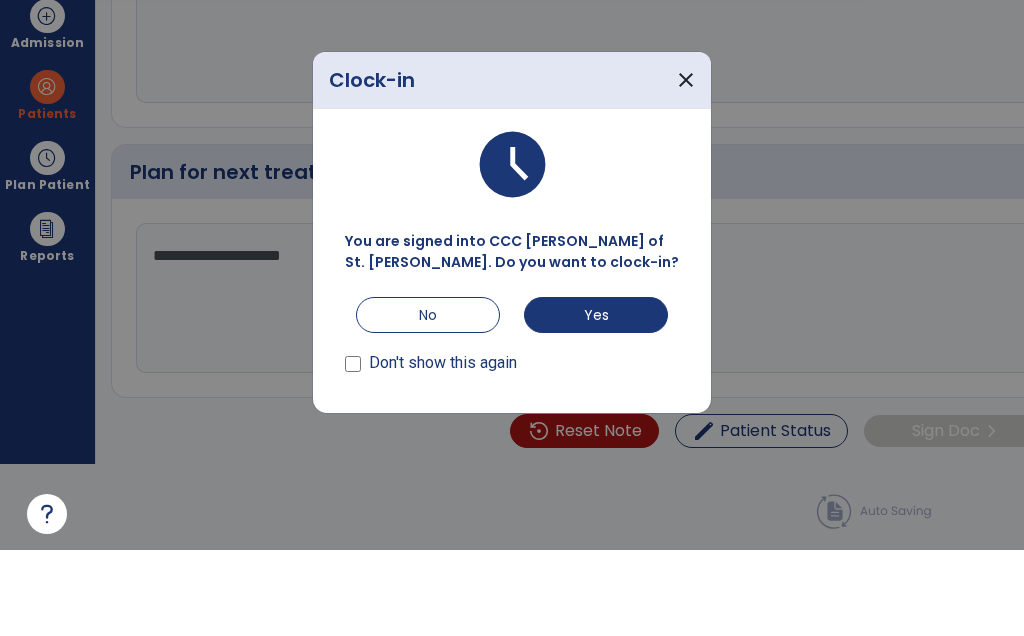 click on "Yes" at bounding box center (596, 401) 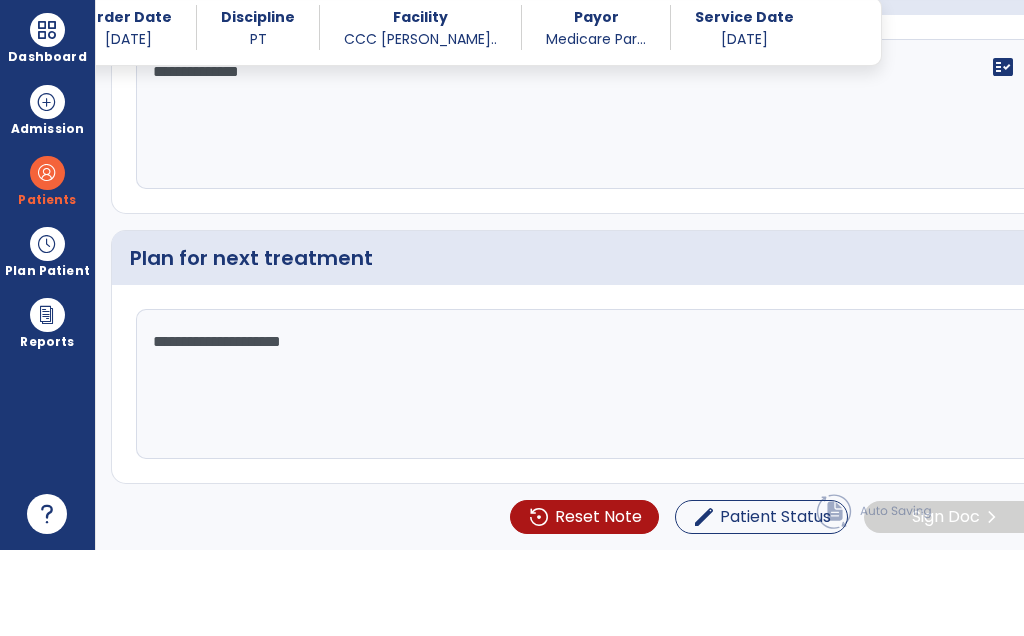 scroll, scrollTop: 86, scrollLeft: 0, axis: vertical 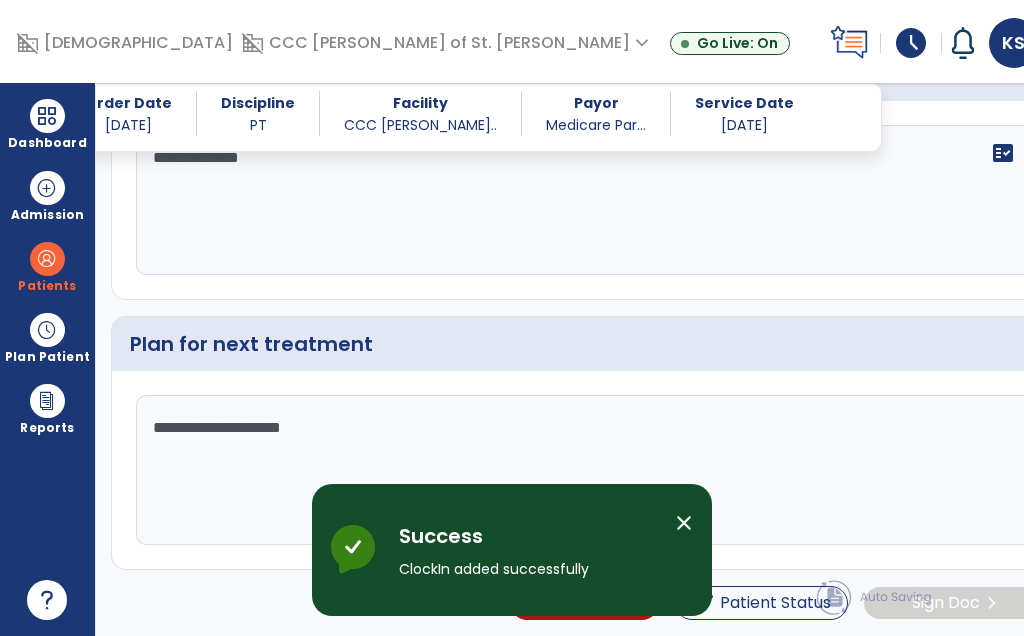 click on "**********" 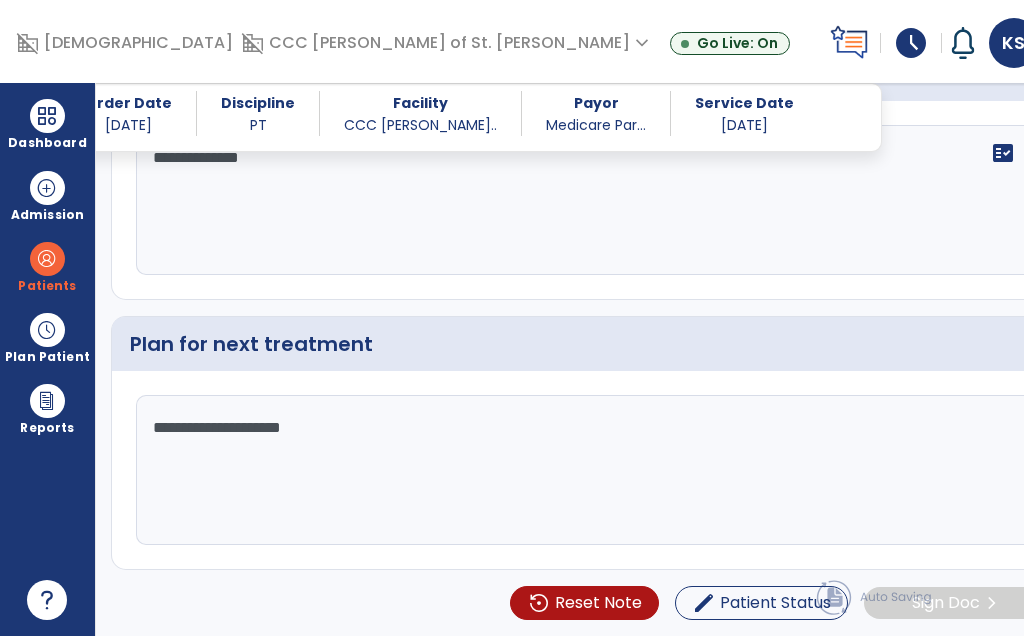scroll, scrollTop: 85, scrollLeft: 0, axis: vertical 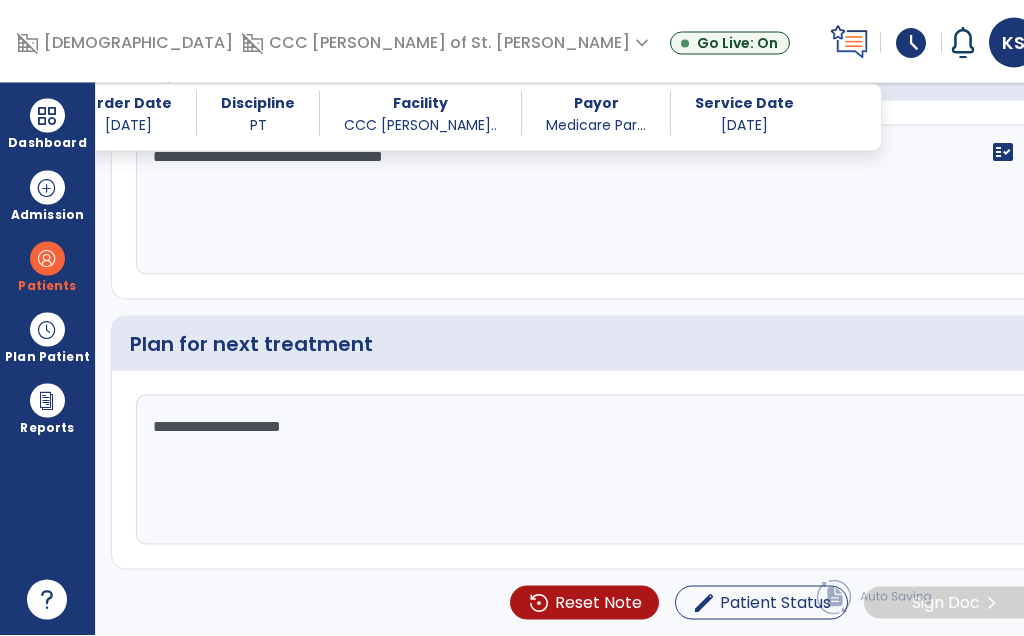 type on "**********" 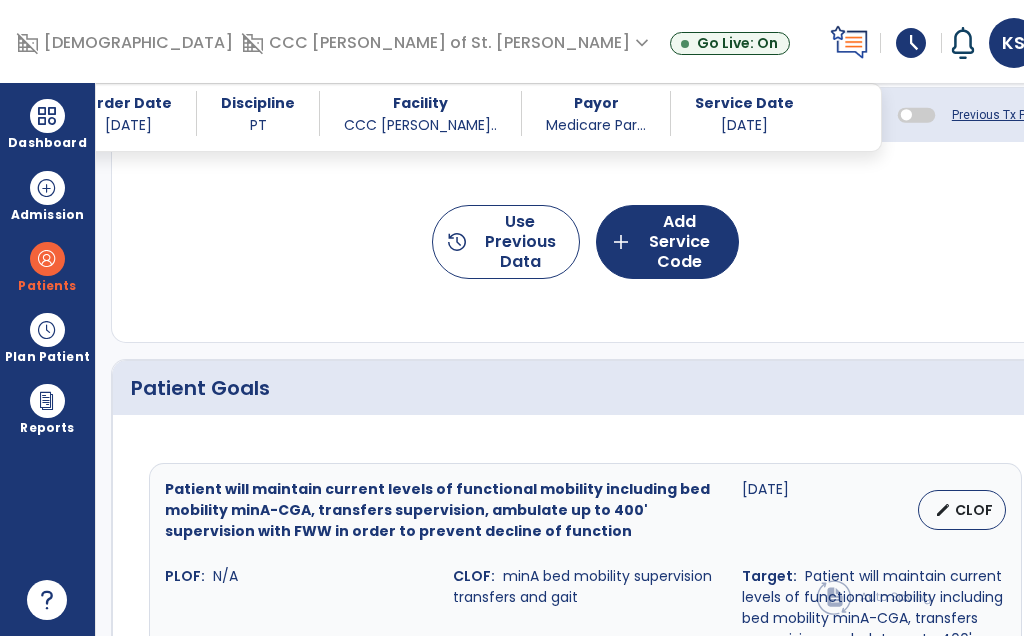 scroll, scrollTop: 85, scrollLeft: 0, axis: vertical 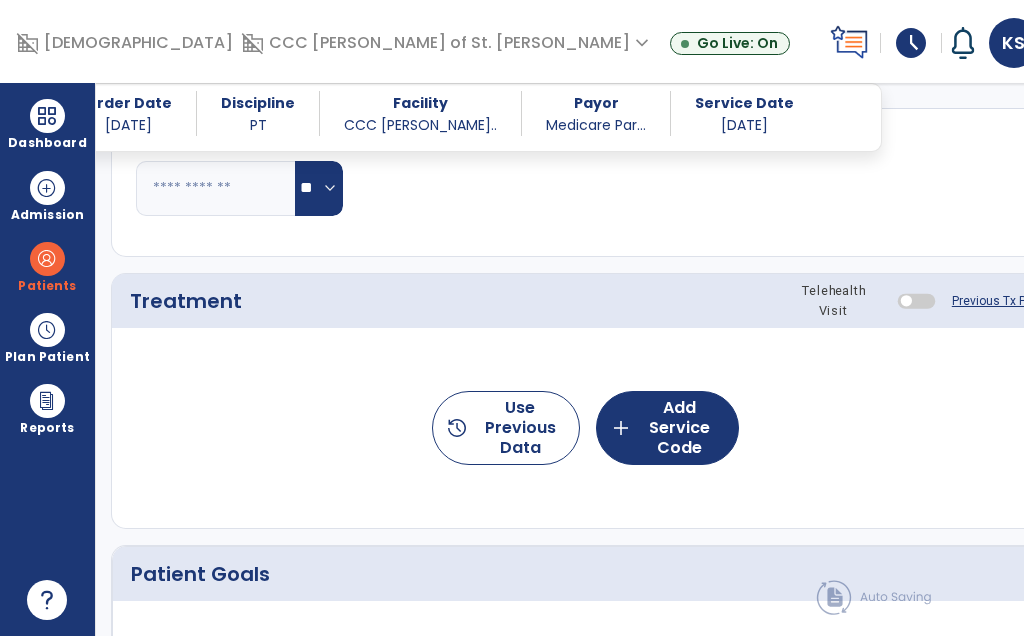 click on "add  Add Service Code" 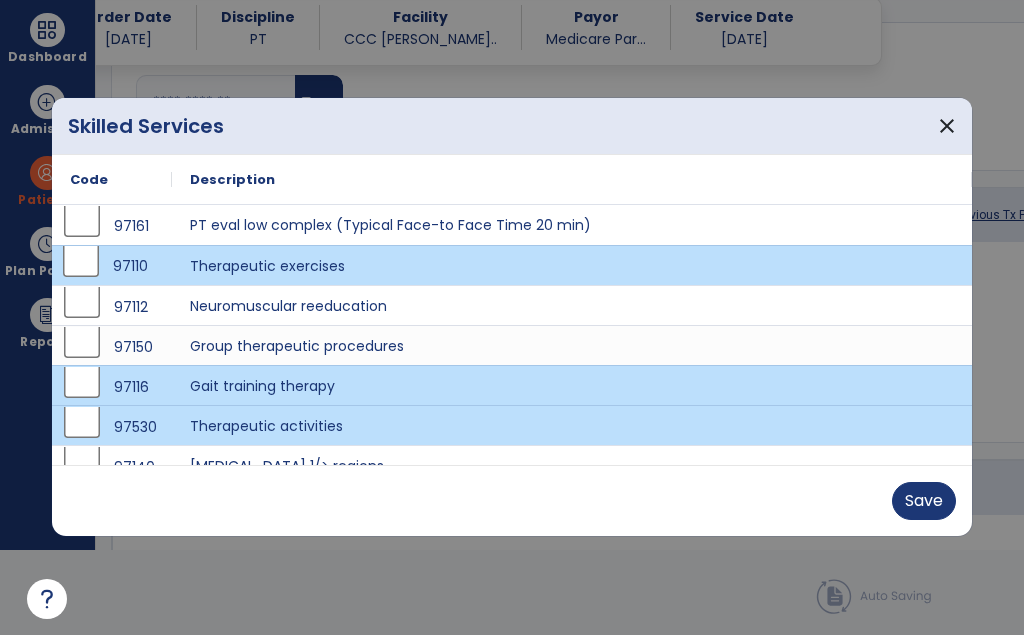click on "Save" at bounding box center [924, 502] 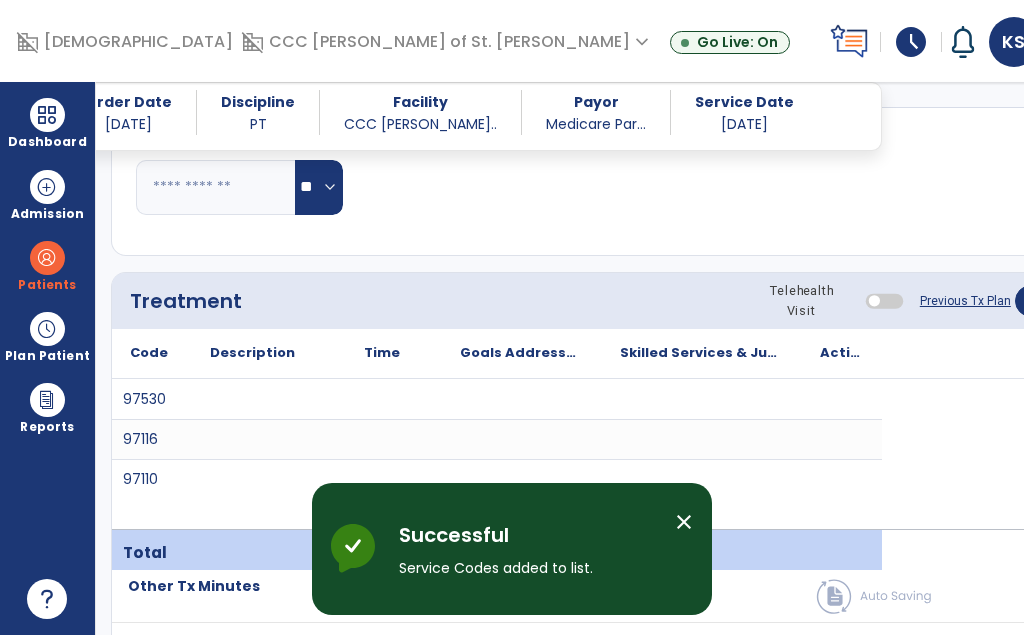 scroll, scrollTop: 85, scrollLeft: 0, axis: vertical 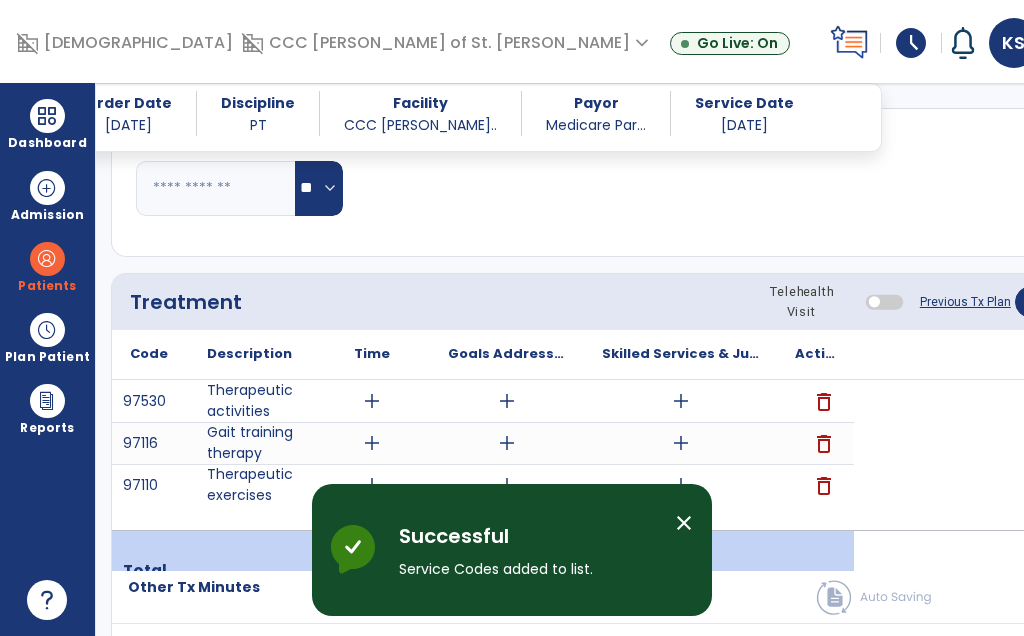 click on "Patient Goals" 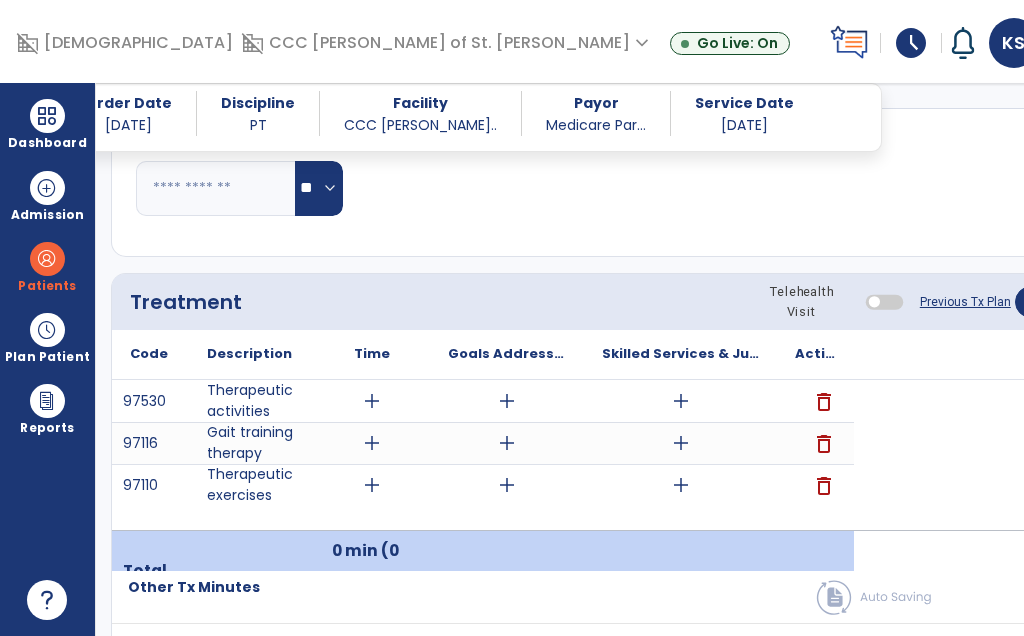 scroll, scrollTop: 1966, scrollLeft: 0, axis: vertical 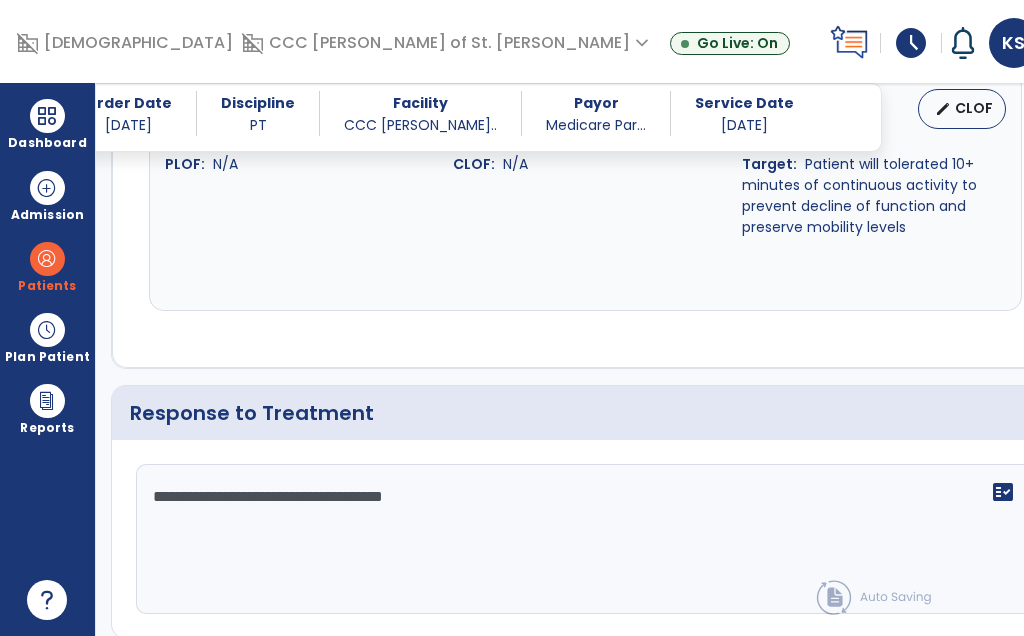 click on "Treatment   *" 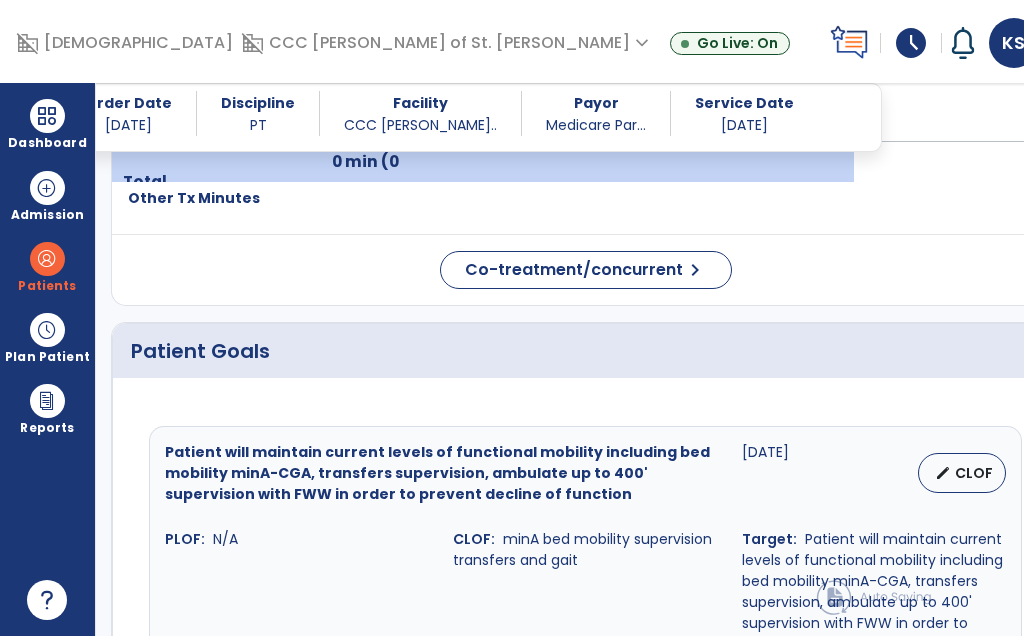 scroll, scrollTop: 1241, scrollLeft: 0, axis: vertical 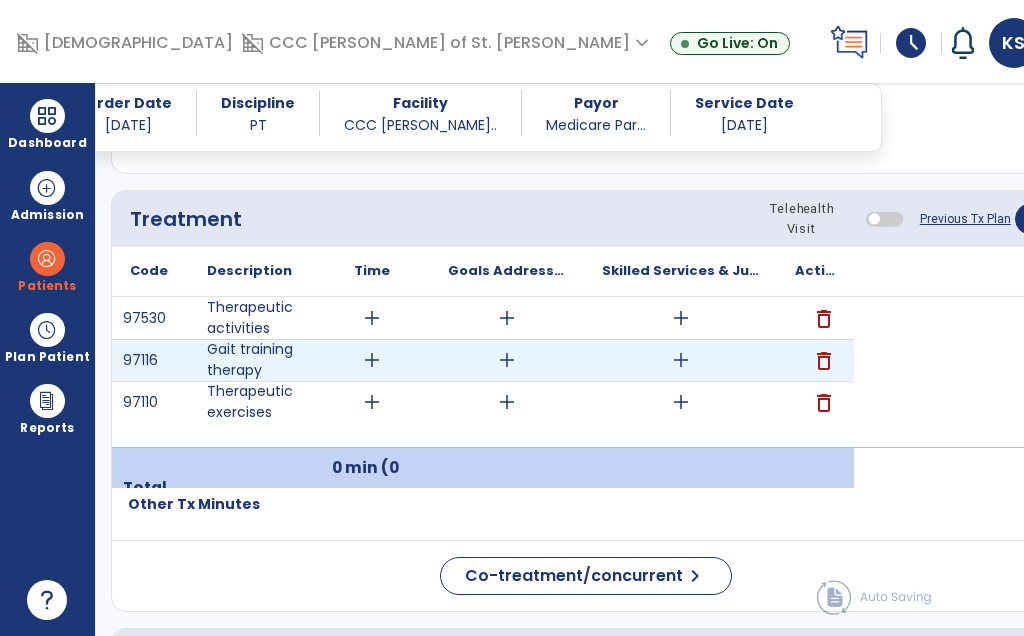 click on "add" at bounding box center (372, 360) 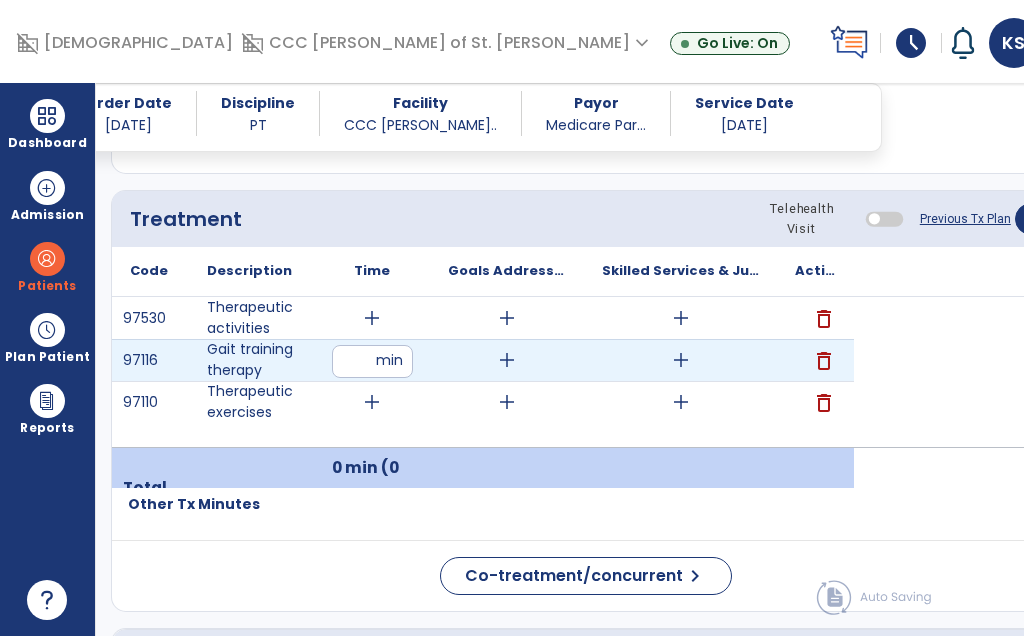 type on "**" 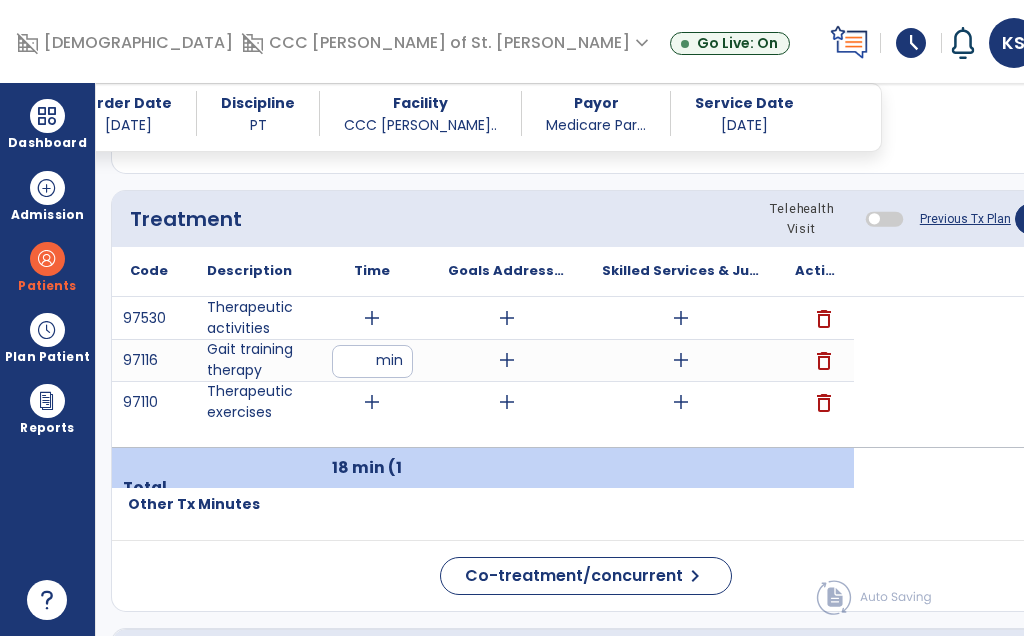 click on "add" at bounding box center (372, 318) 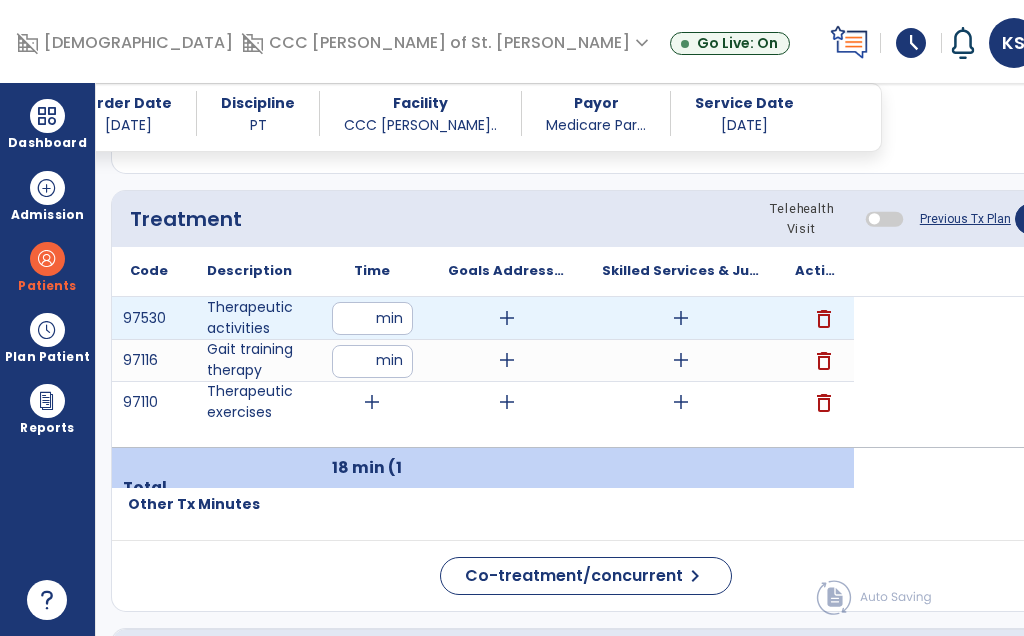 type on "**" 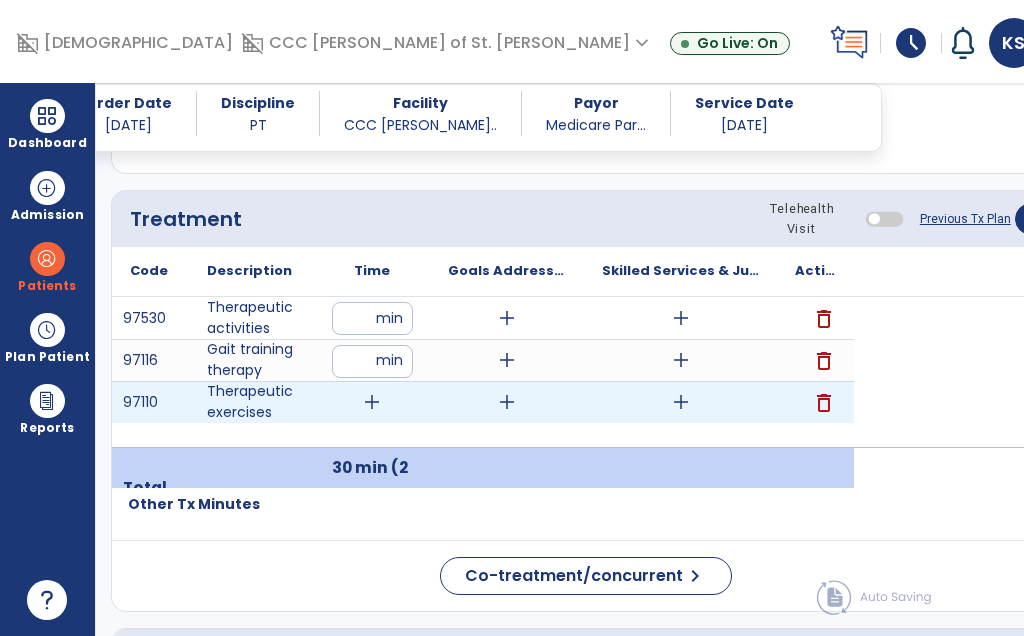 click on "add" at bounding box center [372, 402] 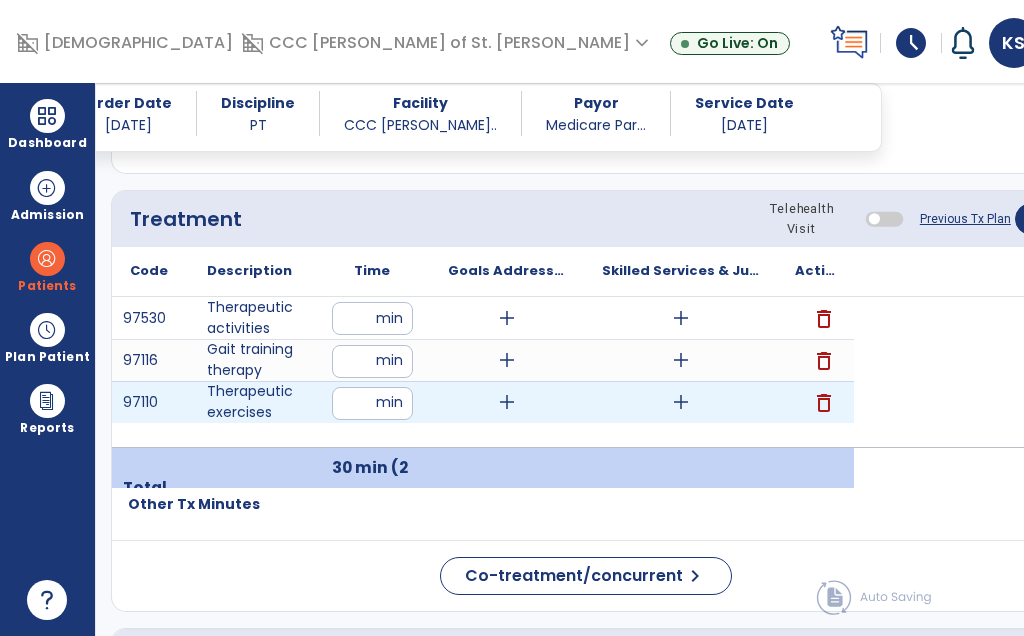 type on "**" 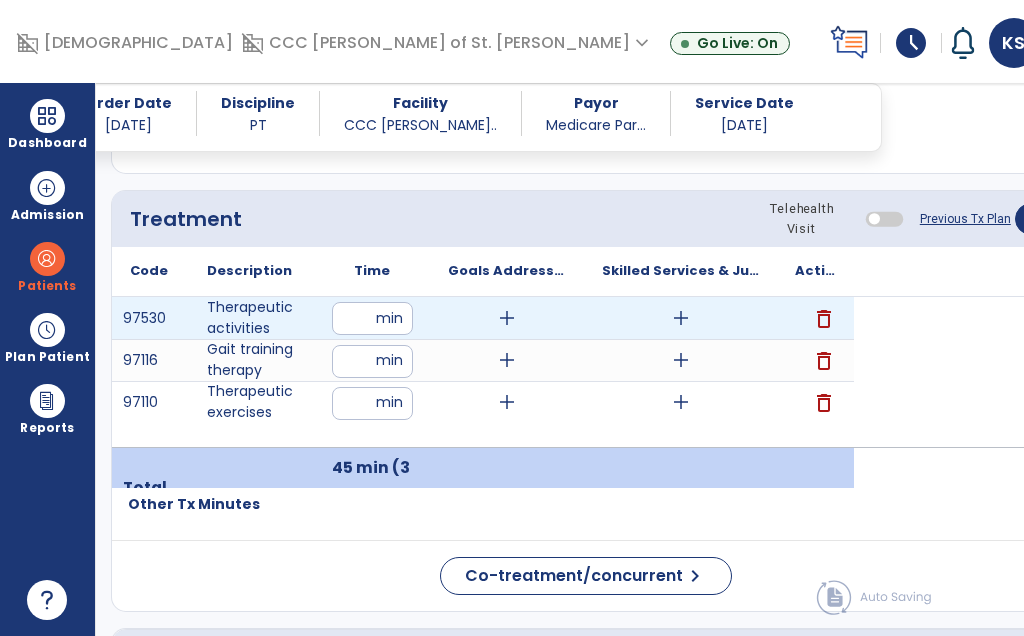 click on "add" at bounding box center (680, 318) 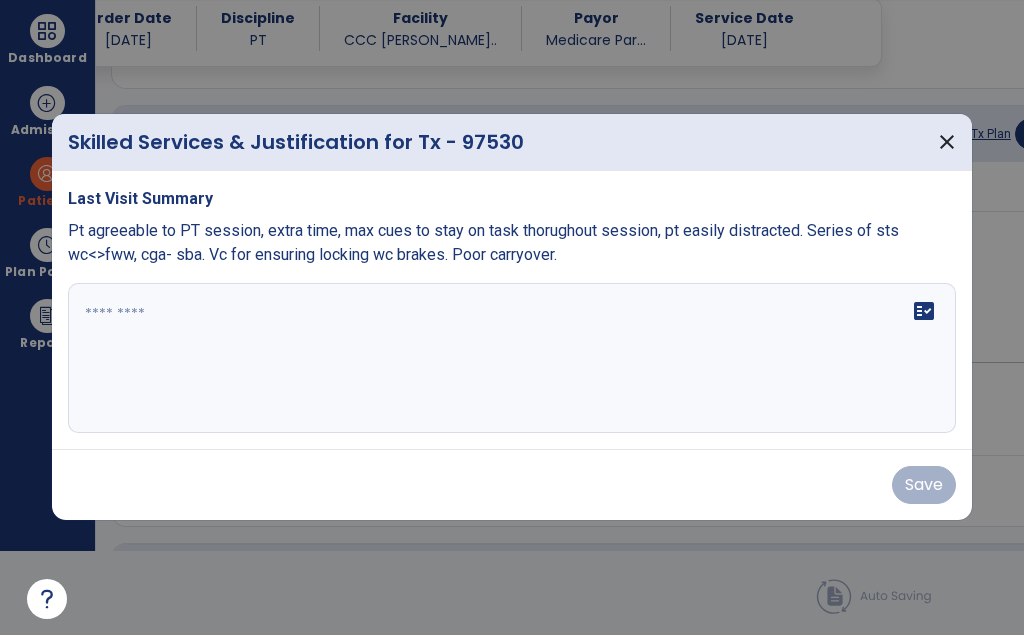 click on "fact_check" at bounding box center (512, 359) 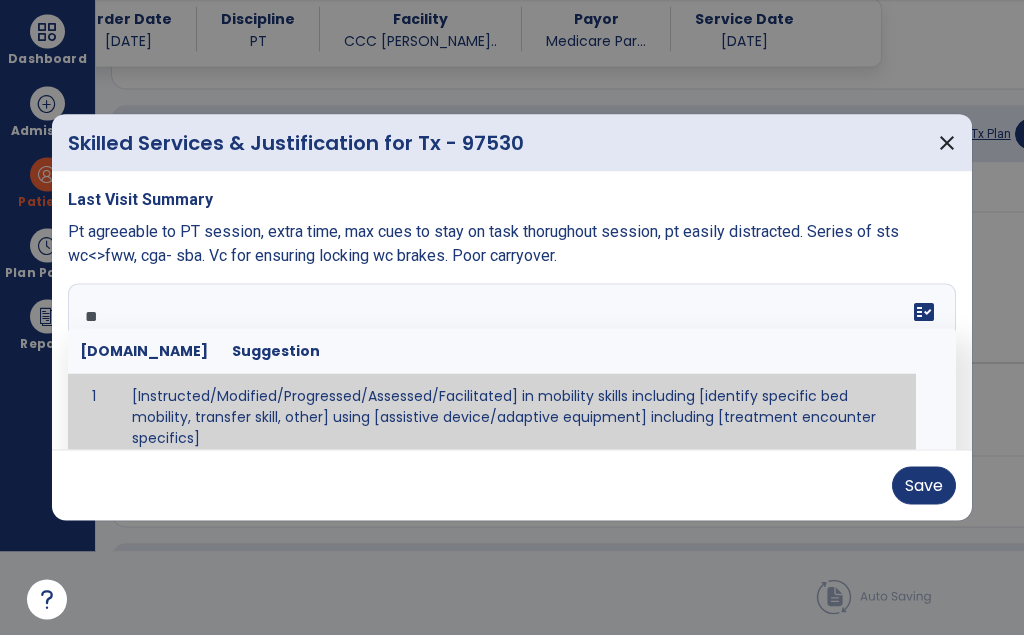 scroll, scrollTop: 0, scrollLeft: 0, axis: both 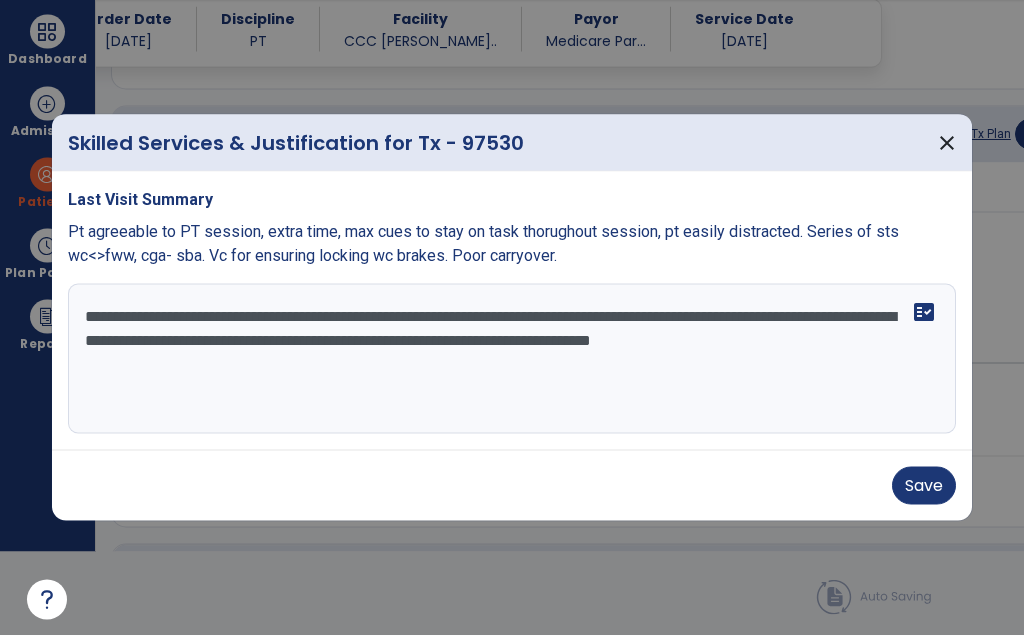 type on "**********" 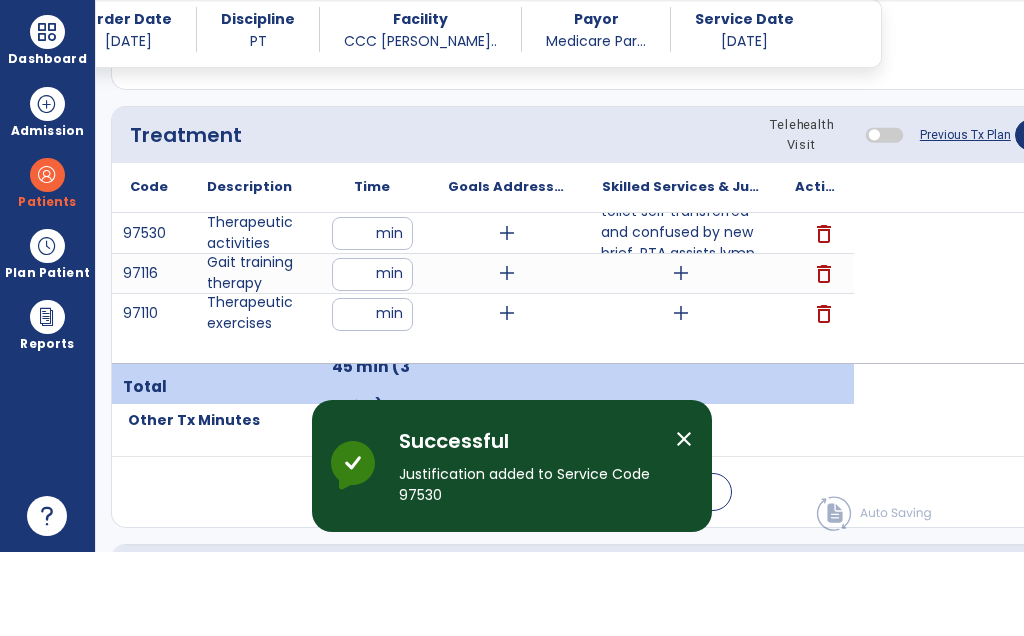scroll, scrollTop: 84, scrollLeft: 0, axis: vertical 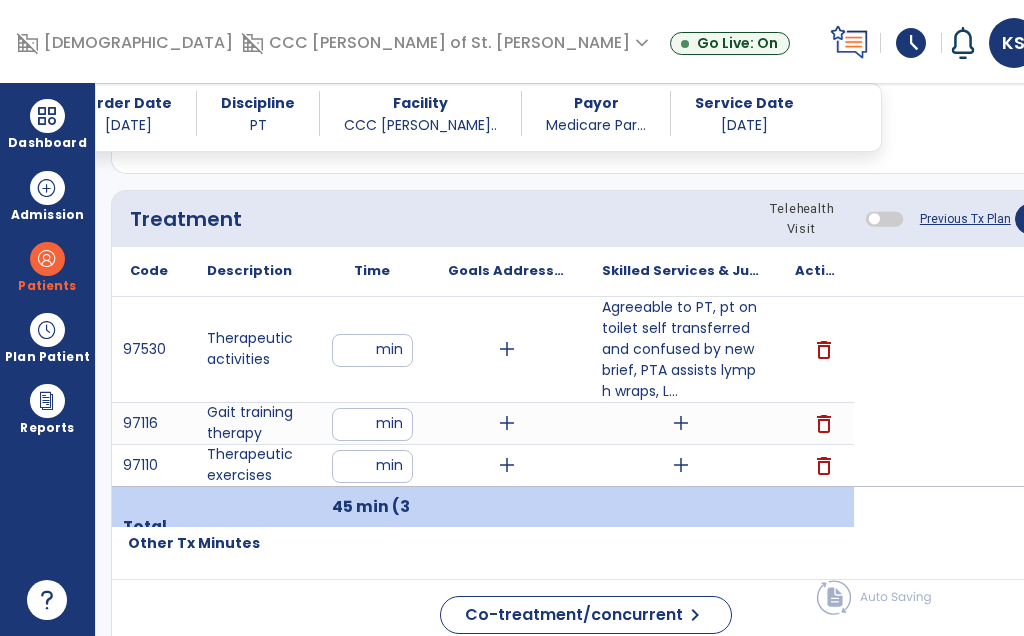 click on "**" at bounding box center [372, 424] 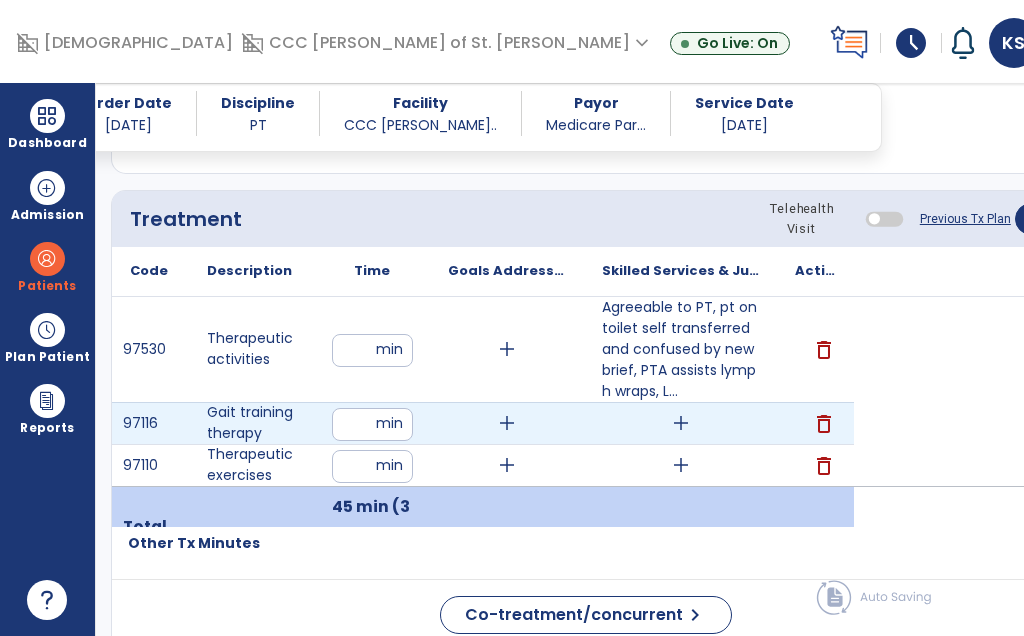 scroll, scrollTop: 83, scrollLeft: 0, axis: vertical 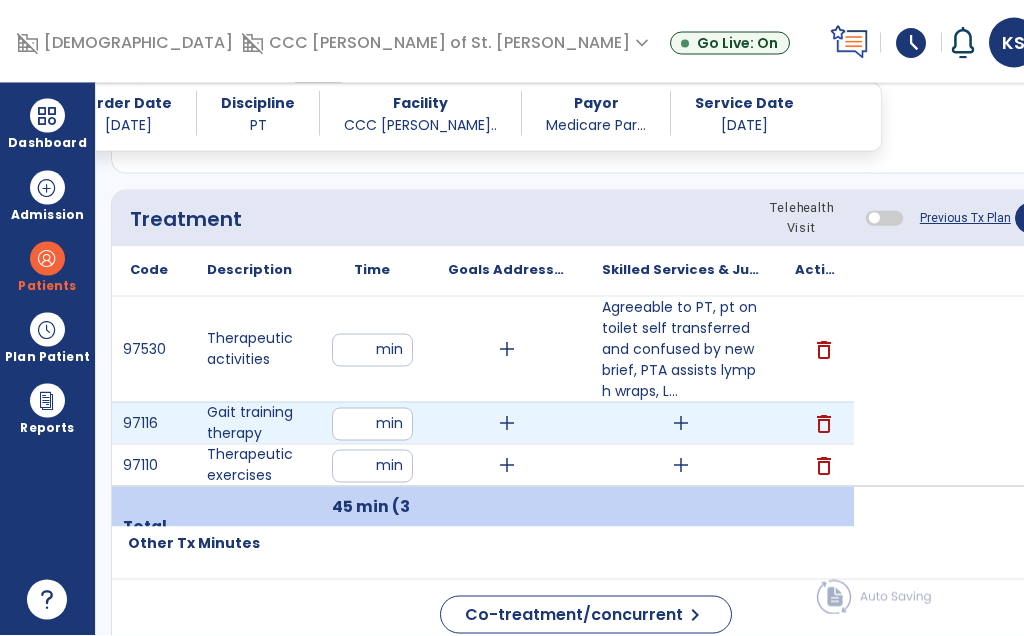 type on "**" 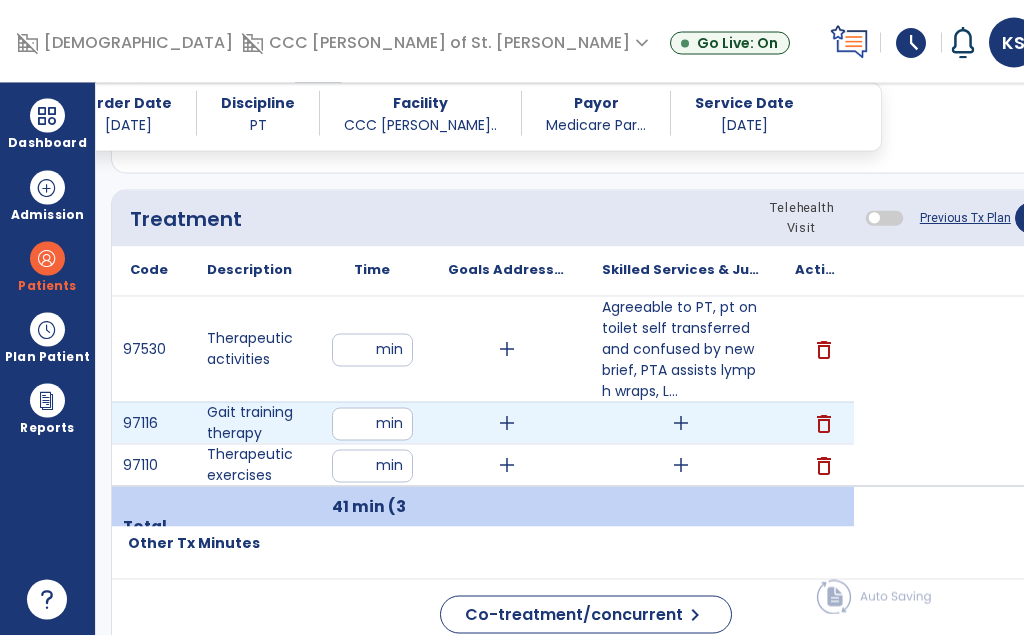 scroll, scrollTop: 84, scrollLeft: 0, axis: vertical 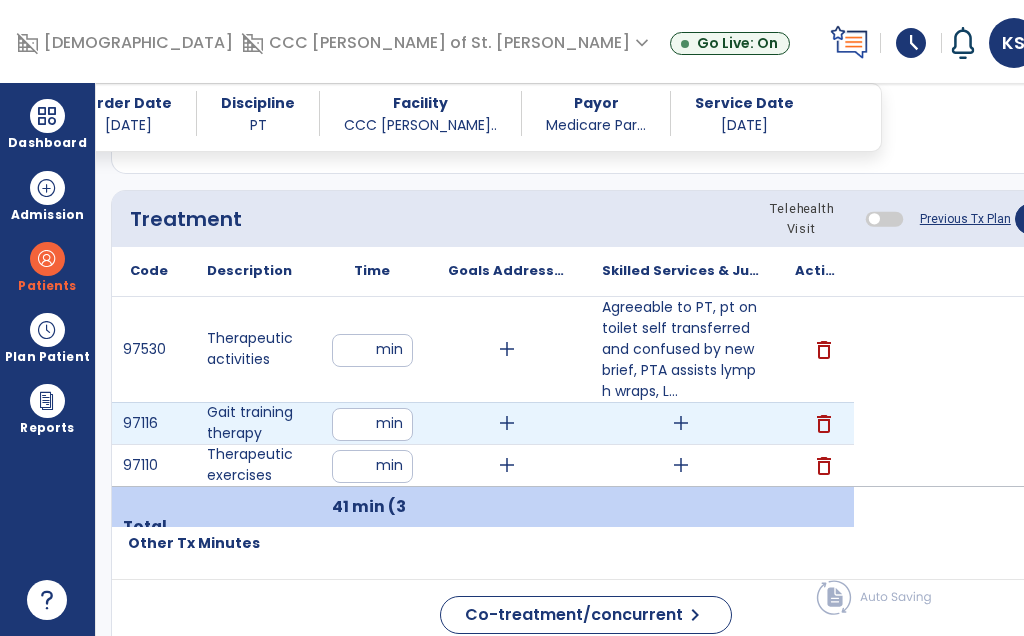 click on "add" at bounding box center [681, 423] 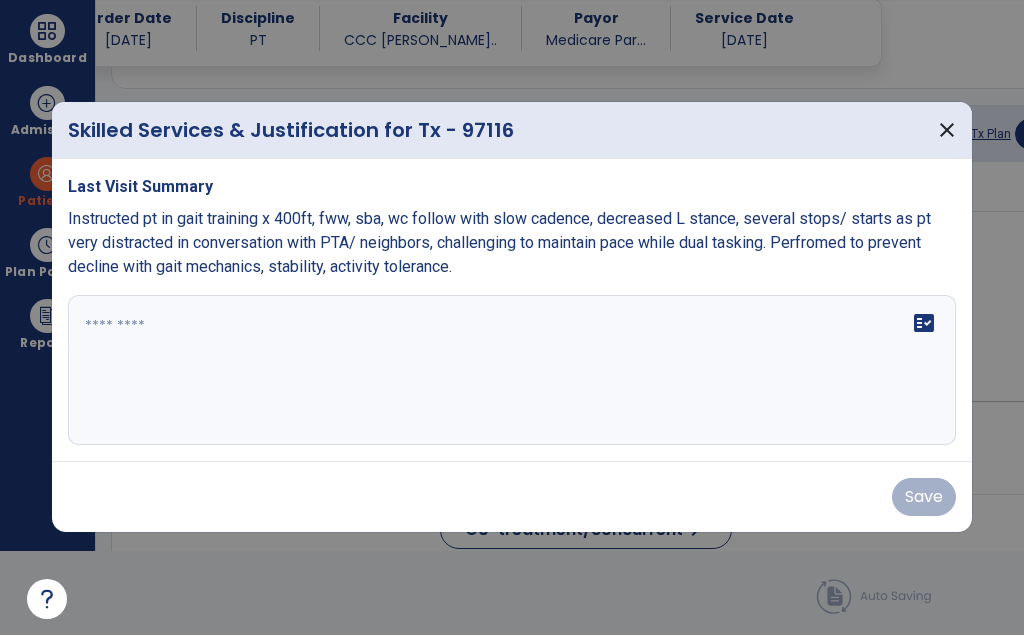 click on "fact_check" at bounding box center [512, 371] 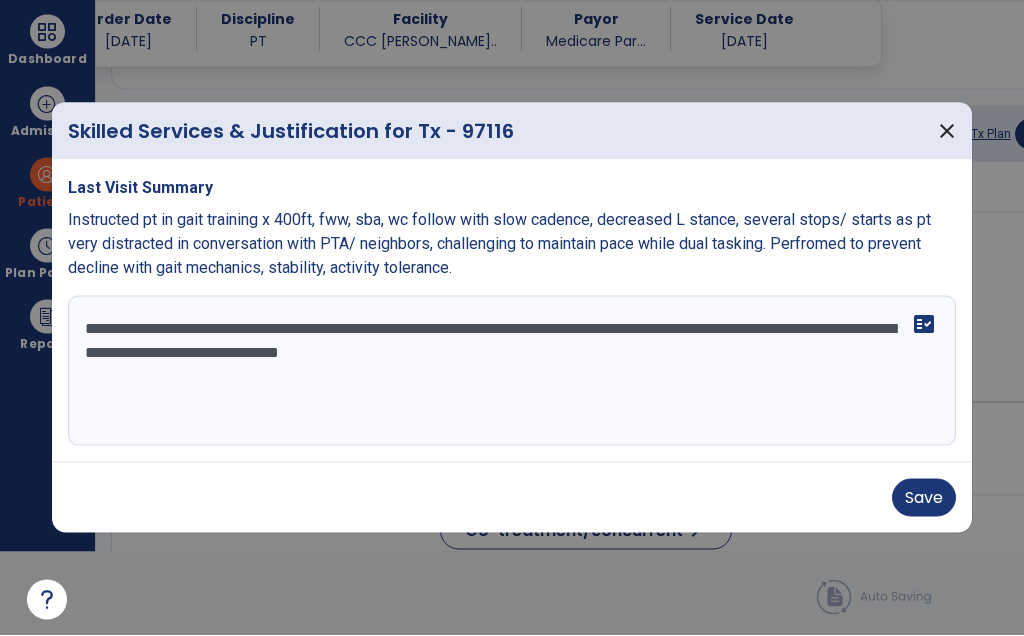 type on "**********" 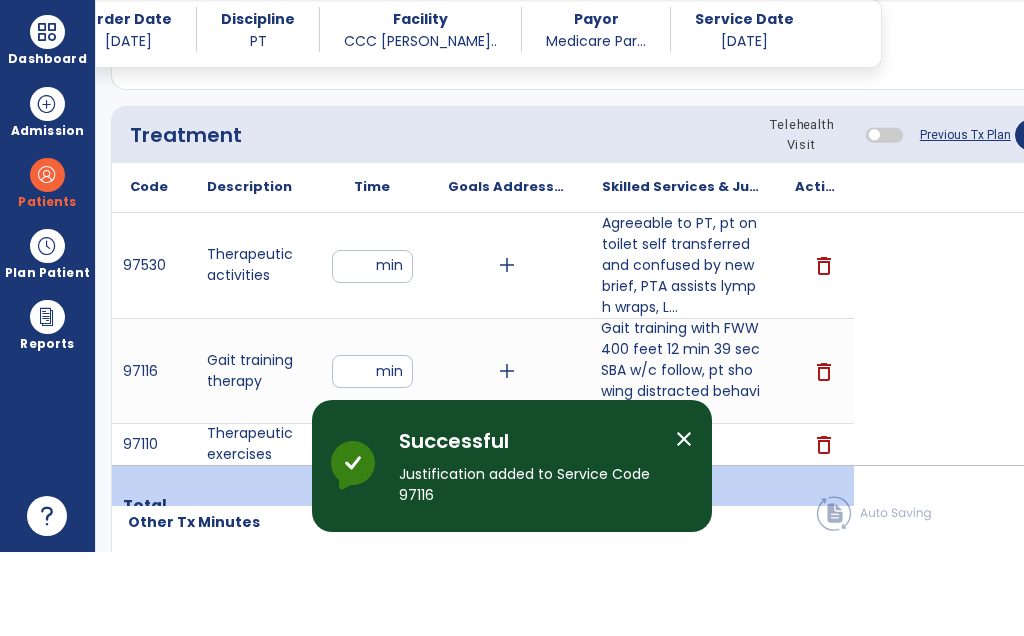 scroll, scrollTop: 84, scrollLeft: 0, axis: vertical 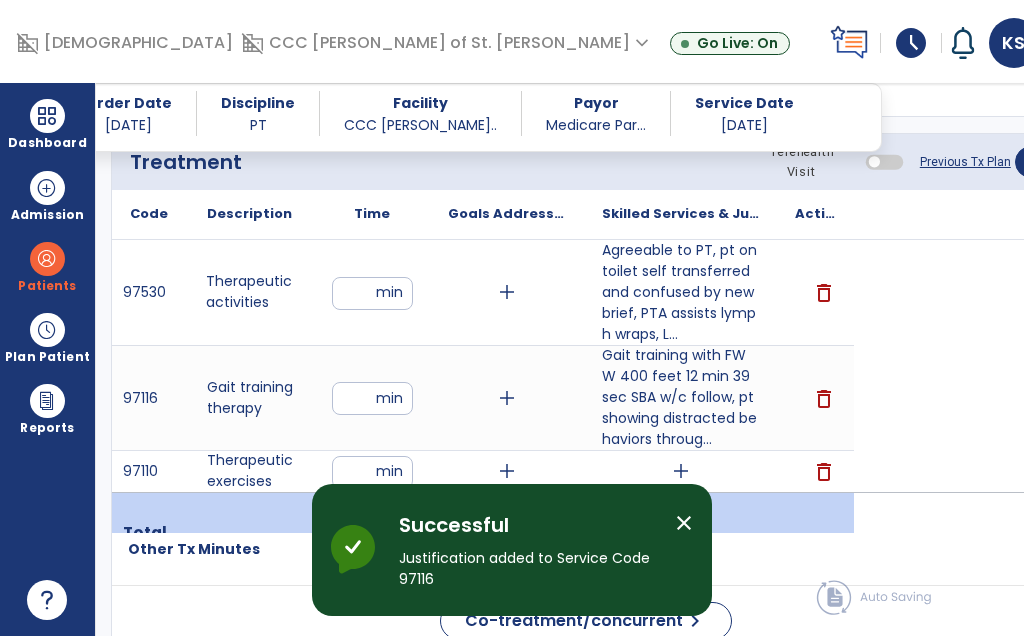 click on "**" at bounding box center (372, 293) 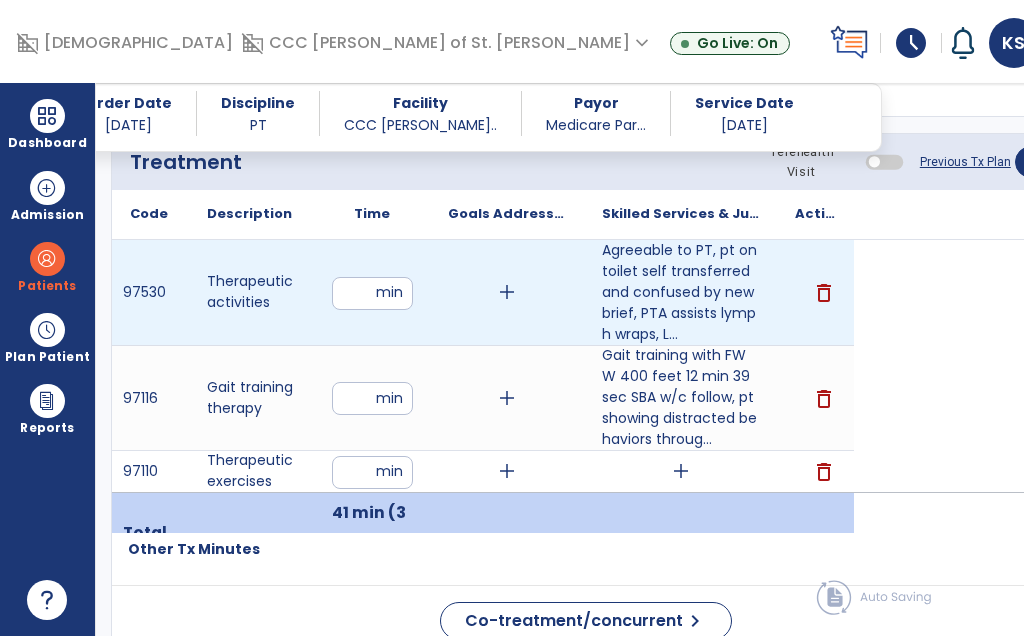 scroll, scrollTop: 83, scrollLeft: 0, axis: vertical 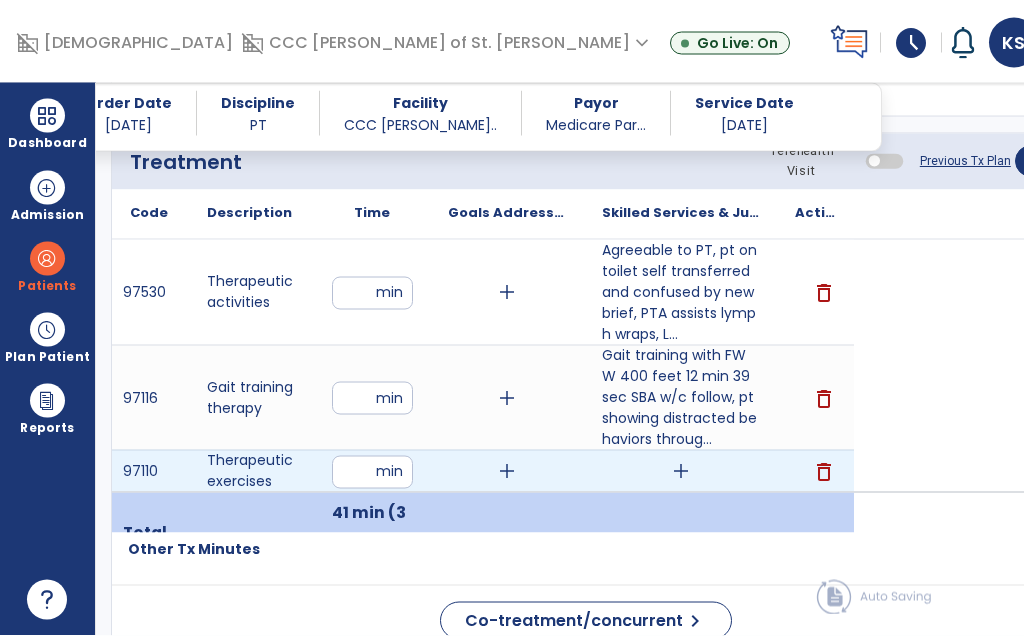 click on "add" at bounding box center (681, 471) 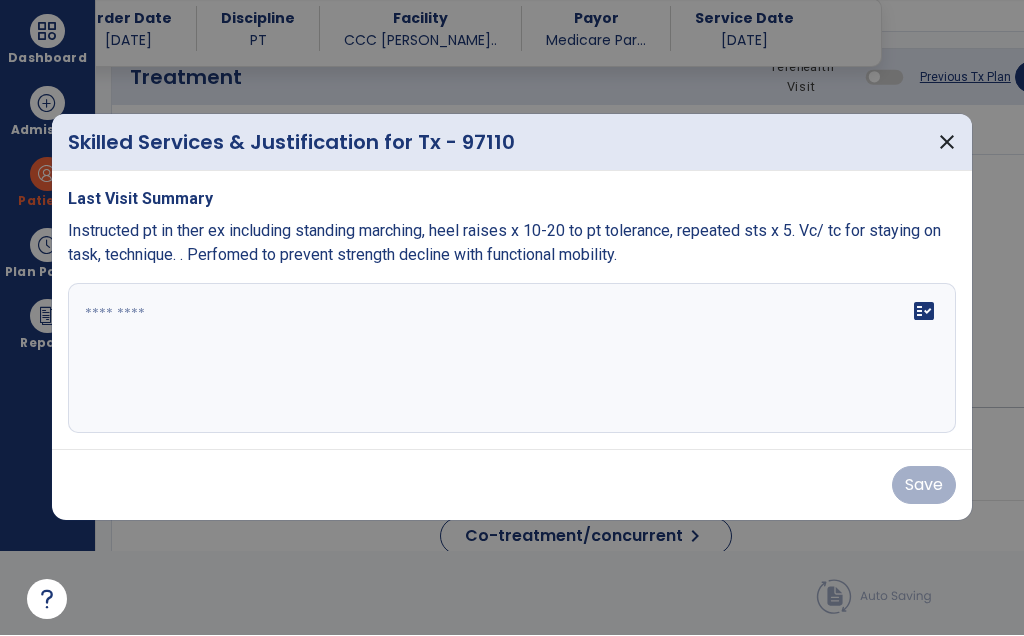 click on "fact_check" at bounding box center [512, 359] 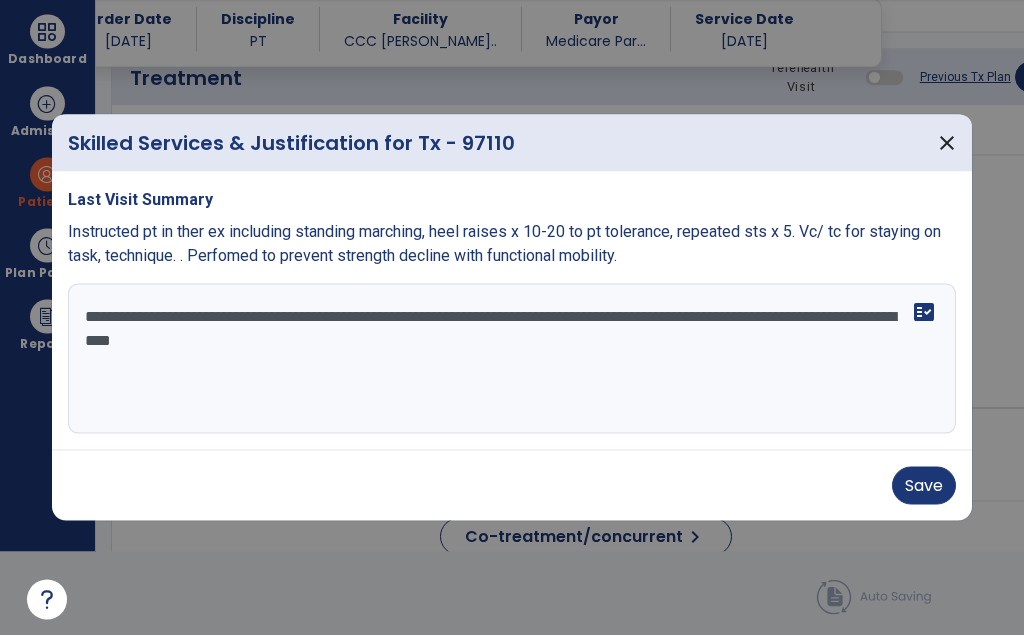click on "**********" at bounding box center [512, 359] 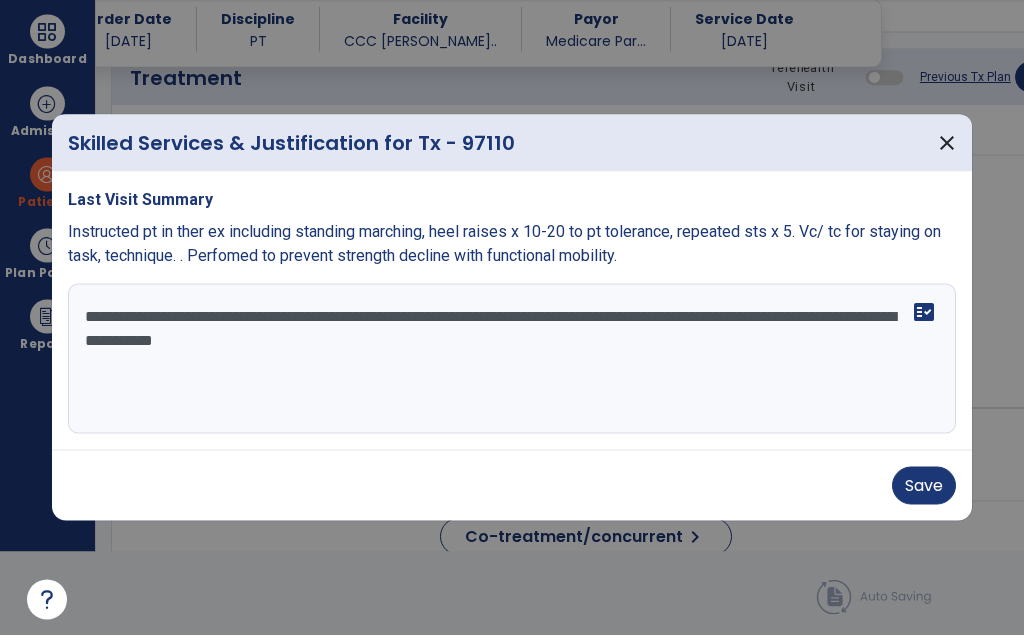 click on "**********" at bounding box center (512, 359) 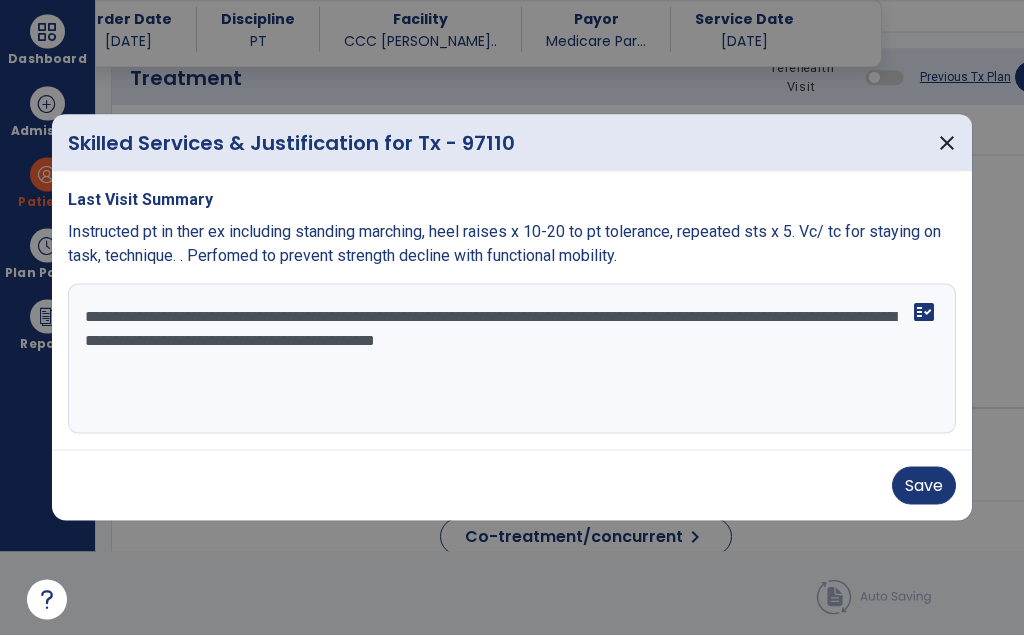 type on "**********" 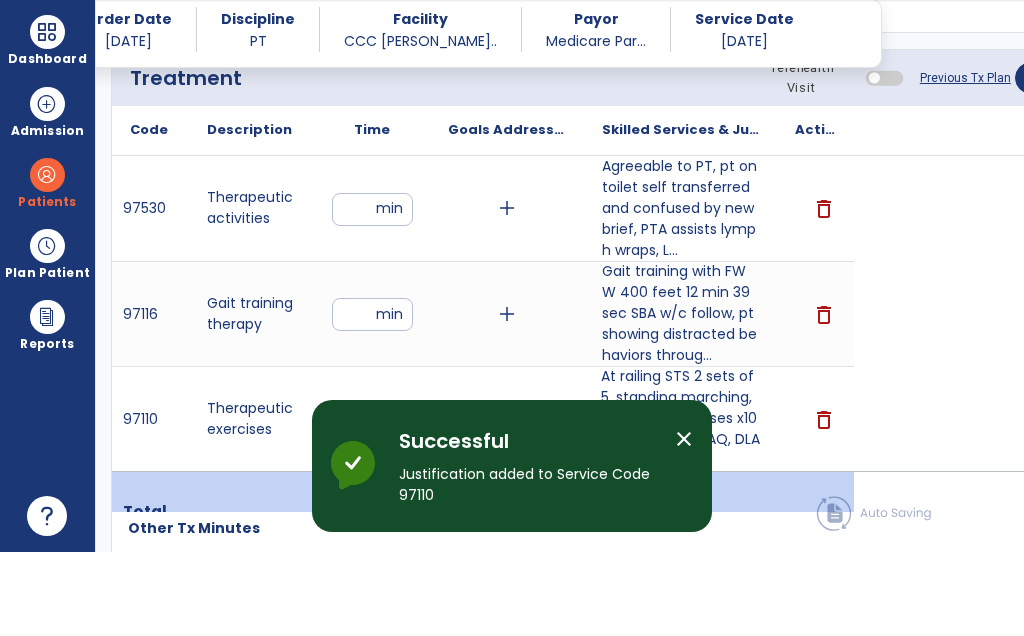scroll, scrollTop: 84, scrollLeft: 0, axis: vertical 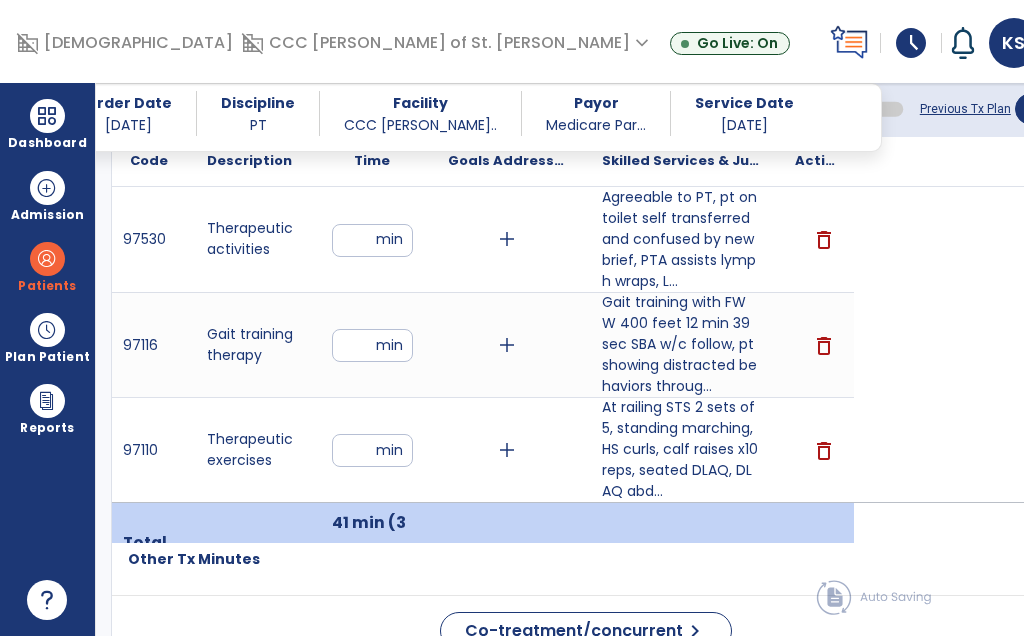 click on "**" at bounding box center (372, 240) 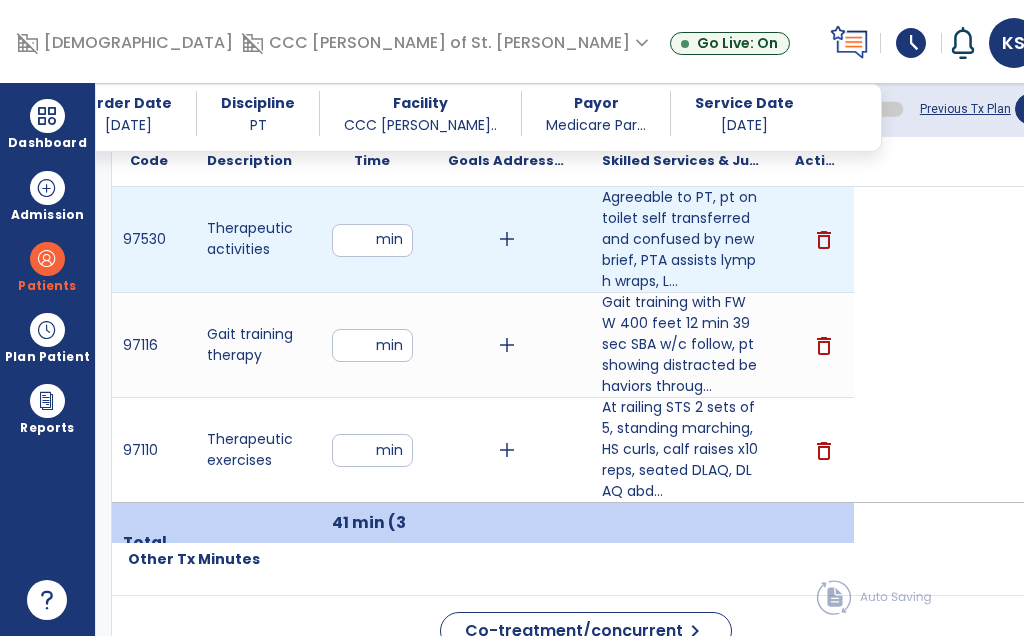 scroll, scrollTop: 83, scrollLeft: 0, axis: vertical 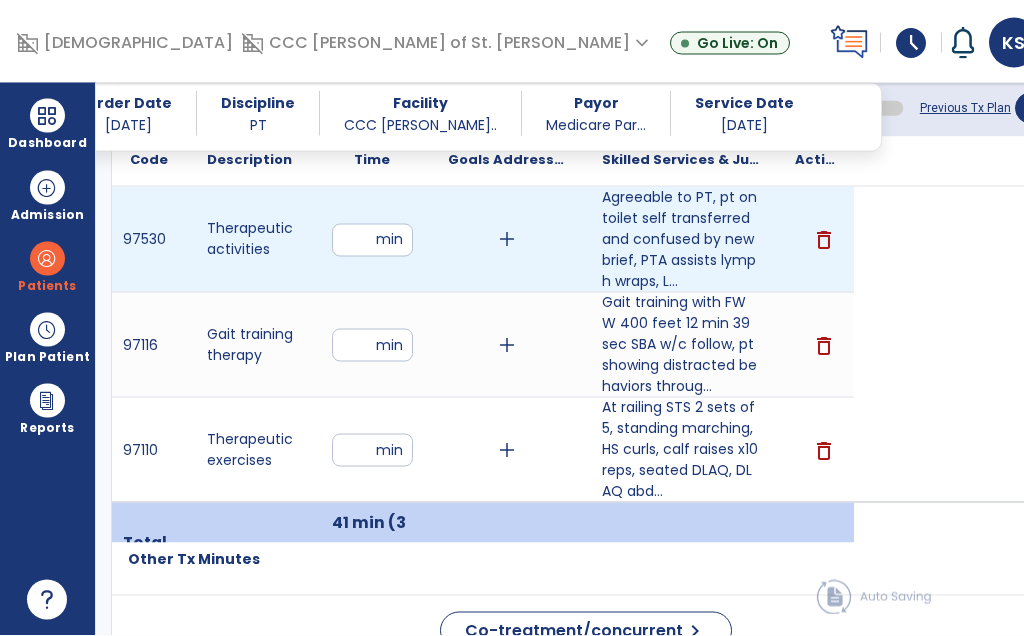 type on "**" 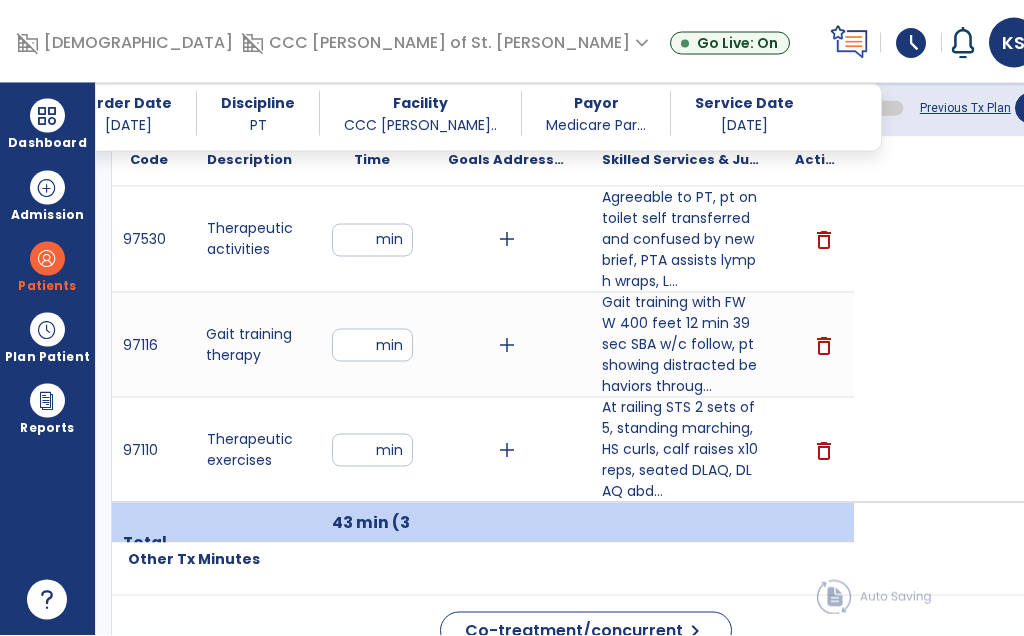 click on "Patient Goals   Patient Goals" 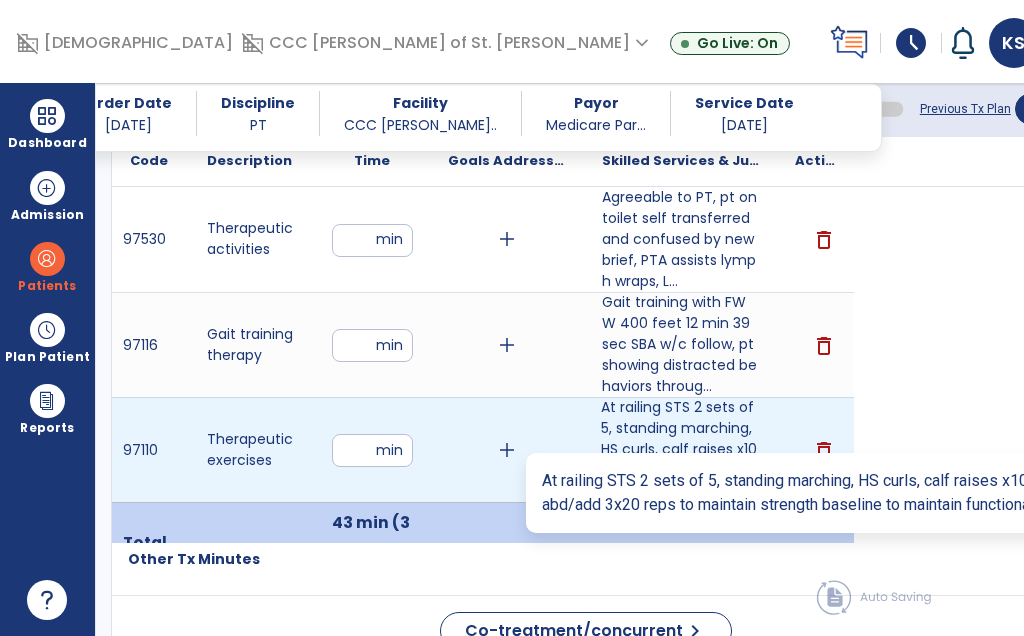 click on "At railing STS 2 sets of 5, standing marching, HS curls, calf raises x10 reps, seated DLAQ, DLAQ abd..." at bounding box center [680, 449] 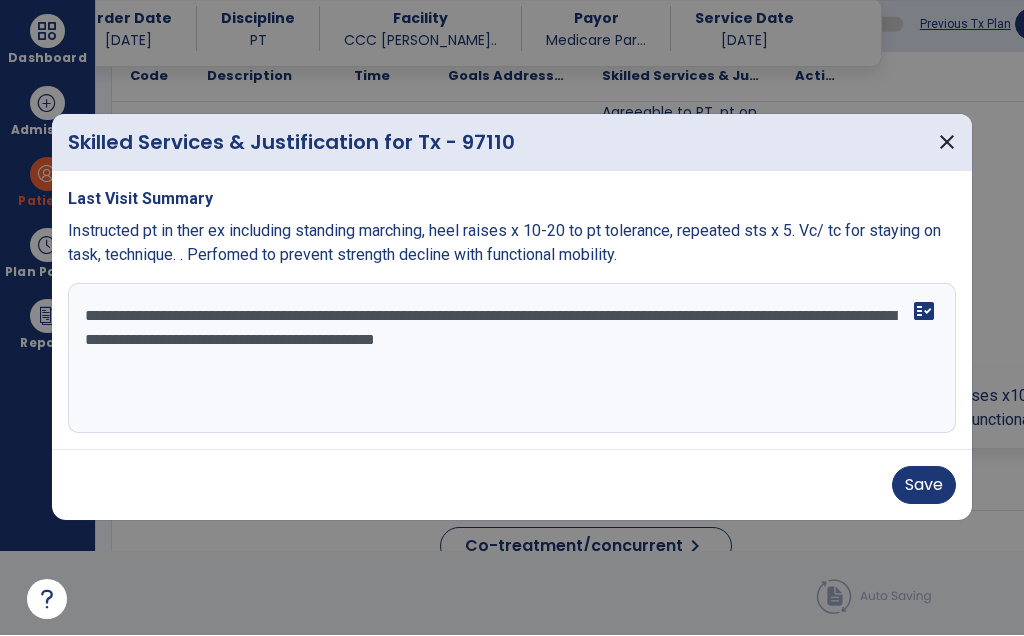 click on "**********" at bounding box center [512, 359] 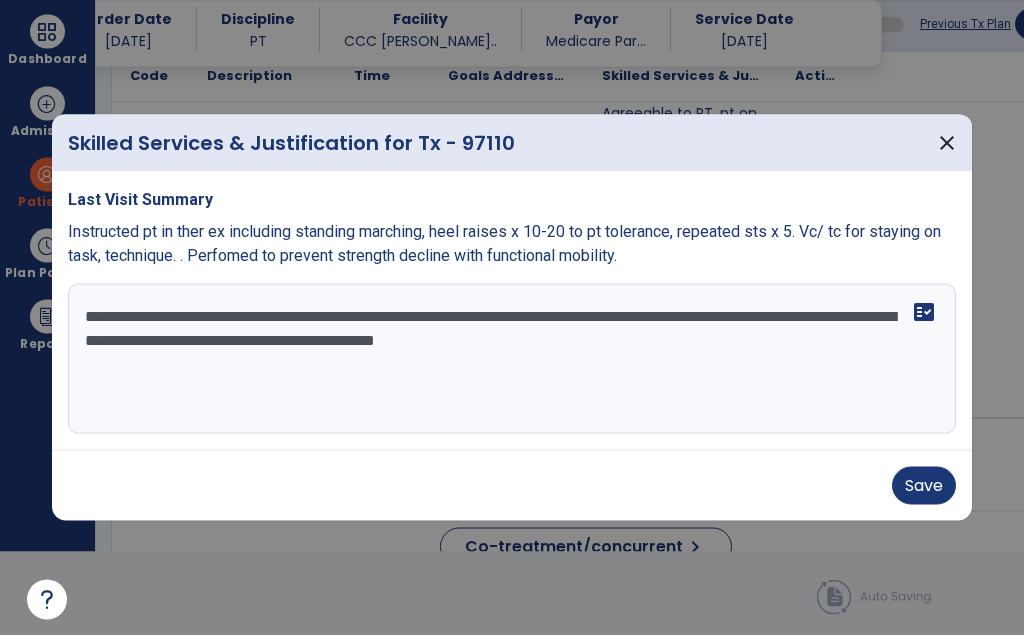 click on "**********" at bounding box center [512, 359] 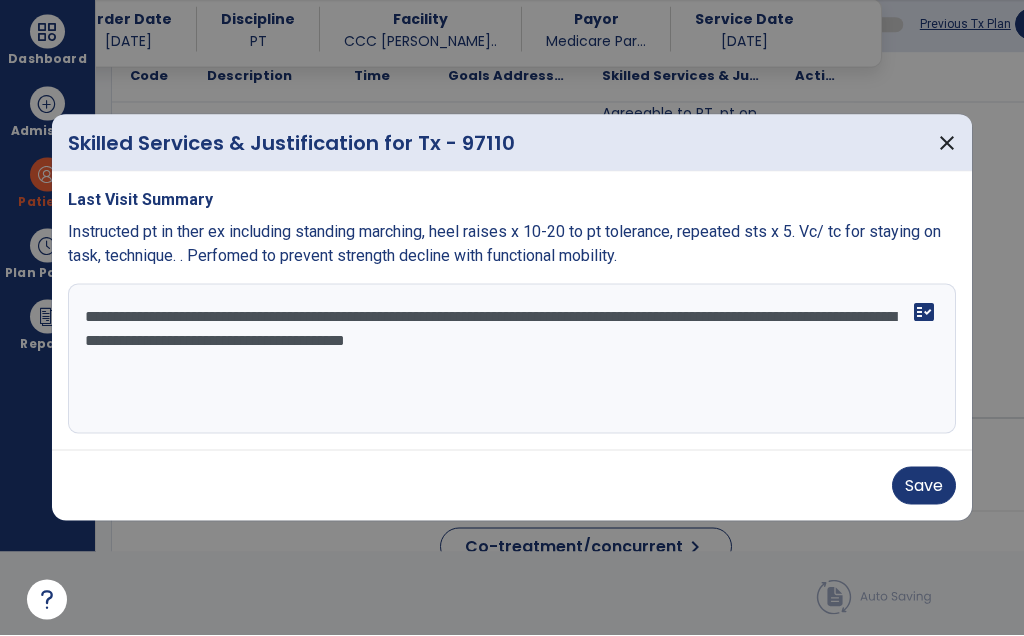 type on "**********" 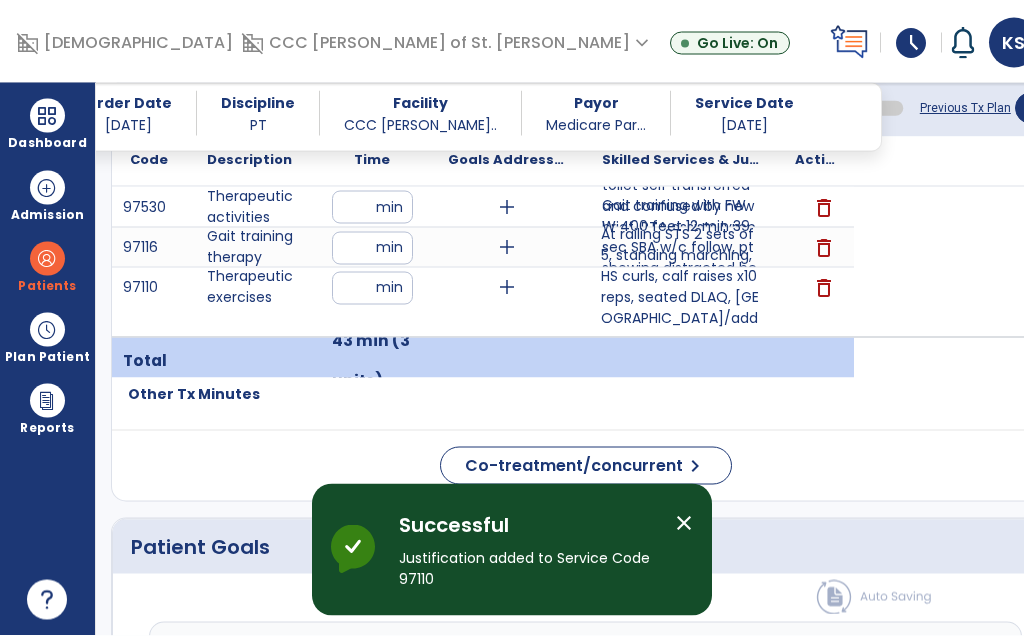 scroll, scrollTop: 84, scrollLeft: 0, axis: vertical 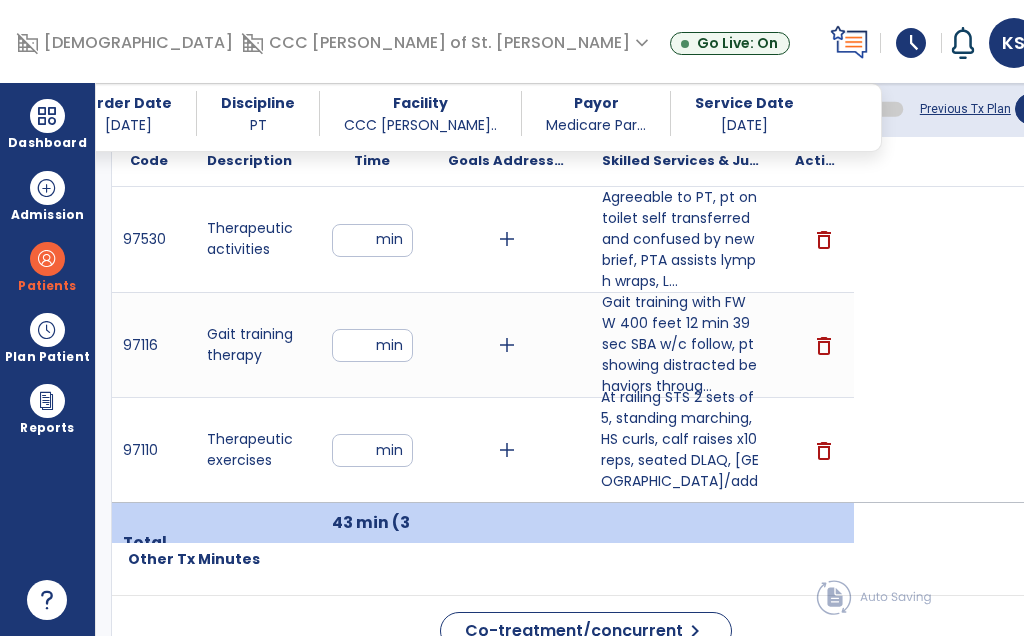 click on "**" at bounding box center [372, 450] 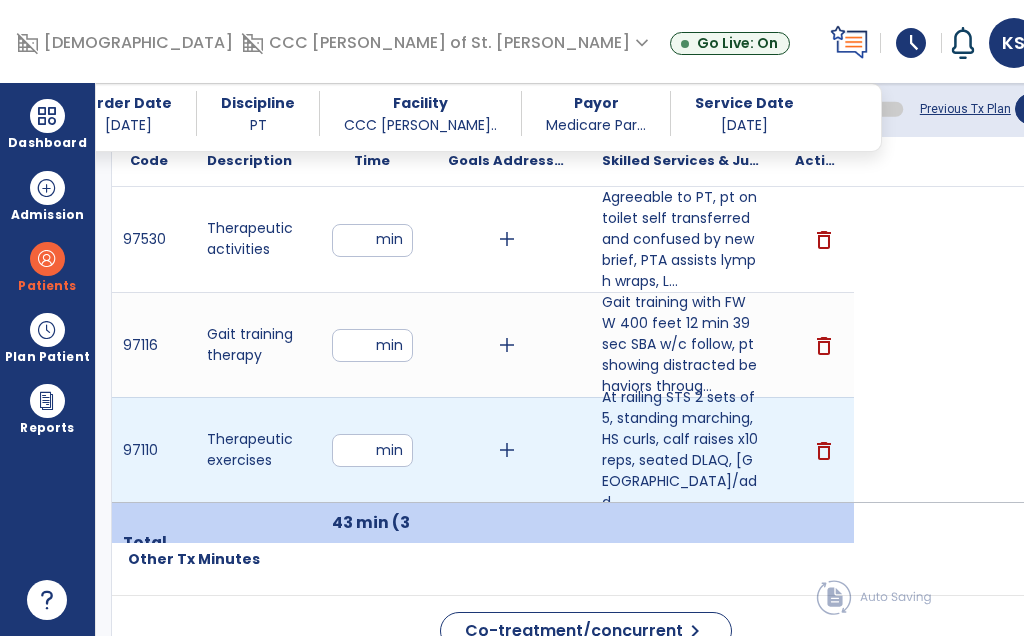 scroll, scrollTop: 83, scrollLeft: 0, axis: vertical 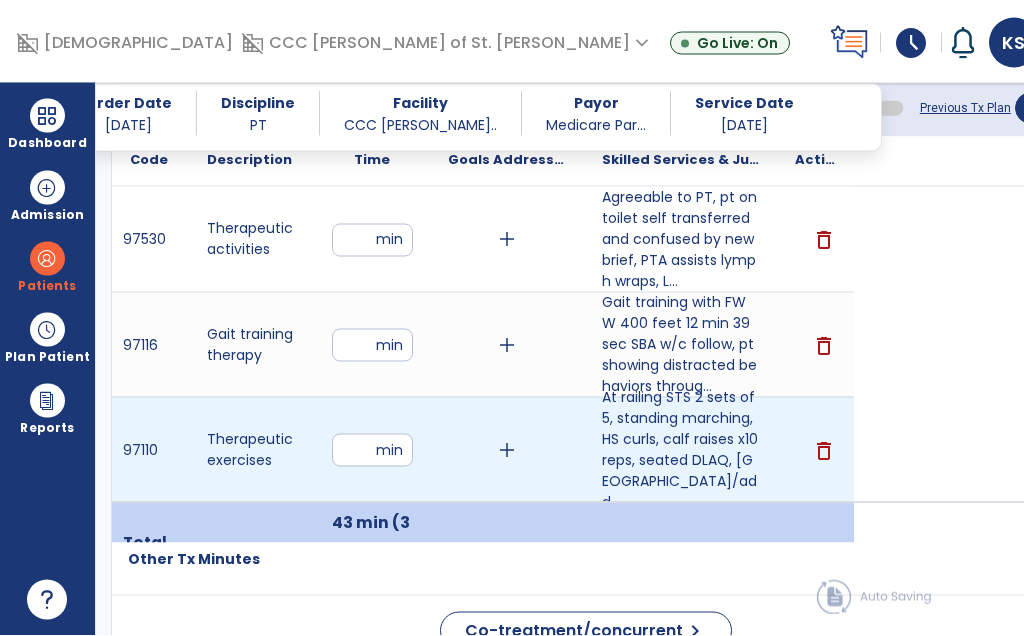 type on "**" 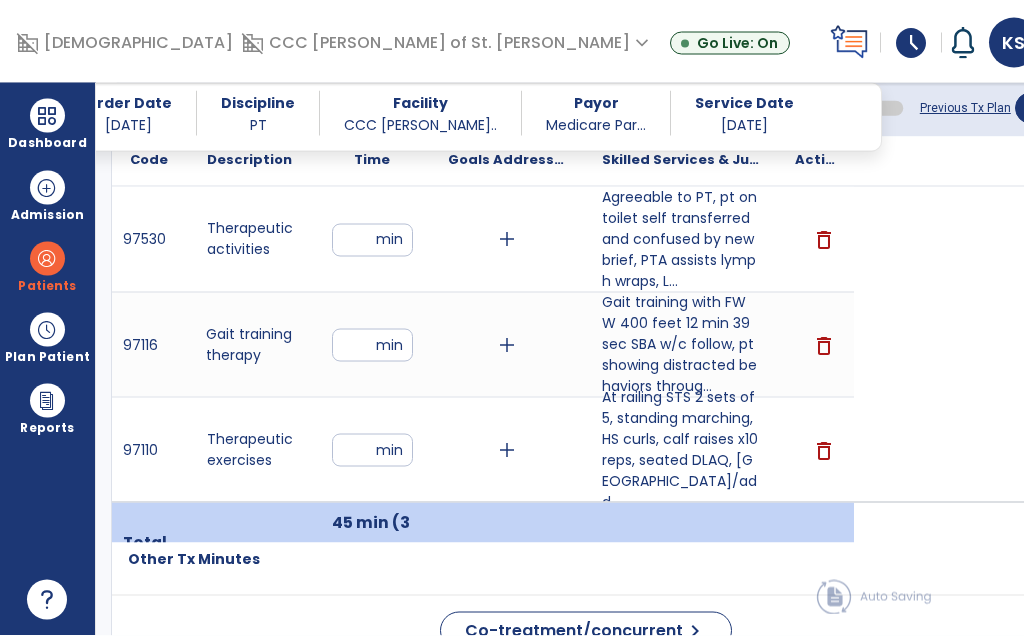 scroll, scrollTop: 84, scrollLeft: 0, axis: vertical 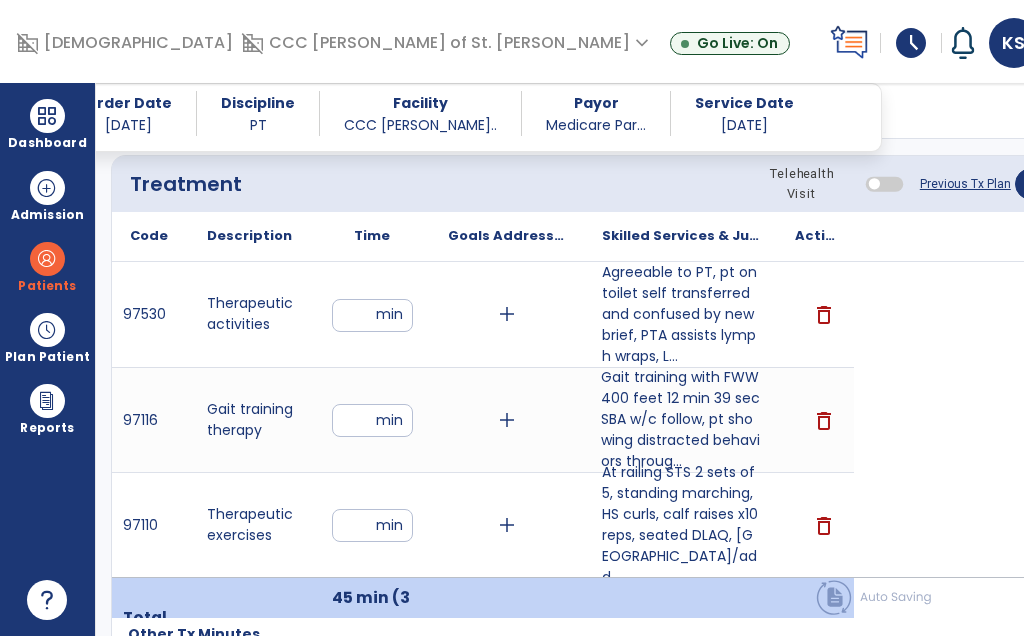 click at bounding box center (47, 259) 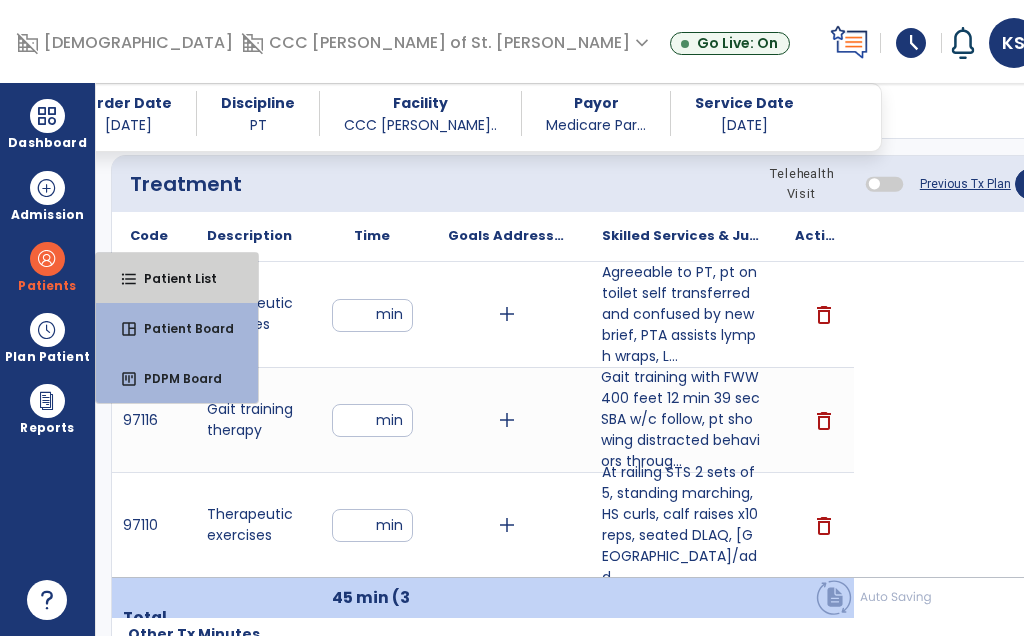 click on "Patient List" at bounding box center (172, 278) 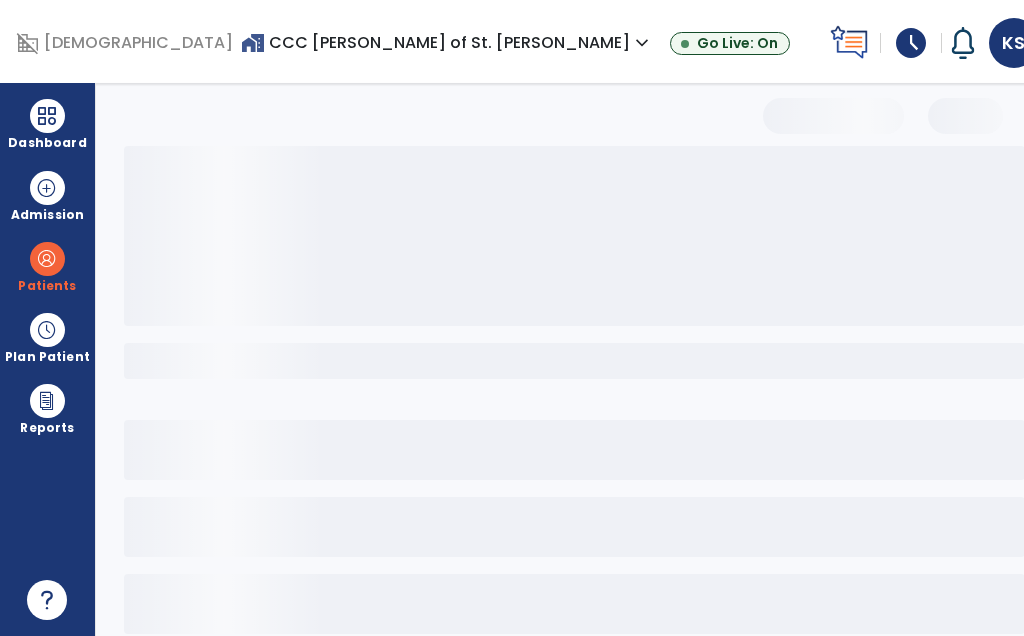 scroll, scrollTop: 20, scrollLeft: 0, axis: vertical 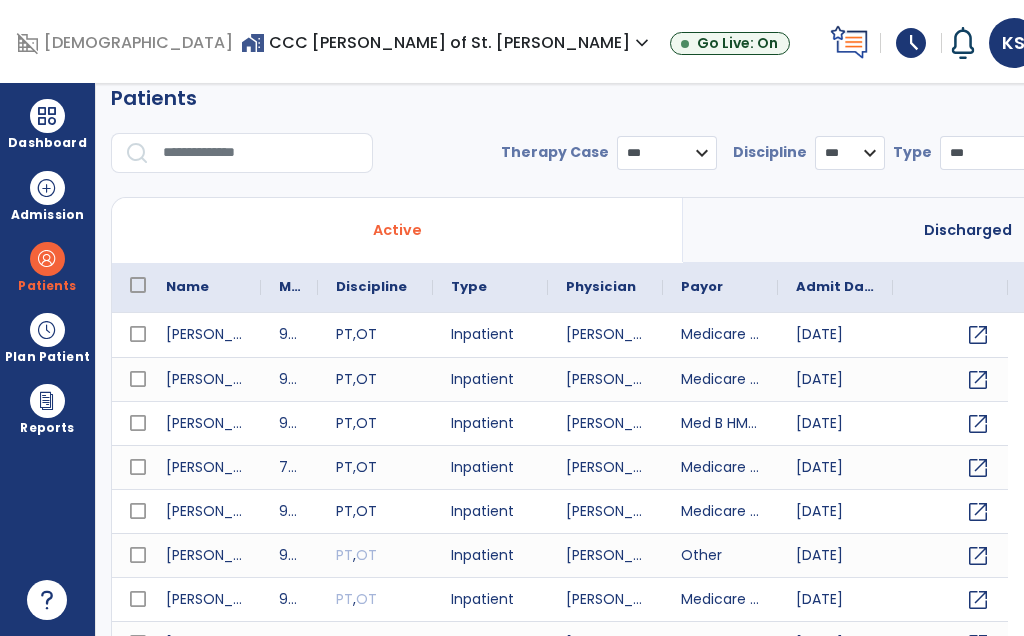 click at bounding box center [261, 153] 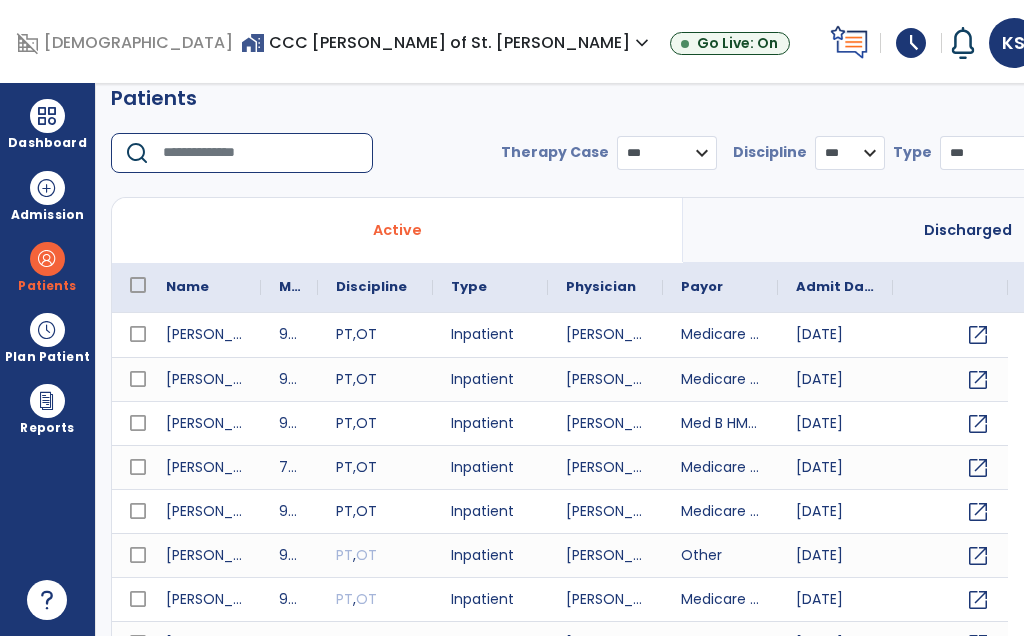 scroll, scrollTop: 83, scrollLeft: 0, axis: vertical 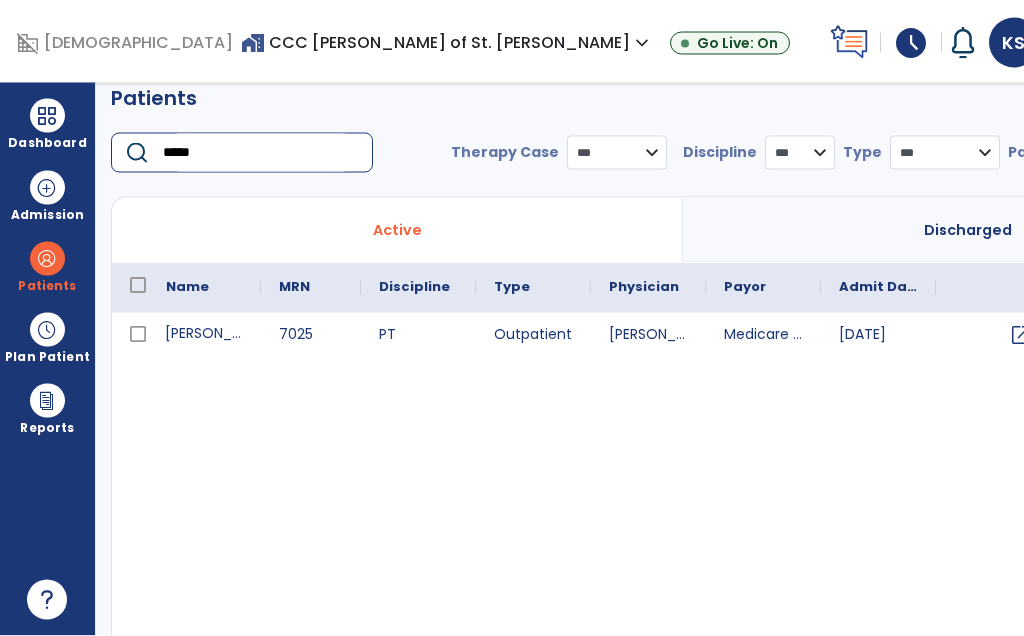 type on "*****" 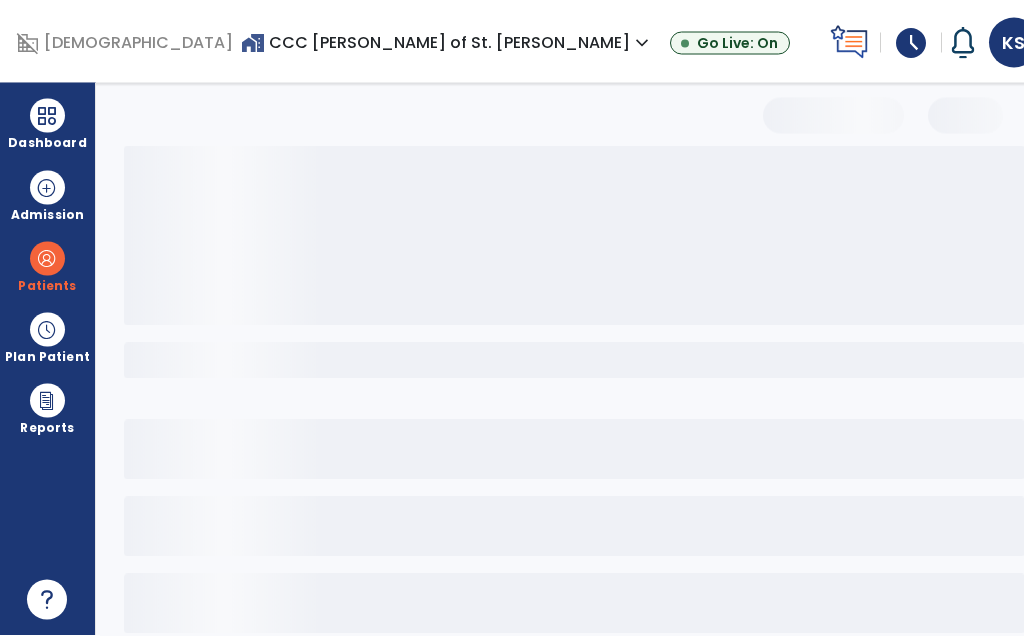scroll, scrollTop: 84, scrollLeft: 0, axis: vertical 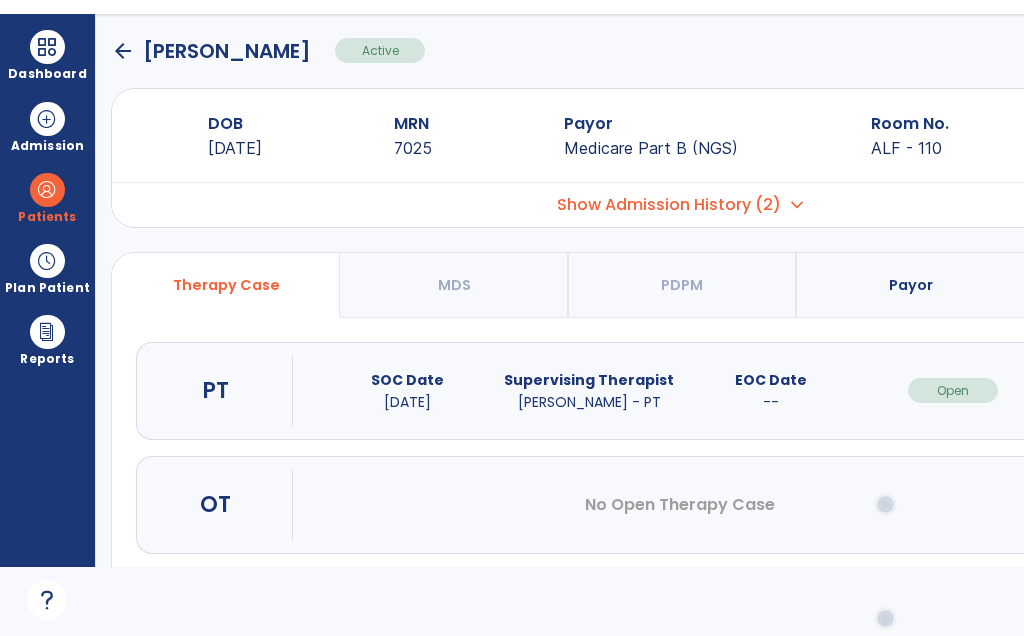 click on "open_in_new" at bounding box center (1135, 390) 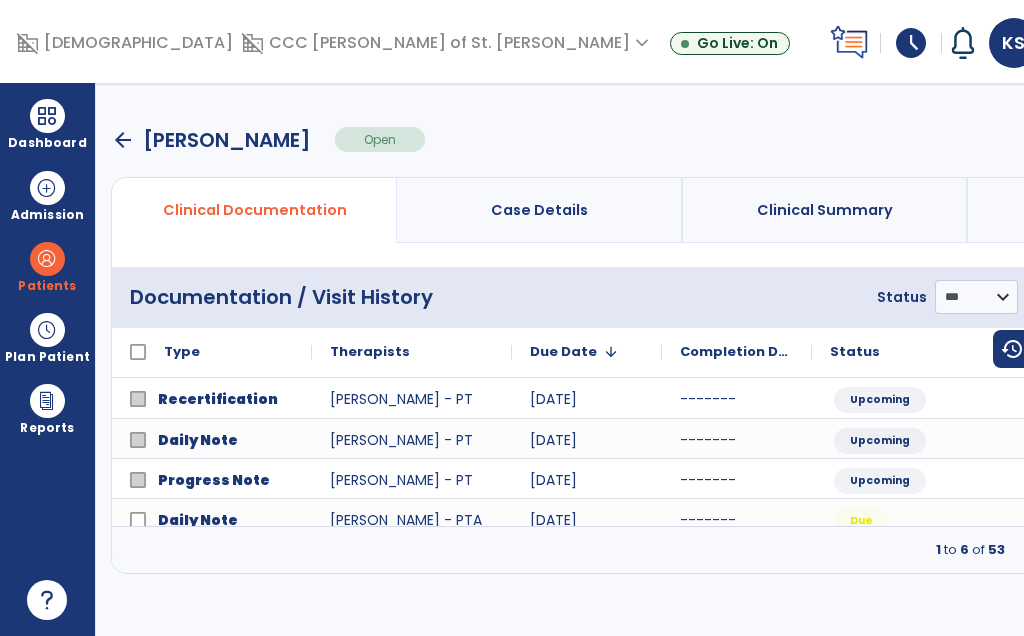 scroll, scrollTop: 0, scrollLeft: 0, axis: both 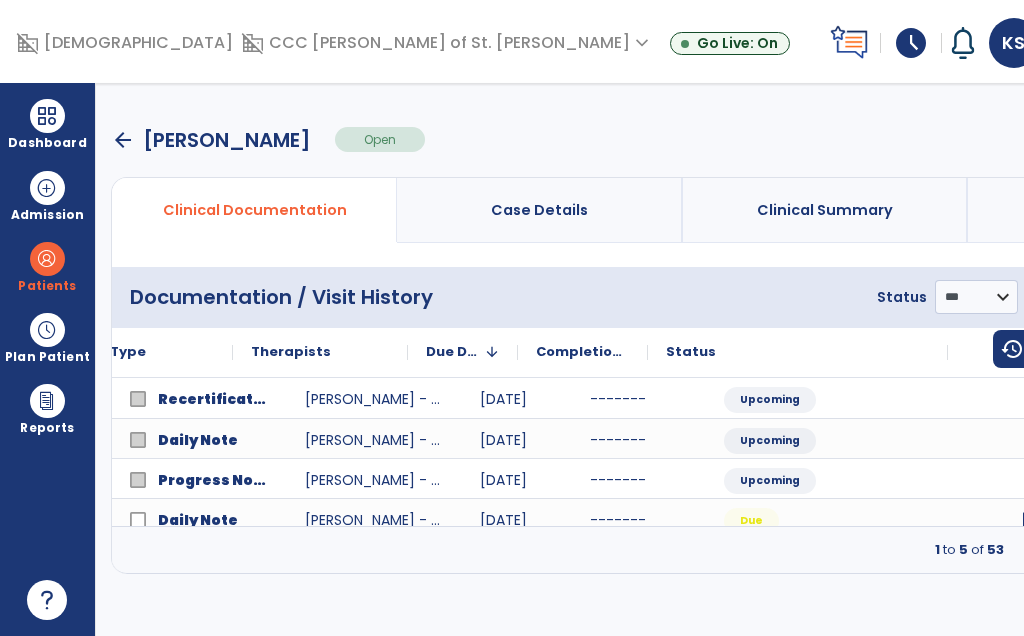 click on "open_in_new" 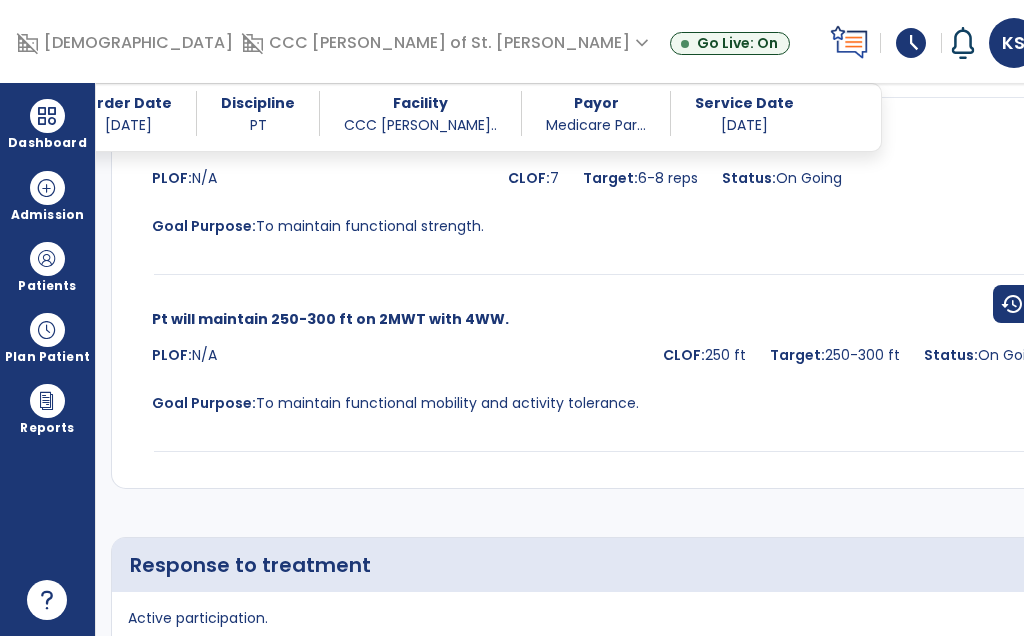 scroll, scrollTop: 3253, scrollLeft: 0, axis: vertical 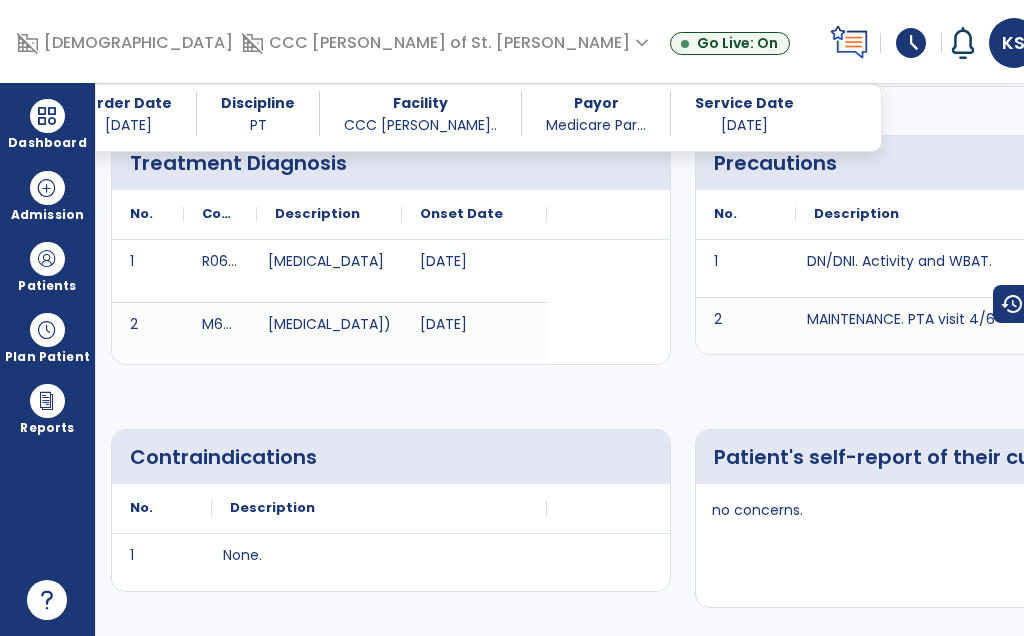 click at bounding box center [47, 116] 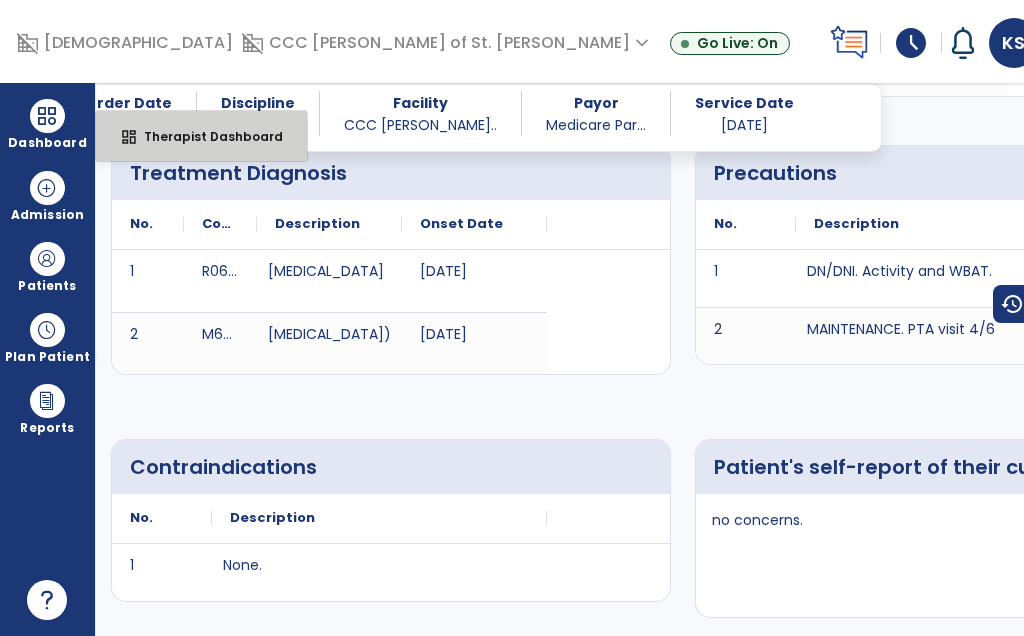 click on "Therapist Dashboard" at bounding box center (205, 136) 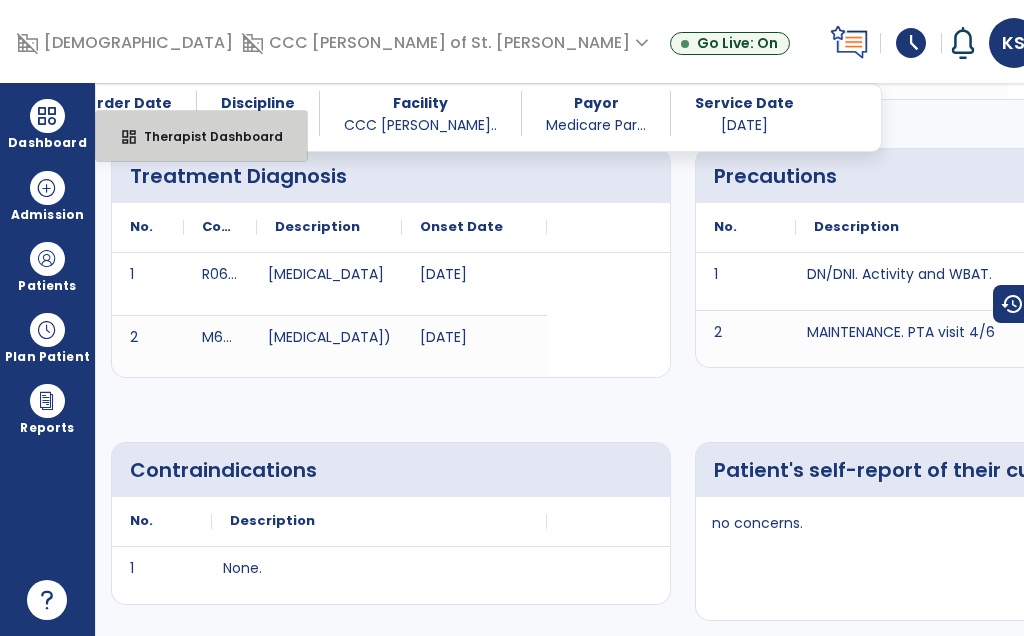 select on "****" 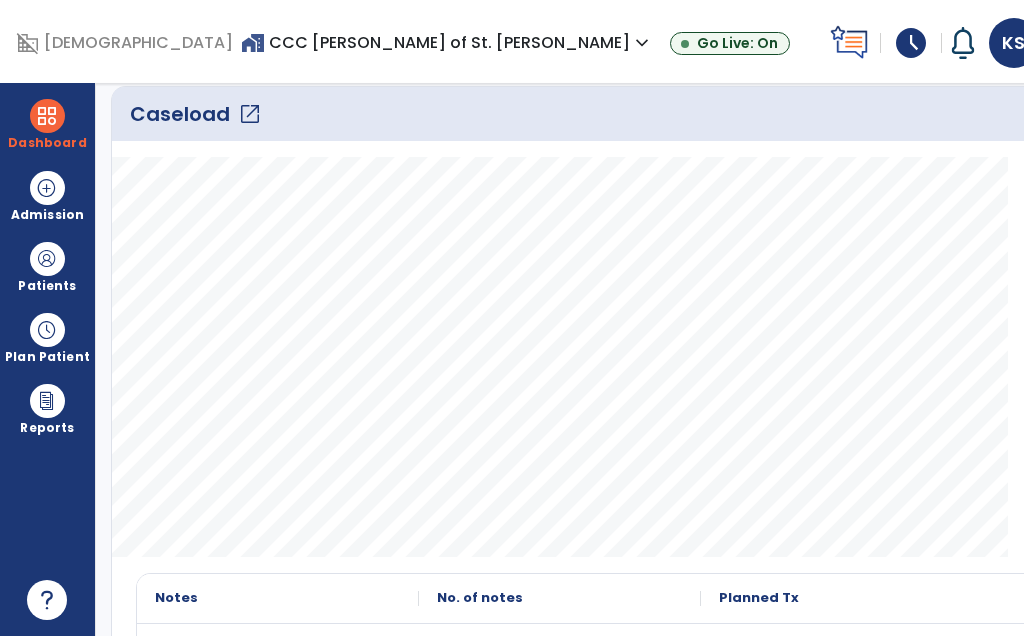 scroll, scrollTop: 313, scrollLeft: 0, axis: vertical 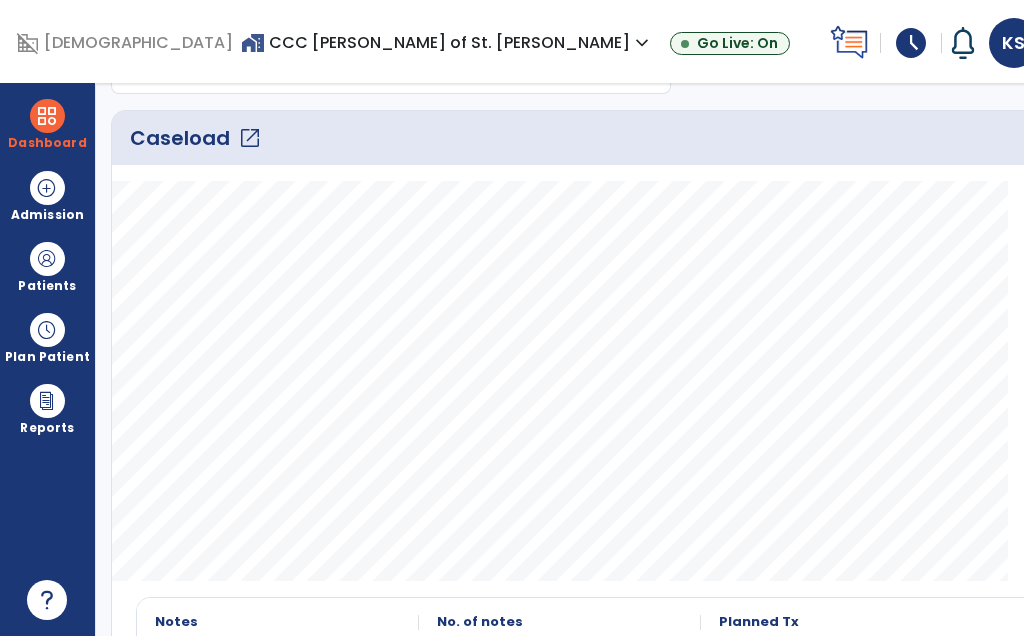 click on "Caseload   open_in_new" 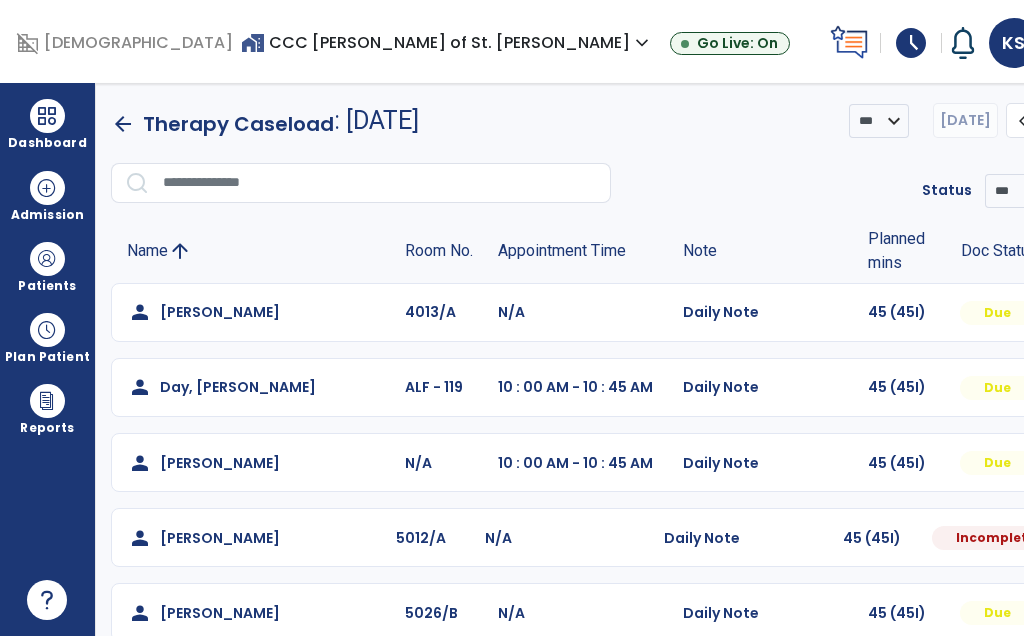 click on "person   Meissner, Geraldine  5012/A N/A  Daily Note   45 (45I)  Incomplete  Mark Visit As Complete   Reset Note   Open Document   G + C Mins" 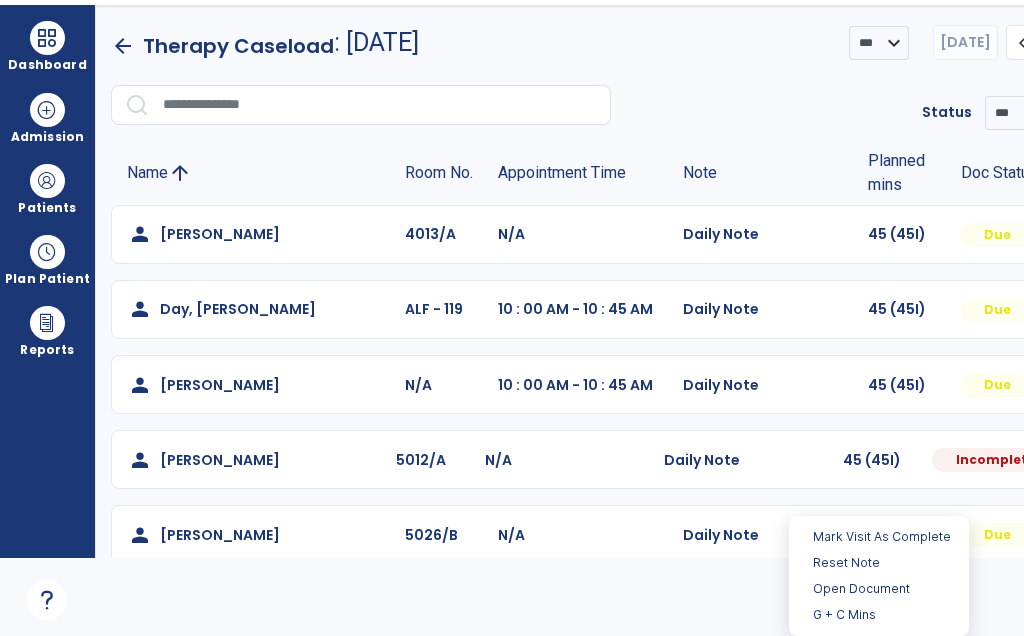 click on "Open Document" at bounding box center [879, 589] 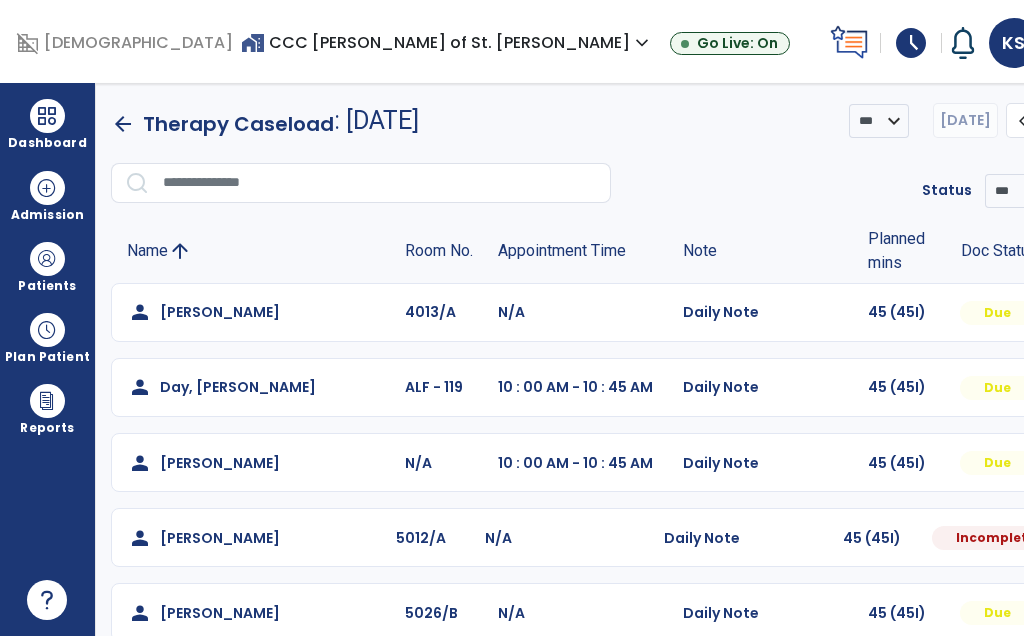 select on "*" 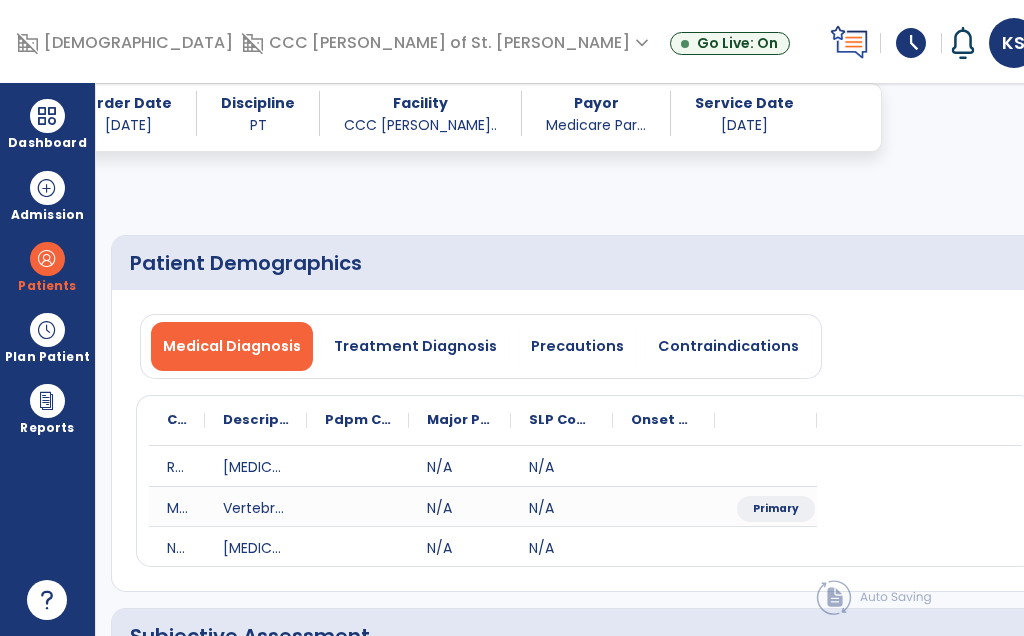 scroll, scrollTop: 2703, scrollLeft: 0, axis: vertical 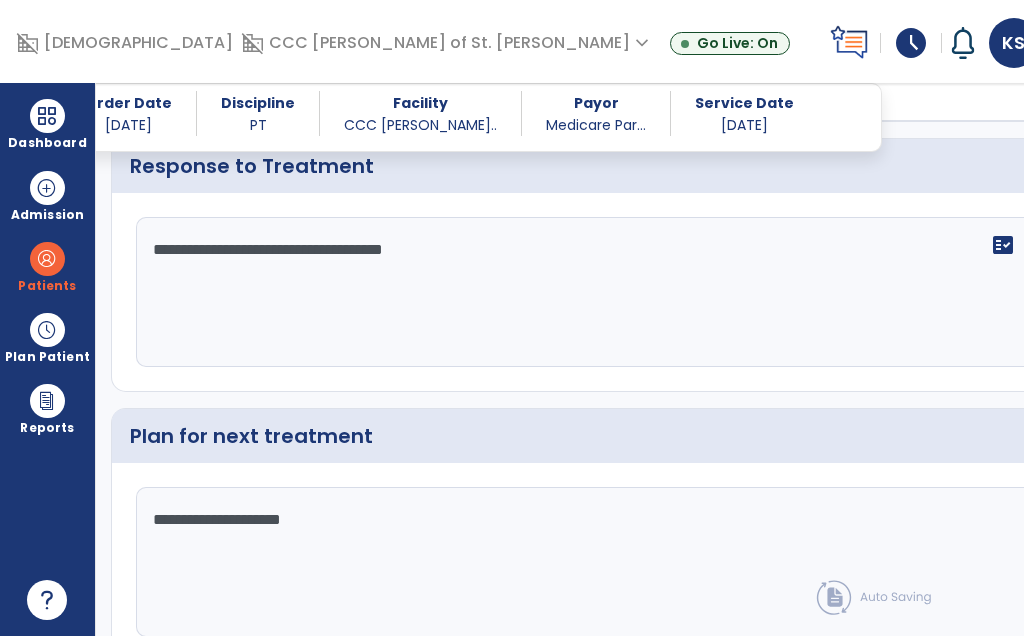click on "Plan For Next Treatment" 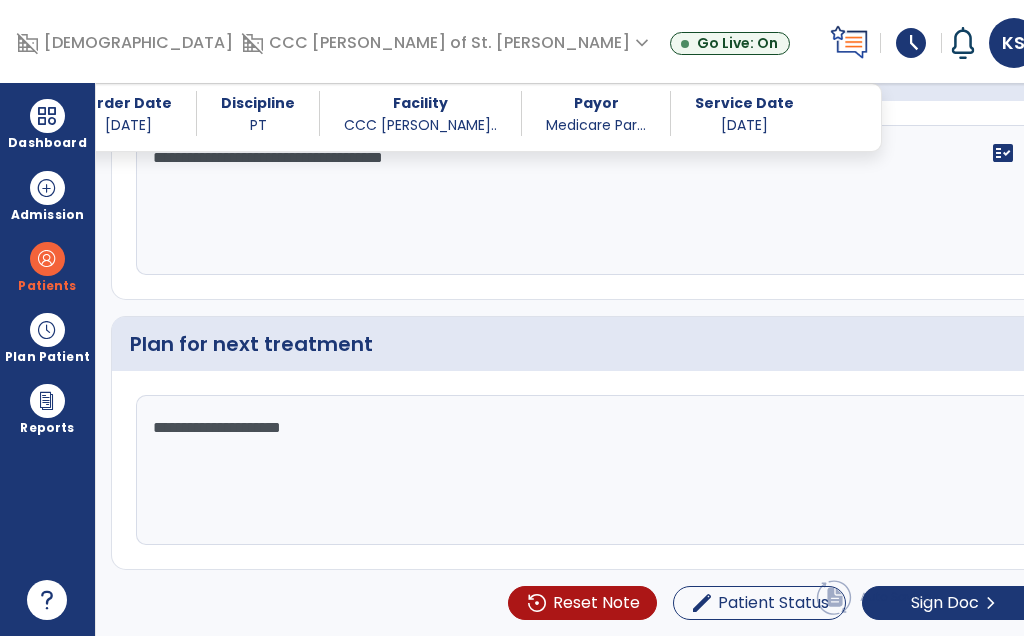 scroll, scrollTop: 2814, scrollLeft: 0, axis: vertical 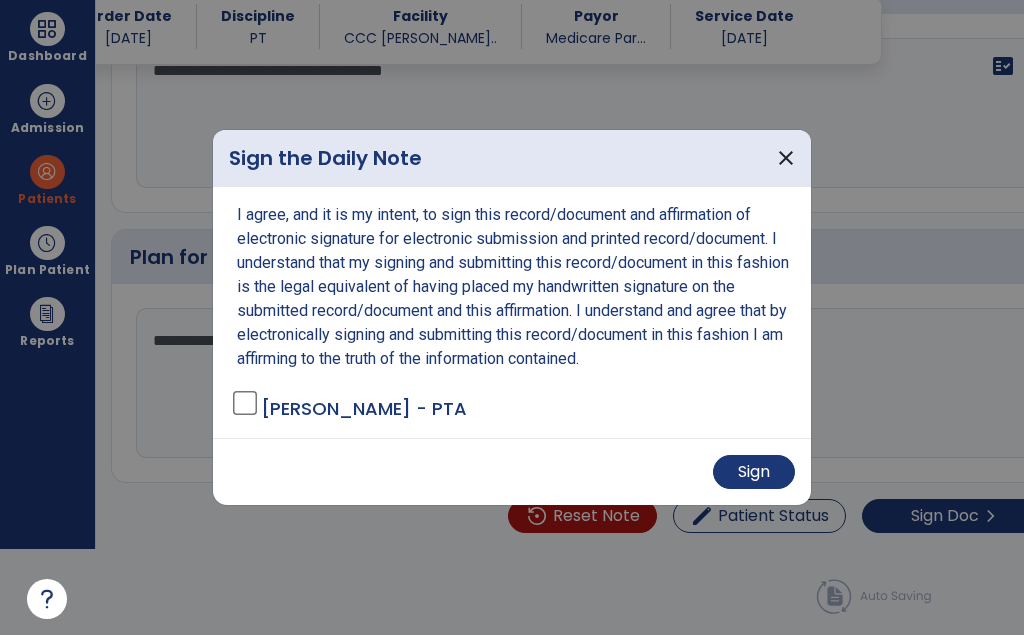 click on "Sign" at bounding box center (754, 473) 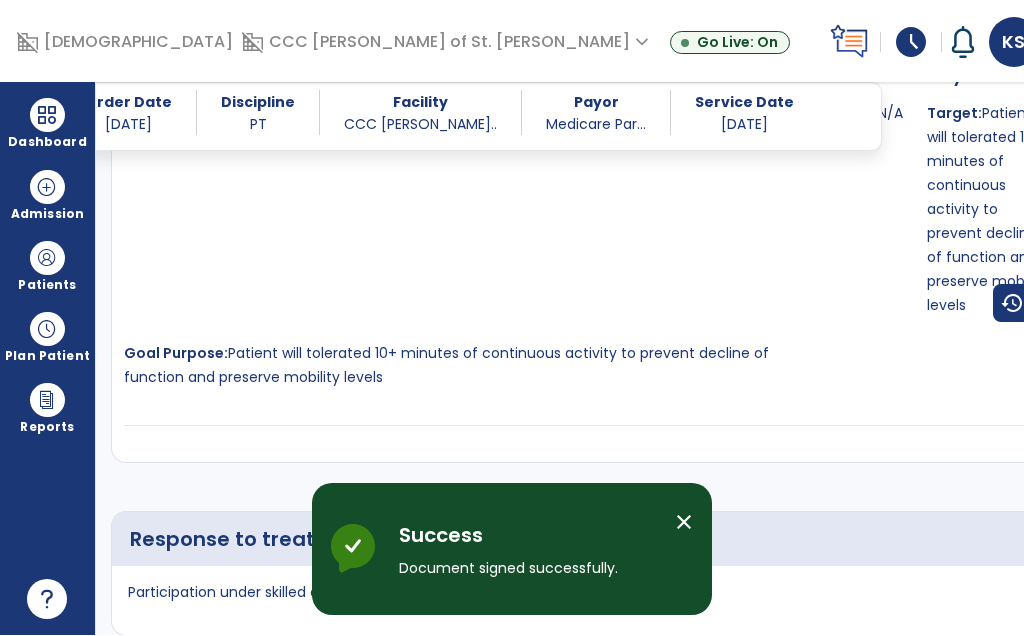 scroll, scrollTop: 86, scrollLeft: 0, axis: vertical 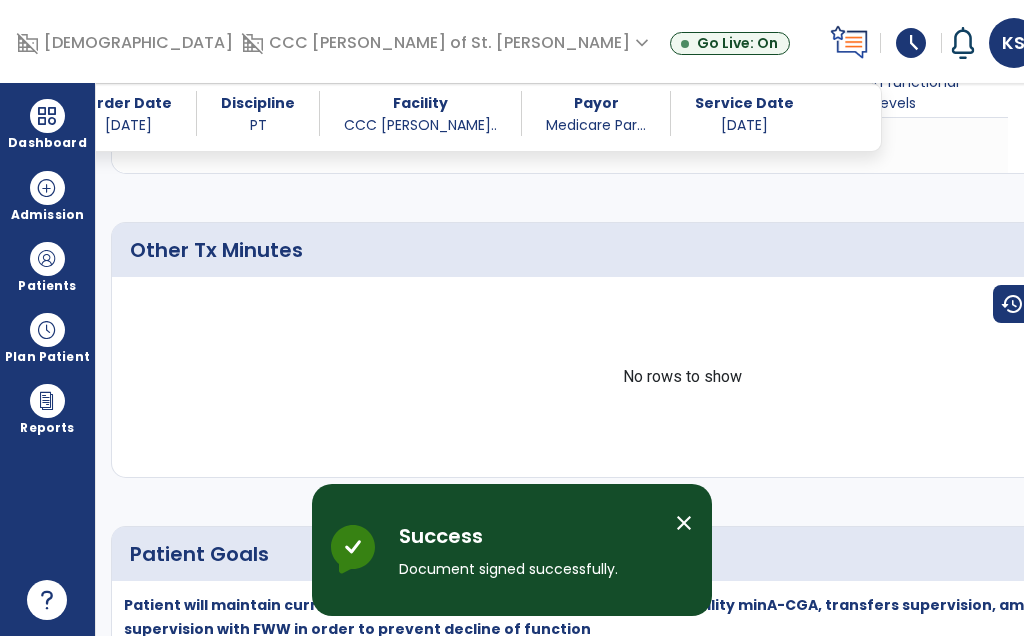 click at bounding box center [47, 116] 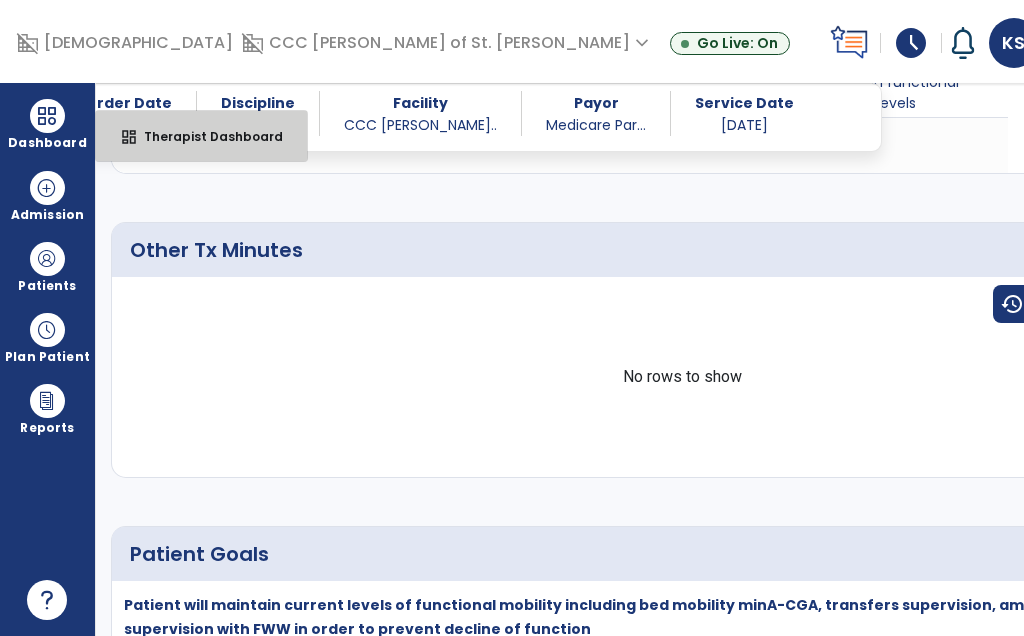 click on "Therapist Dashboard" at bounding box center [205, 136] 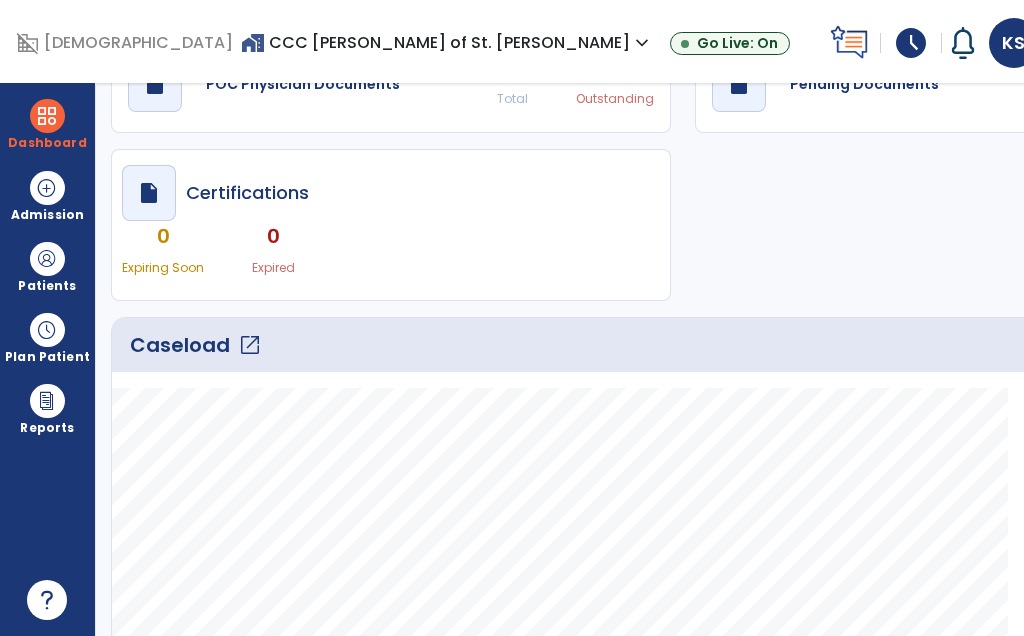 scroll, scrollTop: 108, scrollLeft: 0, axis: vertical 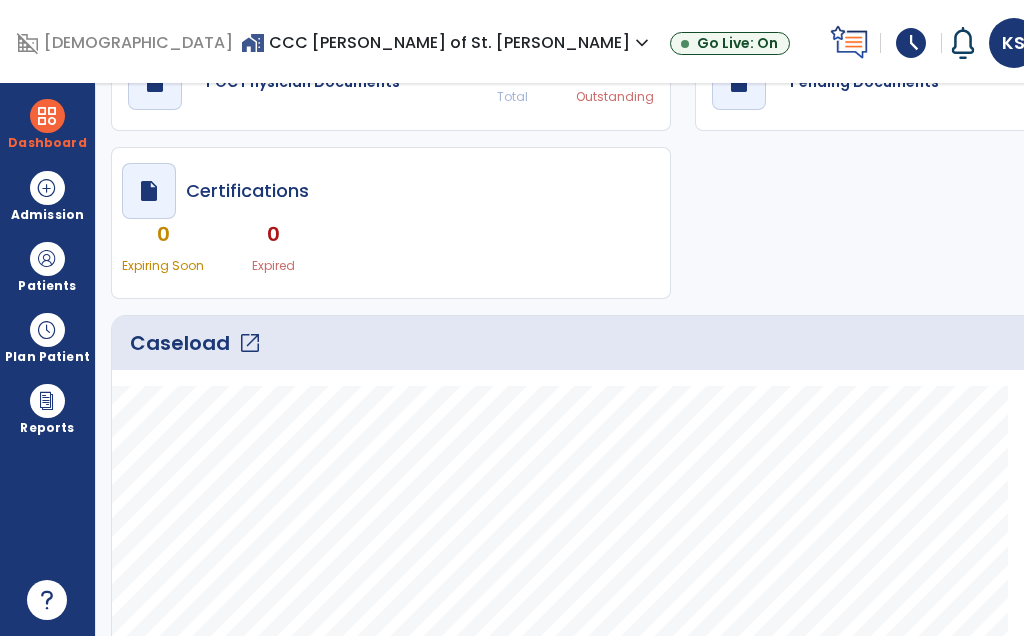 click on "Caseload   open_in_new" 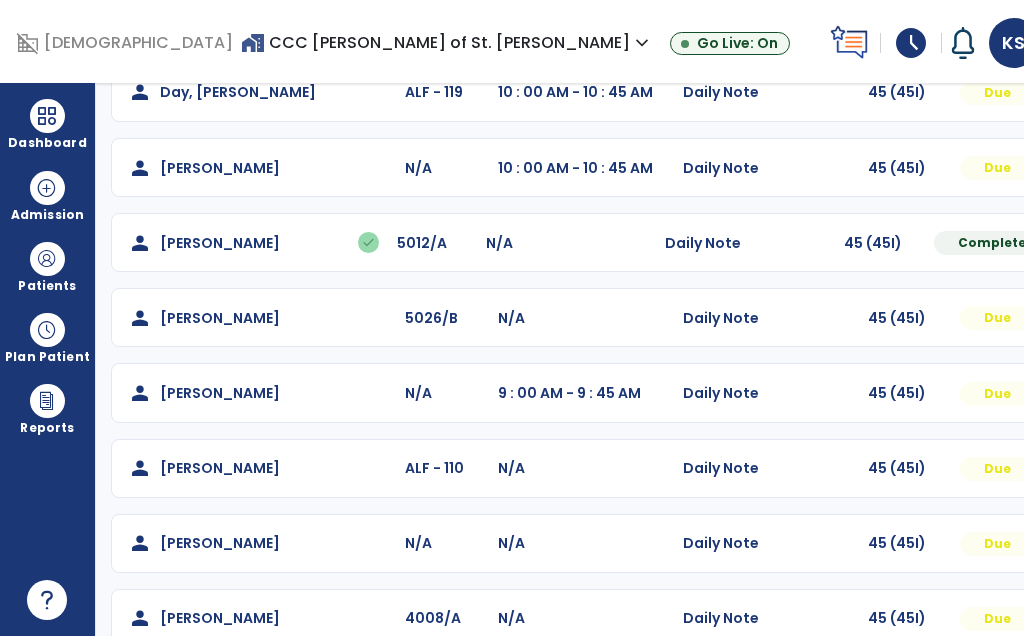 scroll, scrollTop: 299, scrollLeft: 0, axis: vertical 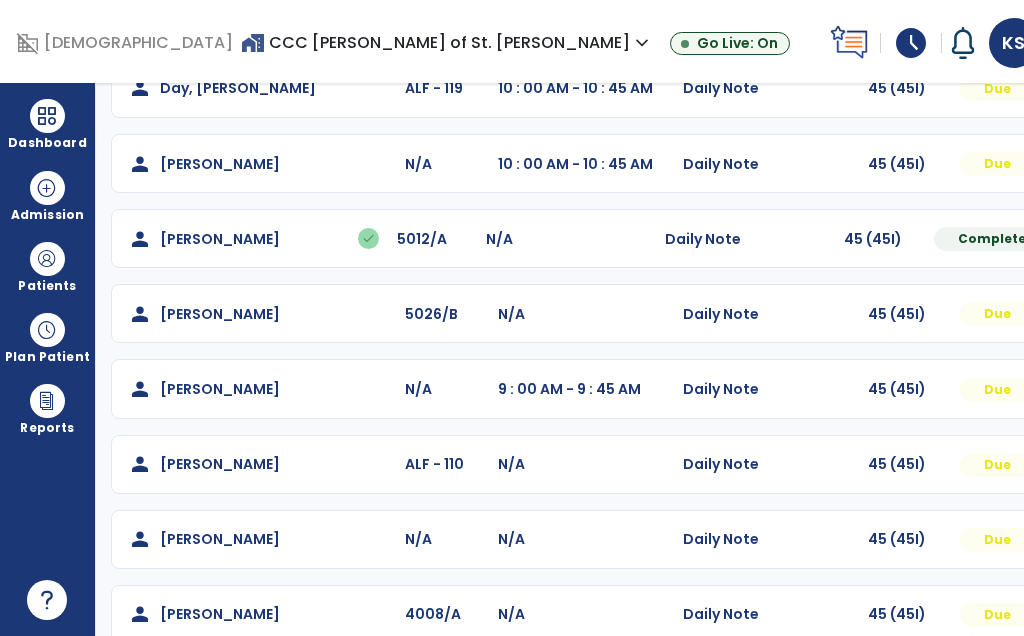 click at bounding box center [1200, 13] 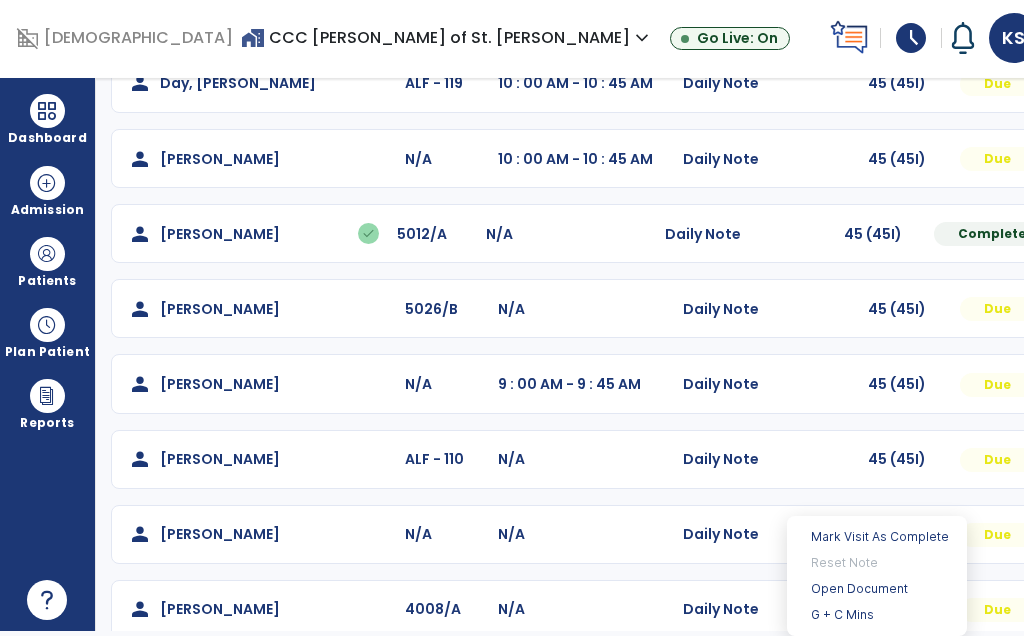 click on "Open Document" at bounding box center (877, 589) 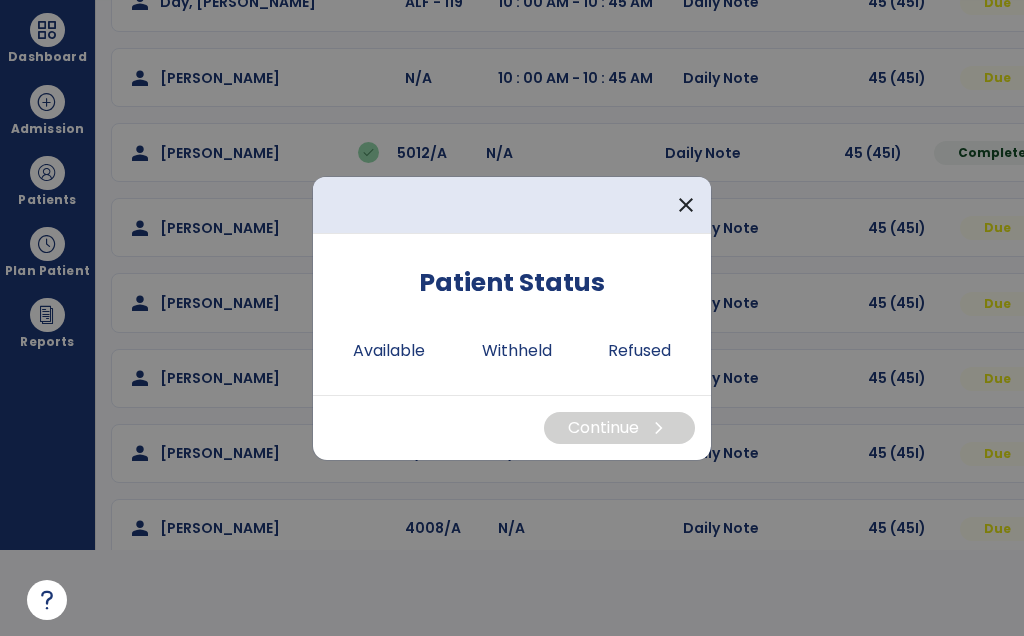 scroll, scrollTop: 0, scrollLeft: 0, axis: both 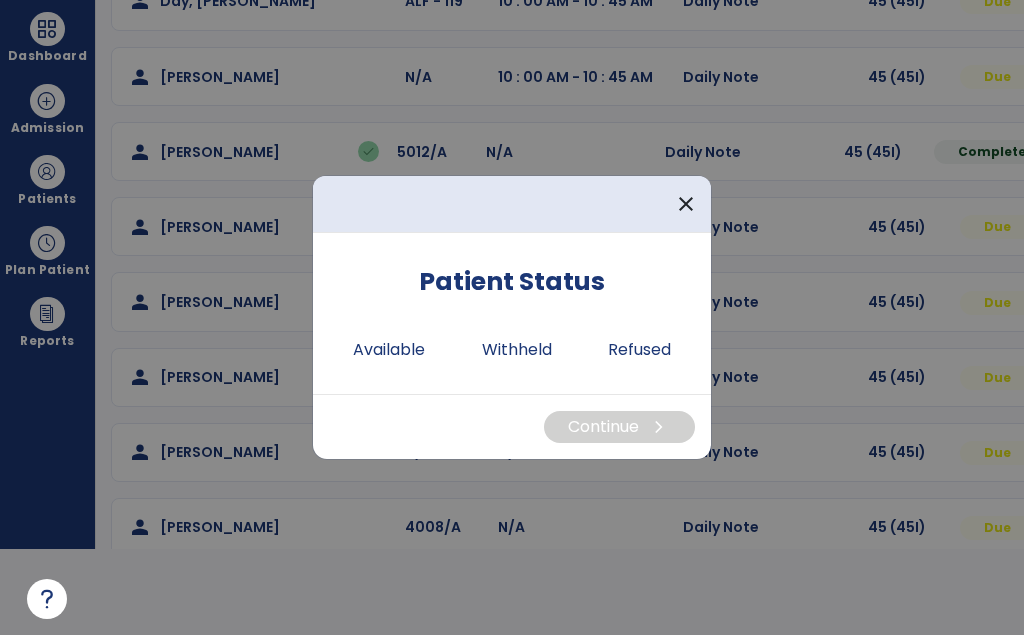 click on "Available" at bounding box center (389, 351) 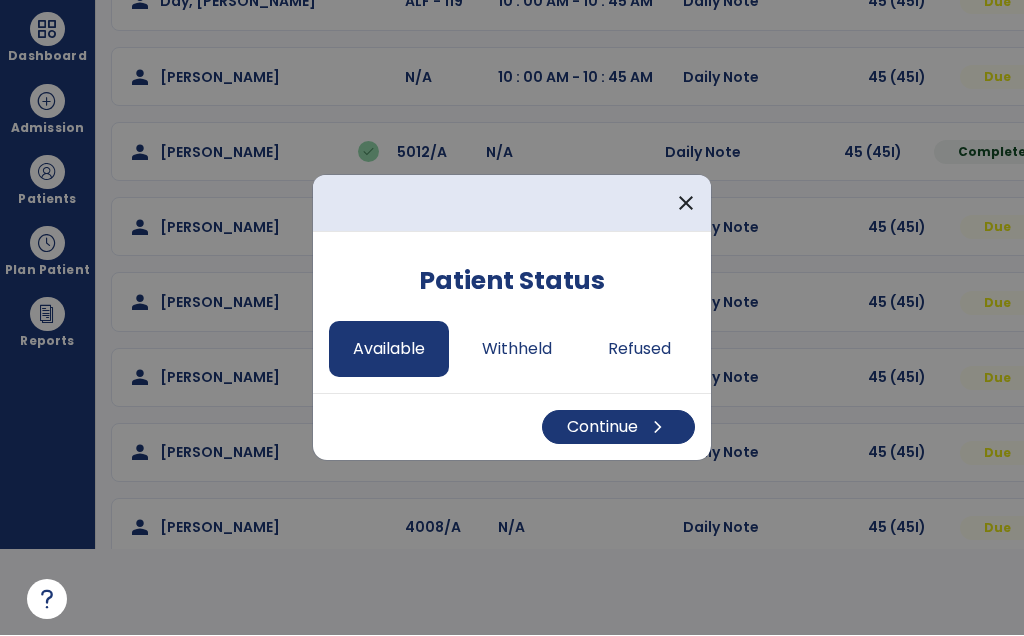 click on "Continue   chevron_right" at bounding box center (618, 428) 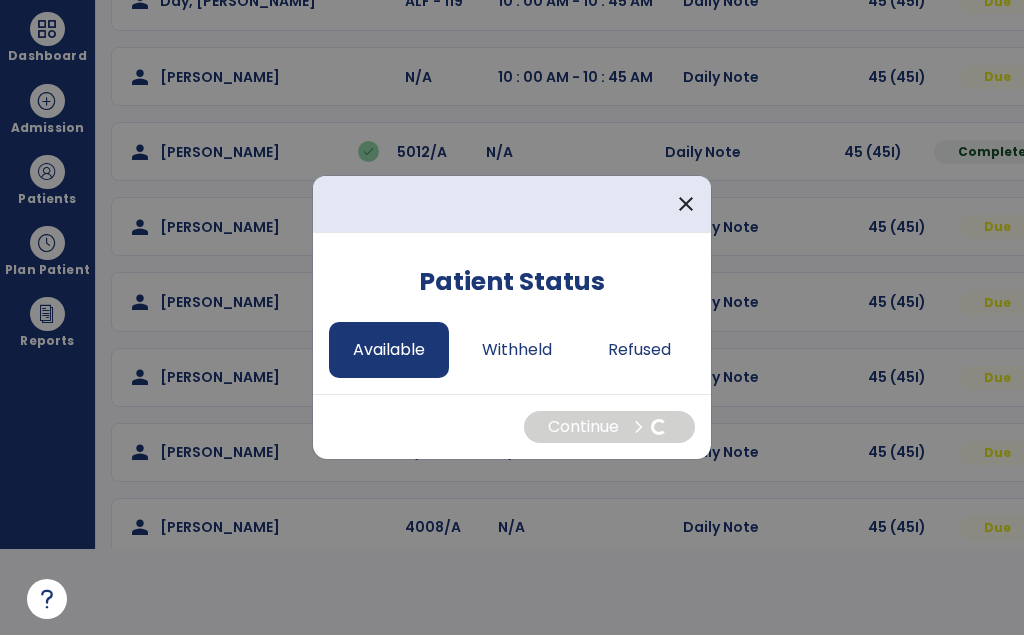 select on "*" 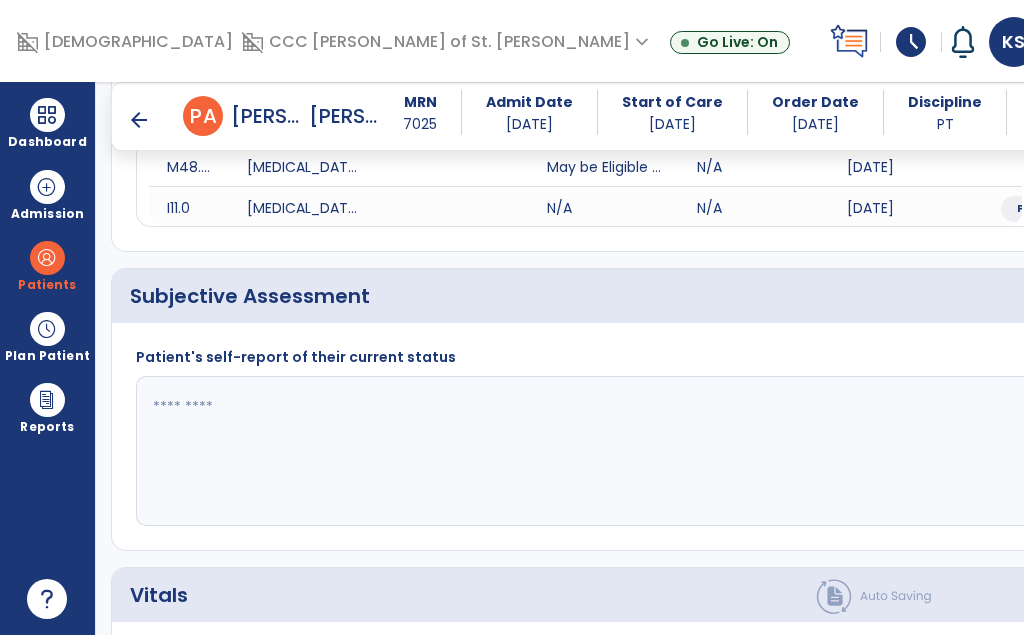 scroll, scrollTop: 86, scrollLeft: 0, axis: vertical 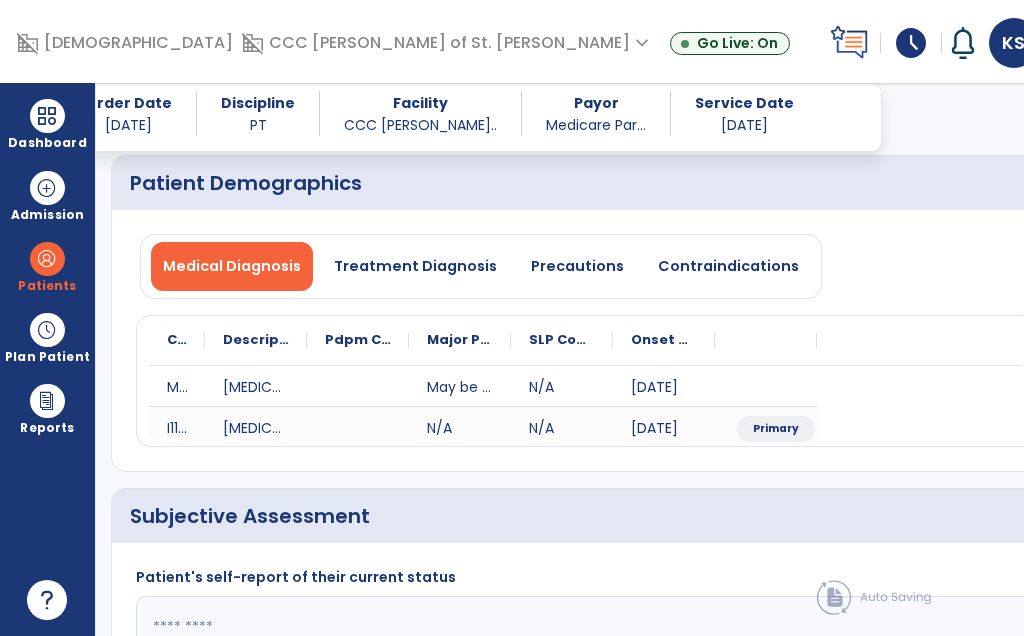 click on "Precautions" at bounding box center (577, 266) 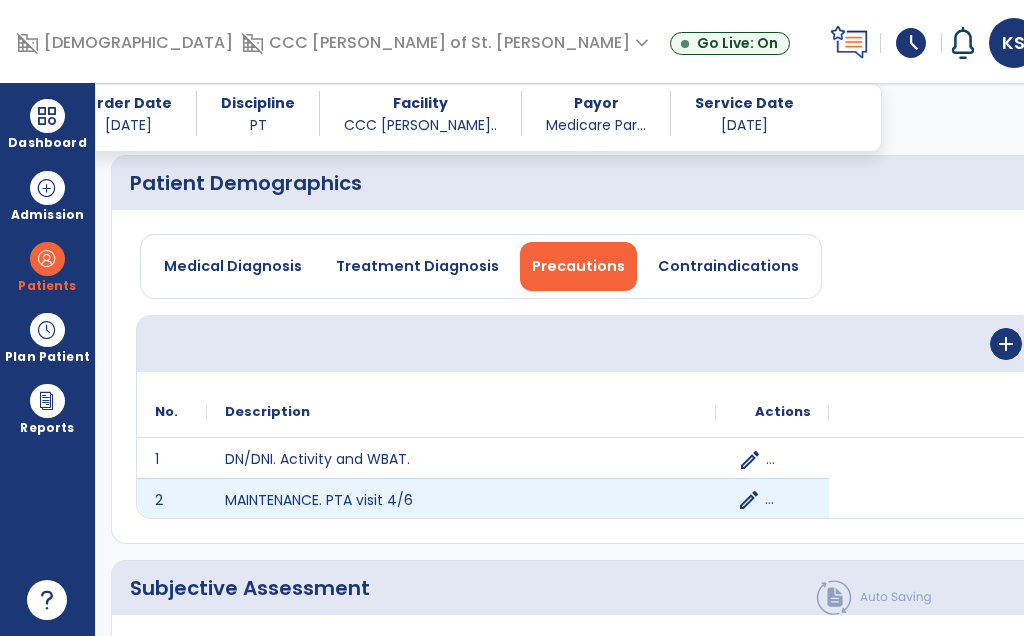 click on "edit" 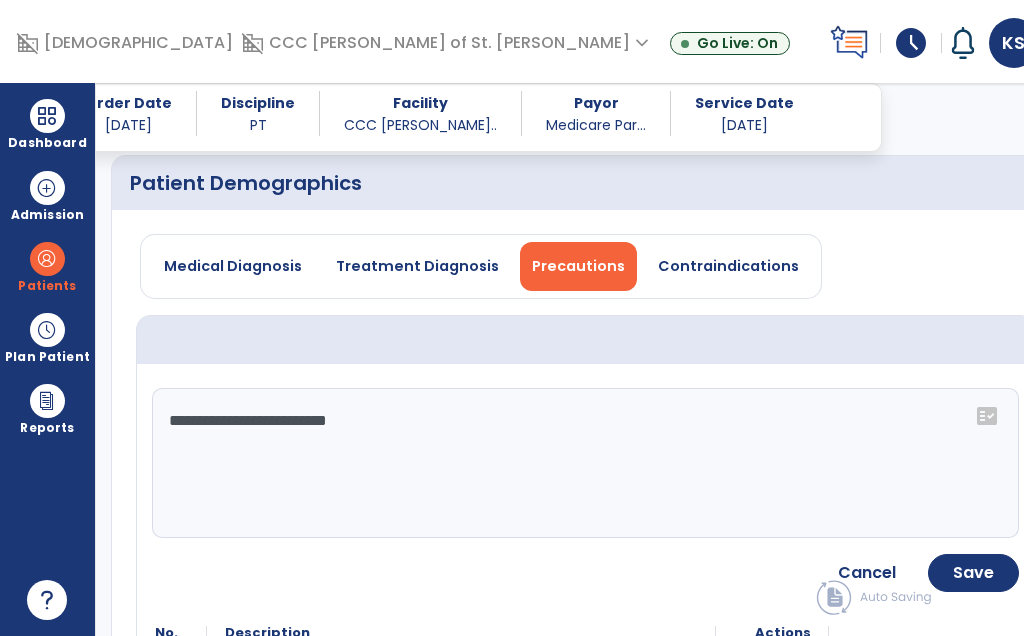 click on "**********" 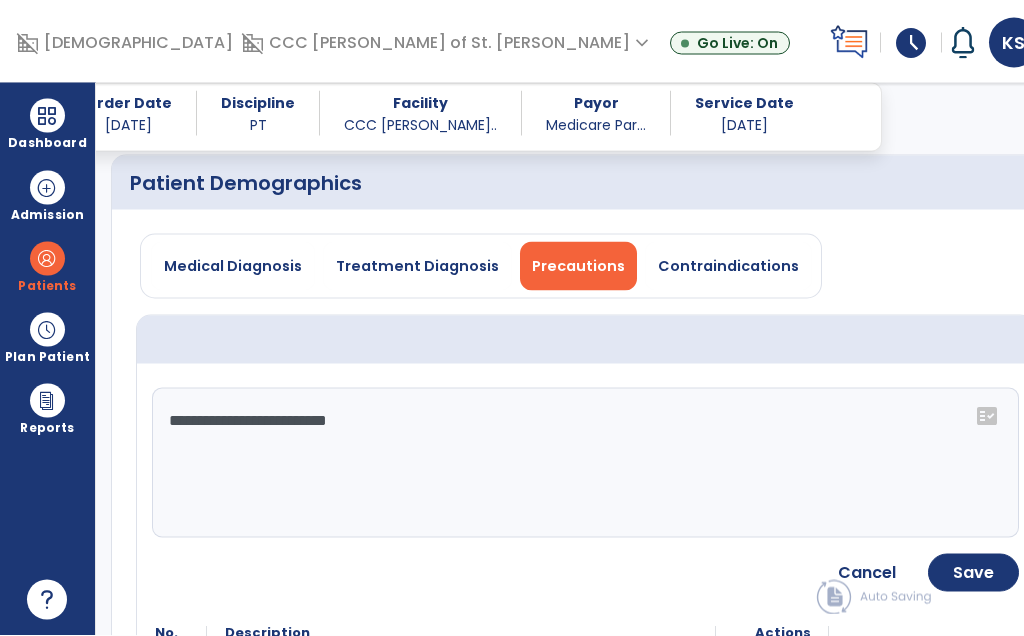 click on "**********" 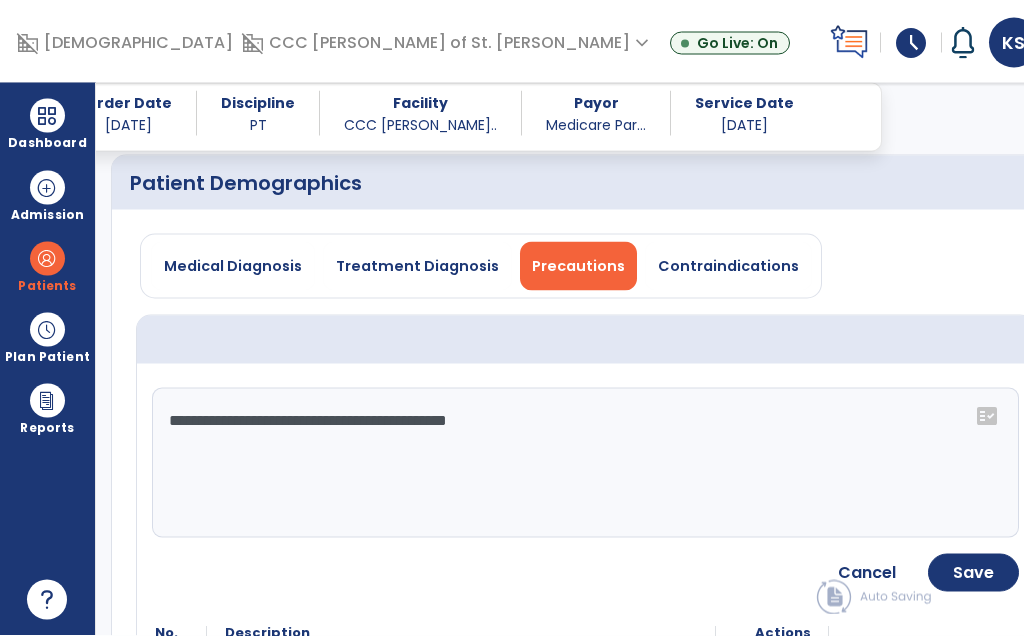 type on "**********" 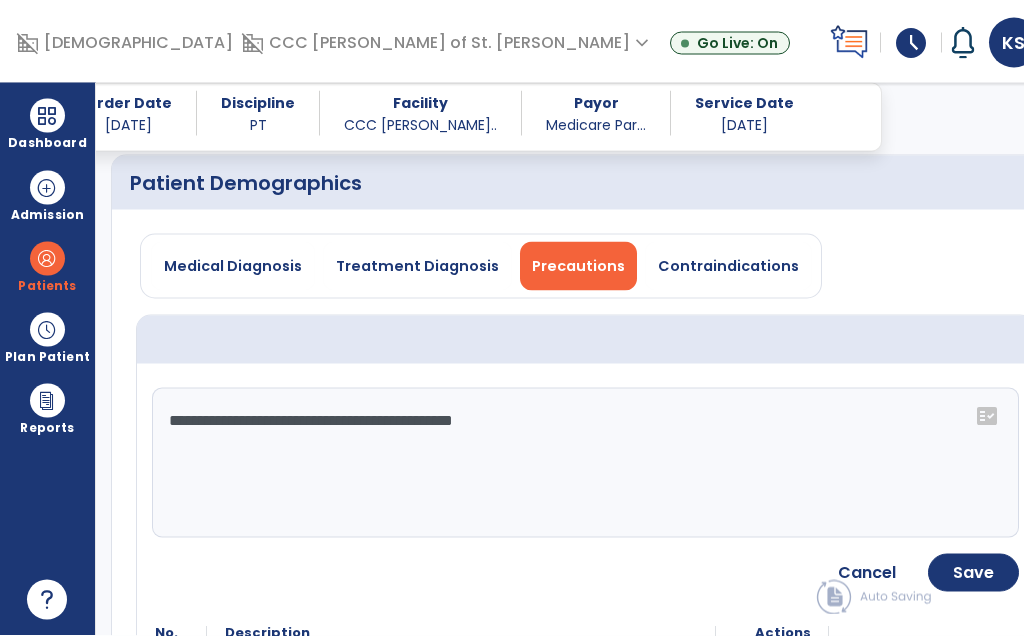click on "Save" 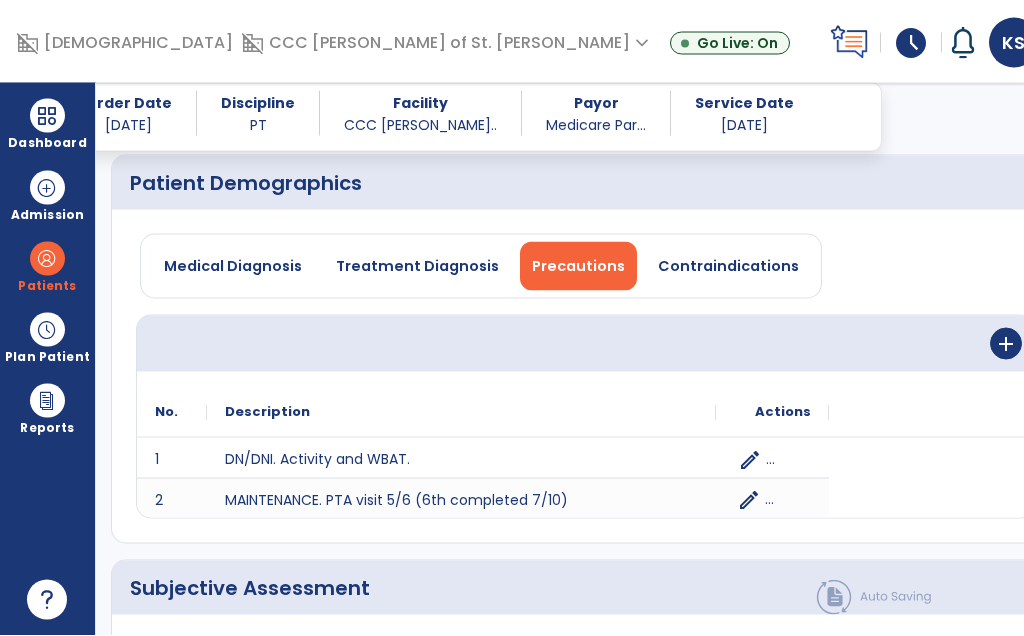 scroll, scrollTop: 86, scrollLeft: 0, axis: vertical 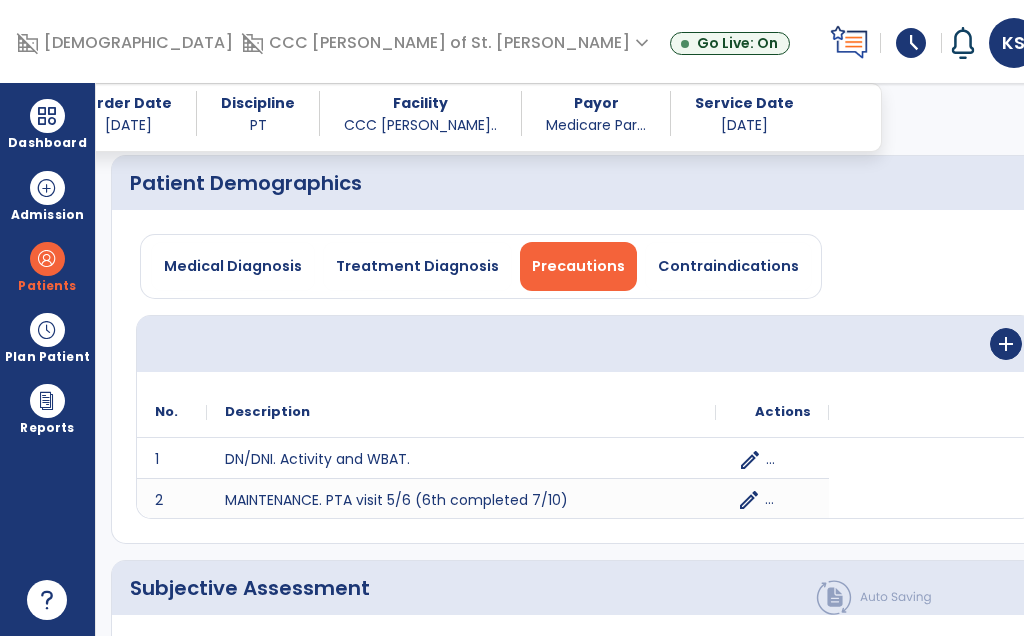 click on "Subjective Assessment   *" 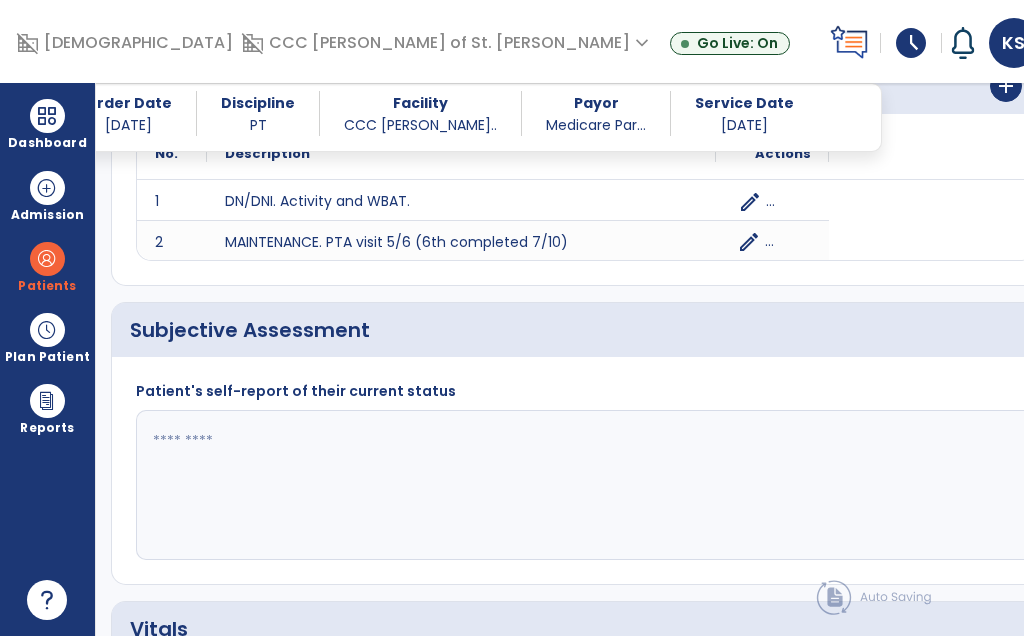 scroll, scrollTop: 379, scrollLeft: 0, axis: vertical 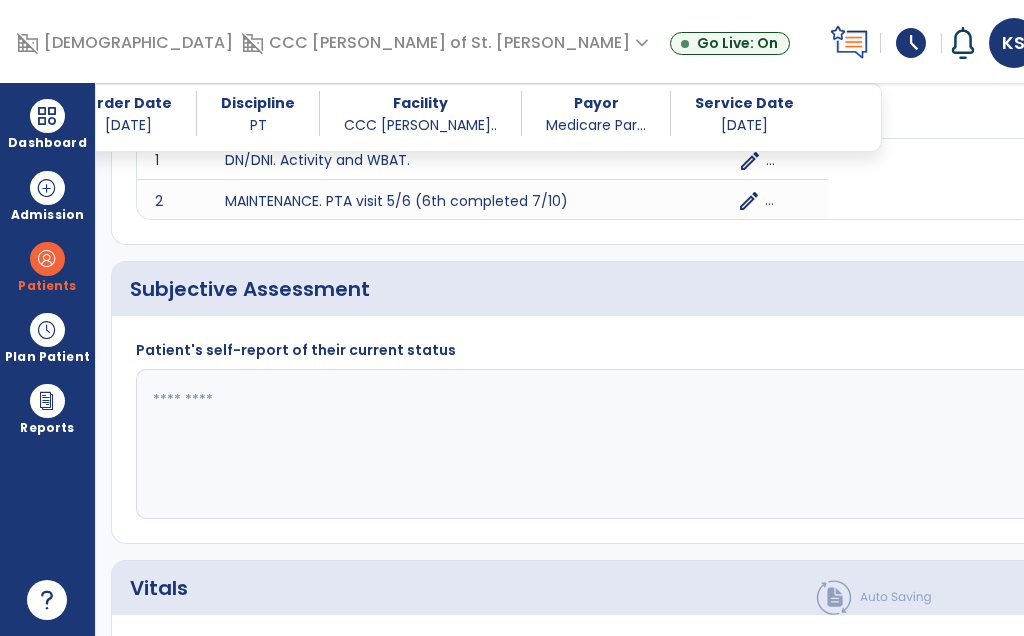 click 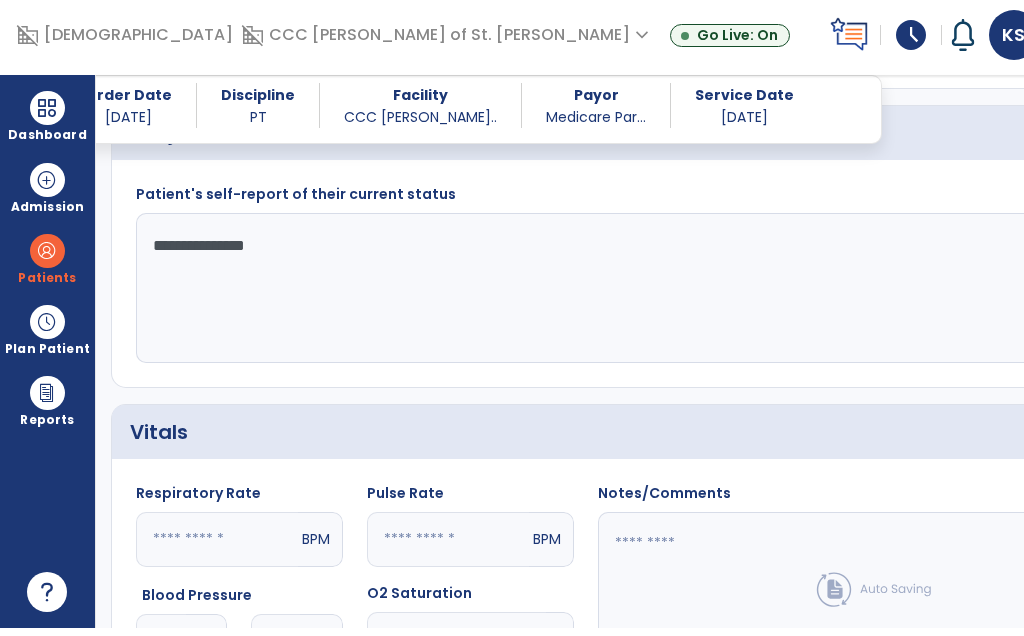 type on "**********" 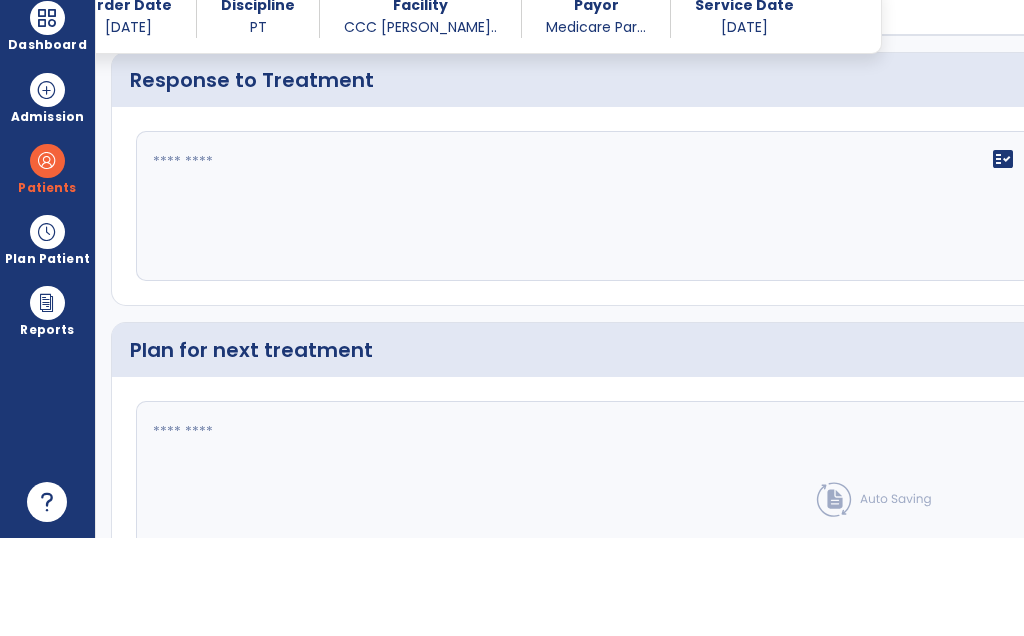scroll, scrollTop: 2218, scrollLeft: 0, axis: vertical 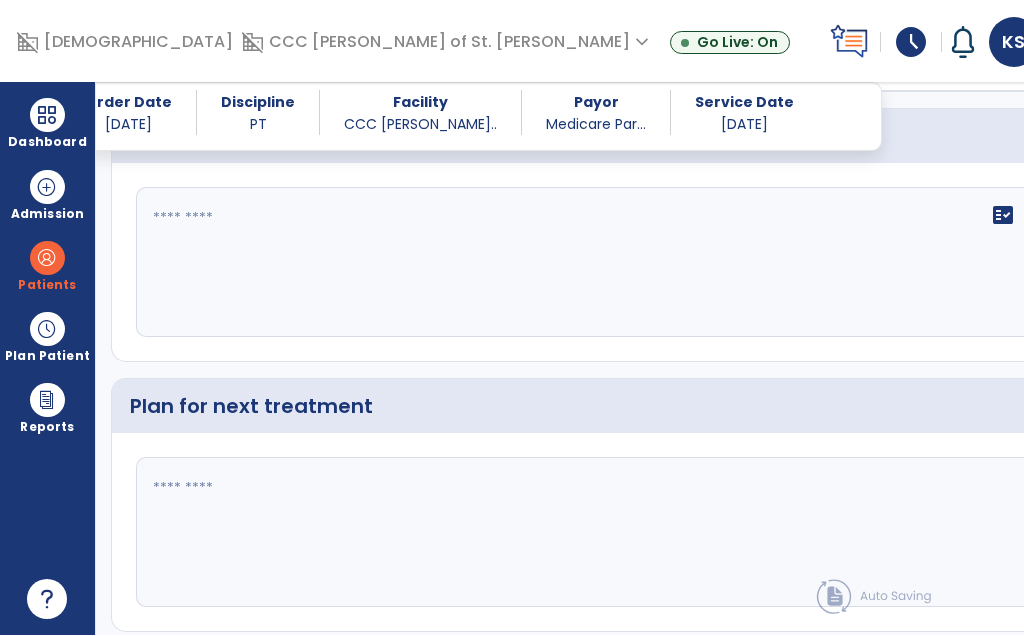 click 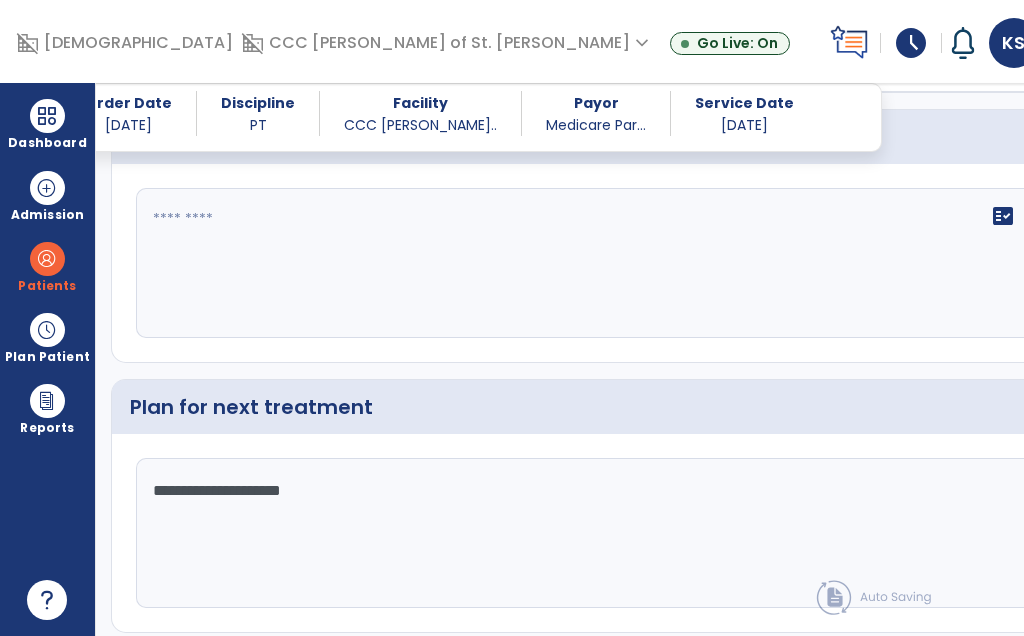 type on "**********" 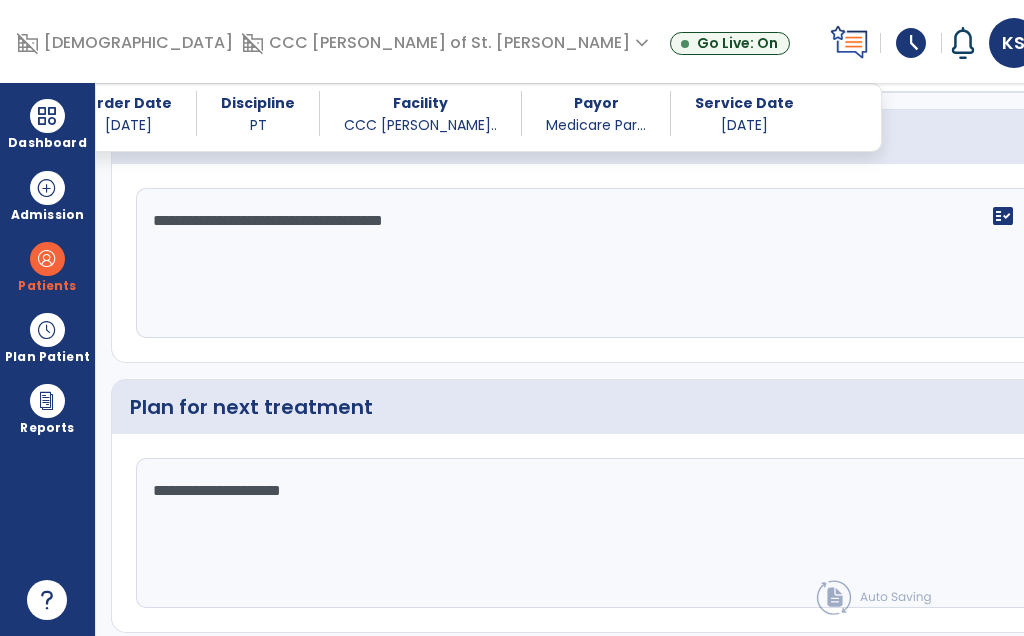 type on "**********" 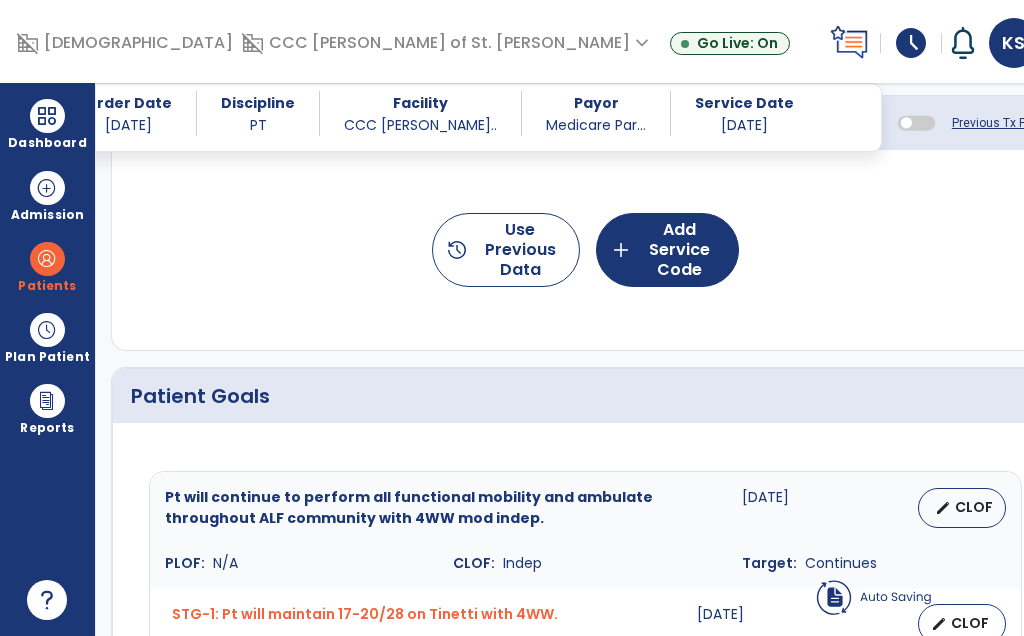 scroll, scrollTop: 1088, scrollLeft: 0, axis: vertical 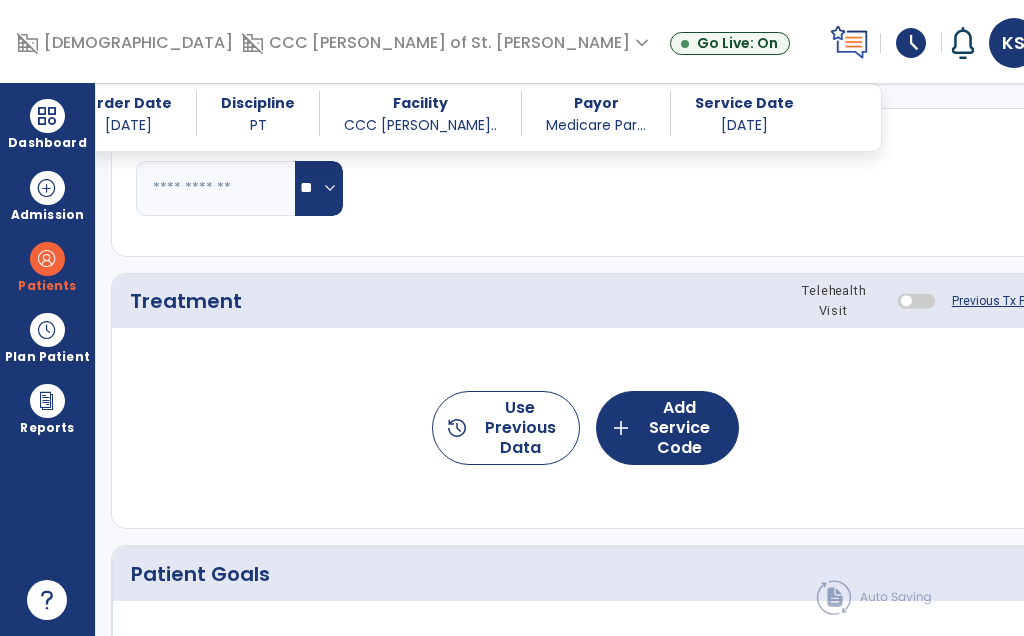 click on "add  Add Service Code" 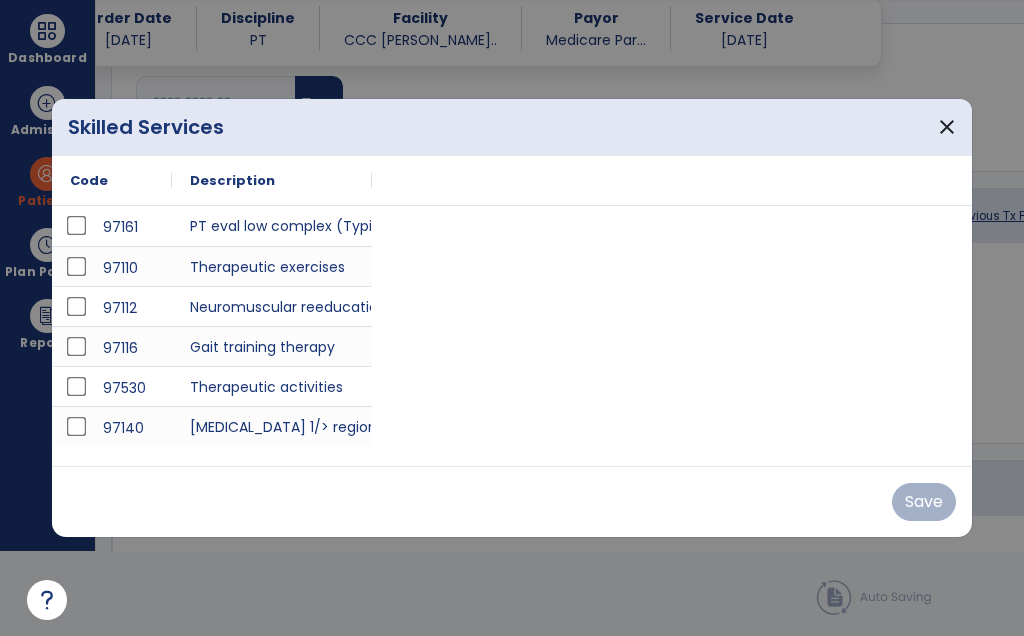 scroll, scrollTop: 0, scrollLeft: 0, axis: both 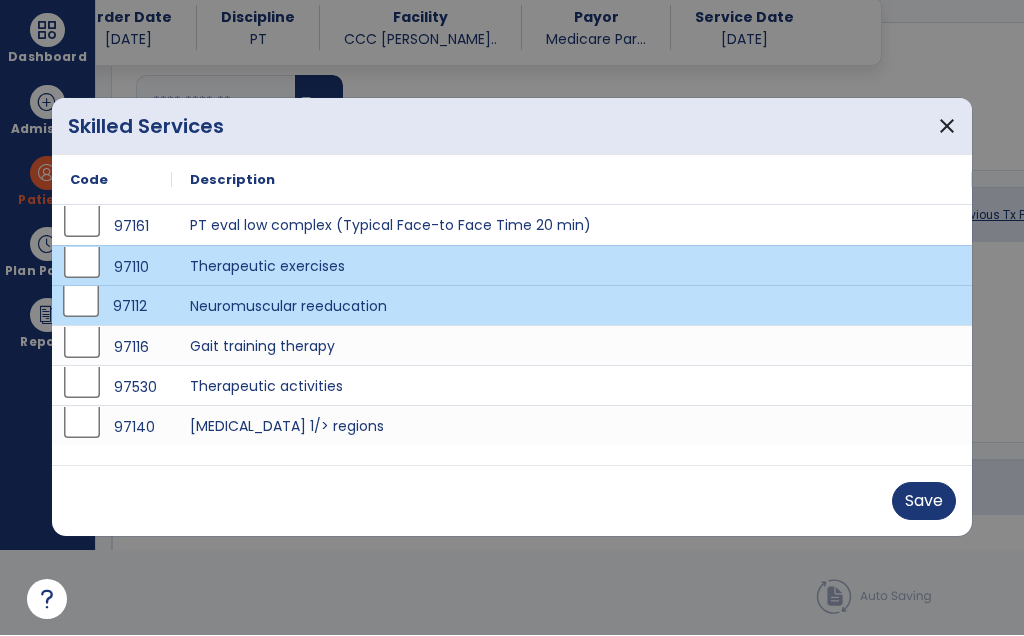 click on "Save" at bounding box center [924, 502] 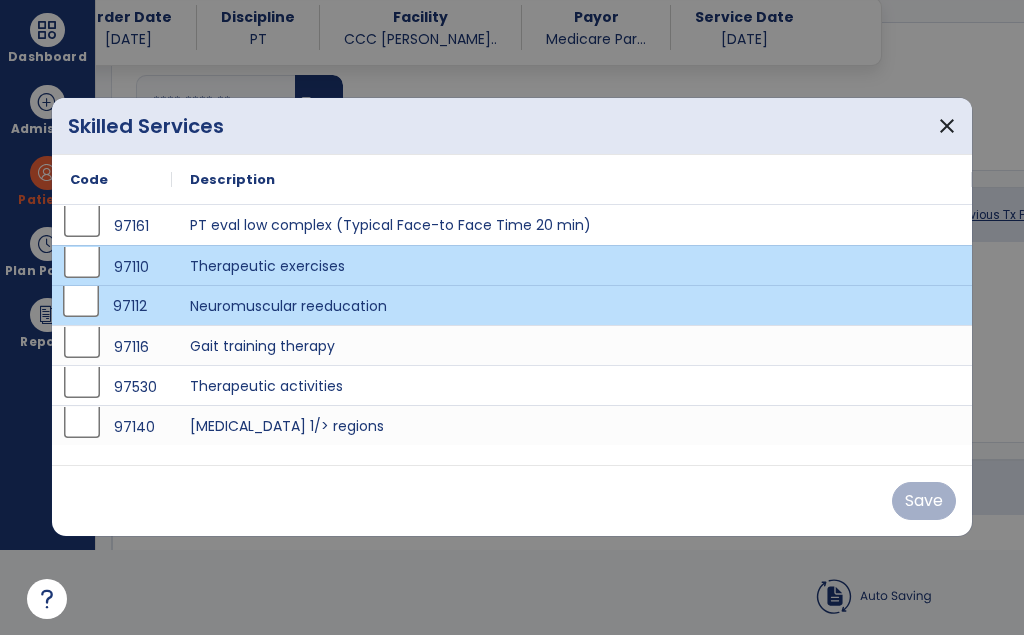 scroll, scrollTop: 85, scrollLeft: 0, axis: vertical 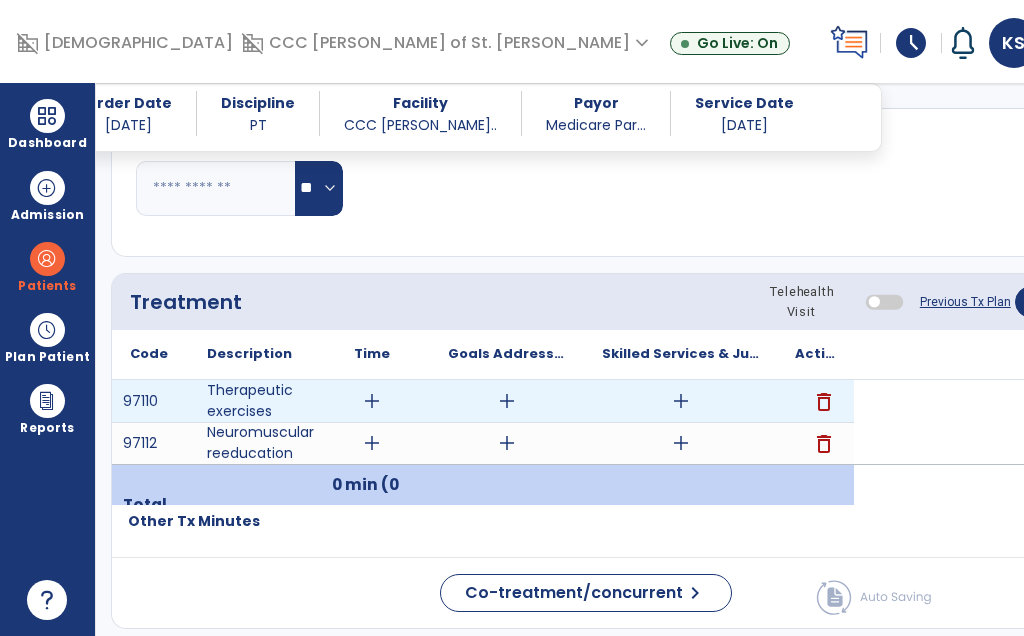 click on "add" at bounding box center [372, 401] 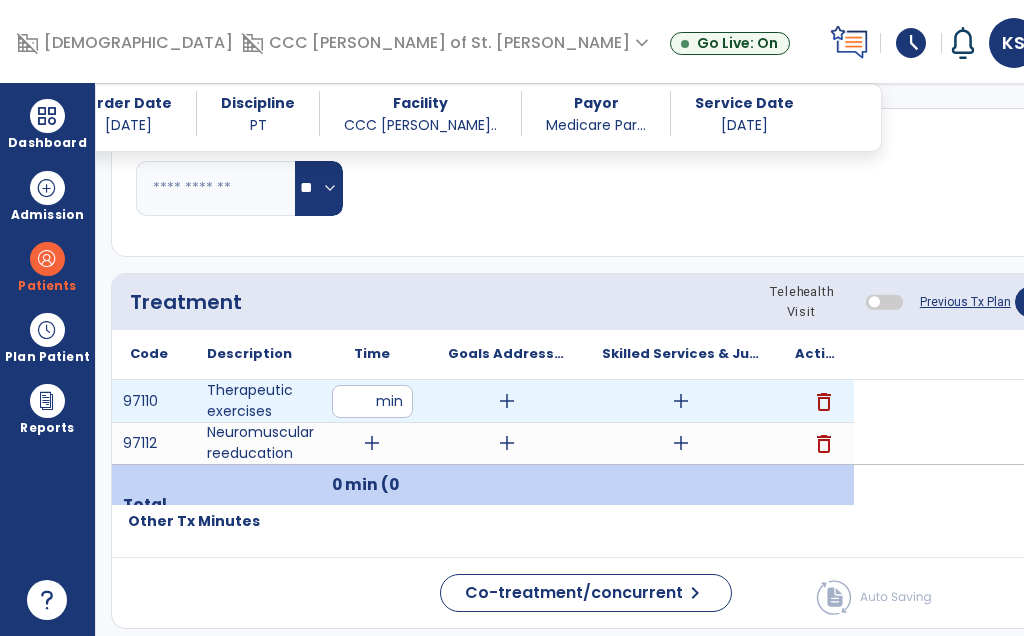 scroll, scrollTop: 84, scrollLeft: 0, axis: vertical 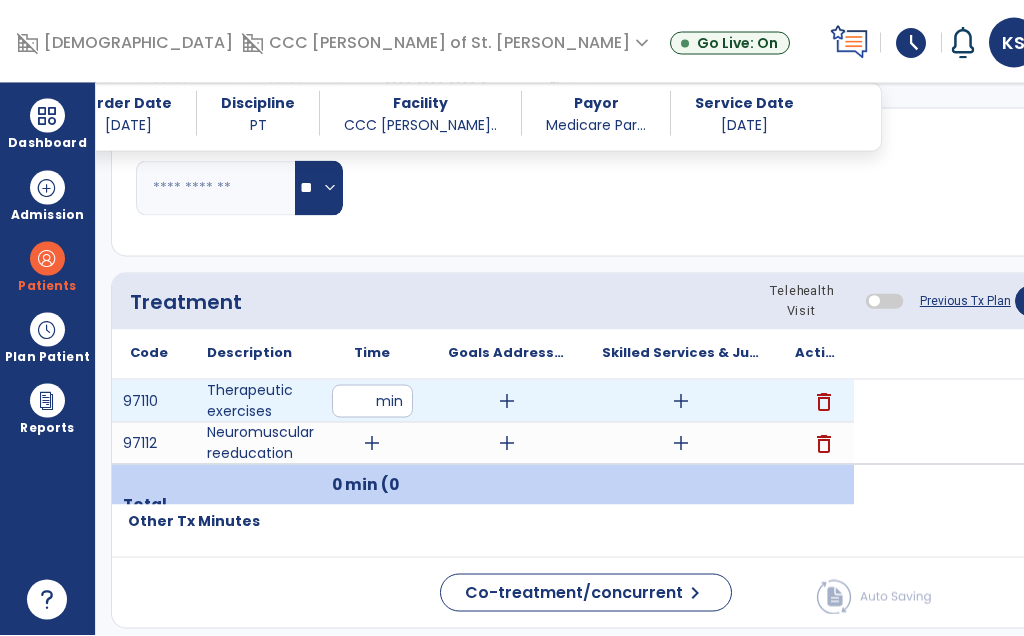 type on "**" 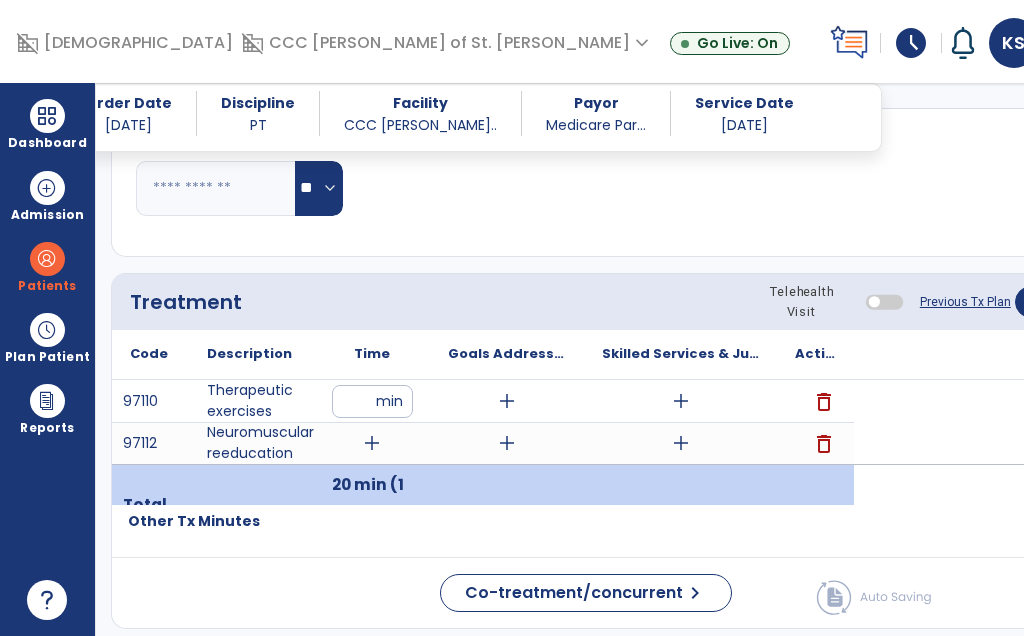 click on "add" at bounding box center [372, 443] 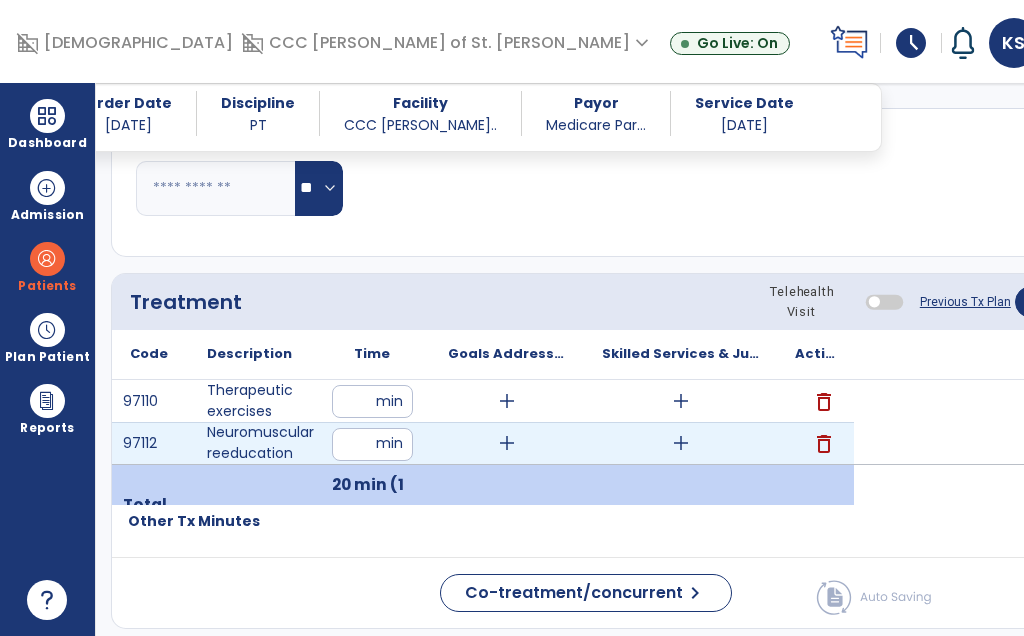 scroll, scrollTop: 84, scrollLeft: 0, axis: vertical 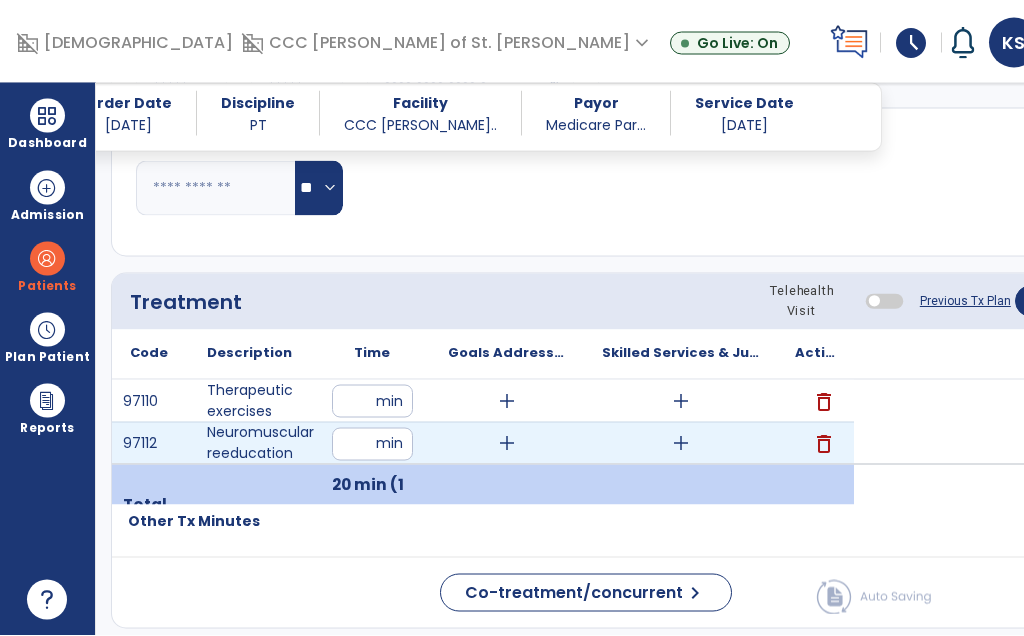 type on "**" 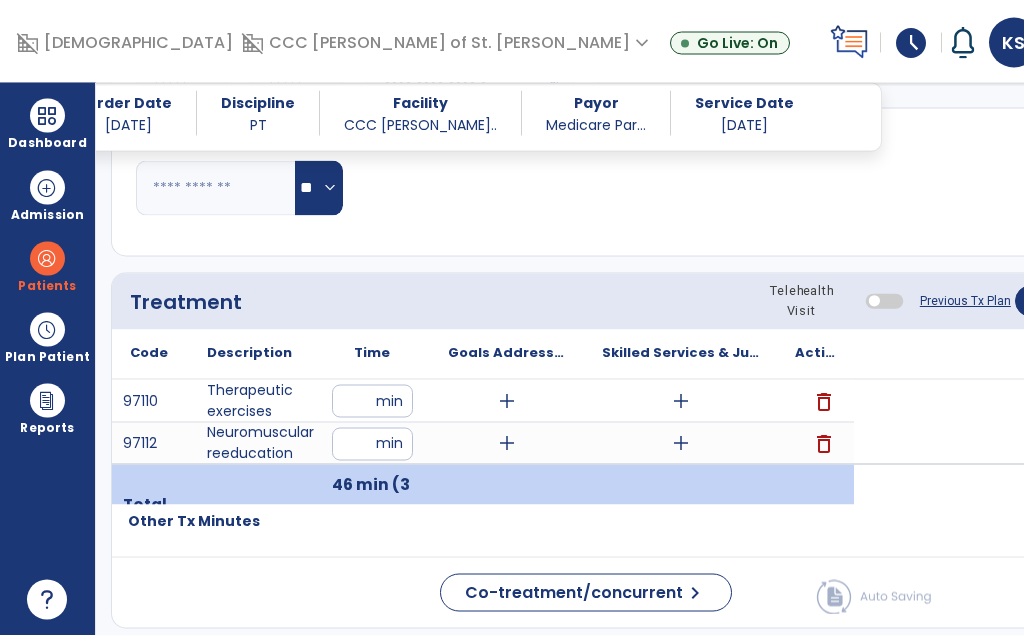 scroll, scrollTop: 85, scrollLeft: 0, axis: vertical 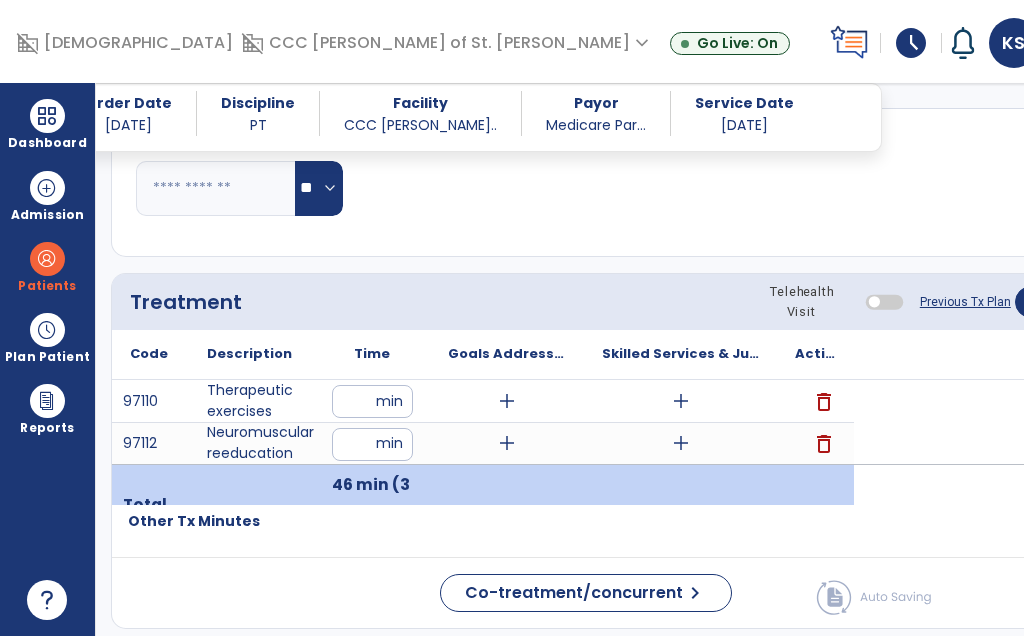 click on "add" at bounding box center [681, 401] 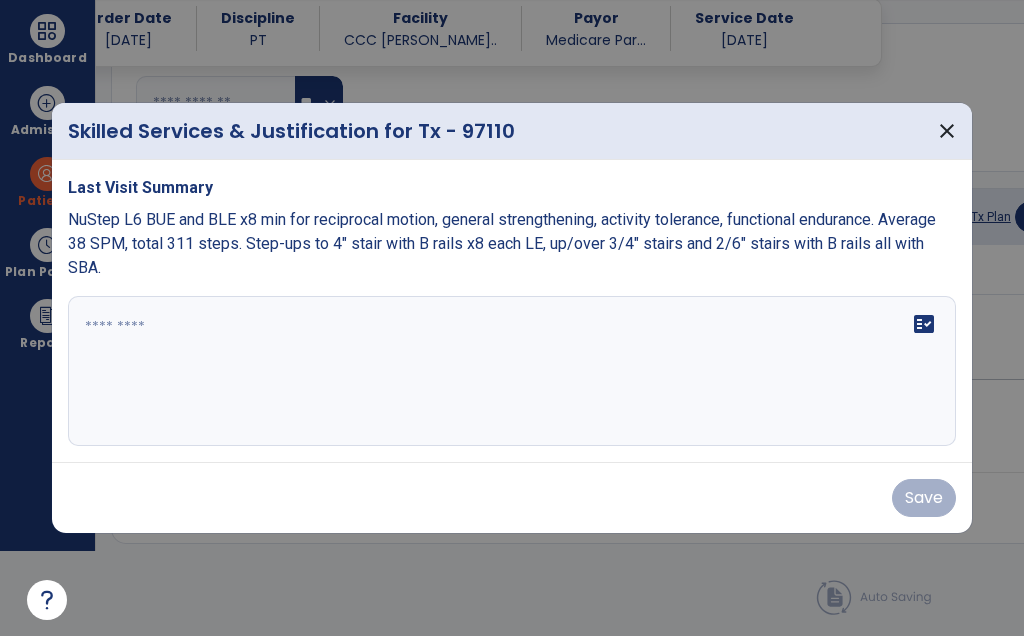 scroll, scrollTop: 0, scrollLeft: 0, axis: both 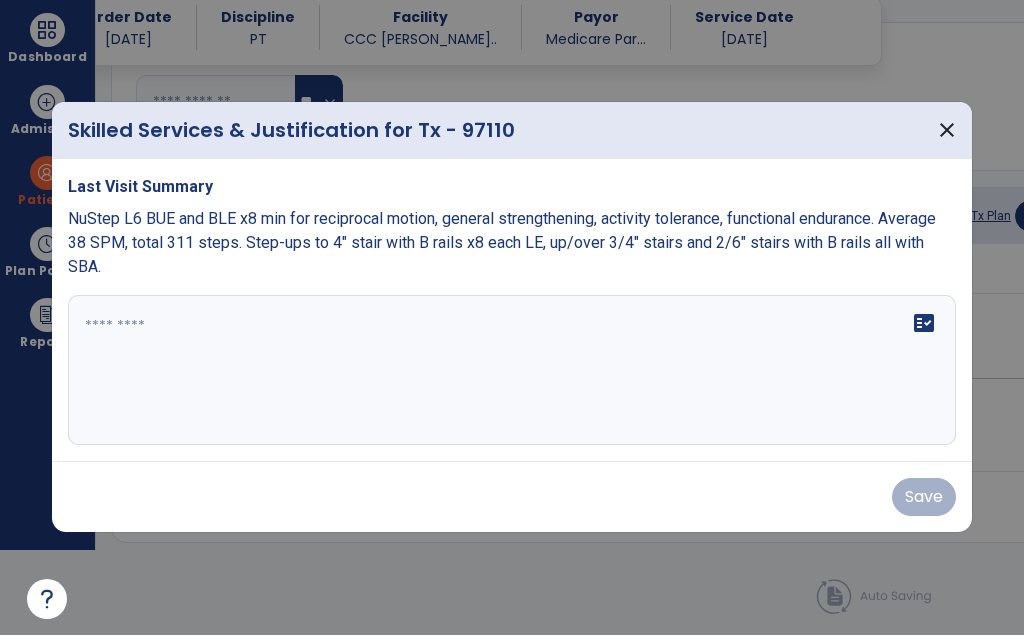 click on "fact_check" at bounding box center [512, 371] 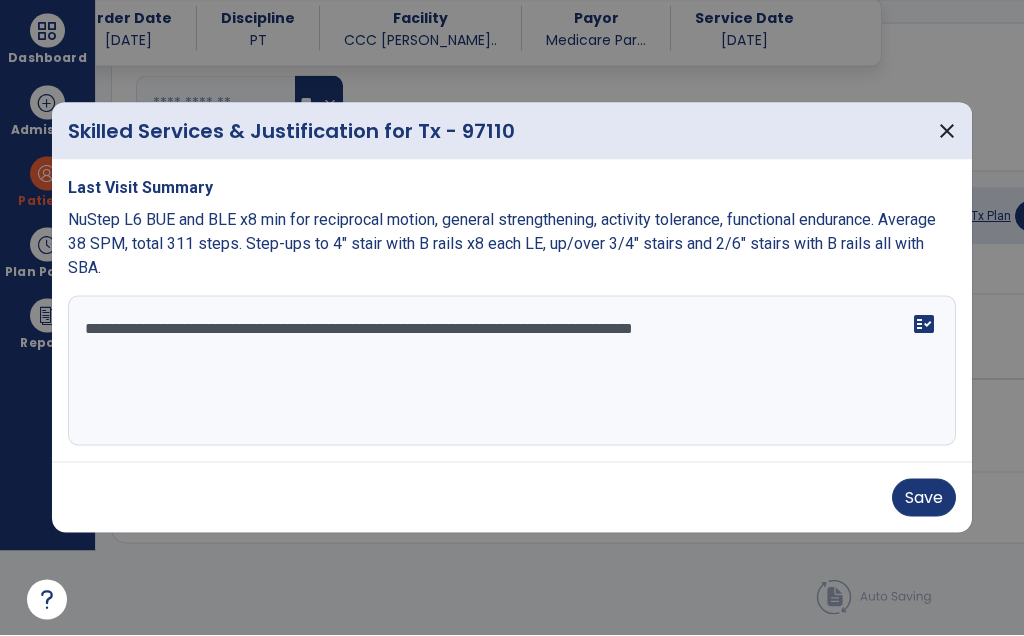 type on "**********" 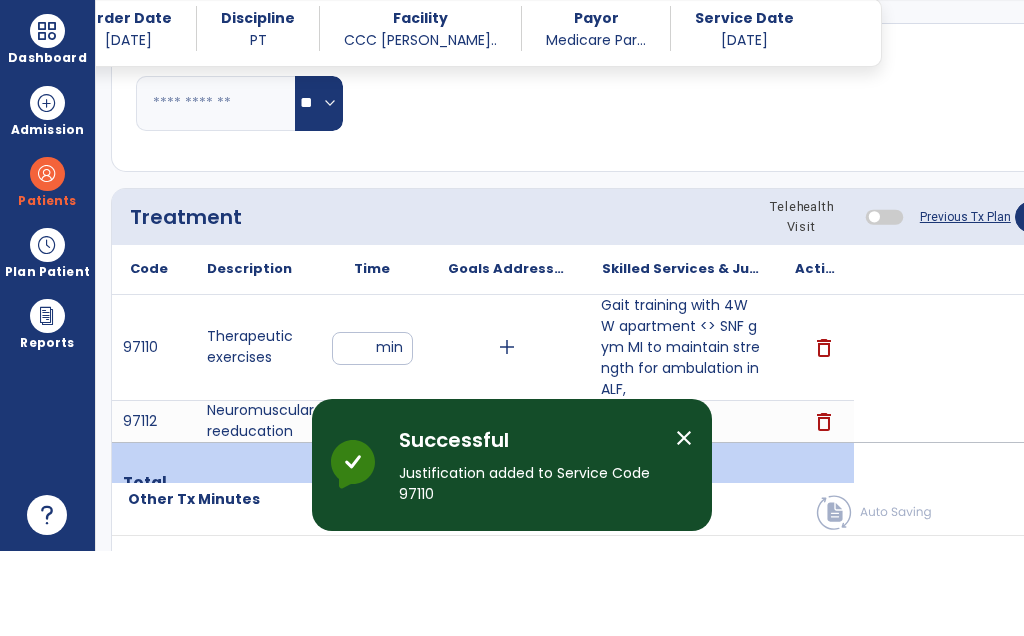 scroll, scrollTop: 85, scrollLeft: 0, axis: vertical 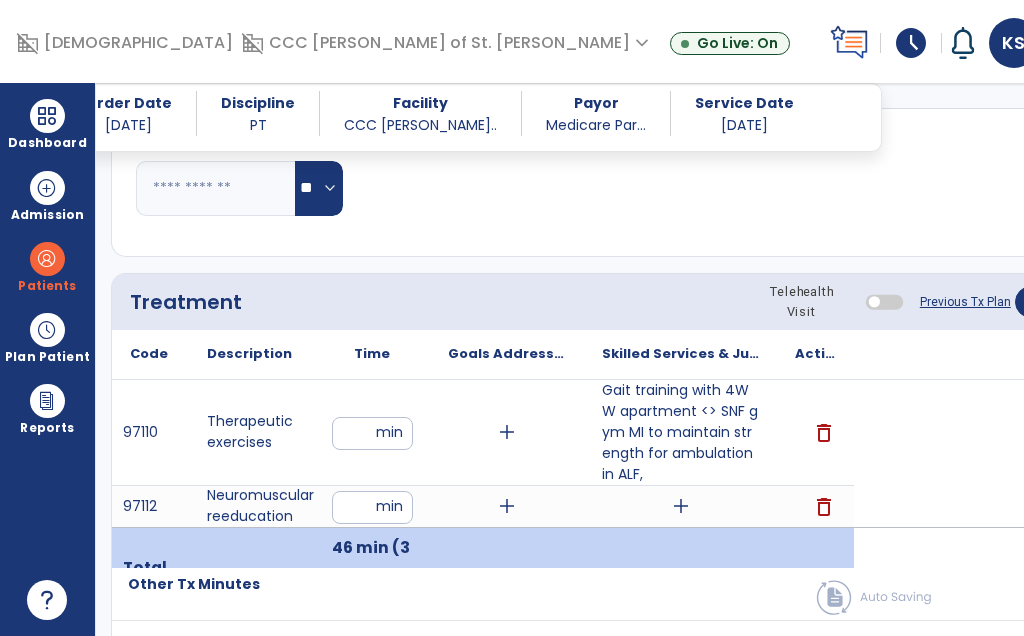 click on "add" at bounding box center (680, 506) 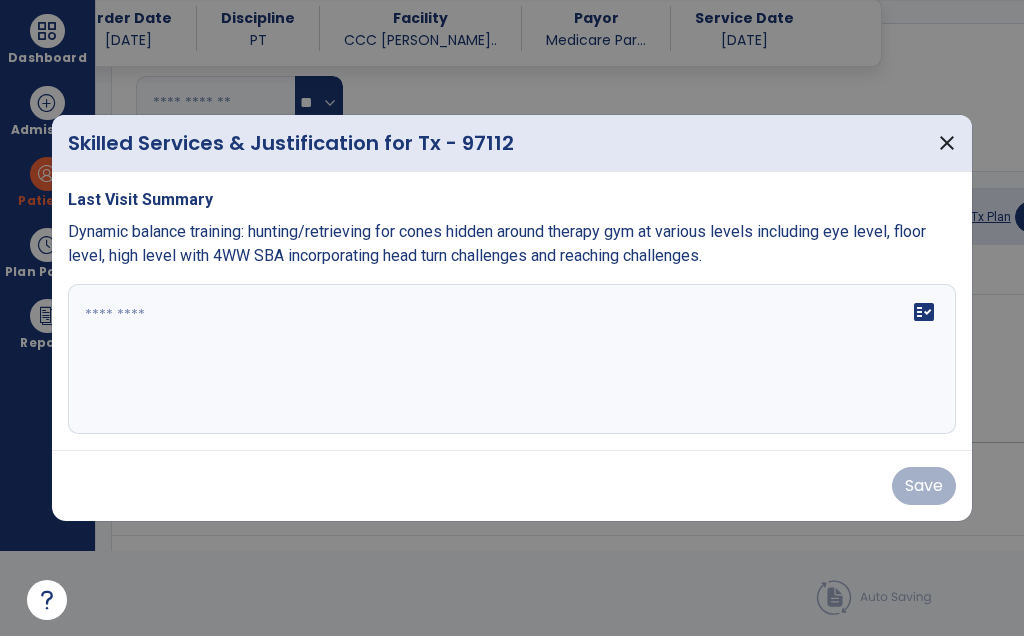 scroll, scrollTop: 0, scrollLeft: 0, axis: both 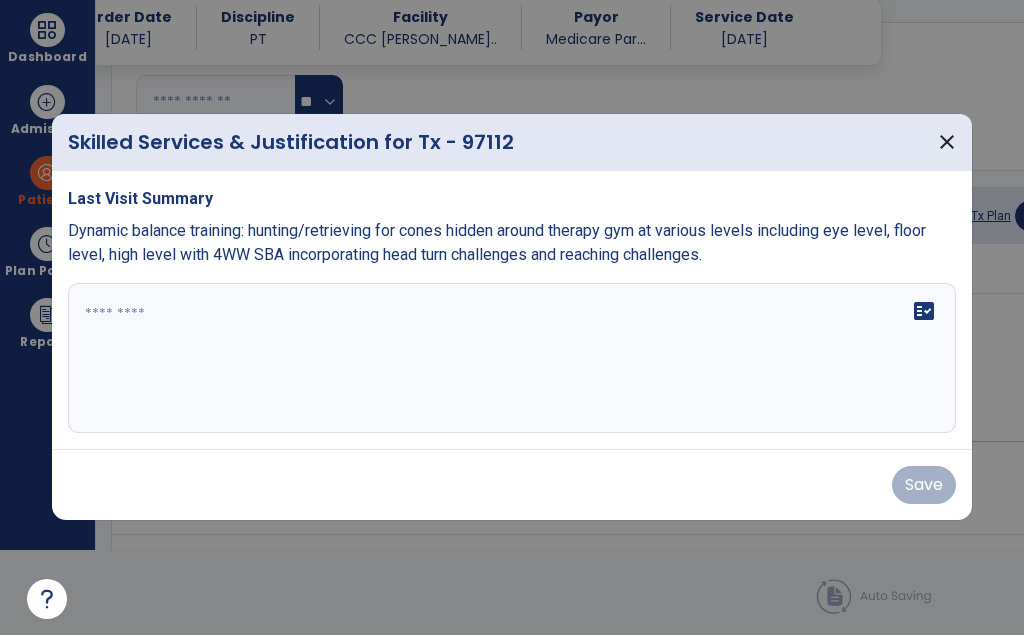 click on "fact_check" at bounding box center [512, 359] 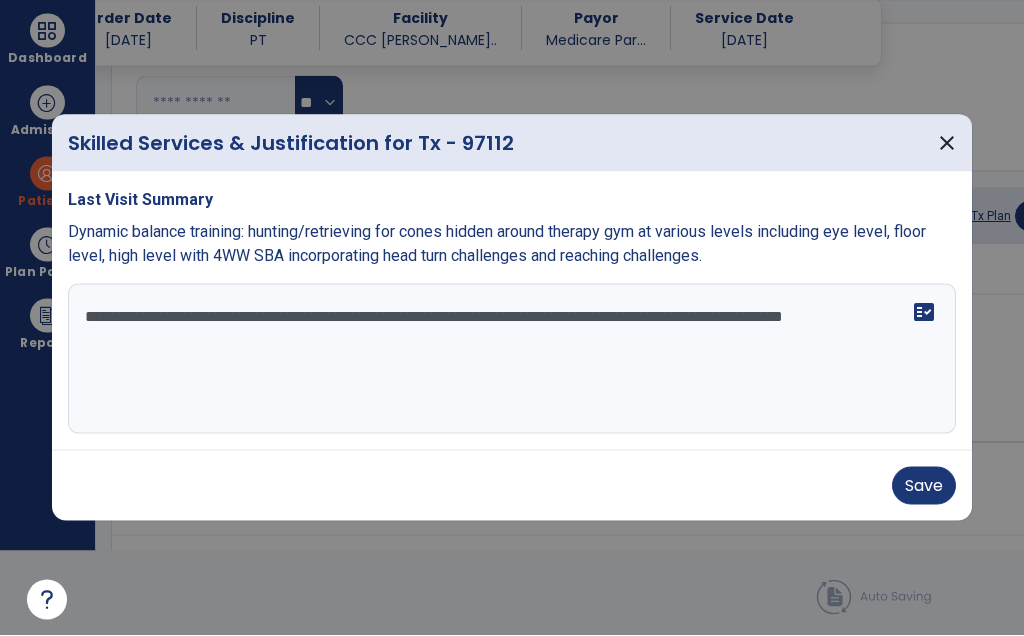 click on "**********" at bounding box center [512, 359] 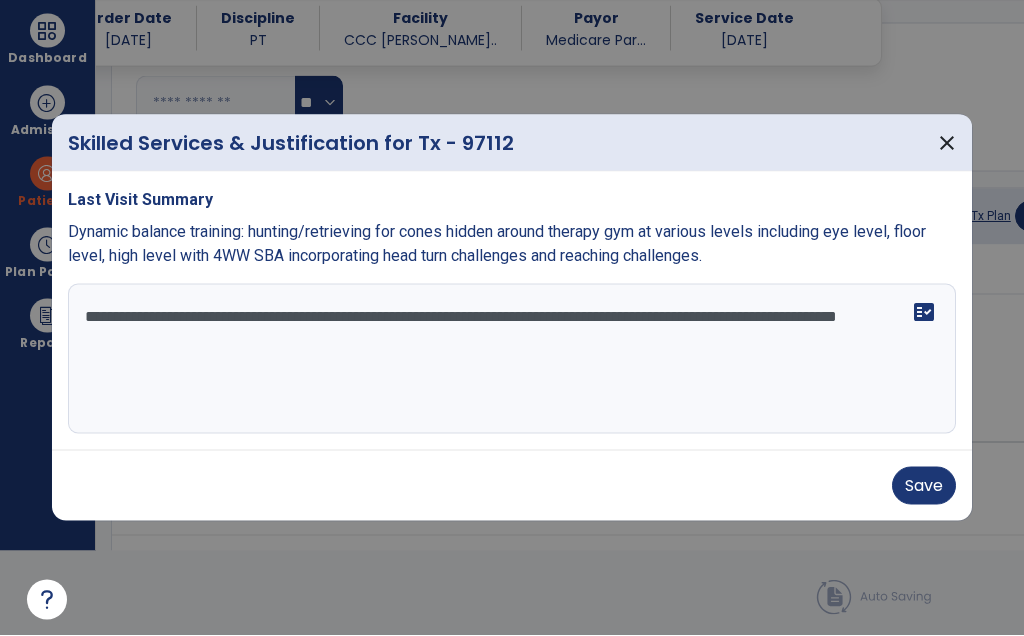 click on "**********" at bounding box center (512, 359) 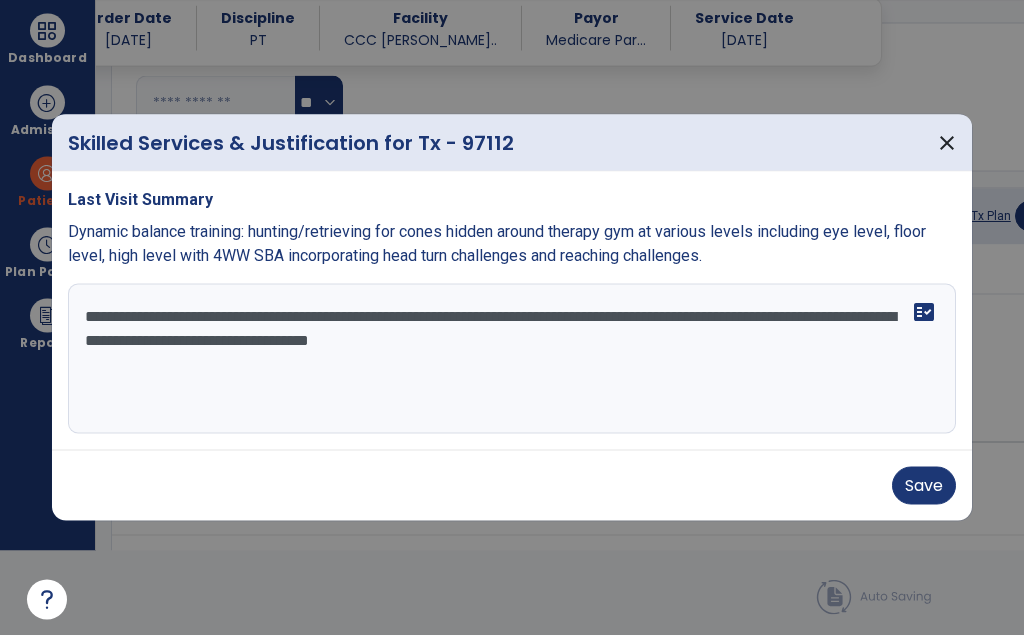 click on "**********" at bounding box center [512, 359] 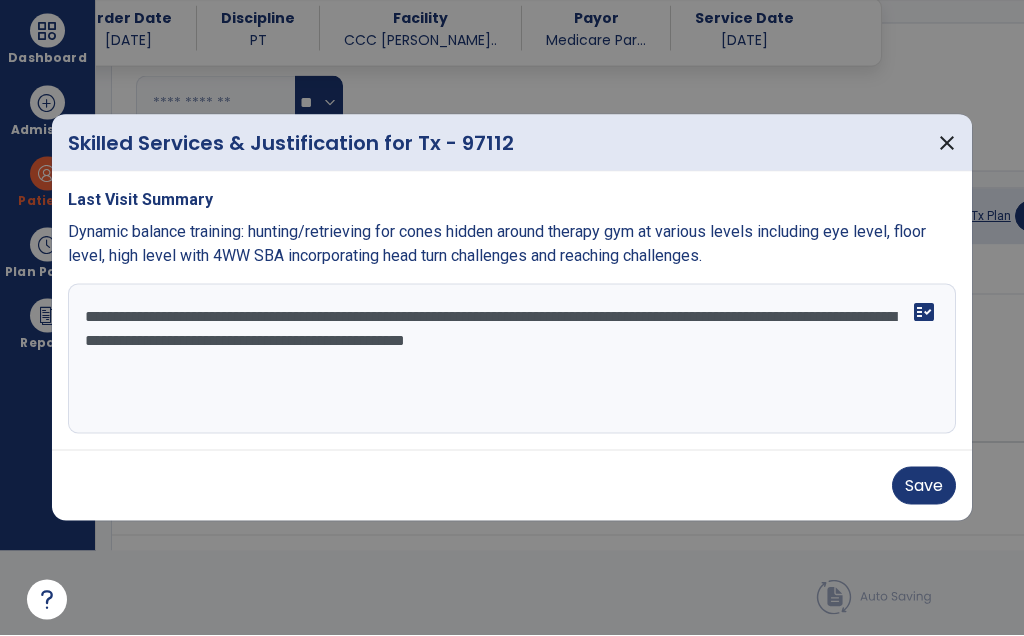 click on "**********" at bounding box center (512, 359) 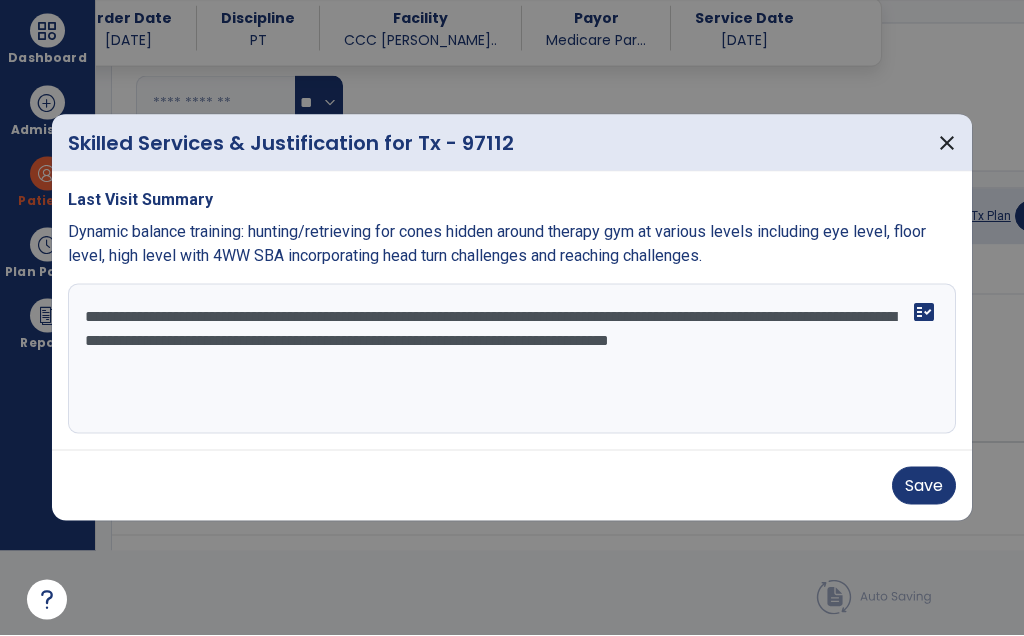 click on "**********" at bounding box center [512, 359] 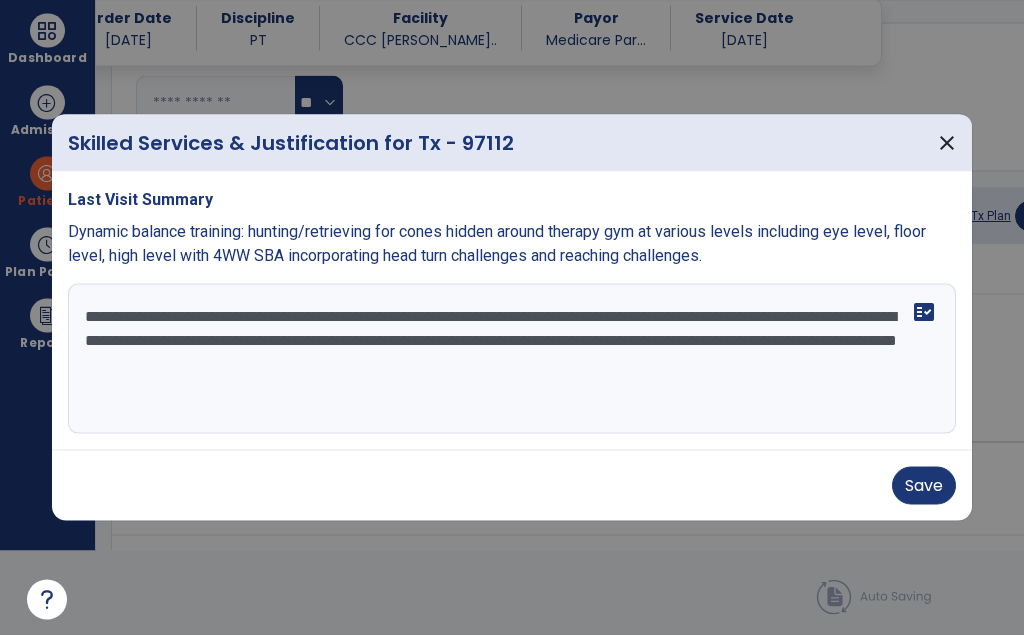 type on "**********" 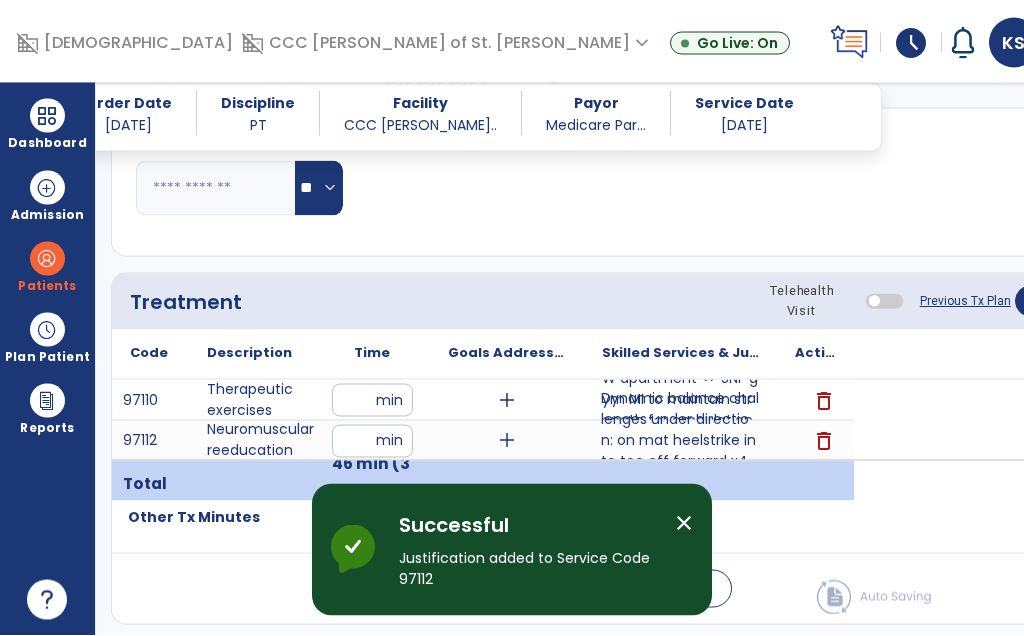 scroll, scrollTop: 85, scrollLeft: 0, axis: vertical 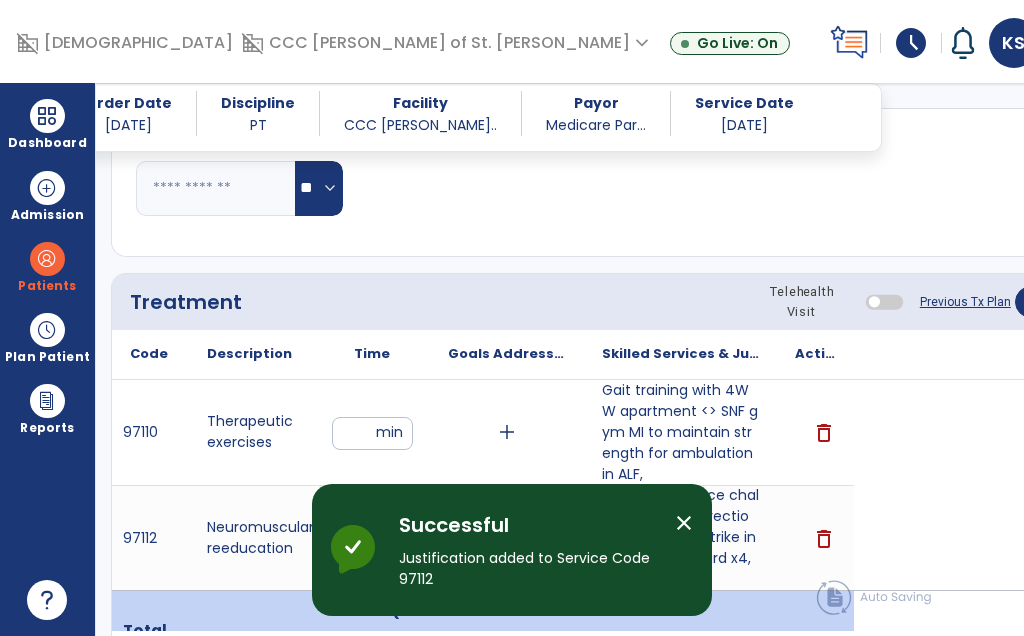 click on "Patient Goals" 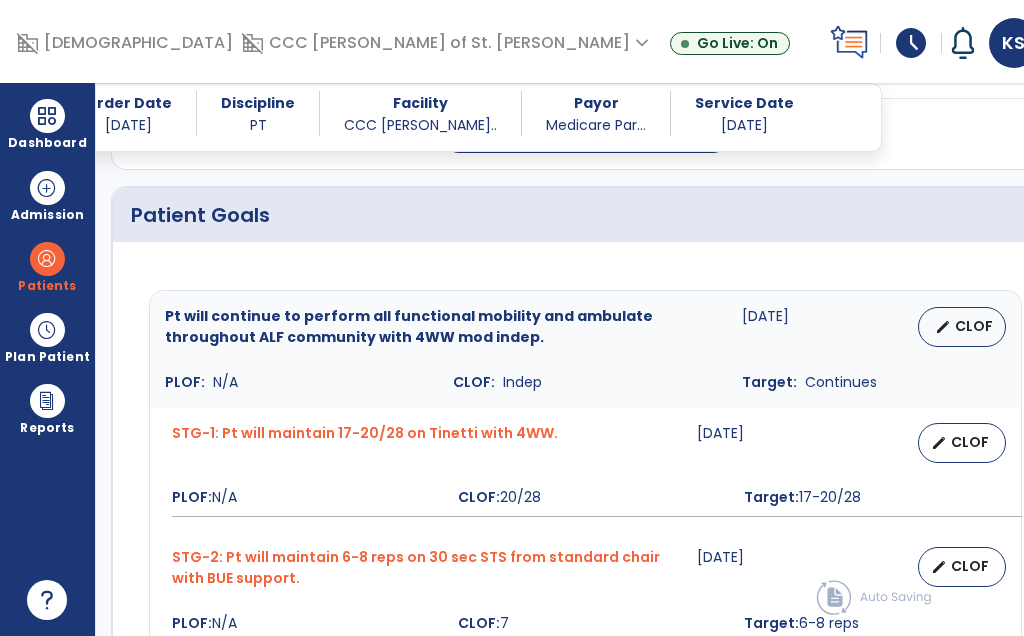 scroll, scrollTop: 1672, scrollLeft: 0, axis: vertical 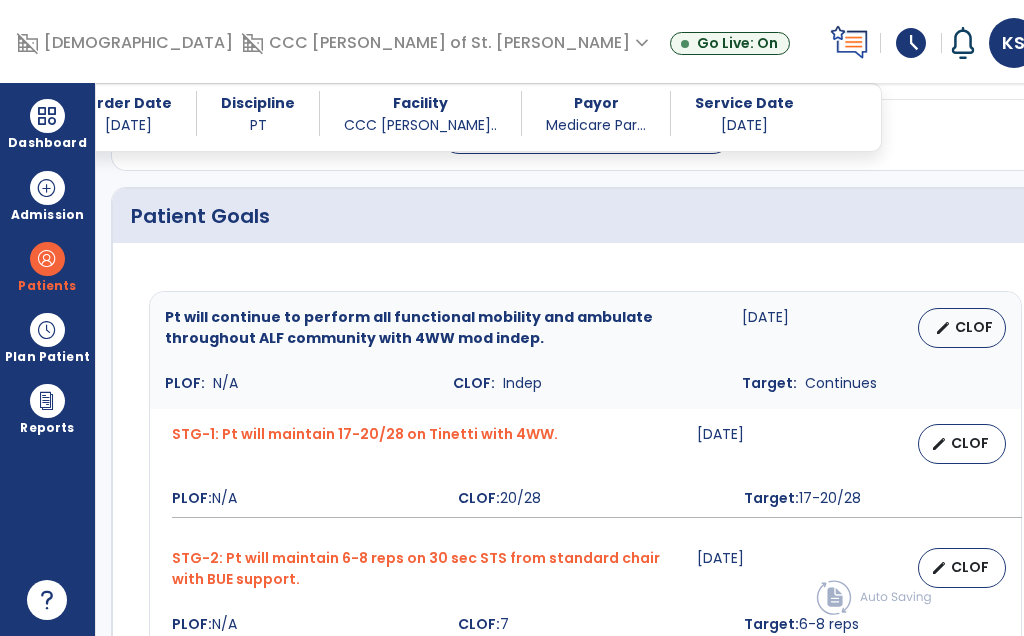 click on "Treatment" 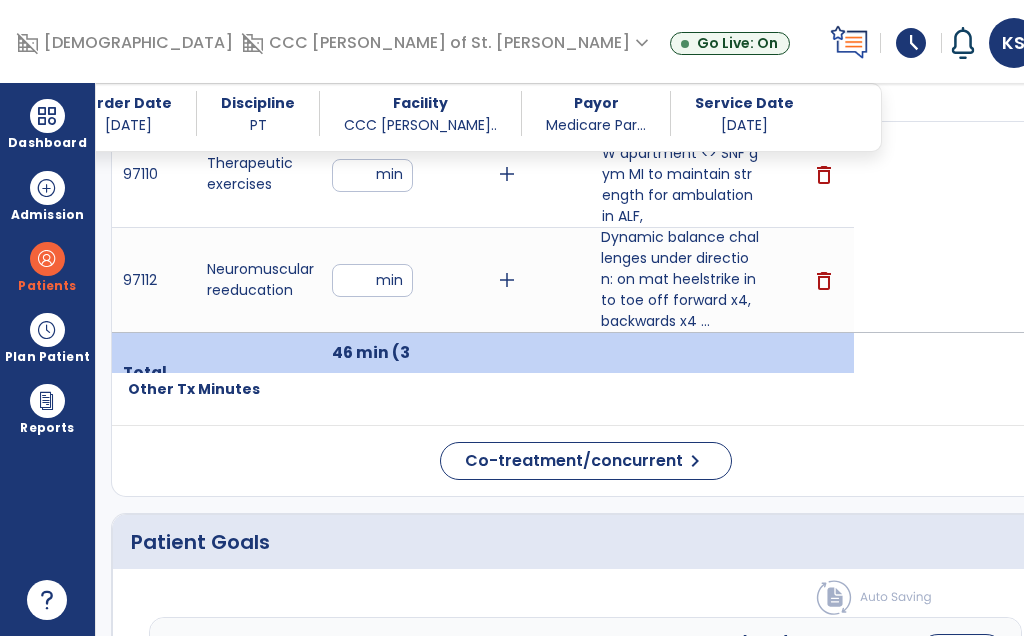 scroll, scrollTop: 1201, scrollLeft: 0, axis: vertical 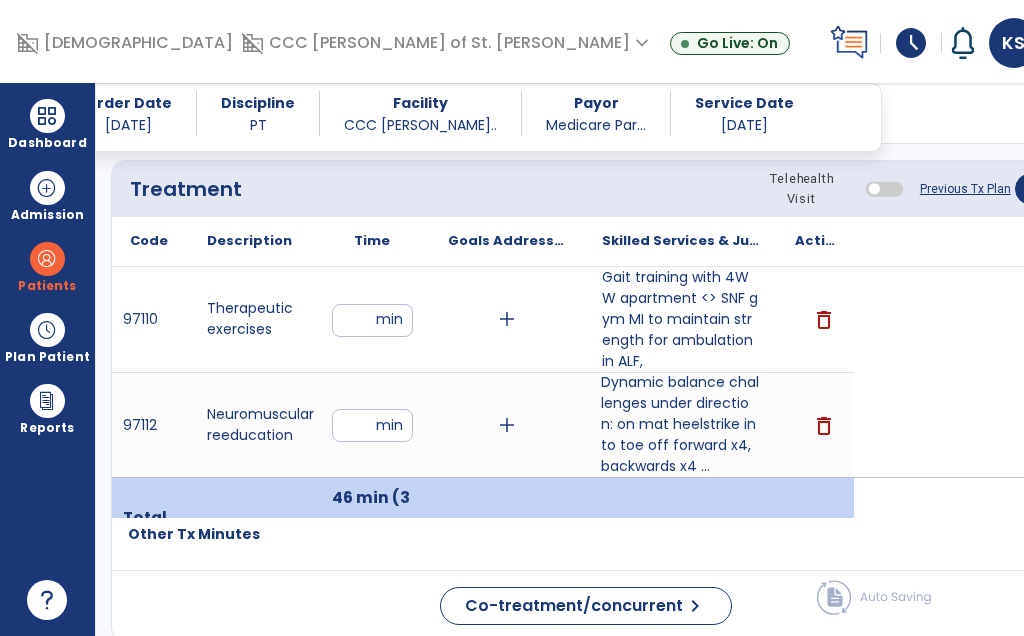 click on "Dynamic balance challenges under direction: on mat heelstrike into toe off forward x4, backwards x4 ..." at bounding box center [680, 424] 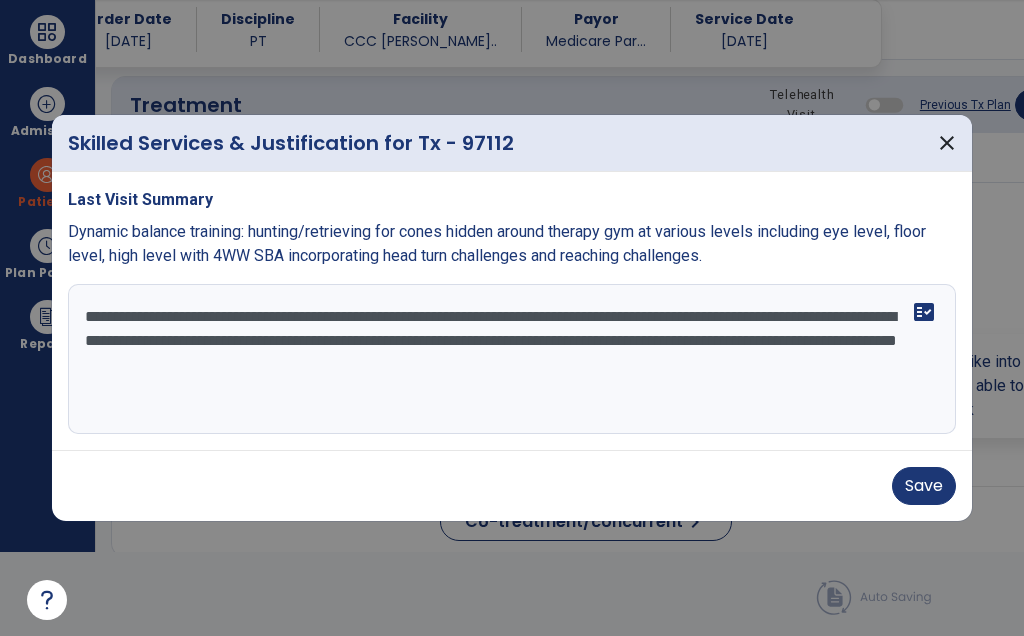 scroll, scrollTop: 0, scrollLeft: 0, axis: both 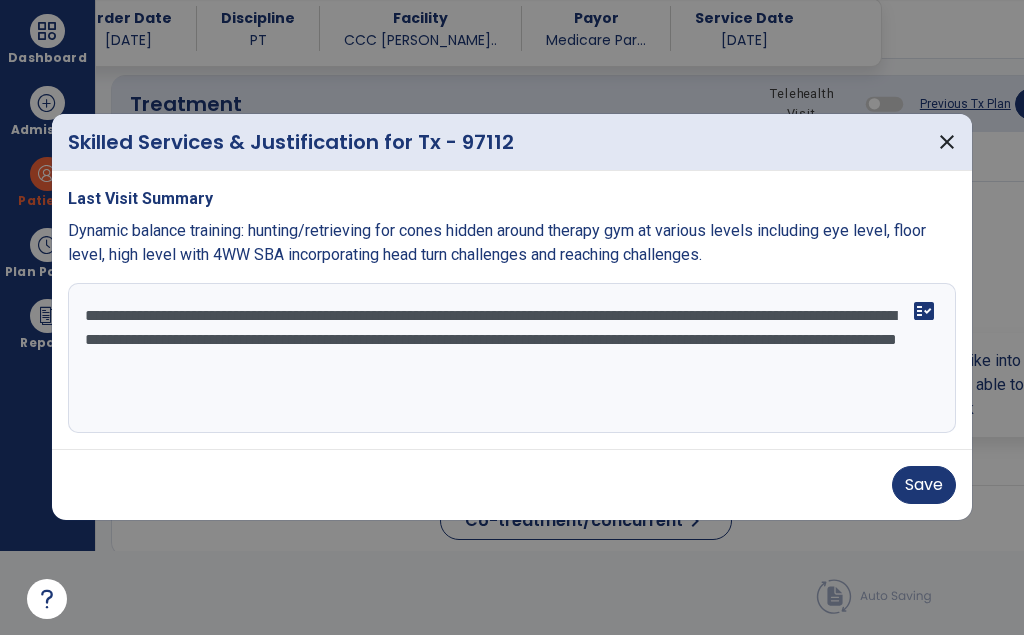 click on "**********" at bounding box center [512, 359] 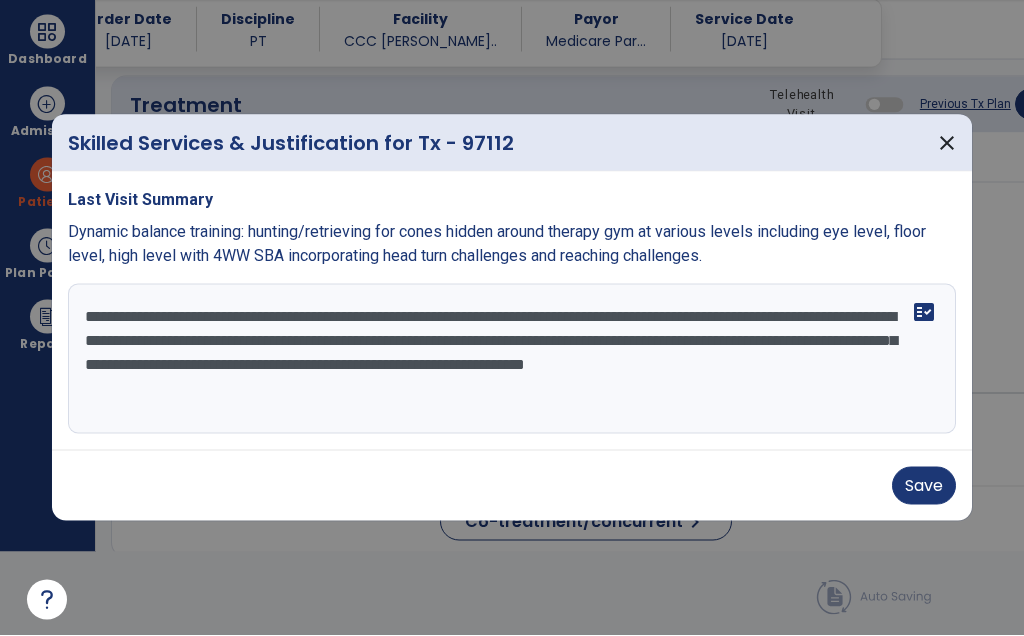 type on "**********" 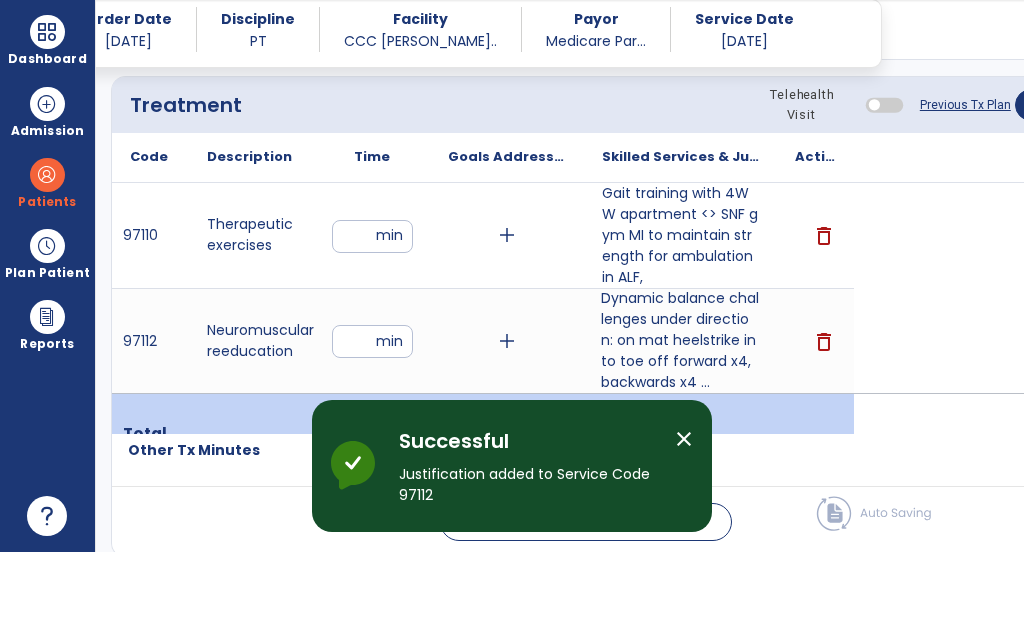 scroll, scrollTop: 84, scrollLeft: 0, axis: vertical 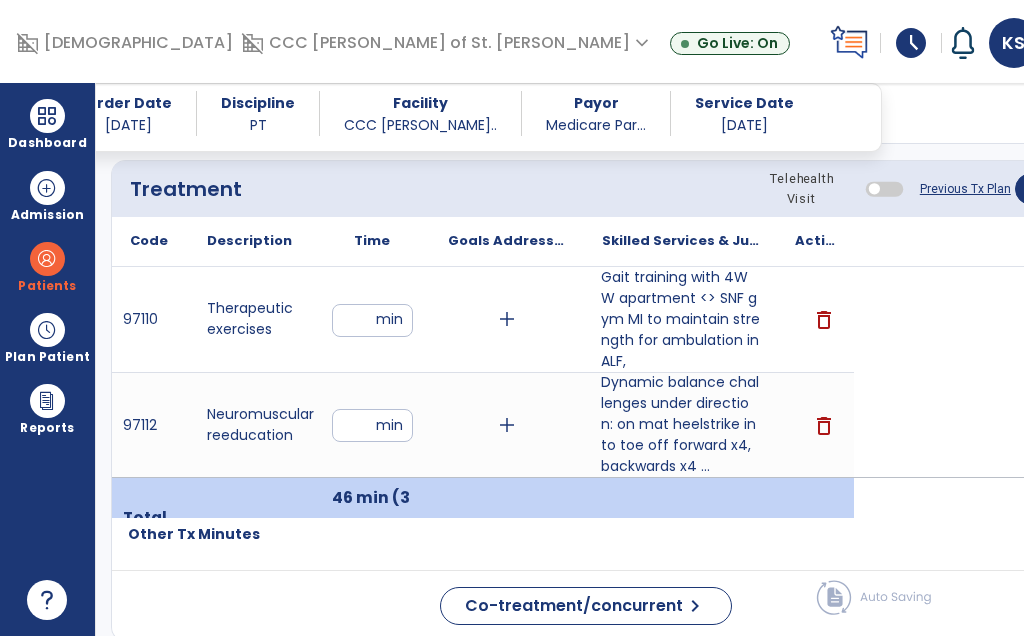 click on "Gait training with 4WW apartment <> SNF gym MI to maintain strength for ambulation in ALF," at bounding box center (680, 319) 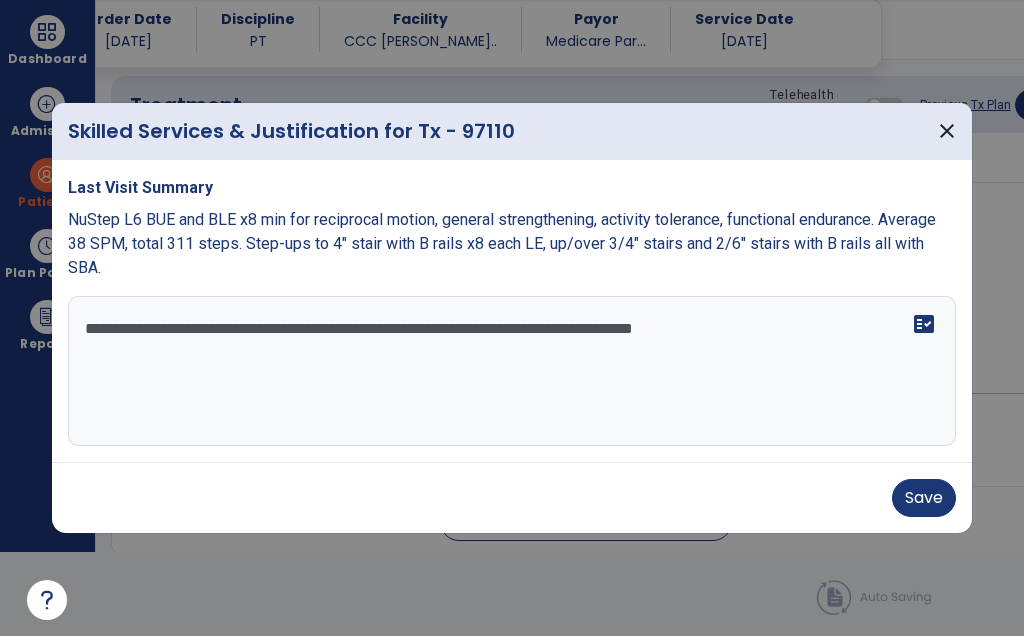 scroll, scrollTop: 0, scrollLeft: 0, axis: both 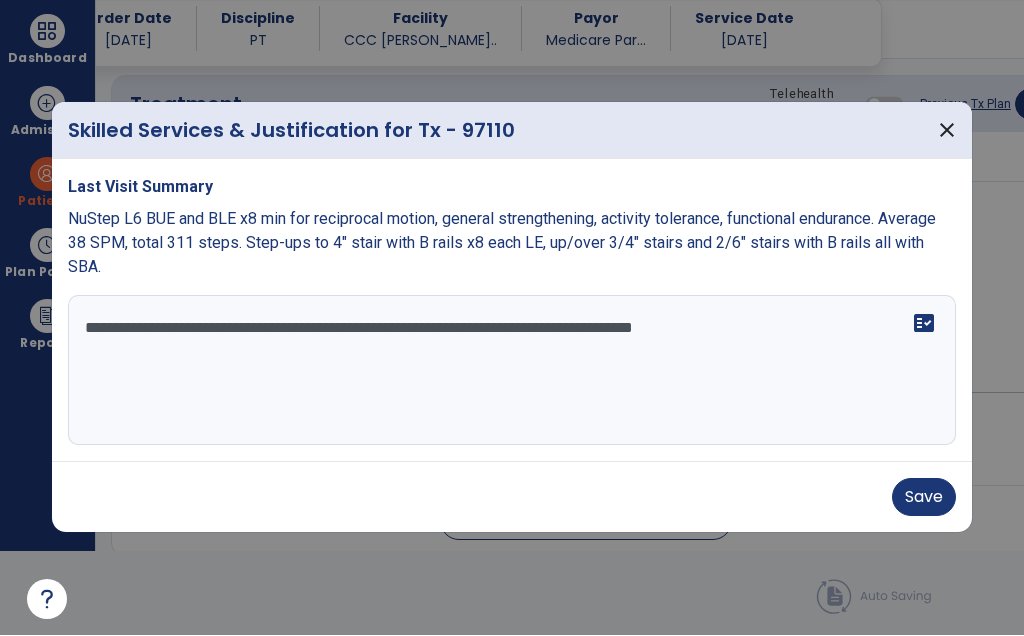 click on "**********" at bounding box center [512, 371] 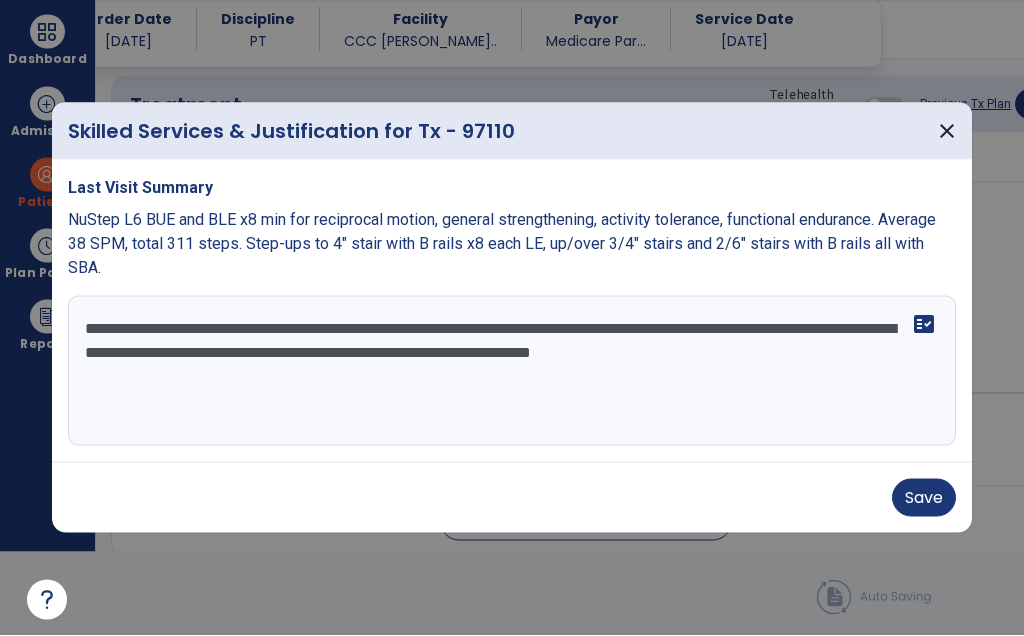 type on "**********" 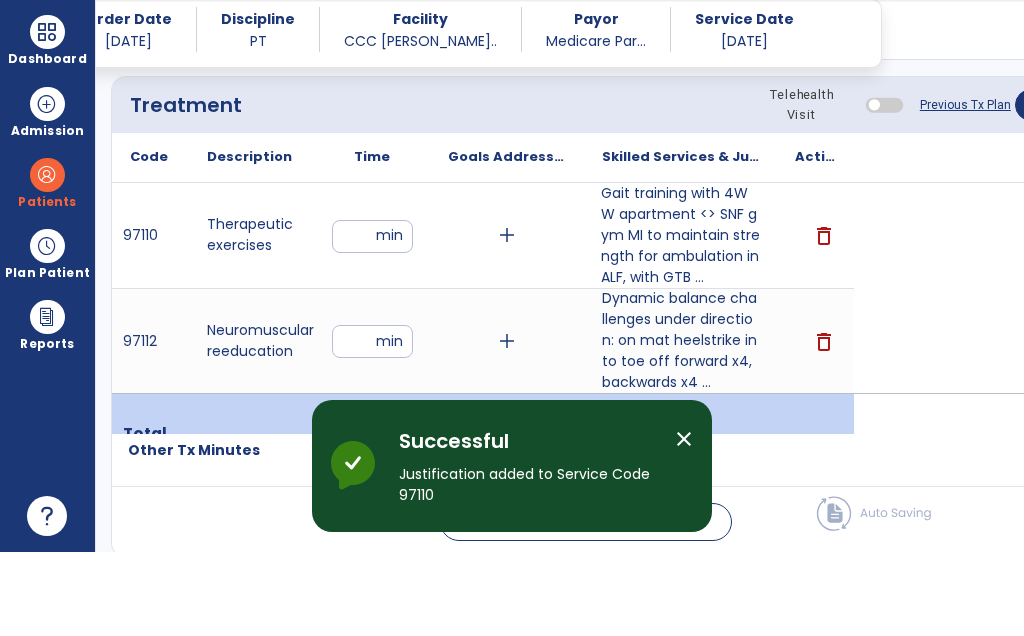 scroll, scrollTop: 84, scrollLeft: 0, axis: vertical 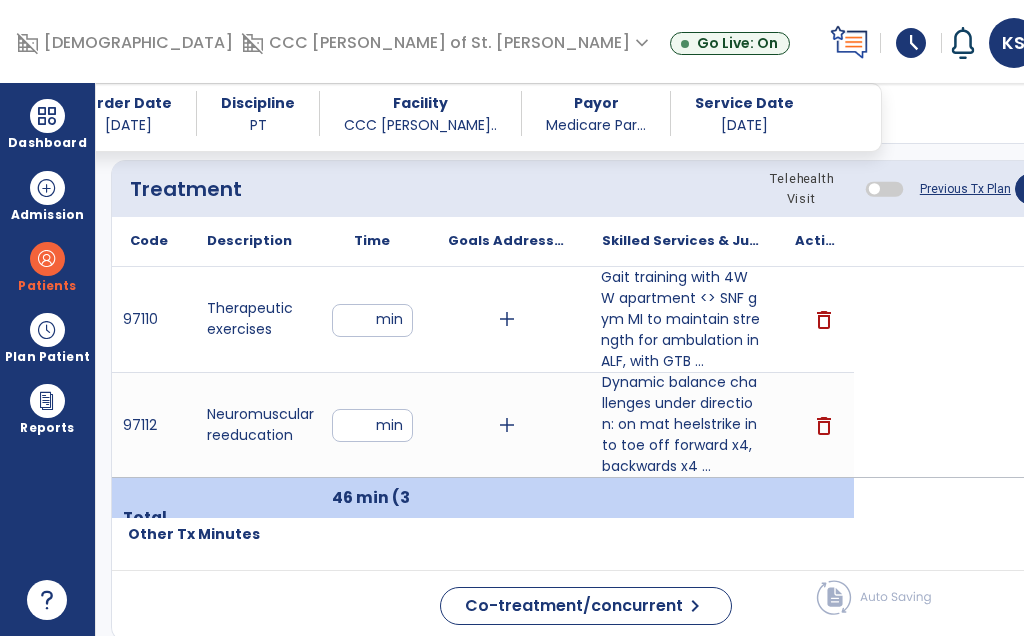 click on "Patient Goals" 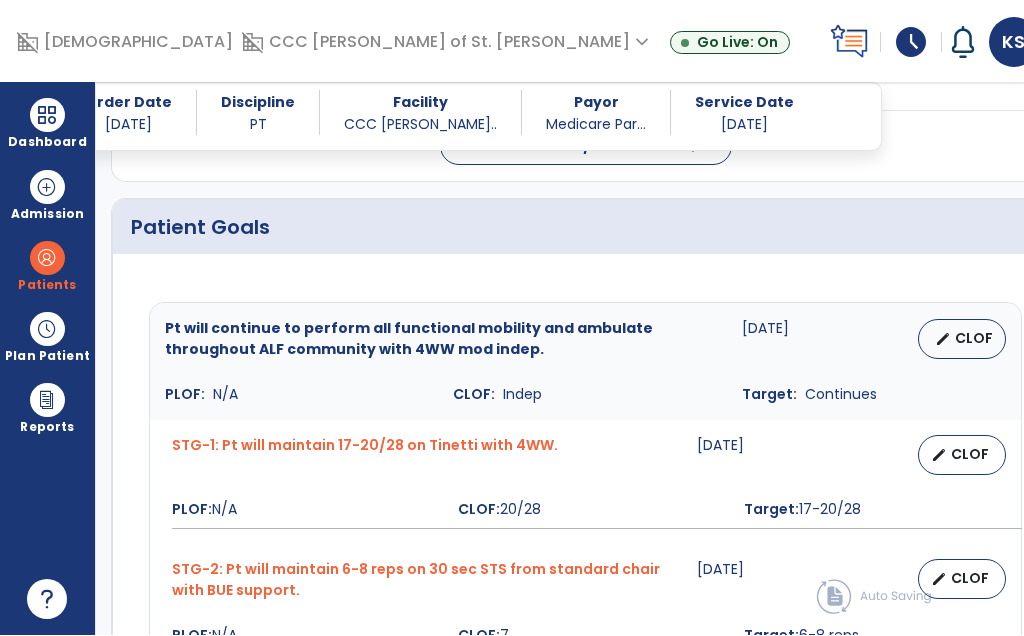 scroll, scrollTop: 1808, scrollLeft: 0, axis: vertical 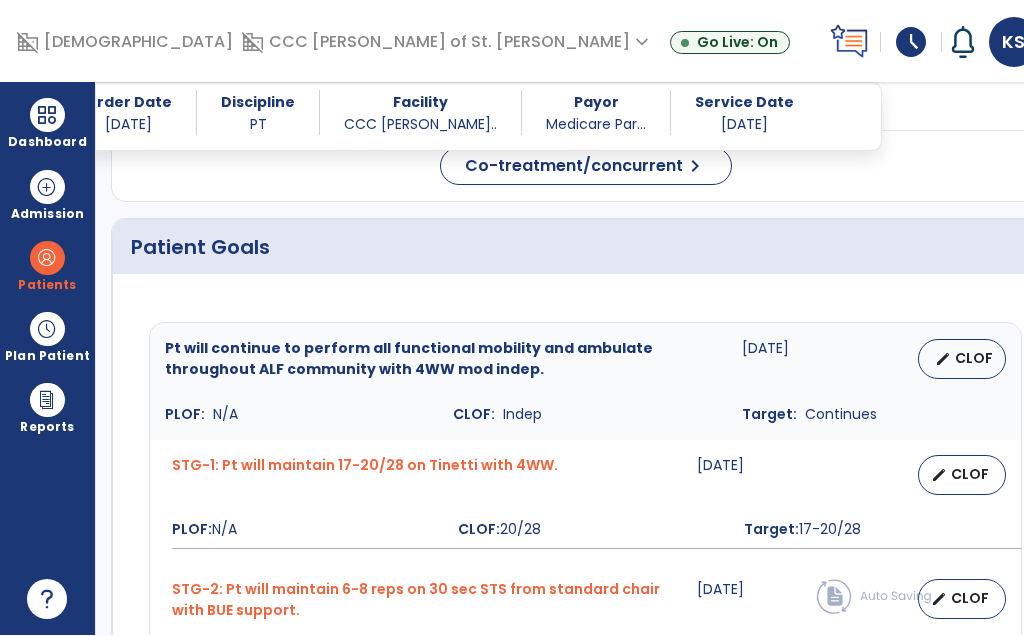 click on "Treatment" 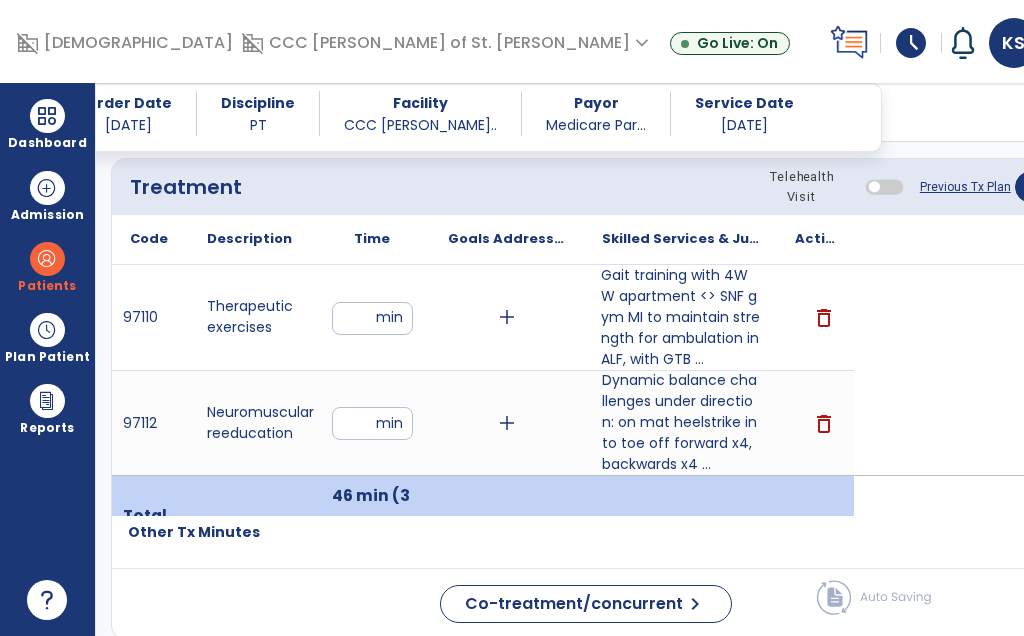 scroll, scrollTop: 1201, scrollLeft: 0, axis: vertical 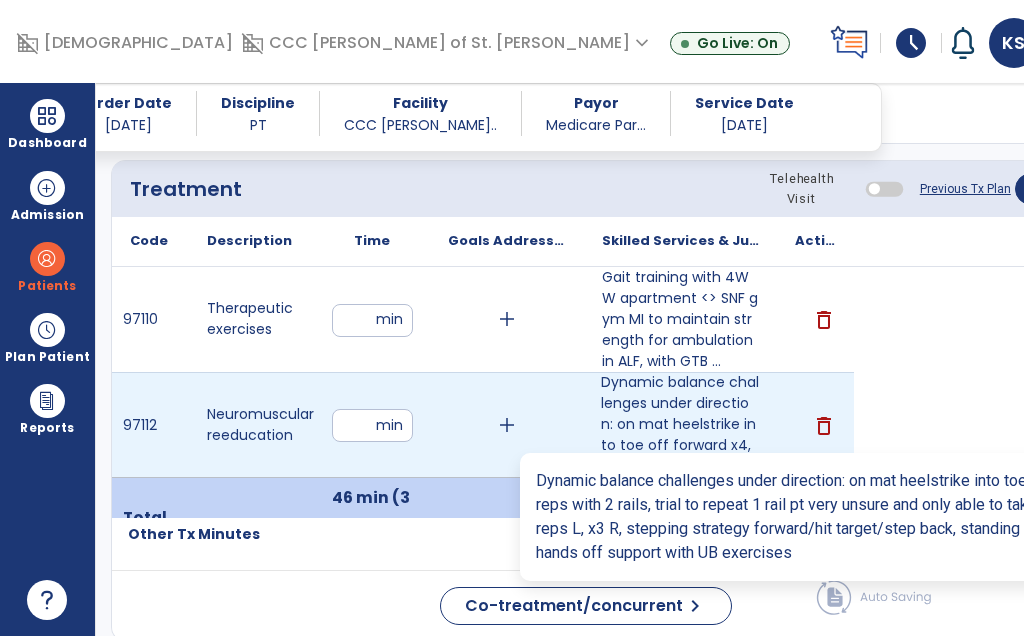 click on "Dynamic balance challenges under direction: on mat heelstrike into toe off forward x4, backwards x4 ..." at bounding box center [680, 424] 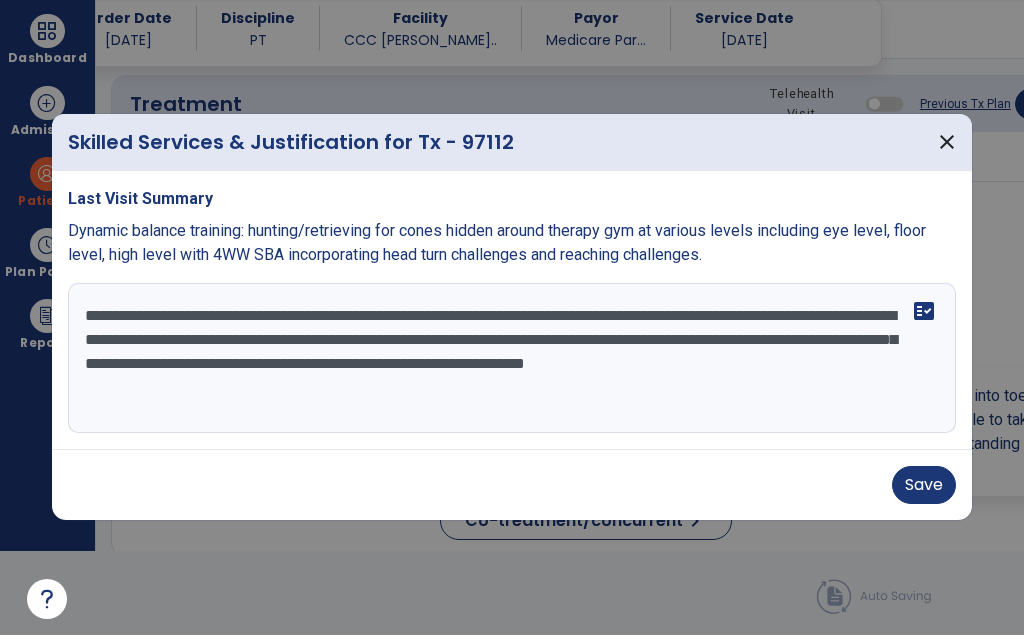click on "**********" at bounding box center [512, 359] 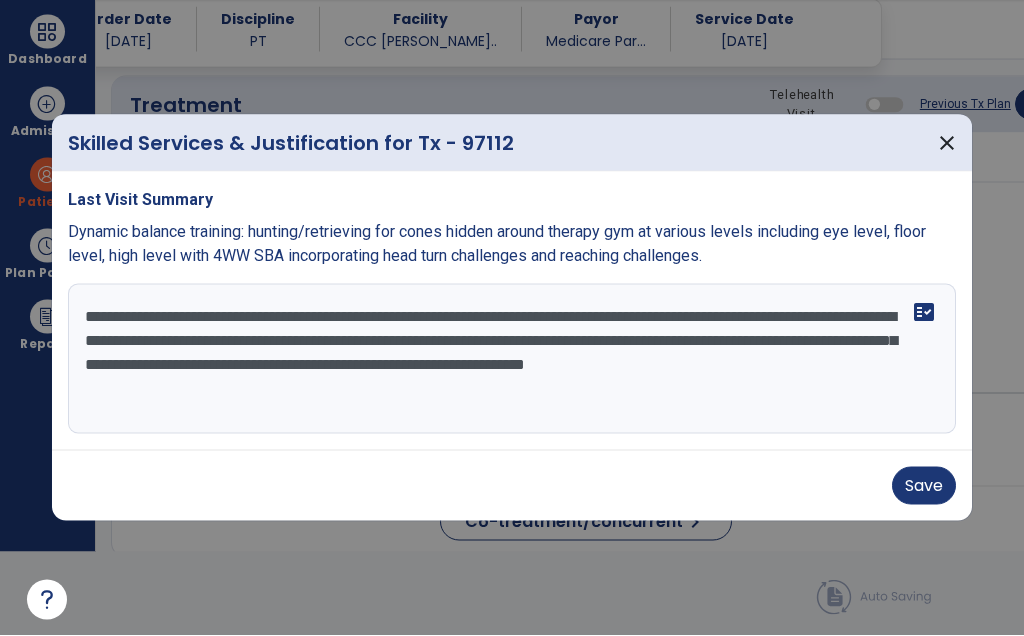 click on "**********" at bounding box center [512, 359] 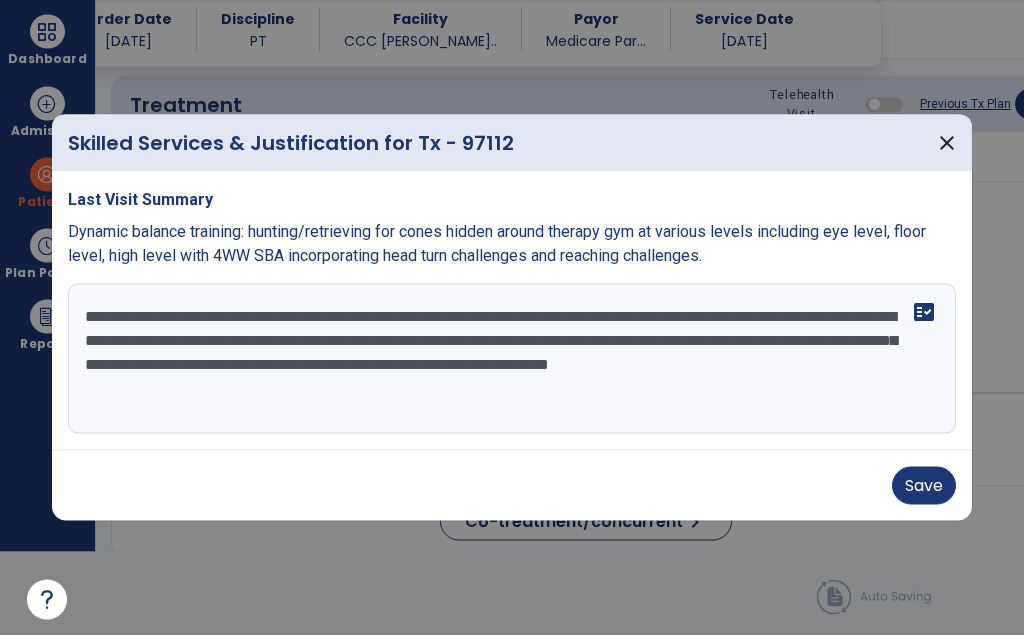 click on "**********" at bounding box center [512, 359] 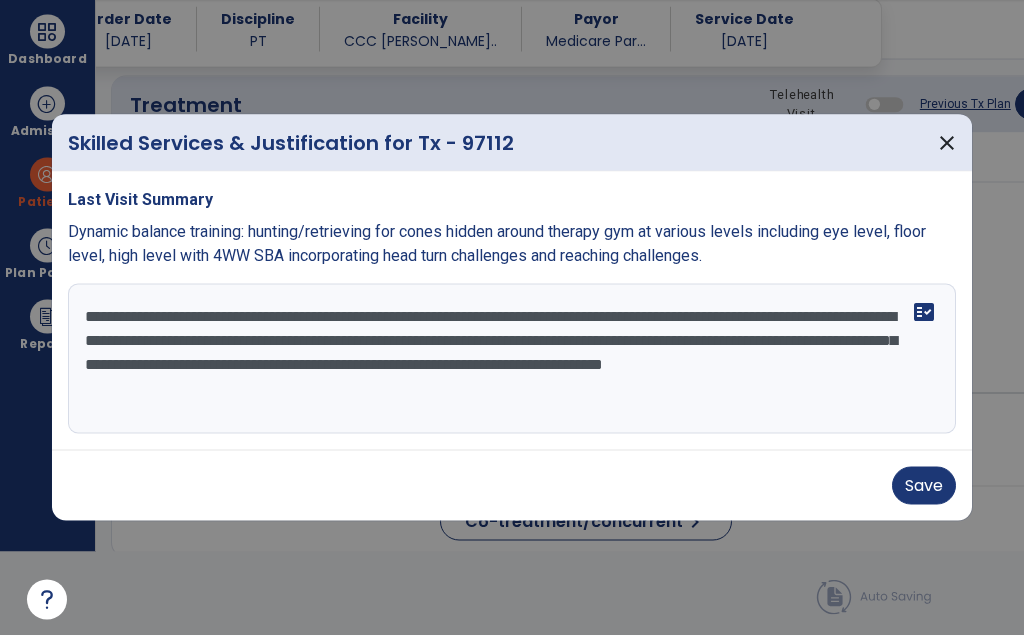 type on "**********" 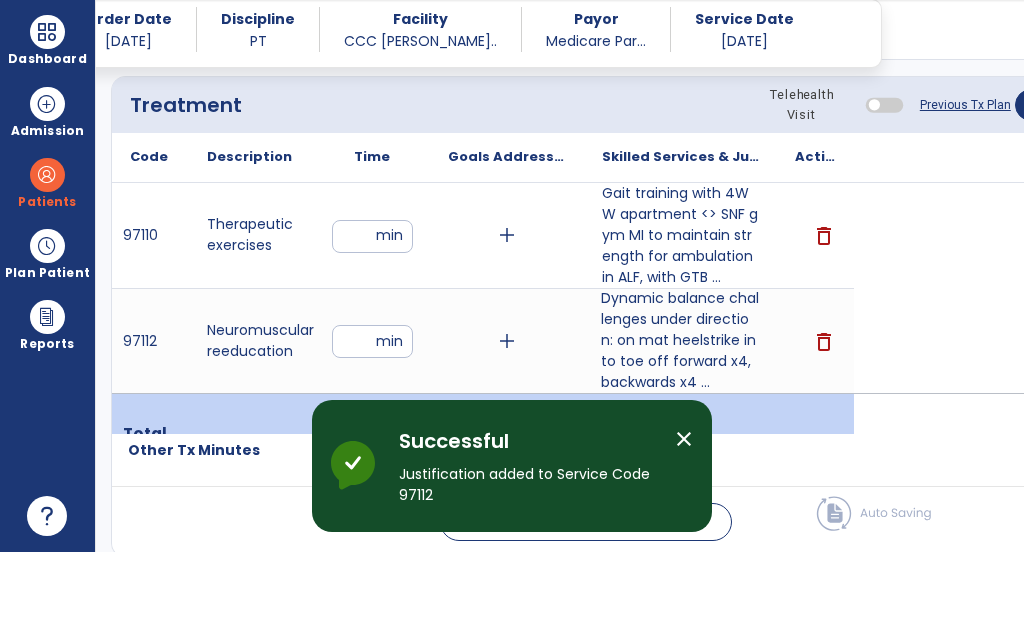 scroll, scrollTop: 84, scrollLeft: 0, axis: vertical 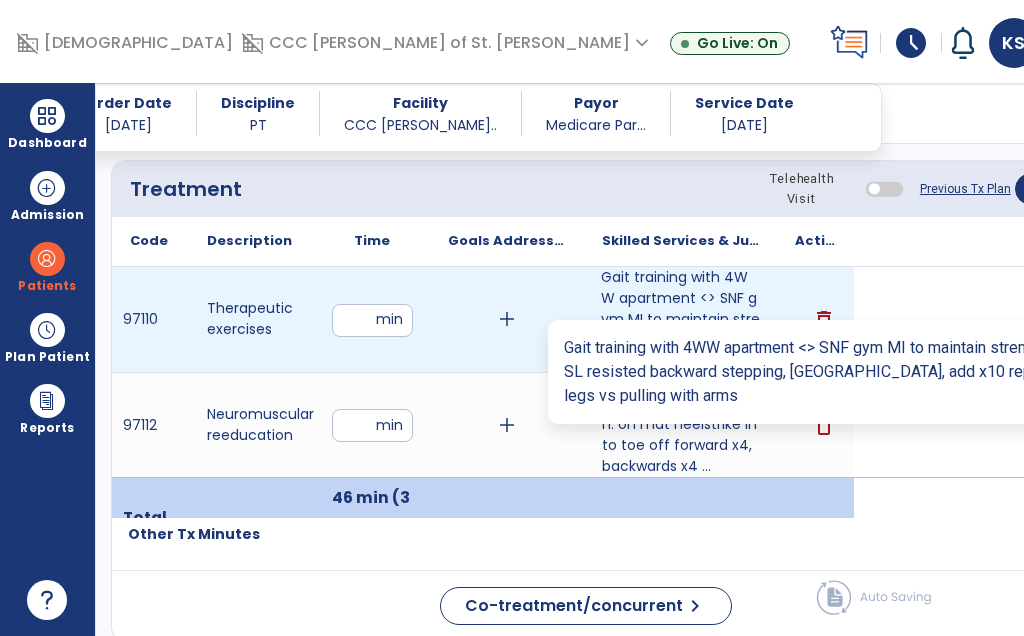 click on "Gait training with 4WW apartment <> SNF gym MI to maintain strength for ambulation in ALF, with GTB ..." at bounding box center [680, 319] 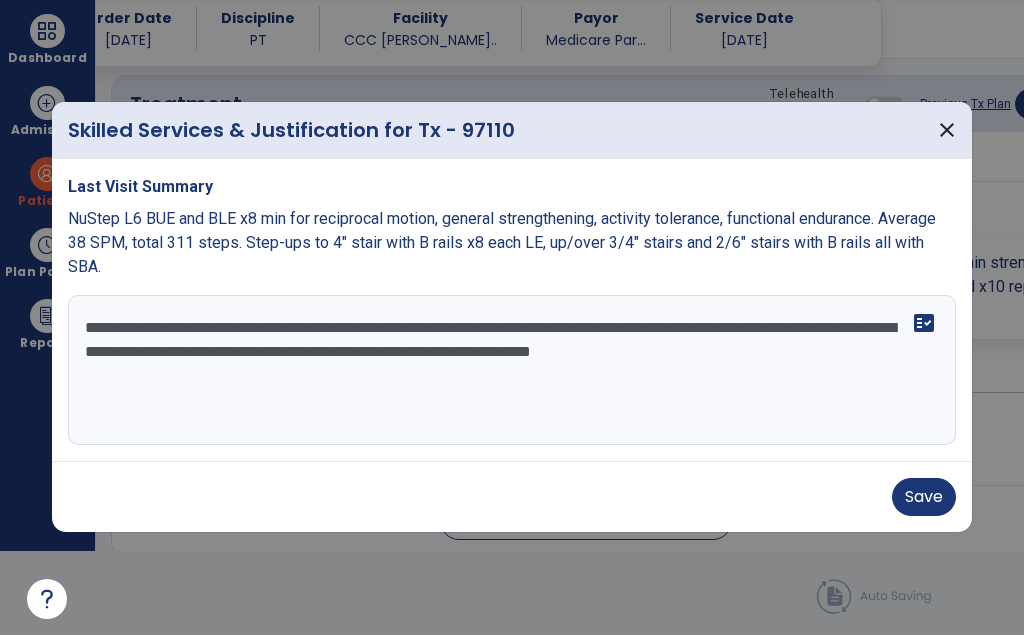 click on "**********" at bounding box center [512, 371] 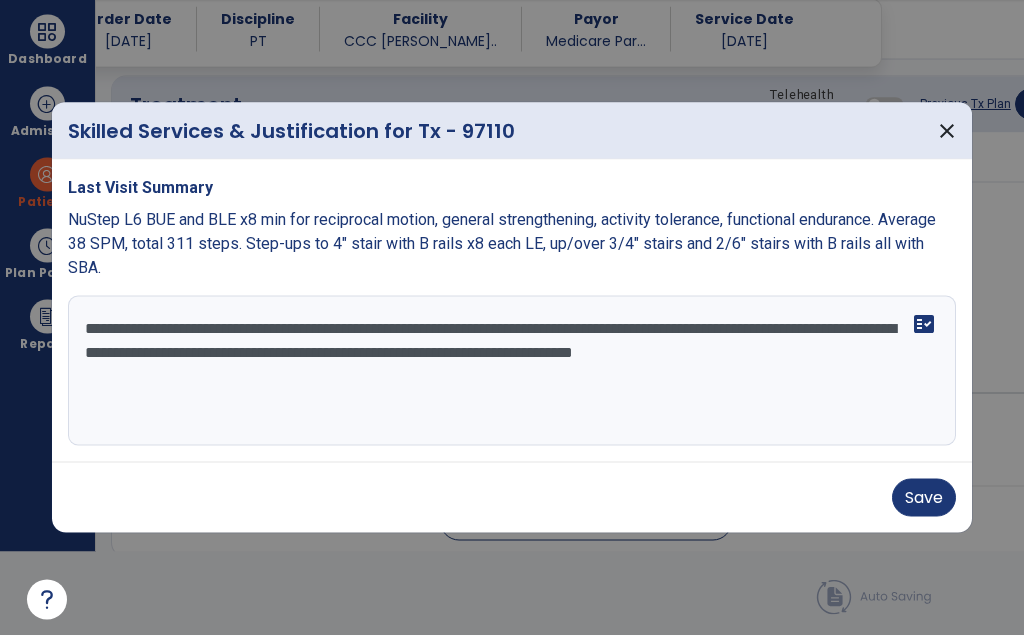 click on "**********" at bounding box center [512, 371] 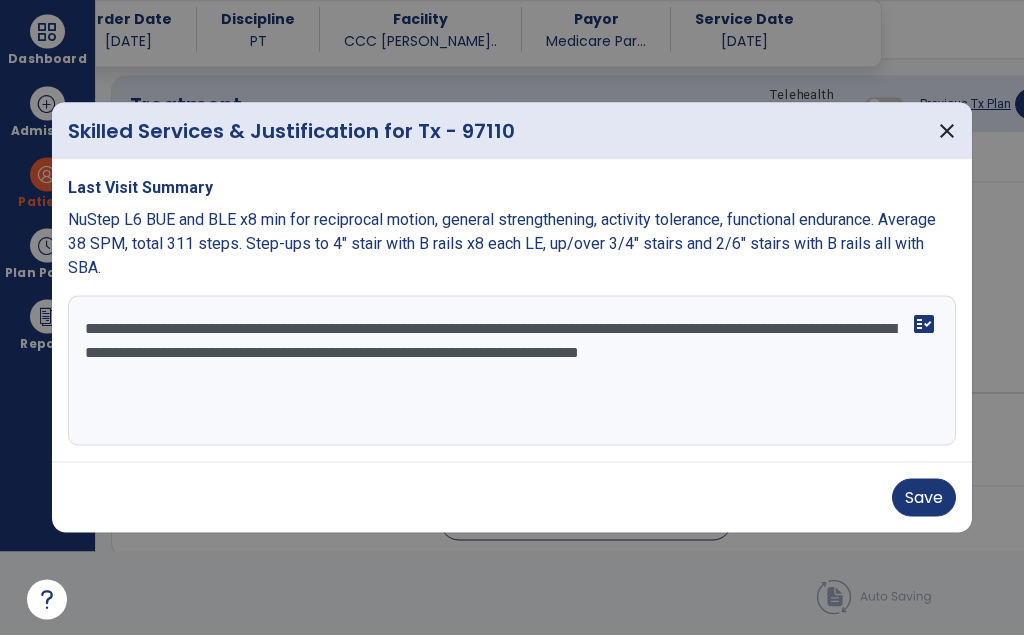 type on "**********" 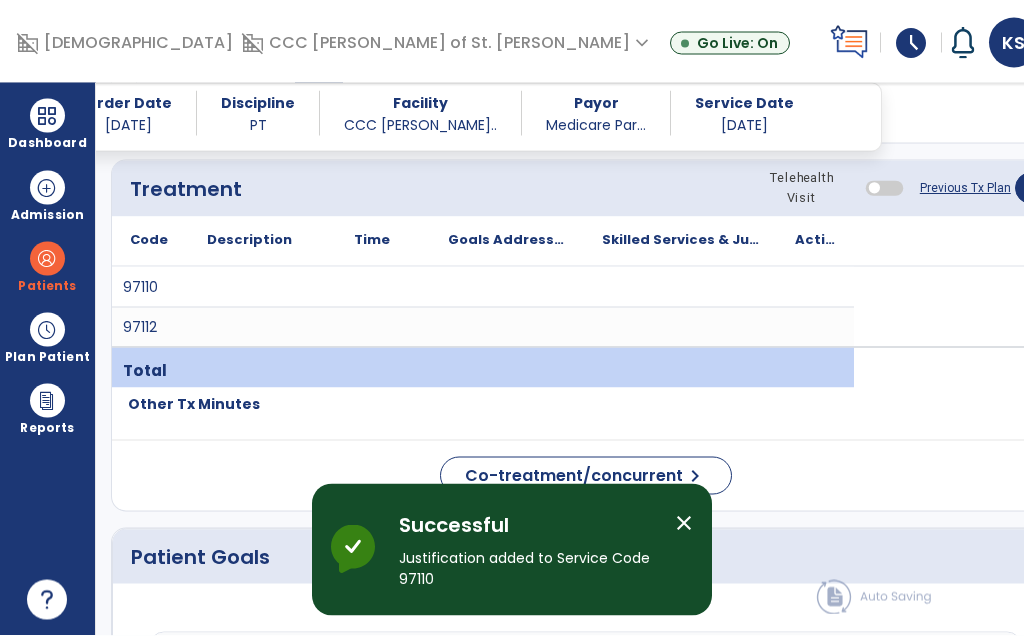 scroll, scrollTop: 84, scrollLeft: 0, axis: vertical 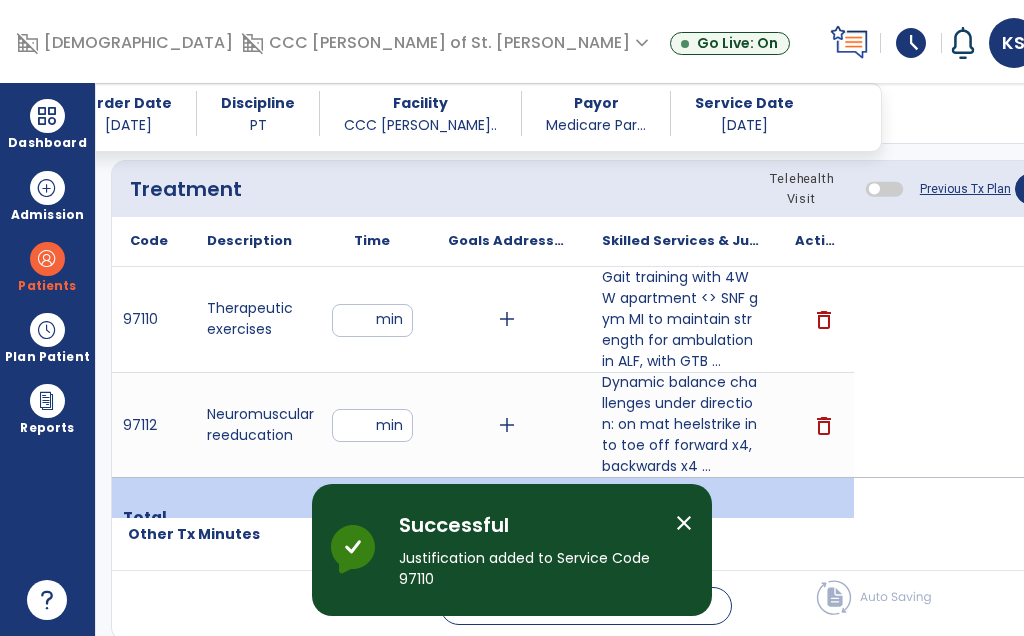 click on "**" at bounding box center (372, 320) 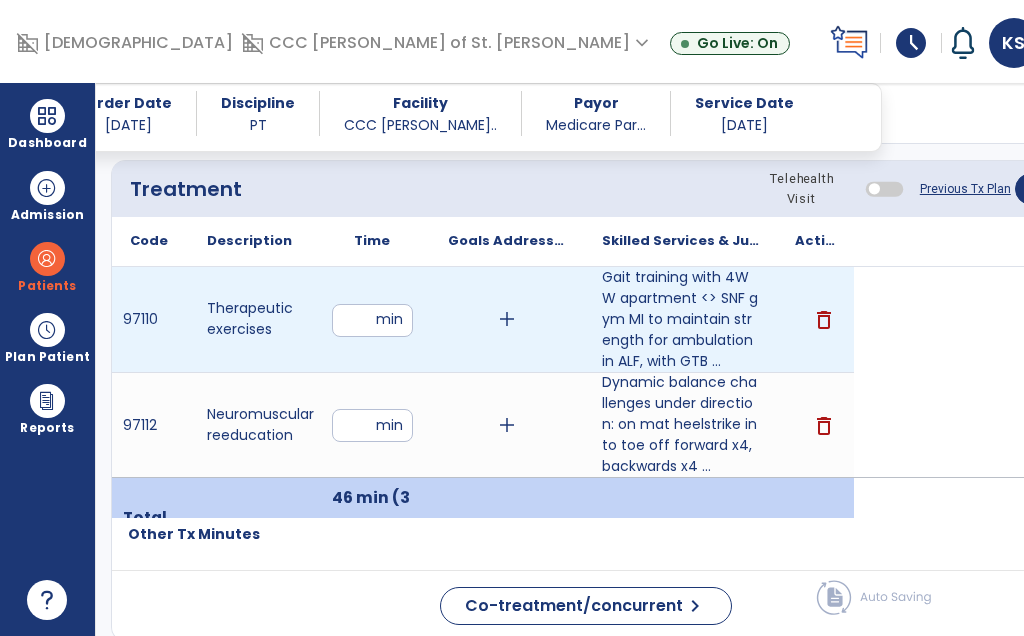 scroll, scrollTop: 83, scrollLeft: 0, axis: vertical 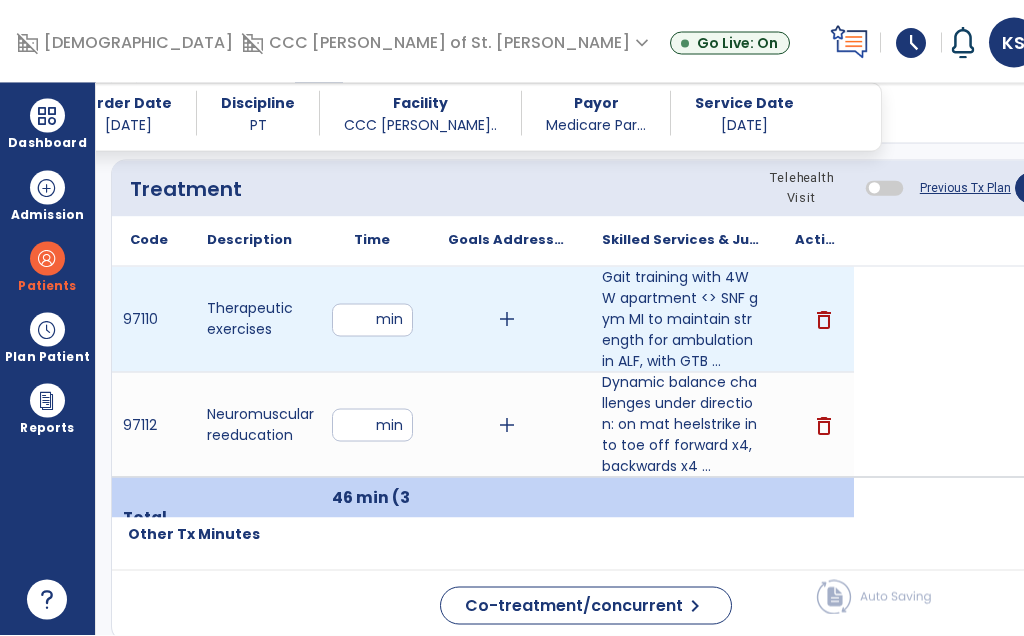 type on "**" 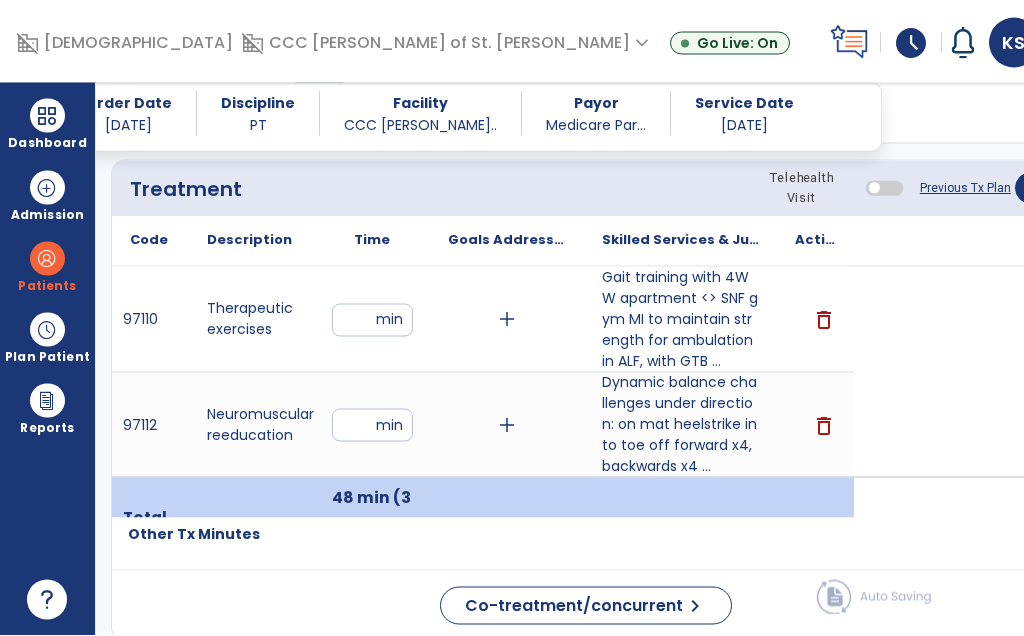 click on "**" at bounding box center [372, 425] 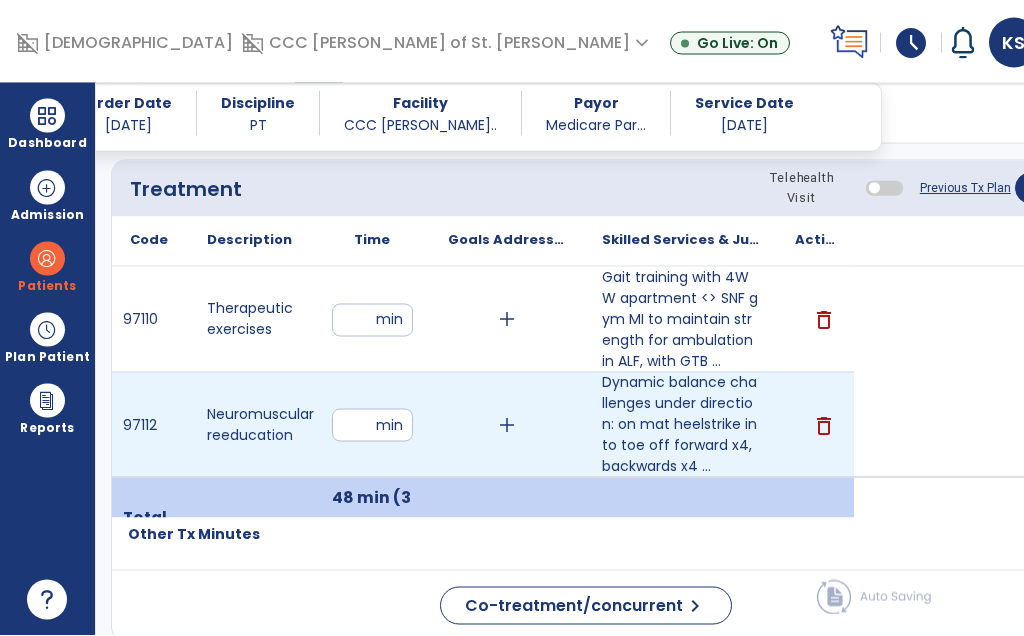 type on "**" 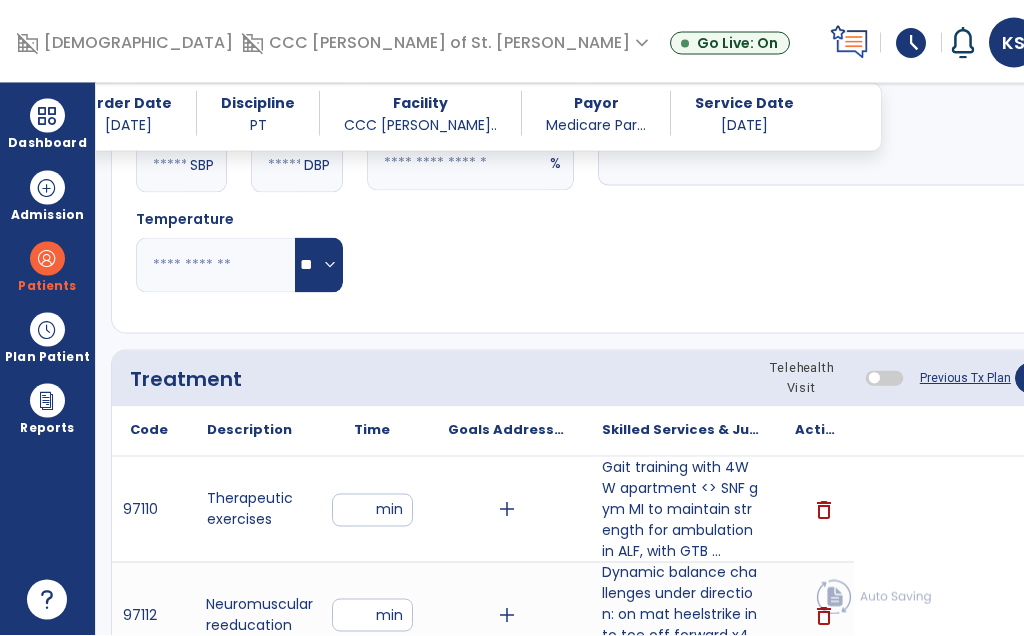 scroll, scrollTop: 854, scrollLeft: 0, axis: vertical 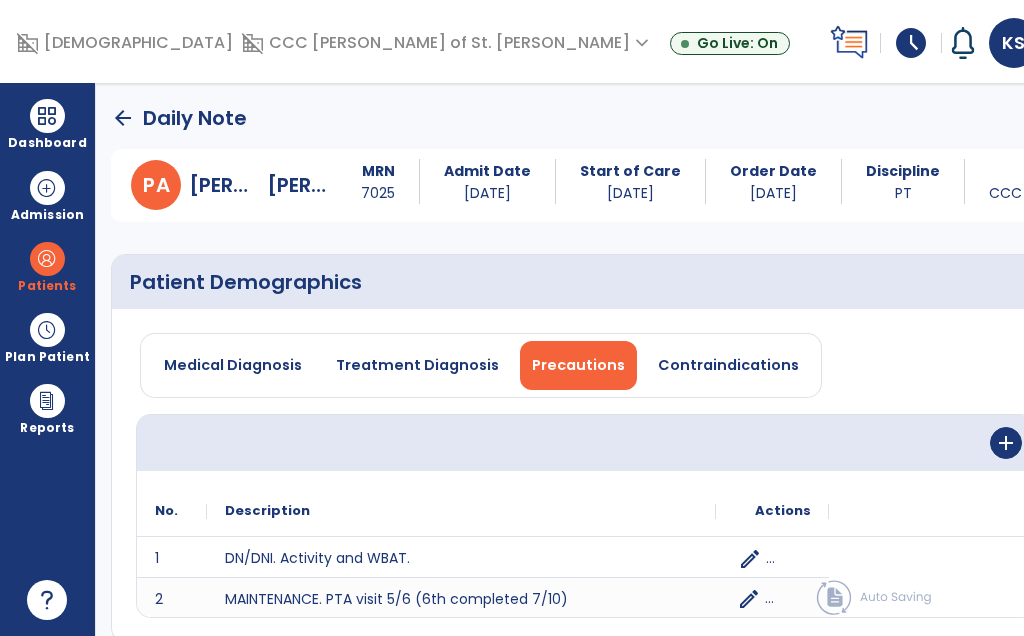 click on "Plan For Next Treatment" 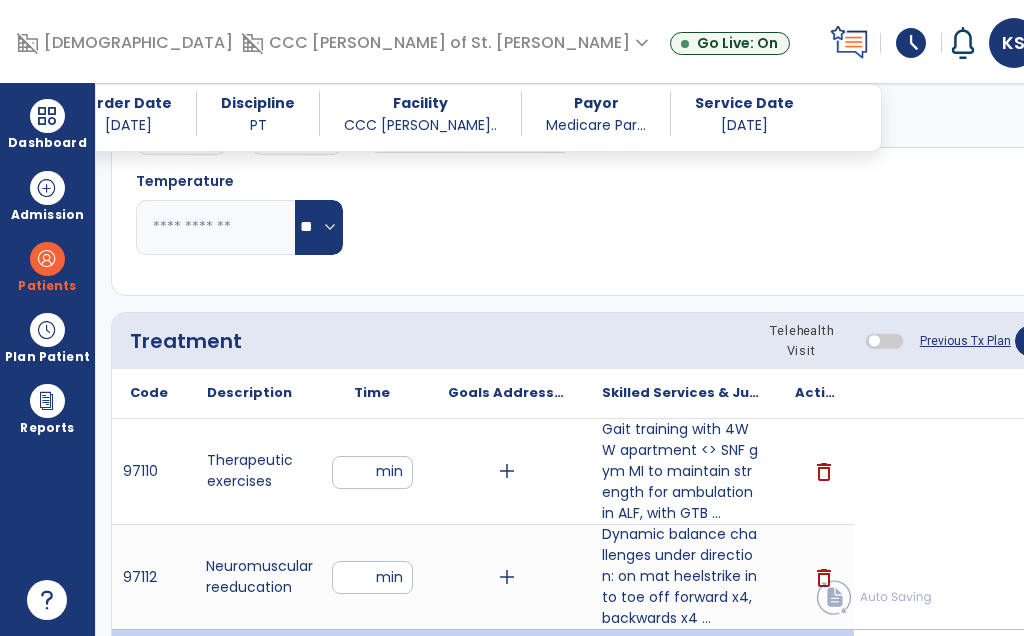 scroll, scrollTop: 1220, scrollLeft: 0, axis: vertical 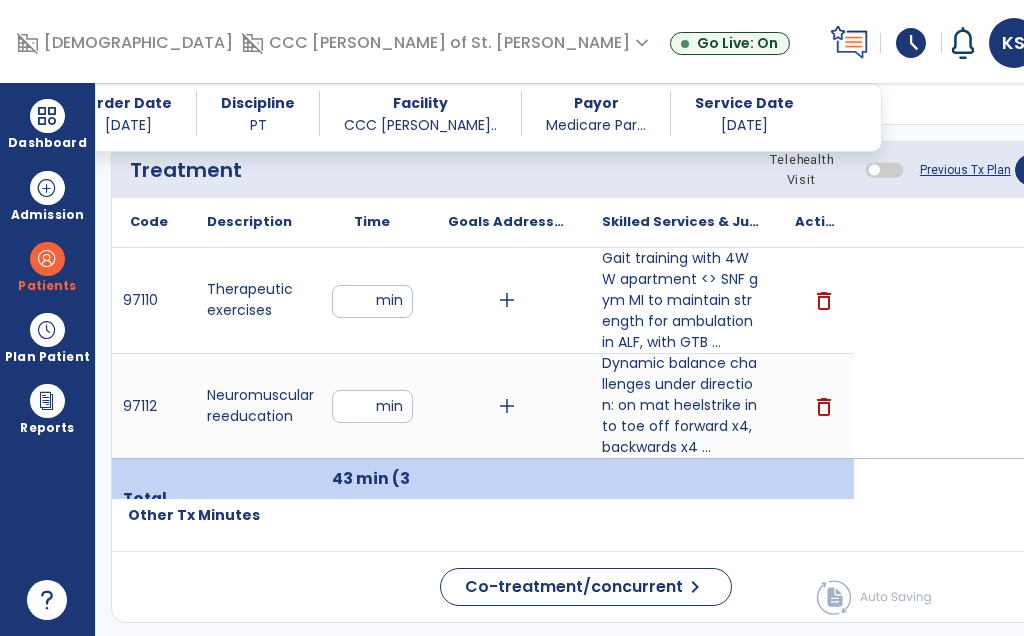 click on "**" at bounding box center (372, 406) 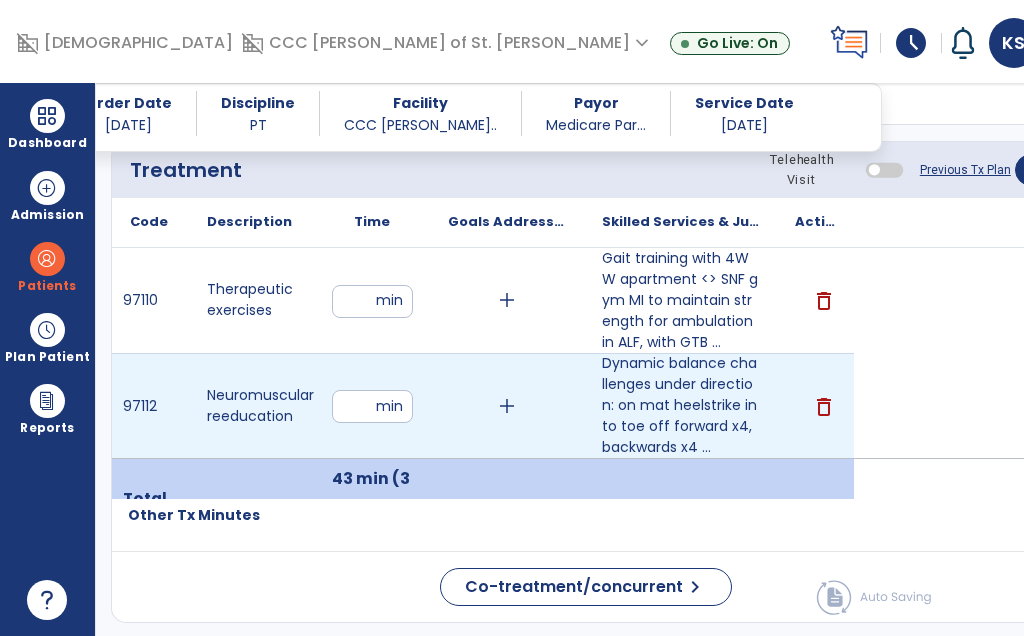 scroll, scrollTop: 83, scrollLeft: 0, axis: vertical 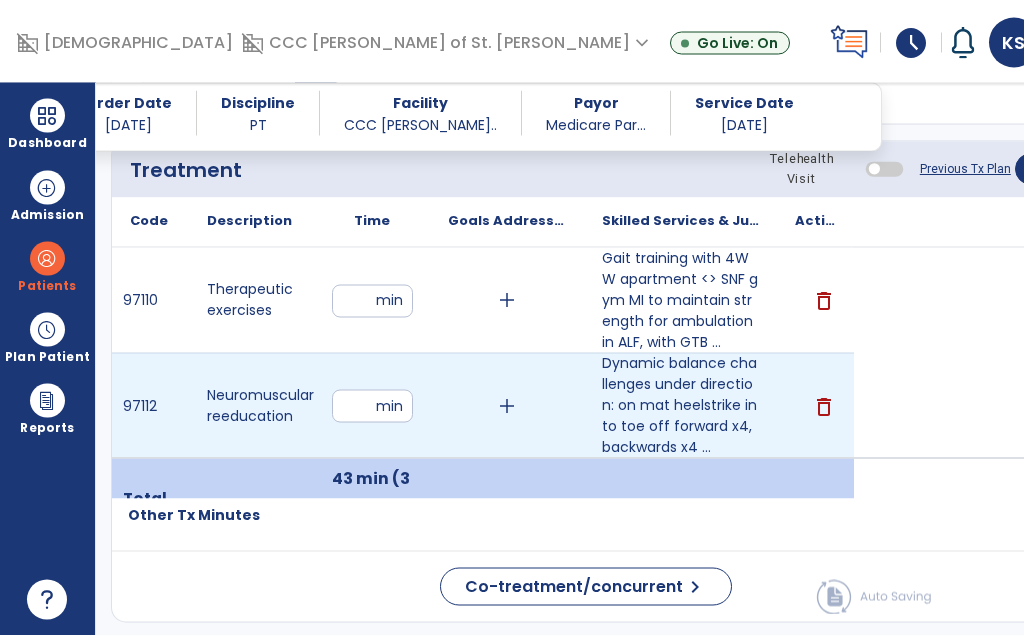 type on "**" 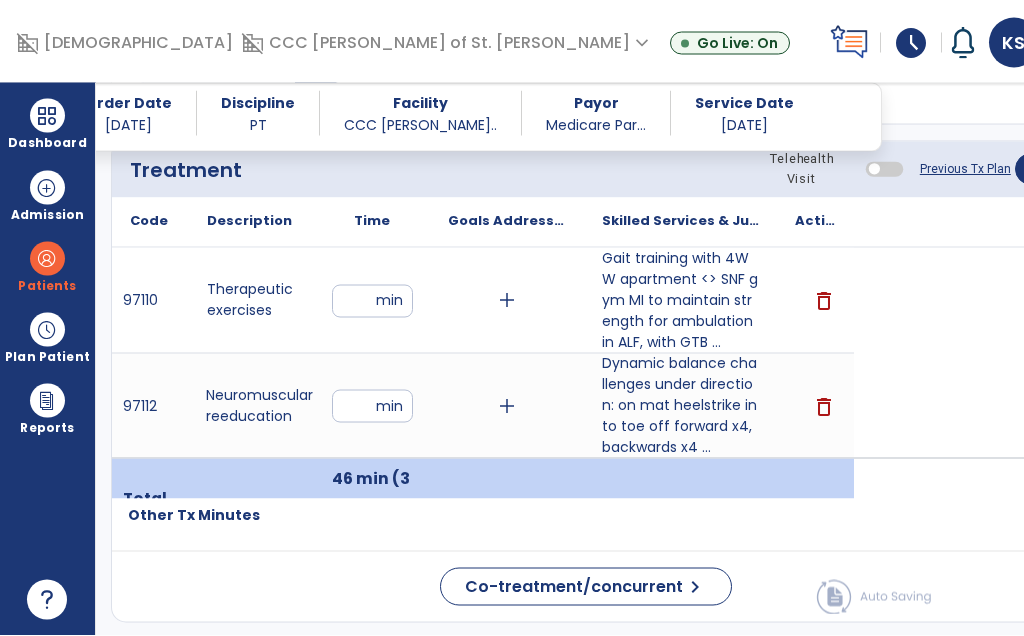 scroll, scrollTop: 0, scrollLeft: 0, axis: both 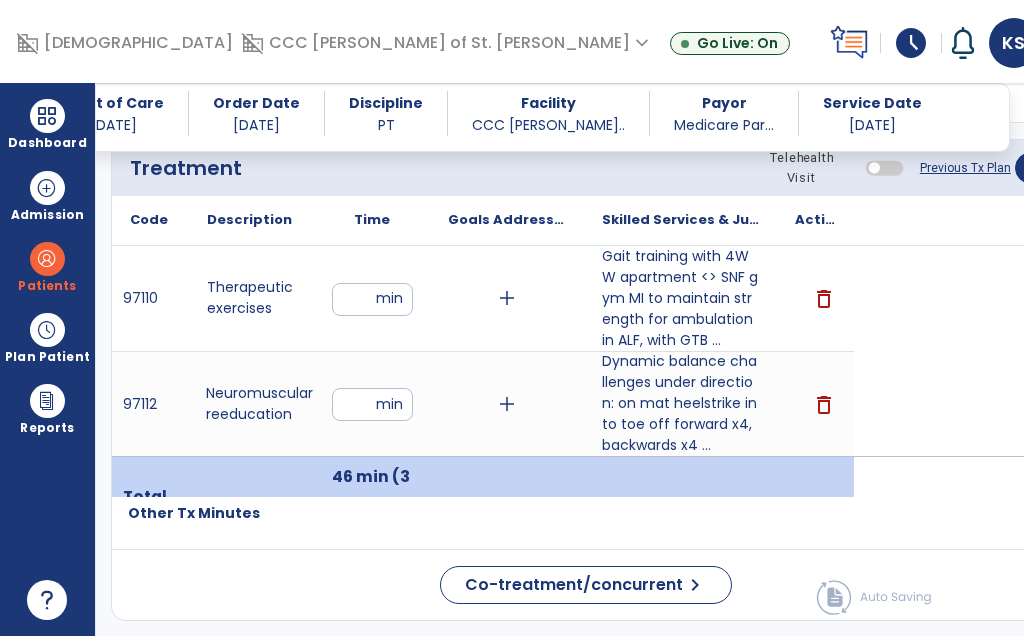 click at bounding box center (47, 116) 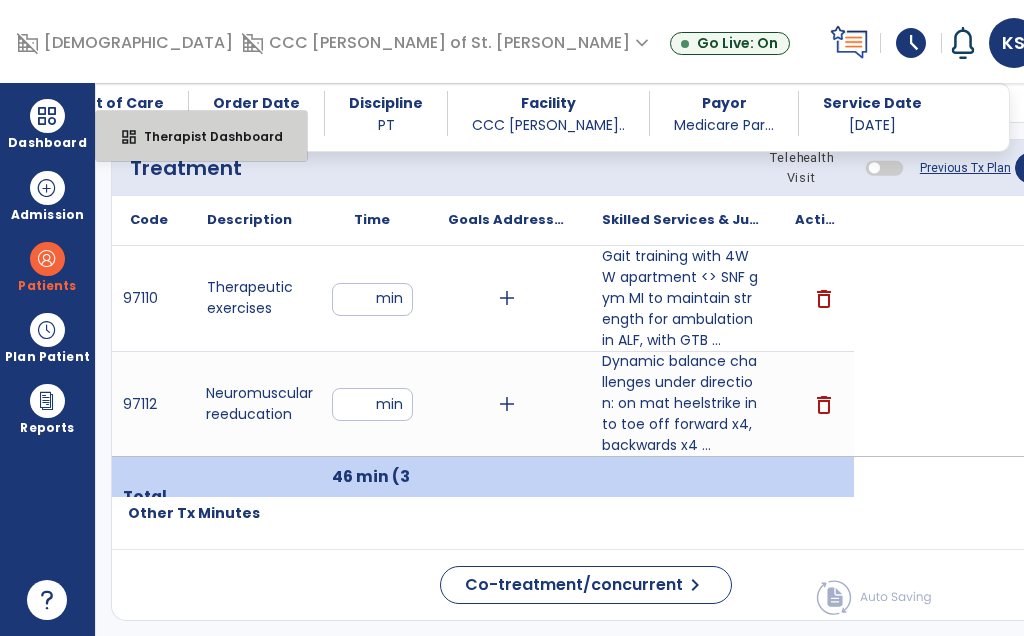 click on "dashboard  Therapist Dashboard" at bounding box center [201, 136] 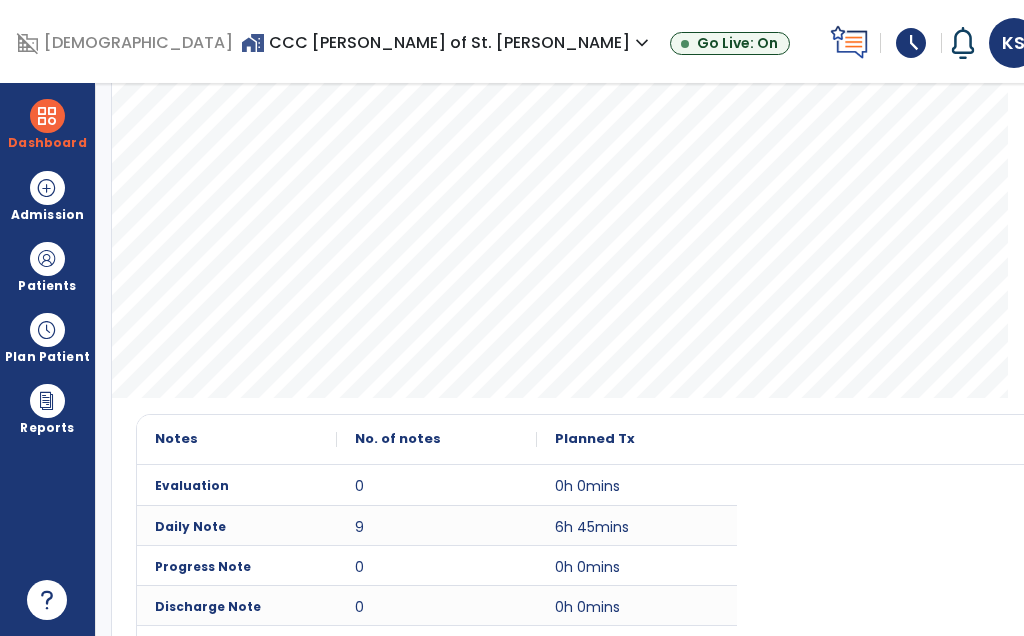 scroll, scrollTop: 436, scrollLeft: 0, axis: vertical 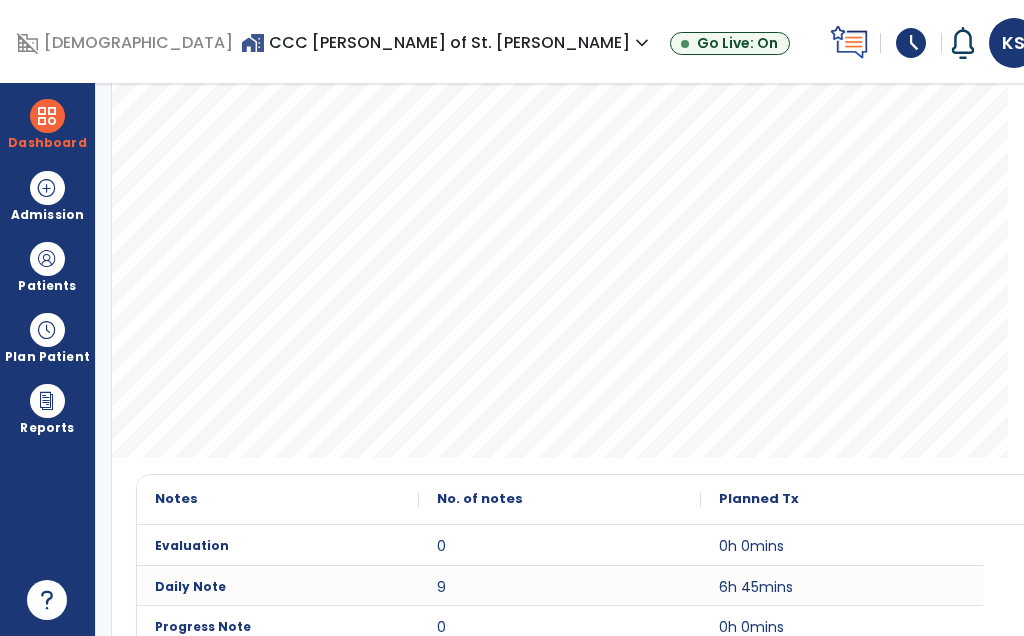click at bounding box center (47, 116) 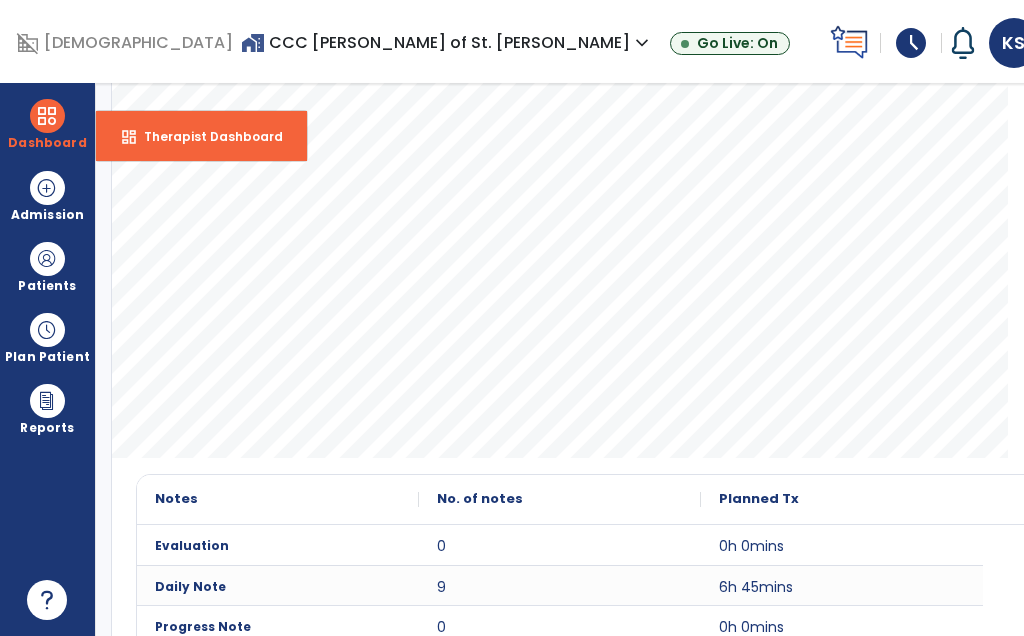 click on "dashboard  Therapist Dashboard" at bounding box center [201, 136] 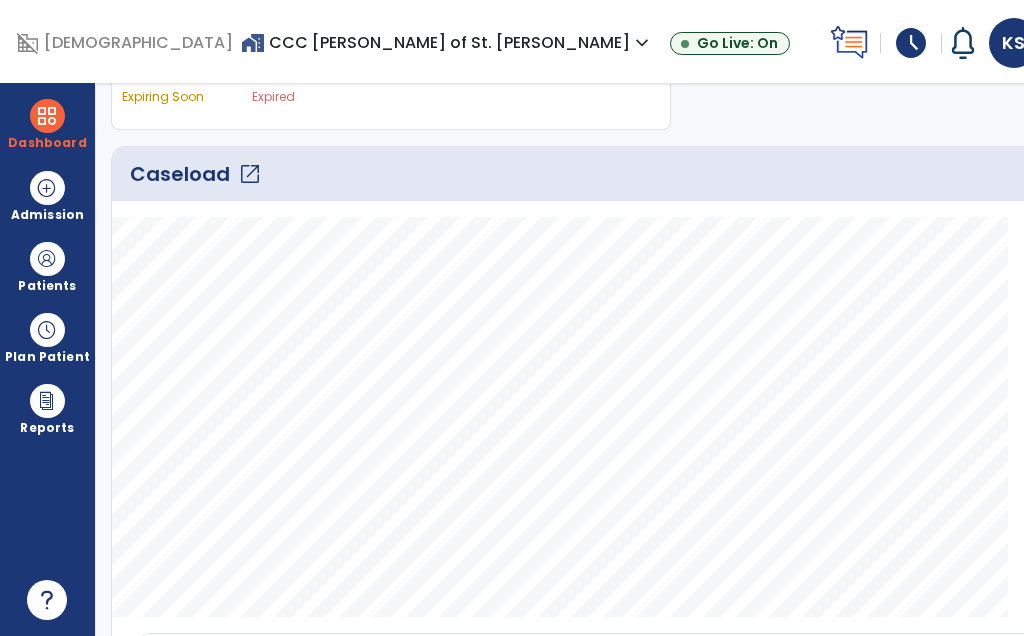 scroll, scrollTop: 279, scrollLeft: 0, axis: vertical 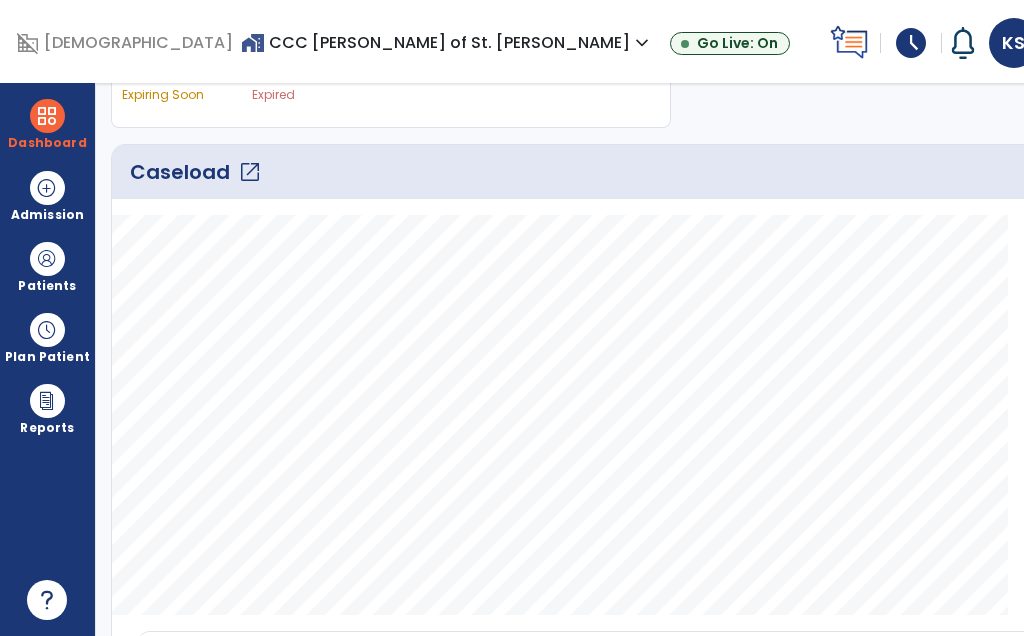 click on "Caseload   open_in_new" 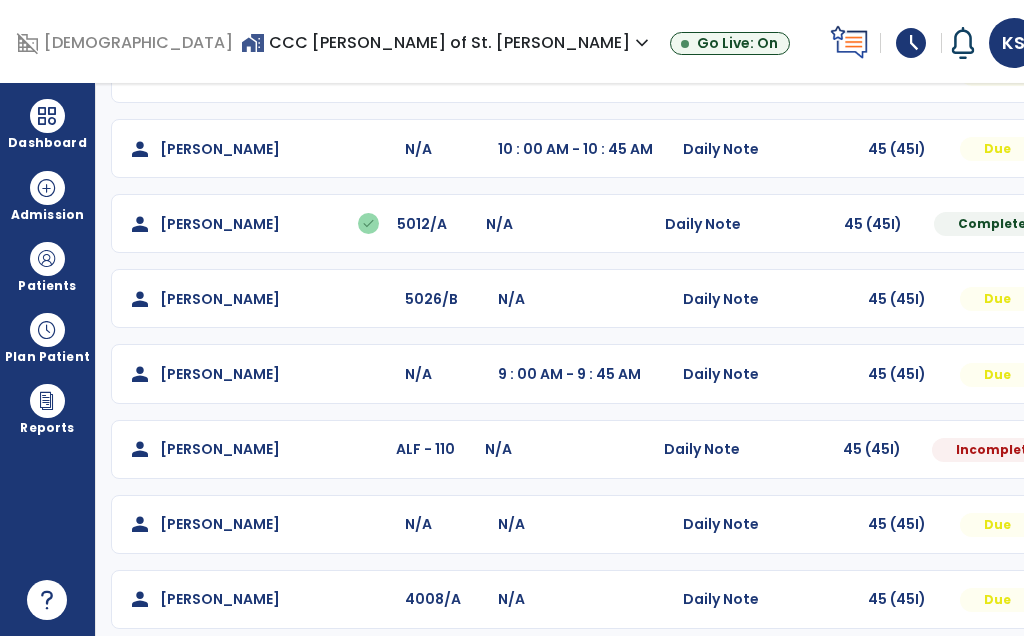 scroll, scrollTop: 313, scrollLeft: 0, axis: vertical 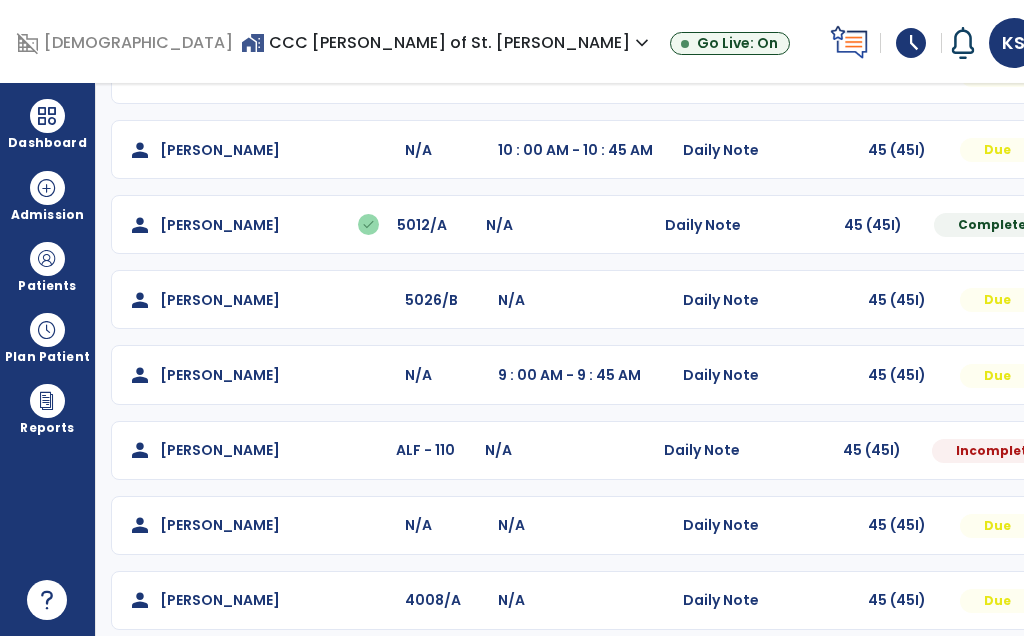 click on "person   Pachano, Audrey  ALF - 110 N/A  Daily Note   45 (45I)  Incomplete 07/17/2025  Mark Visit As Complete   Reset Note   Open Document   G + C Mins" 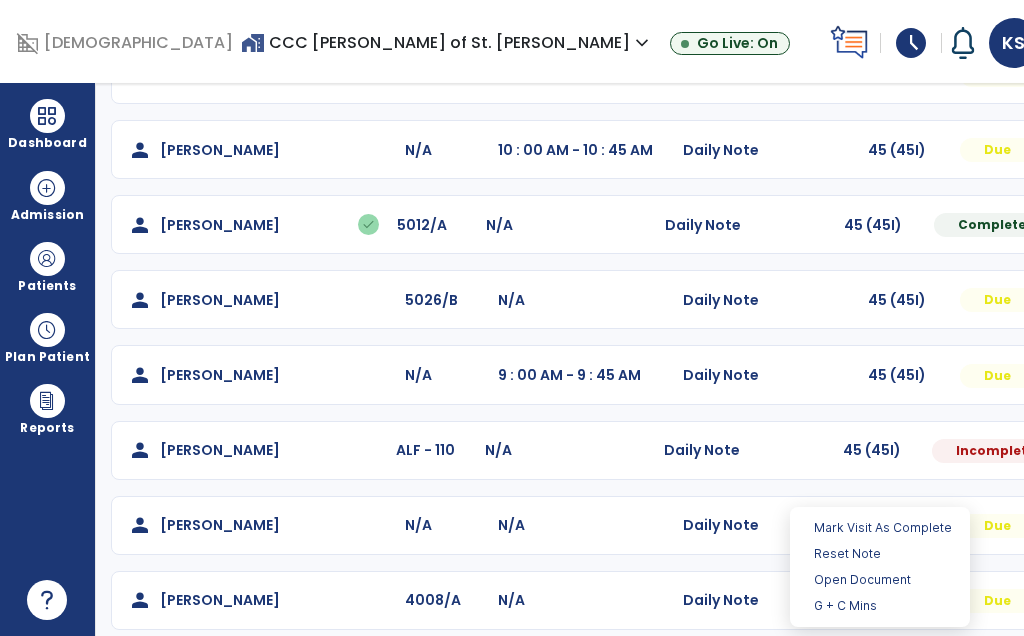 click on "Open Document" at bounding box center [880, 580] 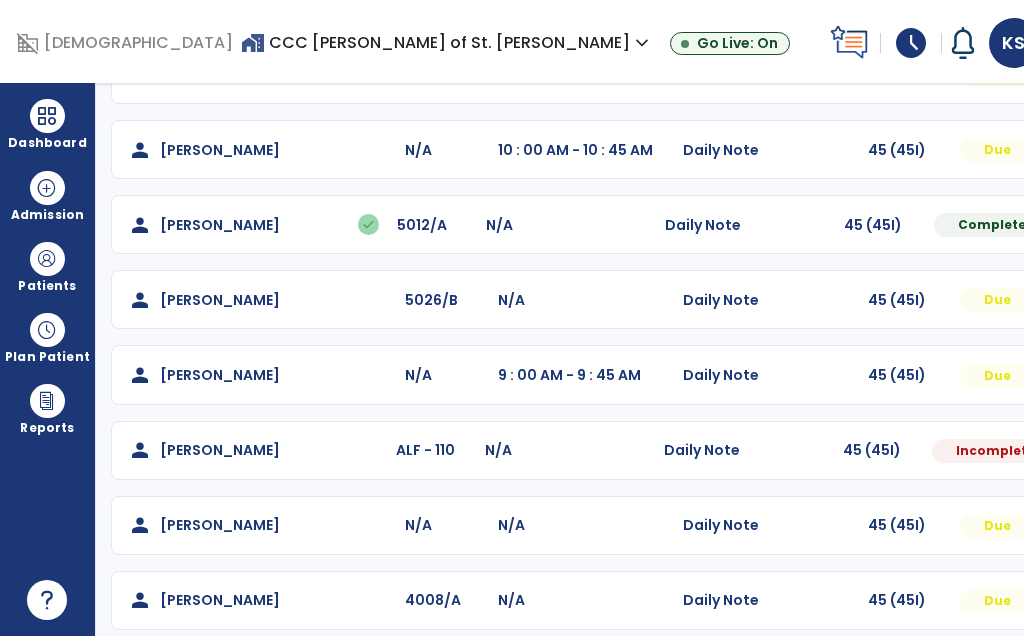 select on "*" 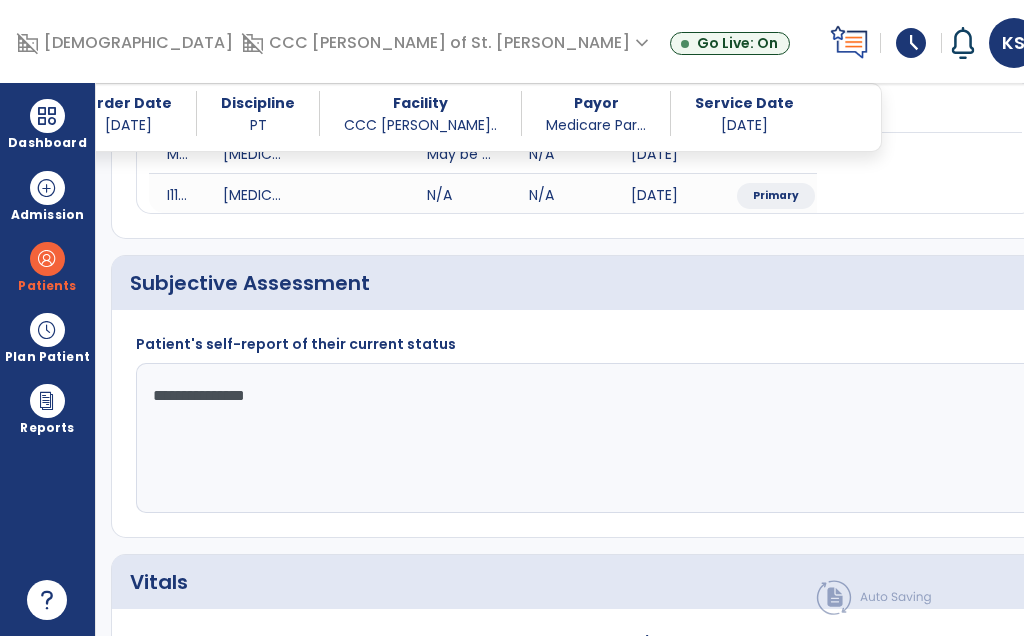 scroll, scrollTop: 2353, scrollLeft: 0, axis: vertical 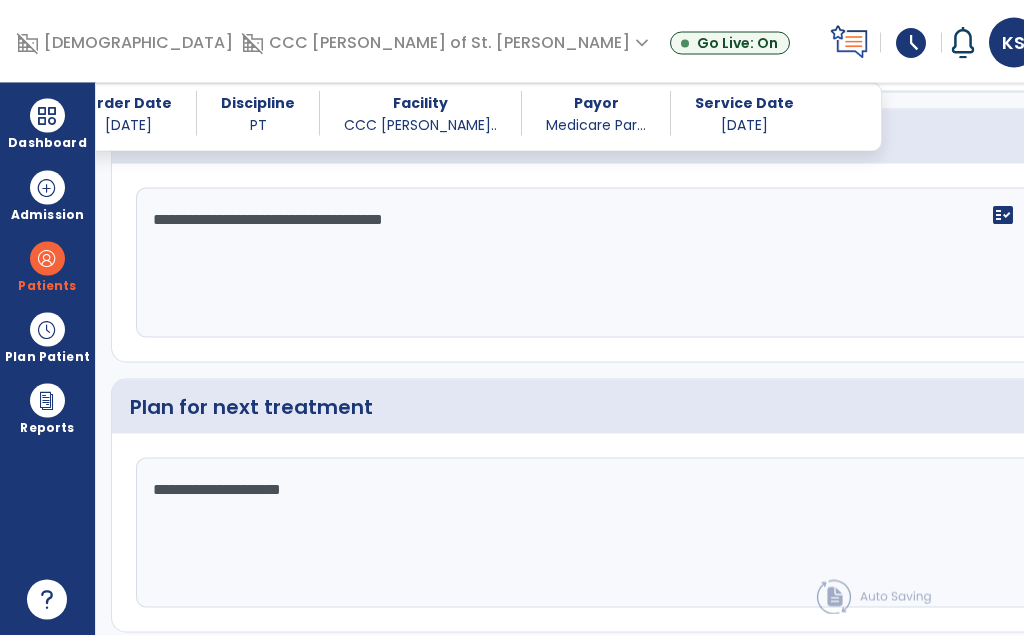 click on "Sign Doc" 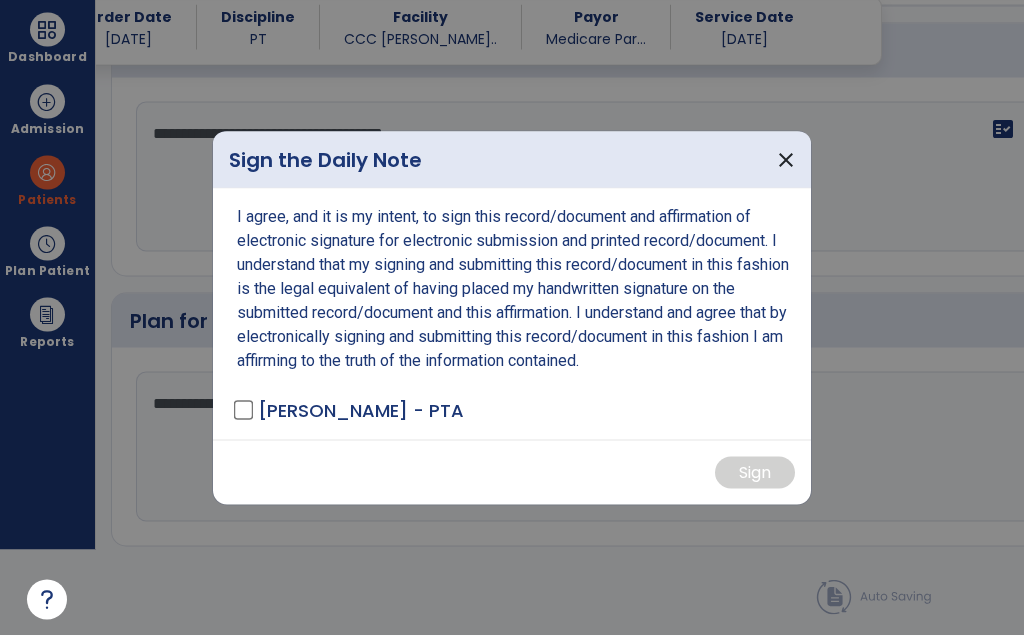 scroll, scrollTop: 0, scrollLeft: 0, axis: both 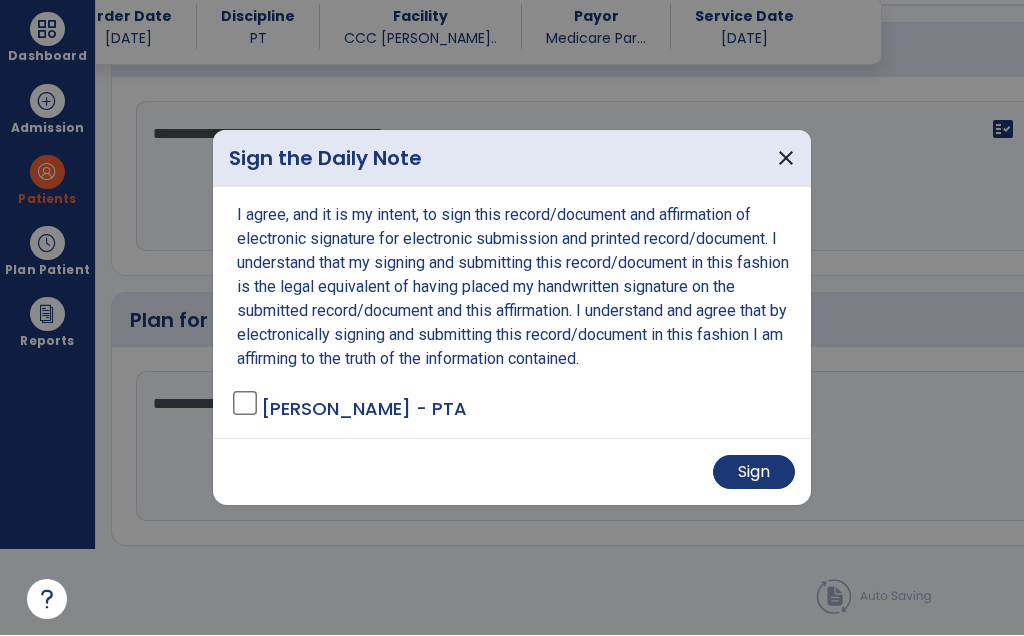 click on "Sign" at bounding box center (754, 473) 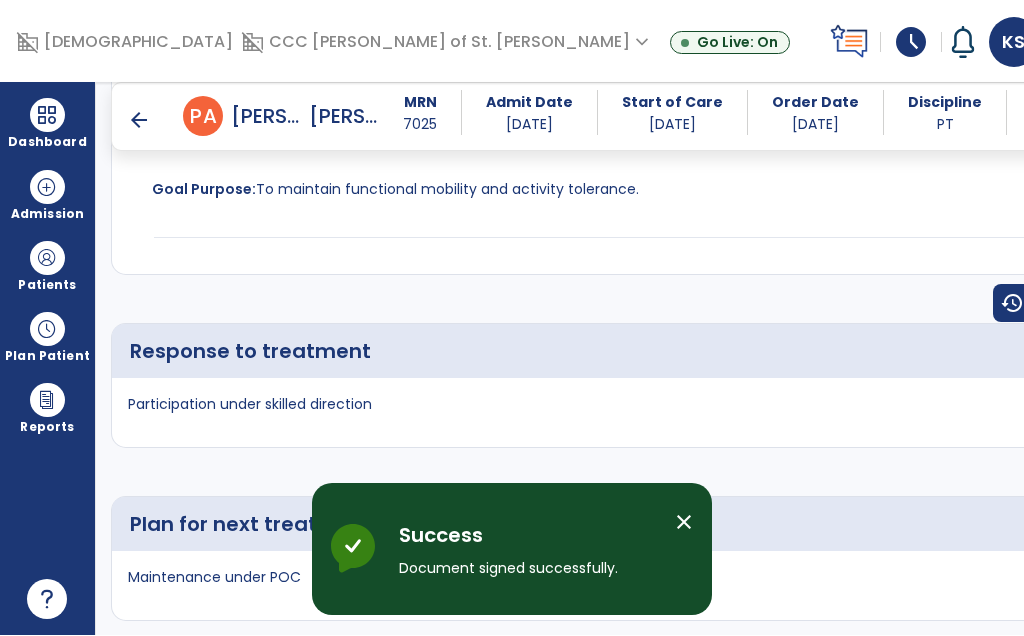 scroll, scrollTop: 86, scrollLeft: 0, axis: vertical 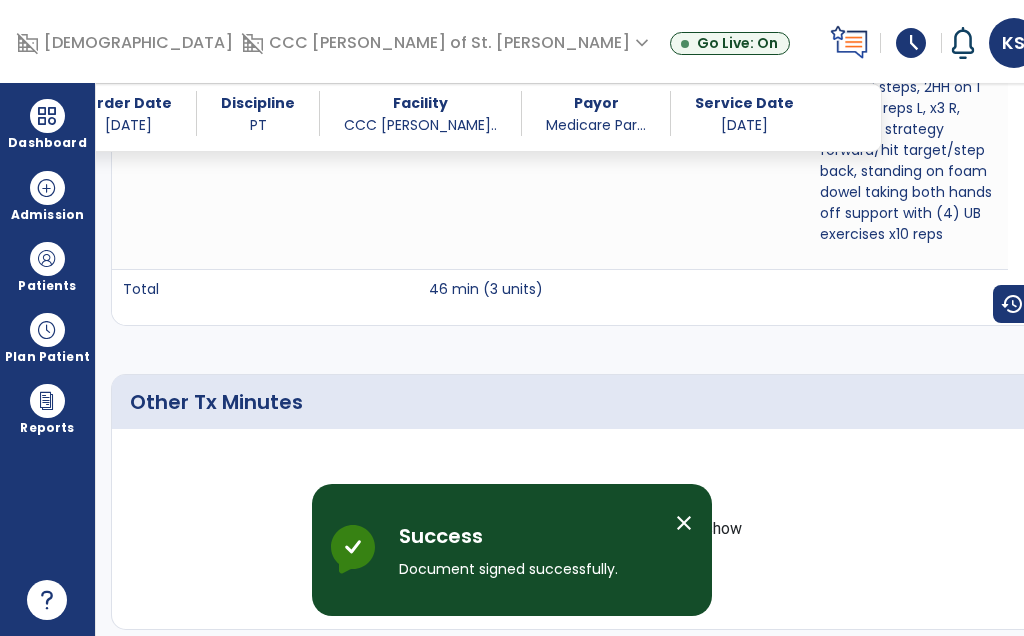click at bounding box center [47, 116] 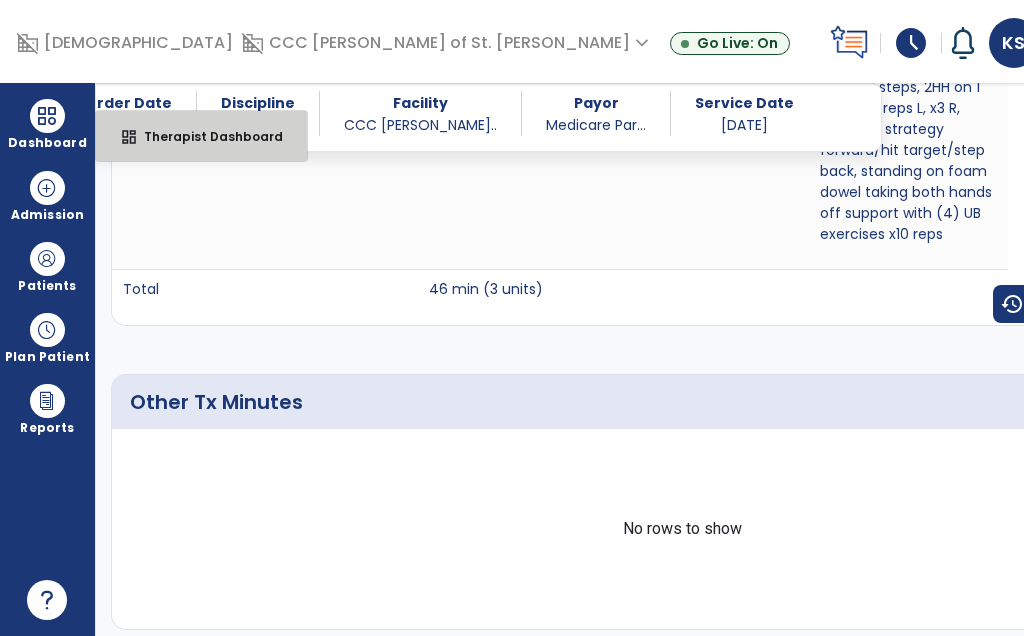 click on "Therapist Dashboard" at bounding box center [205, 136] 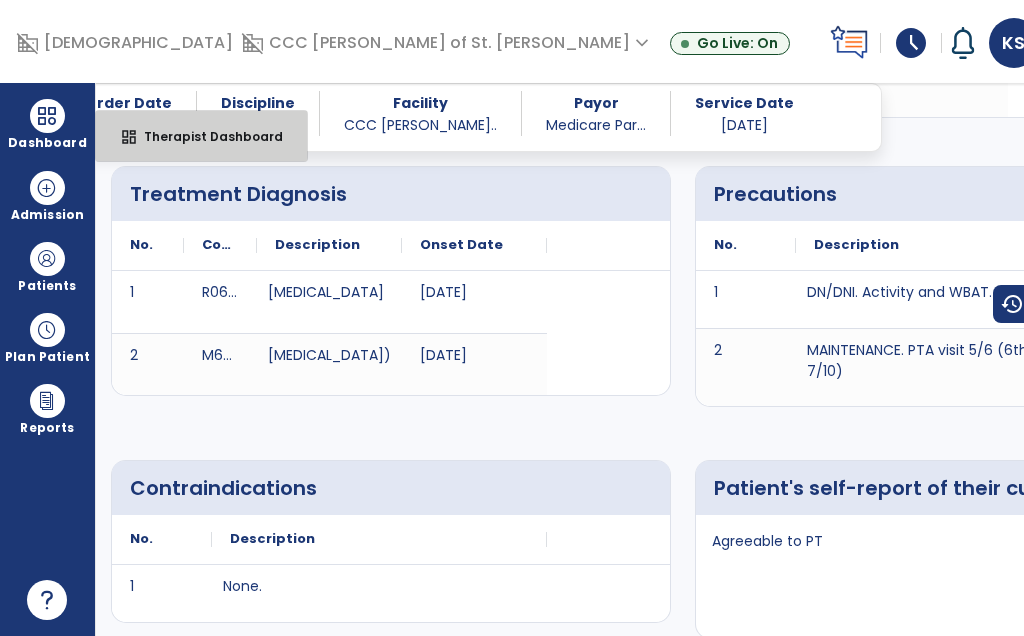 select on "****" 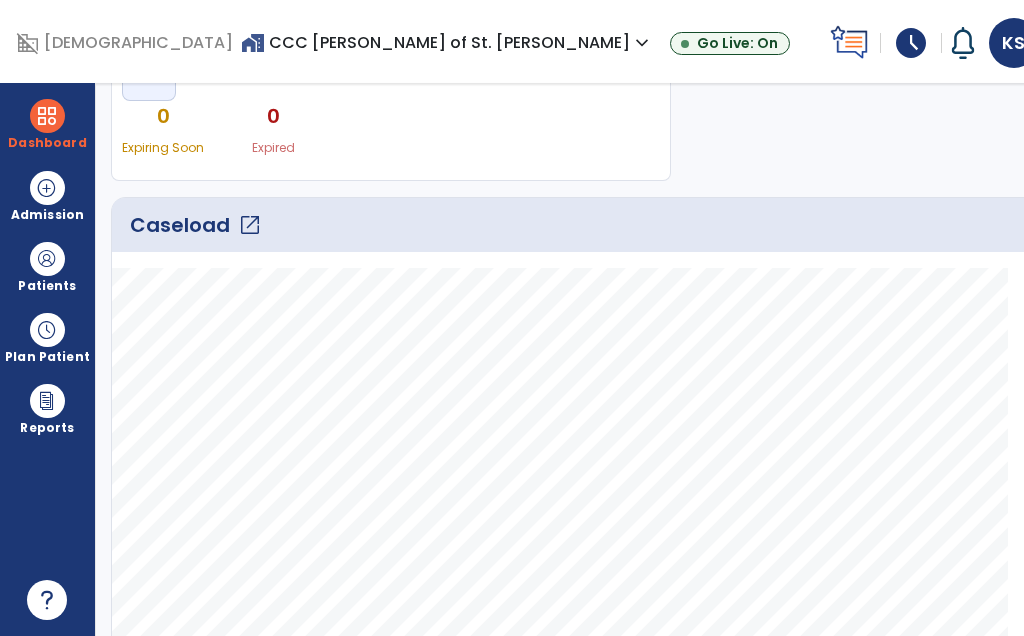 scroll, scrollTop: 223, scrollLeft: 0, axis: vertical 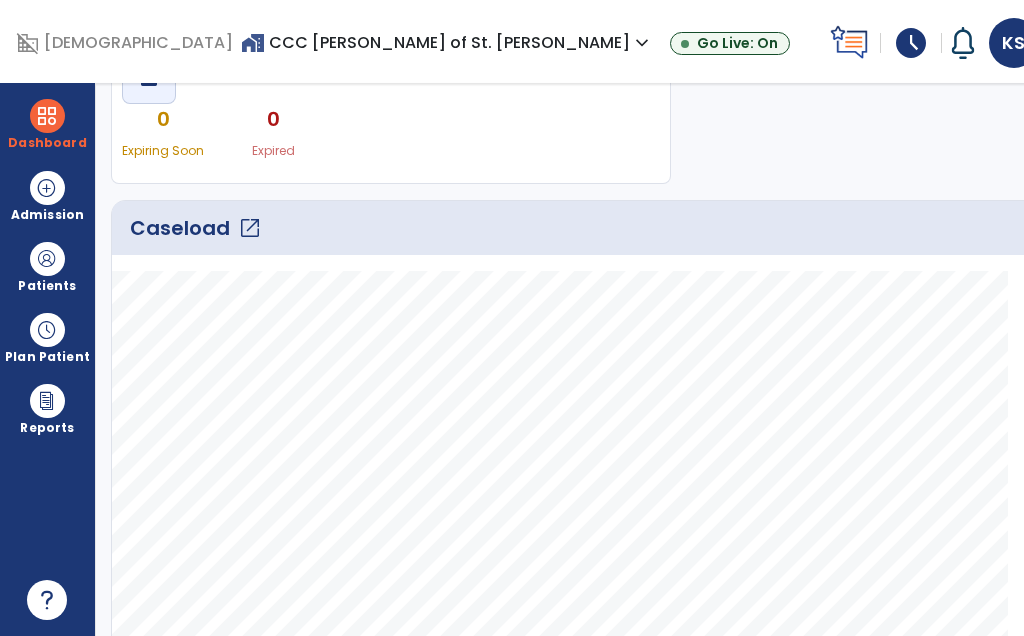 click on "Caseload   open_in_new   chevron_left   chevron_right" 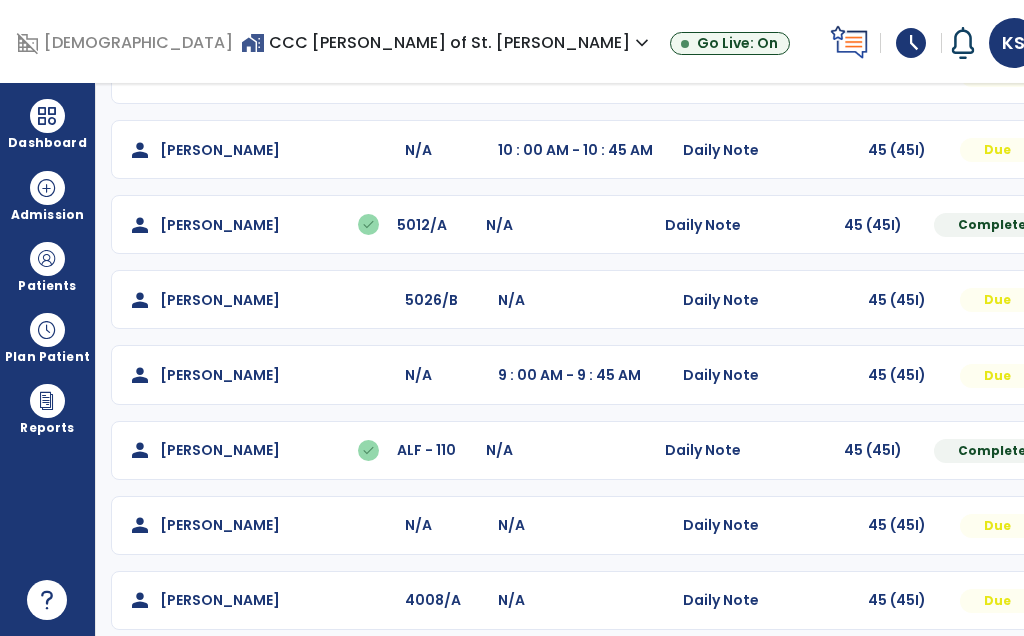 scroll, scrollTop: 313, scrollLeft: 0, axis: vertical 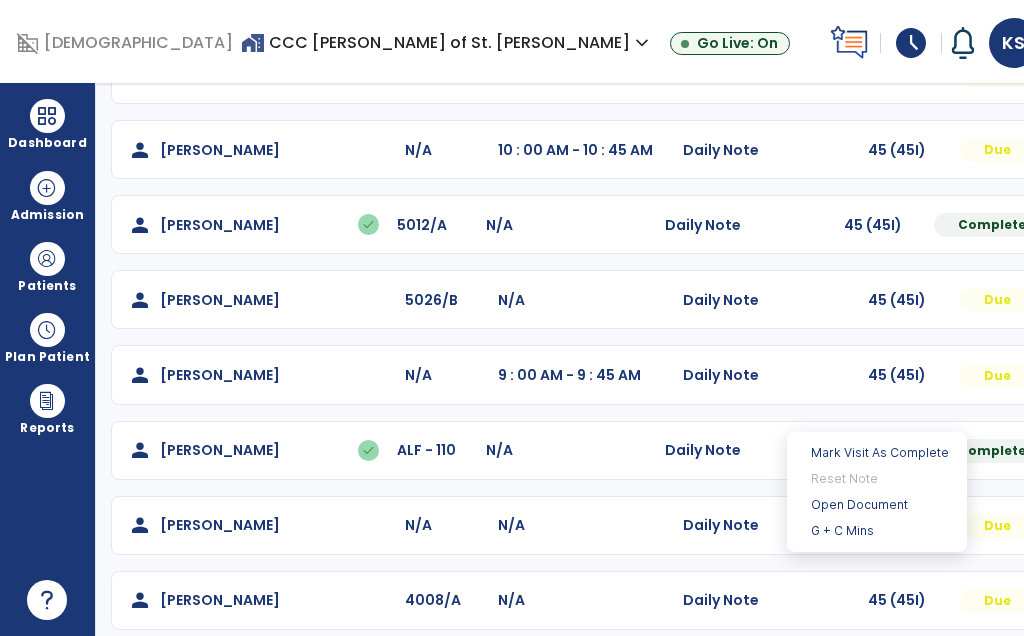 click on "Open Document" at bounding box center (877, 505) 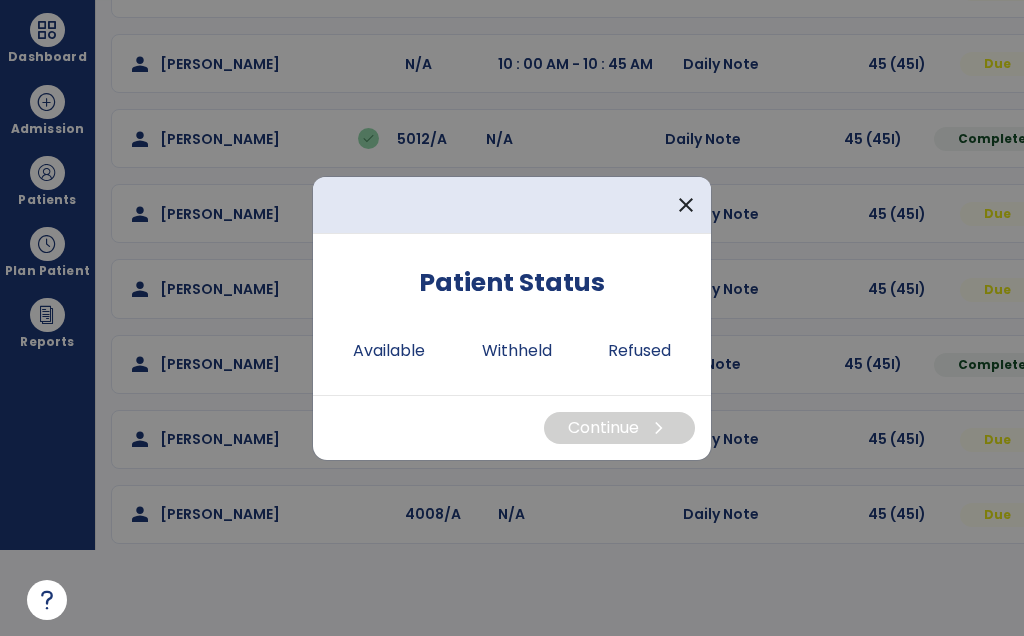 scroll, scrollTop: 0, scrollLeft: 0, axis: both 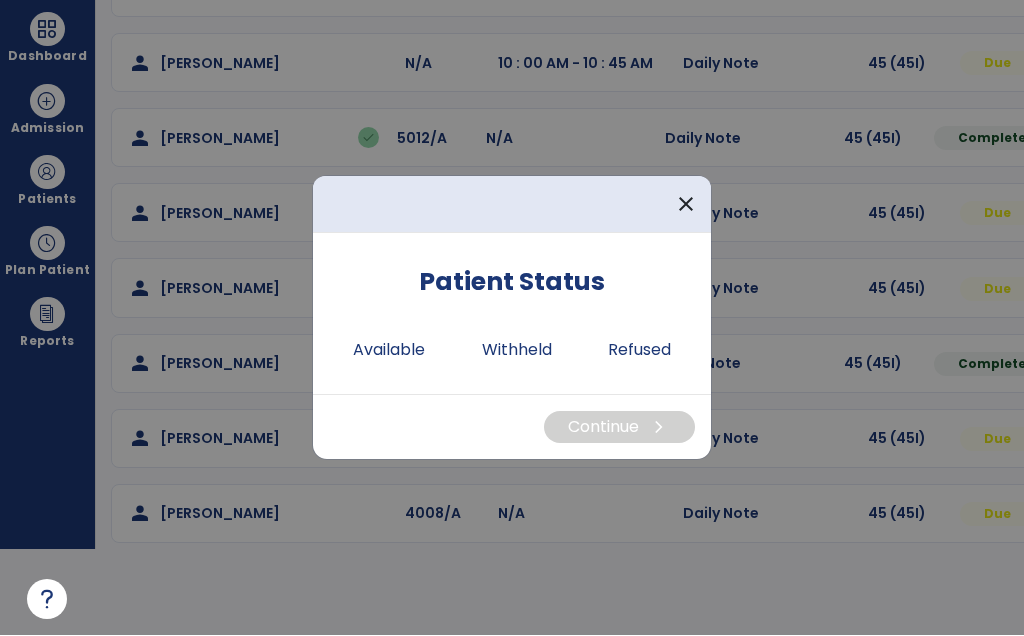 click on "Available" at bounding box center (389, 351) 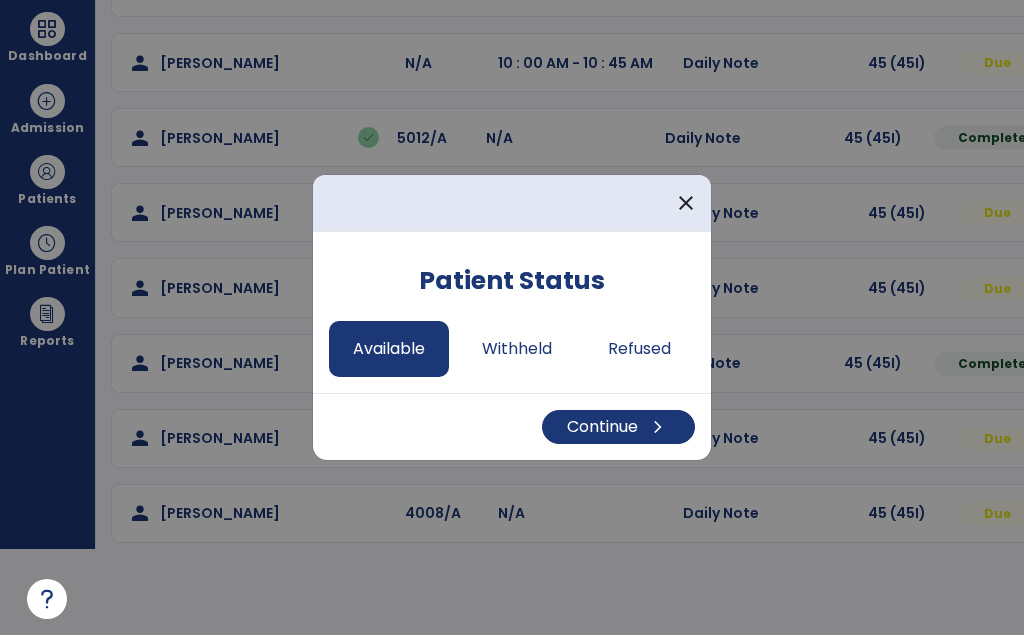 click on "Continue   chevron_right" at bounding box center (618, 428) 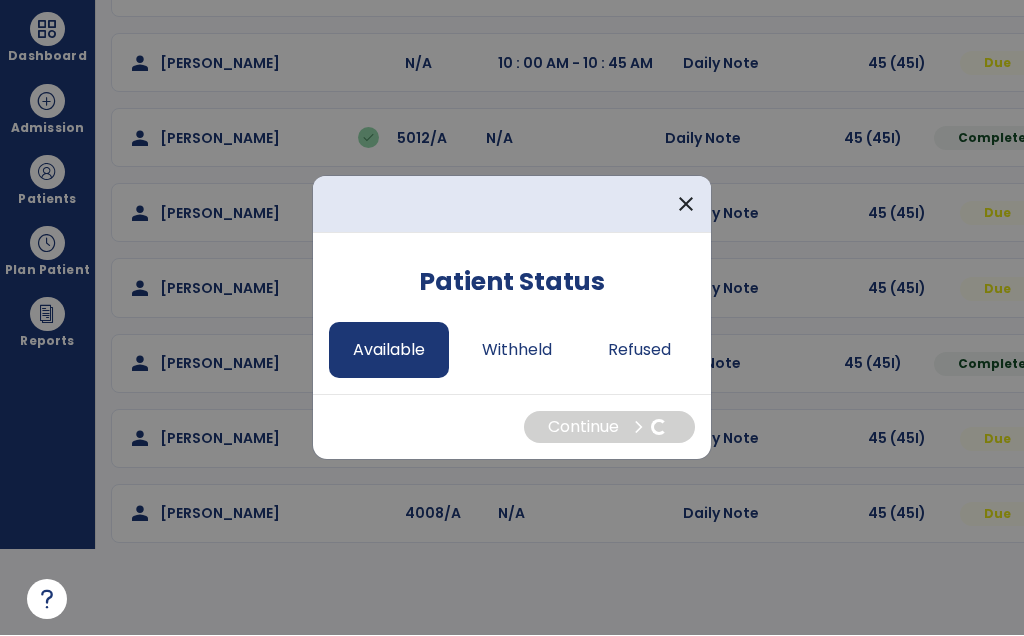 select on "*" 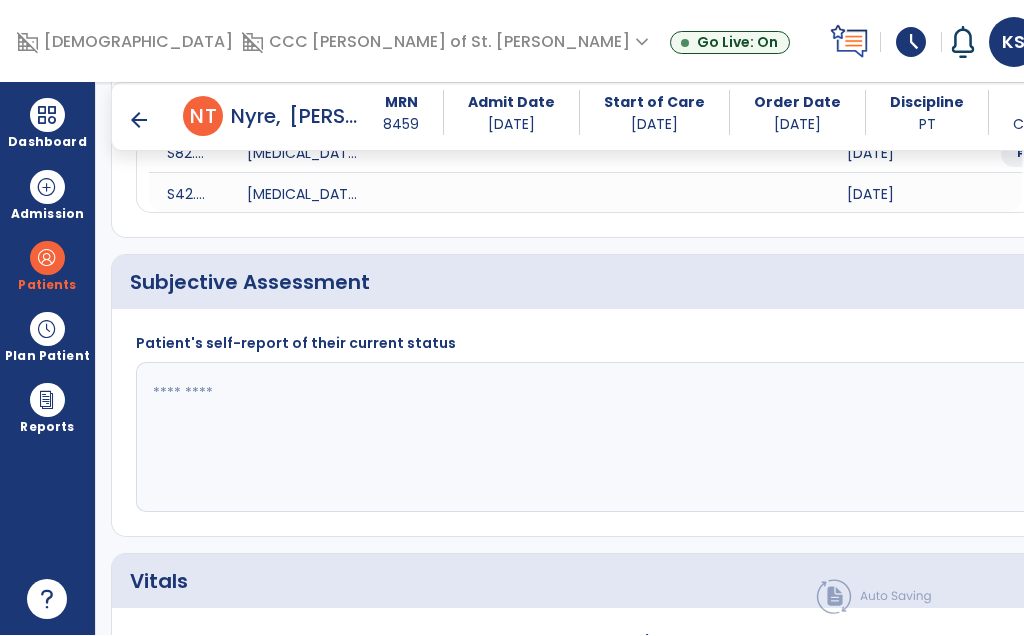 scroll, scrollTop: 86, scrollLeft: 0, axis: vertical 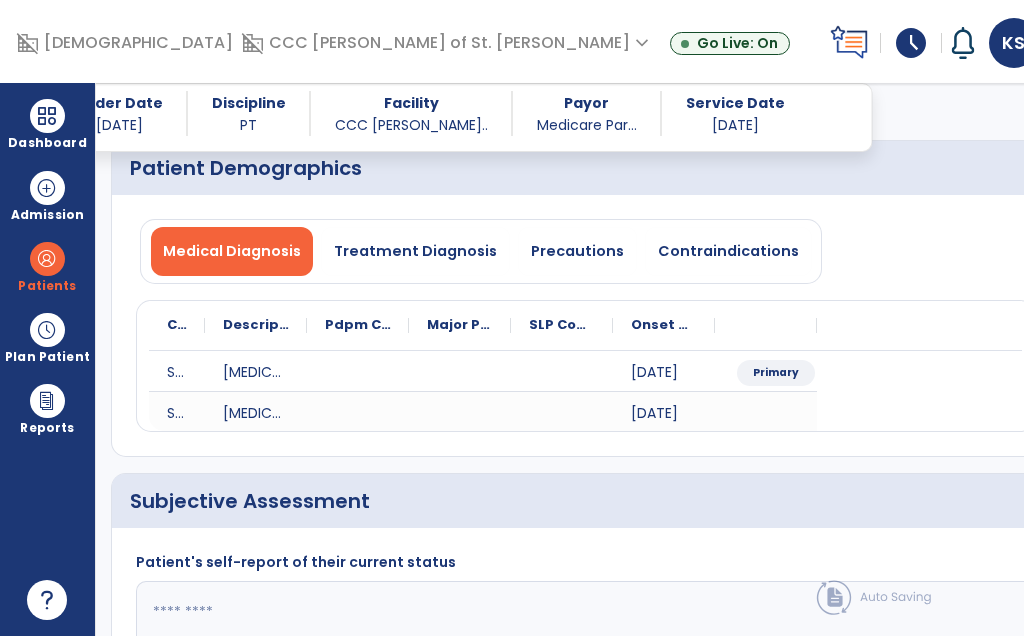 click on "Precautions" at bounding box center (577, 251) 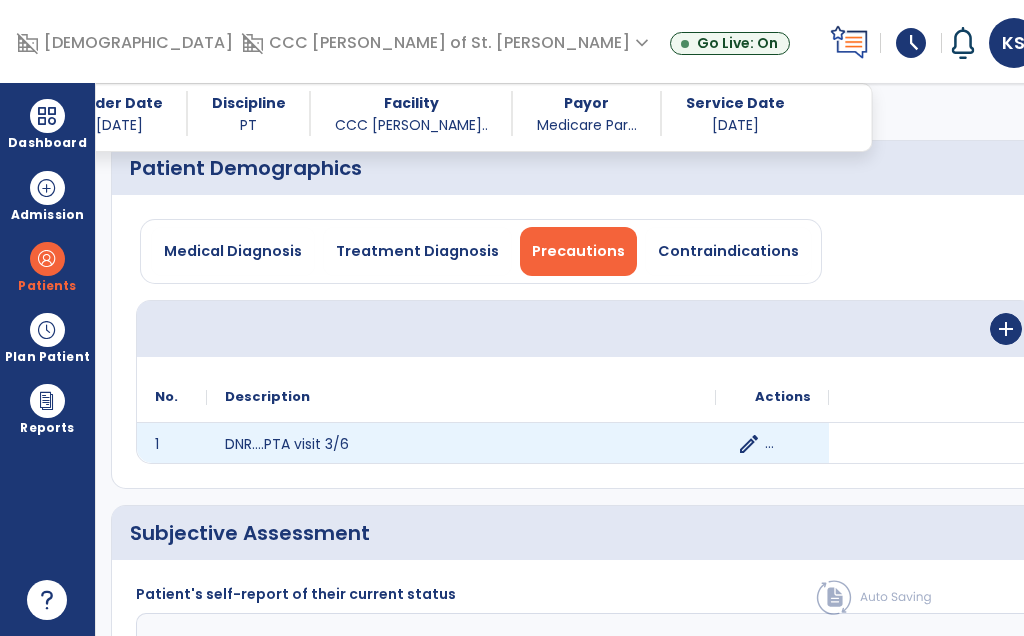 click on "edit" 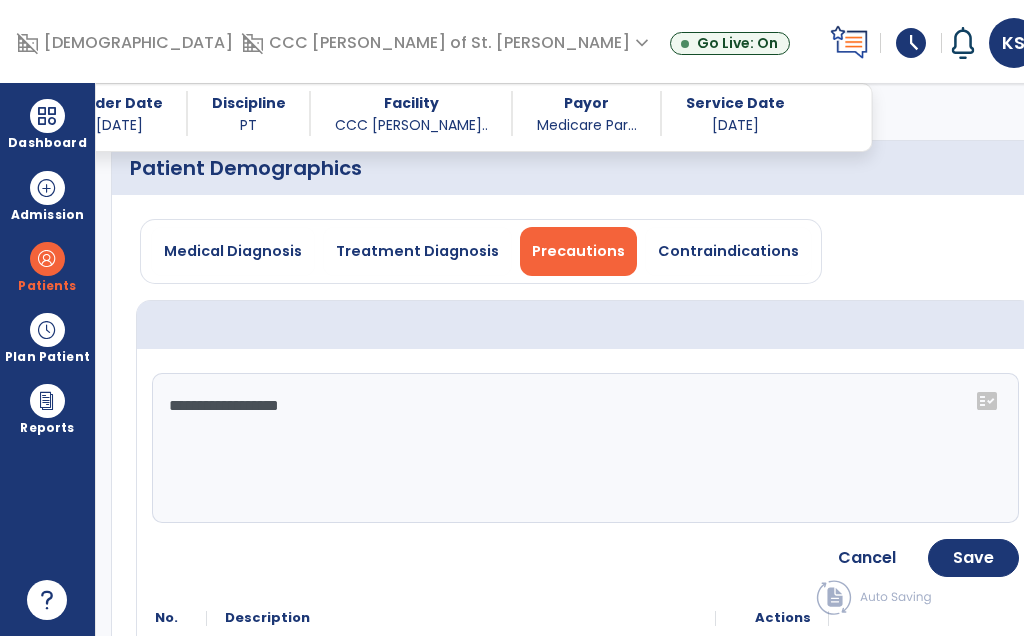 click on "**********" 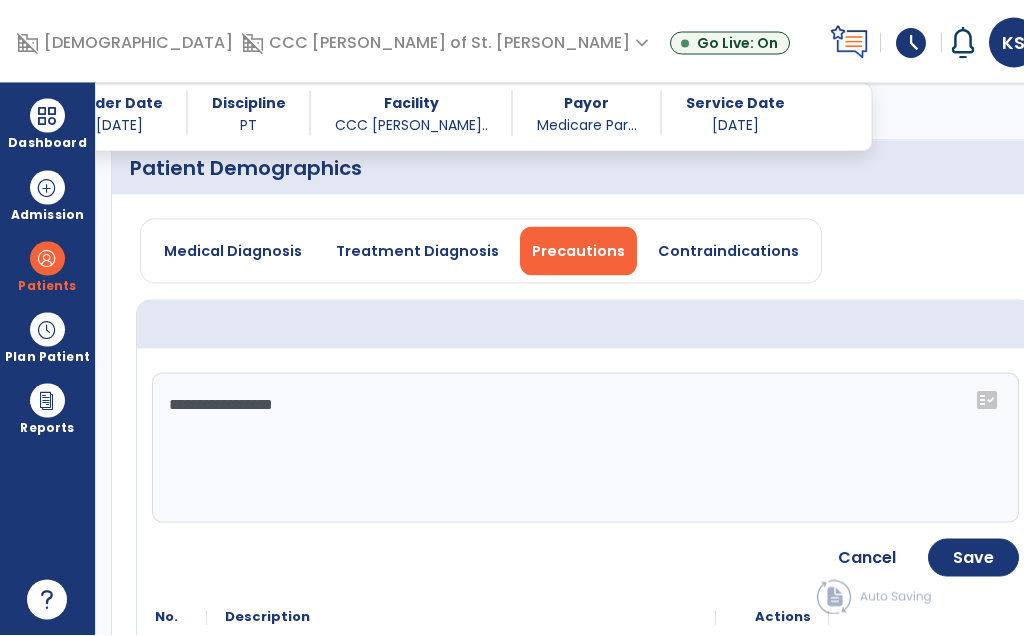 type on "**********" 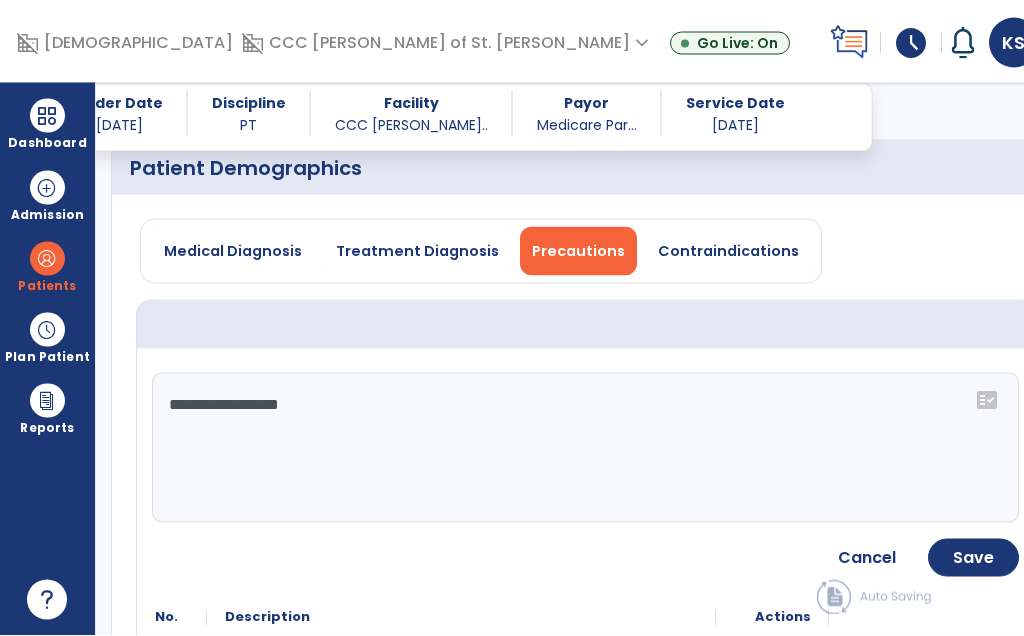 click on "Save" 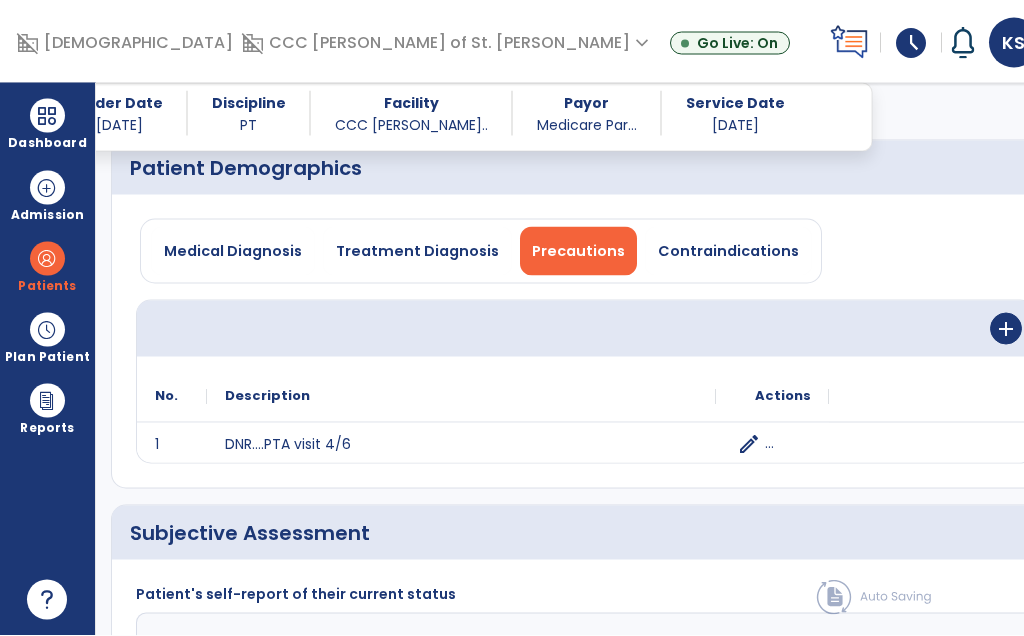scroll, scrollTop: 86, scrollLeft: 0, axis: vertical 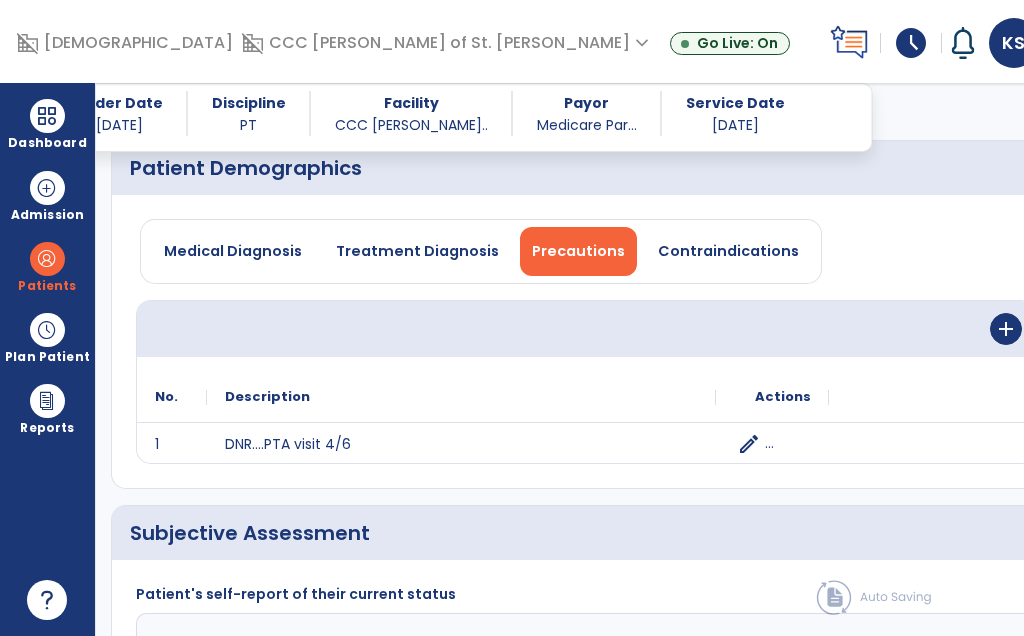 click on "Subjective Assessment   *" 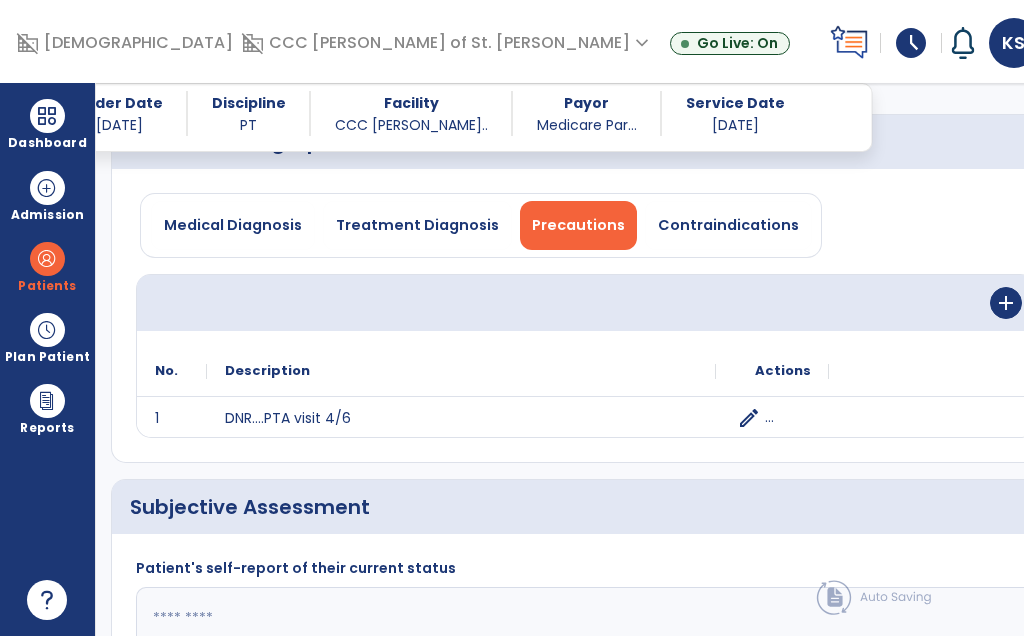 scroll, scrollTop: 337, scrollLeft: 0, axis: vertical 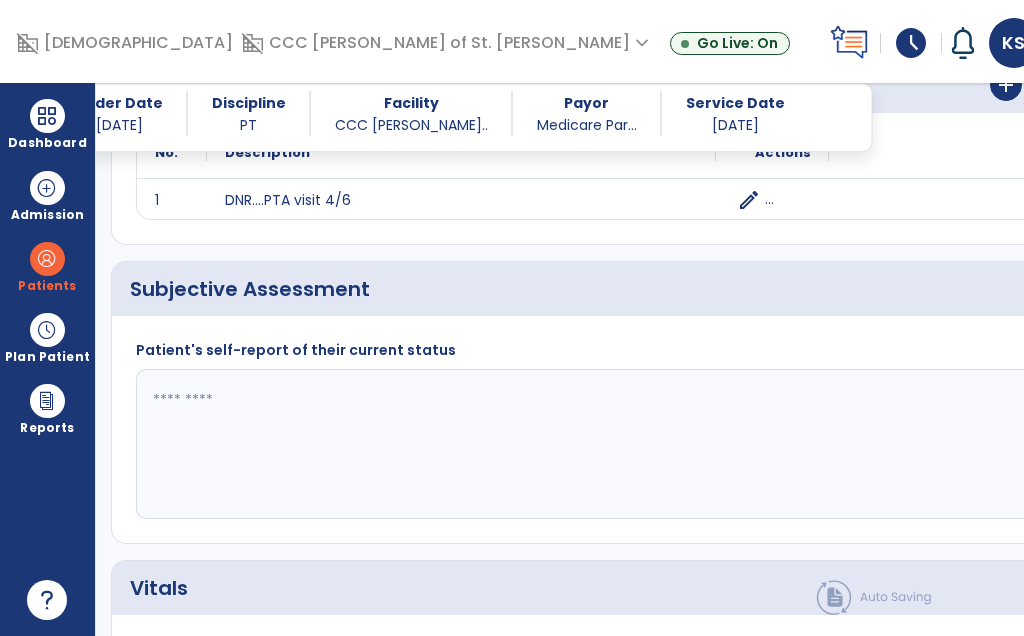 click 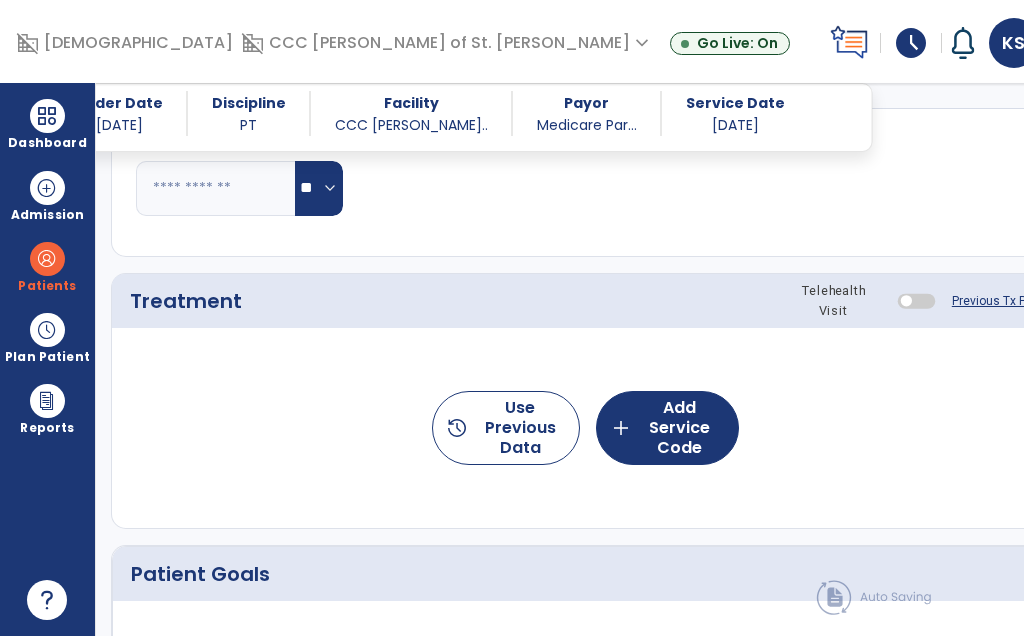 type on "**********" 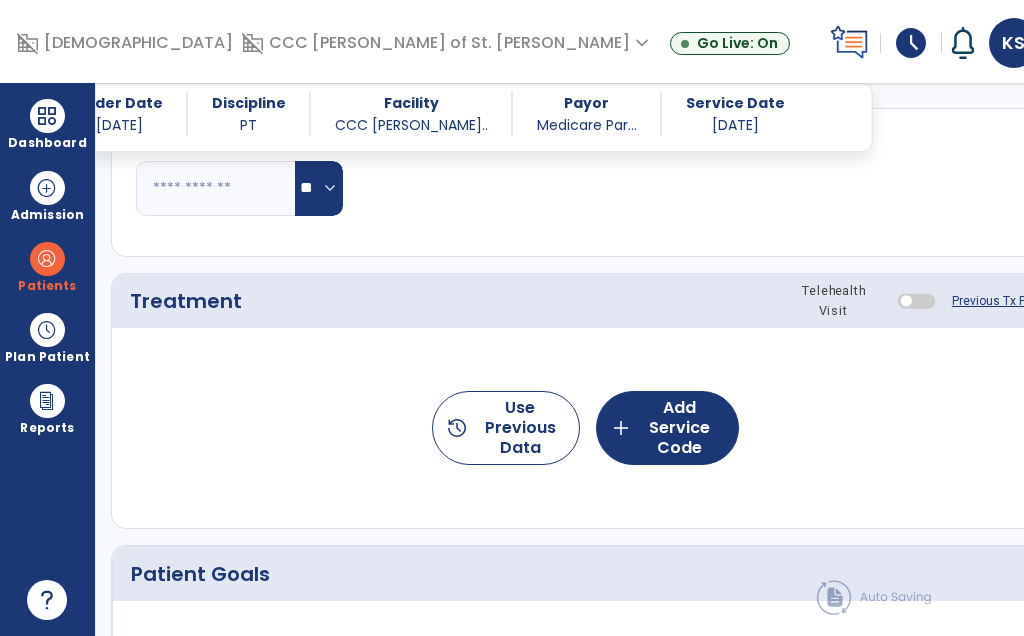 click on "Patient Goals" 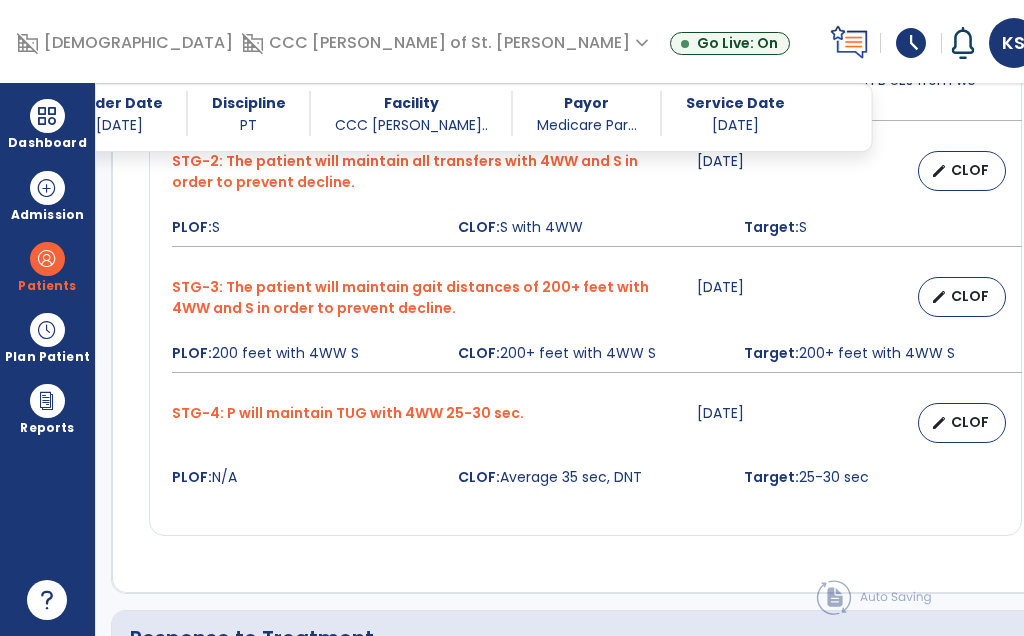 scroll, scrollTop: 1836, scrollLeft: 0, axis: vertical 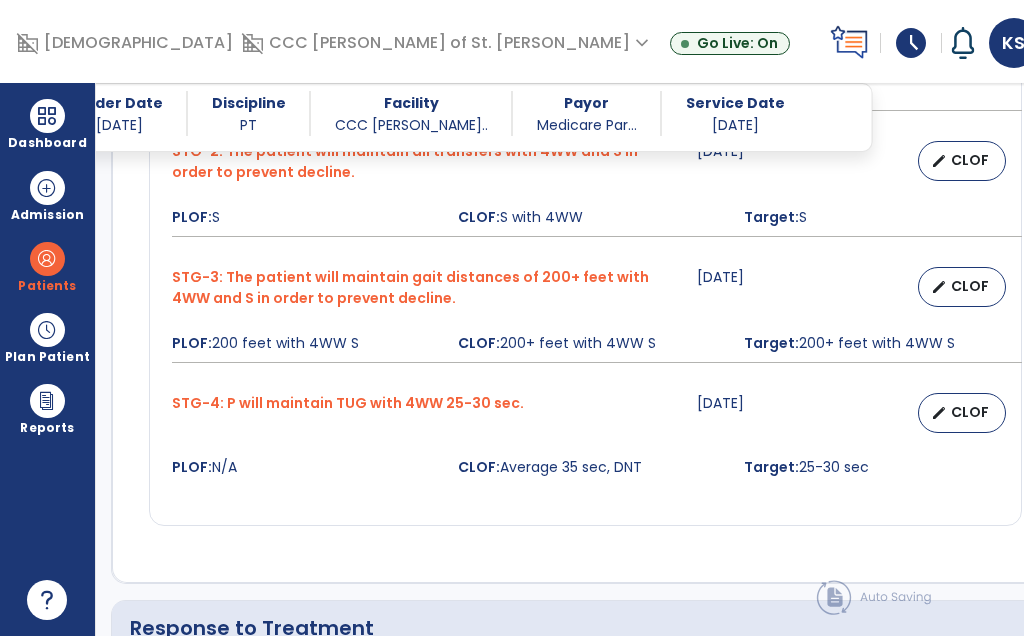 click on "Plan For Next Treatment   *" 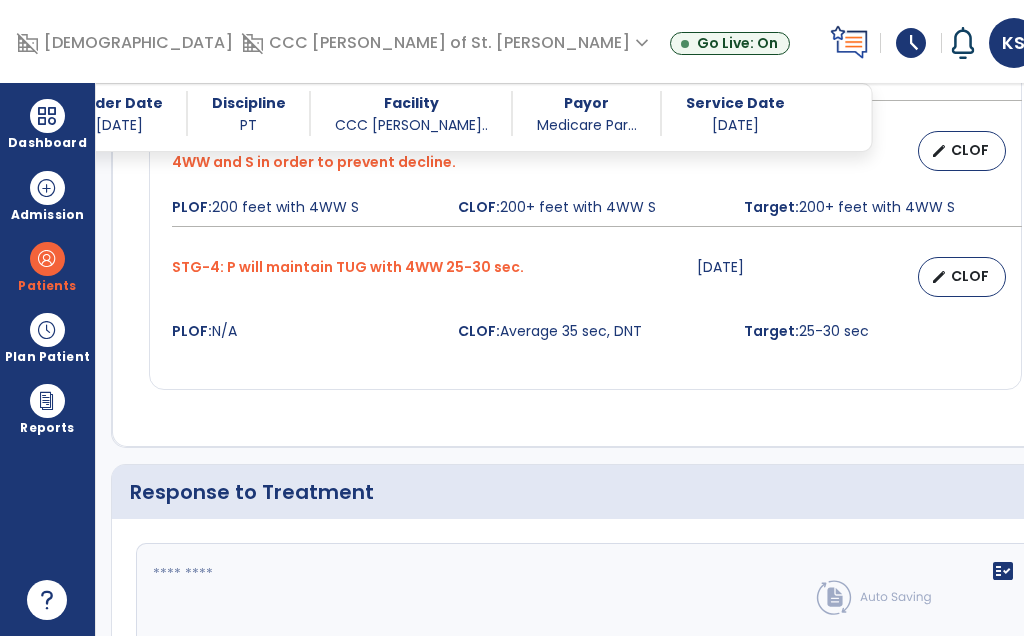 scroll, scrollTop: 2293, scrollLeft: 0, axis: vertical 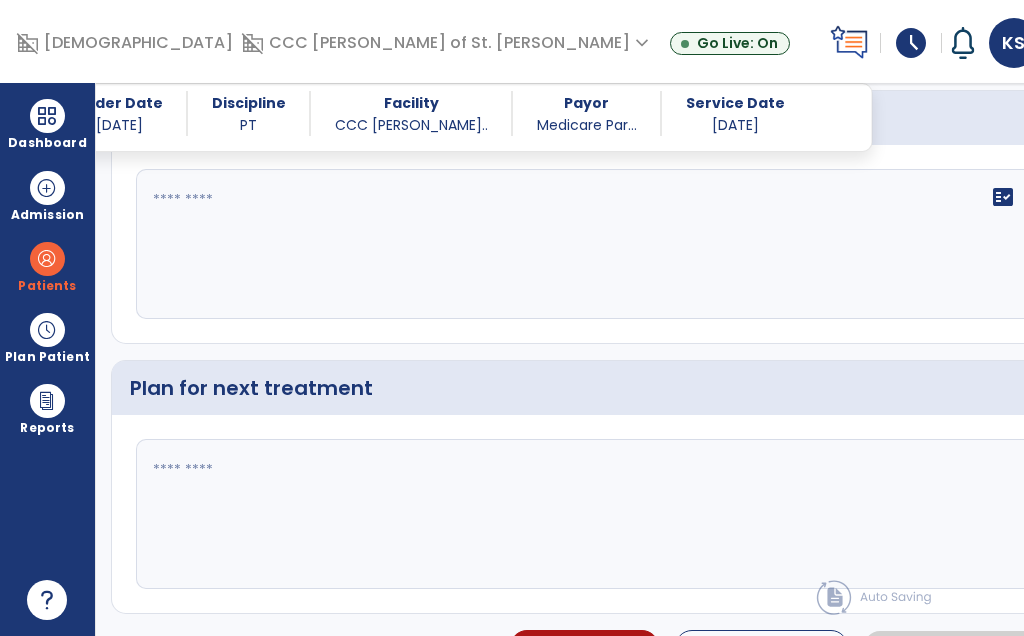 click 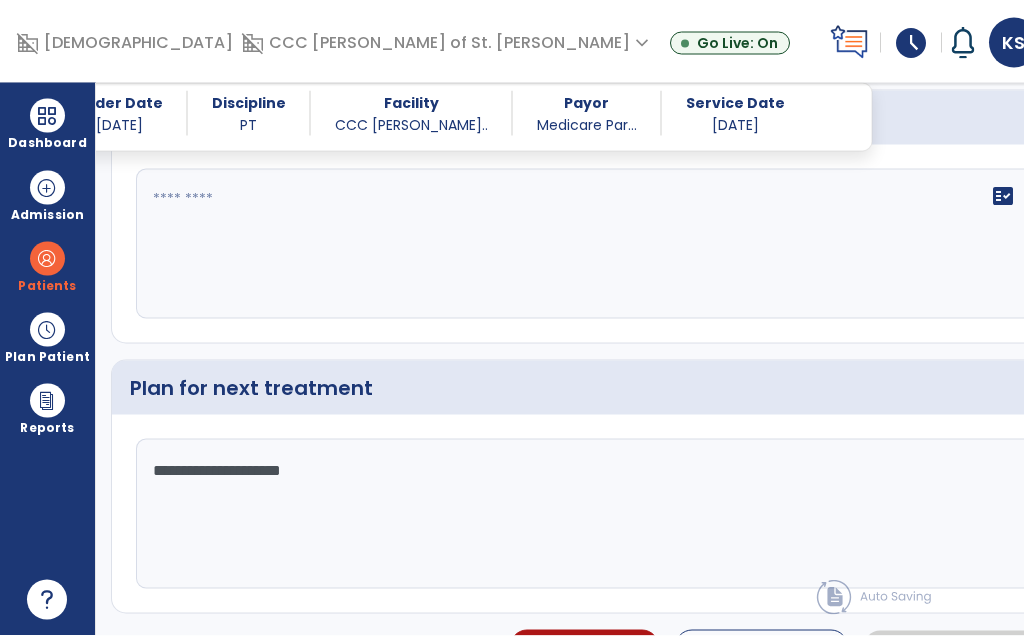 type on "**********" 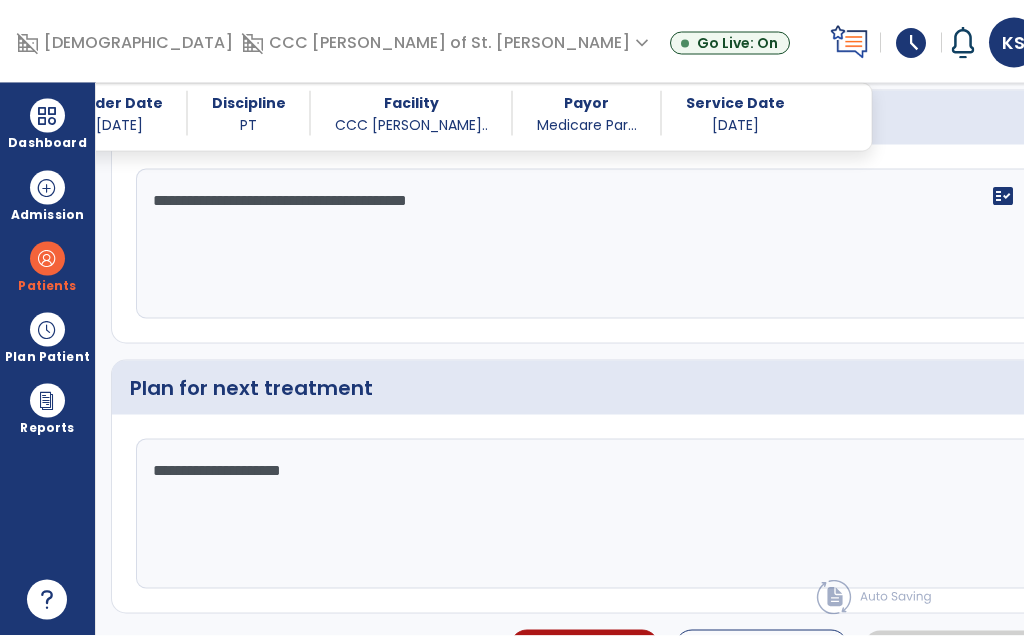 scroll, scrollTop: 1048, scrollLeft: 0, axis: vertical 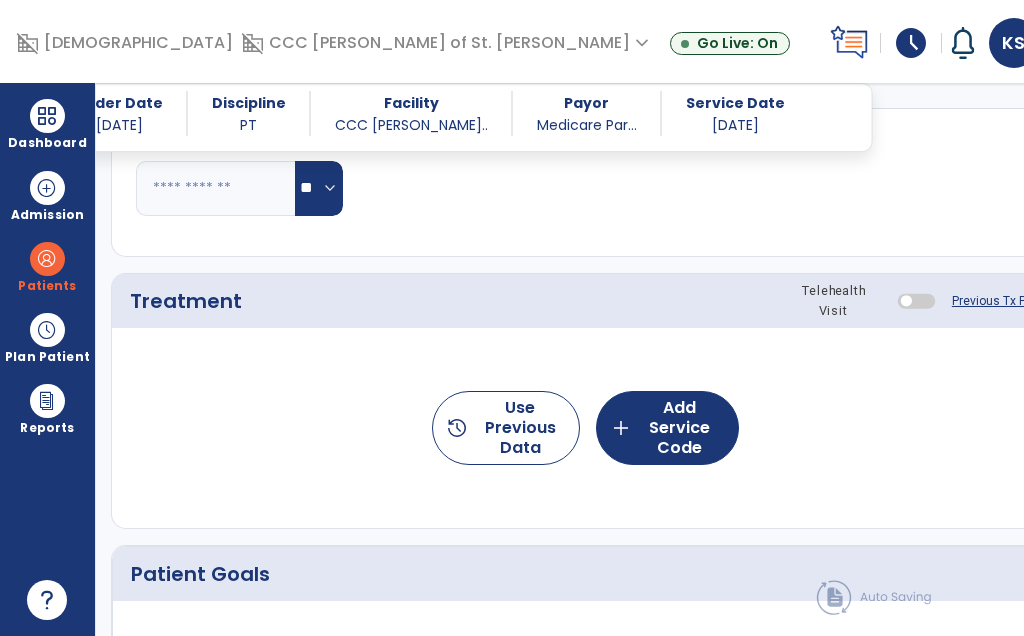 type on "**********" 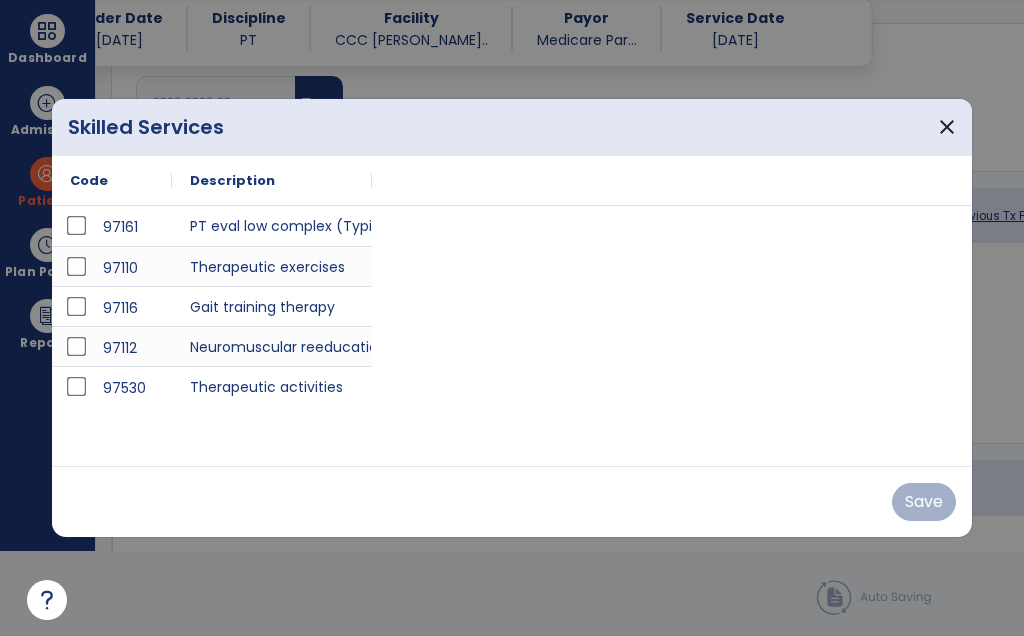 scroll, scrollTop: 0, scrollLeft: 0, axis: both 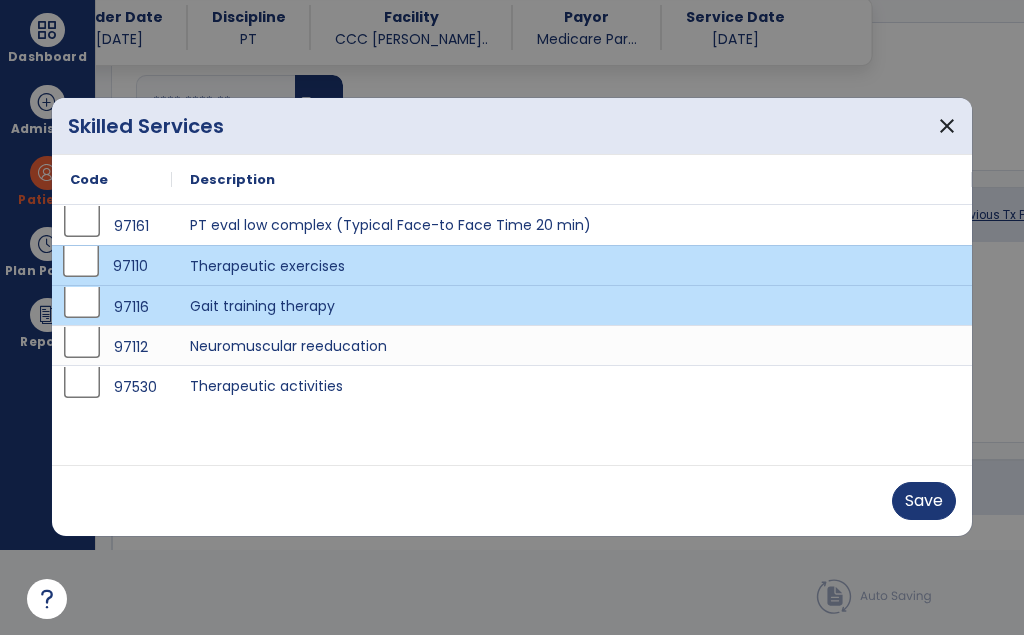 click on "Save" at bounding box center [924, 502] 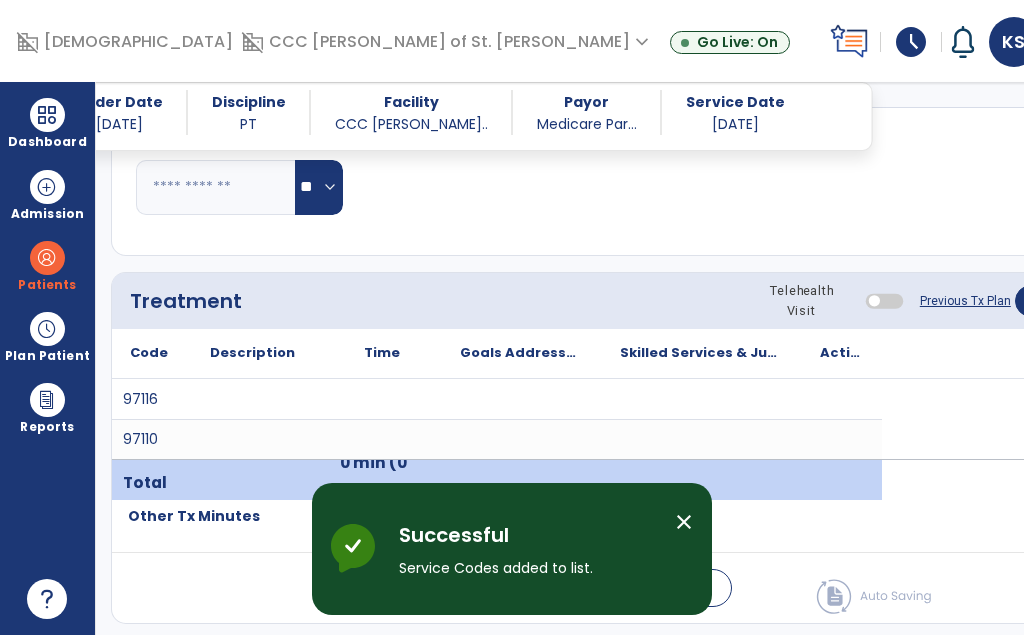 scroll, scrollTop: 85, scrollLeft: 0, axis: vertical 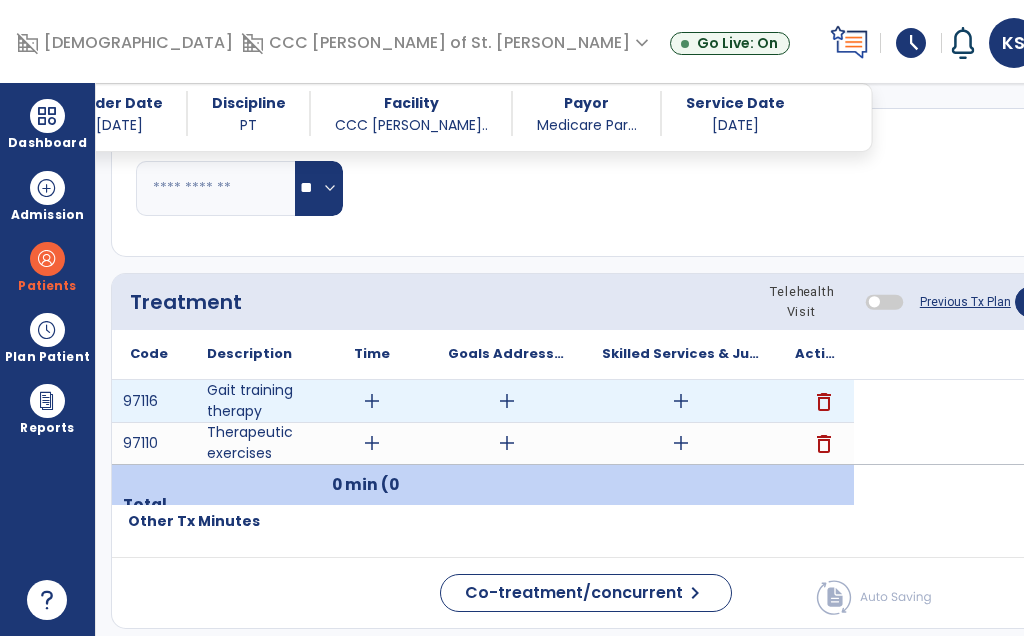 click on "add" at bounding box center [372, 401] 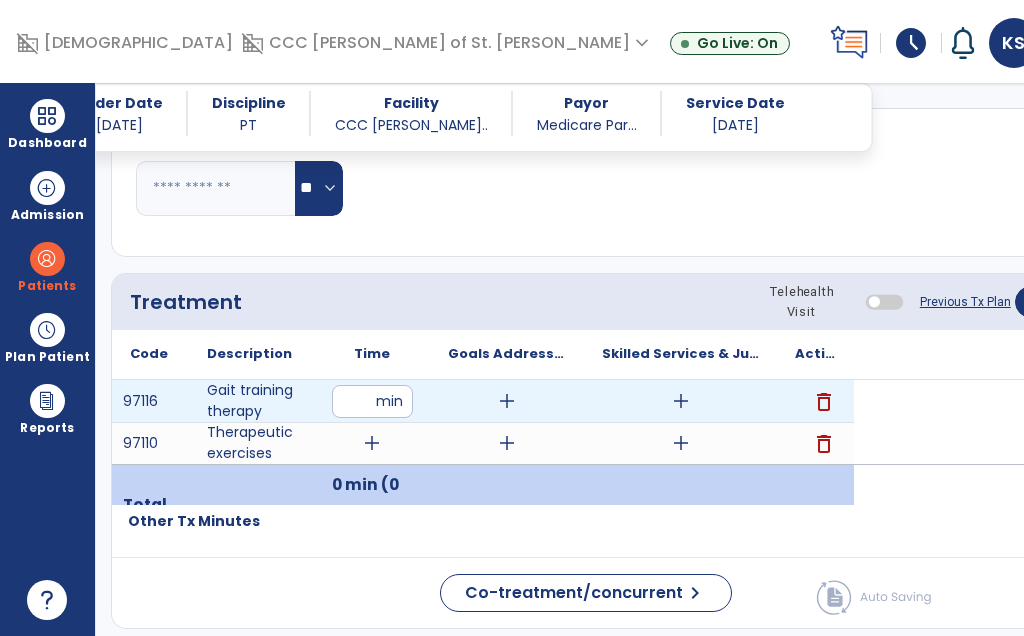 scroll, scrollTop: 84, scrollLeft: 0, axis: vertical 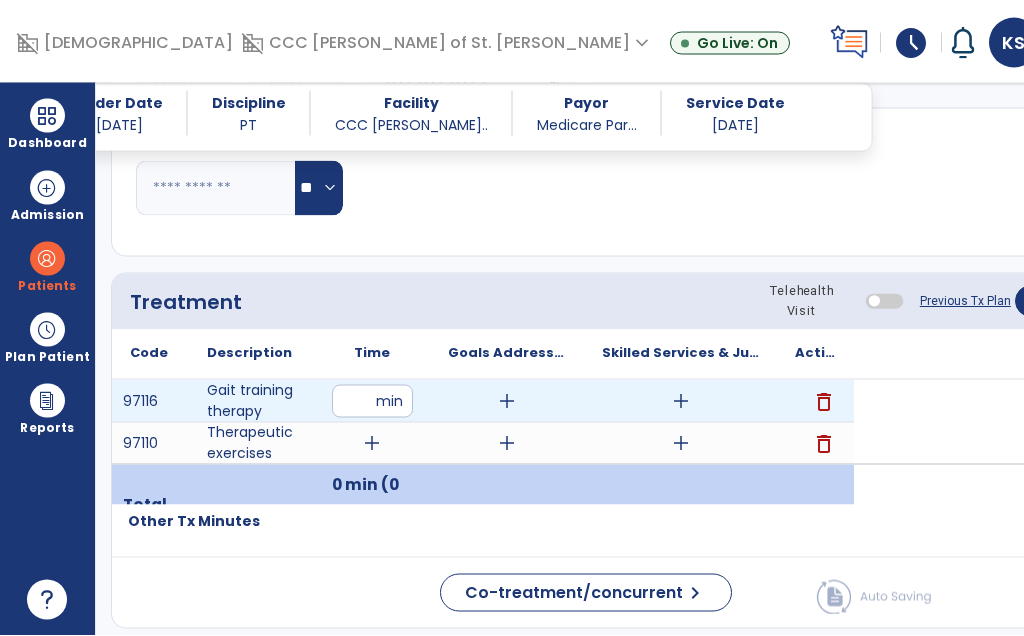 type on "**" 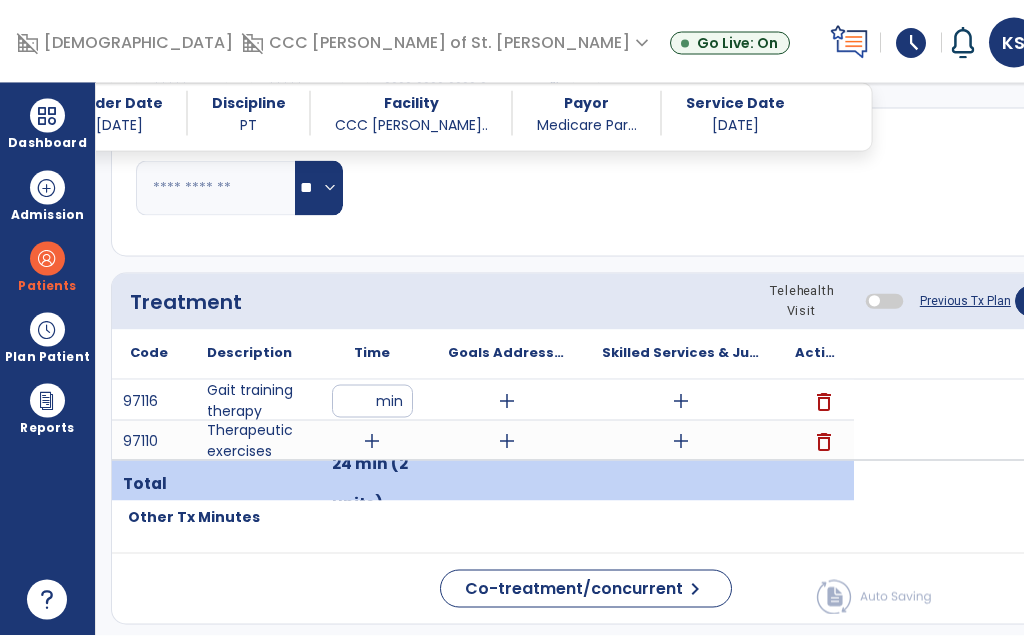 scroll, scrollTop: 85, scrollLeft: 0, axis: vertical 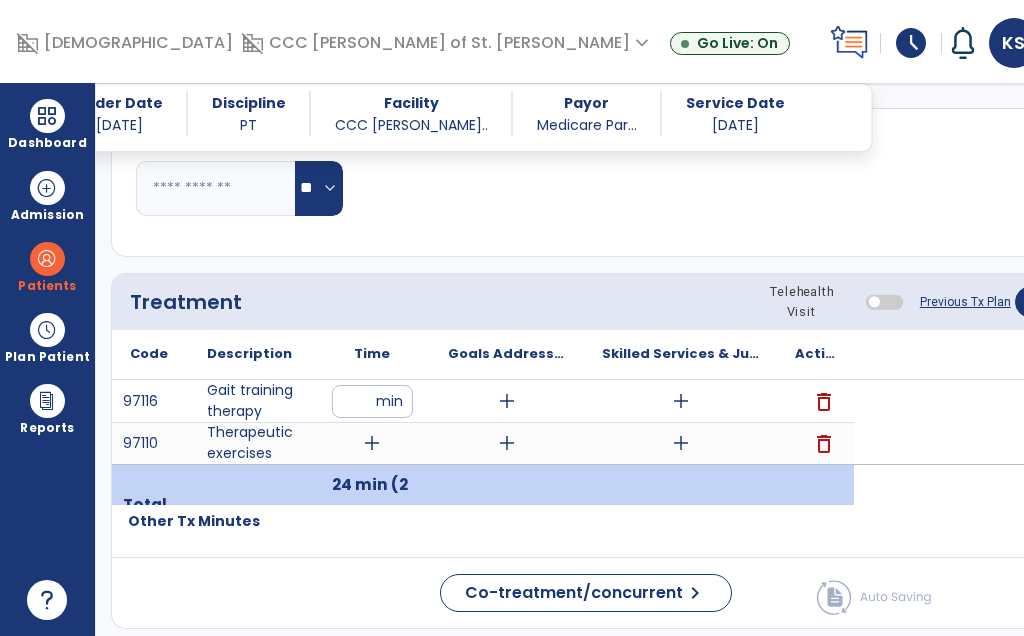 click on "add" at bounding box center (372, 443) 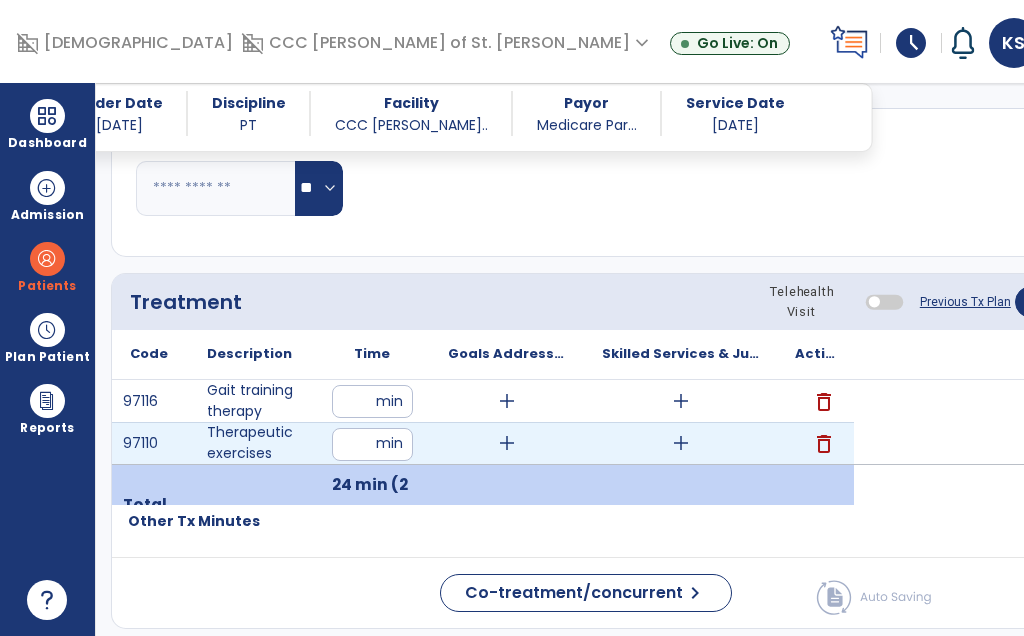 scroll, scrollTop: 84, scrollLeft: 0, axis: vertical 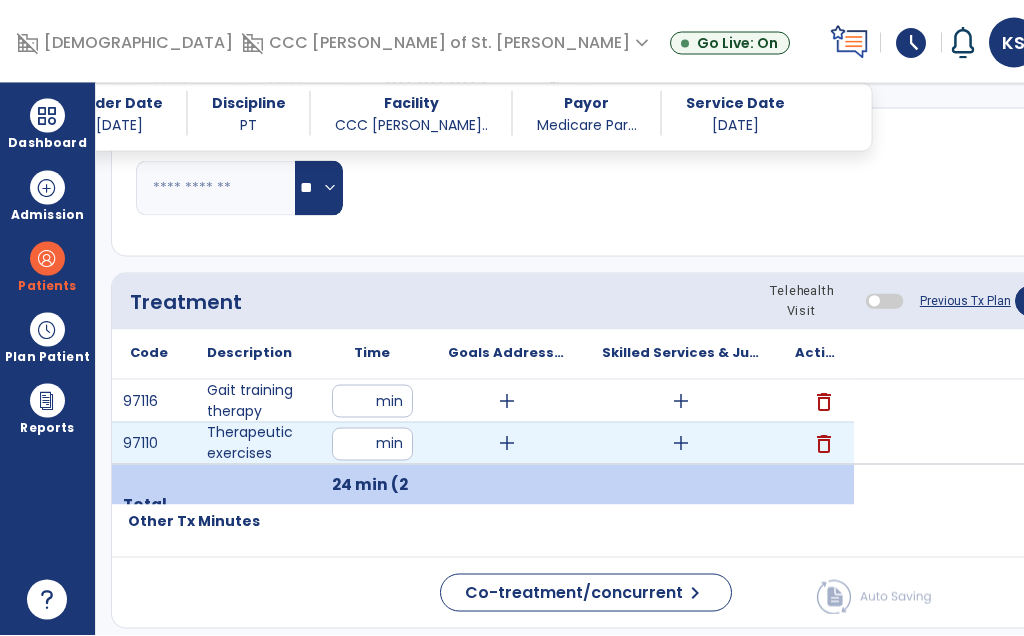 type on "**" 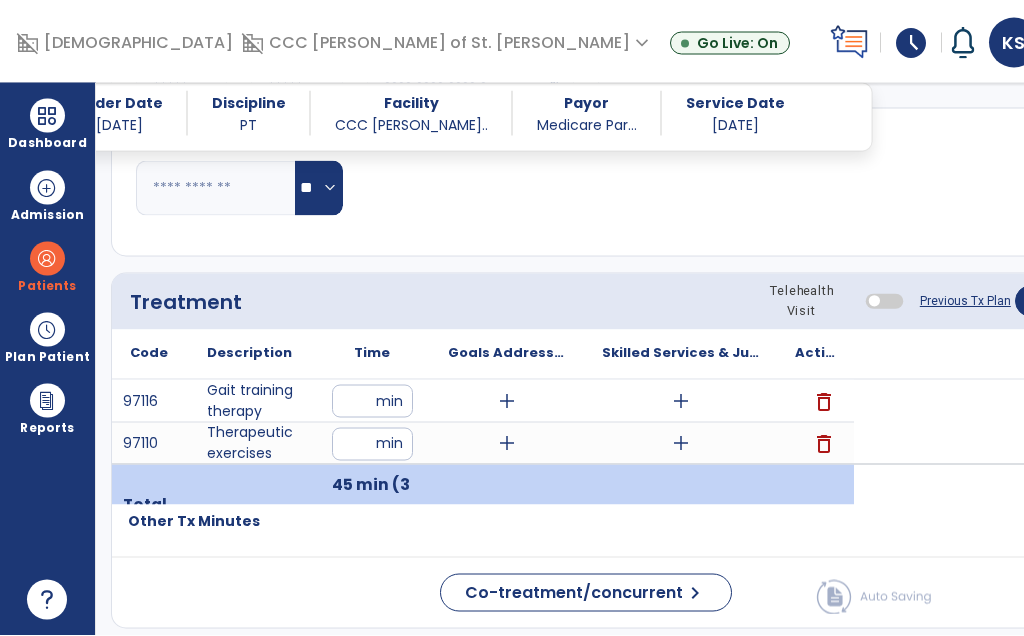 scroll, scrollTop: 85, scrollLeft: 0, axis: vertical 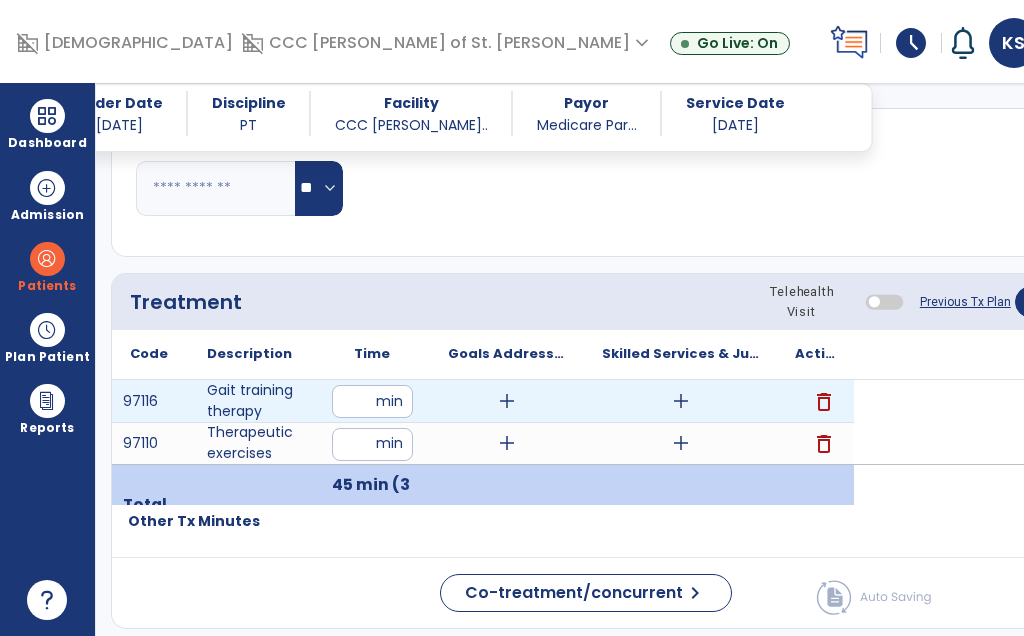 click on "add" at bounding box center [681, 401] 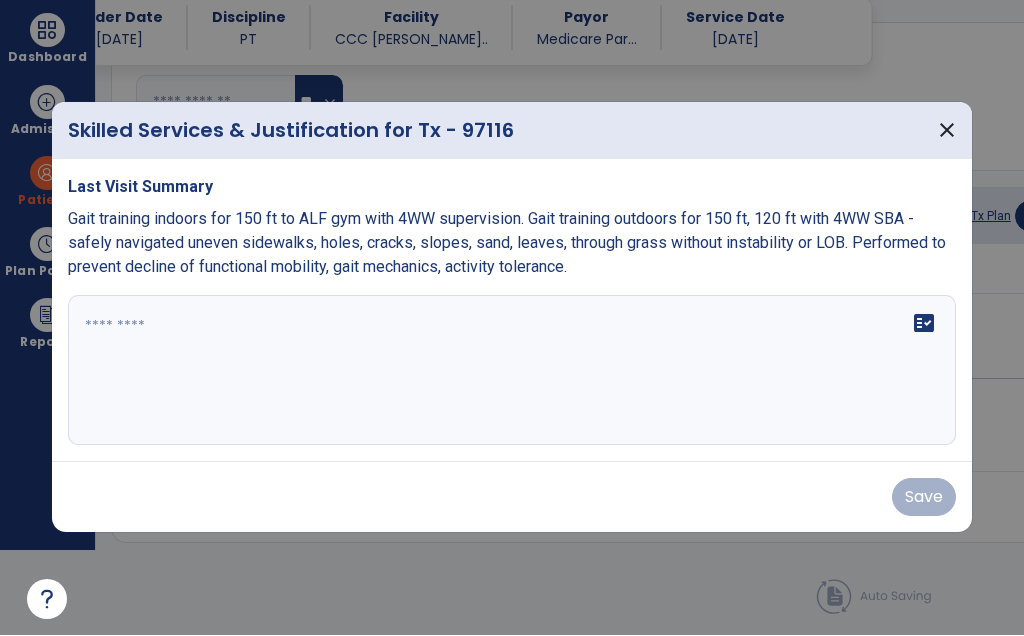 click on "fact_check" at bounding box center (512, 371) 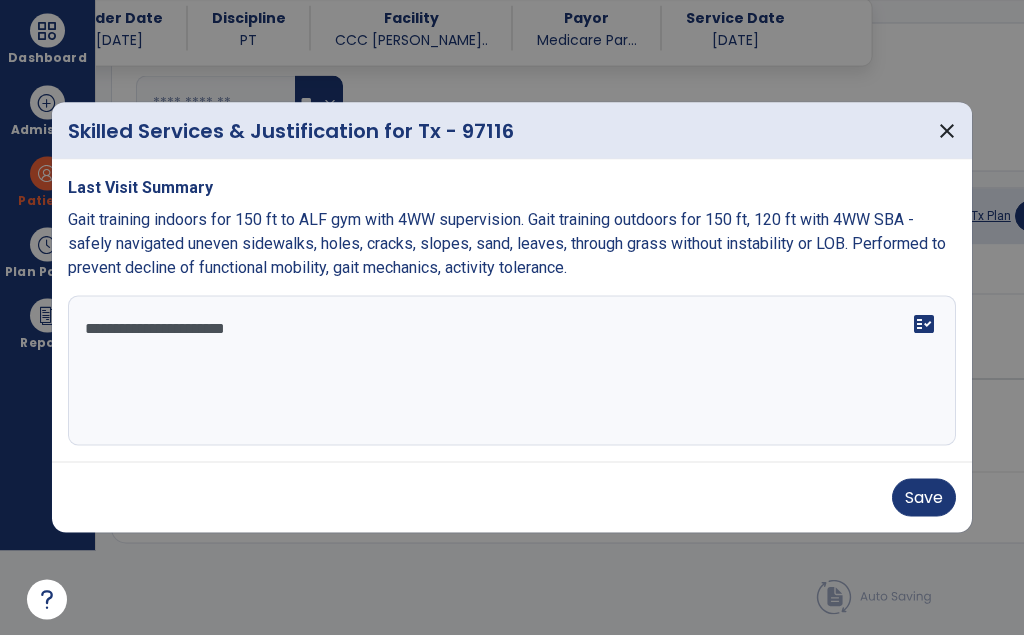 click on "**********" at bounding box center (512, 371) 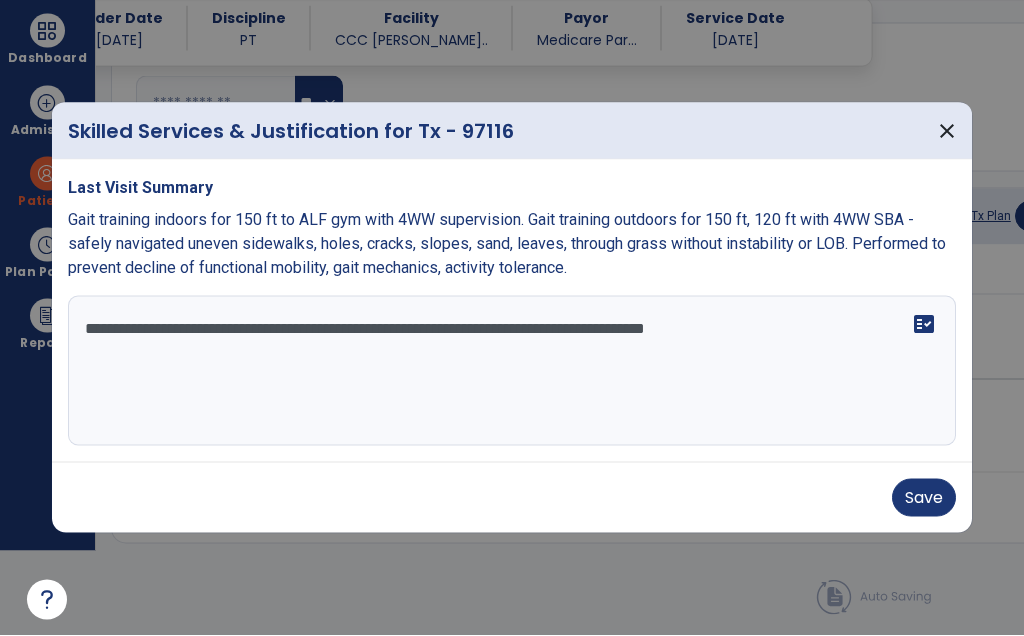 click on "**********" at bounding box center (512, 371) 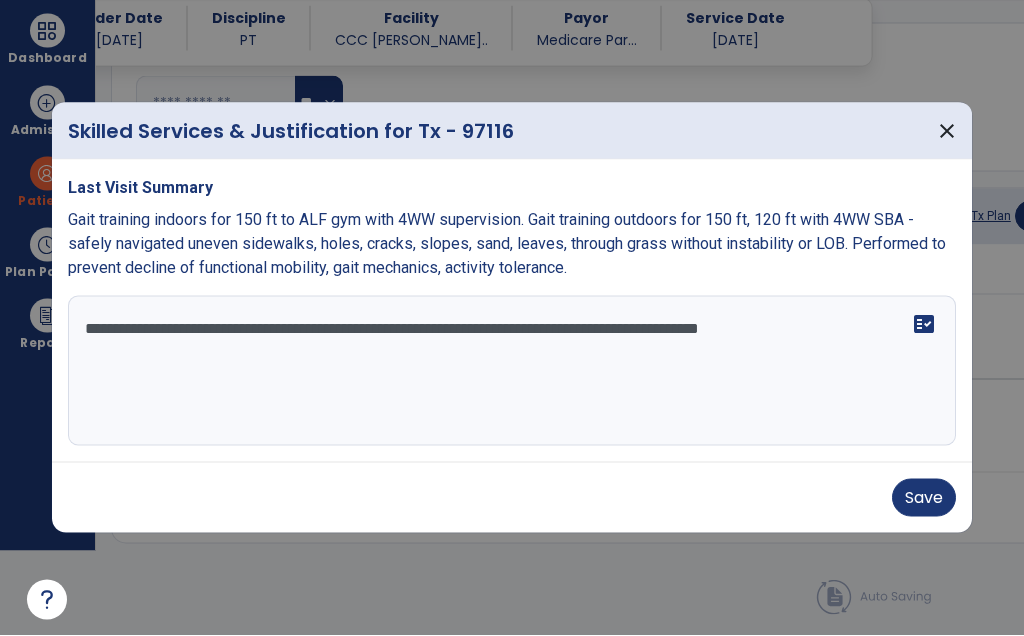 click on "**********" at bounding box center [512, 371] 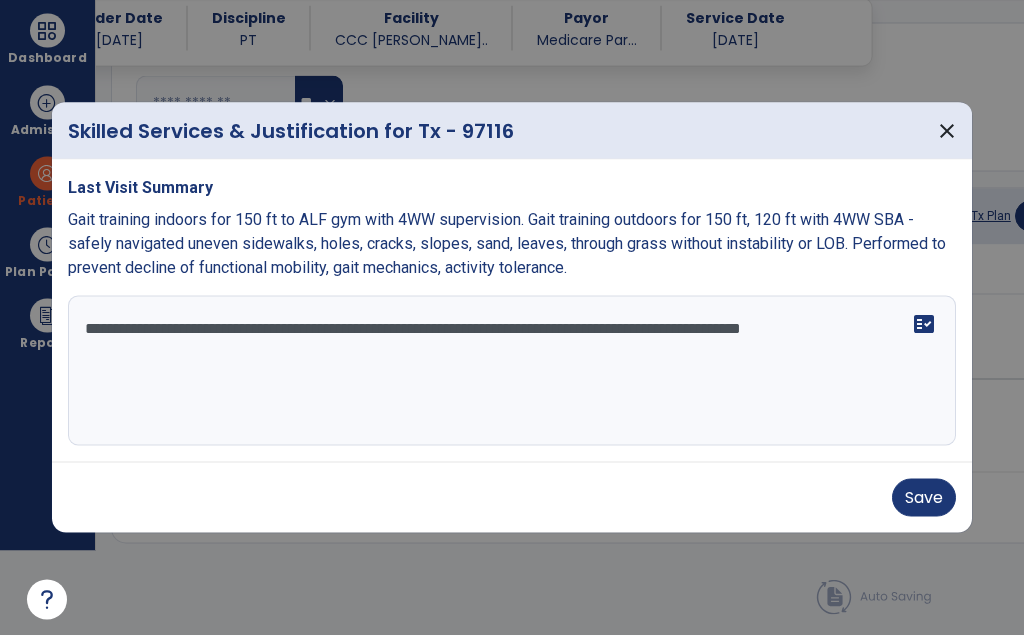 click on "**********" at bounding box center [512, 371] 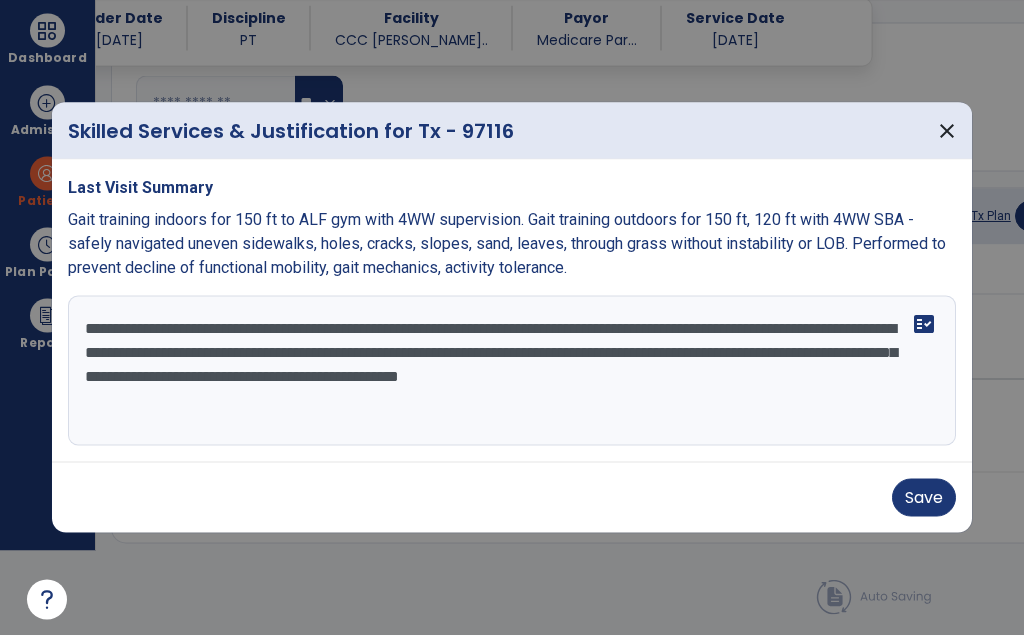 type on "**********" 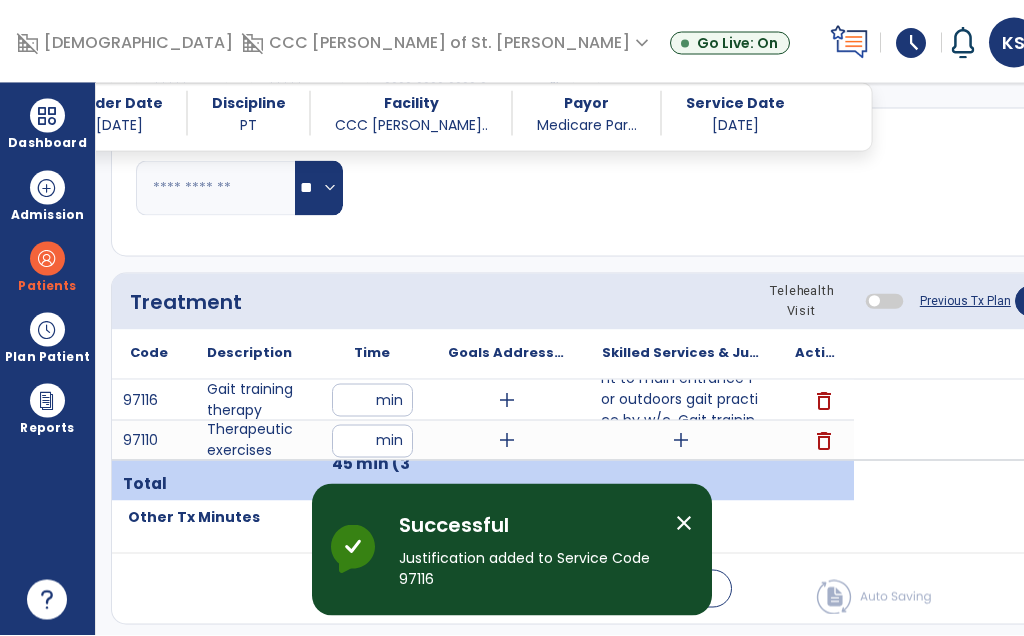 scroll, scrollTop: 85, scrollLeft: 0, axis: vertical 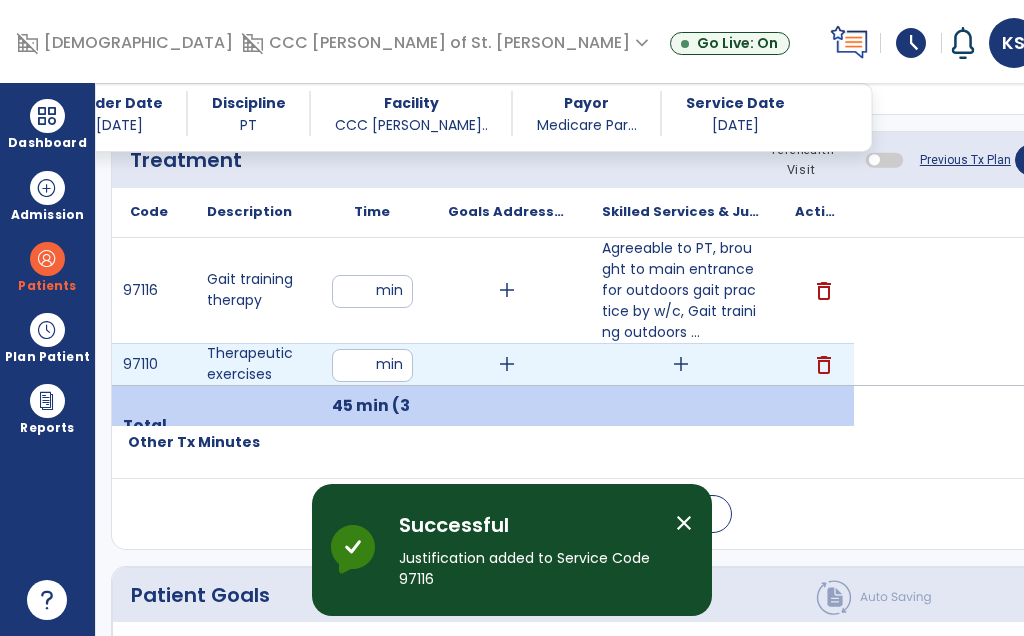 click on "add" at bounding box center [681, 364] 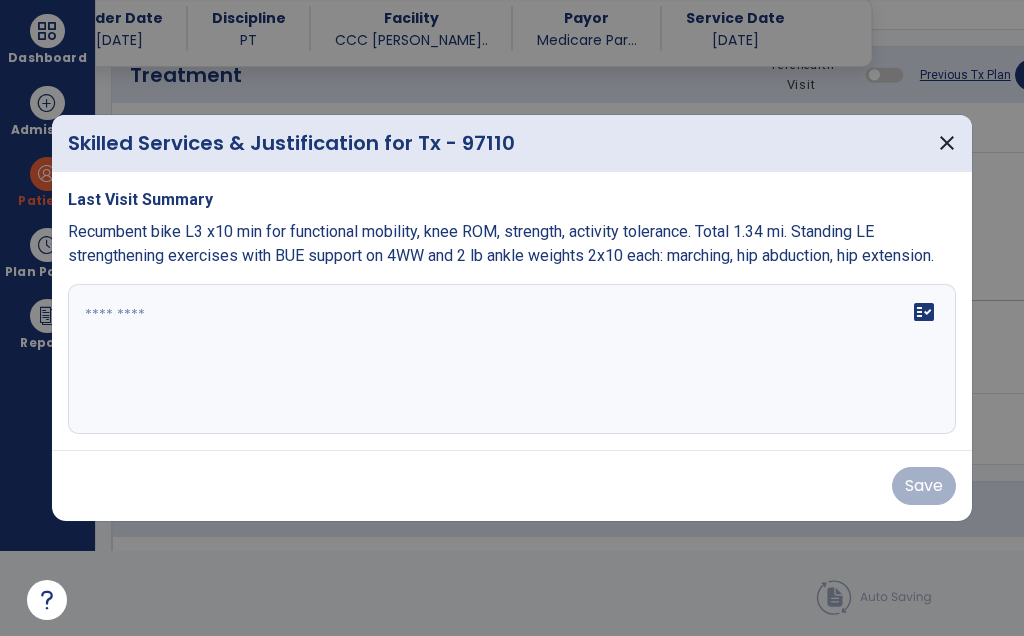 scroll, scrollTop: 0, scrollLeft: 0, axis: both 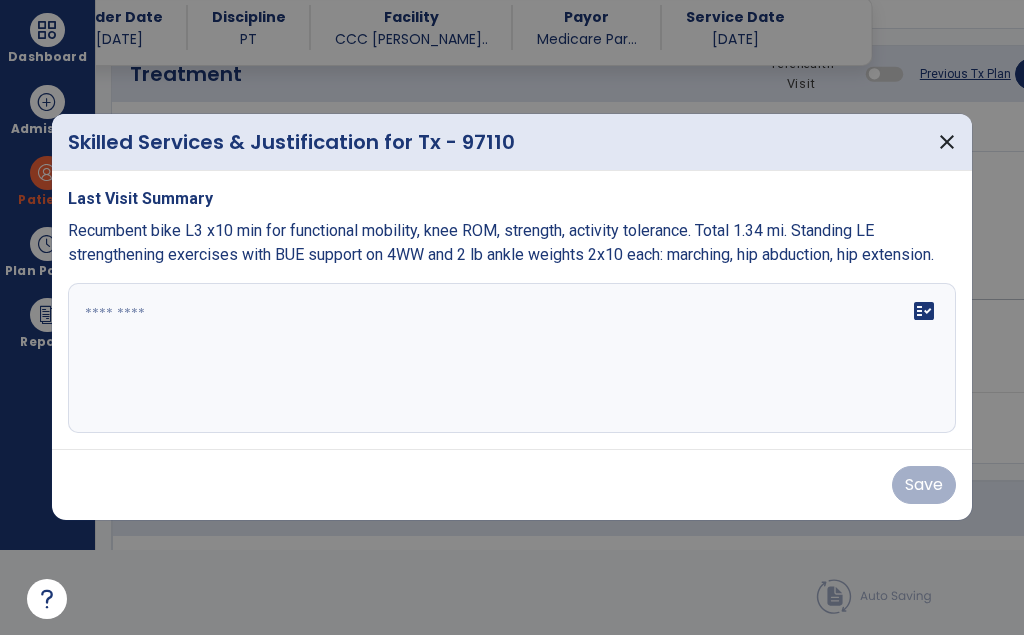 click on "fact_check" at bounding box center [512, 359] 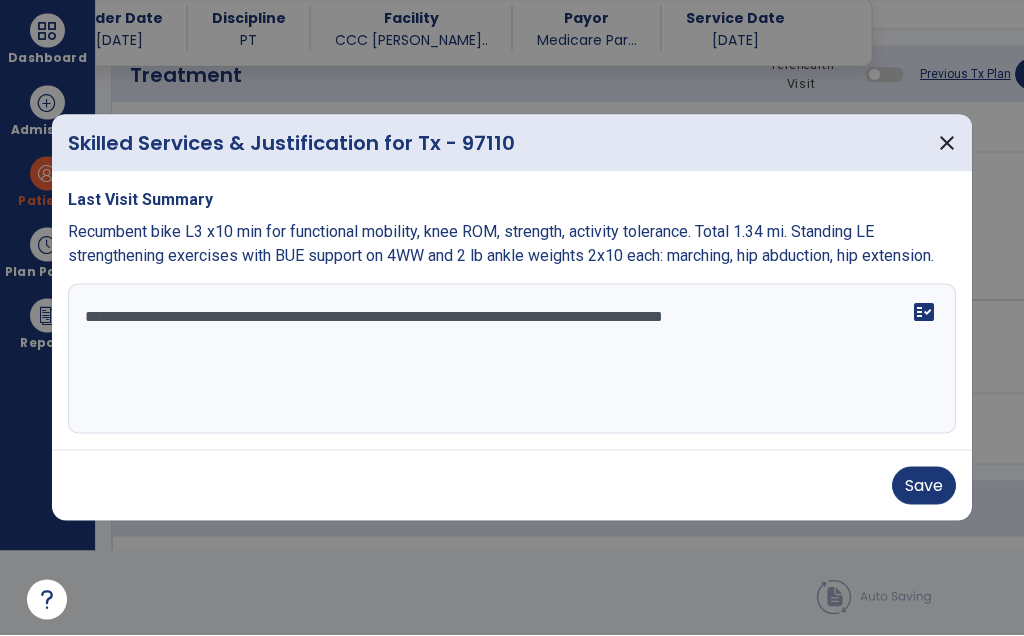 type on "**********" 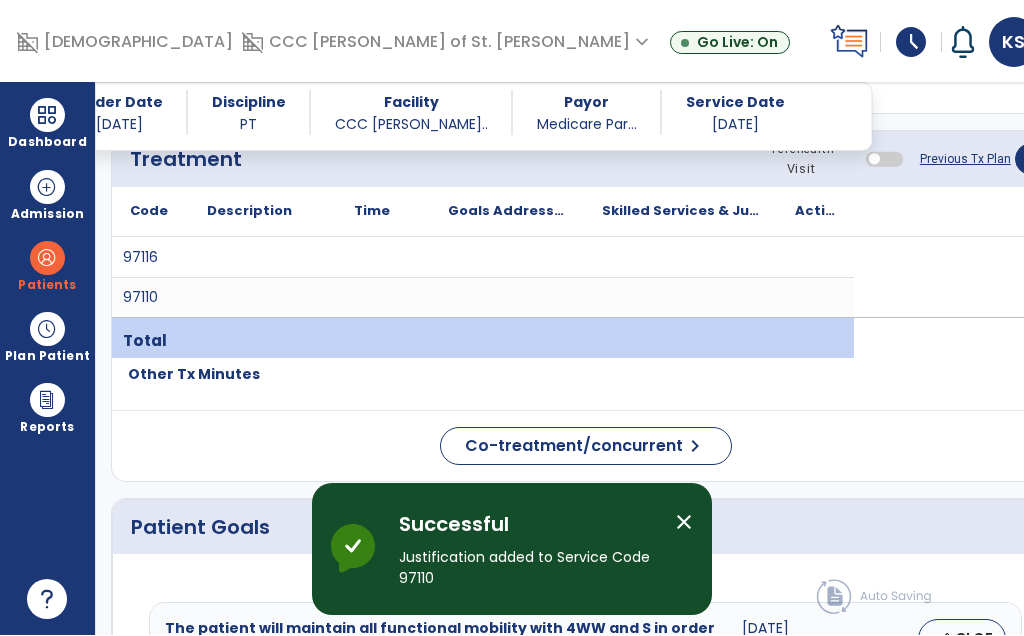 scroll, scrollTop: 85, scrollLeft: 0, axis: vertical 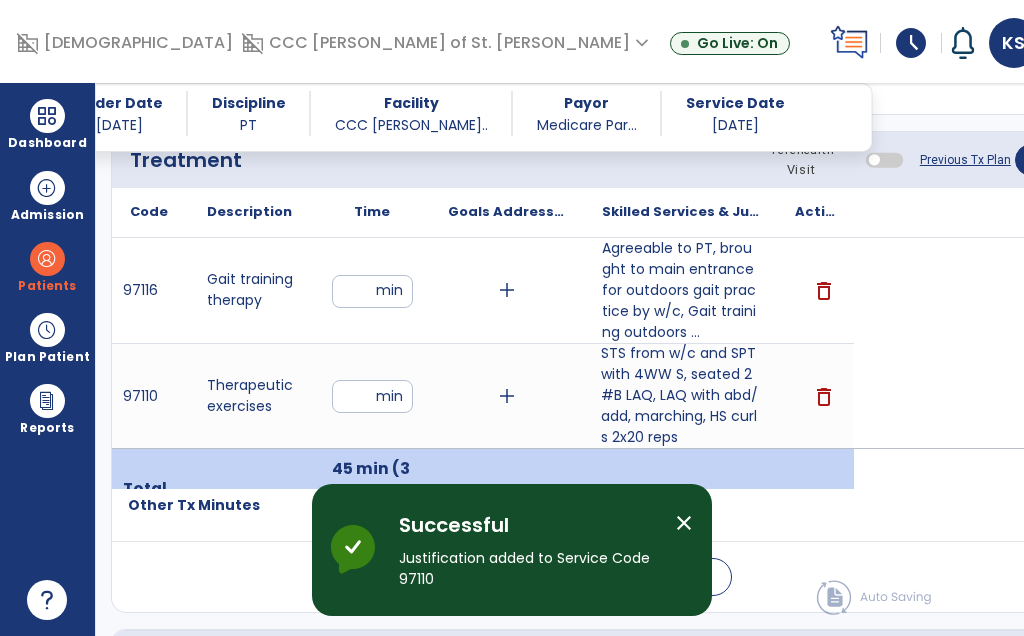 click on "Patient Goals" 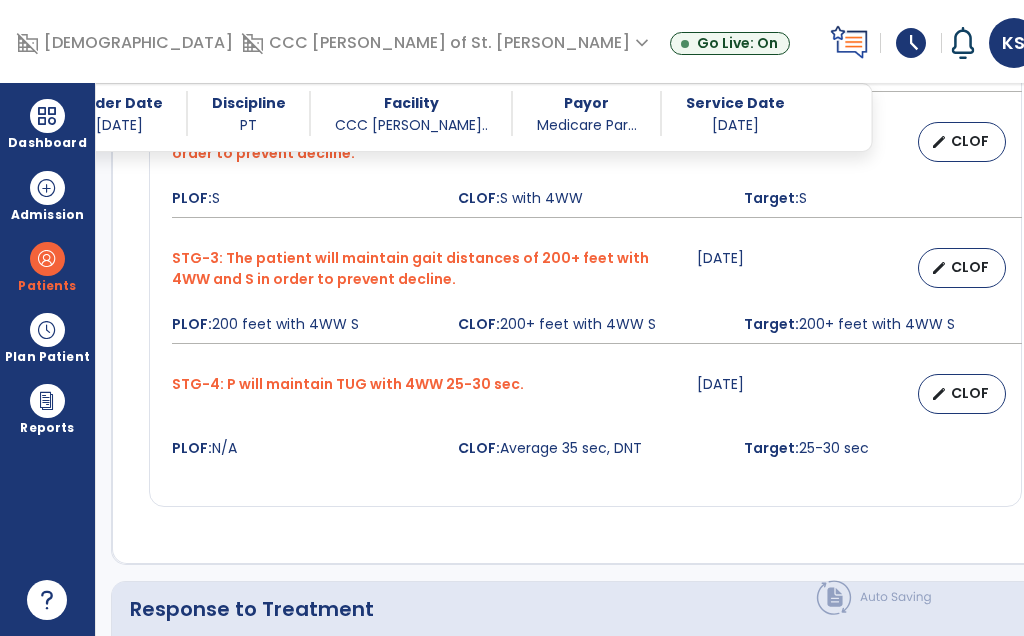 scroll, scrollTop: 2082, scrollLeft: 0, axis: vertical 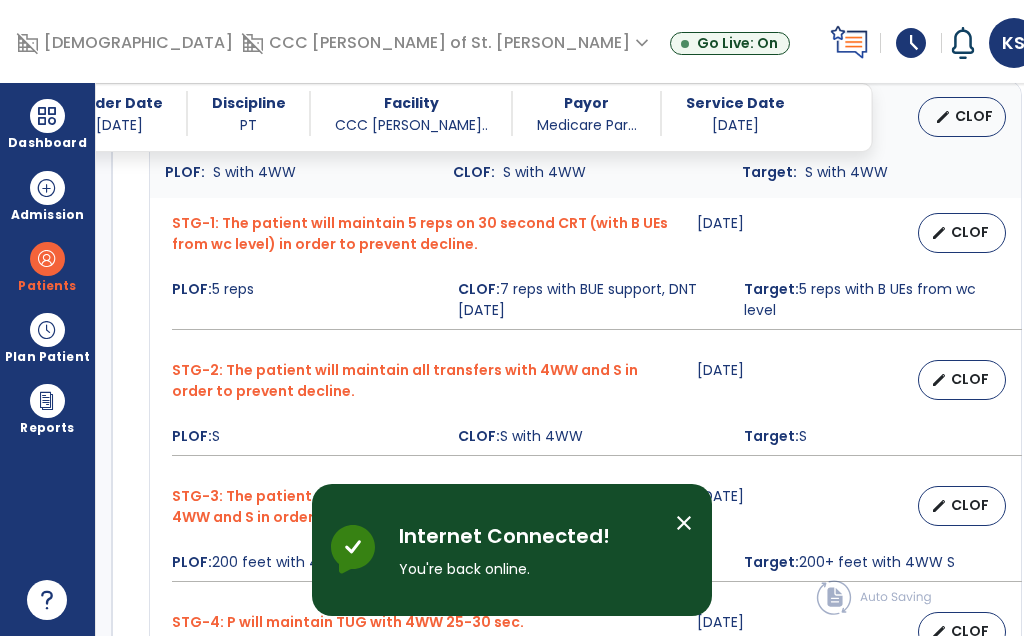 click on "Treatment" 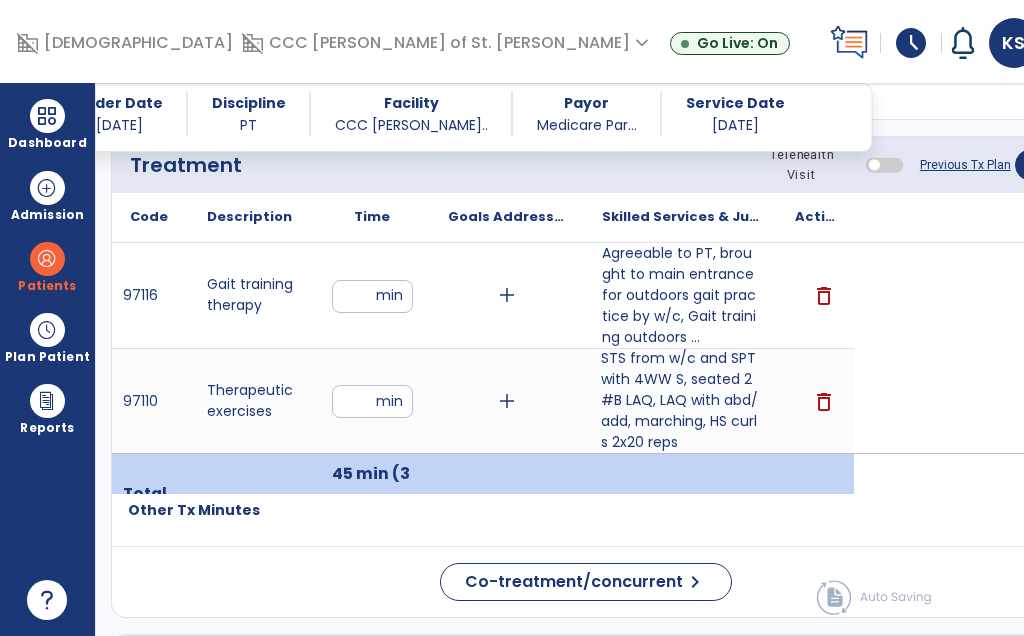 scroll, scrollTop: 84, scrollLeft: 0, axis: vertical 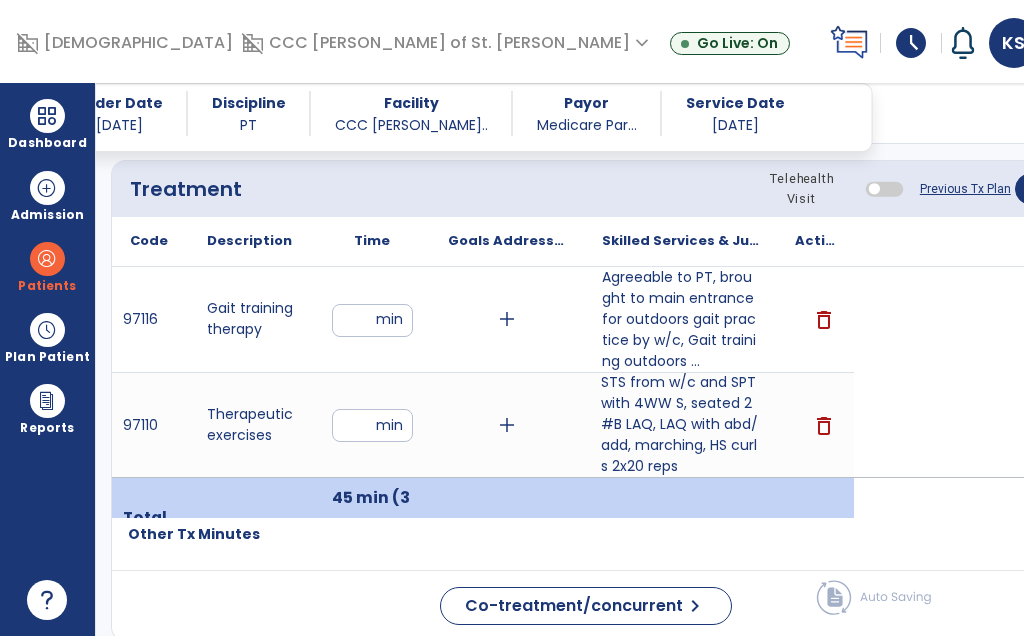 click on "STS from w/c and SPT with 4WW S, seated 2#B LAQ, LAQ with abd/add, marching, HS curls 2x20 reps" at bounding box center (680, 424) 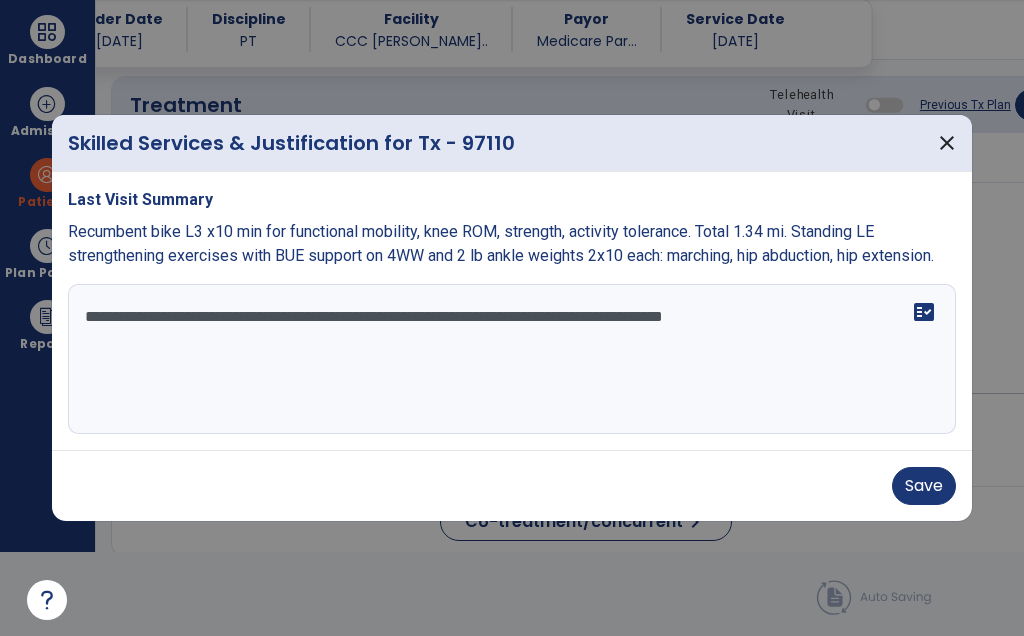 scroll, scrollTop: 0, scrollLeft: 0, axis: both 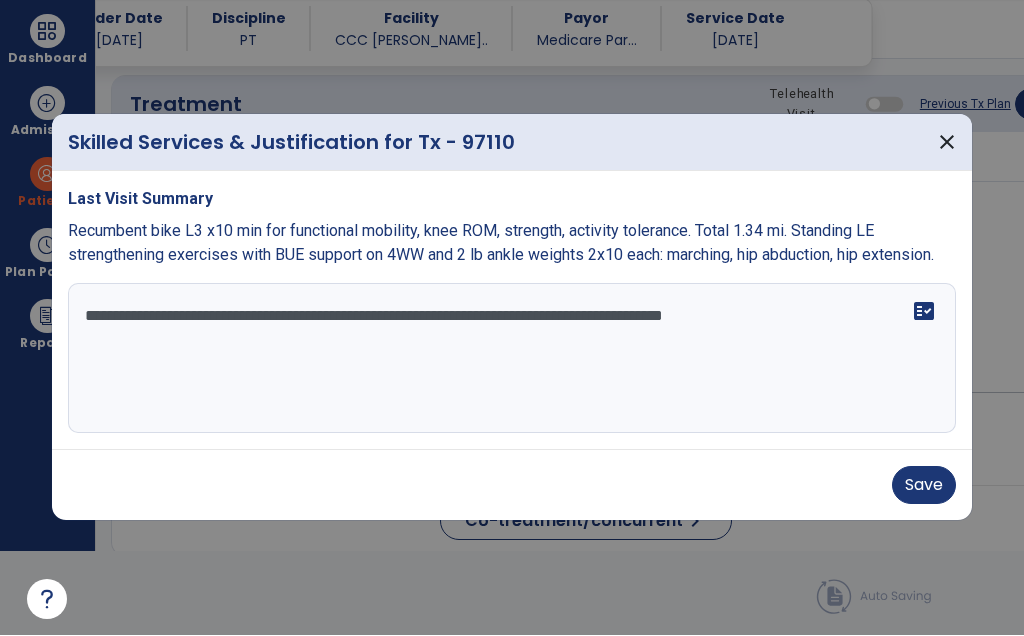 click on "**********" at bounding box center [512, 359] 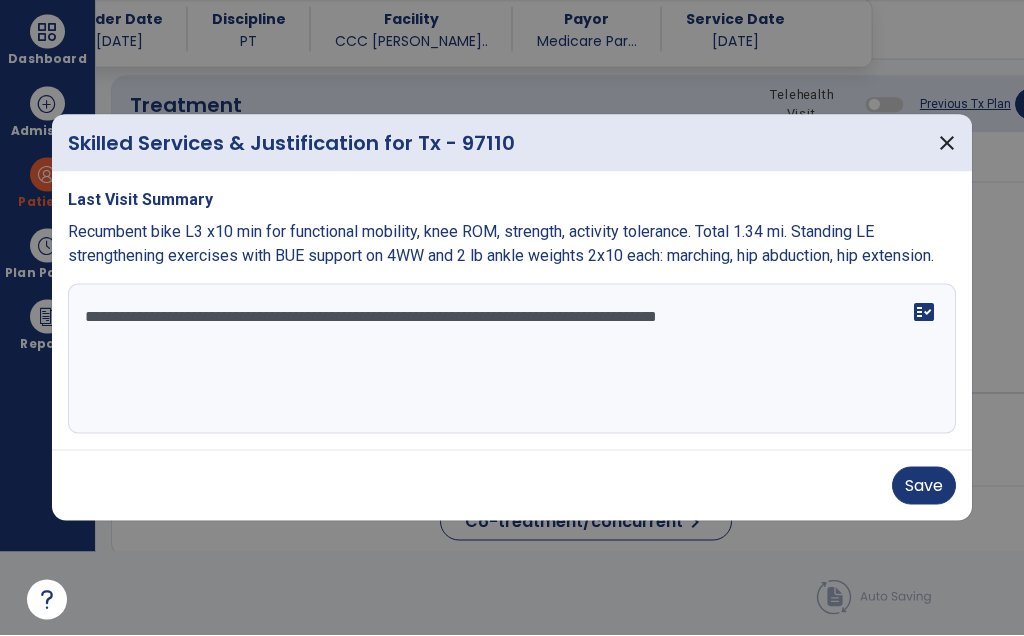 click on "**********" at bounding box center [512, 359] 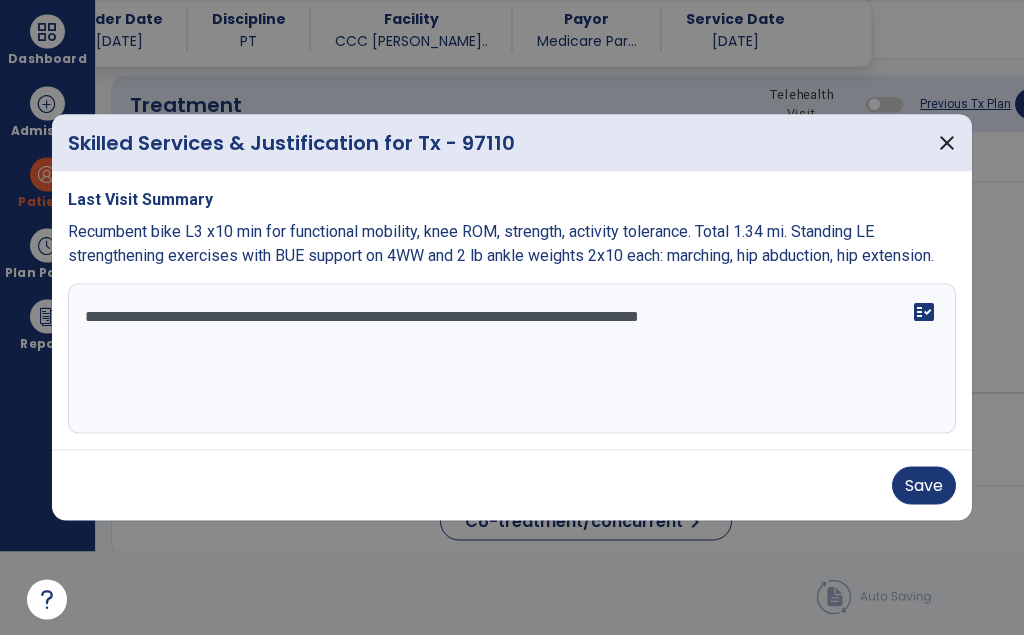 click on "**********" at bounding box center (512, 359) 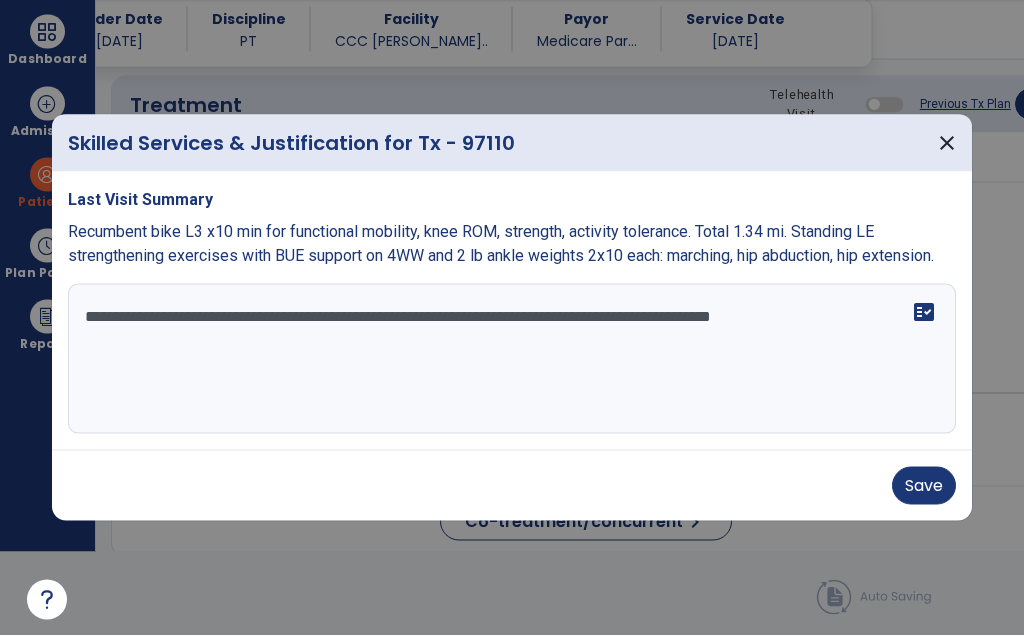 type on "**********" 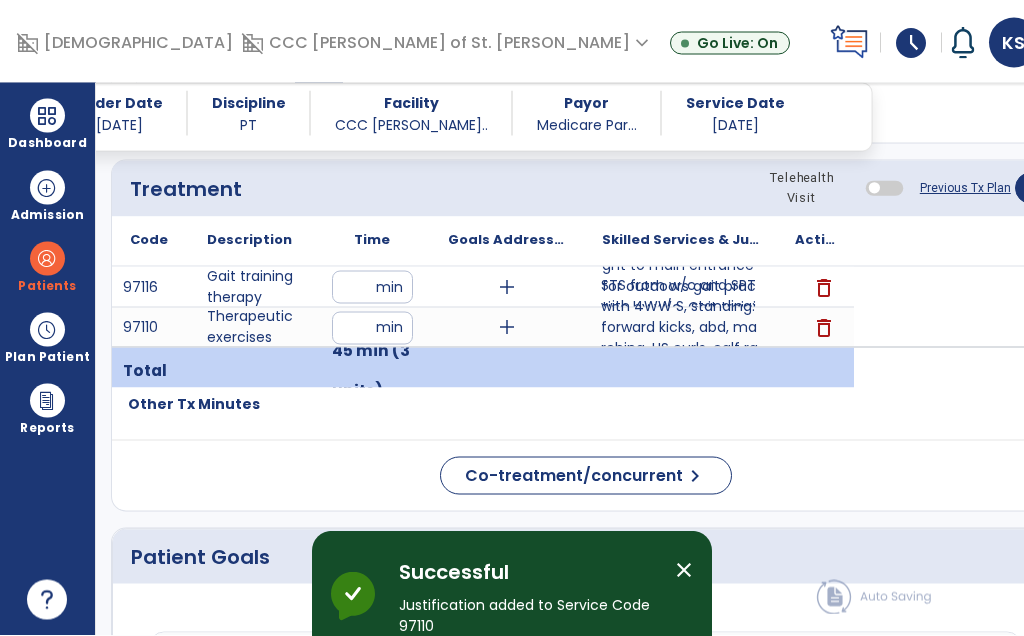 scroll, scrollTop: 84, scrollLeft: 0, axis: vertical 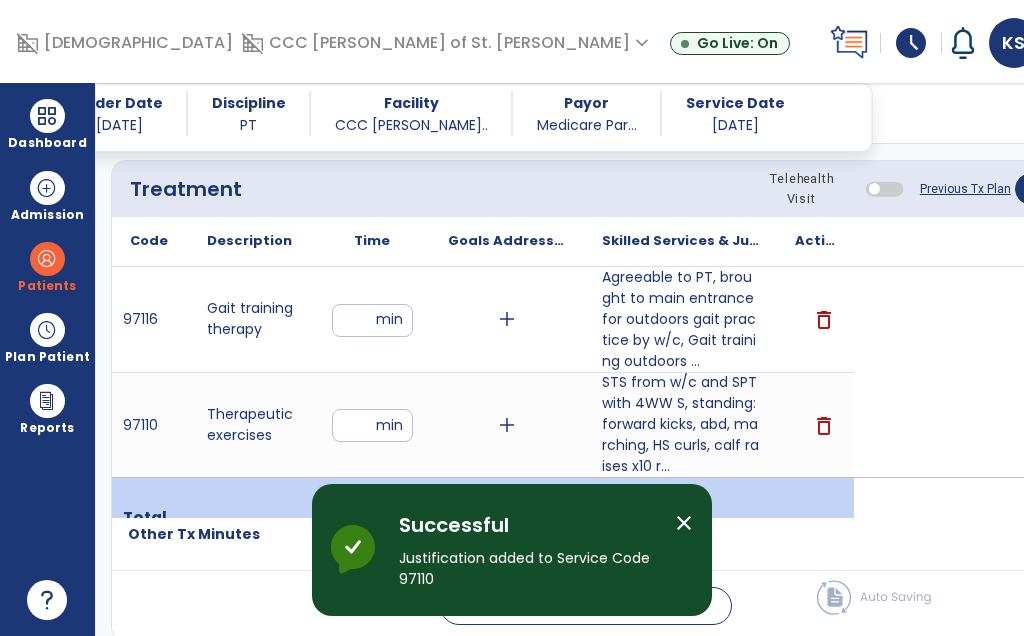 click on "**" at bounding box center (372, 320) 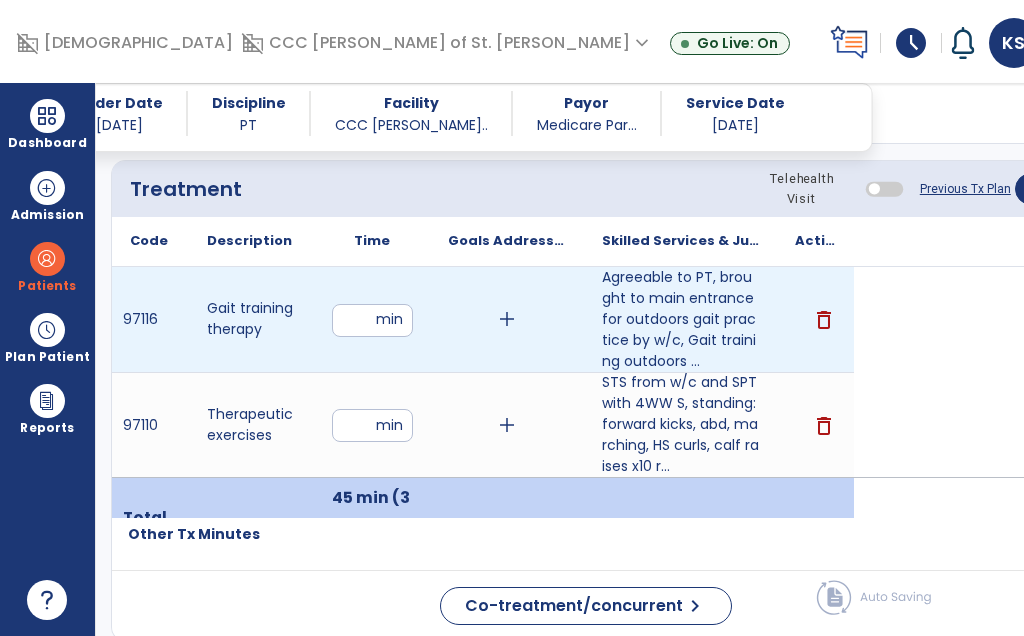 scroll, scrollTop: 83, scrollLeft: 0, axis: vertical 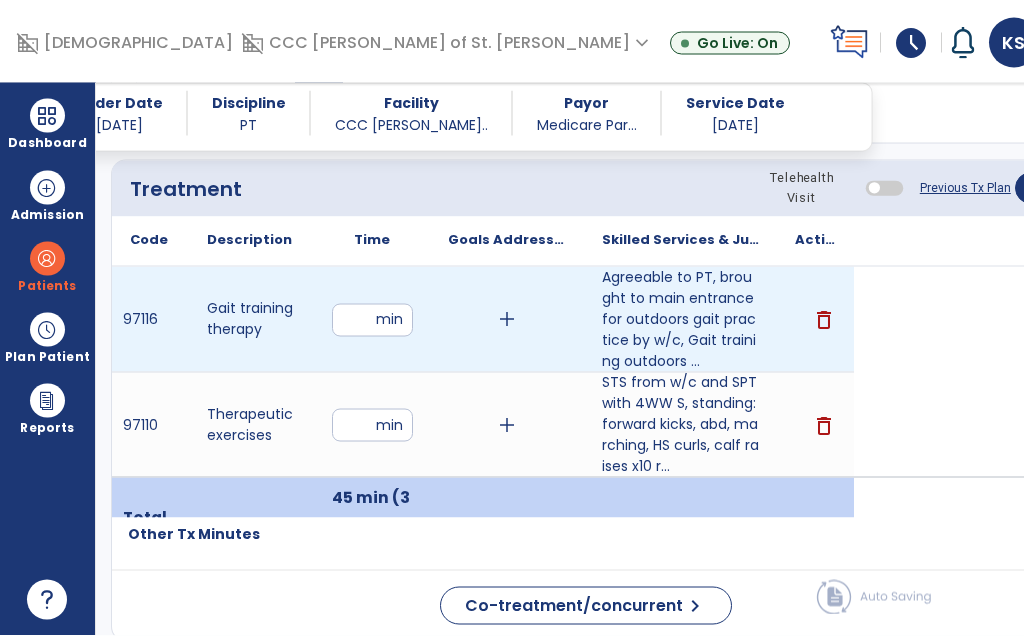 type on "**" 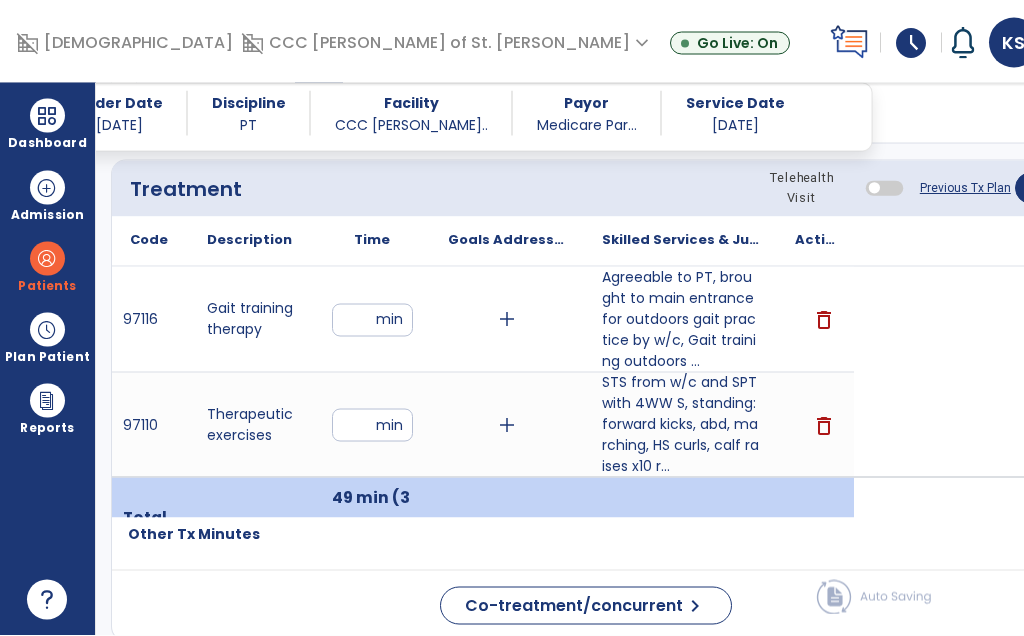 click on "**" at bounding box center (372, 425) 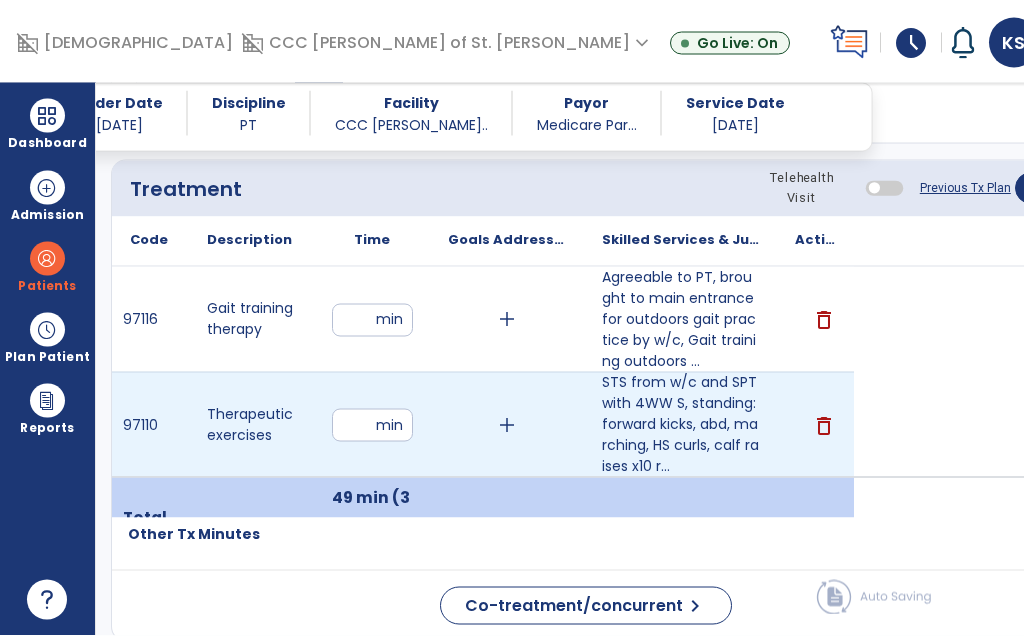 type on "*" 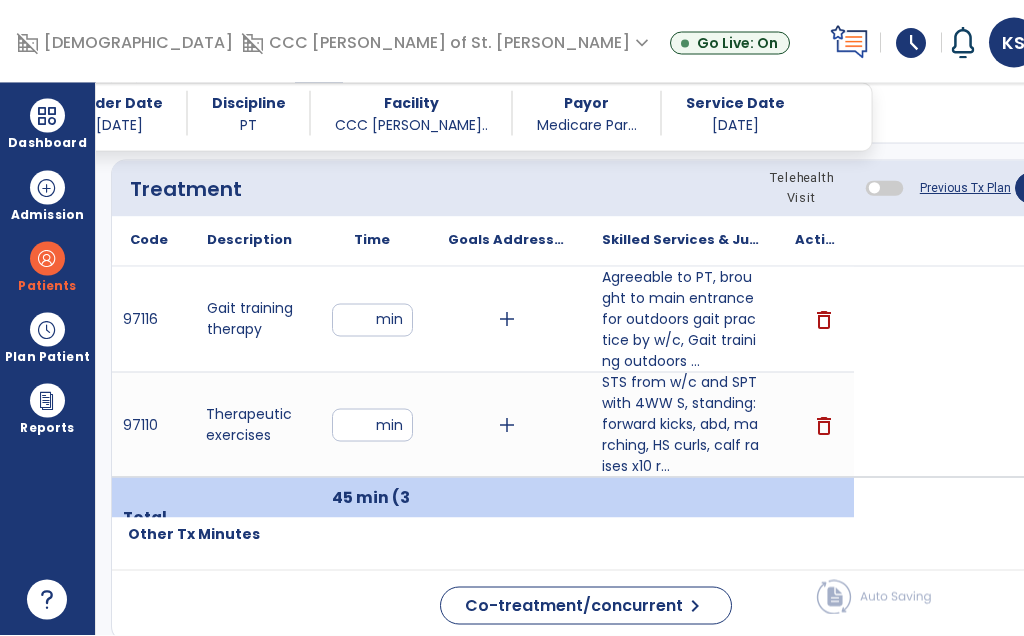 scroll, scrollTop: 84, scrollLeft: 0, axis: vertical 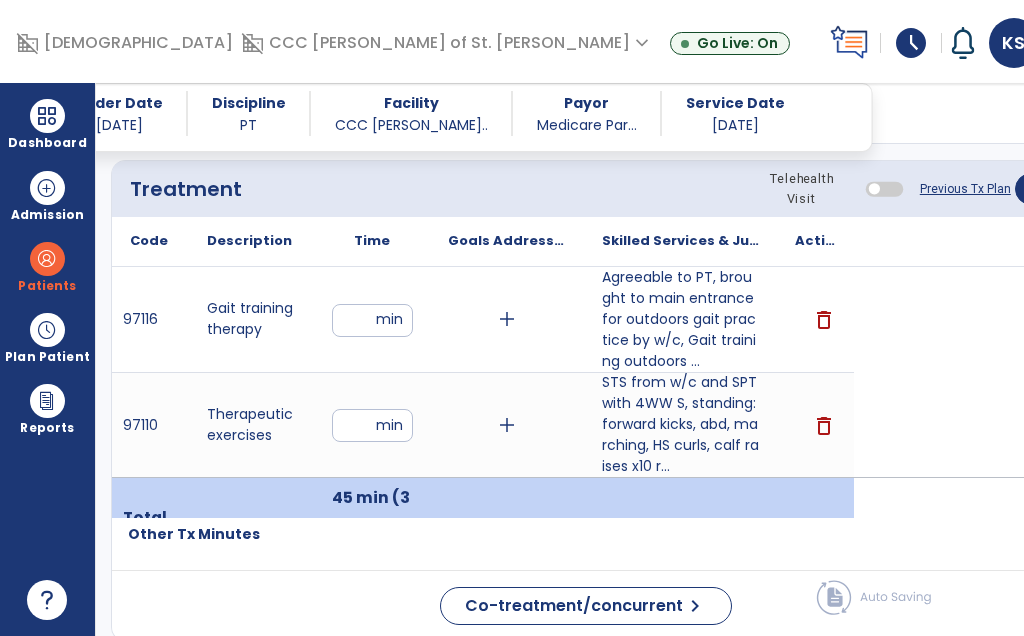 click on "**" at bounding box center (372, 320) 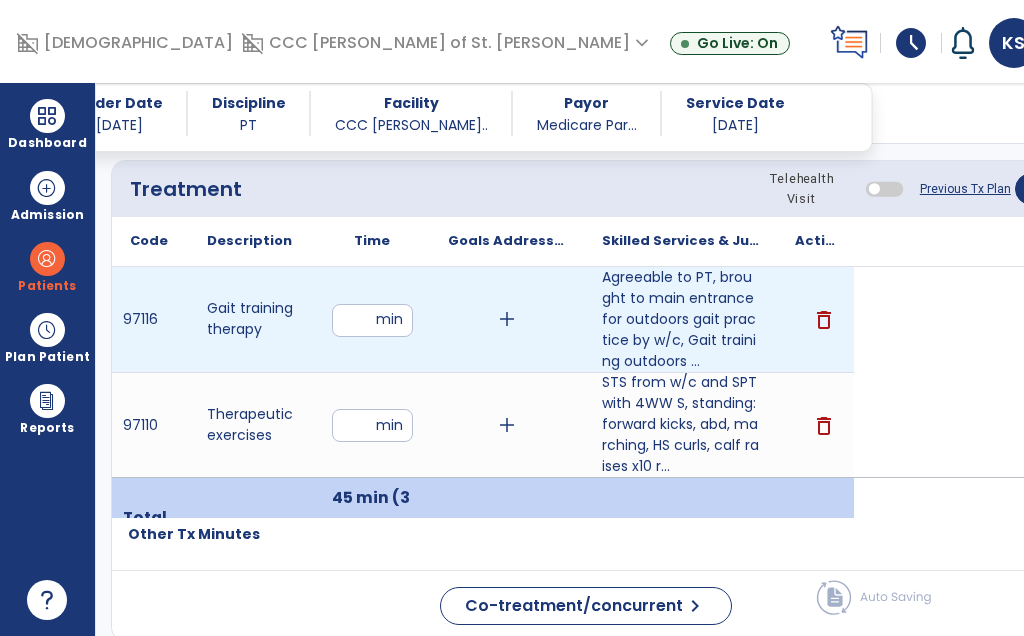 scroll, scrollTop: 83, scrollLeft: 0, axis: vertical 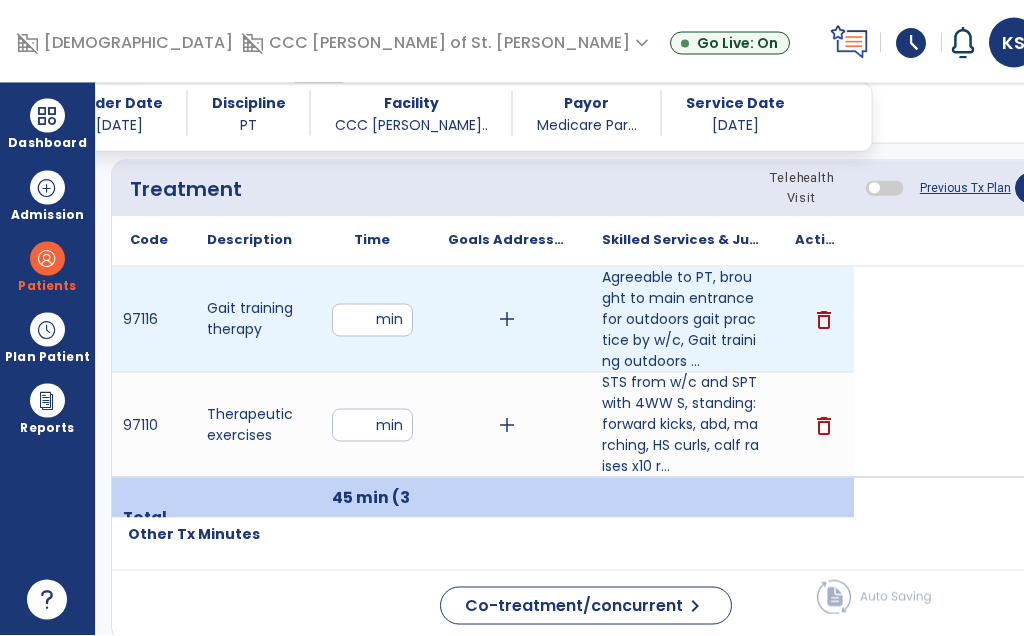 type on "*" 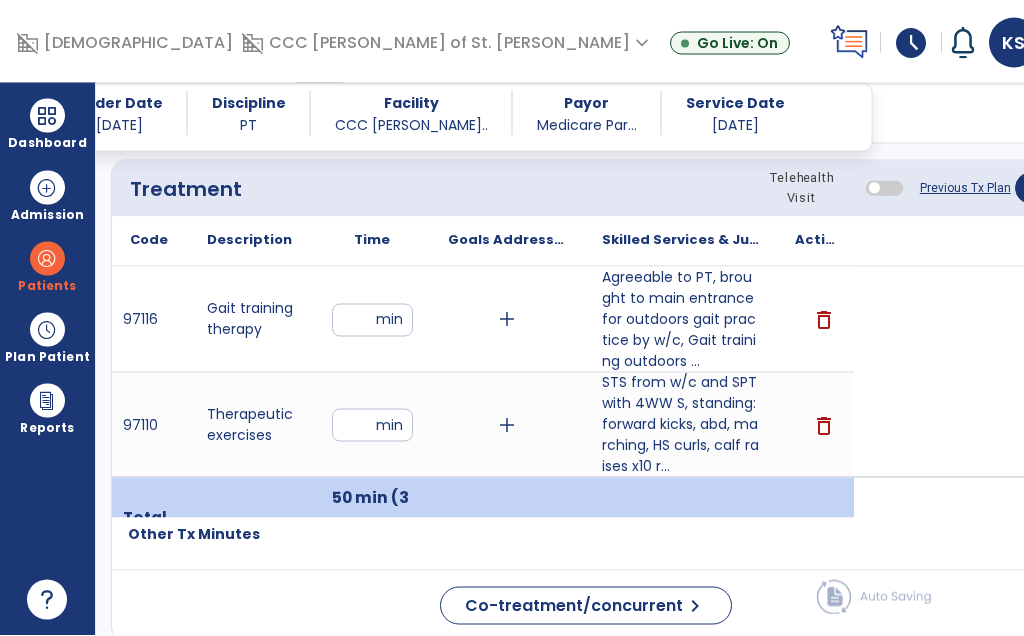 click on "**" at bounding box center [372, 320] 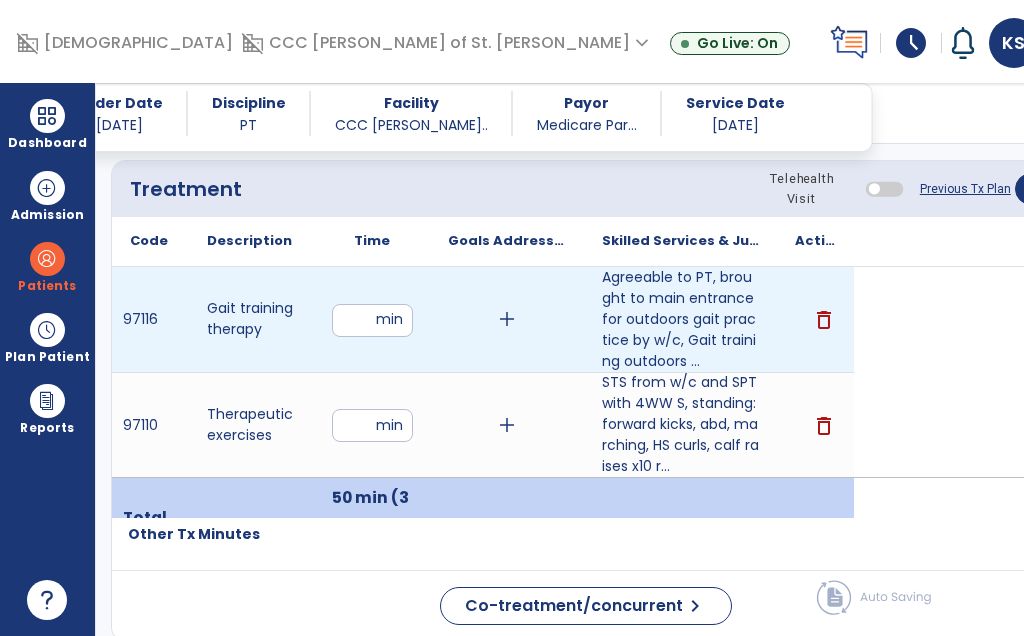 scroll, scrollTop: 83, scrollLeft: 0, axis: vertical 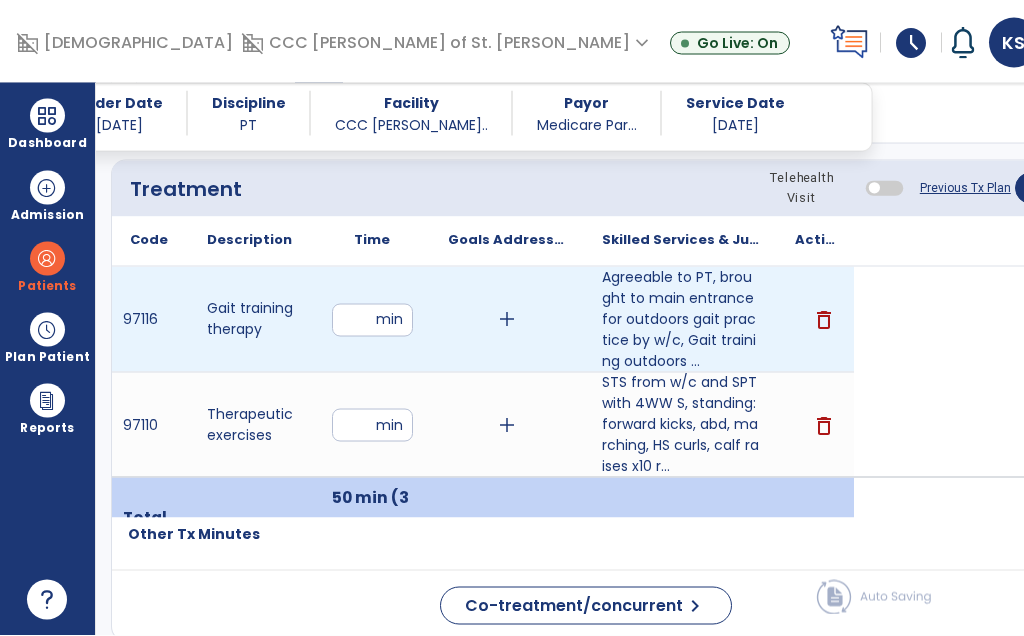 type on "**" 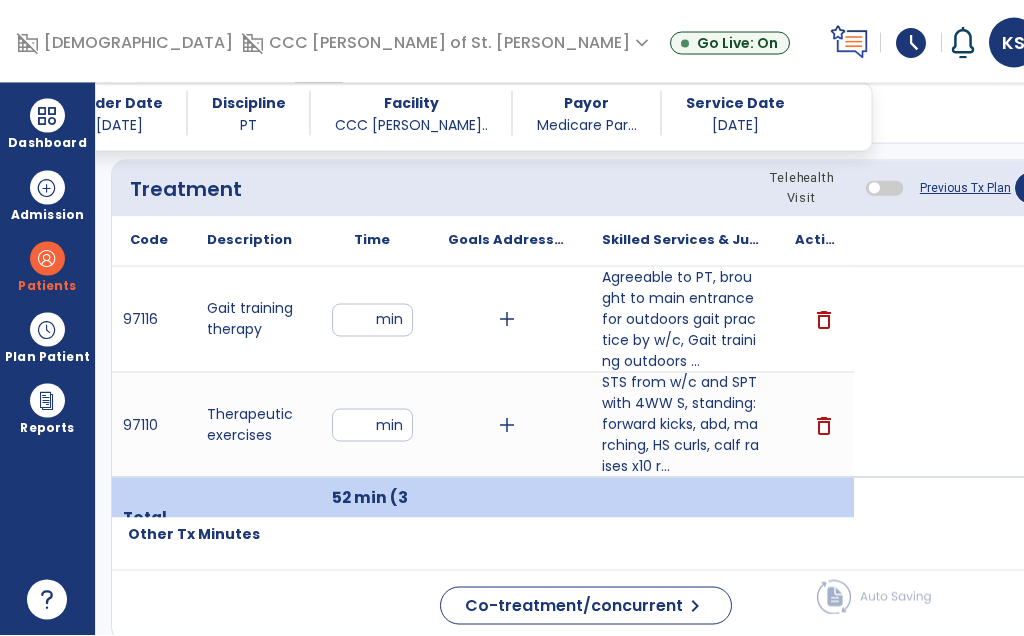 click on "**" at bounding box center (372, 425) 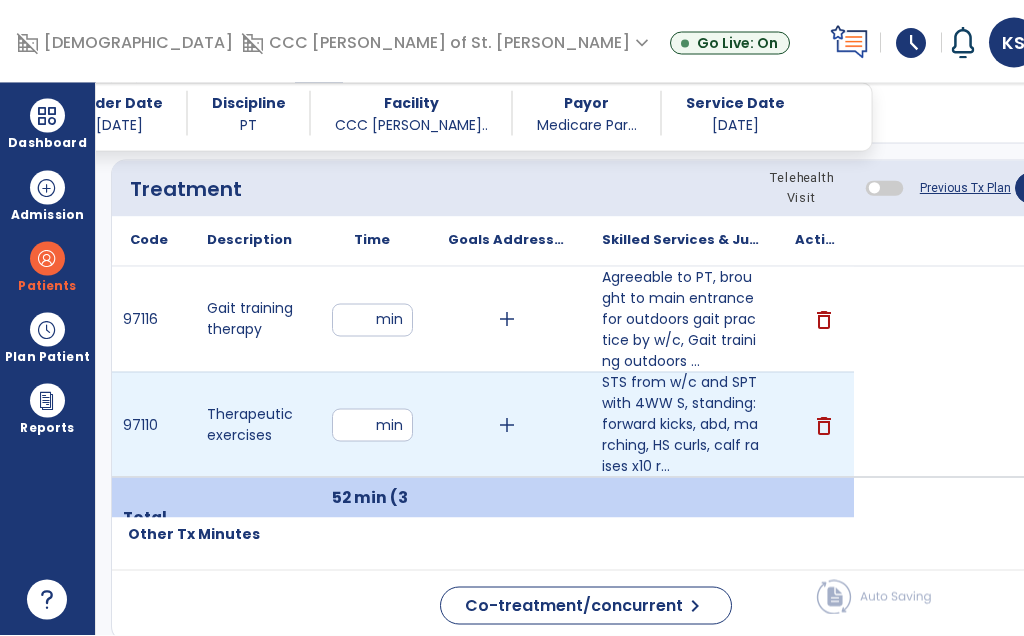 type on "**" 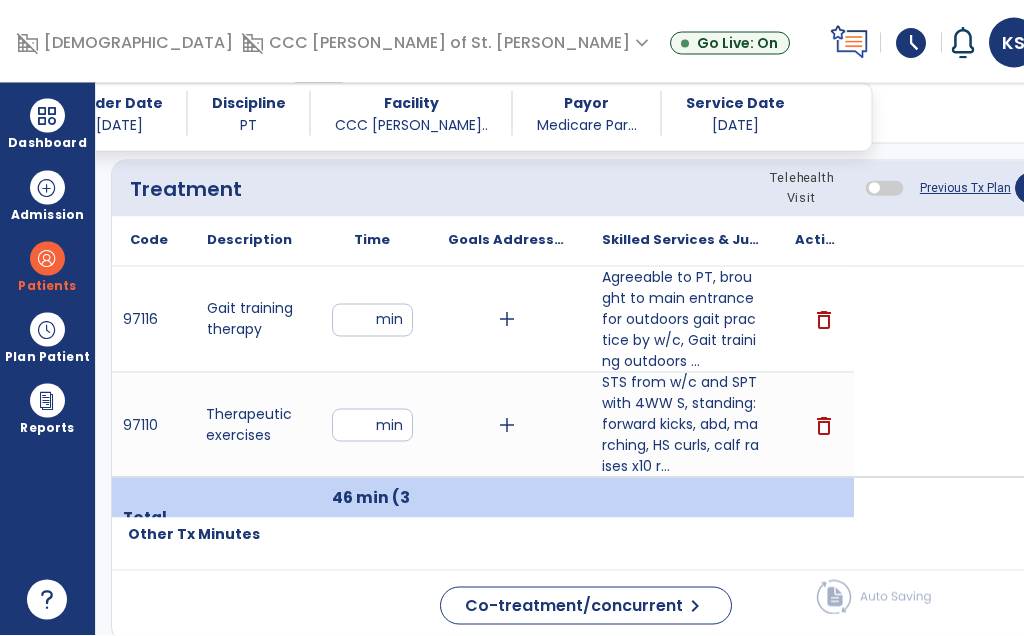 scroll, scrollTop: 84, scrollLeft: 0, axis: vertical 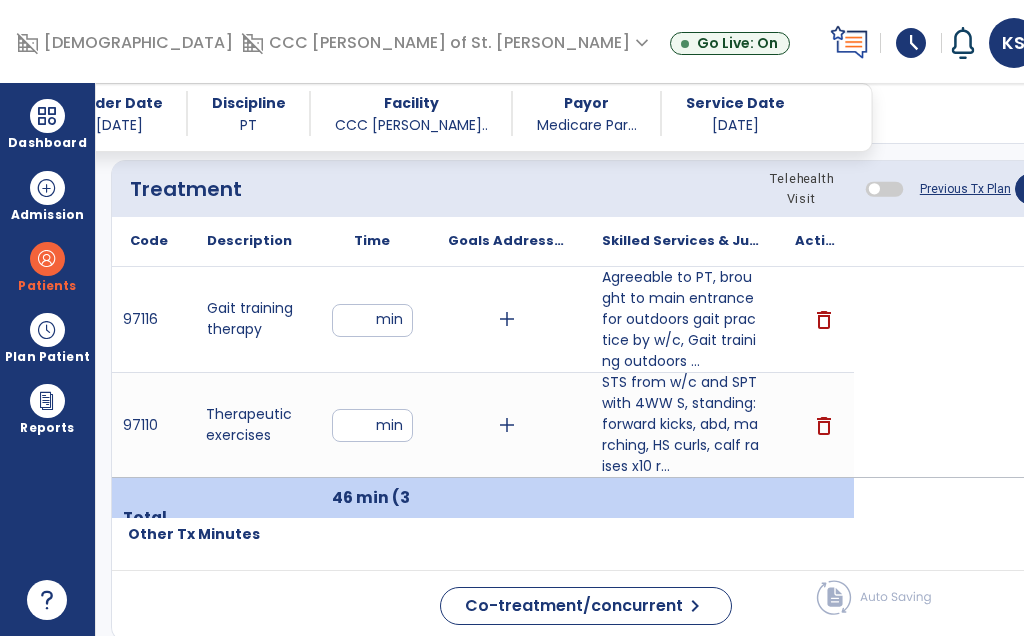 click on "**" at bounding box center (372, 425) 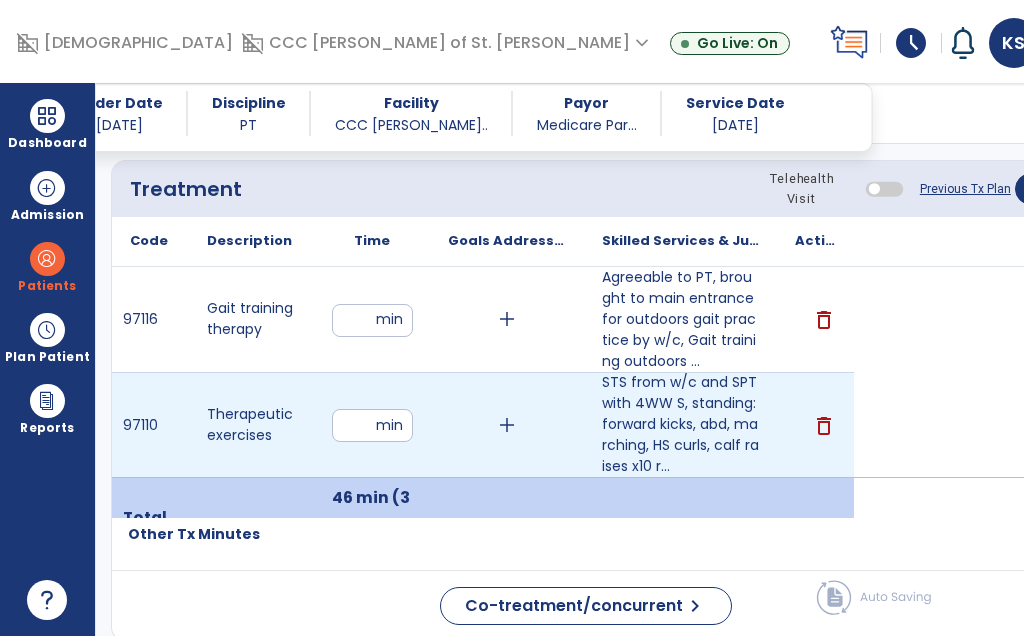 scroll, scrollTop: 83, scrollLeft: 0, axis: vertical 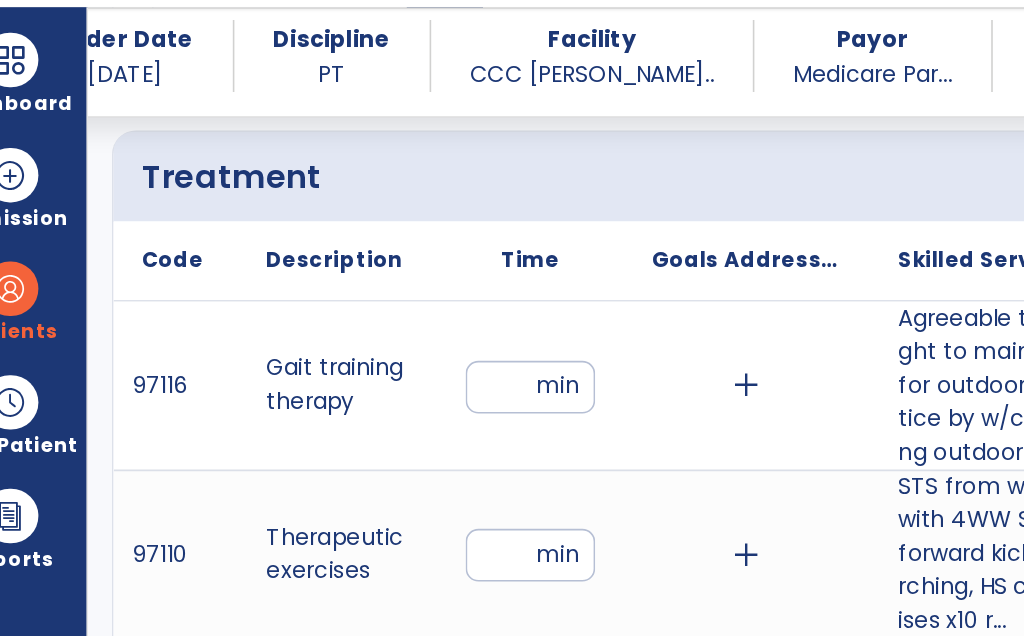 click on "**" at bounding box center (372, 320) 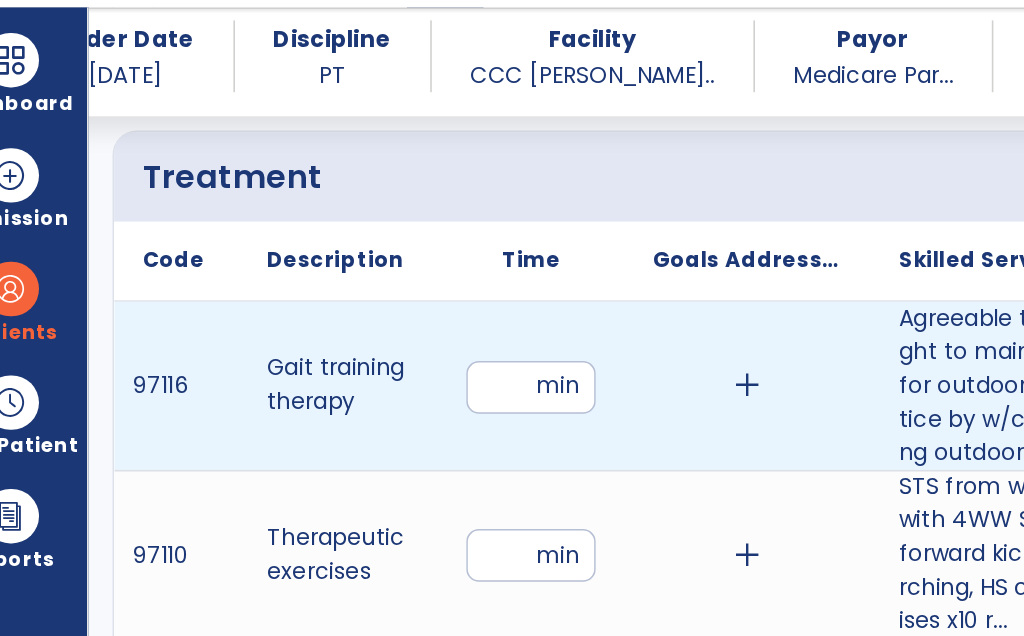 type on "**" 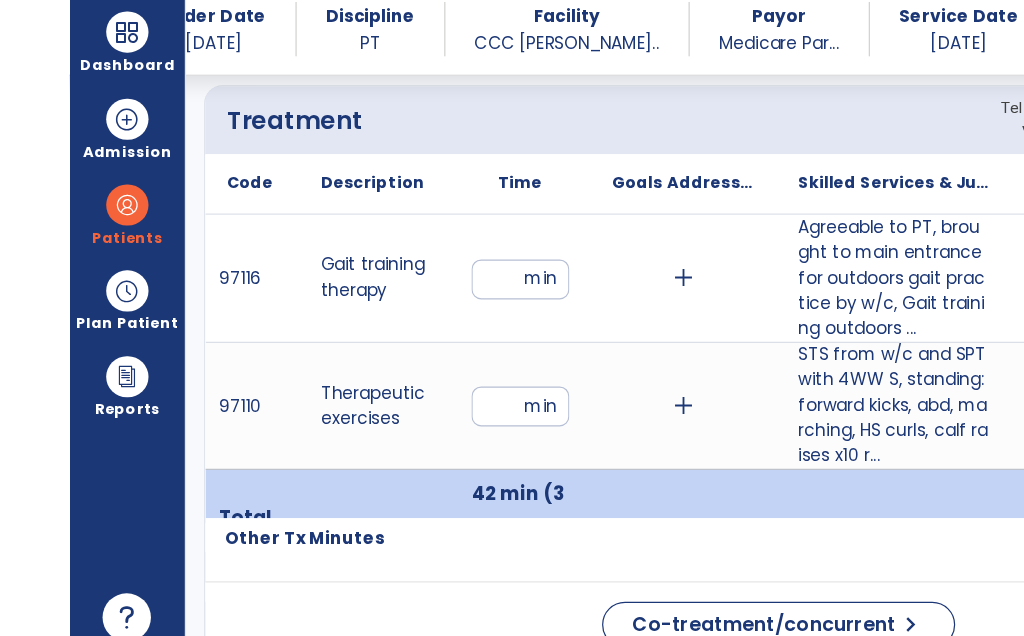 scroll, scrollTop: 35, scrollLeft: 0, axis: vertical 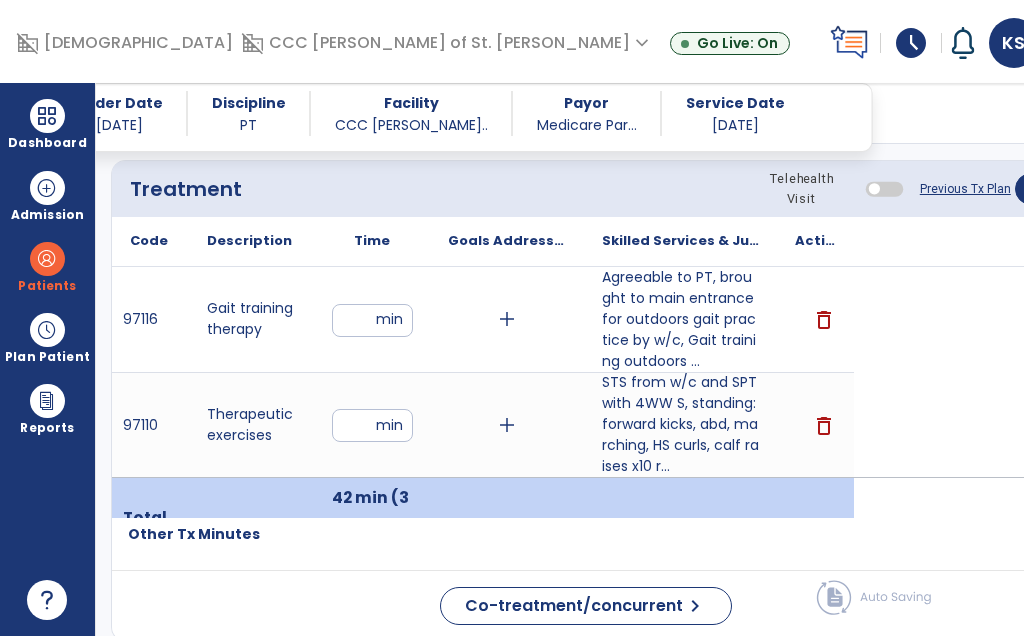 click on "**" at bounding box center (372, 320) 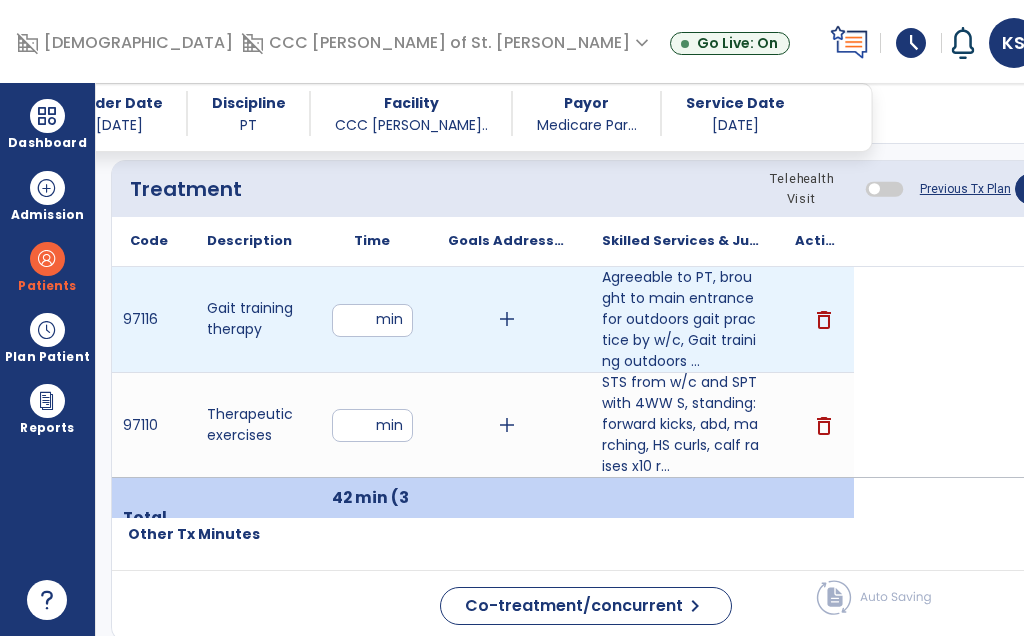 scroll, scrollTop: 34, scrollLeft: 0, axis: vertical 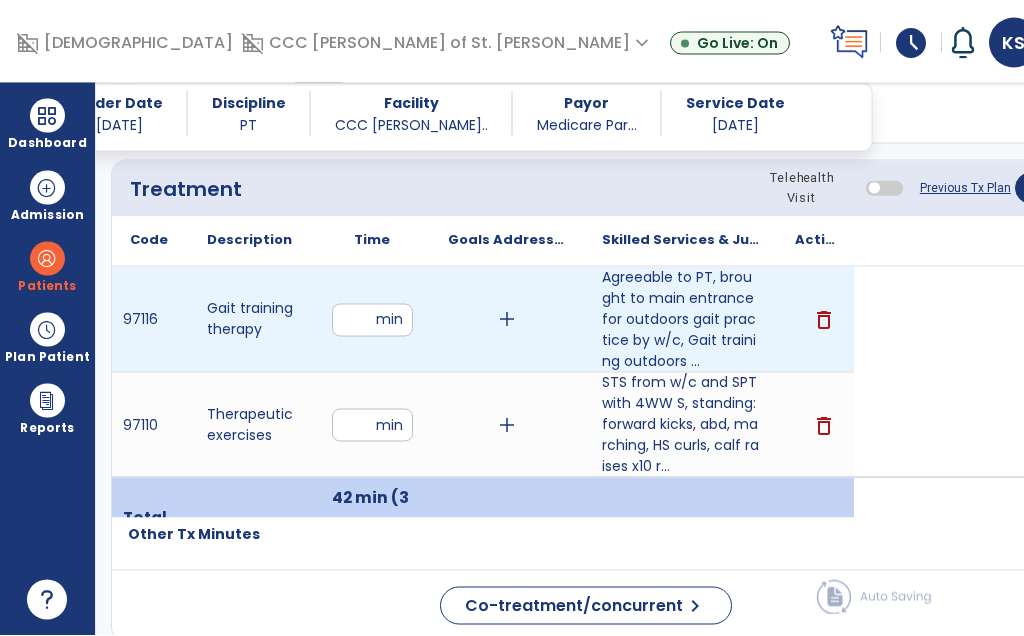 type on "**" 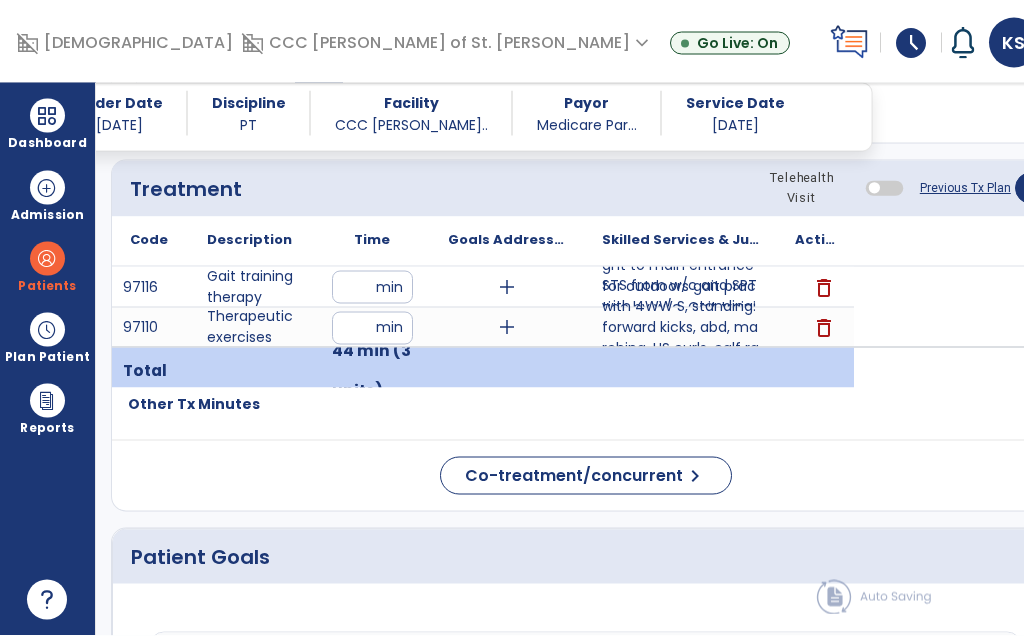 scroll, scrollTop: 2442, scrollLeft: 0, axis: vertical 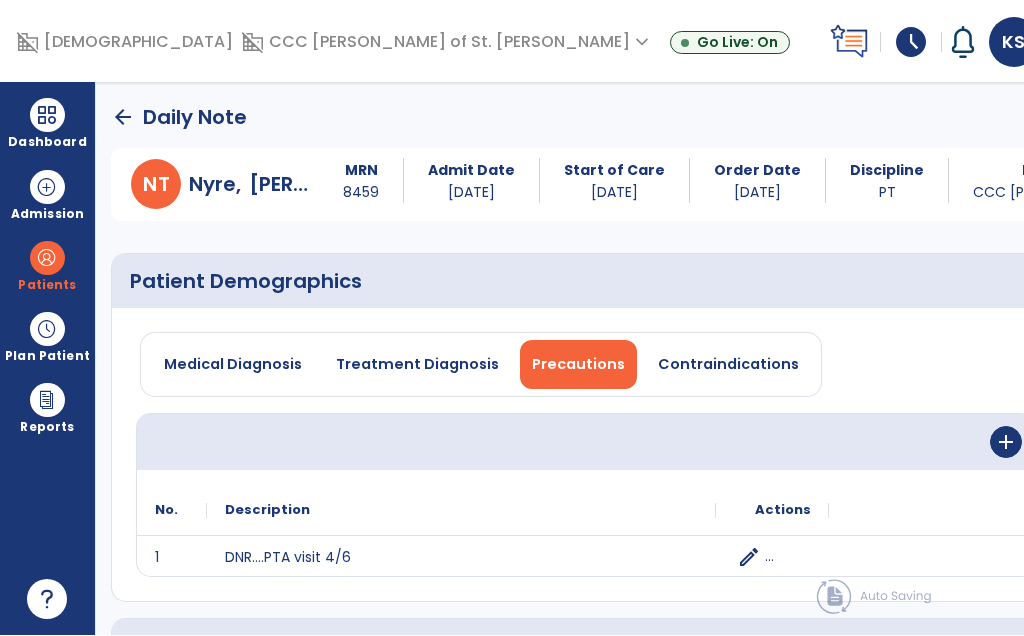 click on "Plan For Next Treatment" 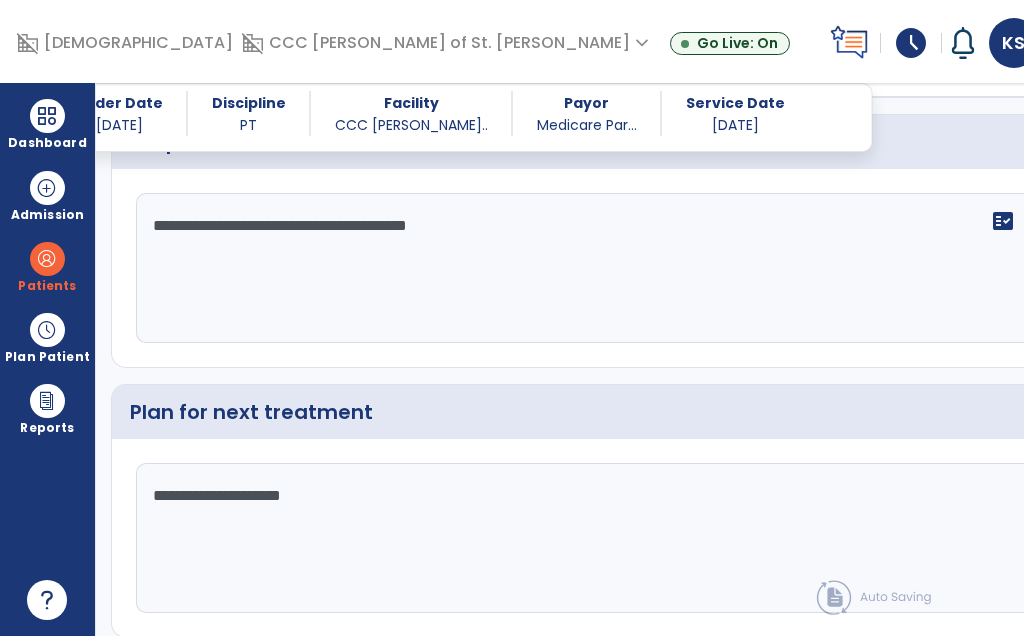 scroll, scrollTop: 2572, scrollLeft: 0, axis: vertical 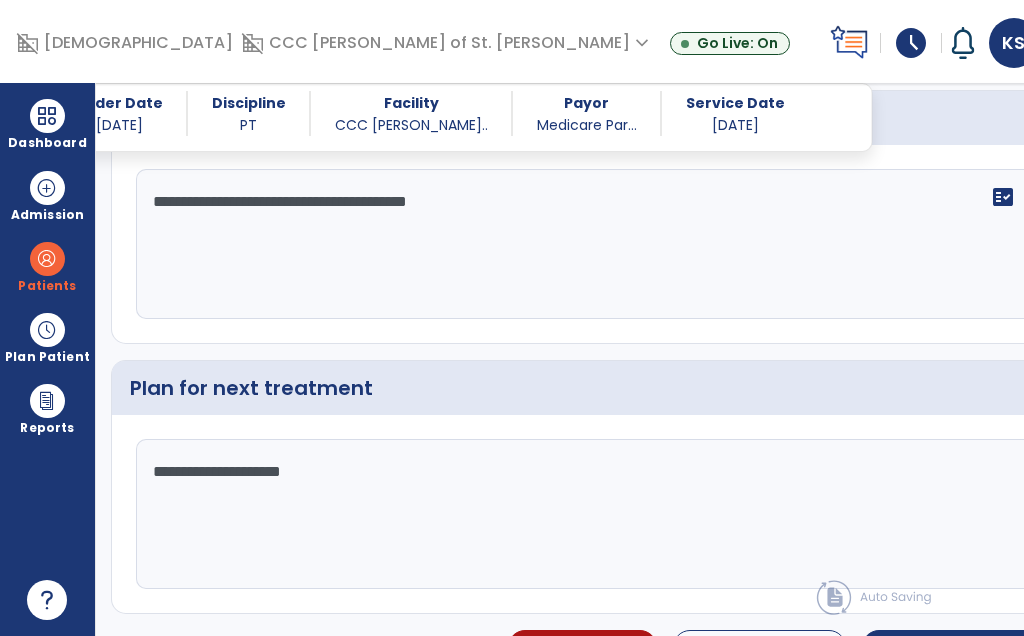 click on "Sign Doc" 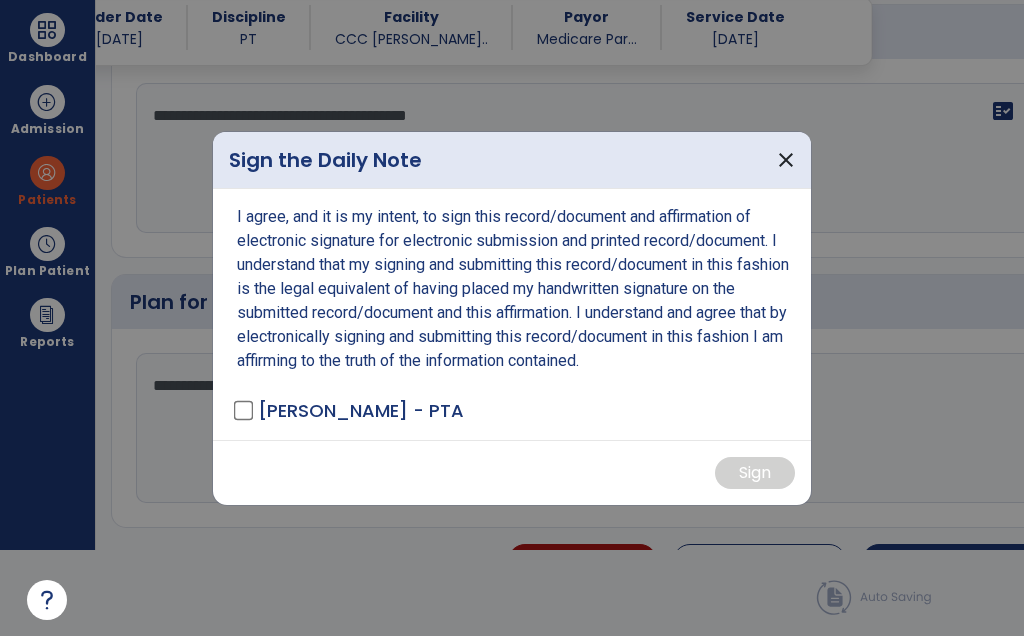 scroll, scrollTop: 0, scrollLeft: 0, axis: both 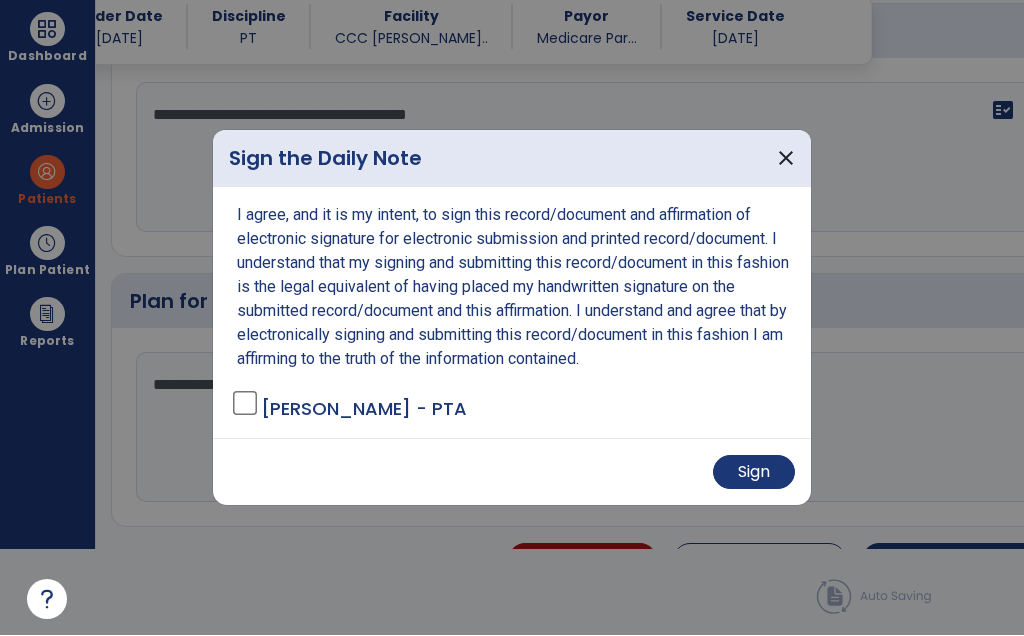 click on "close" at bounding box center (786, 159) 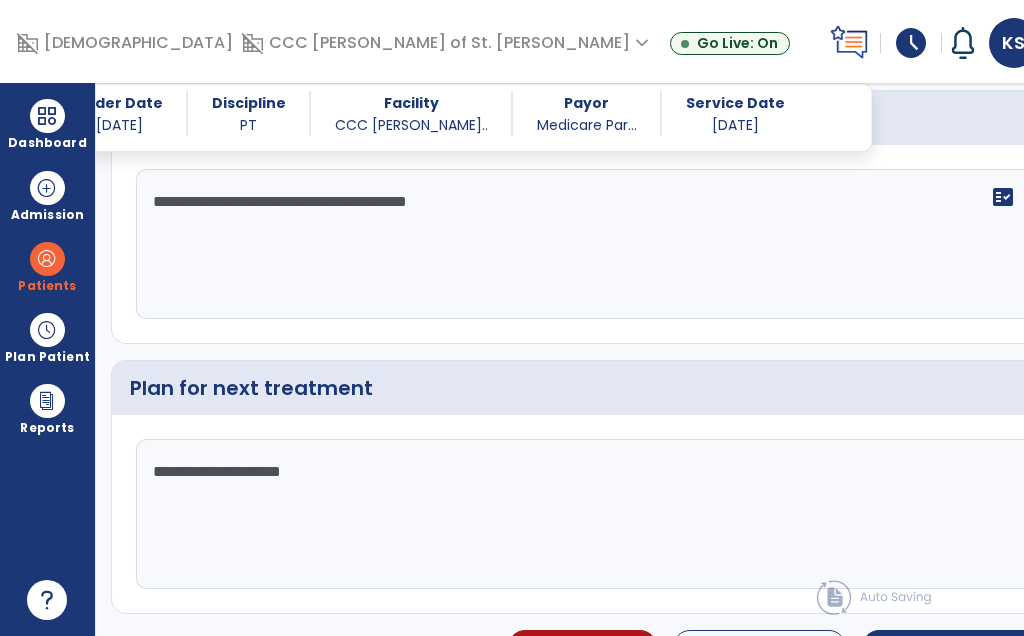 click on "Treatment" 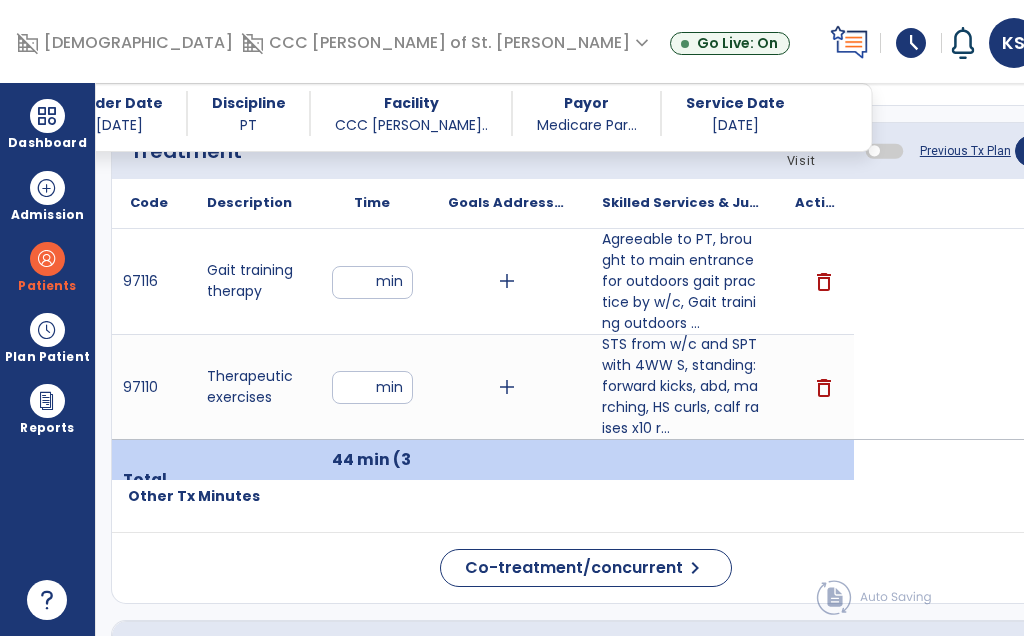 scroll, scrollTop: 84, scrollLeft: 0, axis: vertical 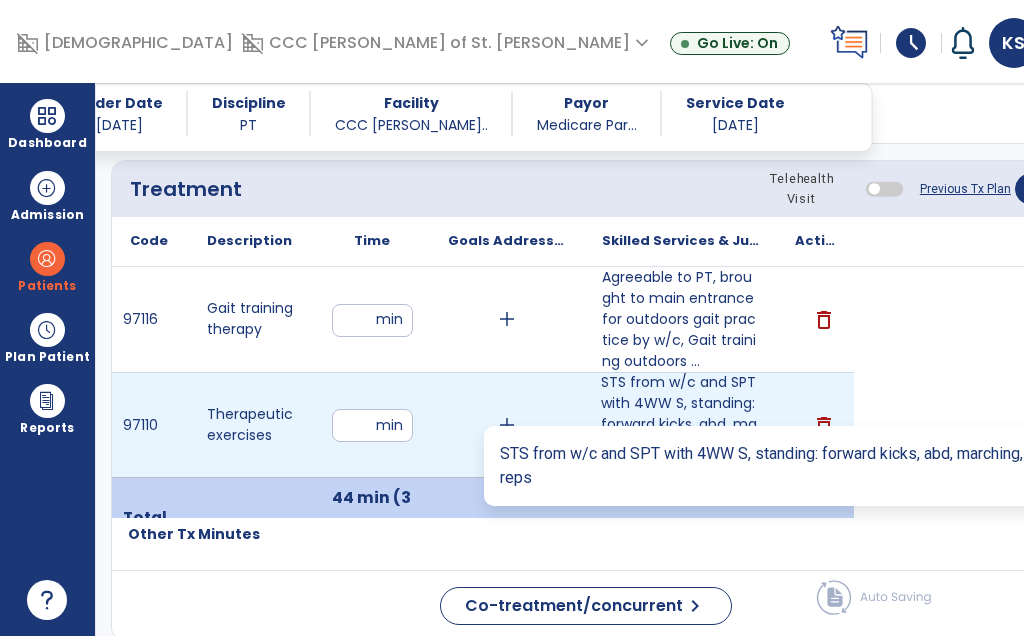 click on "STS from w/c and SPT with 4WW S, standing: forward kicks, abd, marching, HS curls, calf raises x10 r..." at bounding box center (680, 424) 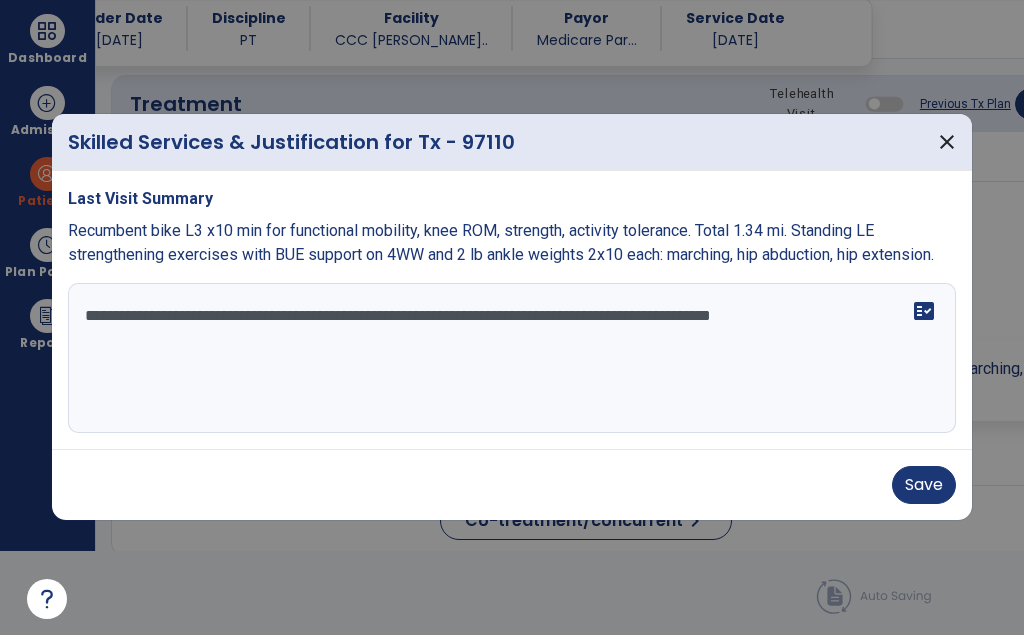 click on "Save" at bounding box center (924, 486) 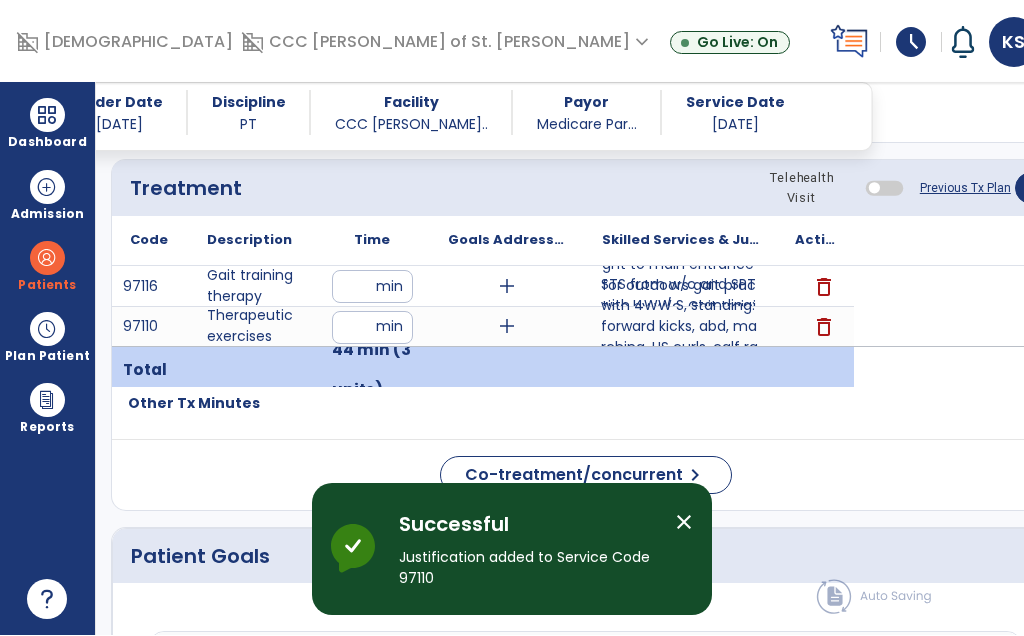 scroll, scrollTop: 84, scrollLeft: 0, axis: vertical 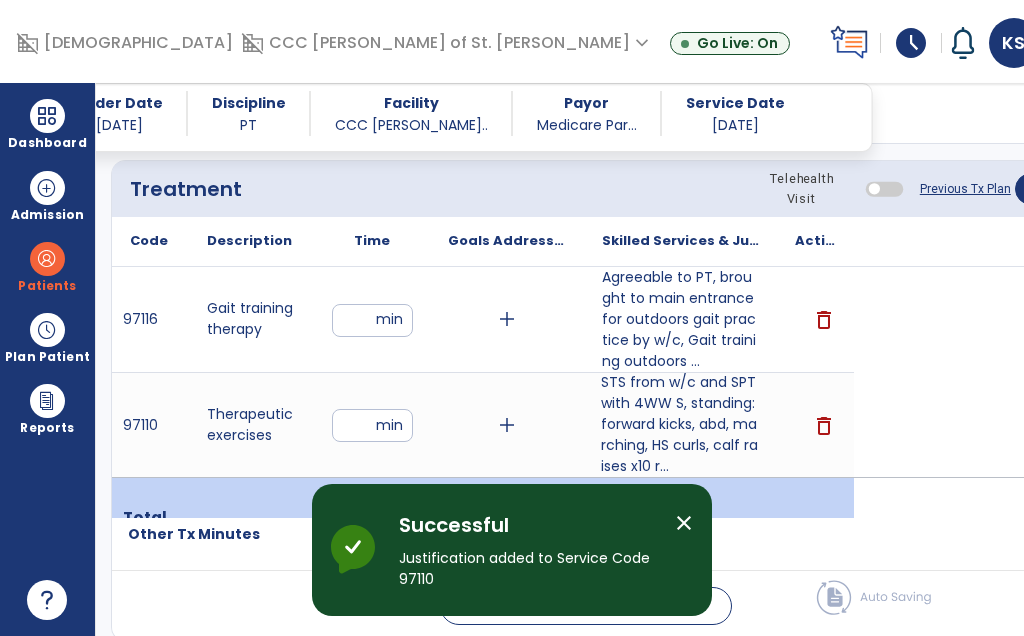 click on "Plan For Next Treatment" 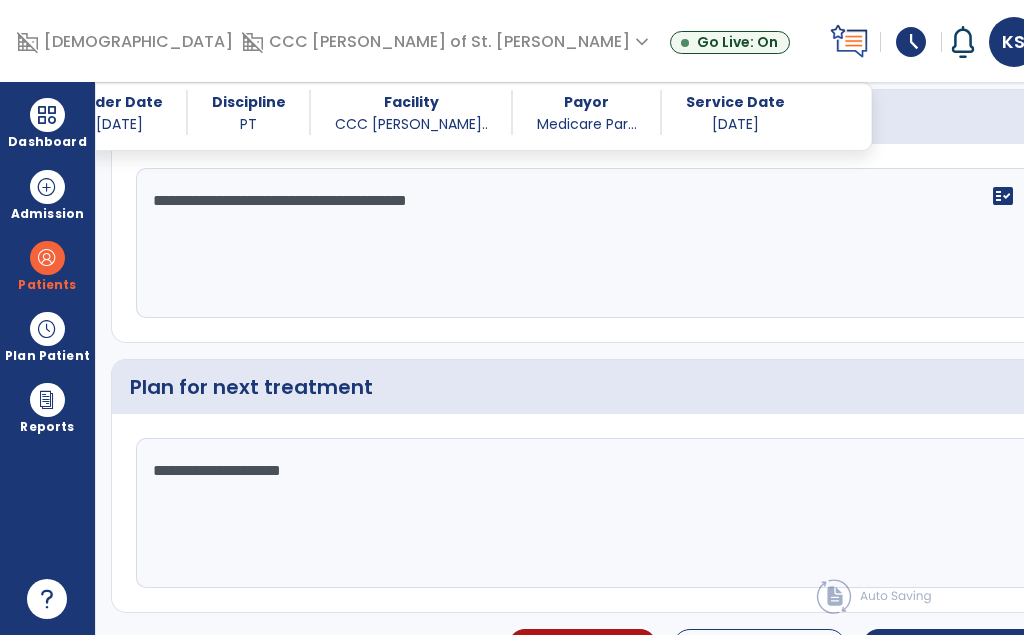 scroll, scrollTop: 2572, scrollLeft: 0, axis: vertical 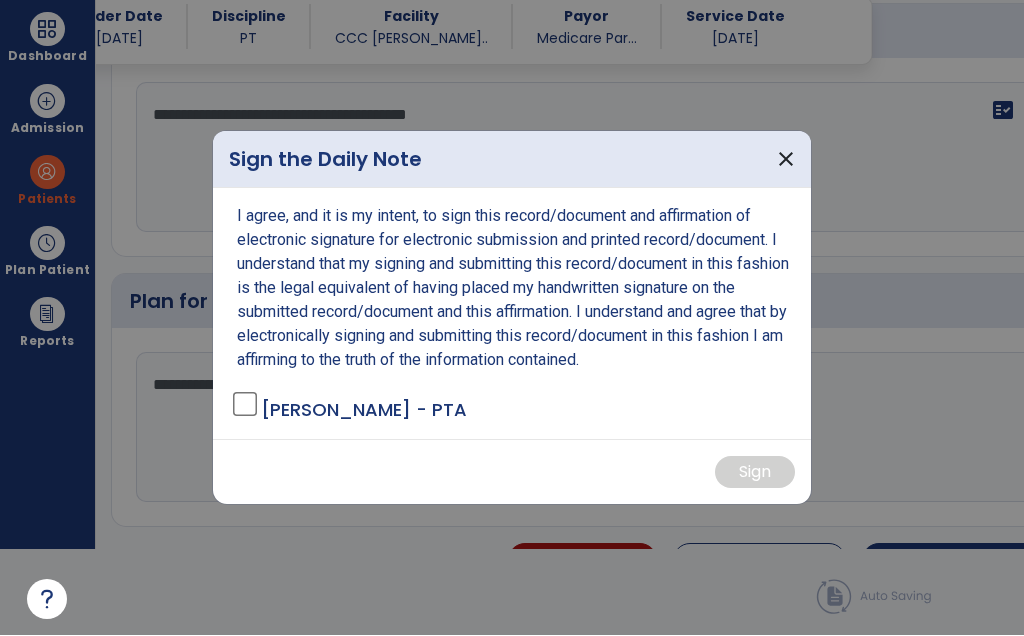 click on "I agree, and it is my intent, to sign this record/document and affirmation of electronic signature for electronic submission and printed record/document. I understand that my signing and submitting this record/document in this fashion is the legal equivalent of having placed my handwritten signature on the submitted record/document and this affirmation. I understand and agree that by electronically signing and submitting this record/document in this fashion I am affirming to the truth of the information contained.  Swanson, Kris  - PTA" at bounding box center [512, 314] 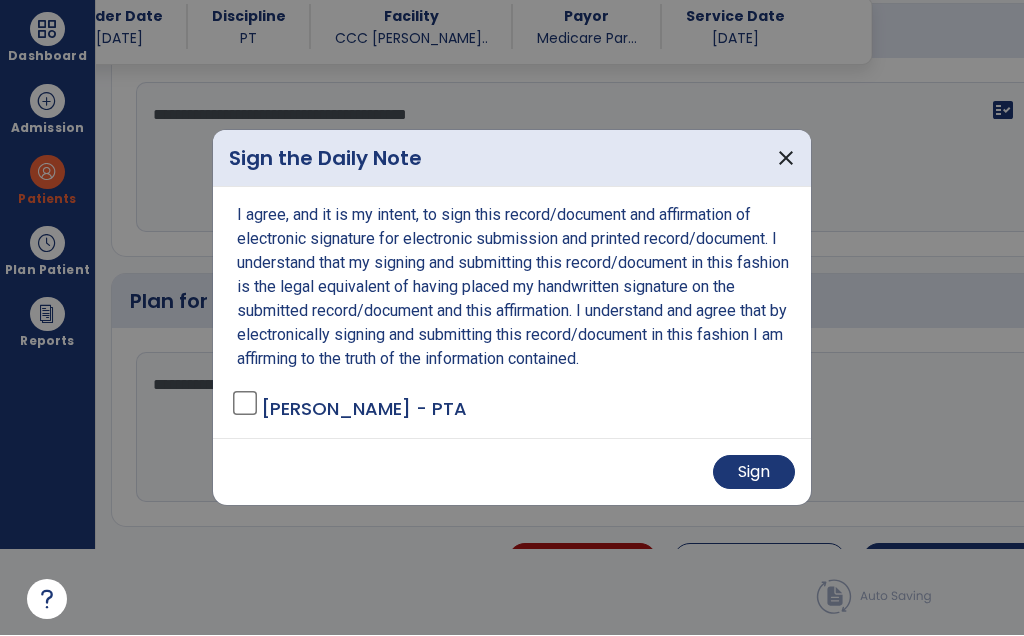 click on "Sign" at bounding box center (754, 473) 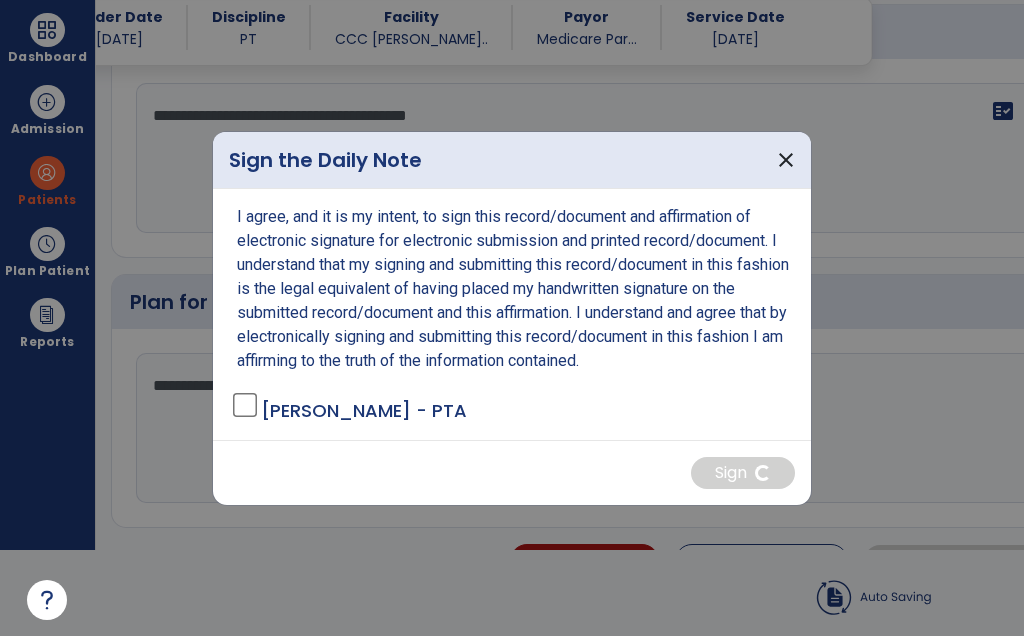 click on "close" at bounding box center [786, 160] 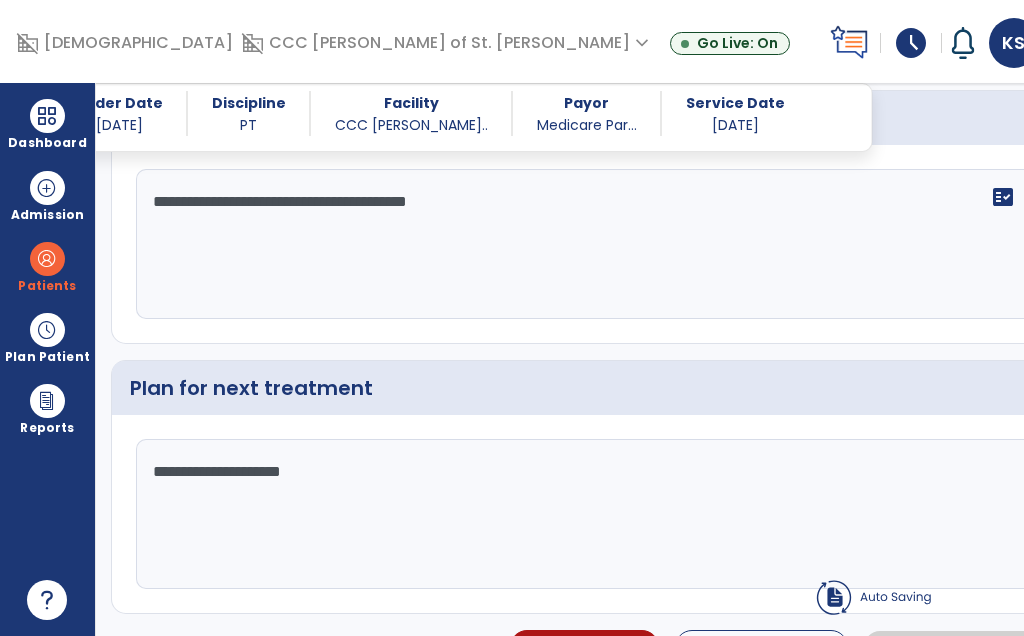 scroll, scrollTop: 86, scrollLeft: 0, axis: vertical 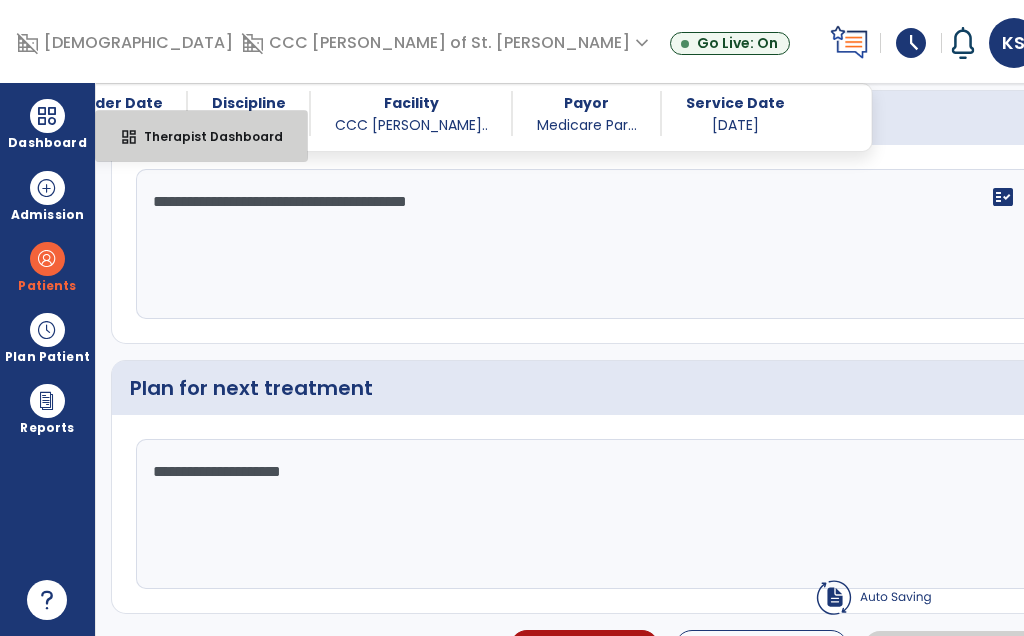 click on "dashboard  Therapist Dashboard" at bounding box center (201, 136) 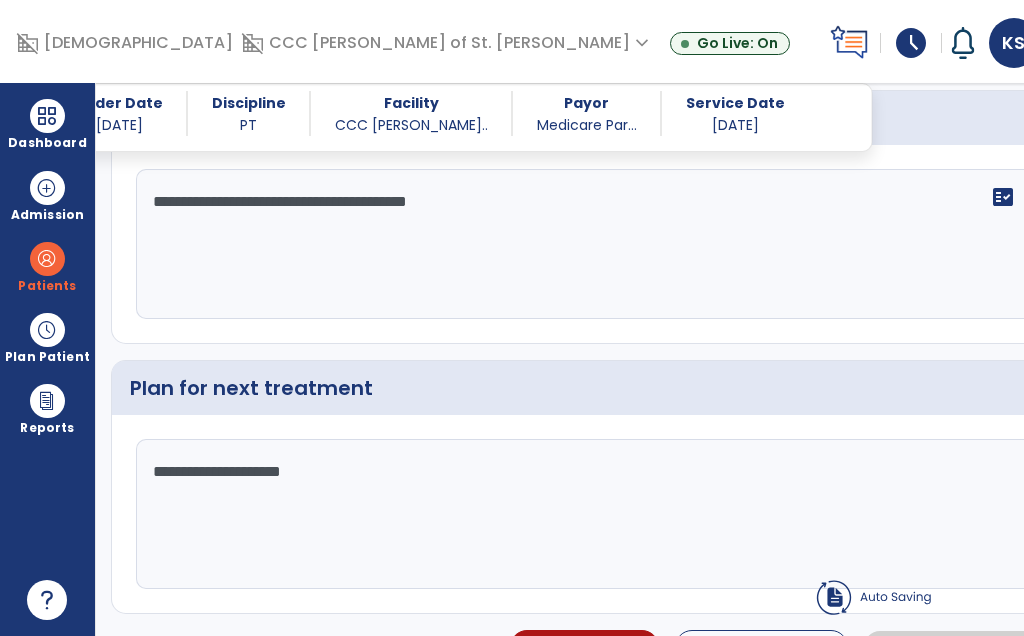 click at bounding box center (47, 116) 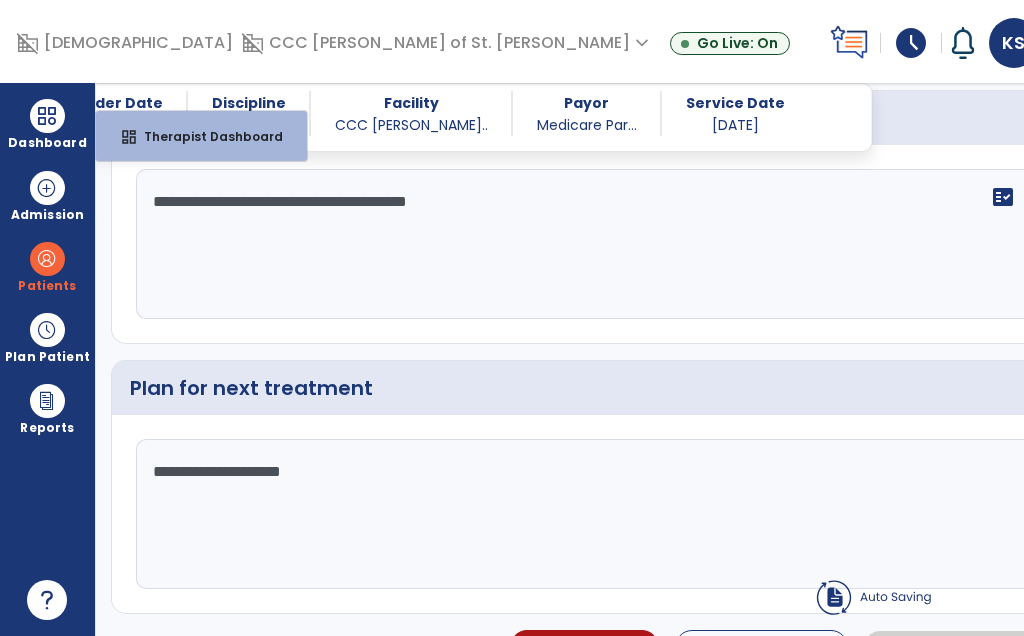 click on "Therapist Dashboard" at bounding box center [205, 136] 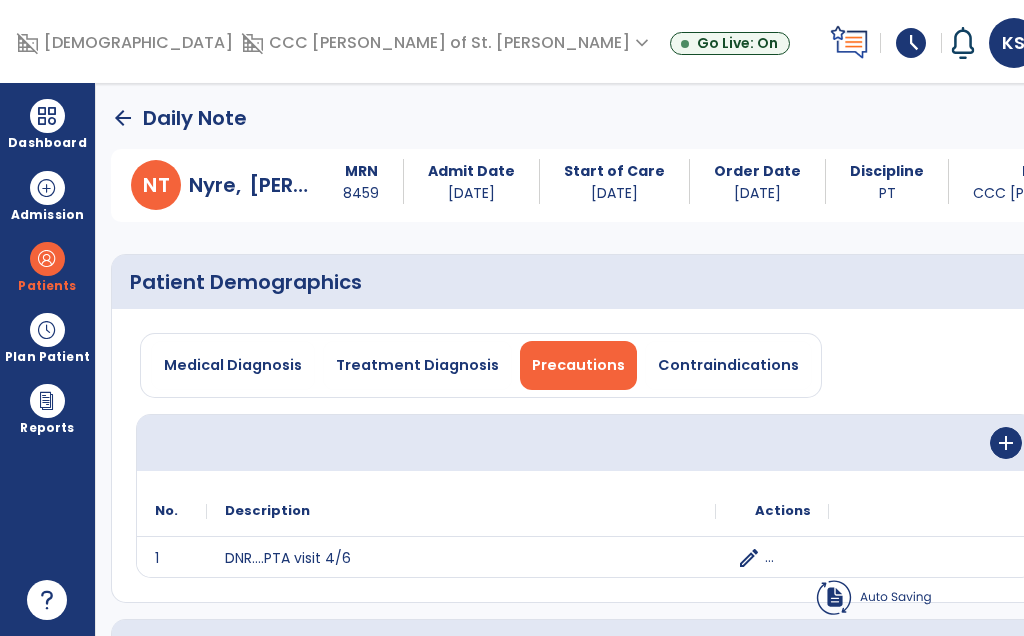 scroll, scrollTop: 0, scrollLeft: 0, axis: both 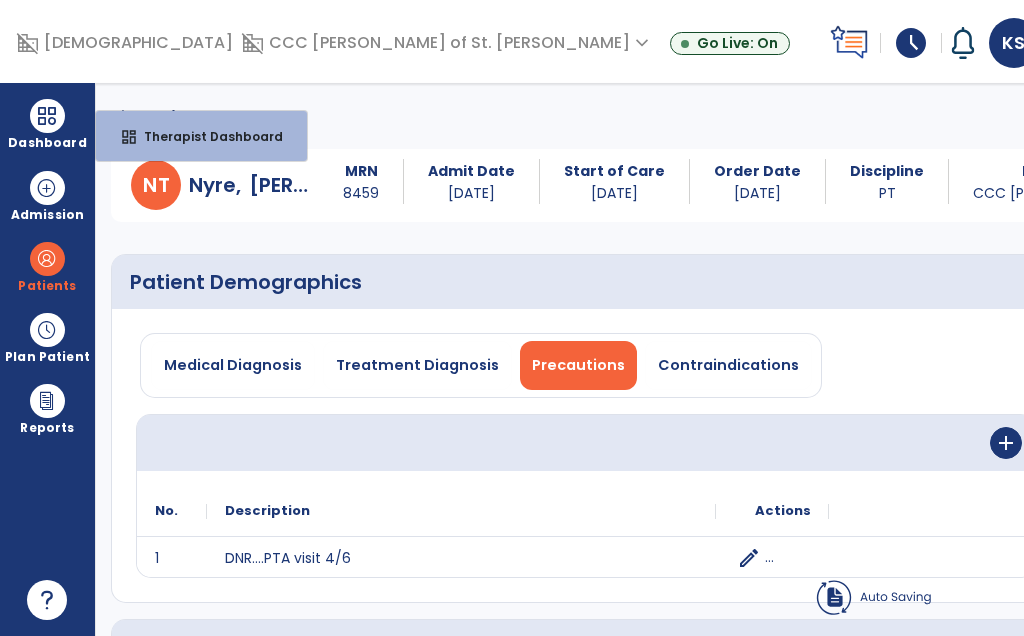 click on "Therapist Dashboard" at bounding box center [205, 136] 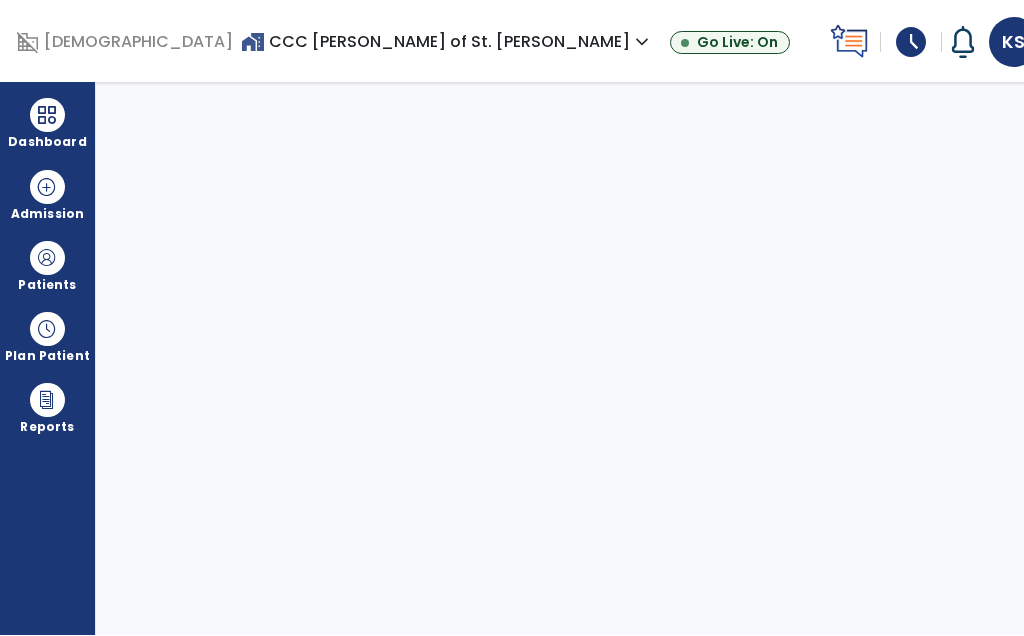 scroll, scrollTop: 1, scrollLeft: 0, axis: vertical 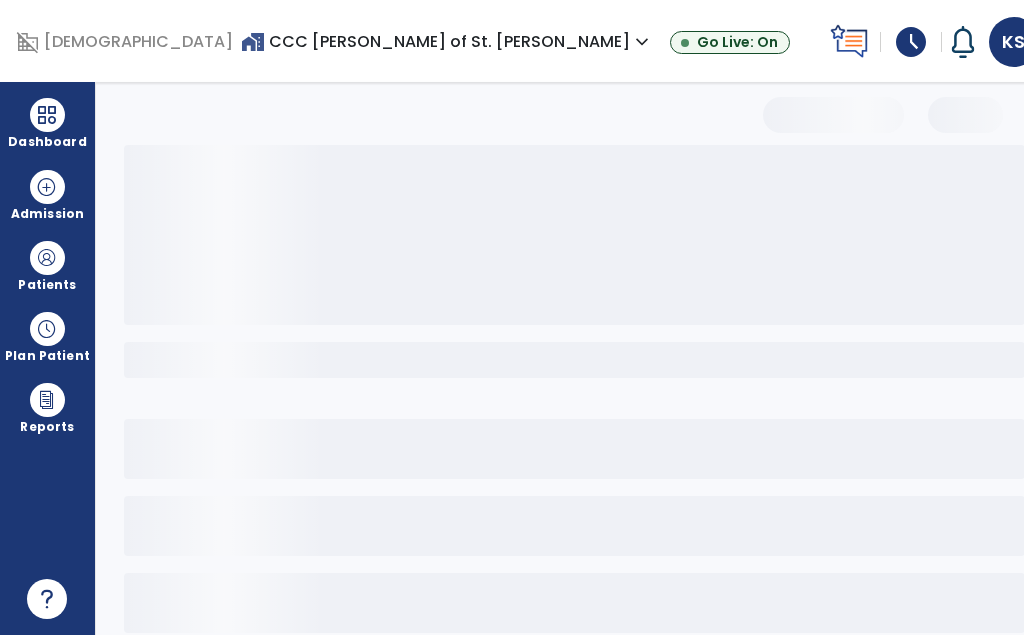 select on "*" 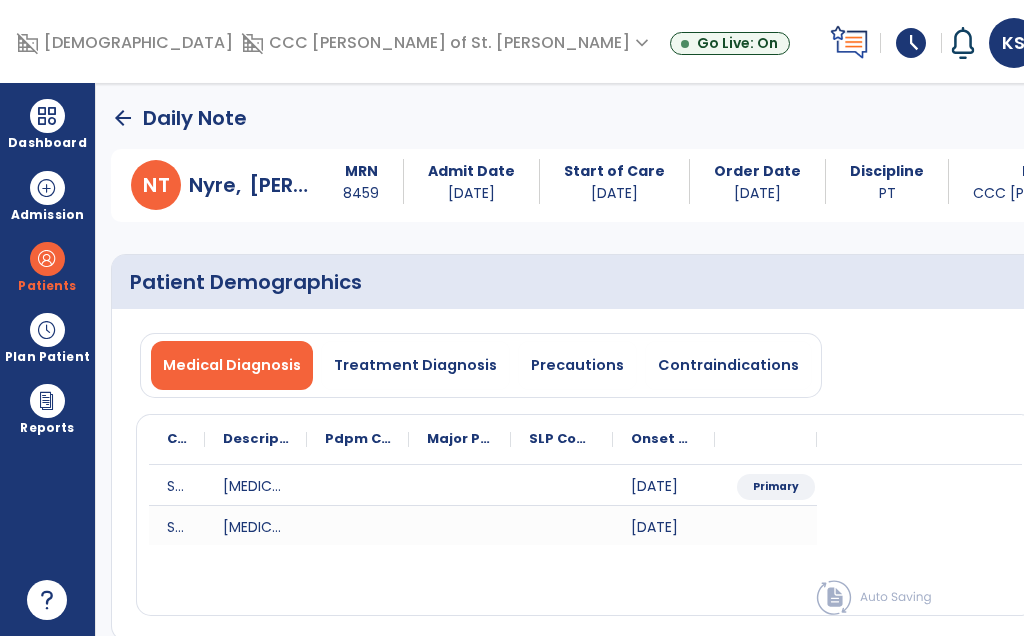 click on "Quick Links  Patient Demographics   Patient Demographics   Subjective Assessment   Subjective Assessment   Vitals   Vitals   Treatment   Treatment   Patient Goals   Patient Goals   Response To Treatment   Response To Treatment   Plan For Next Treatment   Plan For Next Treatment" 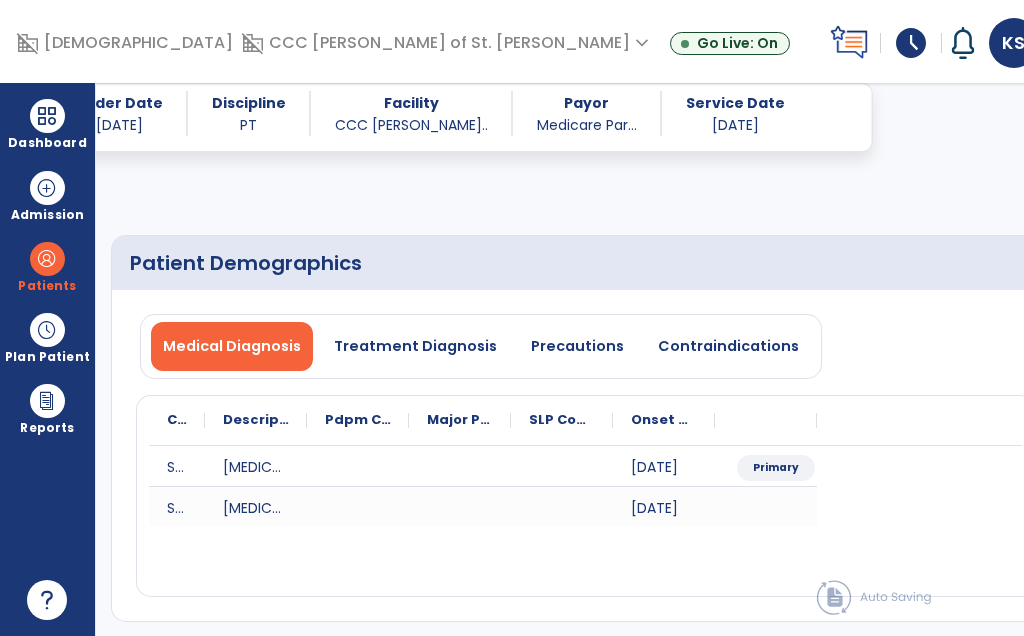 scroll, scrollTop: 2697, scrollLeft: 0, axis: vertical 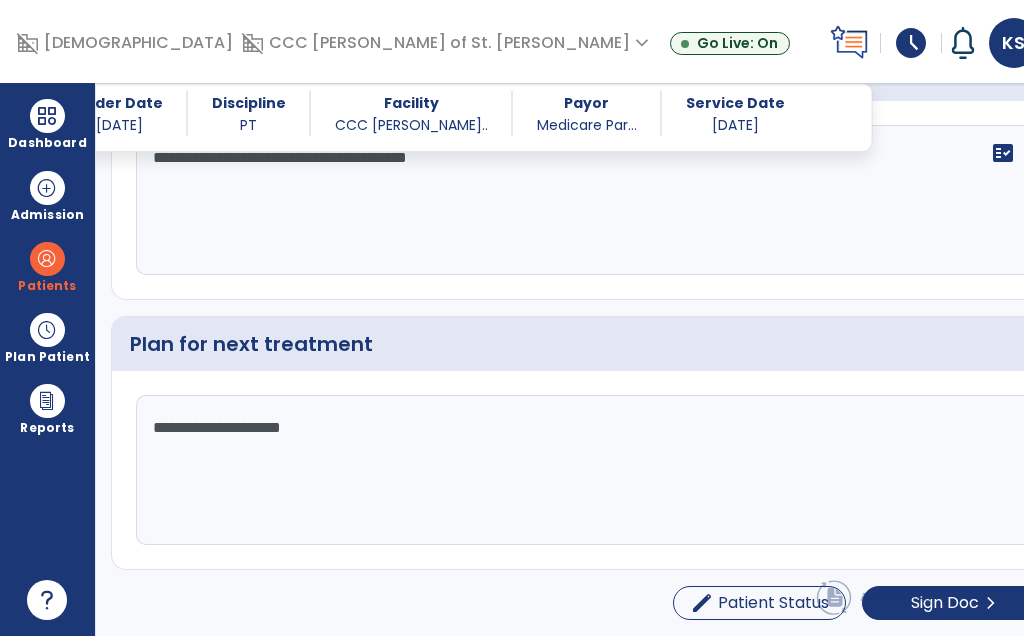 click on "Sign Doc" 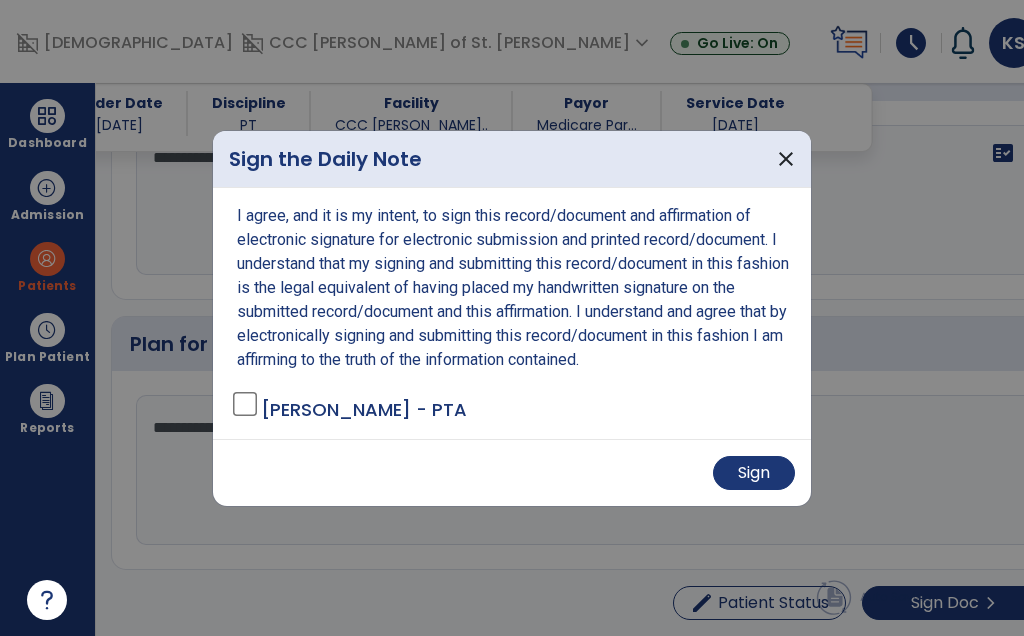 click on "Sign" at bounding box center (754, 473) 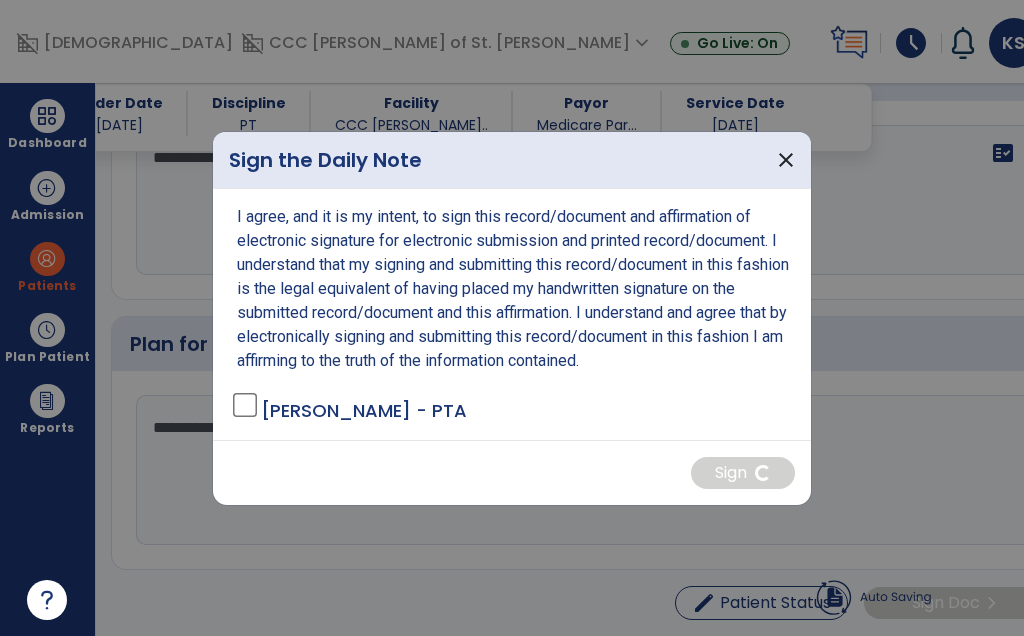 click on "close" at bounding box center (786, 160) 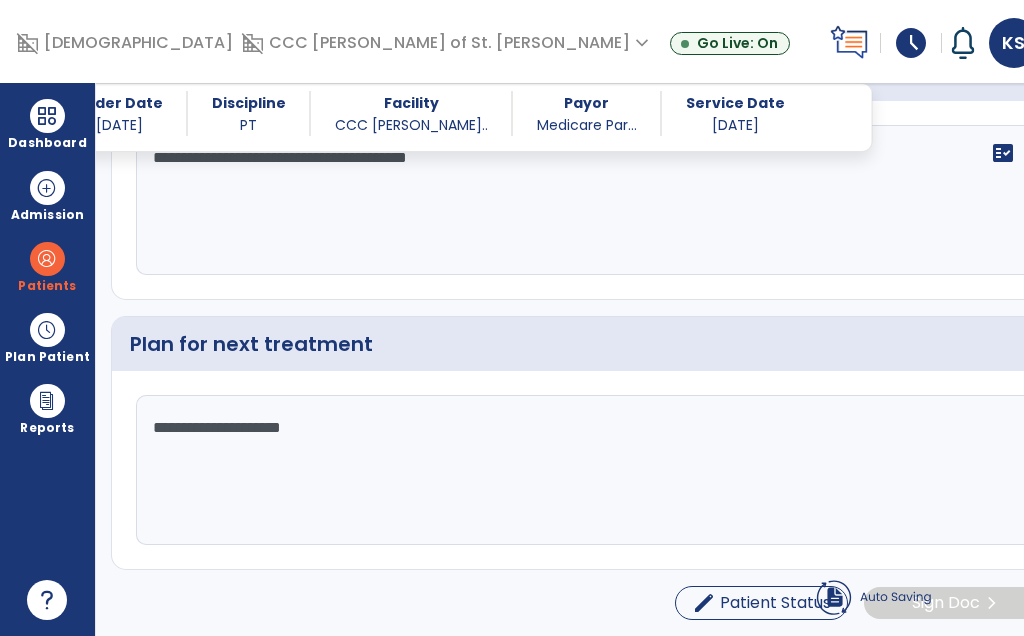 click at bounding box center [47, 116] 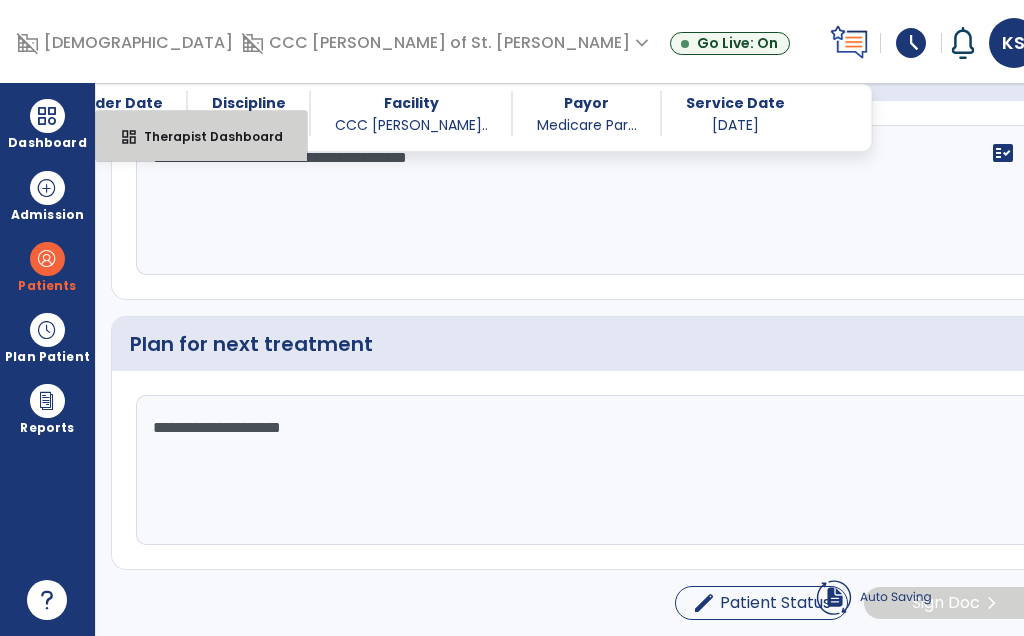 click on "Therapist Dashboard" at bounding box center (205, 136) 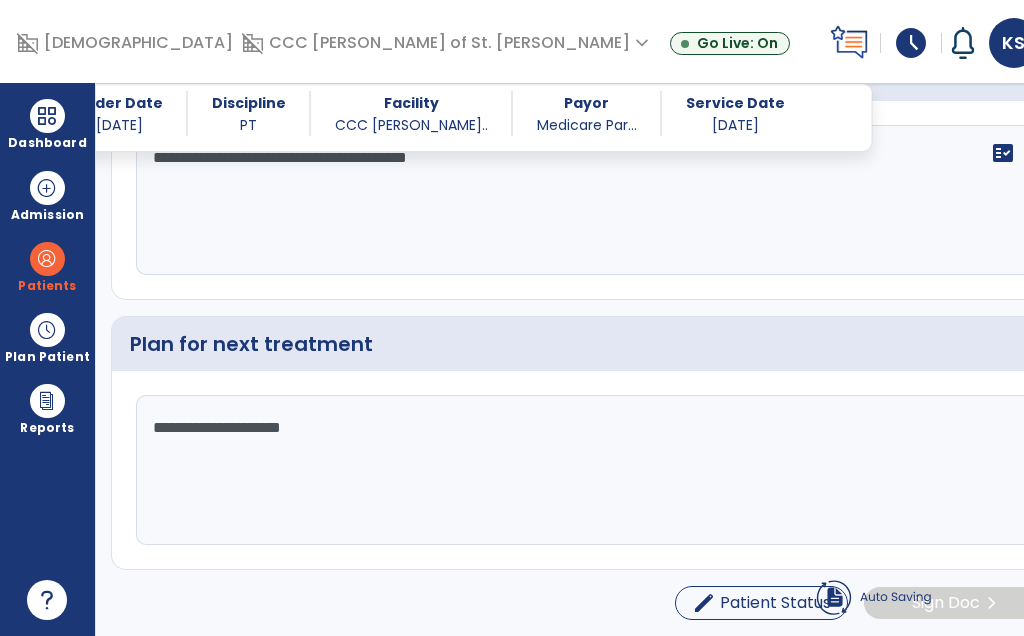 click on "**********" 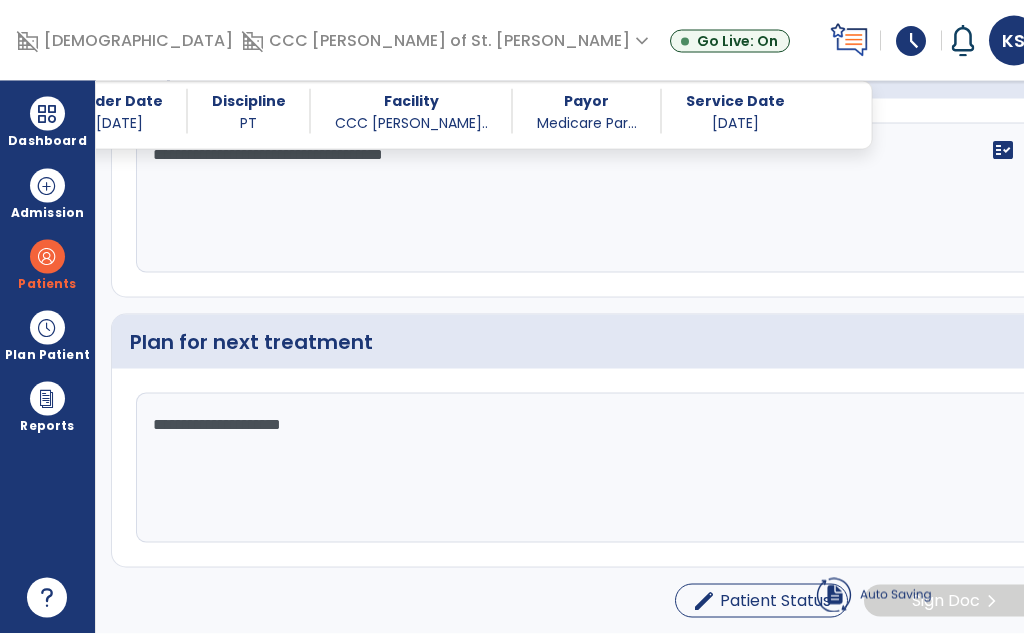 type on "**********" 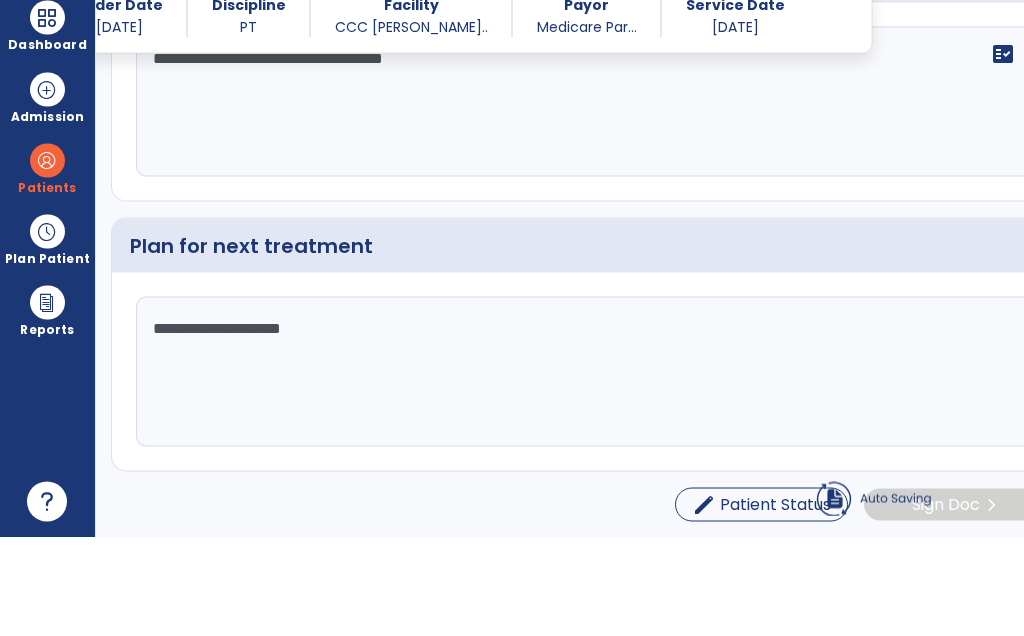 scroll, scrollTop: 2637, scrollLeft: 0, axis: vertical 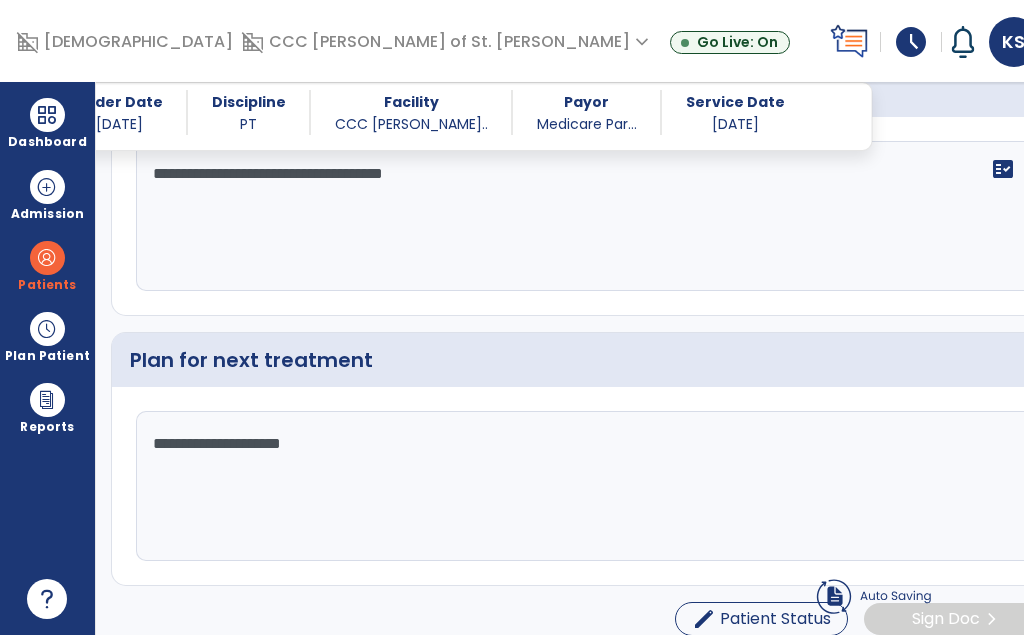 click at bounding box center (47, 116) 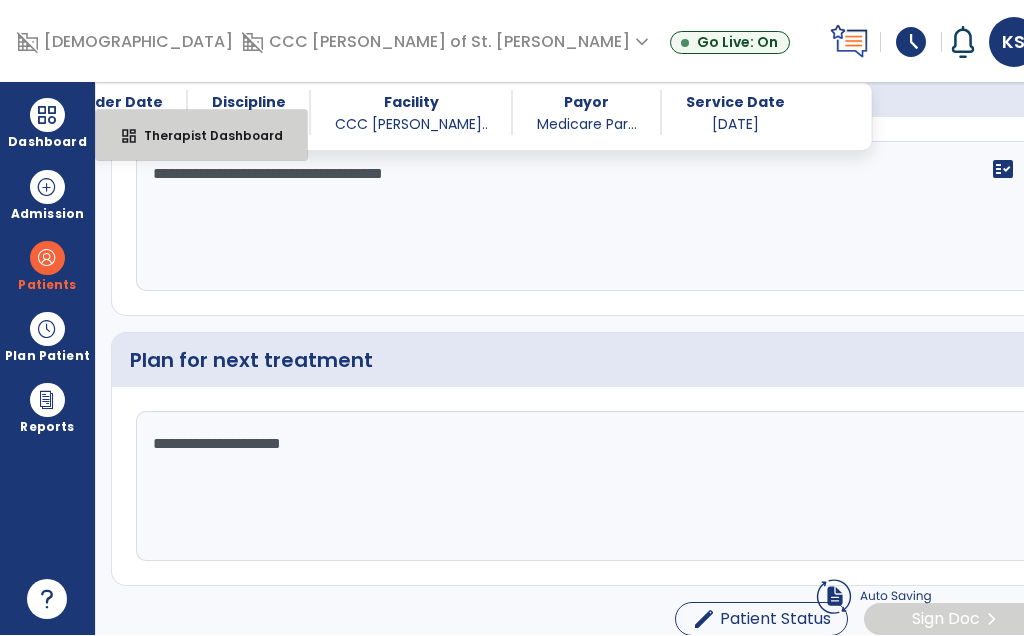 click on "Therapist Dashboard" at bounding box center (205, 136) 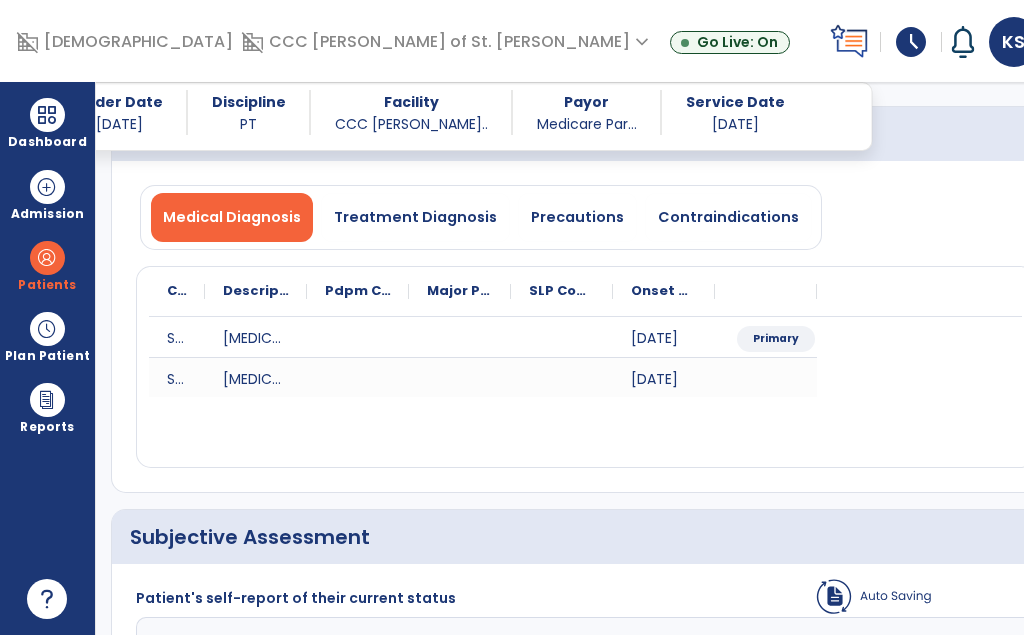 click at bounding box center [47, 116] 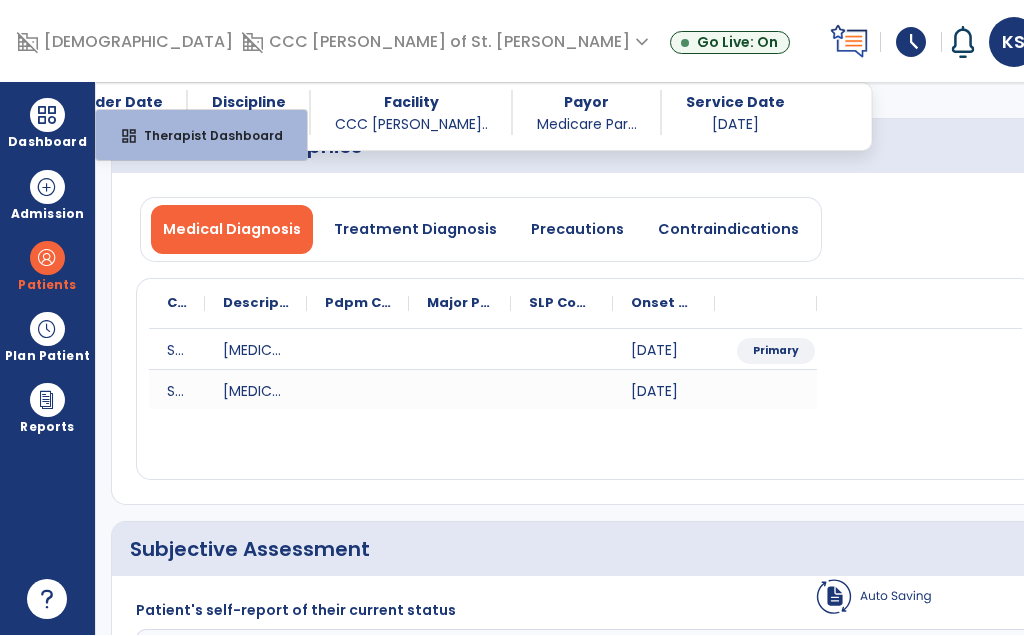 click on "Therapist Dashboard" at bounding box center (205, 136) 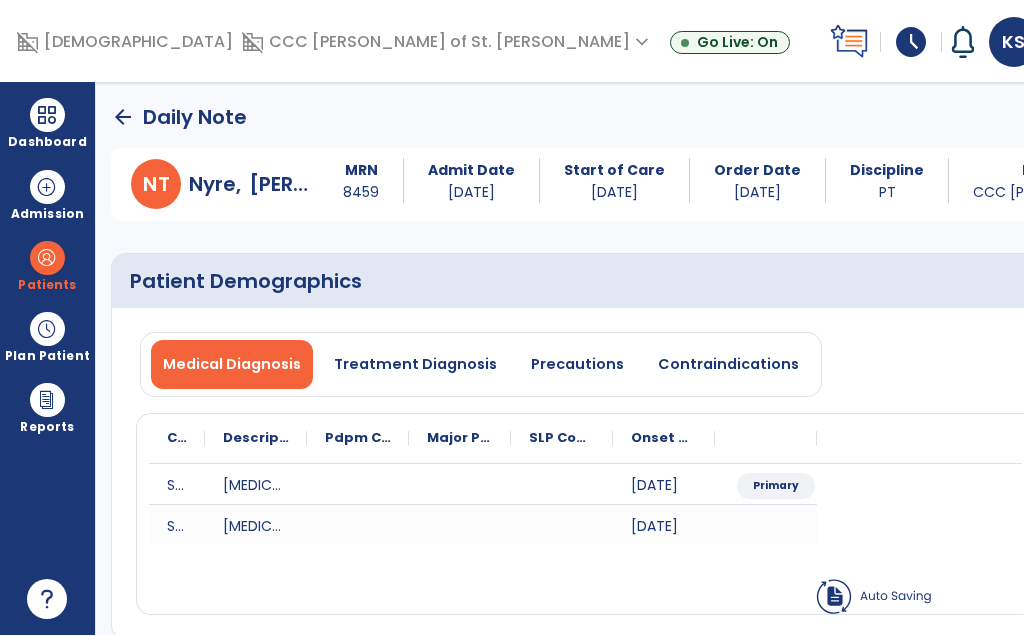 scroll, scrollTop: 0, scrollLeft: 0, axis: both 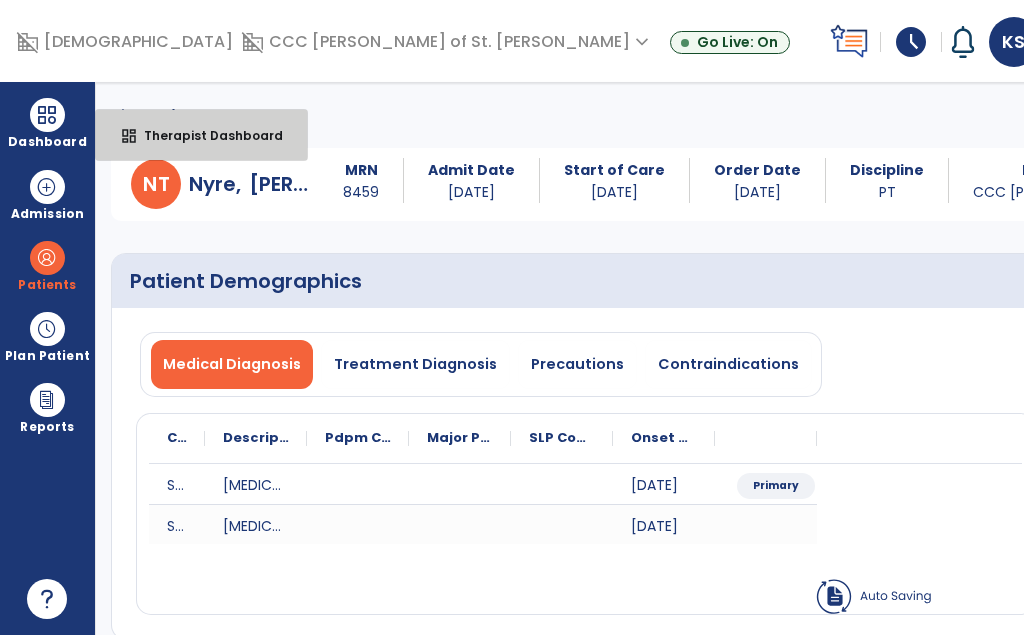 click on "Therapist Dashboard" at bounding box center [205, 136] 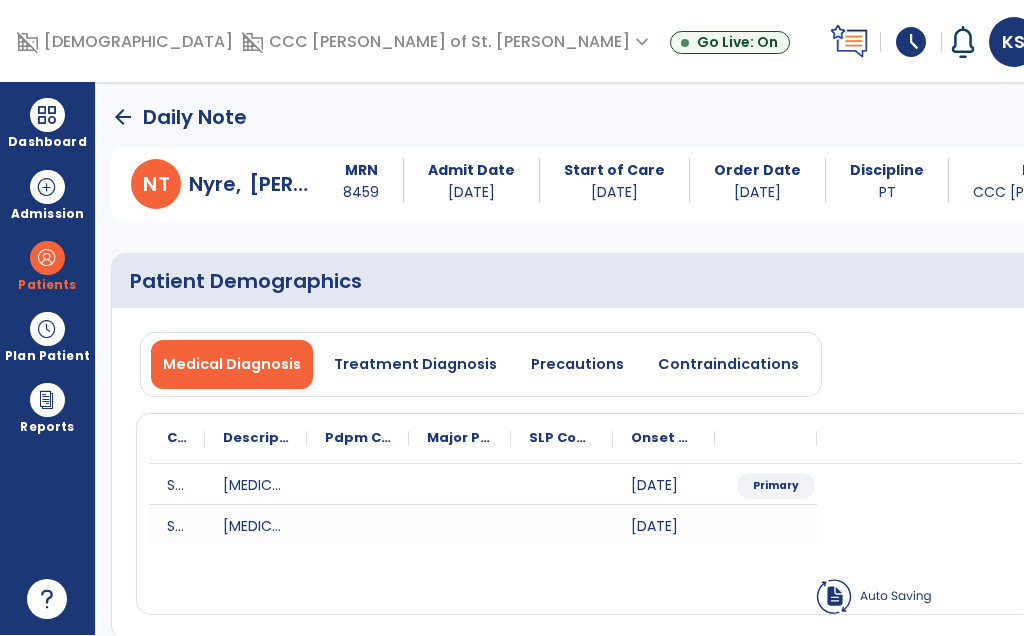 click at bounding box center [47, 116] 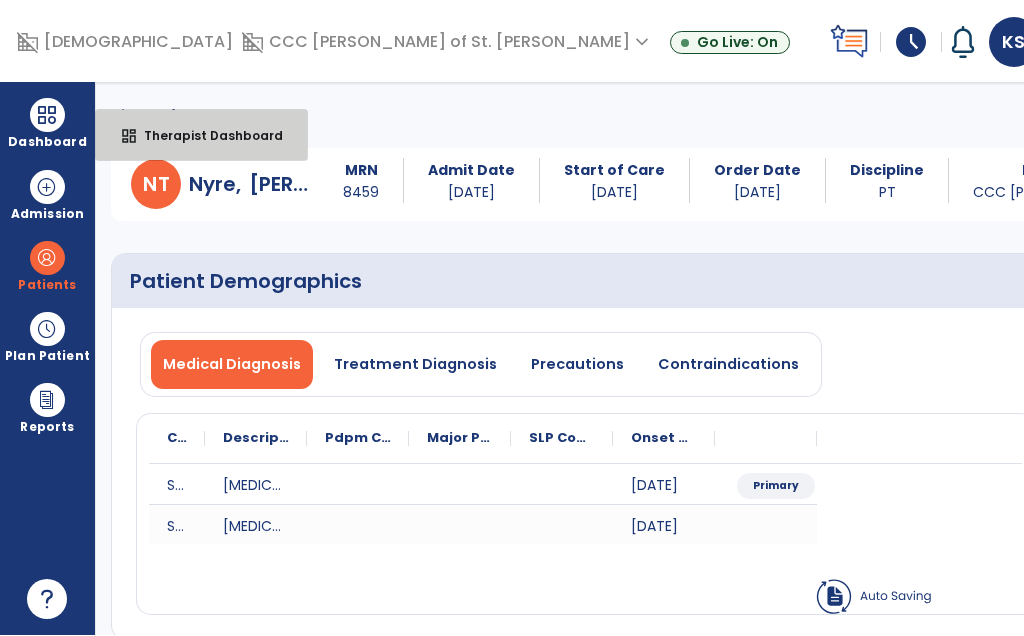 click on "dashboard  Therapist Dashboard" at bounding box center [201, 136] 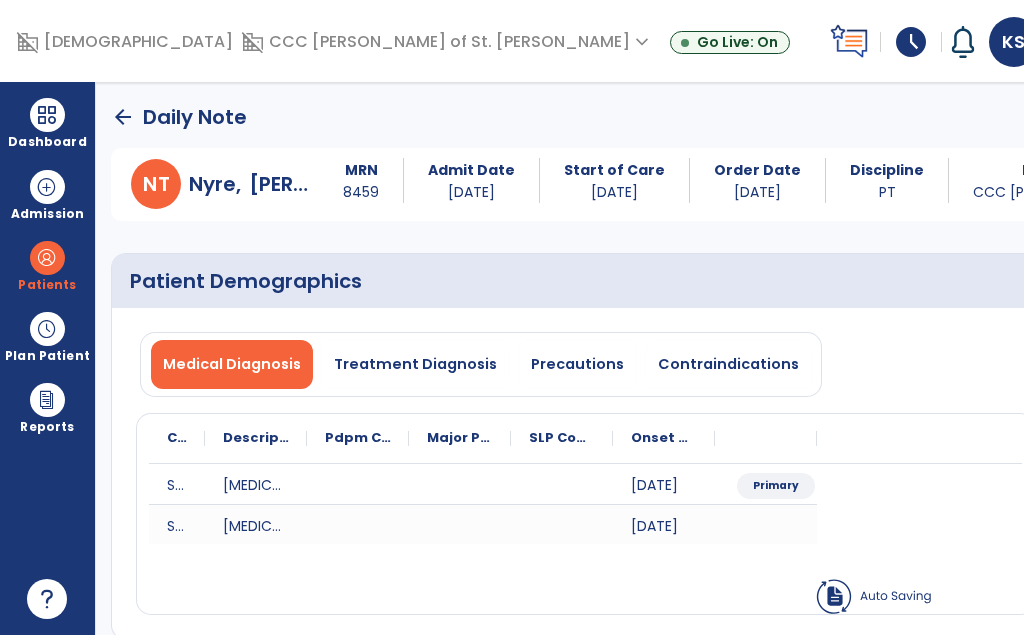 click at bounding box center (47, 116) 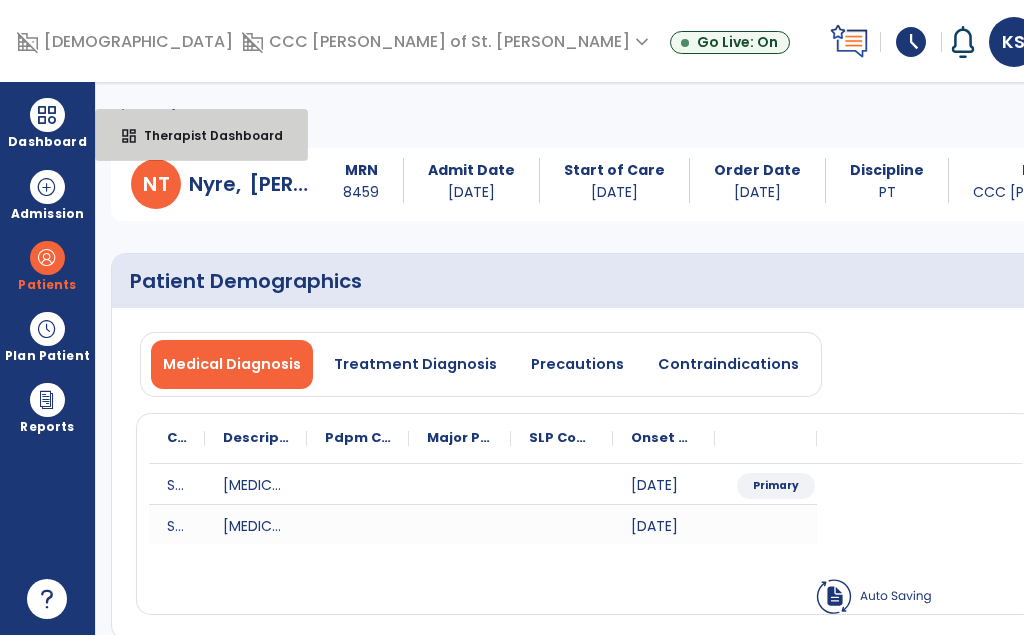 click on "Therapist Dashboard" at bounding box center [205, 136] 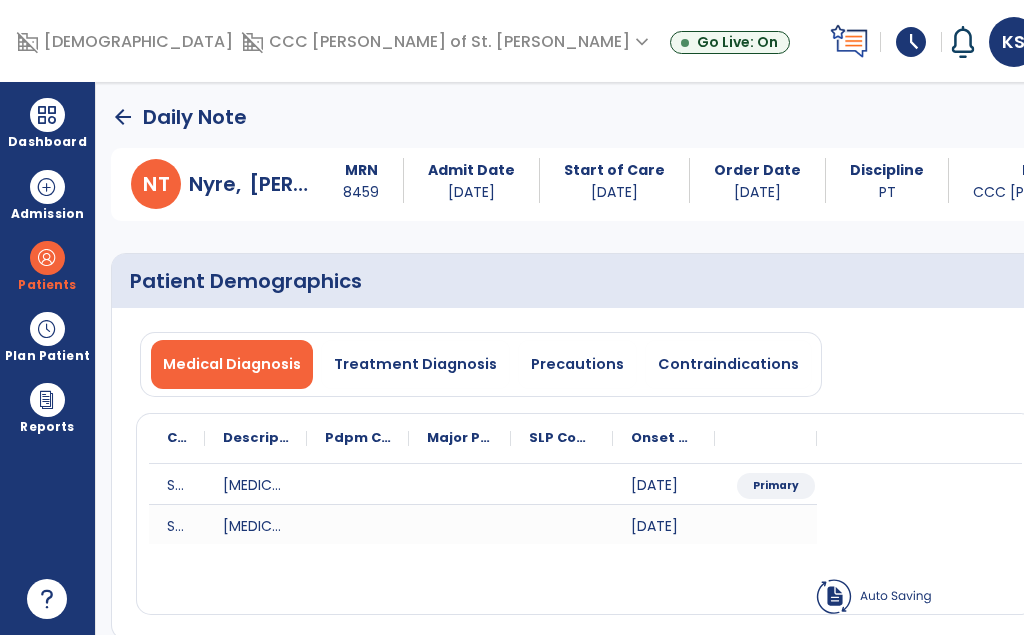 scroll, scrollTop: 0, scrollLeft: 0, axis: both 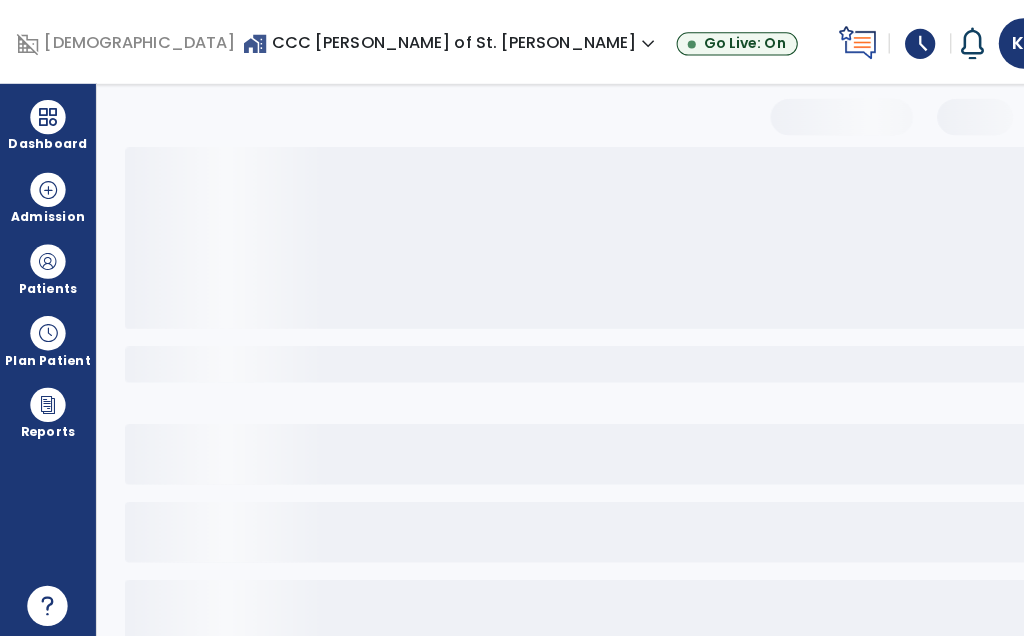 click at bounding box center (47, 116) 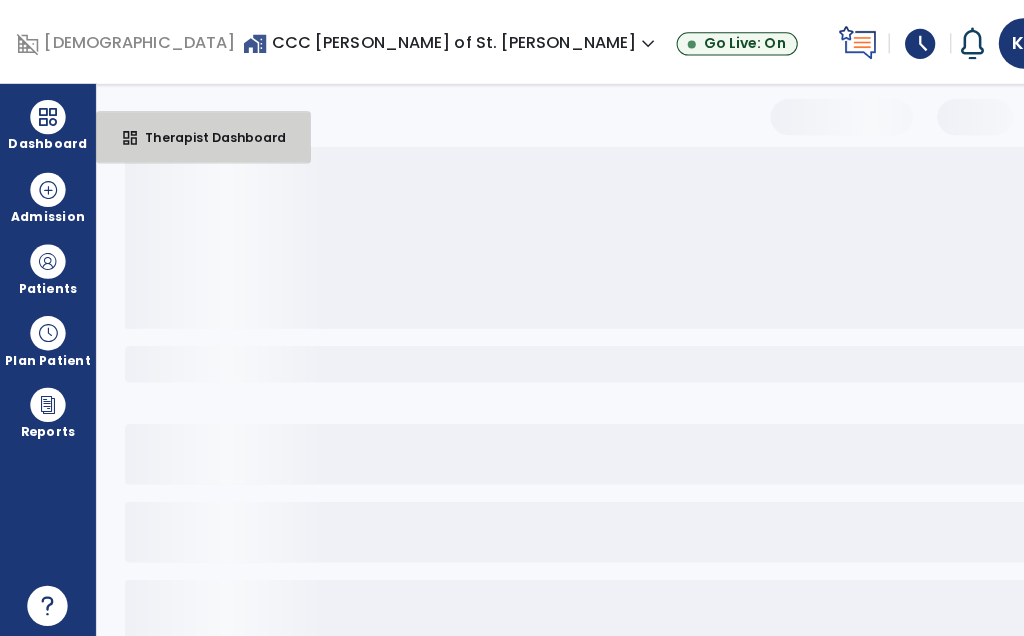 click on "Therapist Dashboard" at bounding box center [205, 136] 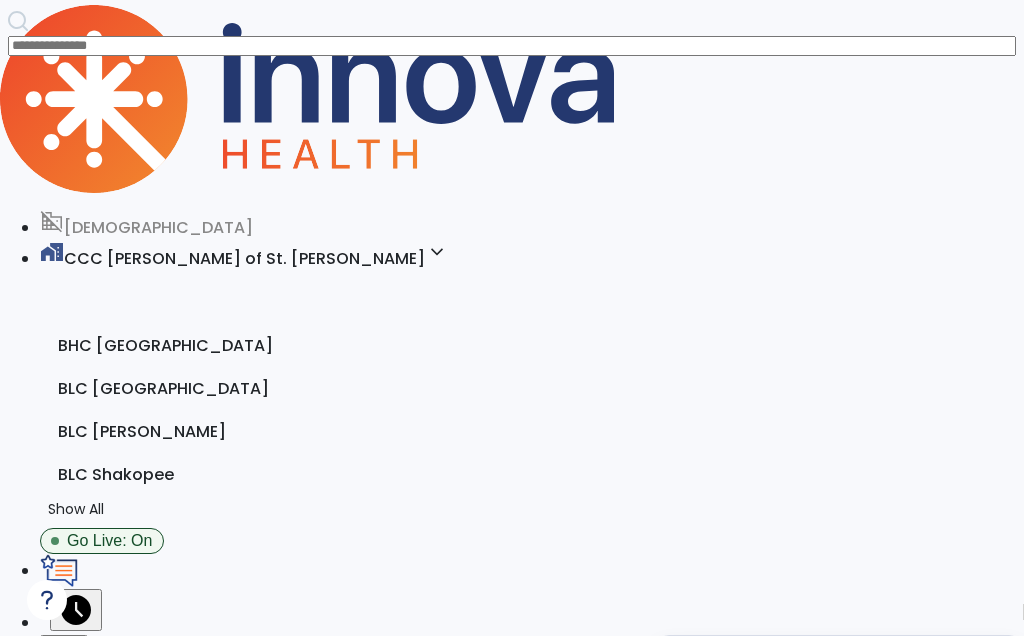 scroll, scrollTop: 6, scrollLeft: 0, axis: vertical 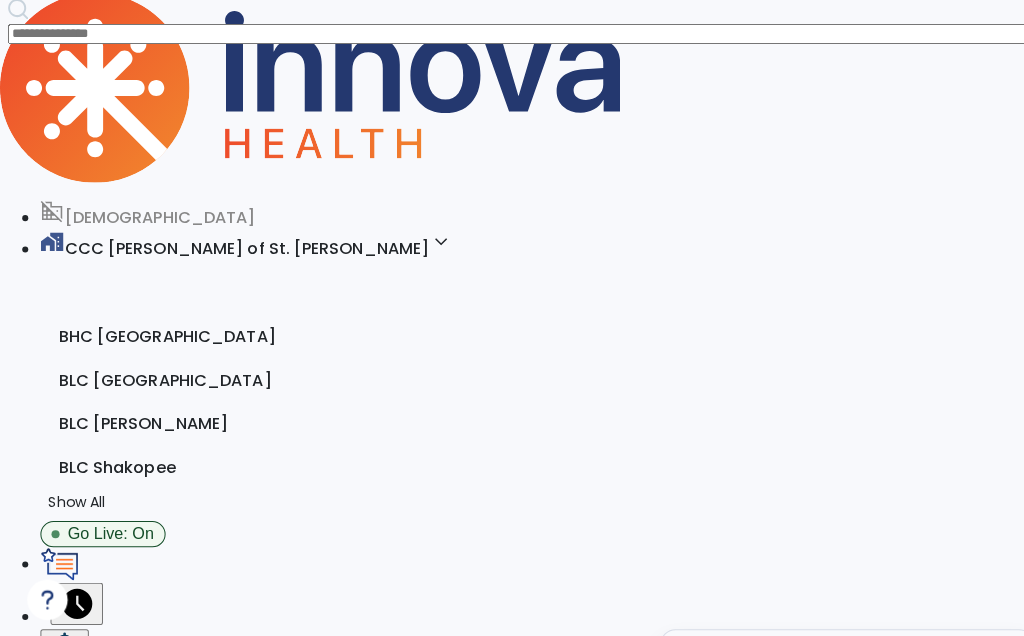 click at bounding box center (40, 1023) 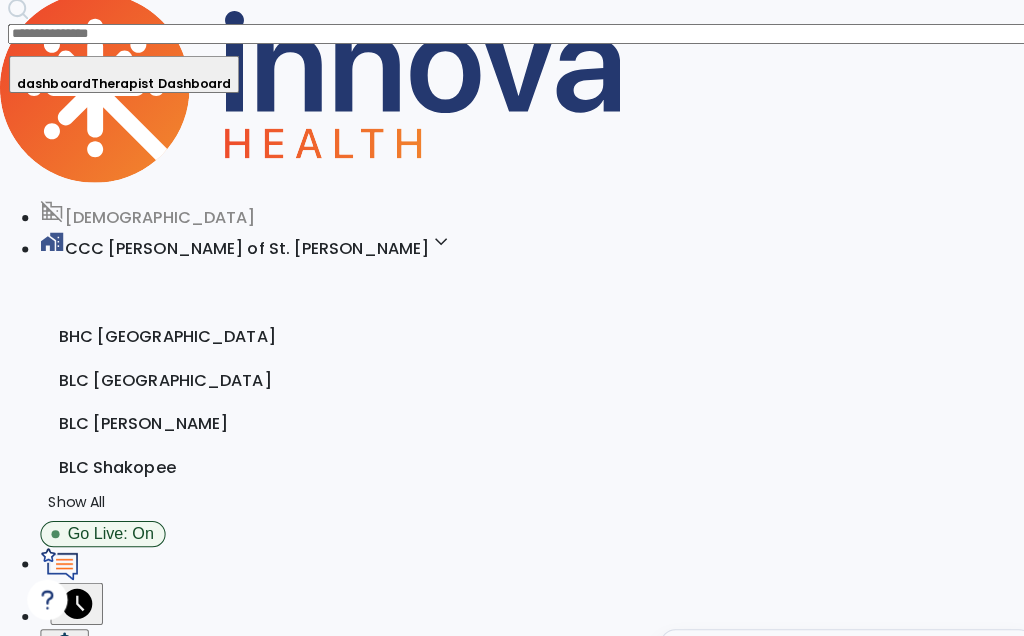 click on "Therapist Dashboard" at bounding box center (159, 88) 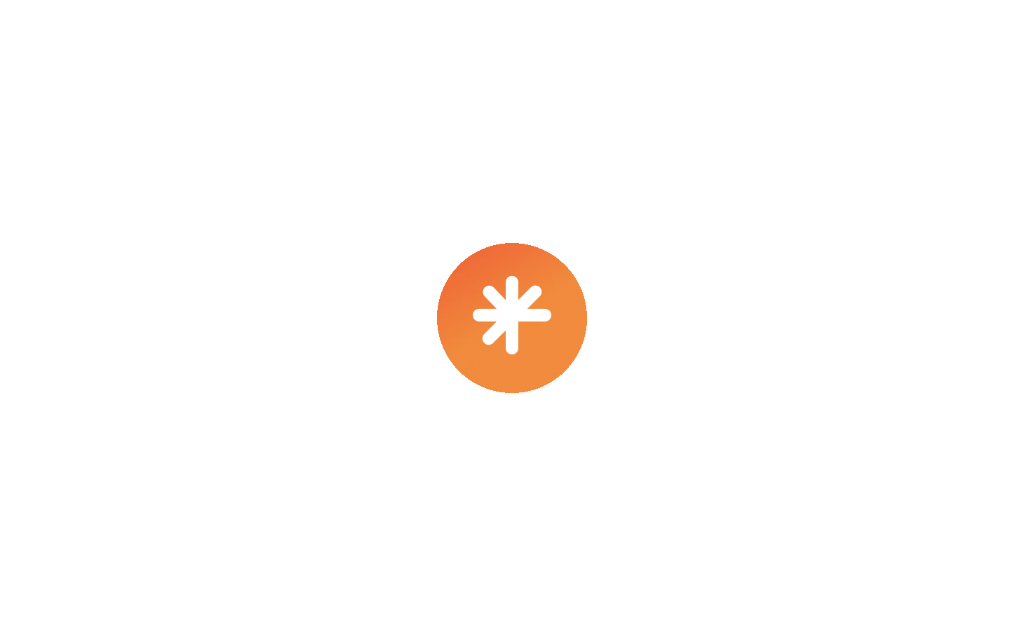 scroll, scrollTop: 0, scrollLeft: 0, axis: both 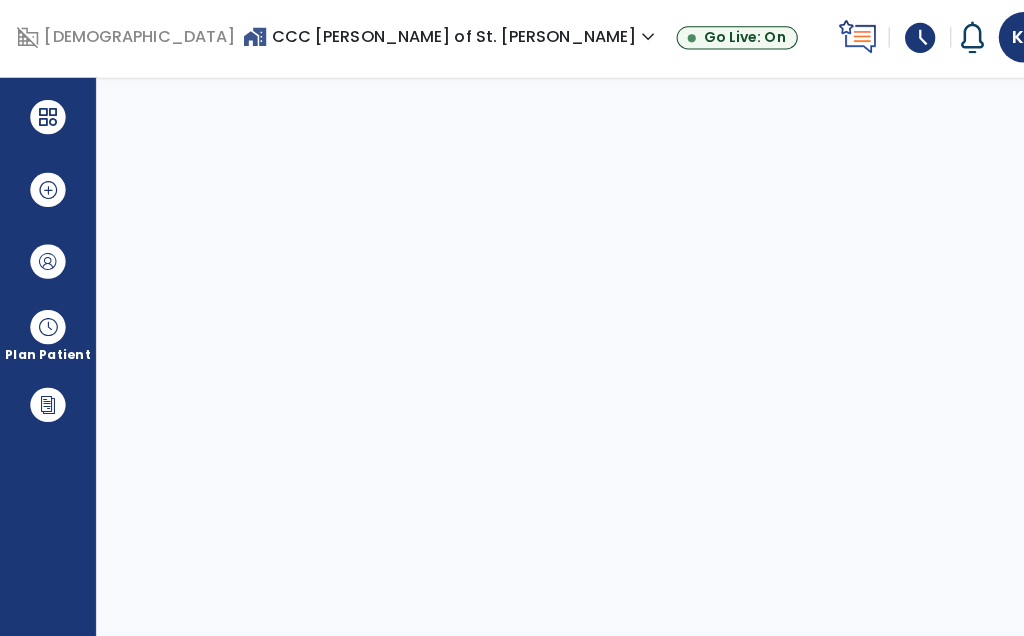 select on "****" 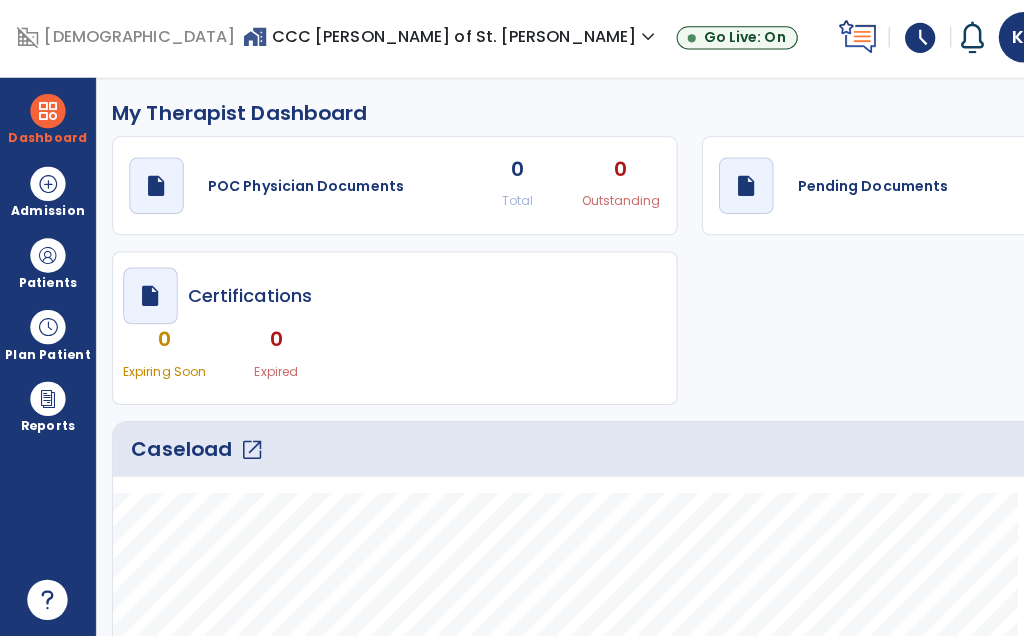 click on "Caseload   open_in_new" 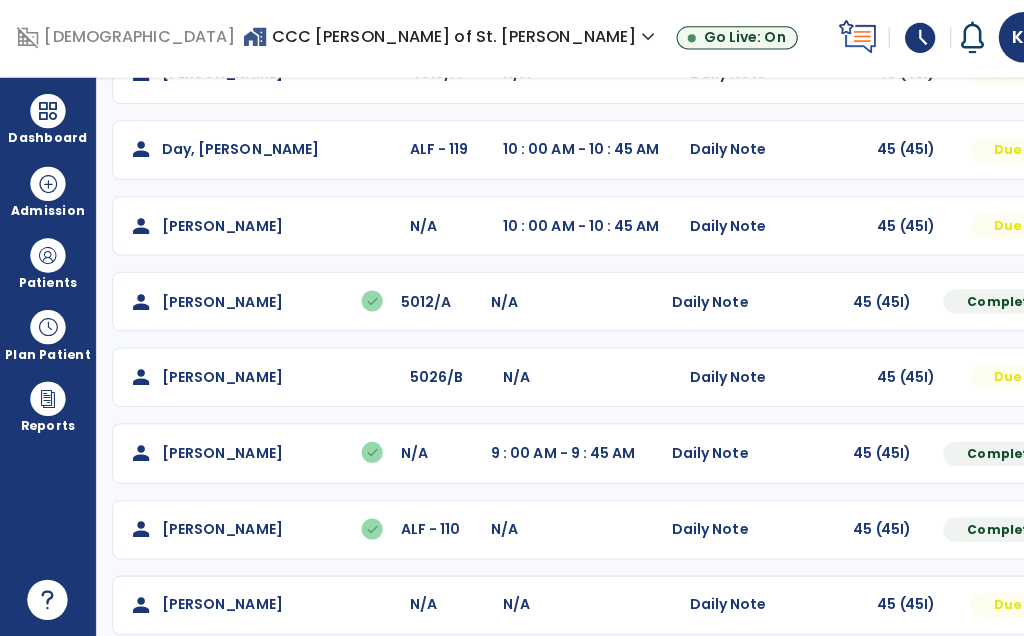 scroll, scrollTop: 230, scrollLeft: 0, axis: vertical 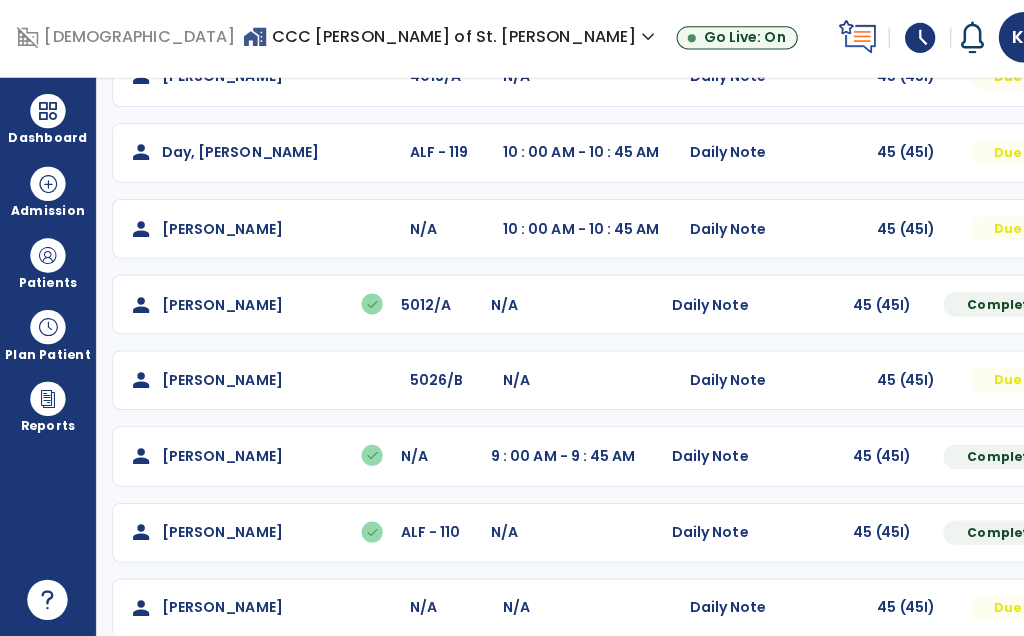 click on "Mark Visit As Complete   Reset Note   Open Document   G + C Mins" 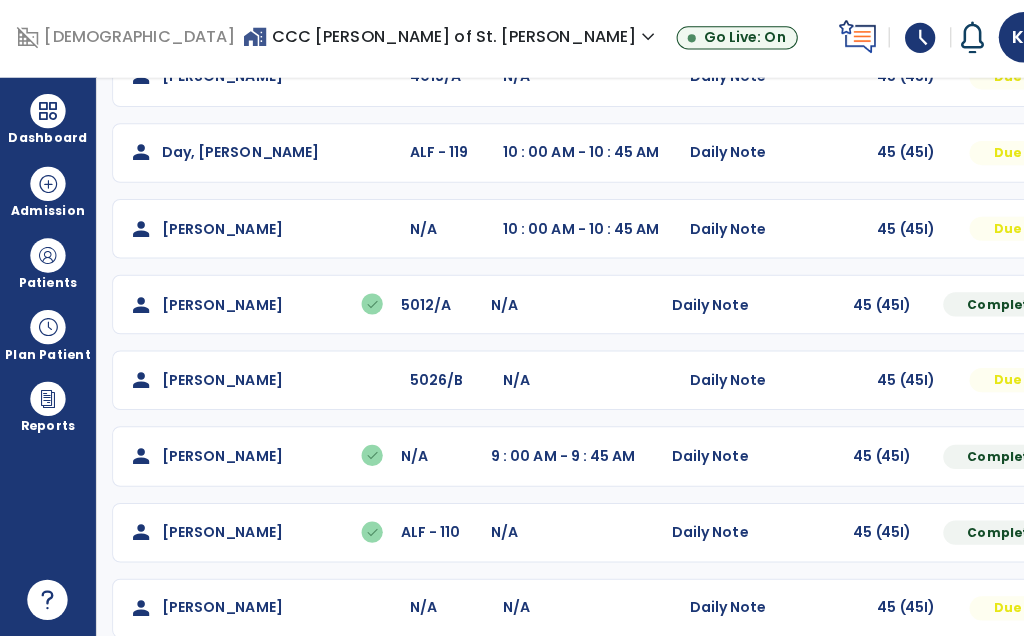click at bounding box center (1200, 82) 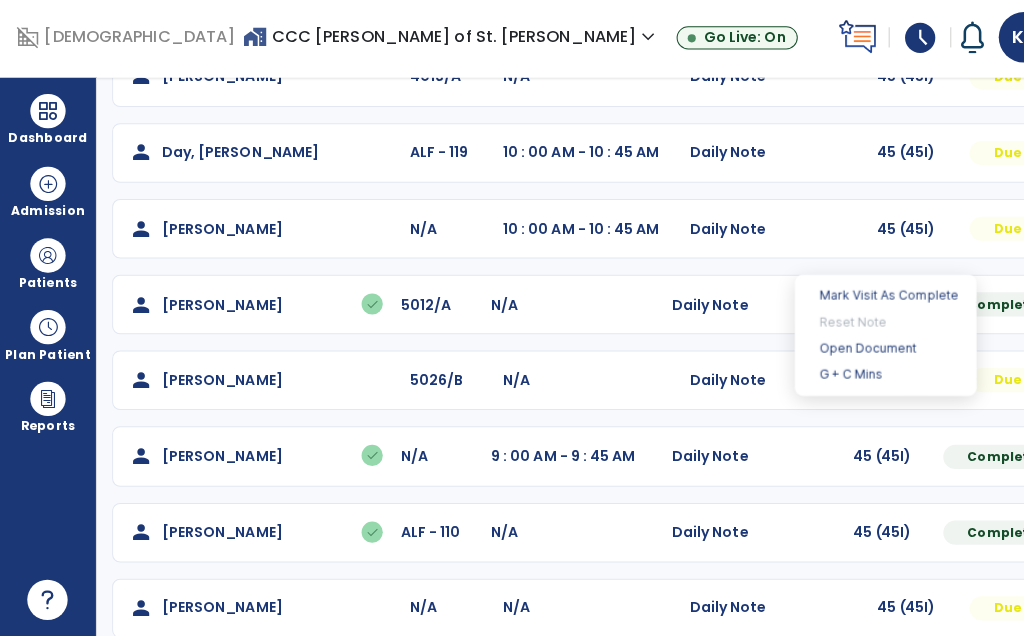 click on "Open Document" at bounding box center [877, 351] 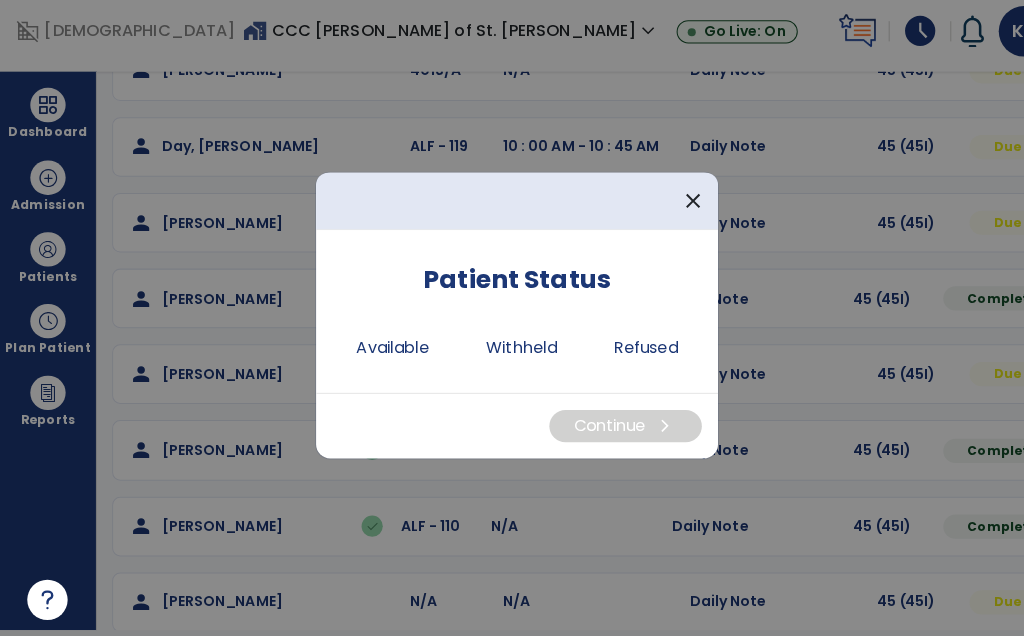 click on "Available" at bounding box center (389, 351) 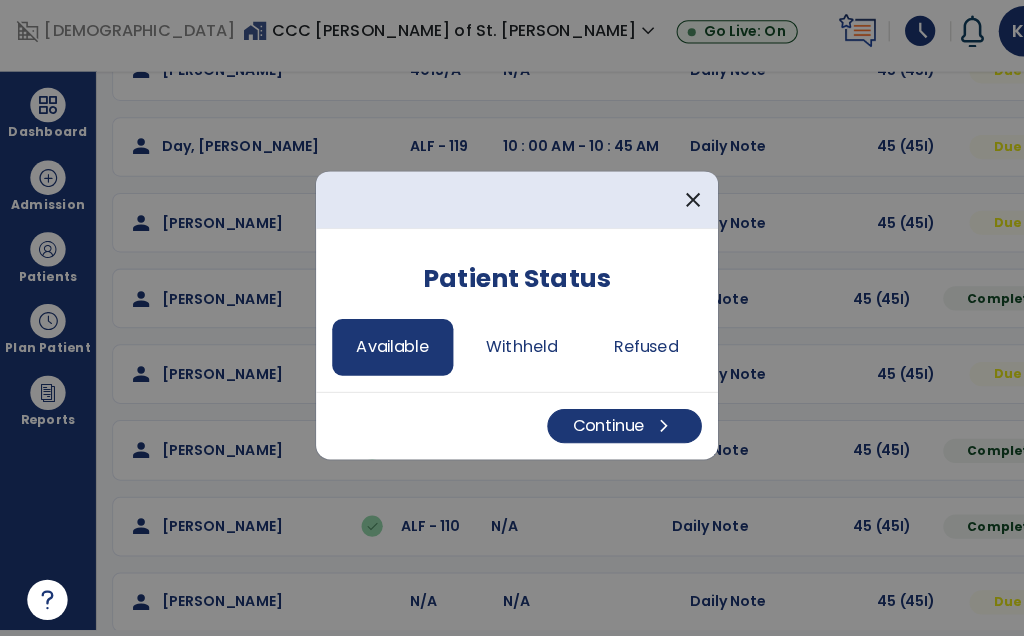click on "Continue   chevron_right" at bounding box center (618, 428) 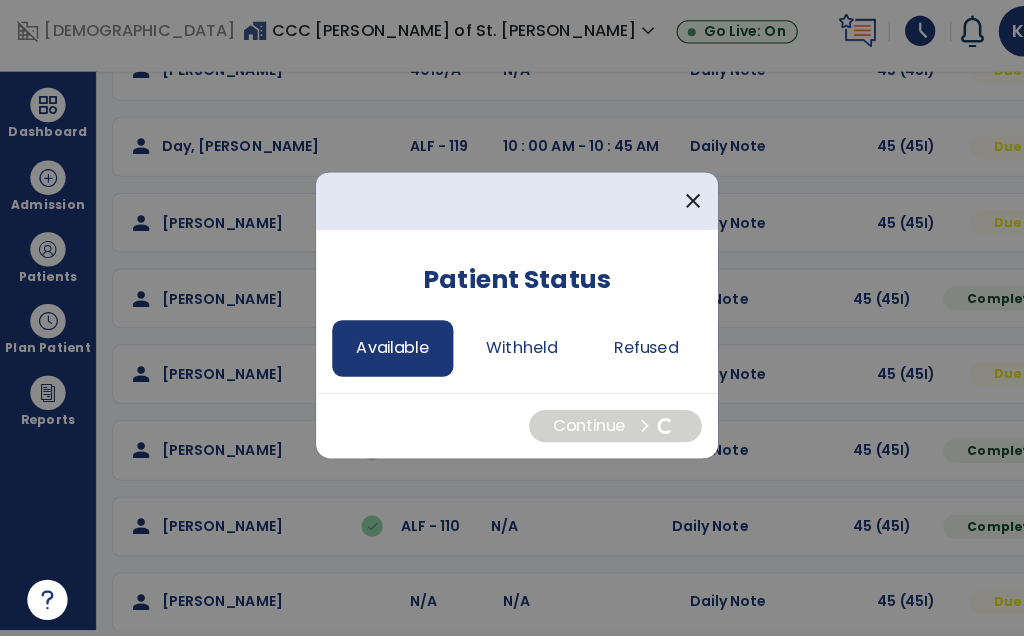 select on "*" 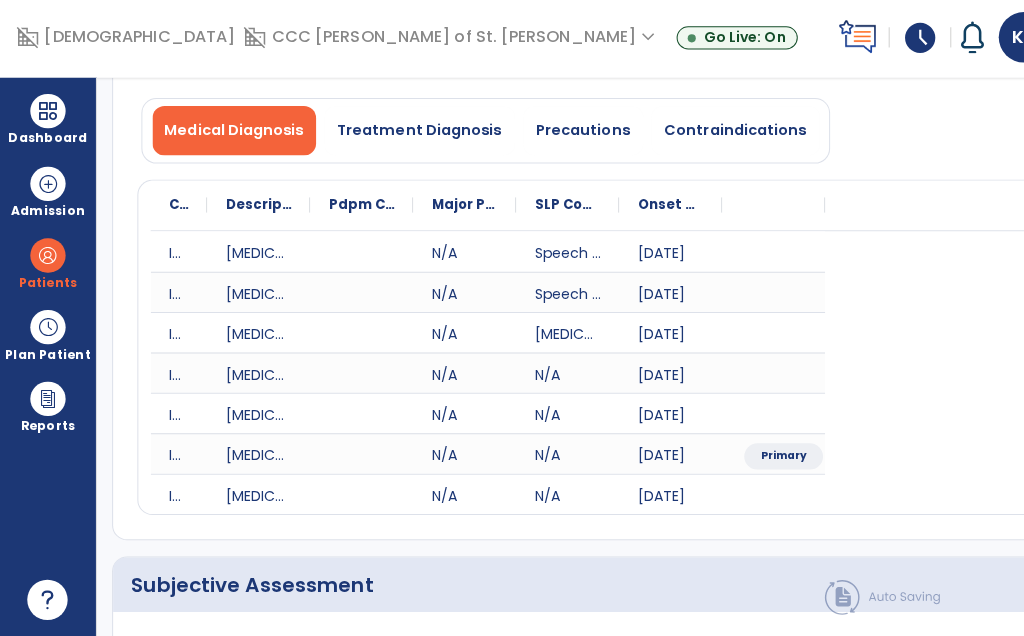 click on "Precautions" at bounding box center [577, 135] 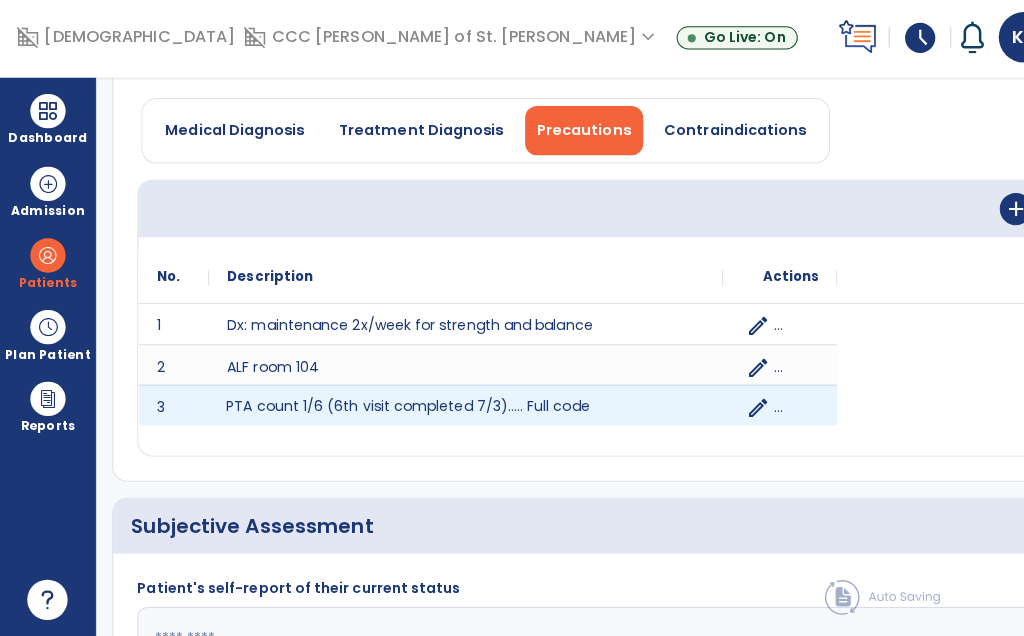 click on "PTA count 1/6 (6th visit completed 7/3)….. Full code" 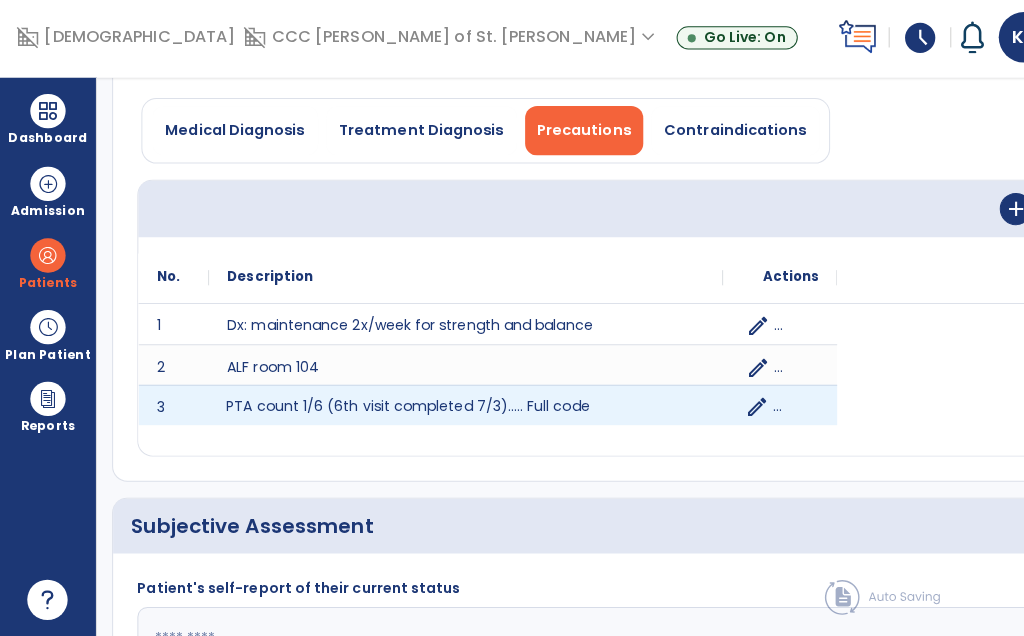 click on "edit" 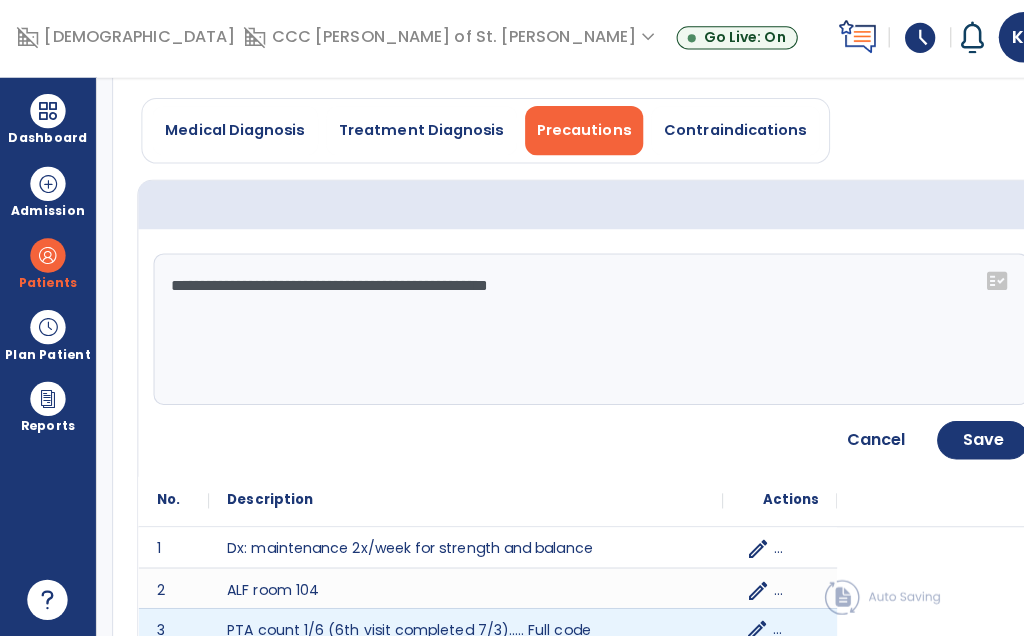 click on "**********" 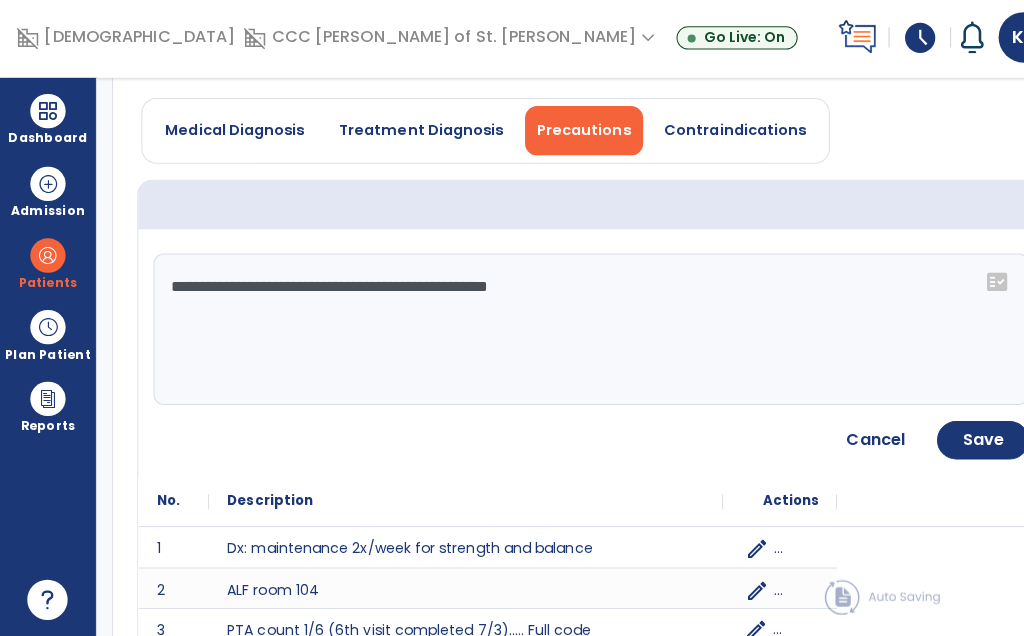 click on "**********" 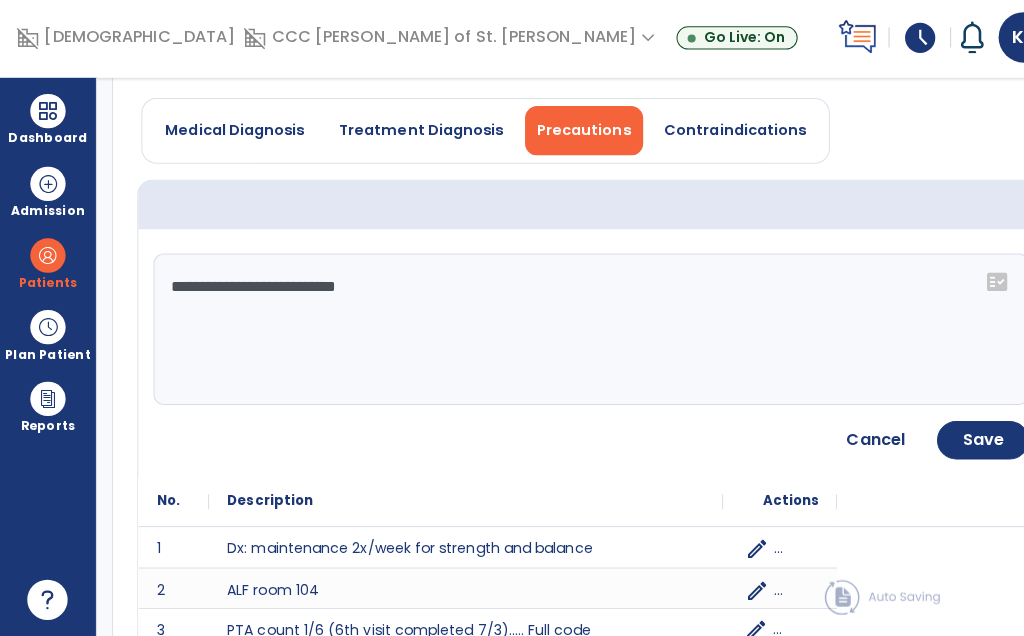type on "**********" 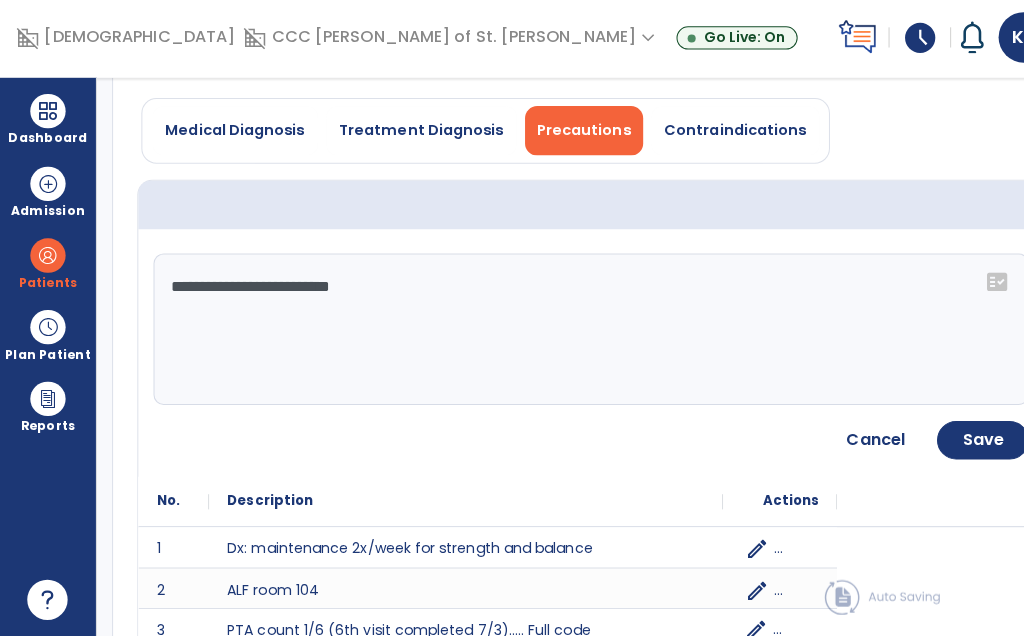 click on "Save" 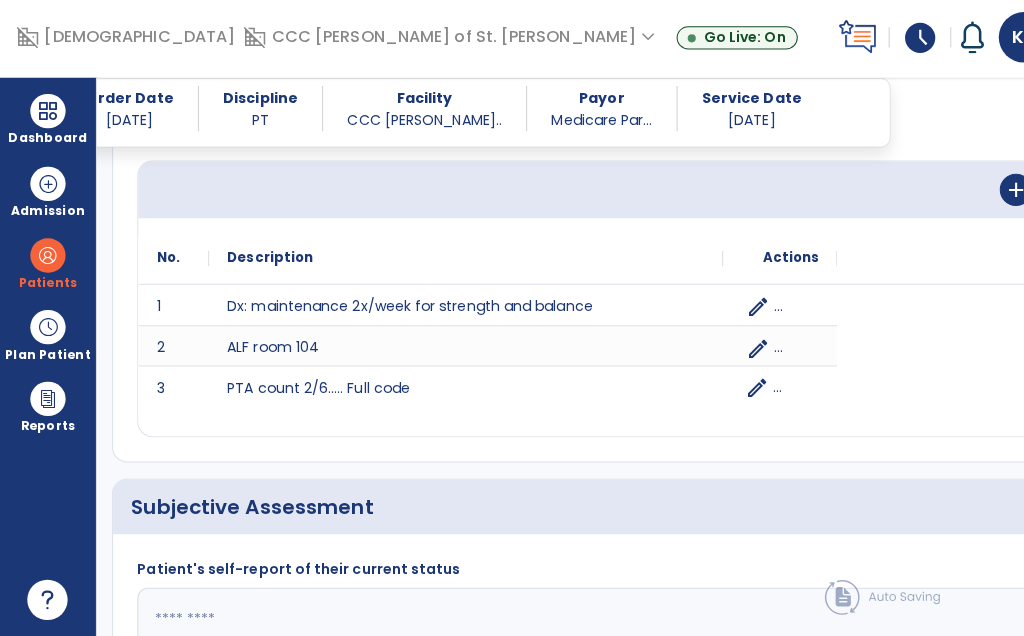 click on "Subjective Assessment   *" 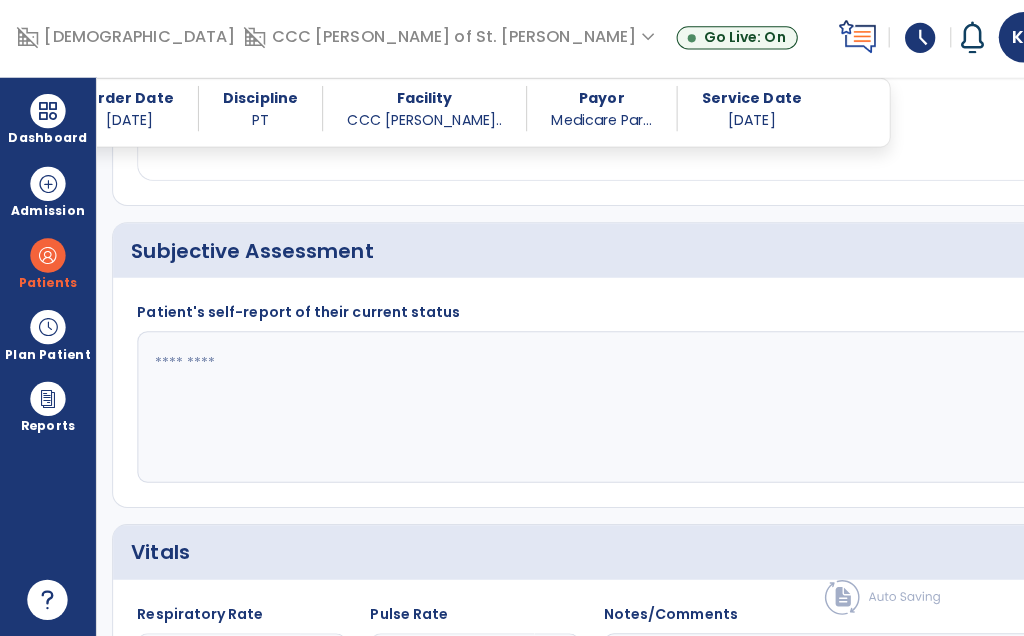 scroll, scrollTop: 512, scrollLeft: 0, axis: vertical 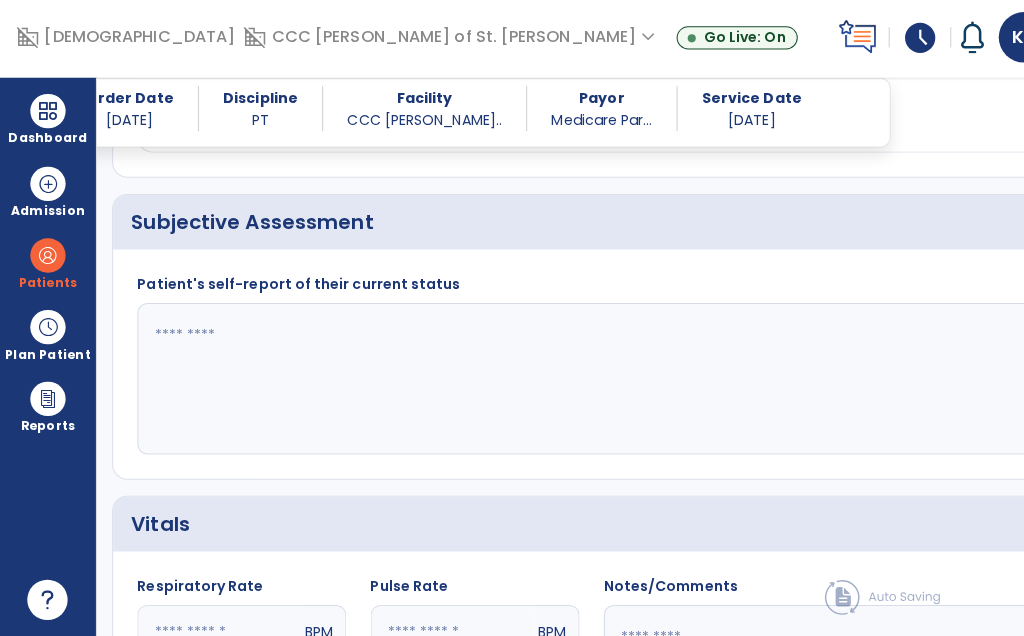 click 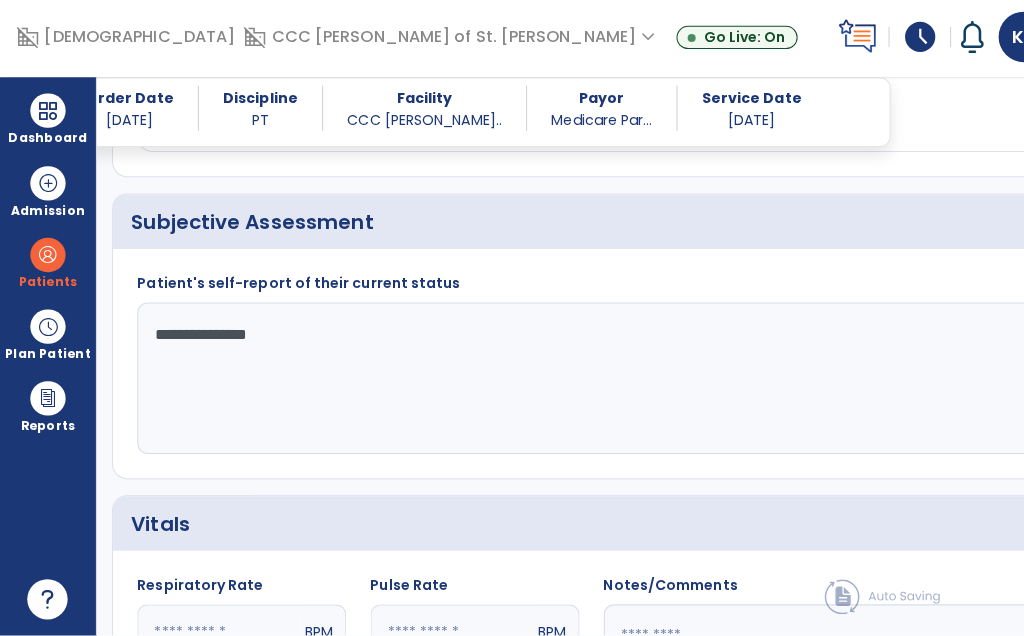 type on "**********" 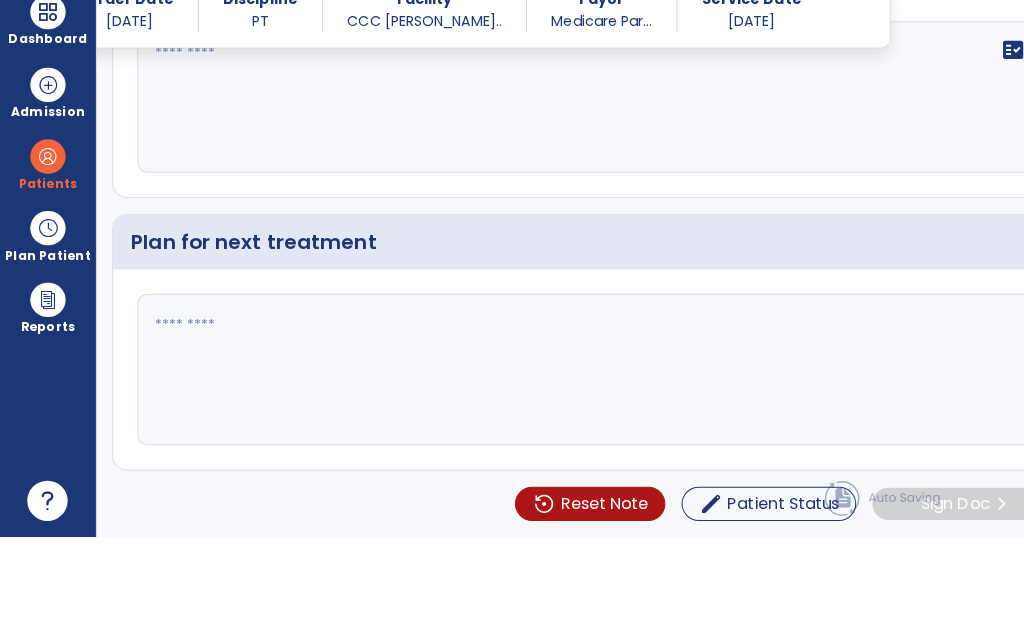 scroll, scrollTop: 2896, scrollLeft: 0, axis: vertical 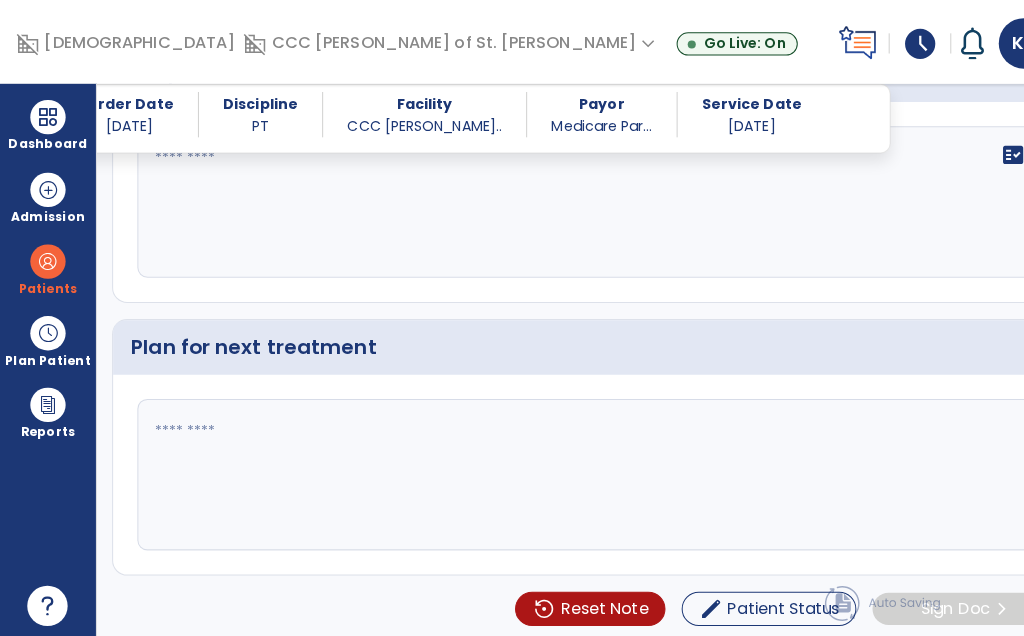 click 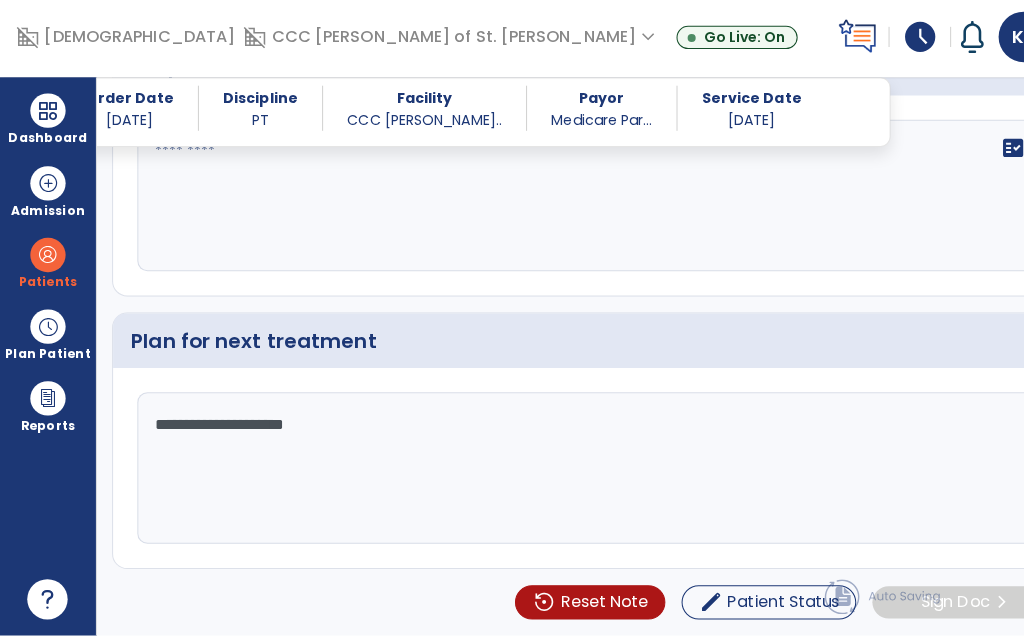 type on "**********" 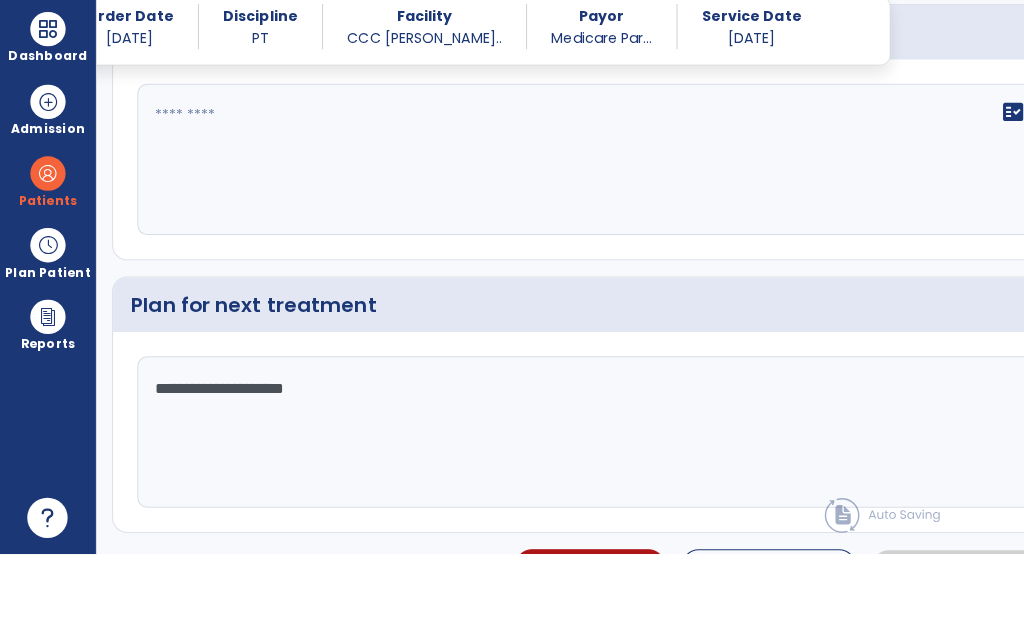 scroll, scrollTop: 2710, scrollLeft: 0, axis: vertical 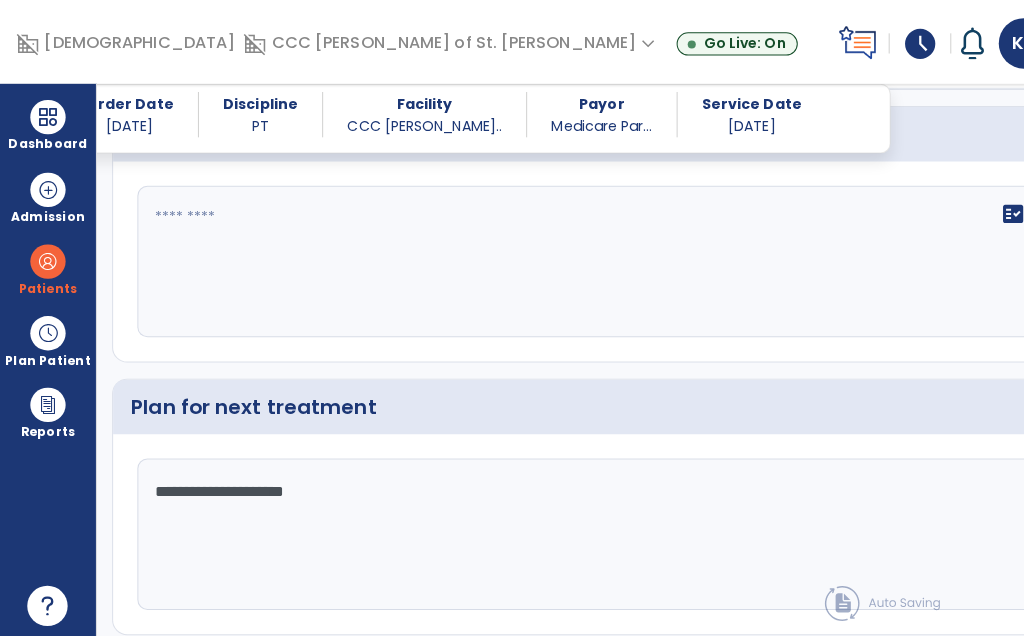 click on "fact_check" 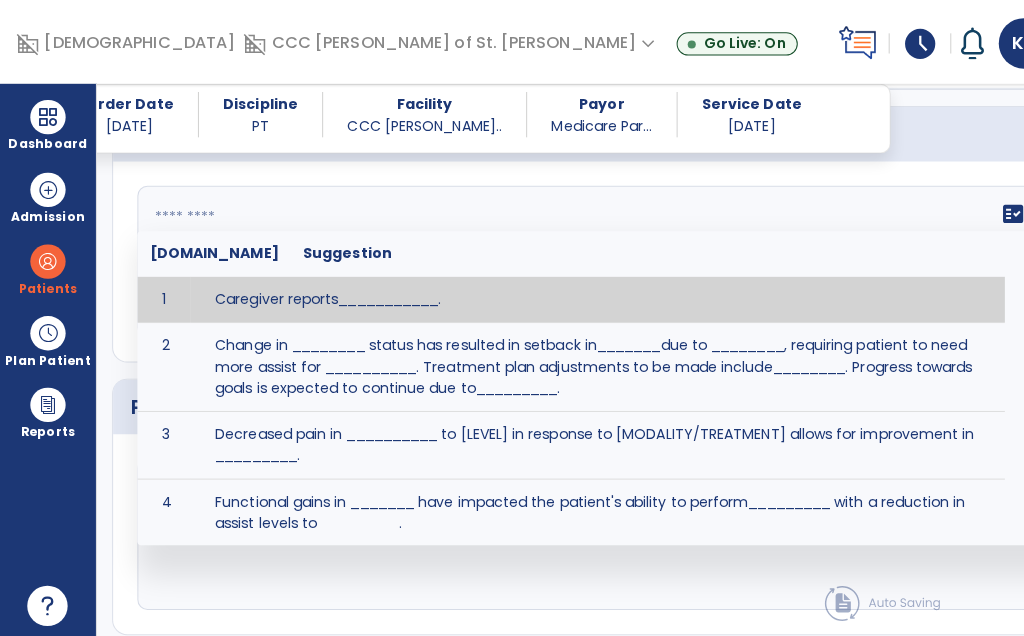 scroll, scrollTop: 0, scrollLeft: 0, axis: both 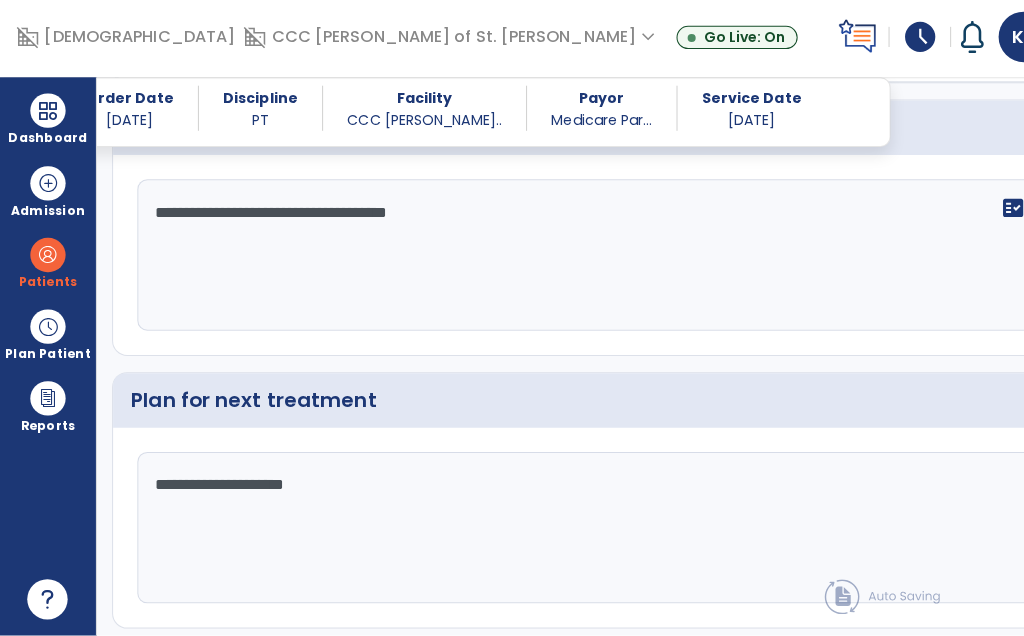 type on "**********" 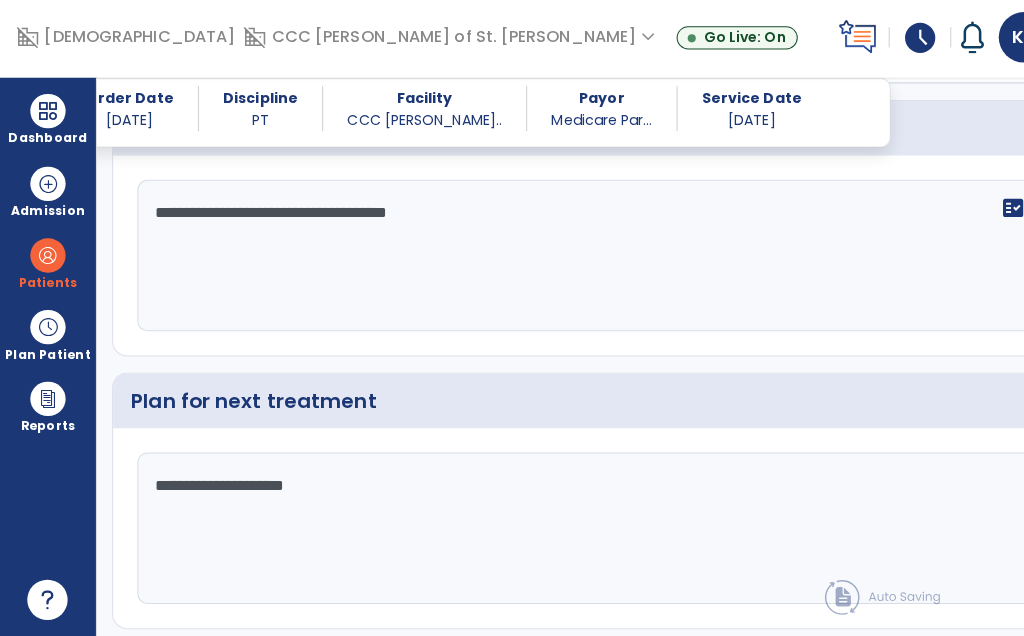 click on "Dashboard" at bounding box center (47, 124) 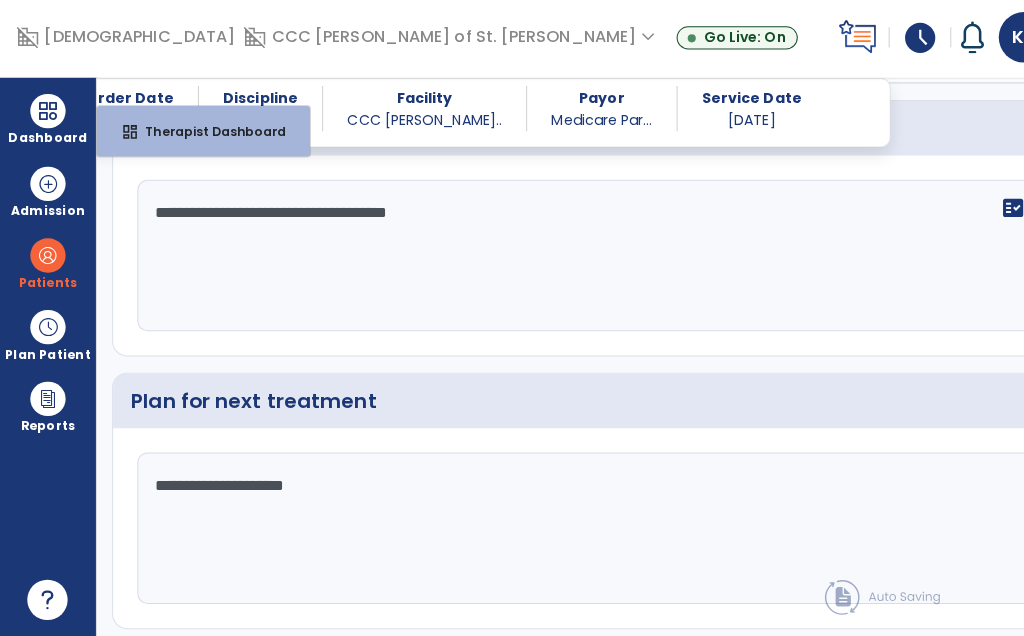 click on "Therapist Dashboard" at bounding box center (205, 136) 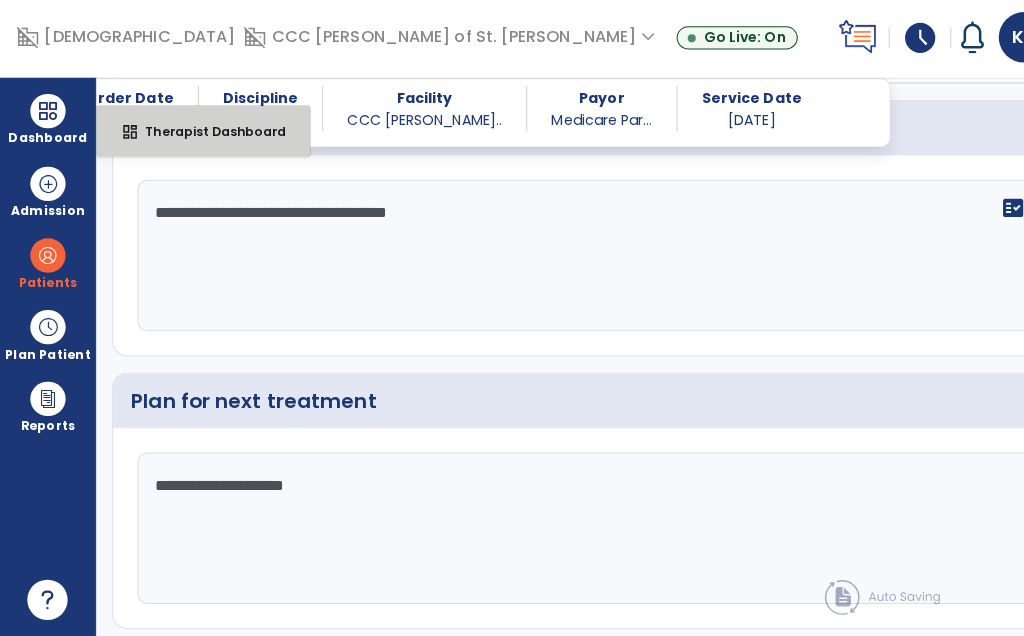 select on "****" 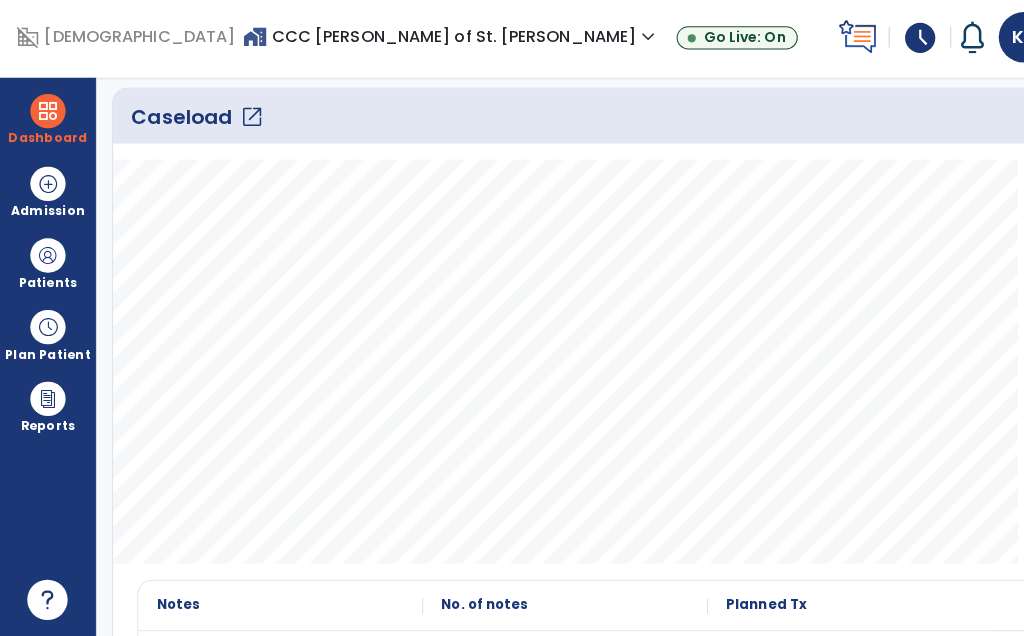 click on "Caseload   open_in_new" 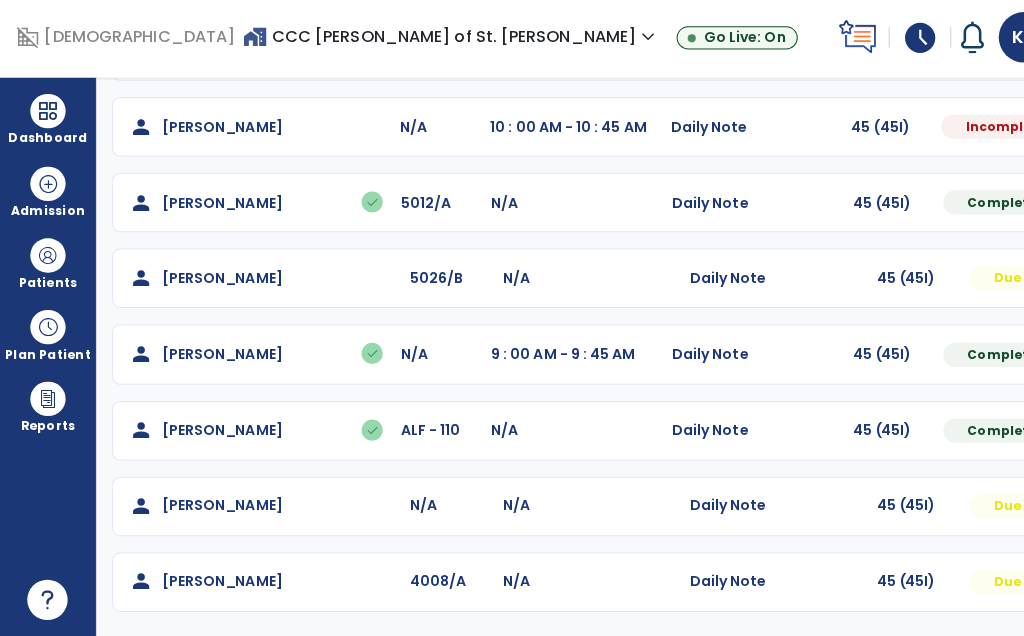 scroll, scrollTop: 376, scrollLeft: 0, axis: vertical 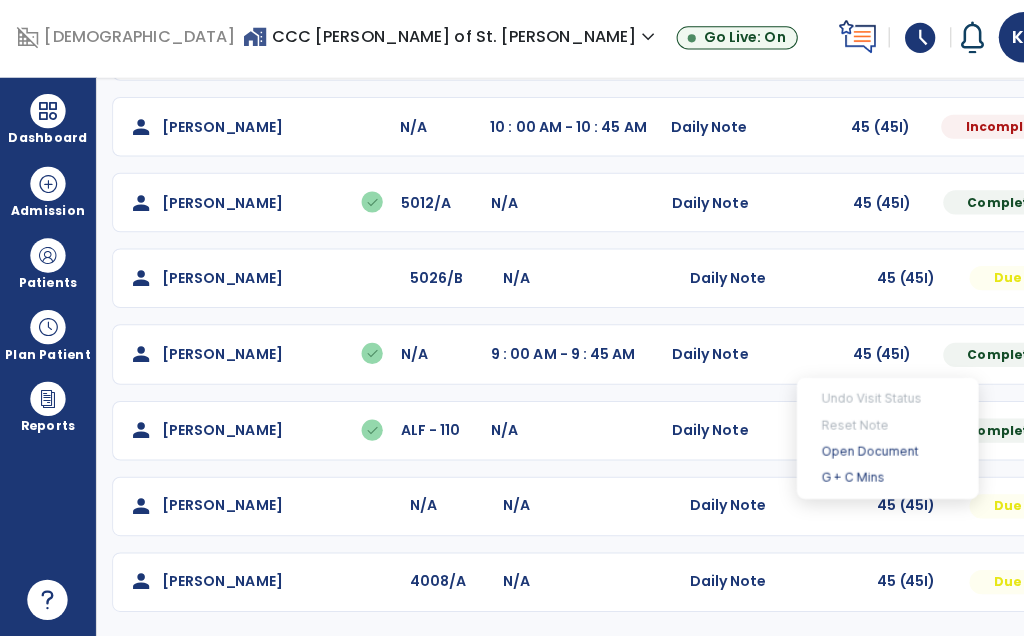 click on "Open Document" at bounding box center [879, 453] 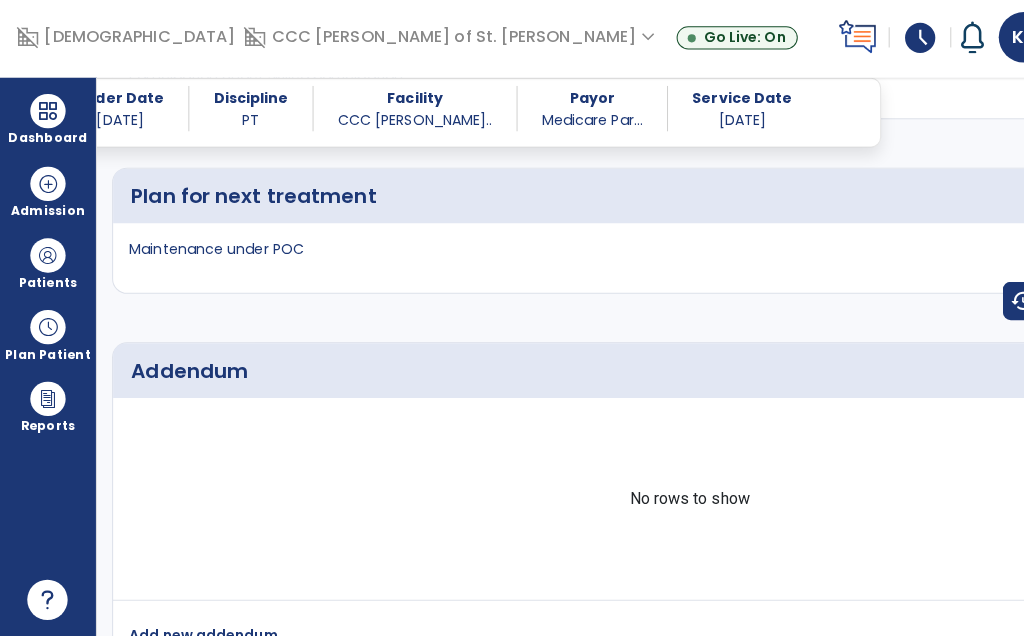 scroll, scrollTop: 3744, scrollLeft: 0, axis: vertical 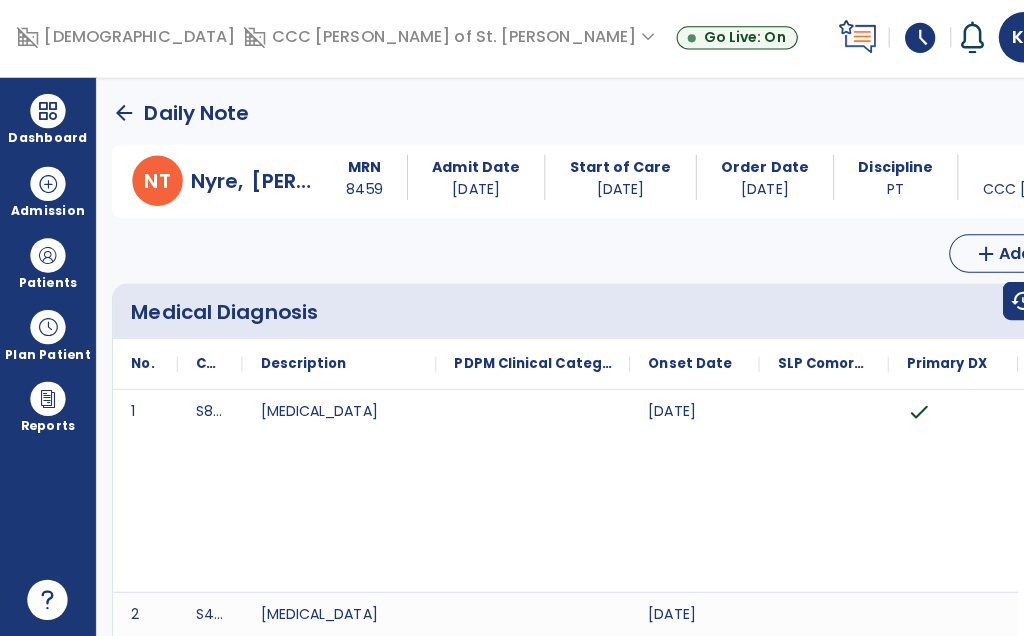 click on "Edit" 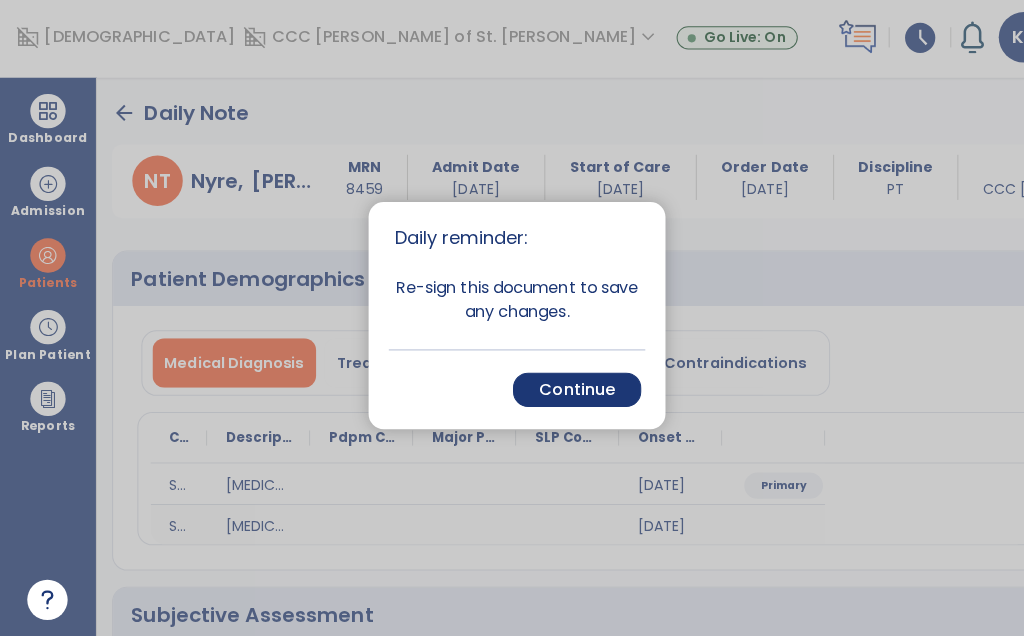 click on "Continue" at bounding box center (571, 392) 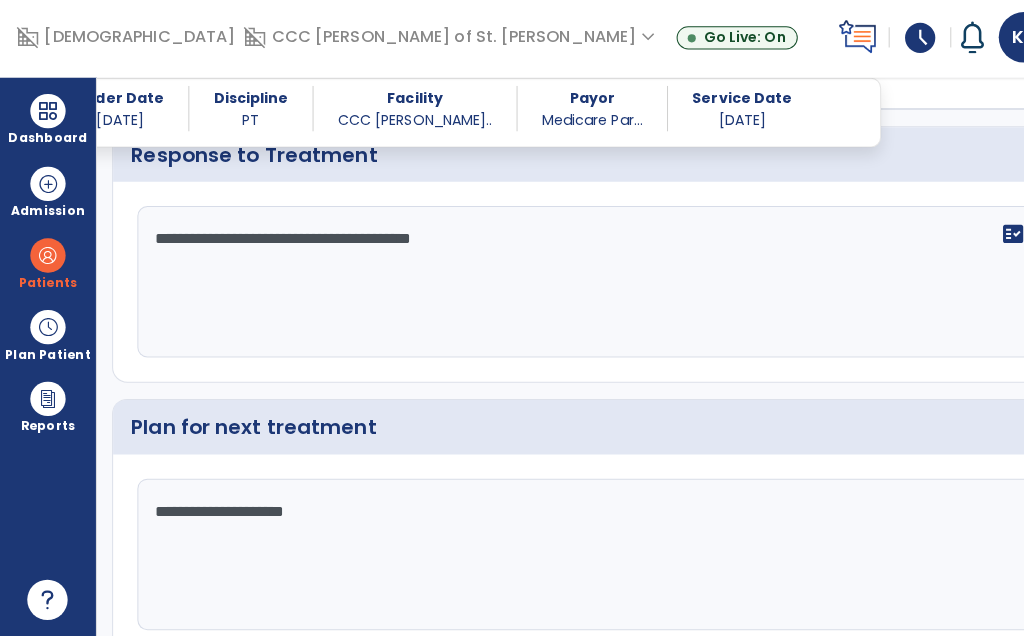 scroll, scrollTop: 2499, scrollLeft: 0, axis: vertical 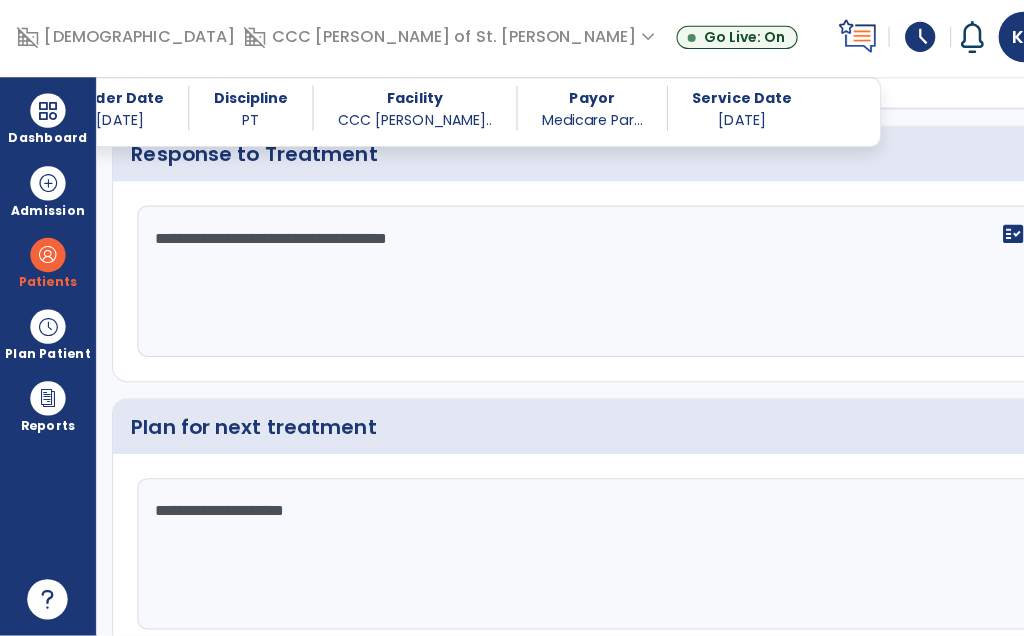 type on "**********" 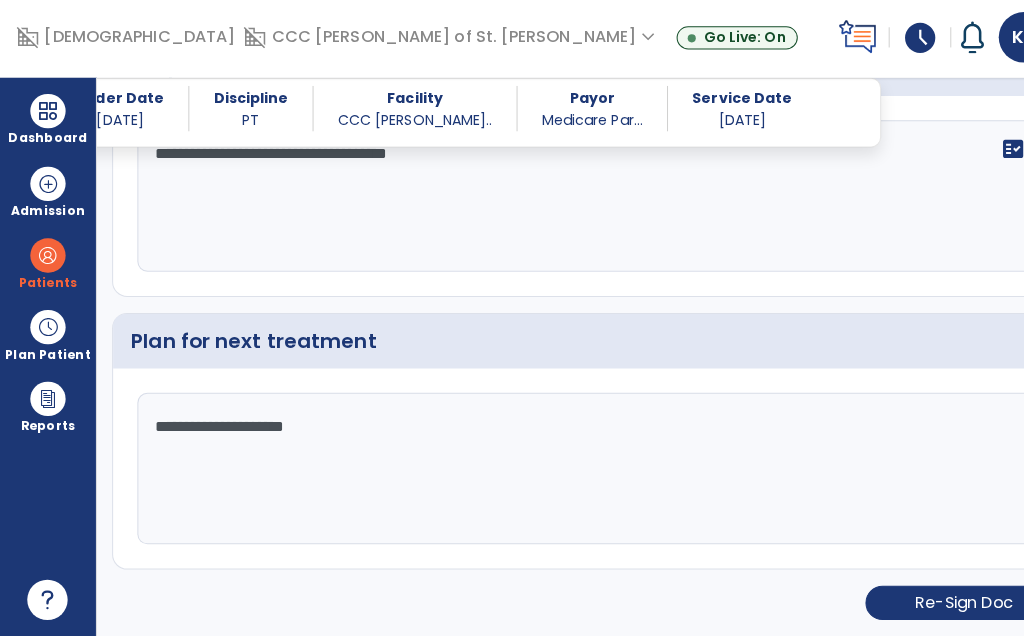 scroll, scrollTop: 2497, scrollLeft: 0, axis: vertical 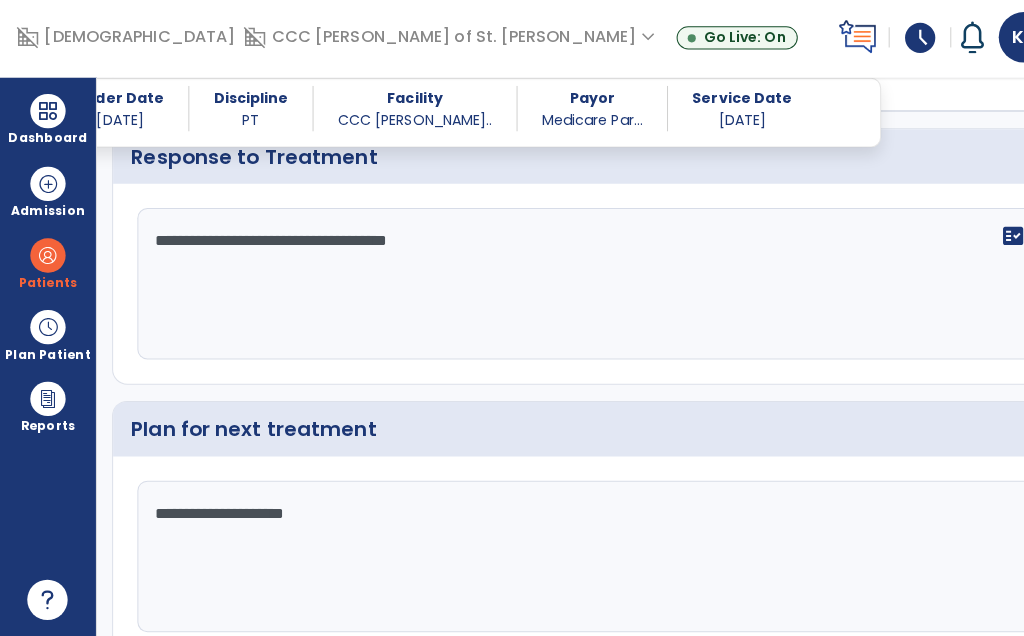 click on "**********" 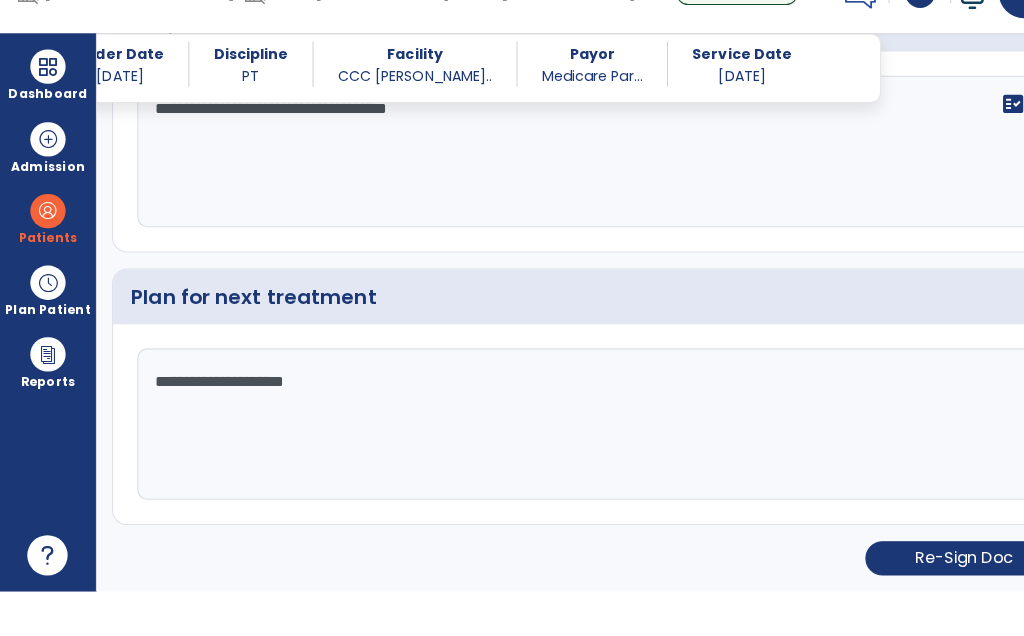 scroll, scrollTop: 2627, scrollLeft: 0, axis: vertical 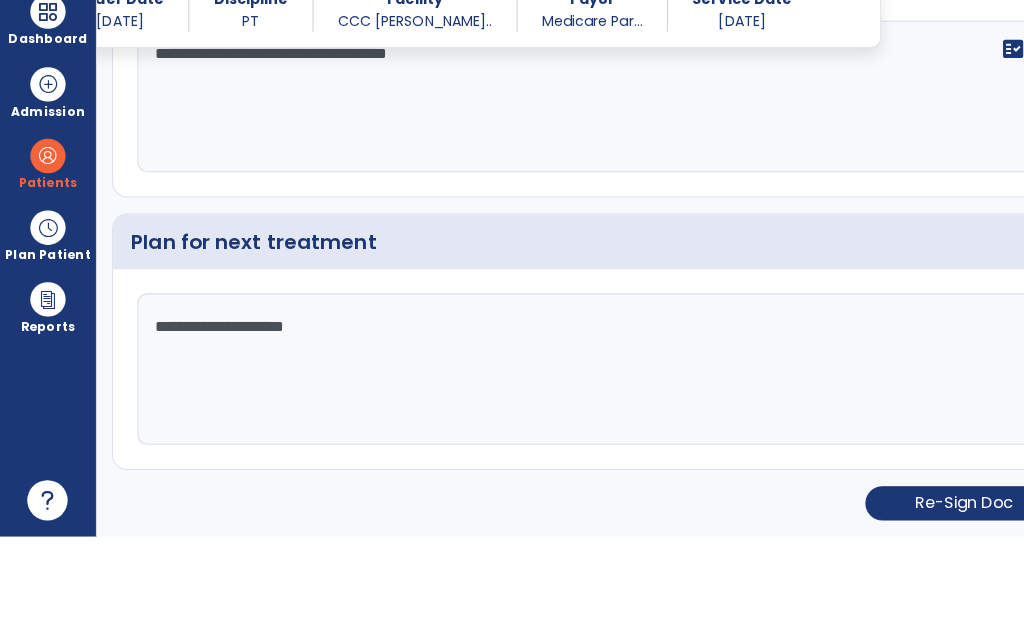 click on "Re-Sign Doc" 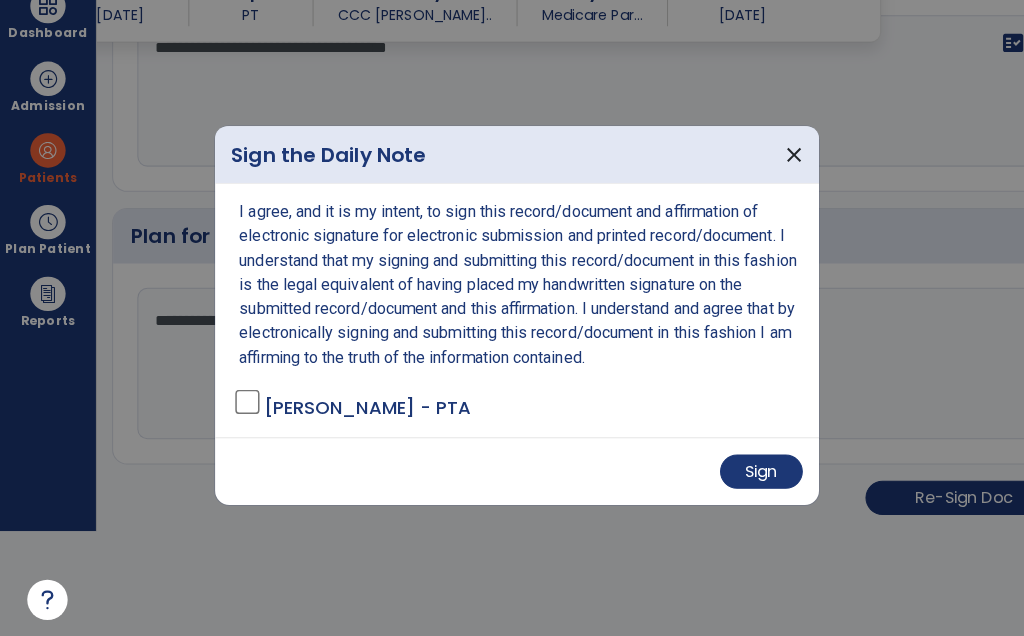 click on "Sign" at bounding box center [754, 473] 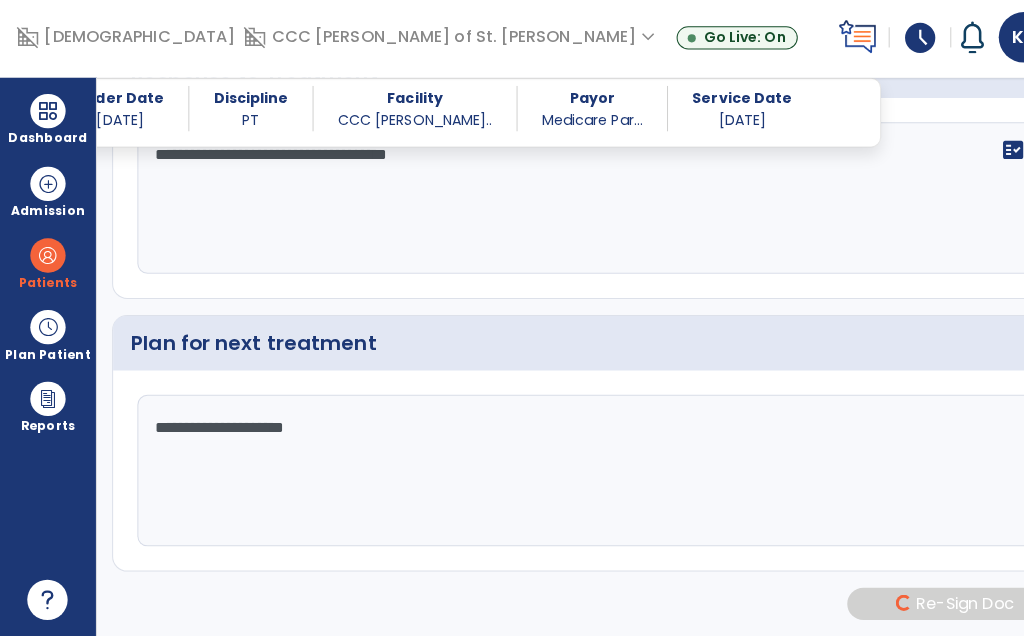 scroll, scrollTop: 2625, scrollLeft: 0, axis: vertical 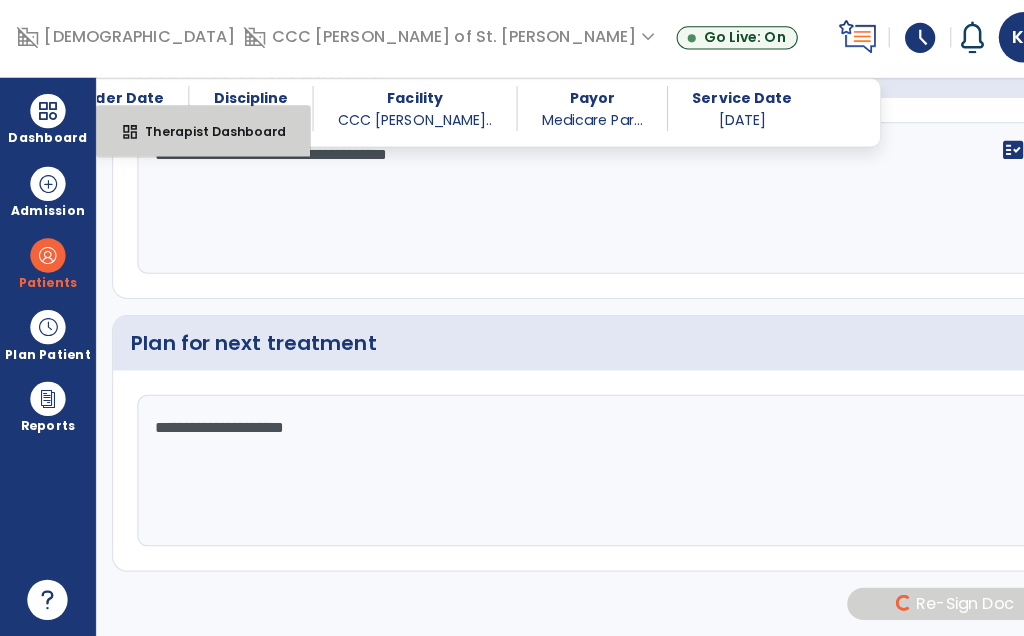 click on "Therapist Dashboard" at bounding box center (205, 136) 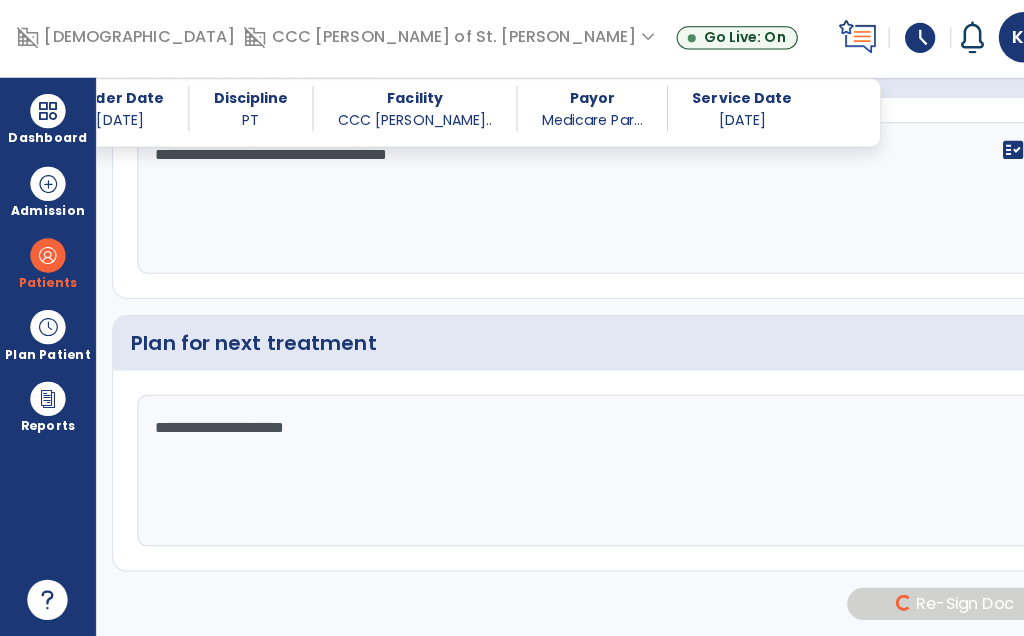 click at bounding box center [47, 116] 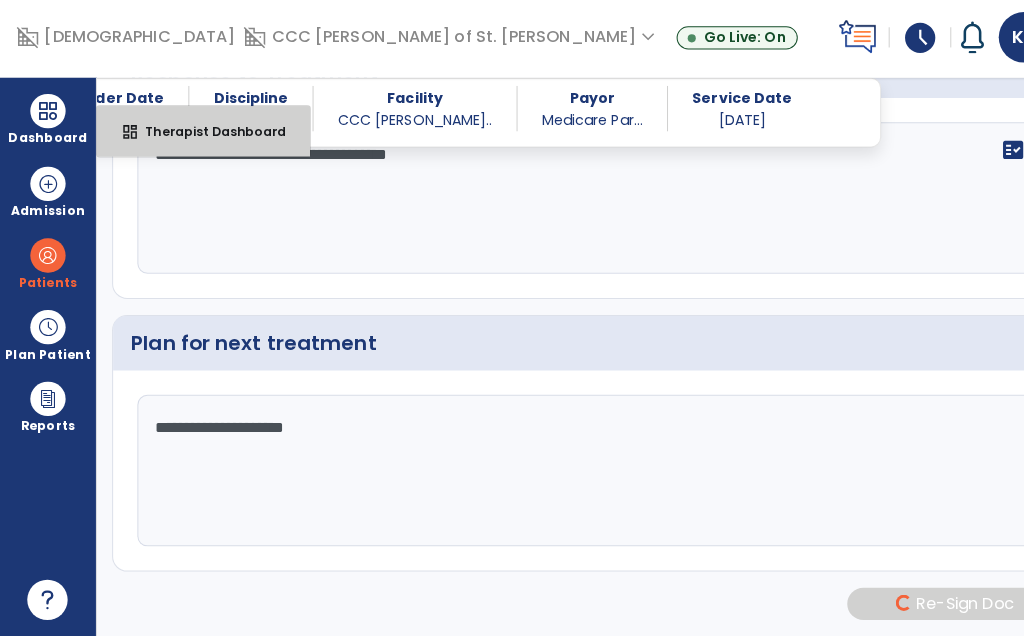 click on "Therapist Dashboard" at bounding box center (205, 136) 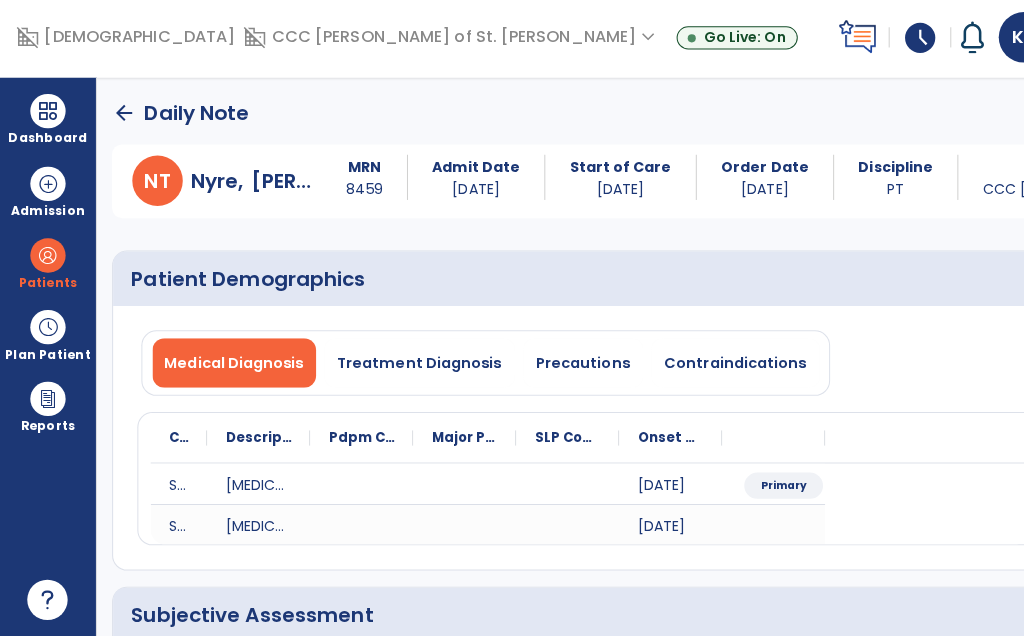 scroll, scrollTop: 0, scrollLeft: 0, axis: both 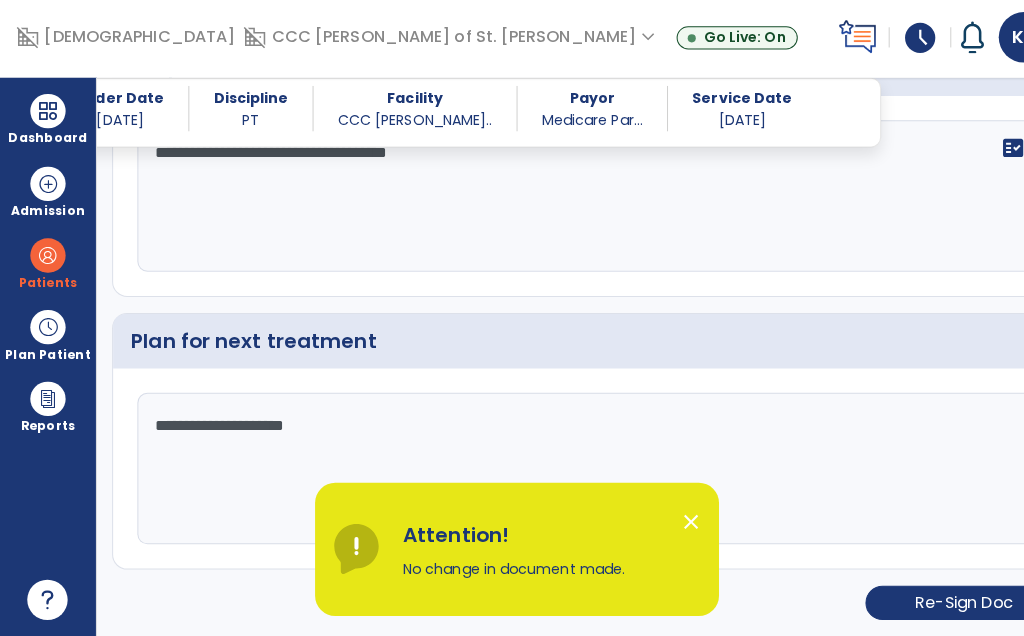 click on "Plan for next treatment" 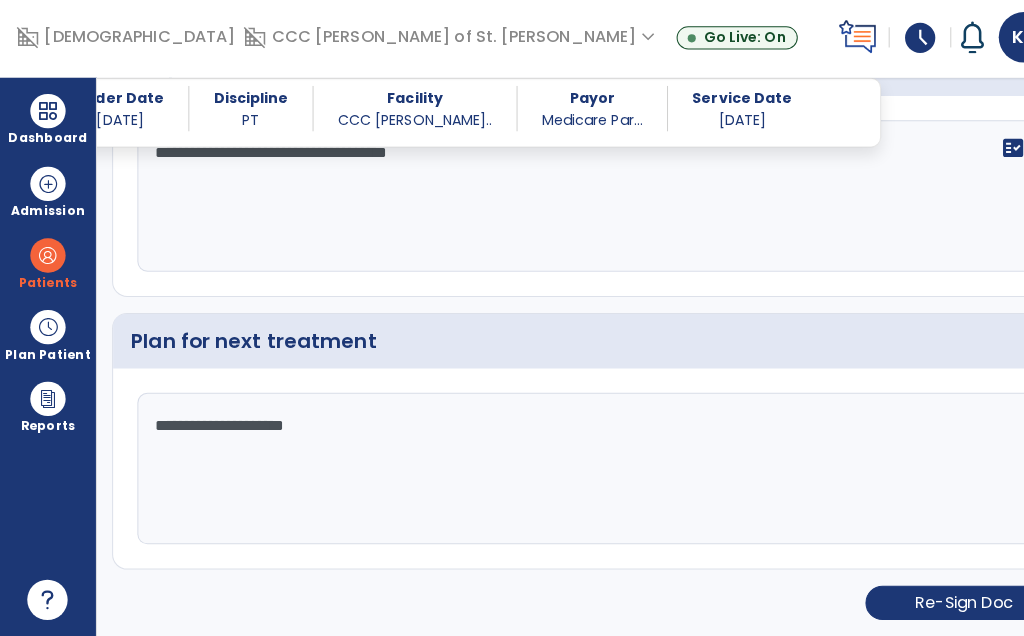 scroll, scrollTop: 2627, scrollLeft: 0, axis: vertical 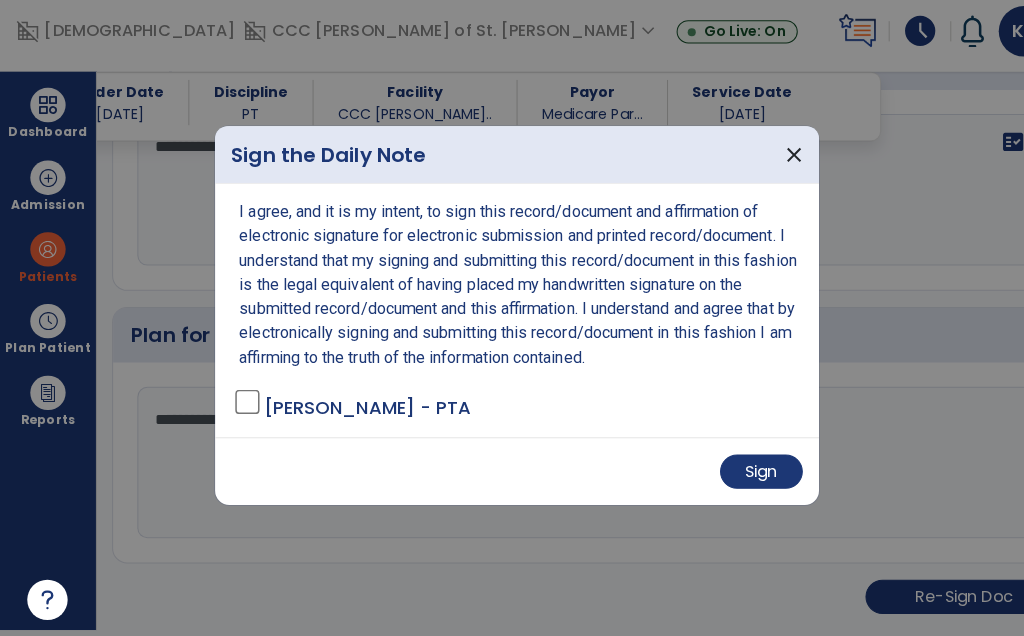 click on "Sign" at bounding box center (754, 473) 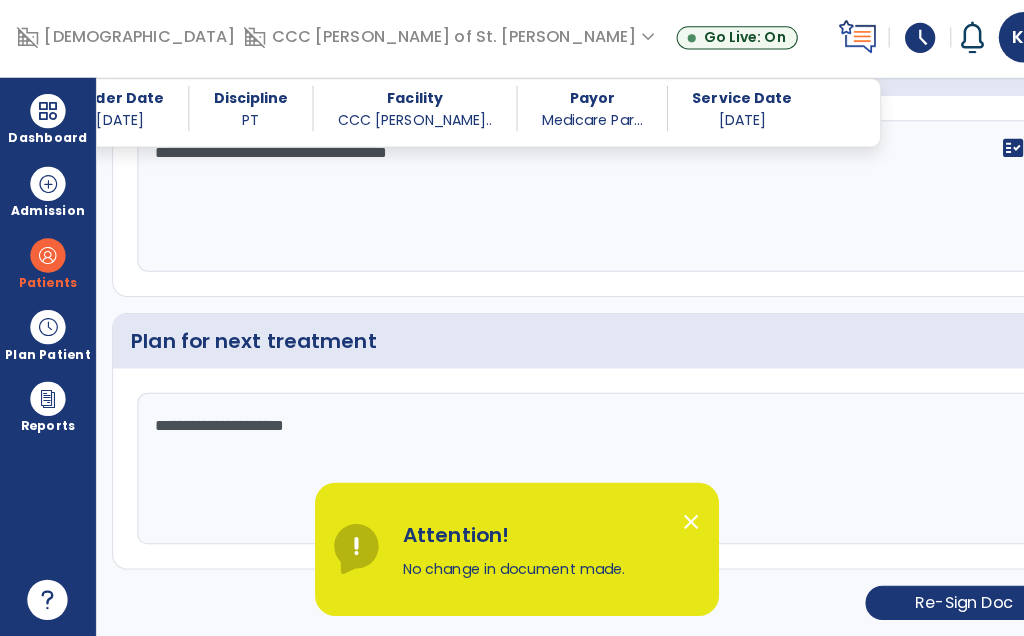 click at bounding box center [47, 116] 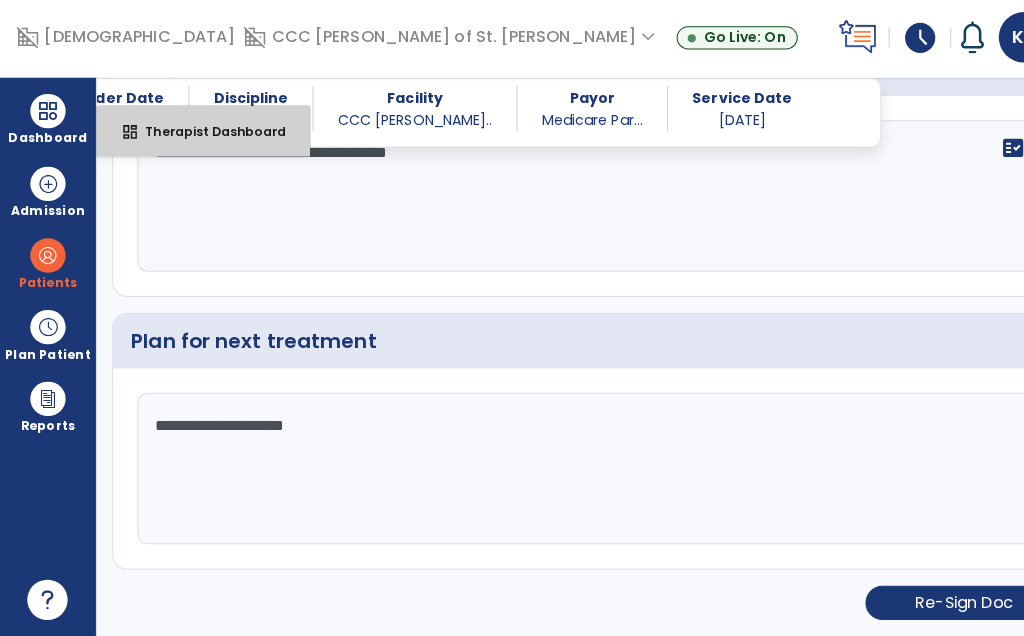 click on "Therapist Dashboard" at bounding box center (205, 136) 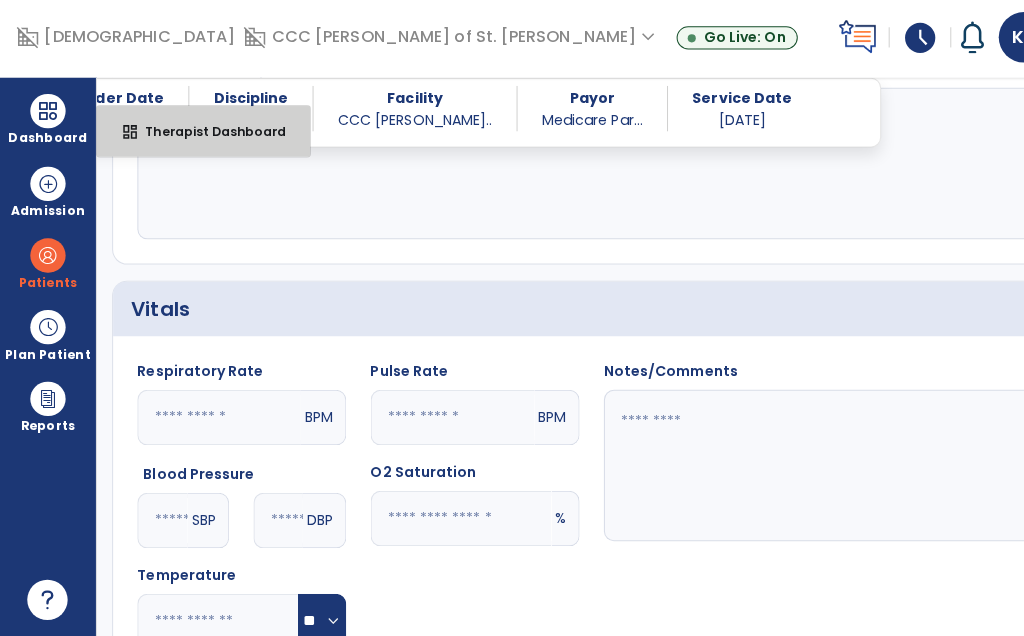 select on "****" 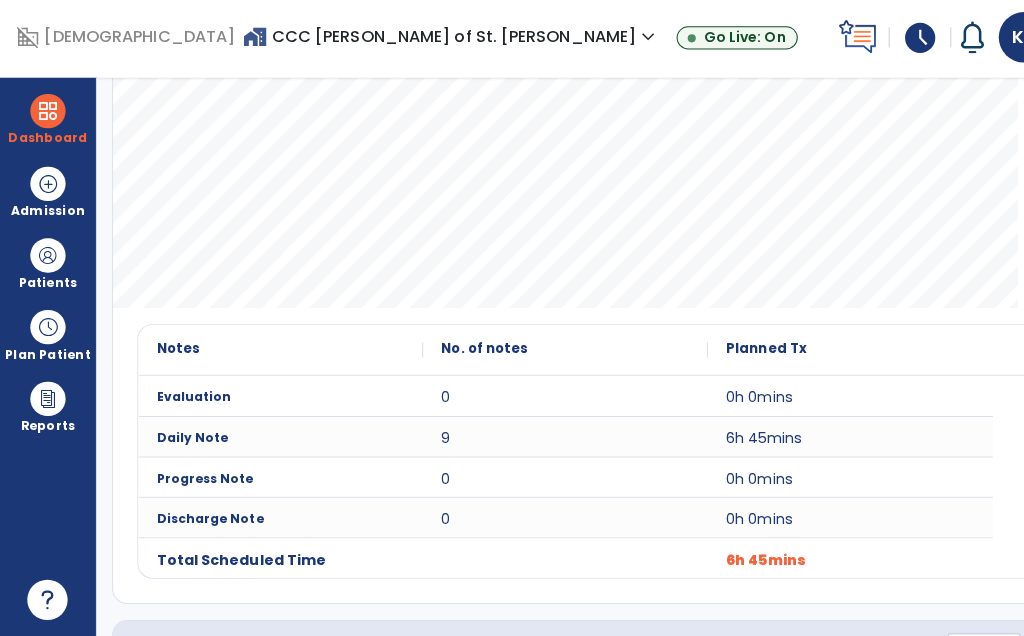 scroll, scrollTop: 523, scrollLeft: 0, axis: vertical 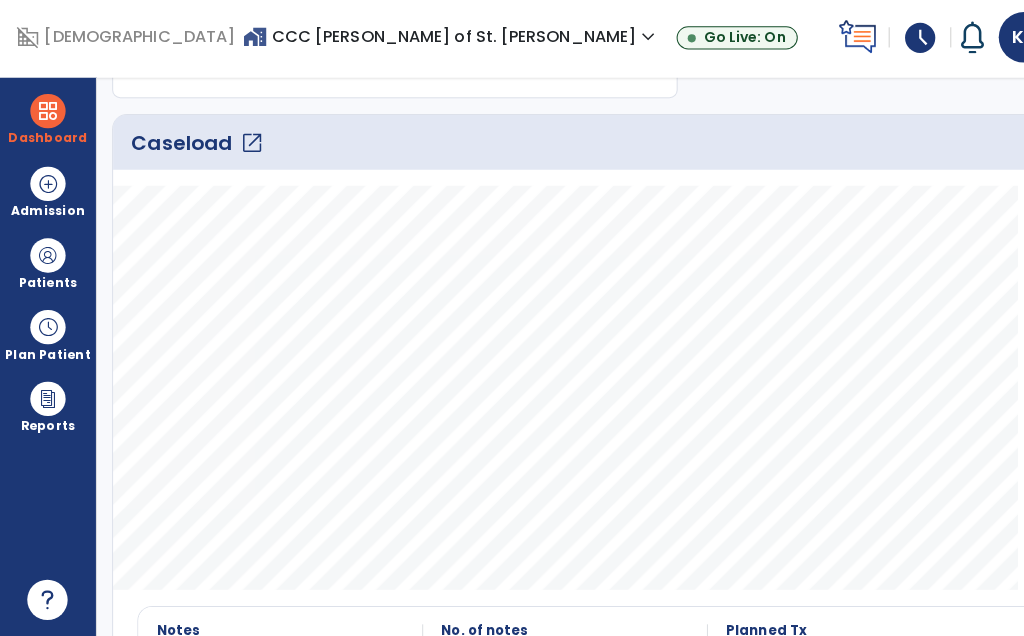 click on "Caseload   open_in_new" 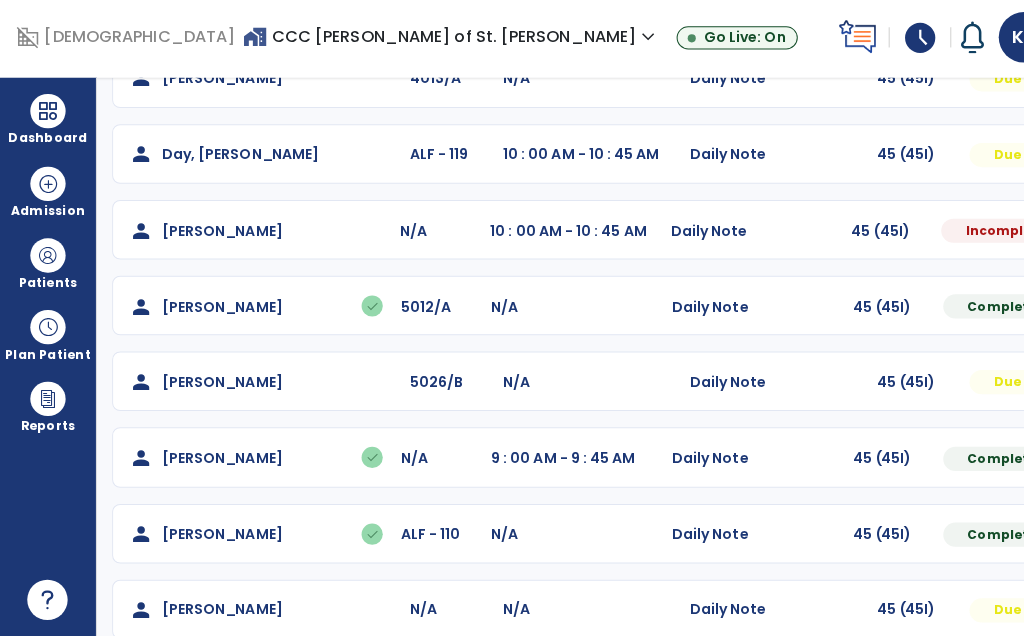 click on "Mark Visit As Complete   Reset Note   Open Document   G + C Mins" 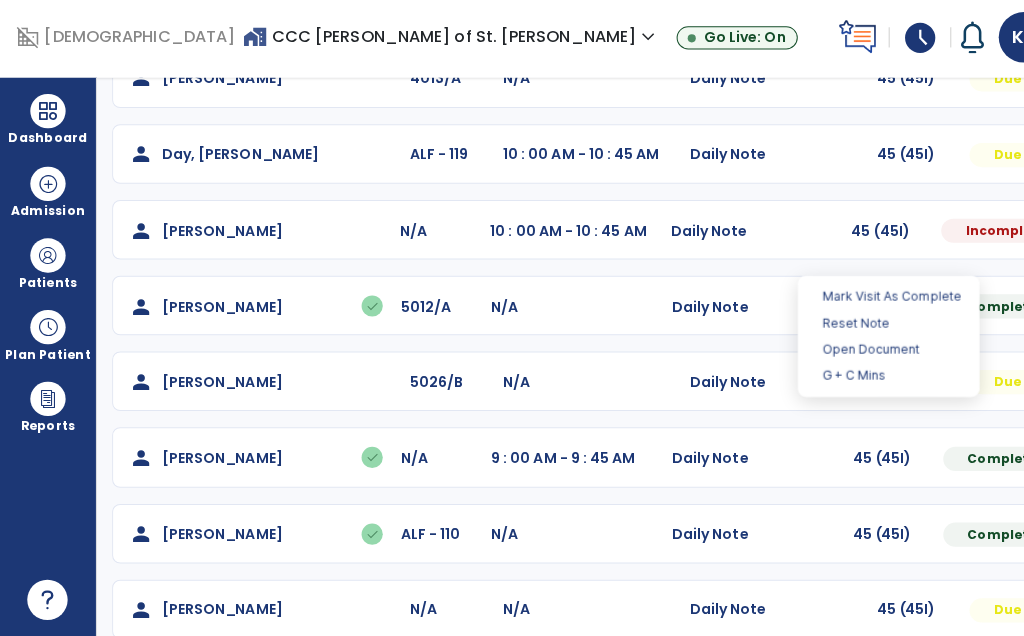 click on "Open Document" at bounding box center (880, 352) 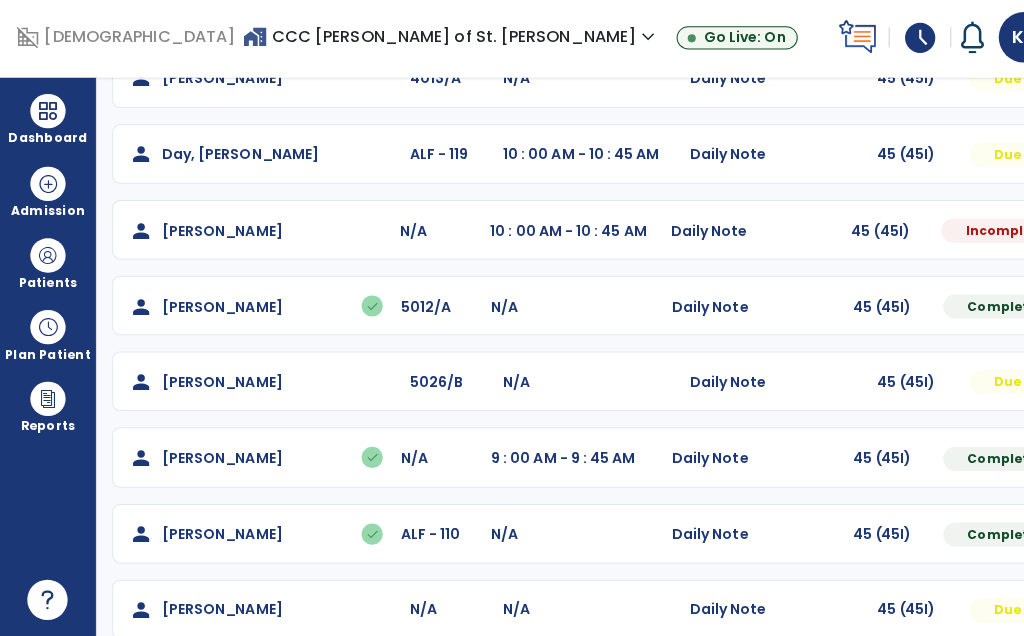select on "*" 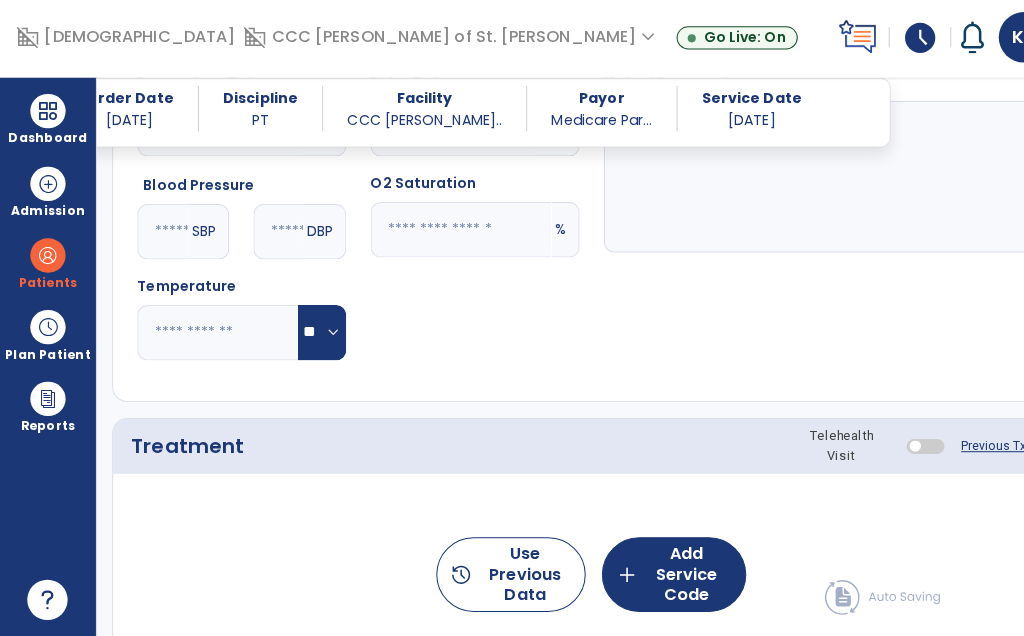 scroll, scrollTop: 1278, scrollLeft: 0, axis: vertical 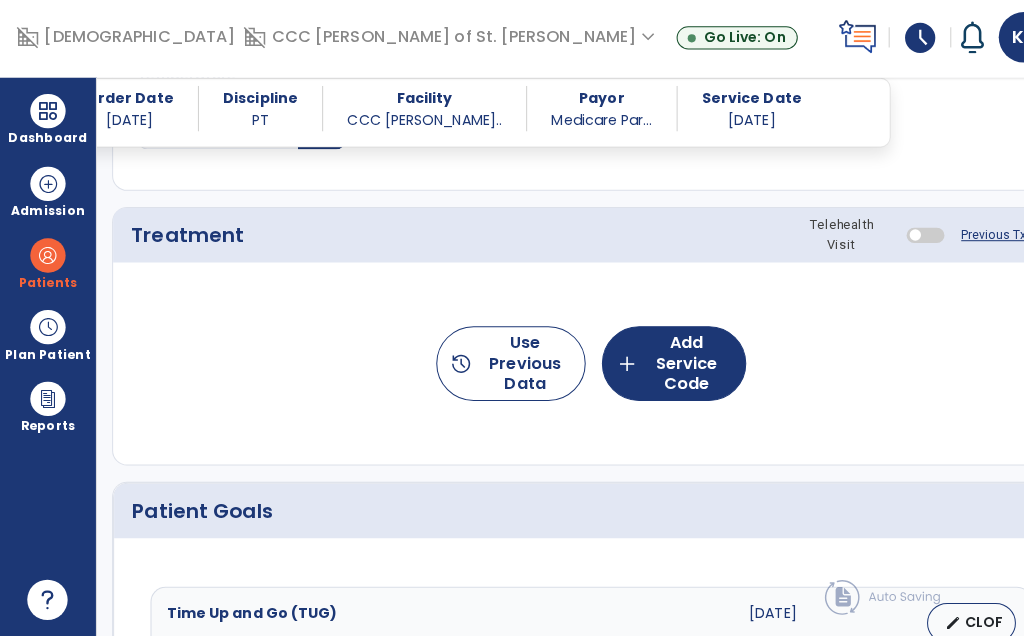 click on "add  Add Service Code" 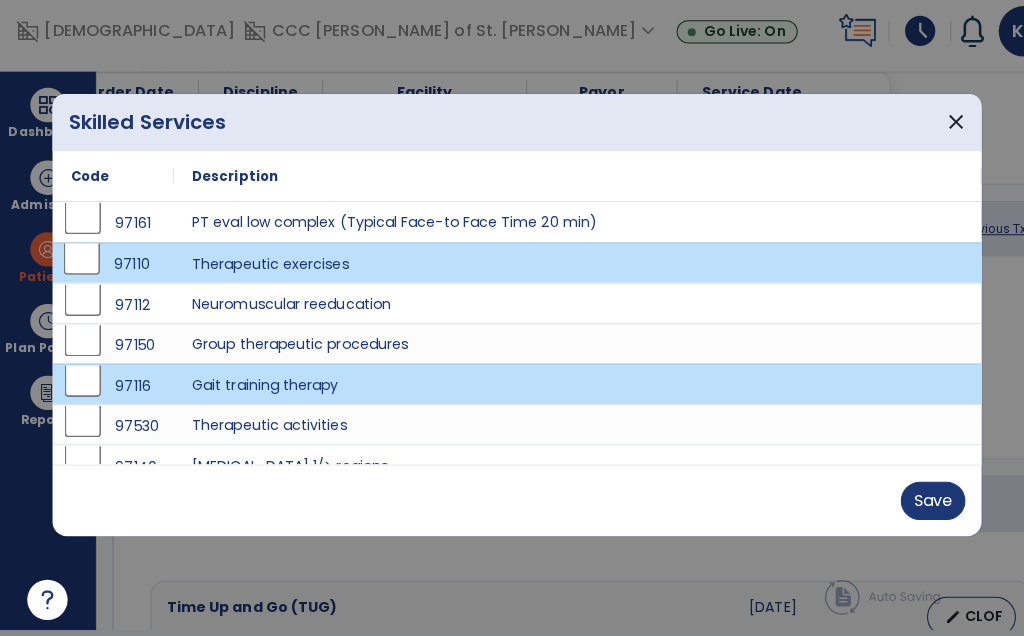 click on "Save" at bounding box center (924, 502) 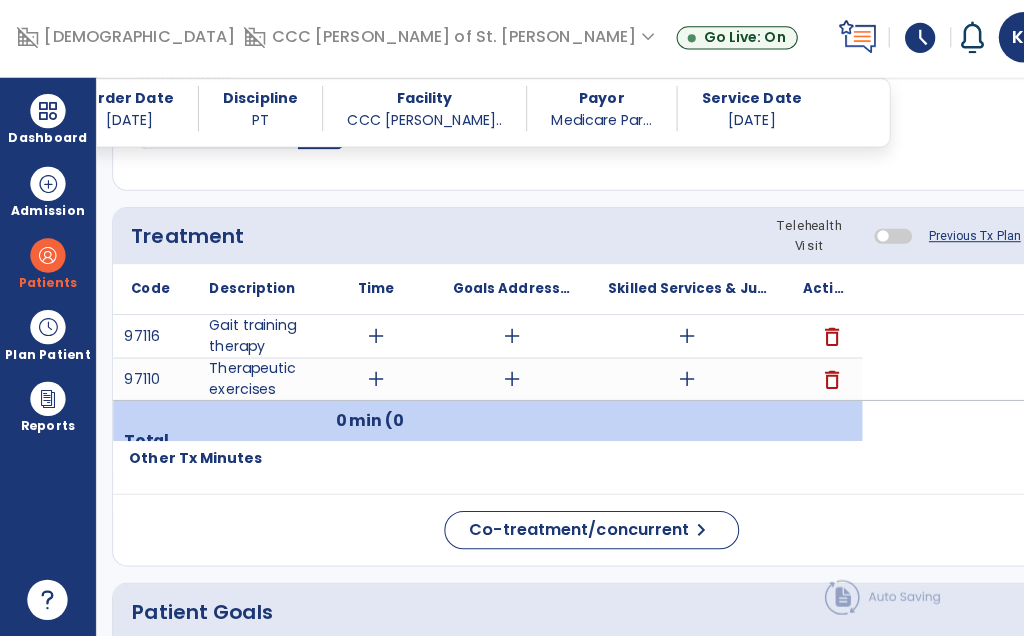 click on "add" at bounding box center (372, 339) 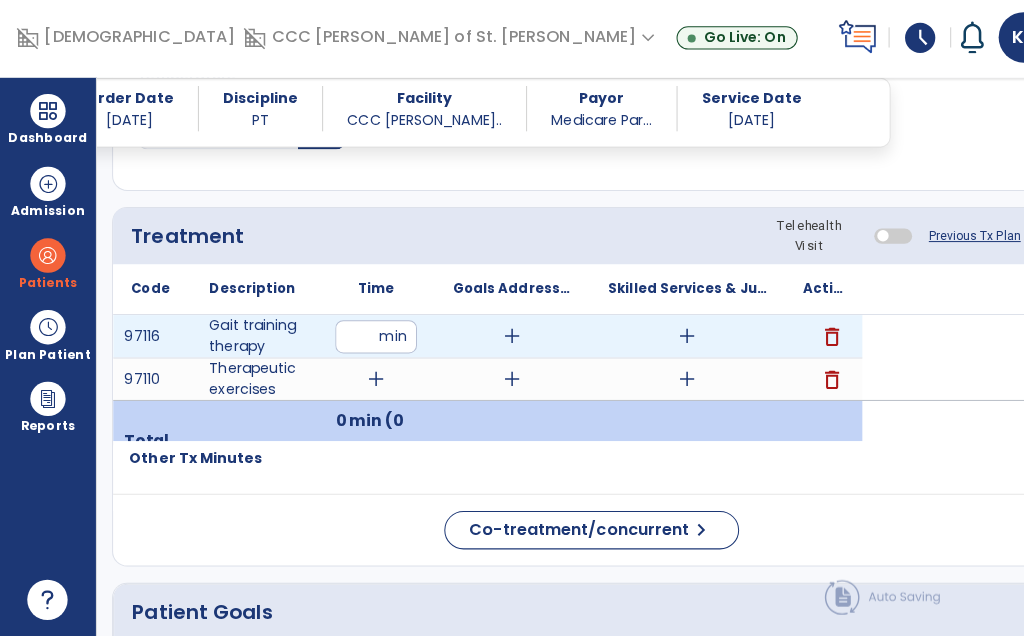 type on "*" 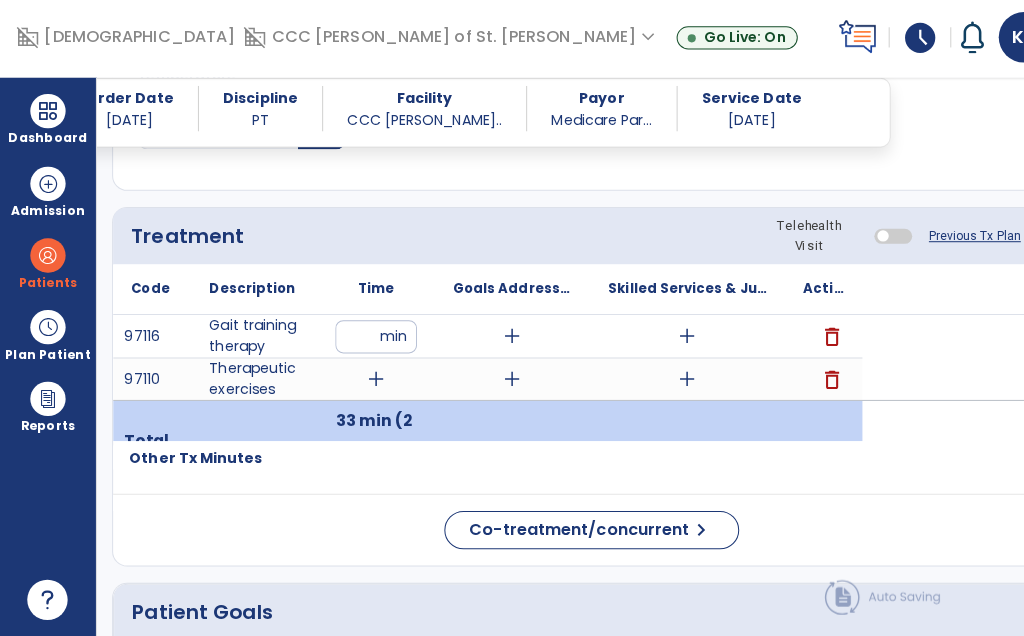 click on "add" at bounding box center (372, 381) 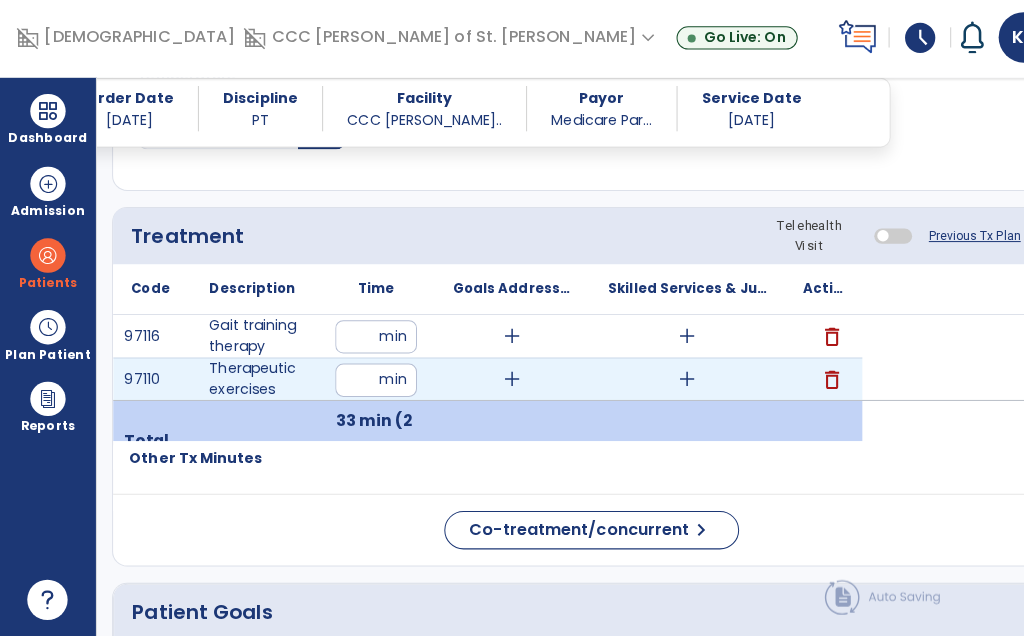 type on "**" 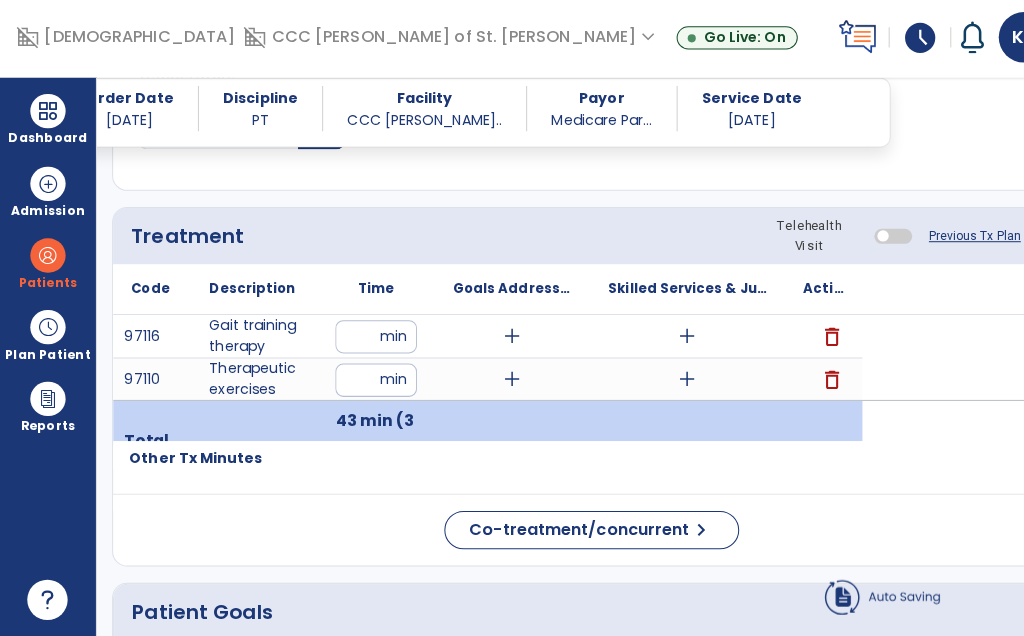 click on "add" at bounding box center (681, 339) 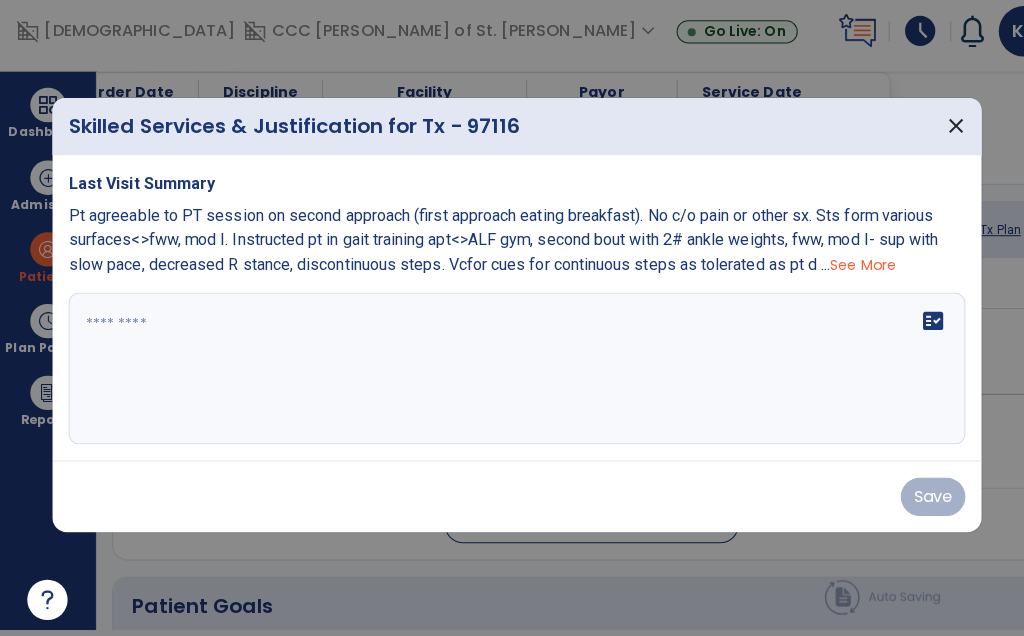 click on "fact_check" at bounding box center (512, 371) 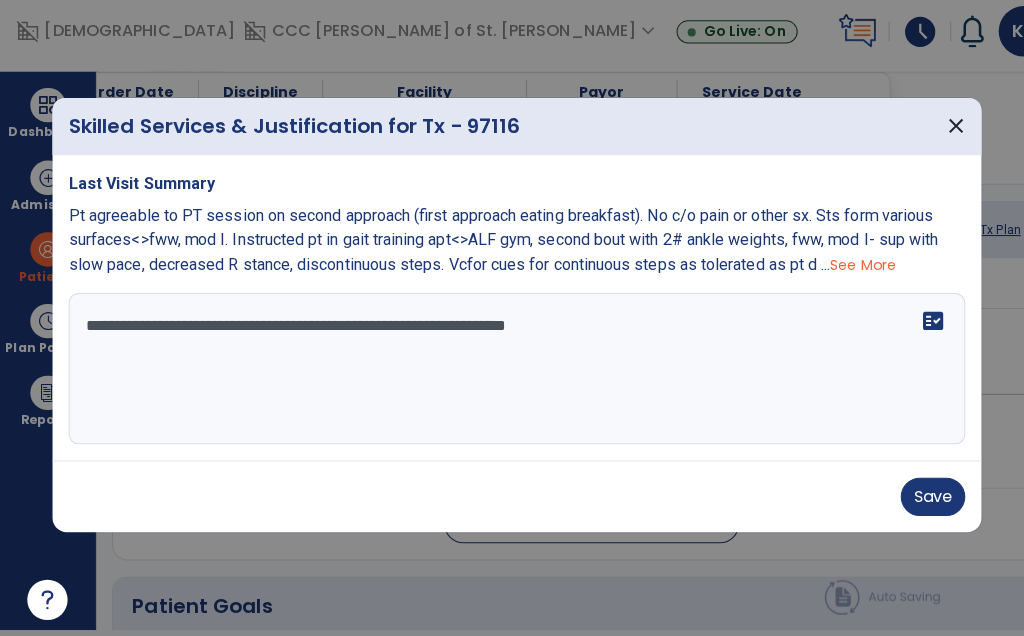 click on "**********" at bounding box center (512, 371) 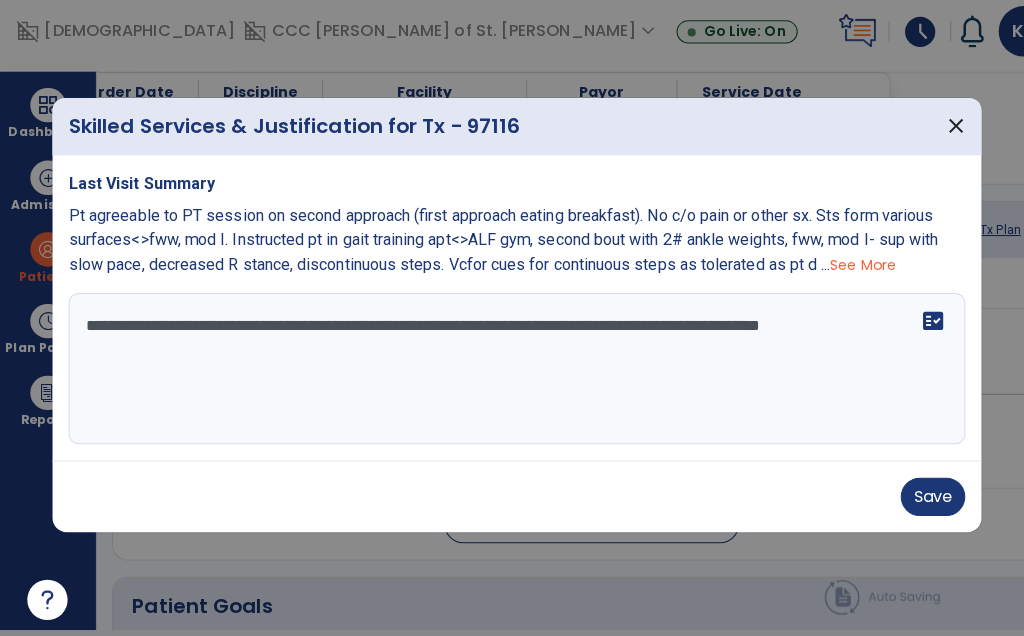 click on "**********" at bounding box center (512, 371) 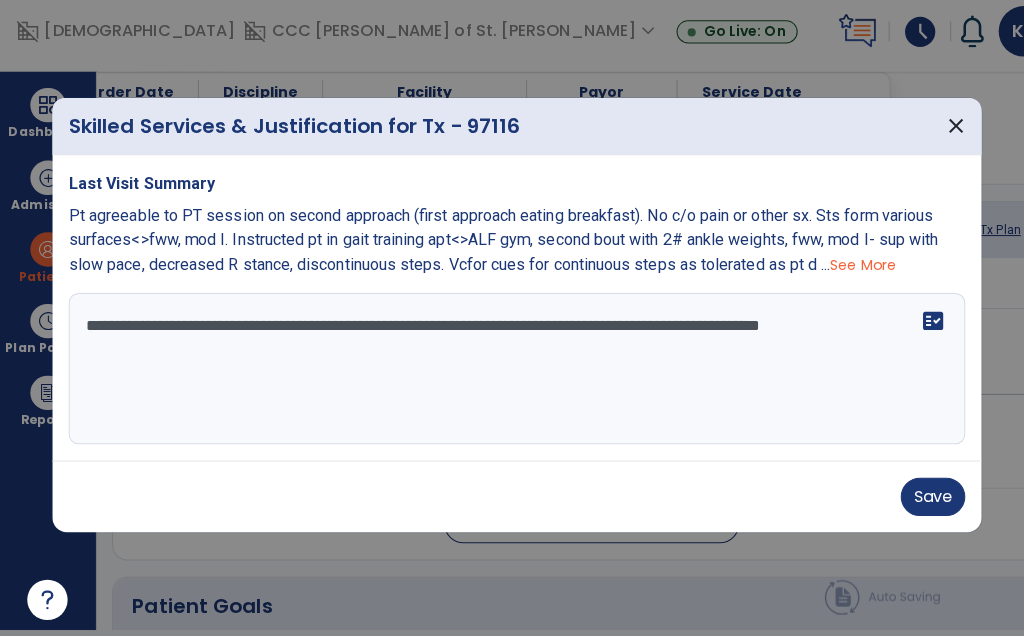 click on "**********" at bounding box center [512, 371] 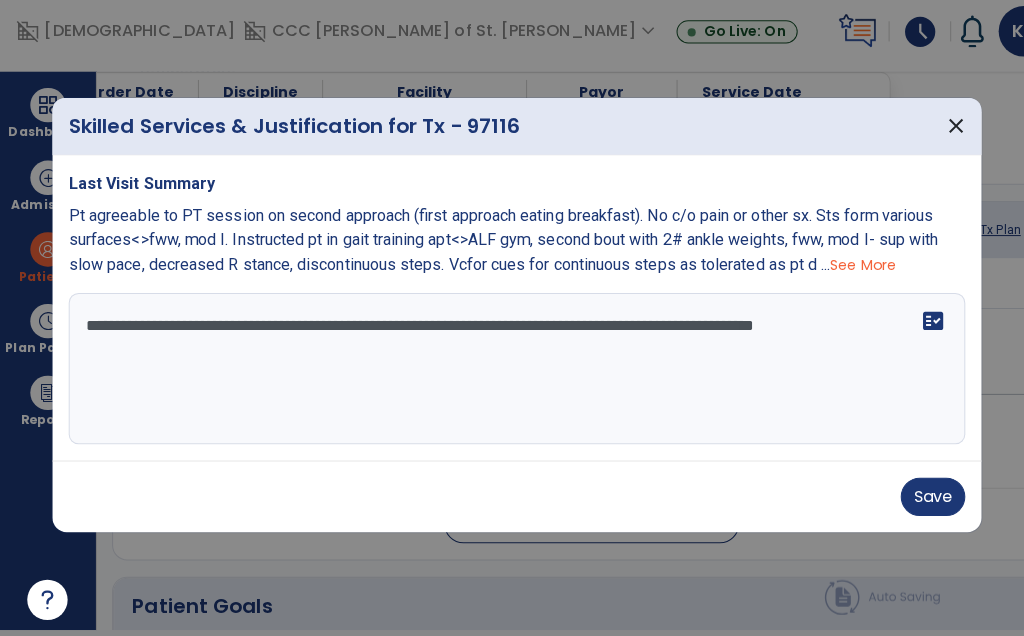 type on "**********" 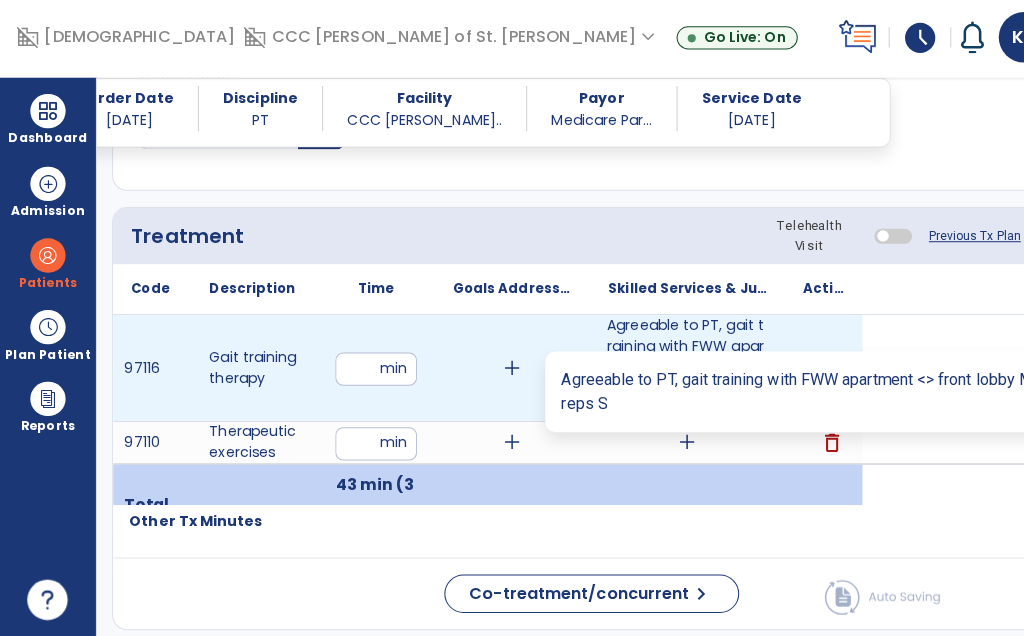 click on "Agreeable to PT, gait training with FWW apartment <> front lobby MI, gait training outdoors 120 feet..." at bounding box center [680, 370] 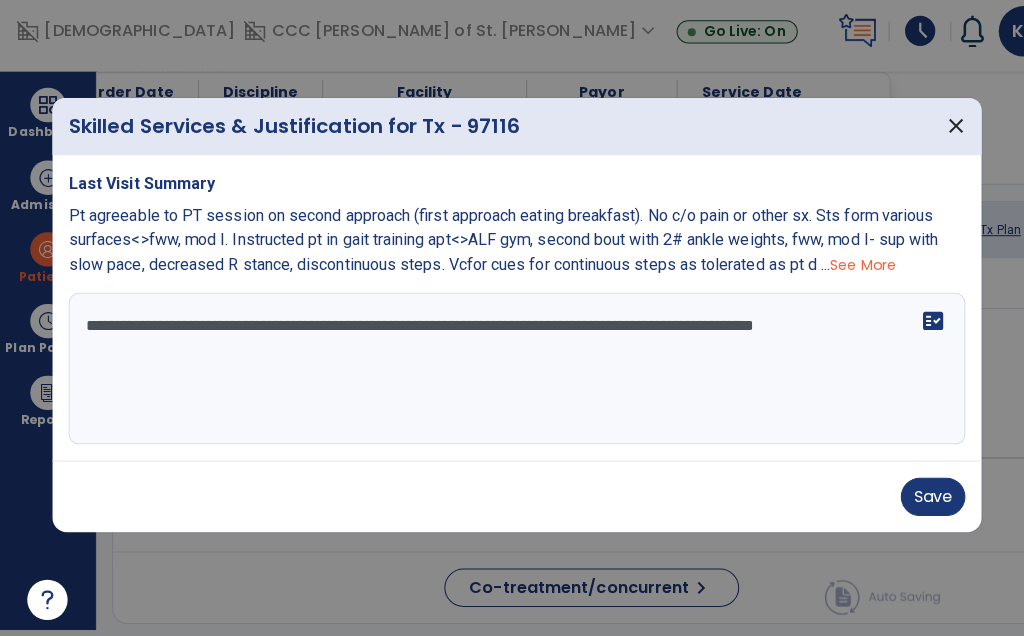 click on "**********" at bounding box center (512, 371) 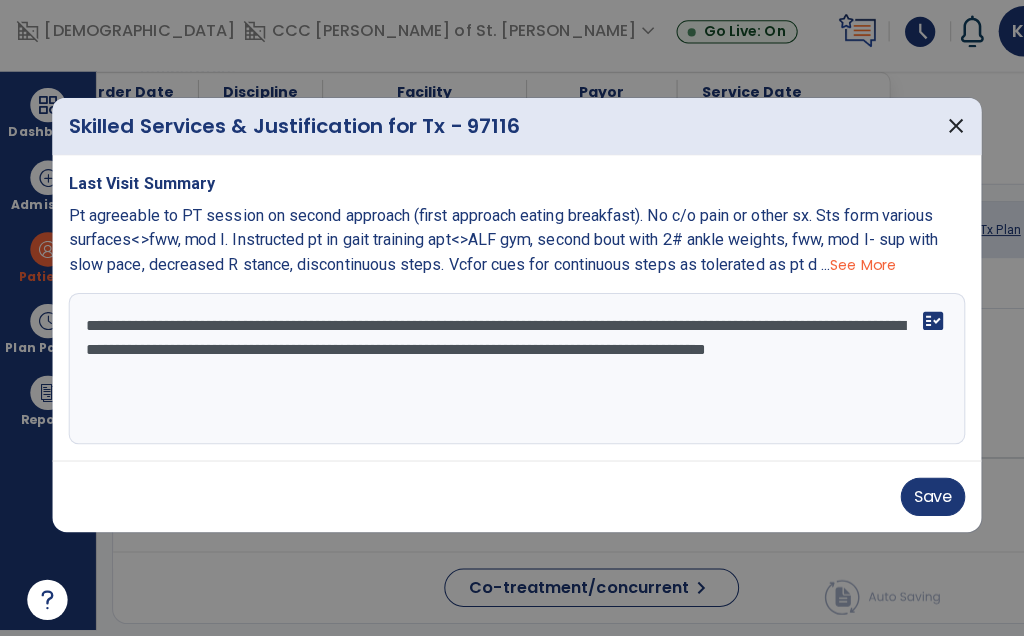 type on "**********" 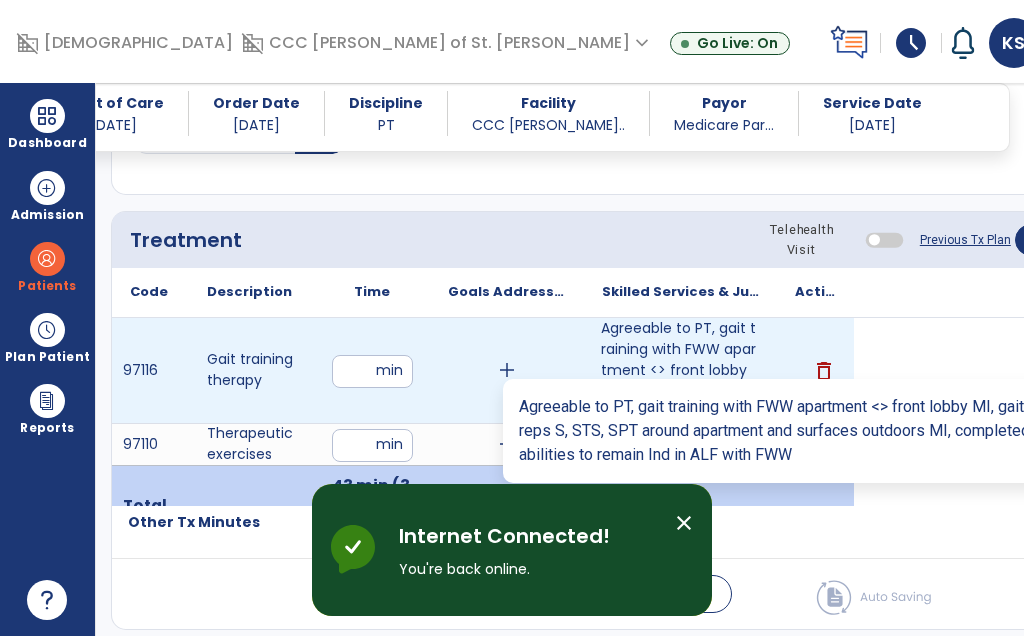 click on "Agreeable to PT, gait training with FWW apartment <> front lobby MI, gait training outdoors 120 feet..." at bounding box center (680, 370) 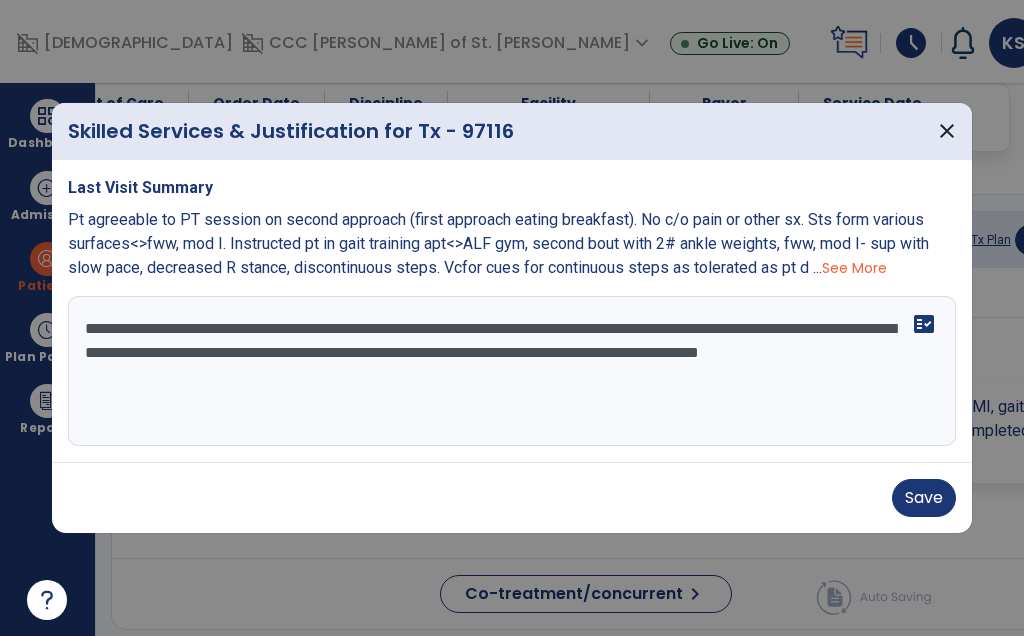 click on "**********" at bounding box center [512, 371] 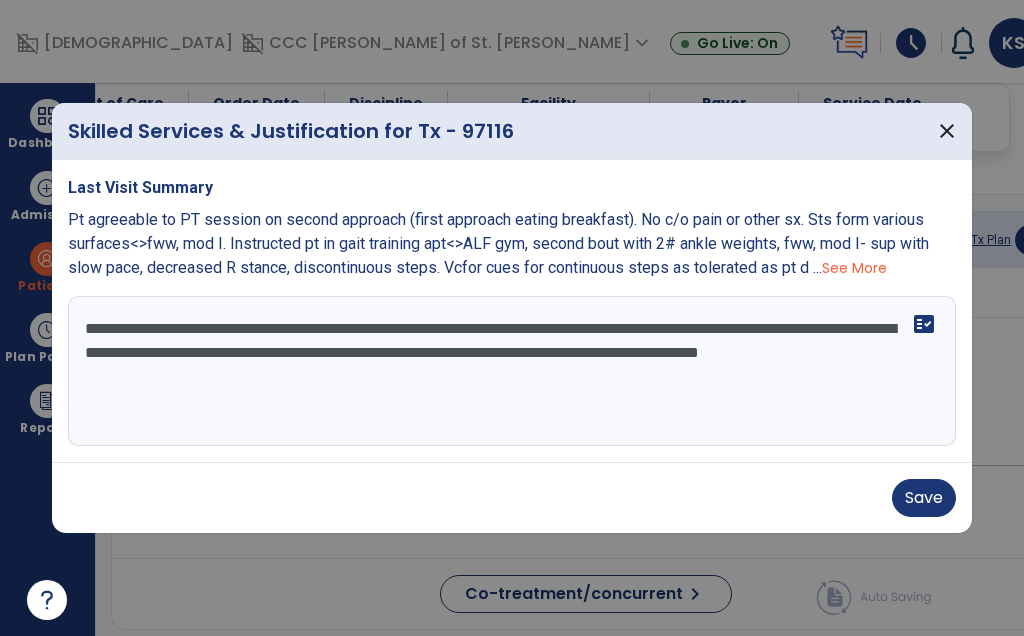 click on "Save" at bounding box center [924, 498] 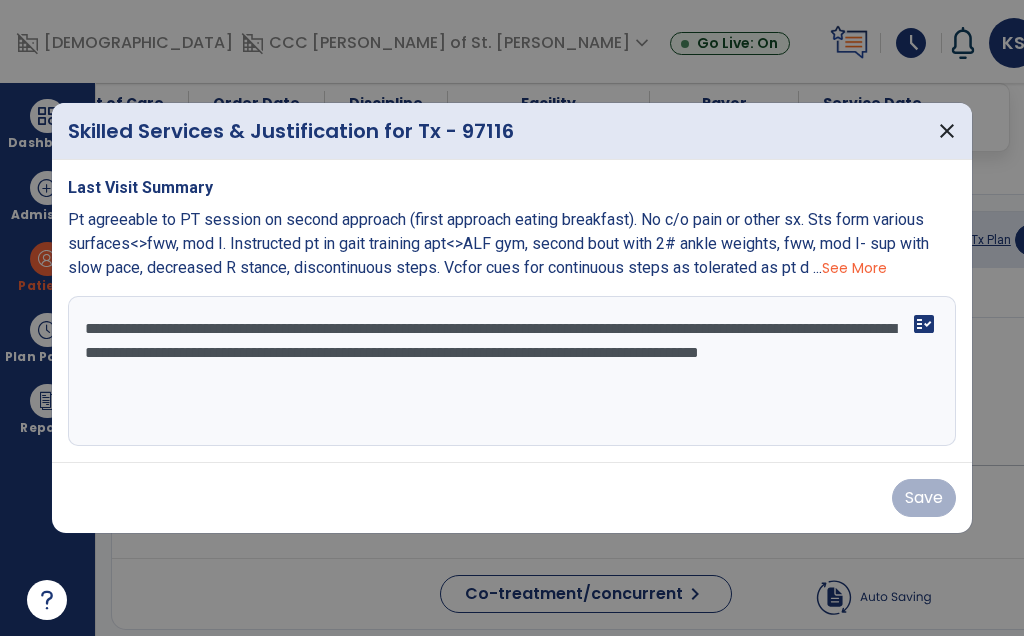 click on "**********" at bounding box center [512, 371] 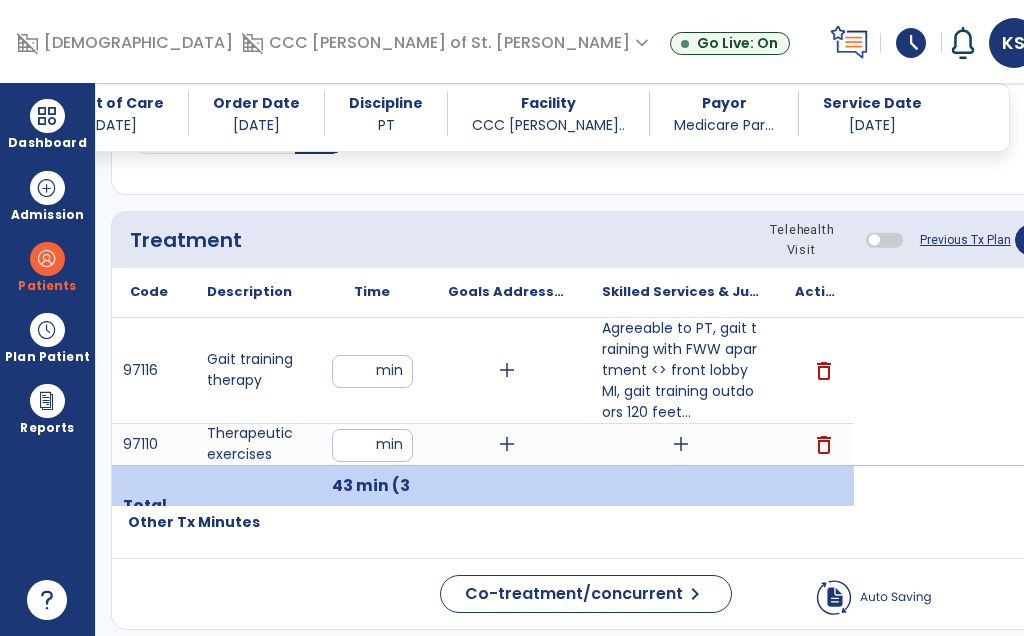 click on "delete" at bounding box center (824, 445) 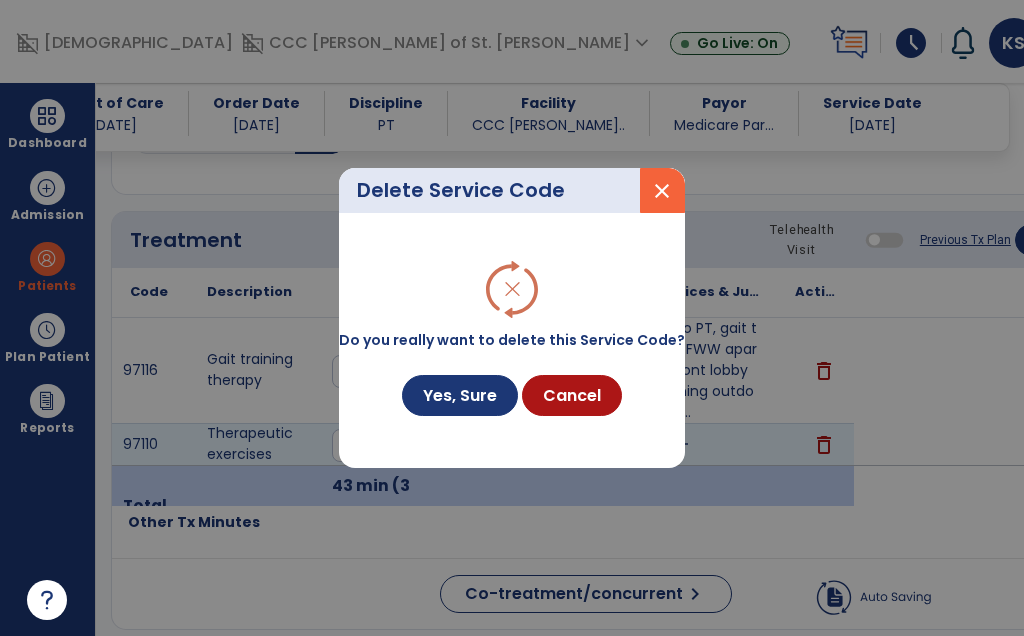 click on "Yes, Sure" at bounding box center (460, 395) 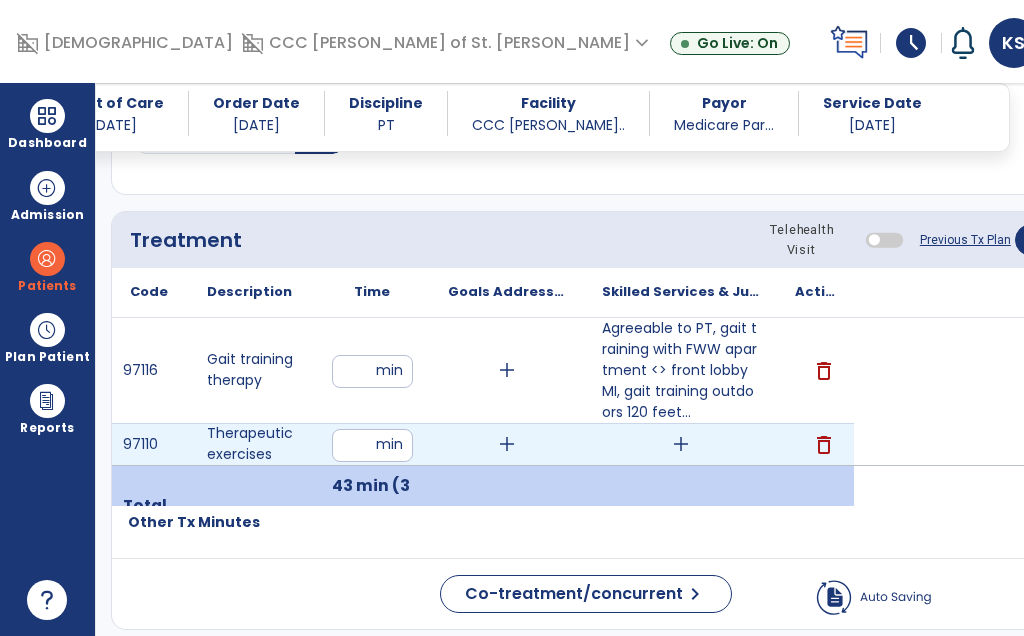 click on "delete" at bounding box center [824, 445] 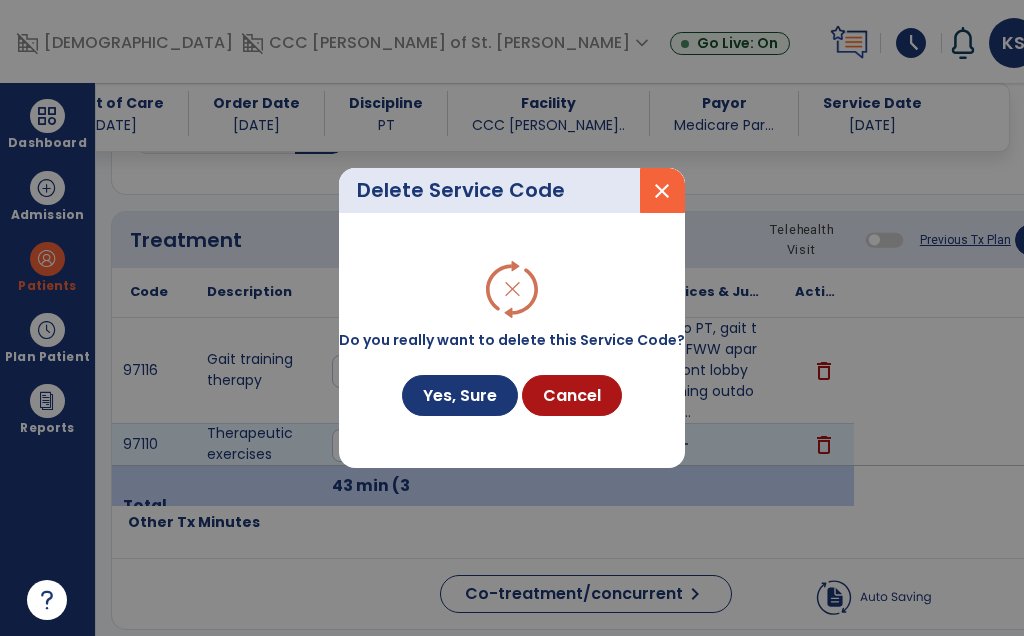 click on "Yes, Sure" at bounding box center [460, 395] 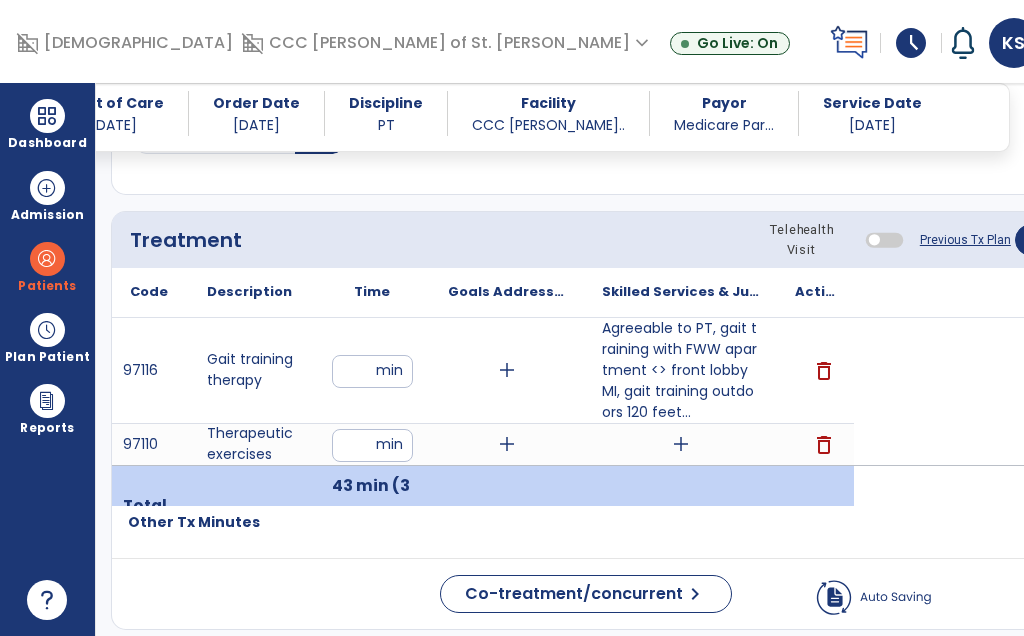 click on "delete" at bounding box center (824, 445) 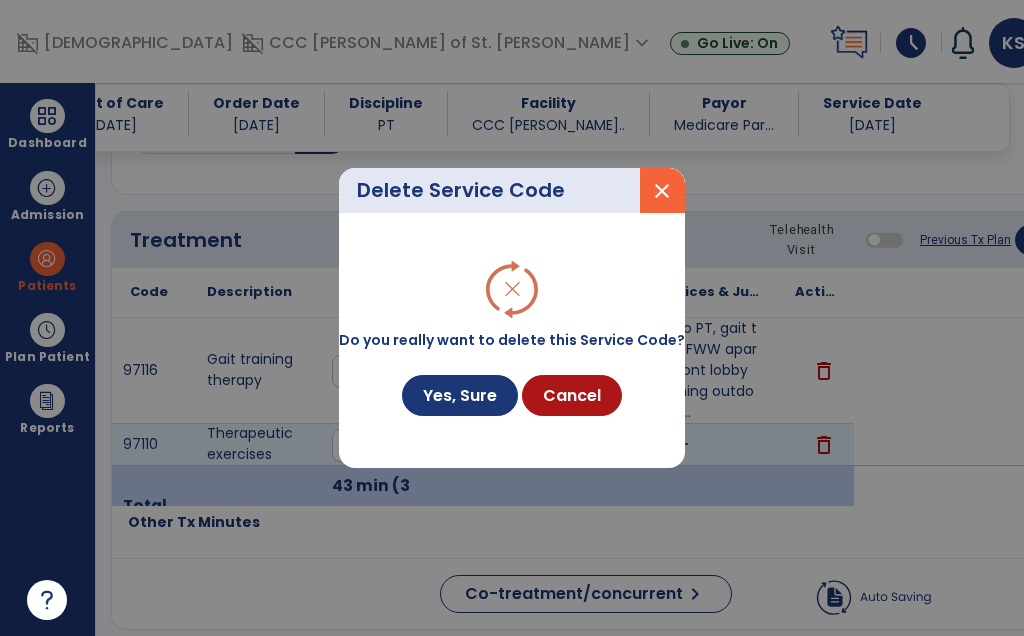 click on "close" at bounding box center (662, 191) 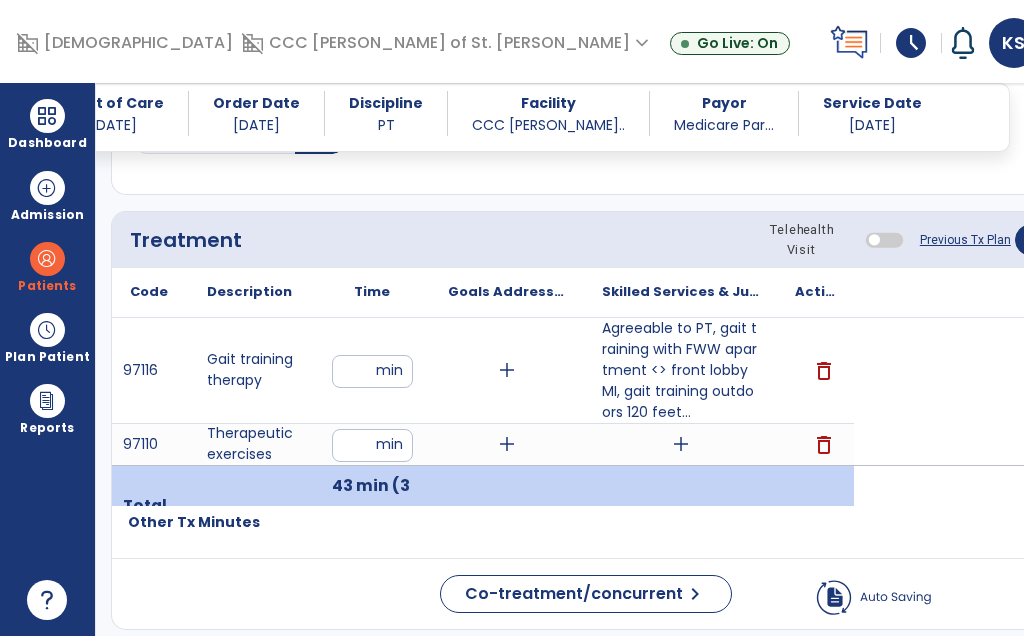 click on "delete" at bounding box center (824, 445) 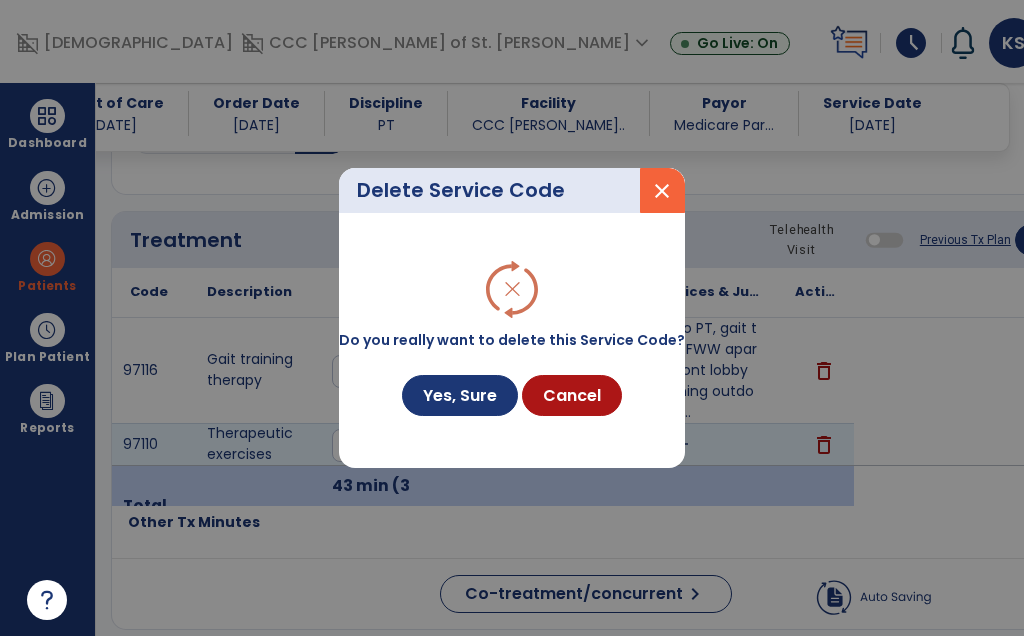 click on "Yes, Sure" at bounding box center [460, 395] 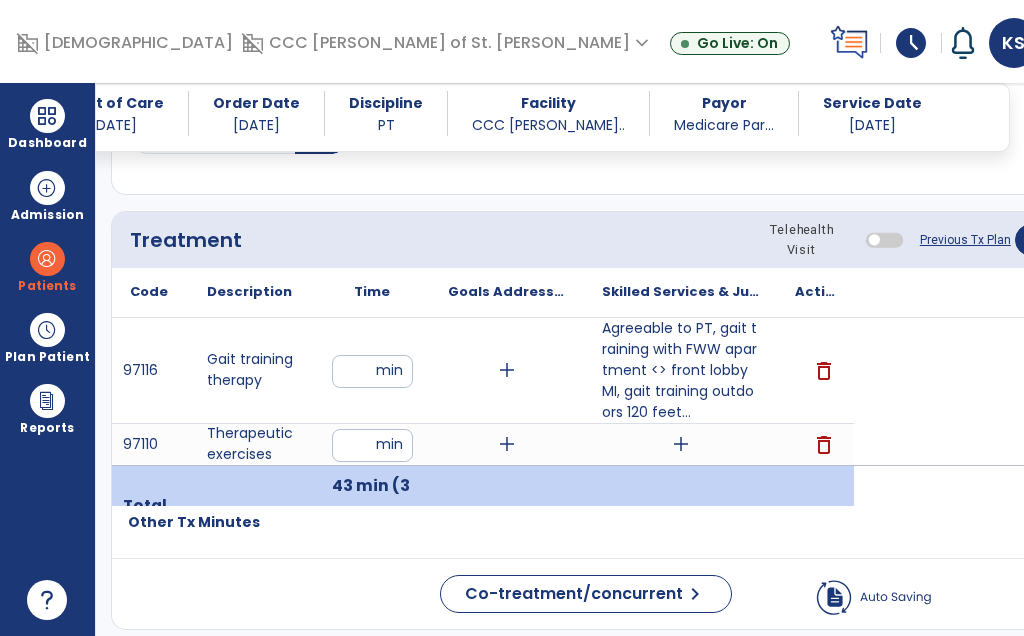 click at bounding box center [47, 116] 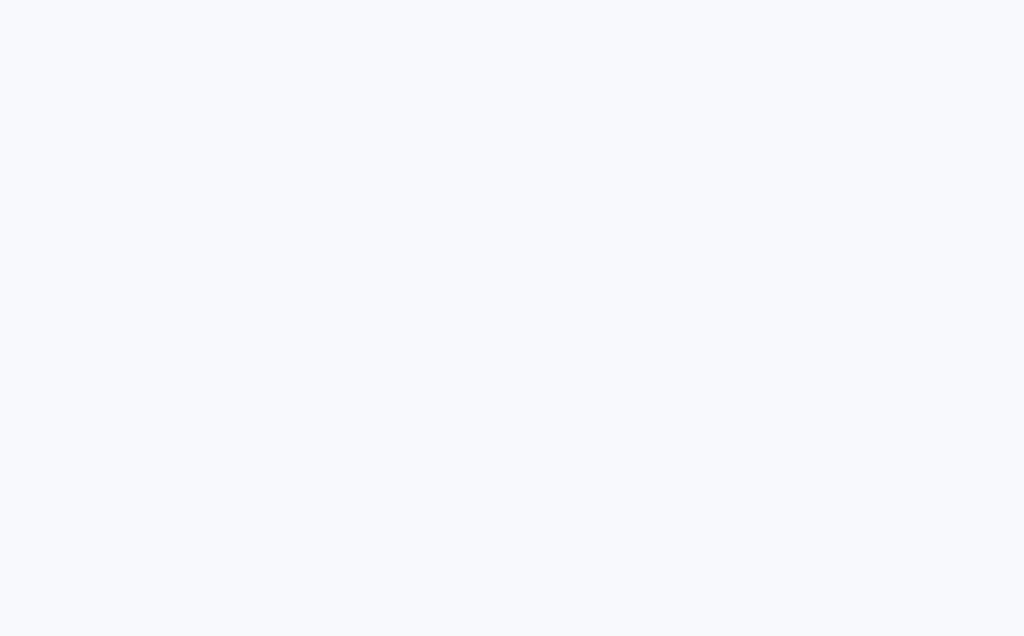scroll, scrollTop: 0, scrollLeft: 0, axis: both 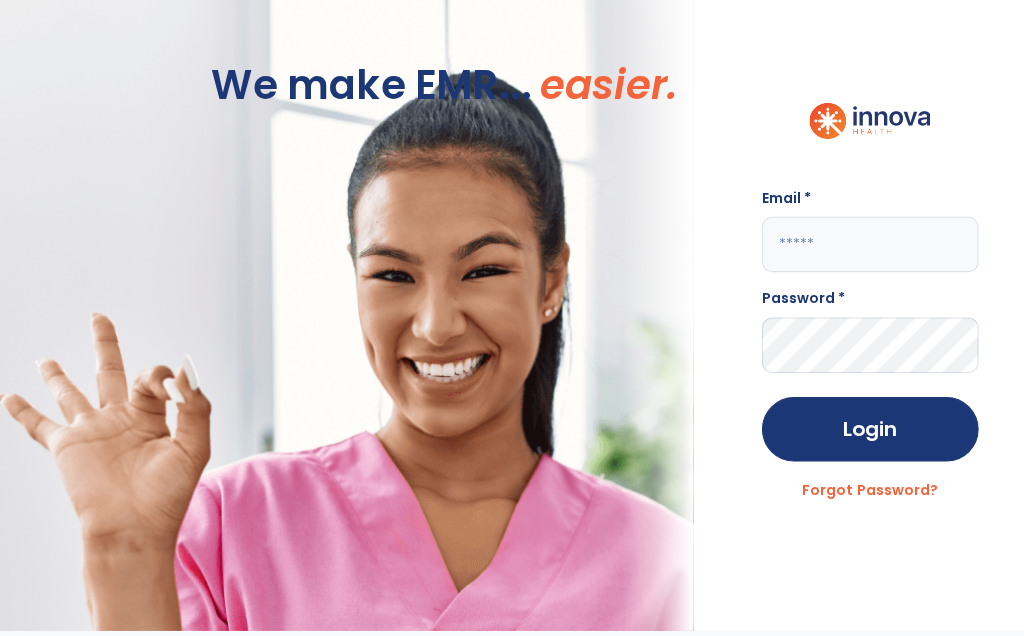 click 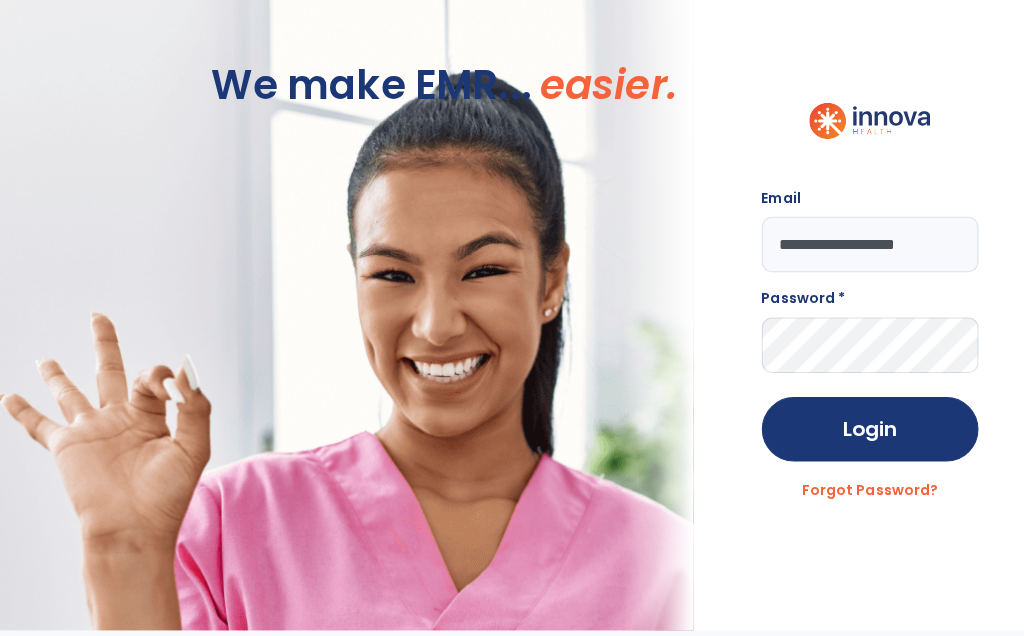 type on "**********" 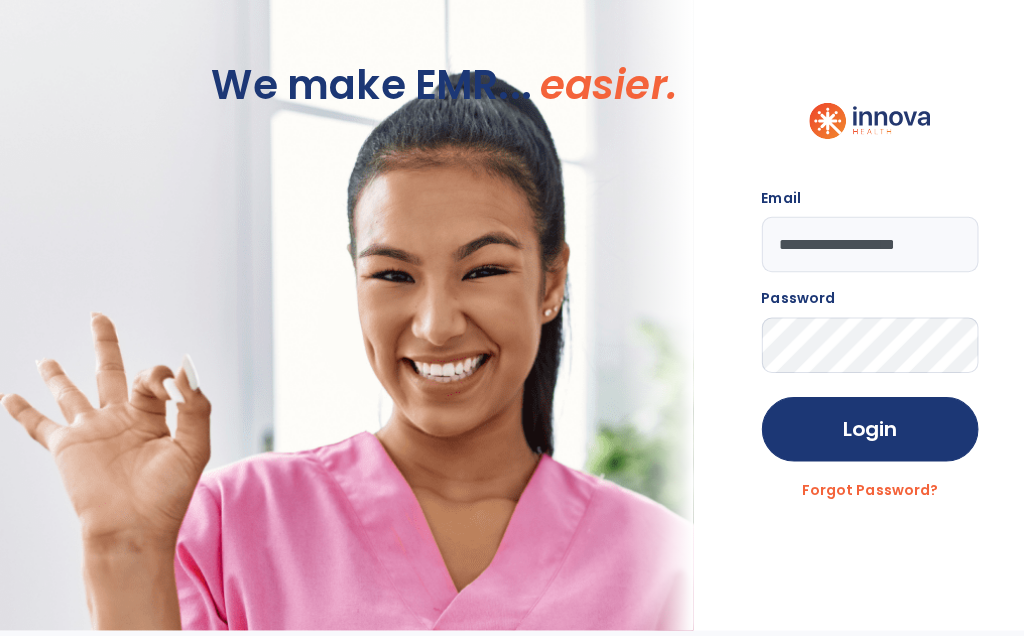 click on "Login" 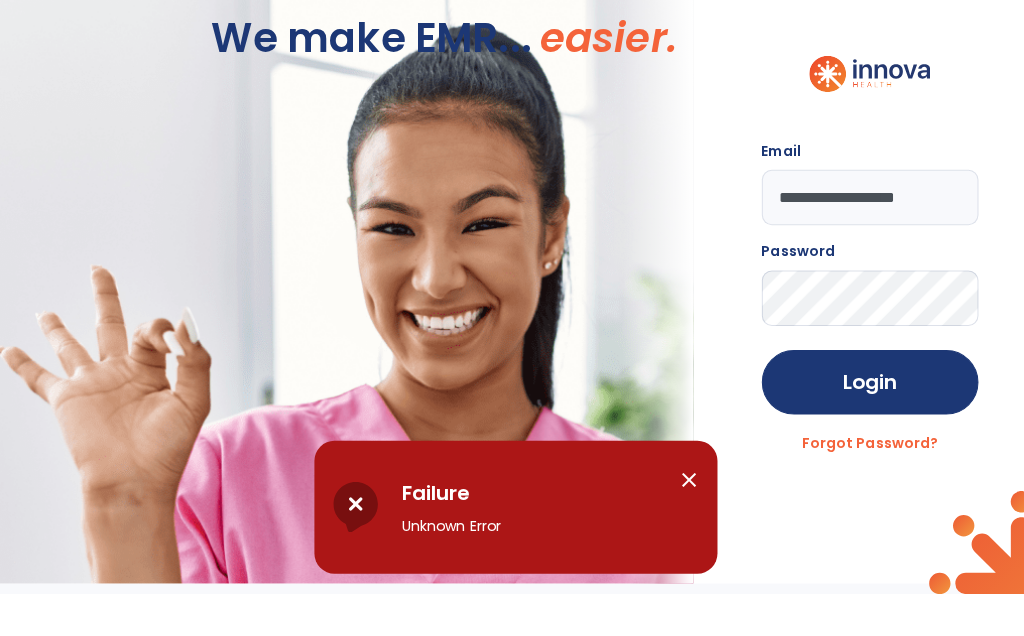click on "**********" 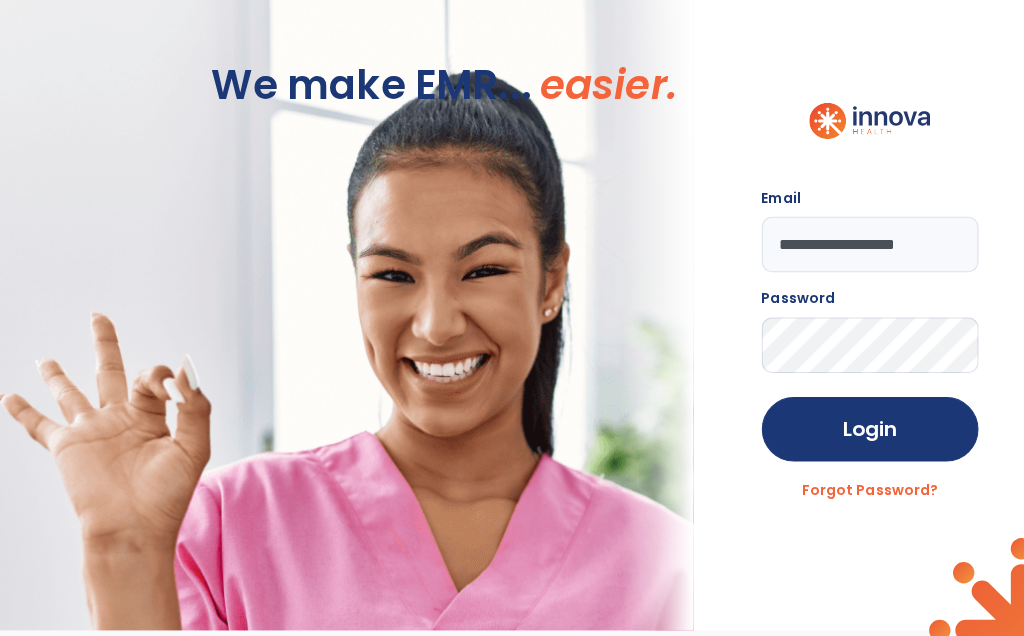 click on "Login" 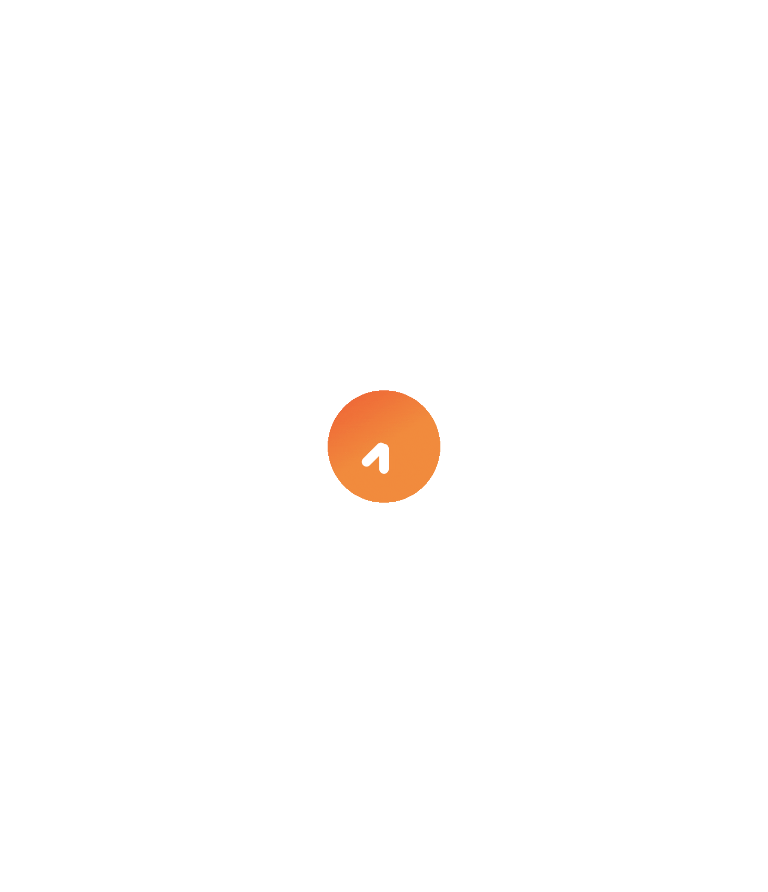 scroll, scrollTop: 0, scrollLeft: 0, axis: both 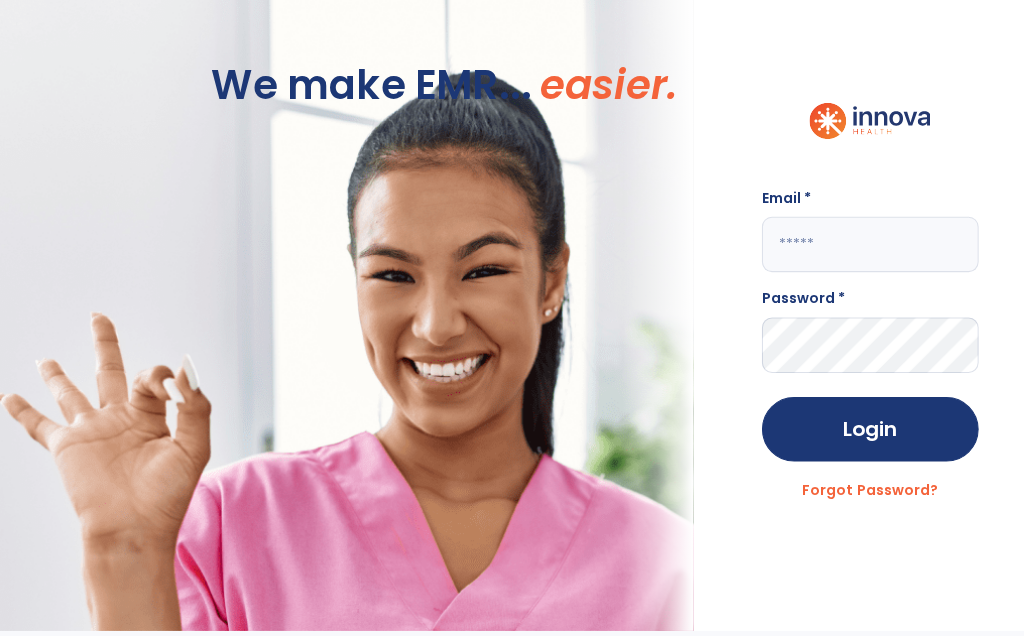 click 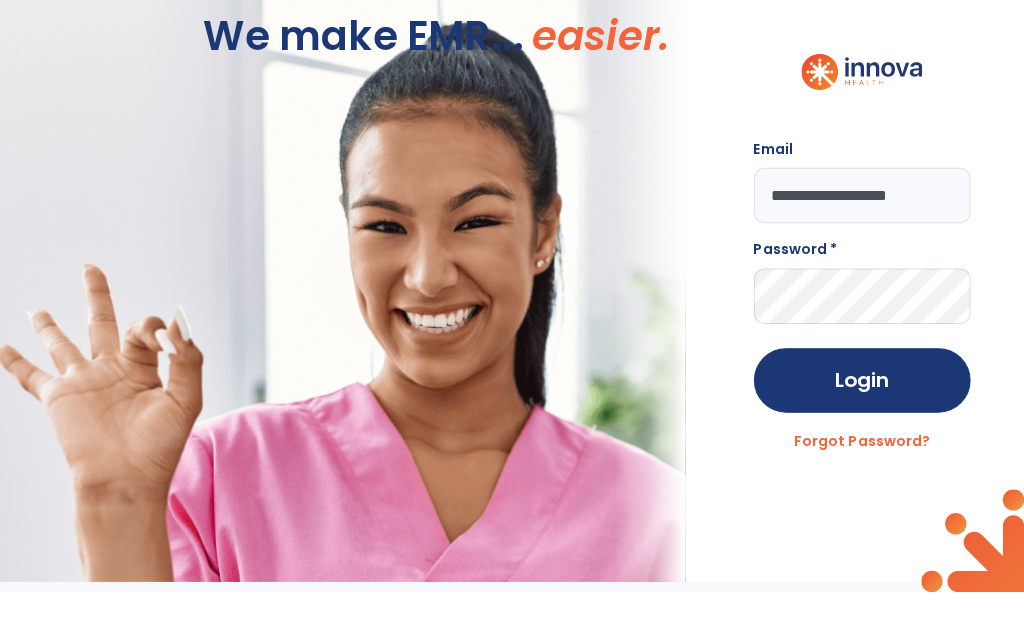 type on "**********" 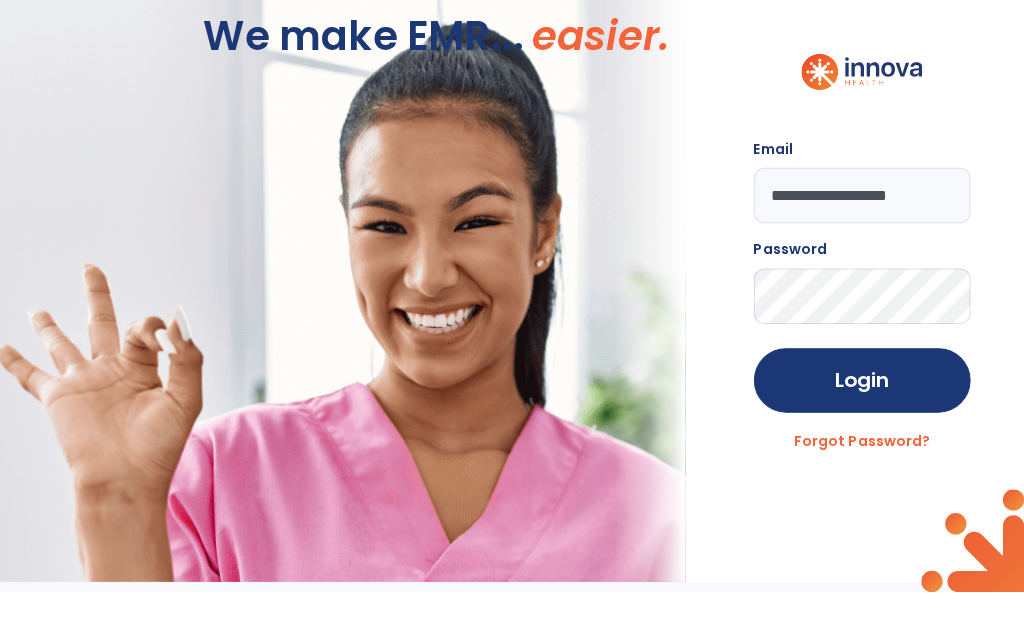 click on "Login" 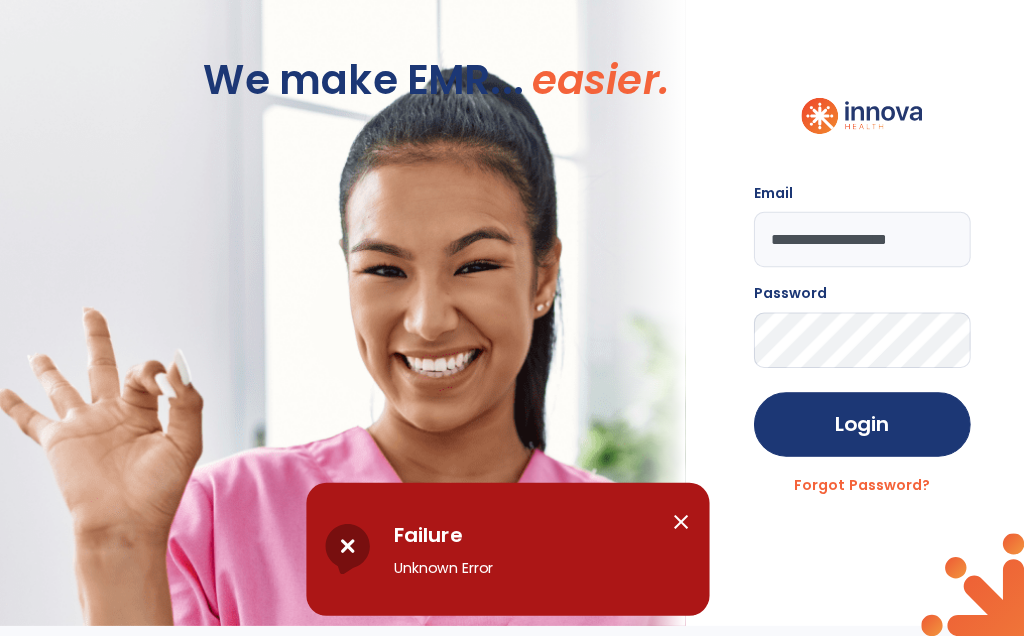 click at bounding box center (353, 550) 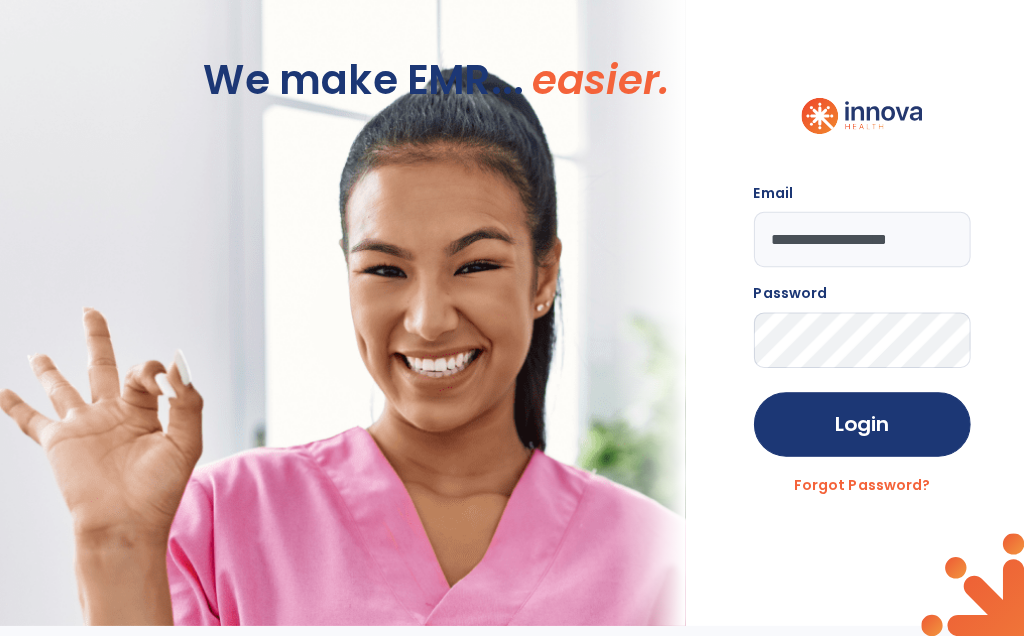 click on "Login" 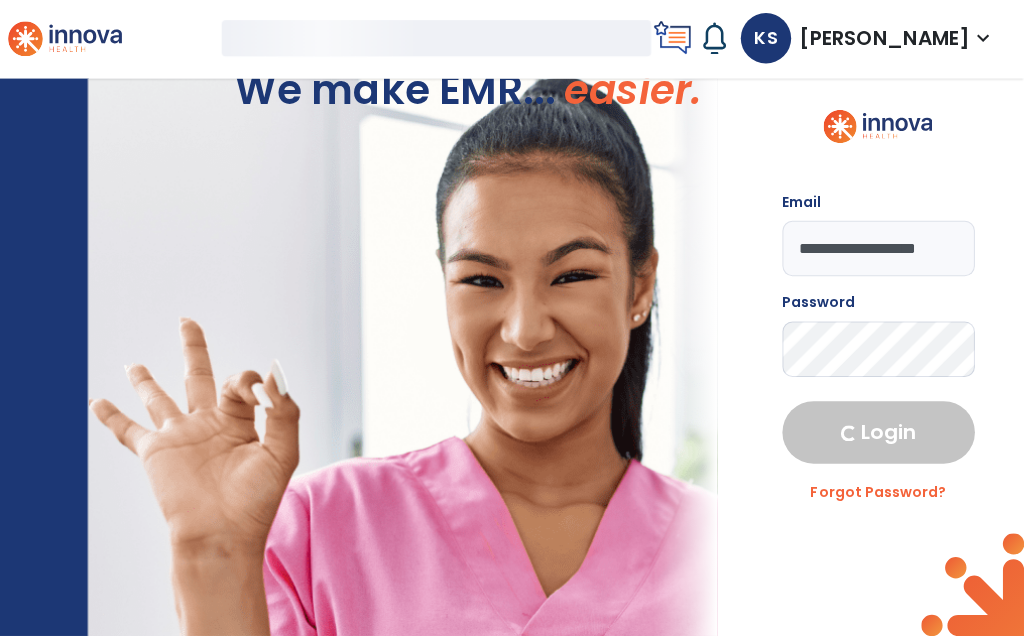 scroll, scrollTop: 73, scrollLeft: 0, axis: vertical 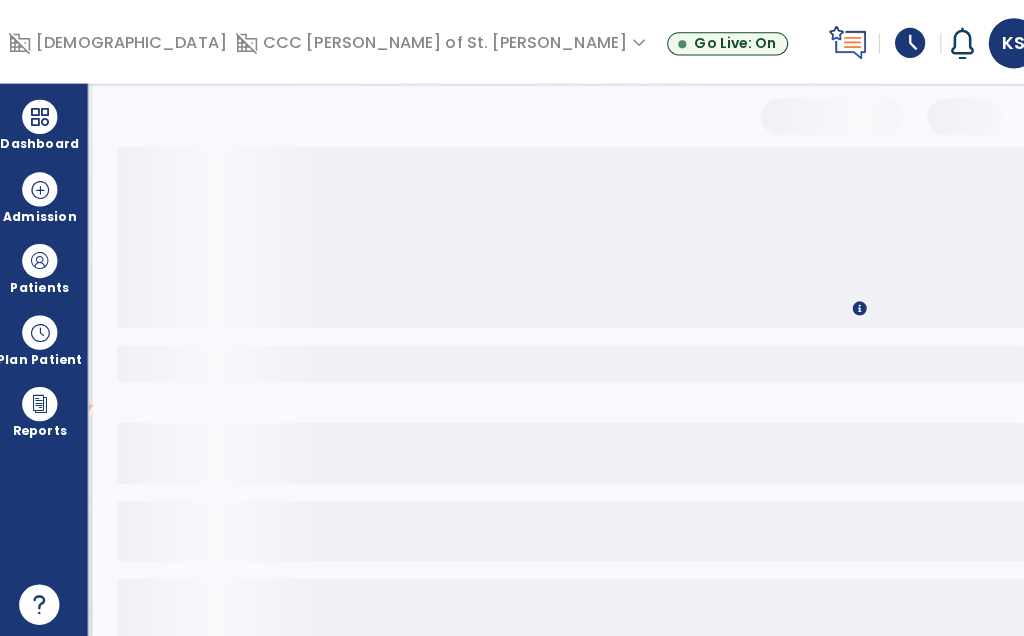 click at bounding box center [47, 116] 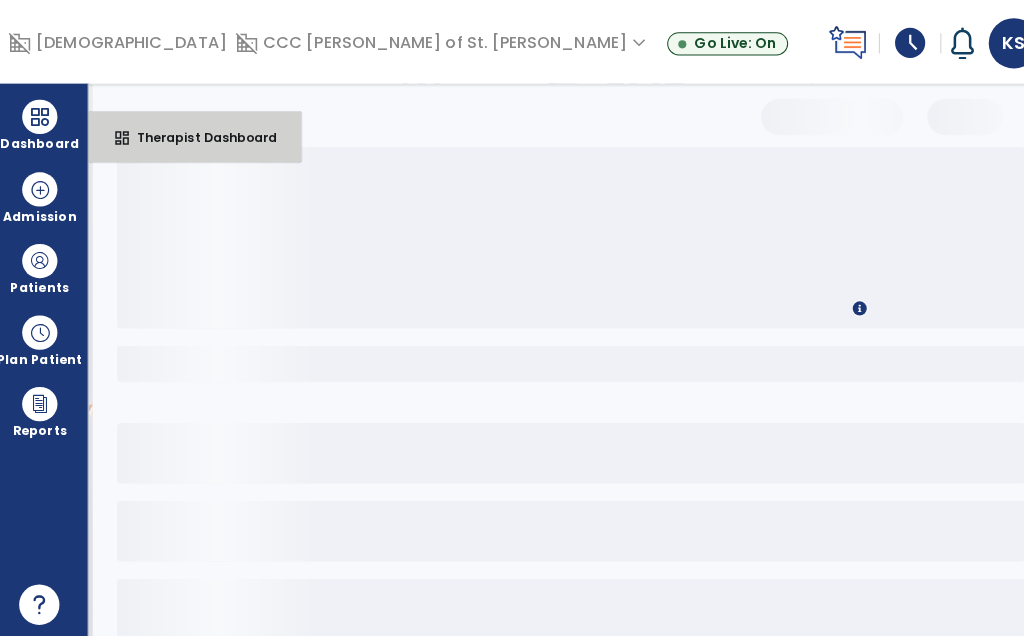 click on "Therapist Dashboard" at bounding box center [205, 136] 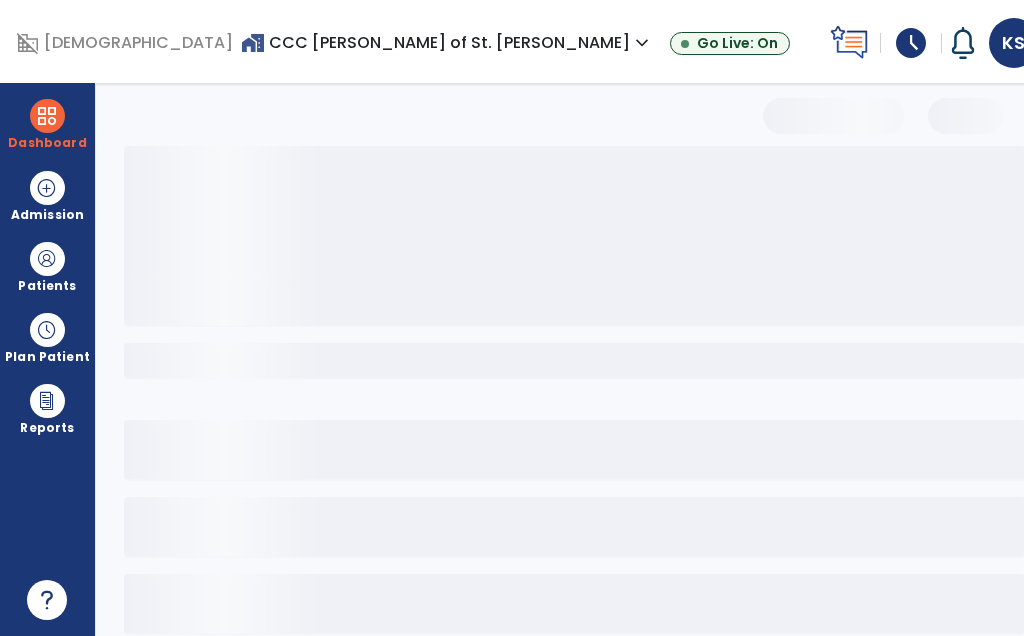 click at bounding box center (569, 401) 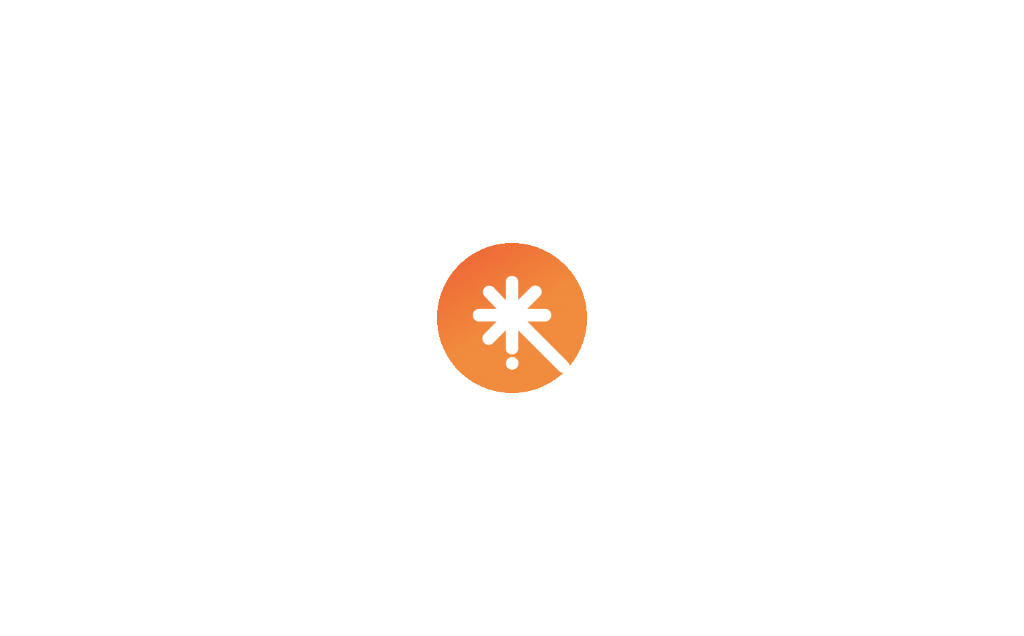 scroll, scrollTop: 0, scrollLeft: 0, axis: both 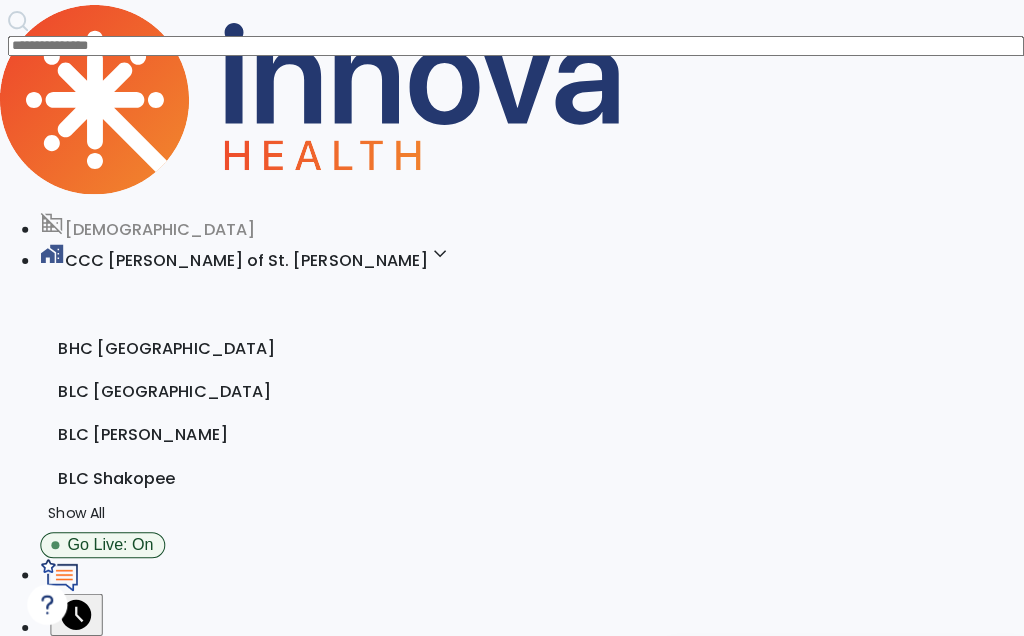 click at bounding box center (40, 1029) 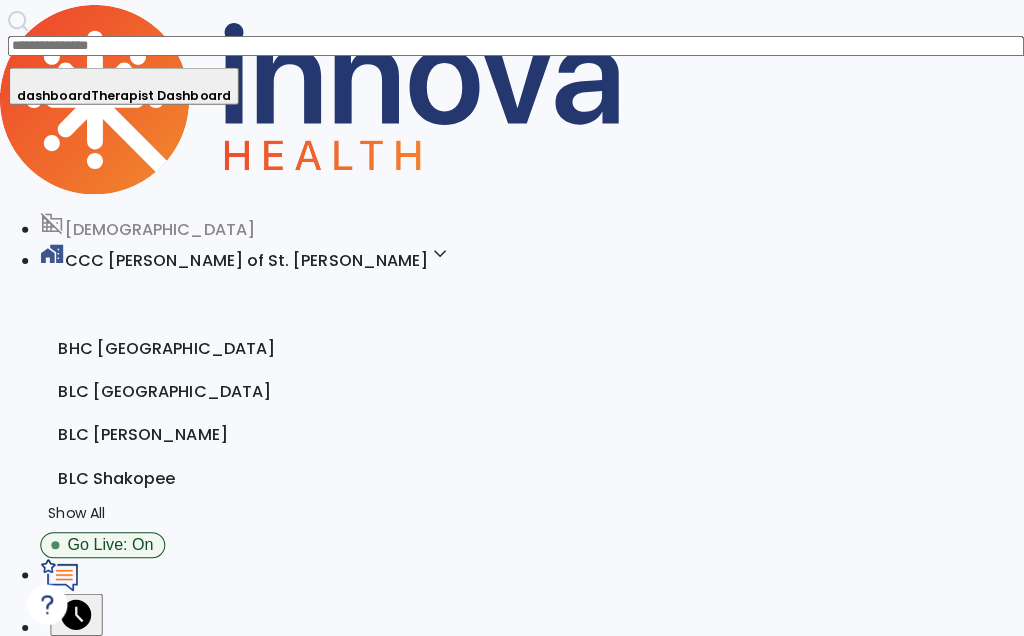 click on "dashboard  Therapist Dashboard" at bounding box center (123, 85) 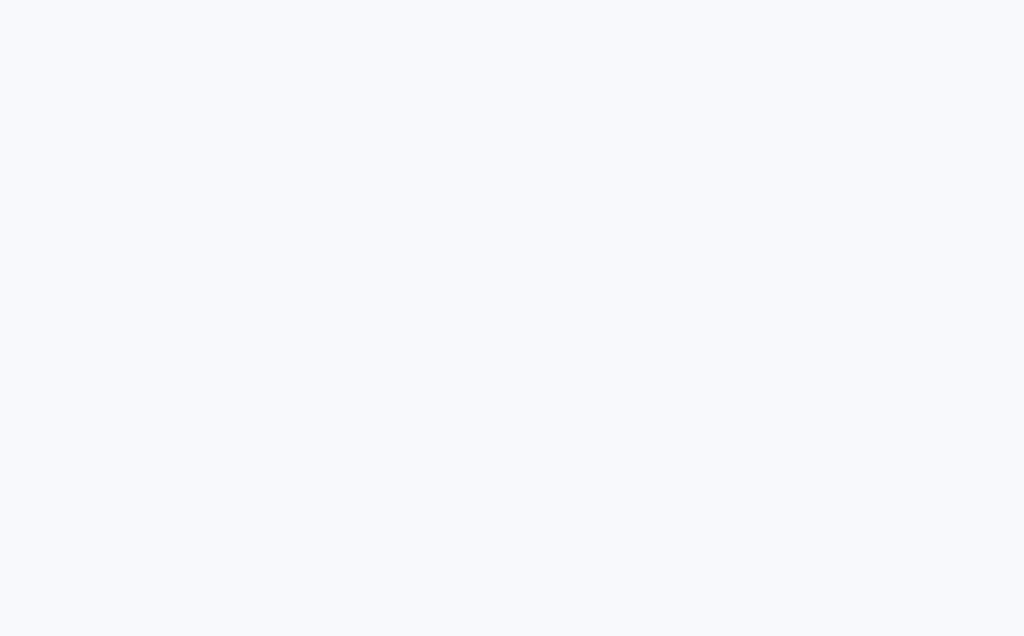 scroll, scrollTop: 0, scrollLeft: 0, axis: both 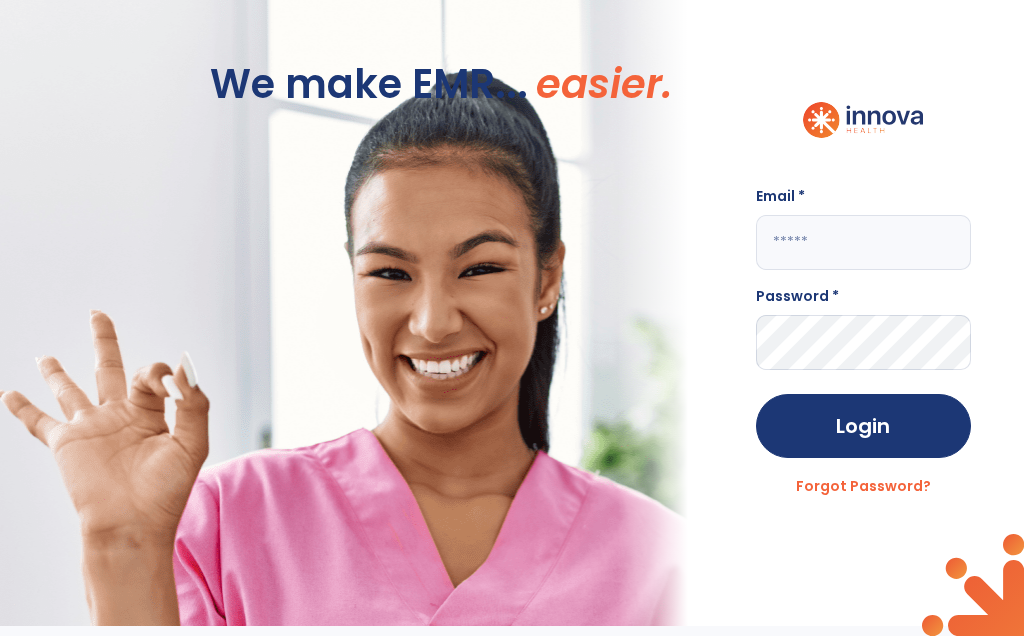 click 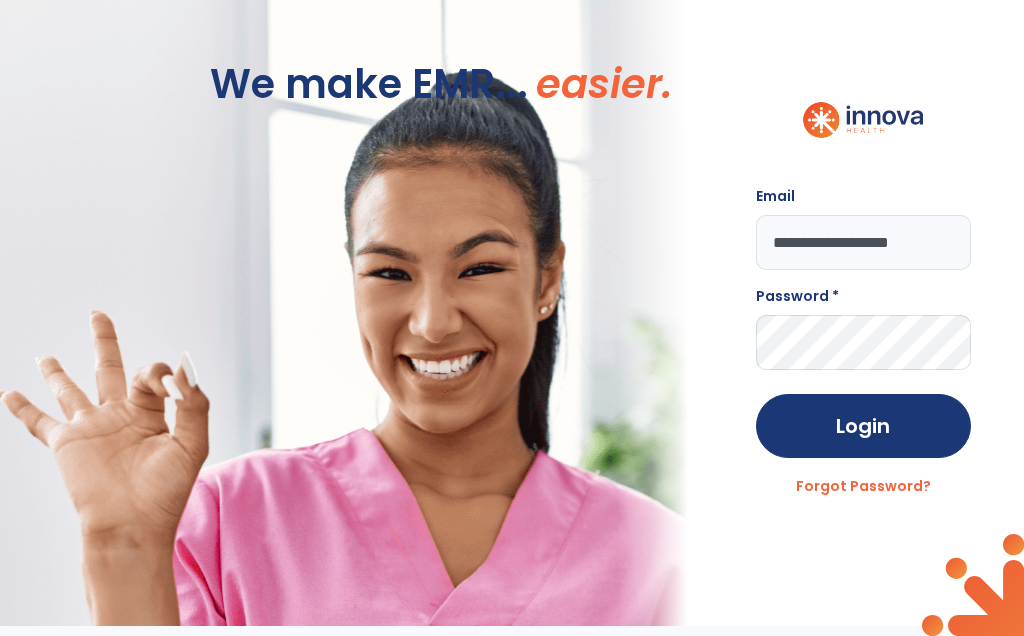 type on "**********" 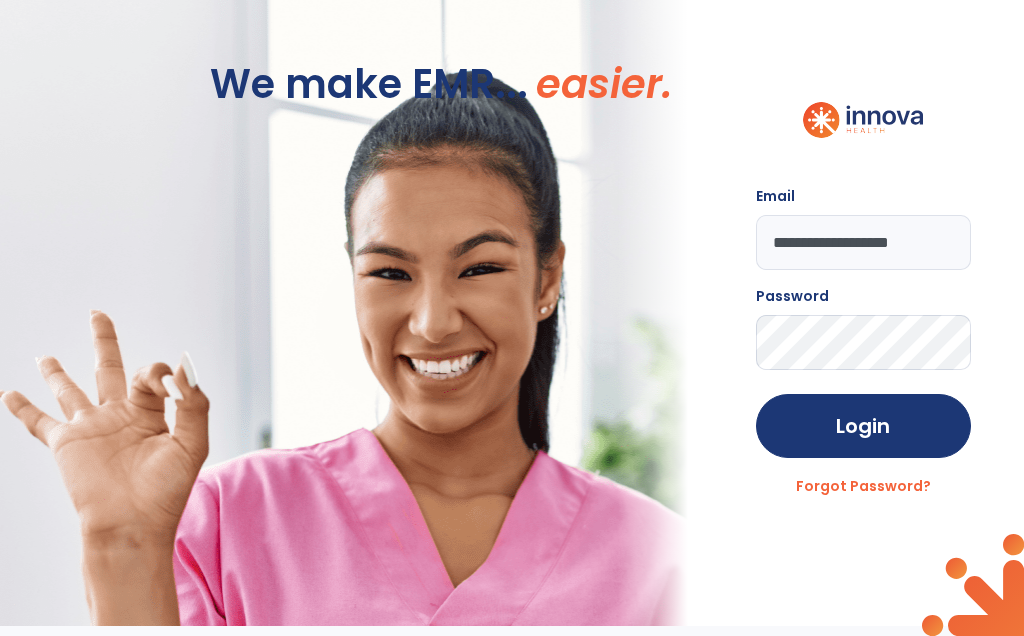 click on "Login" 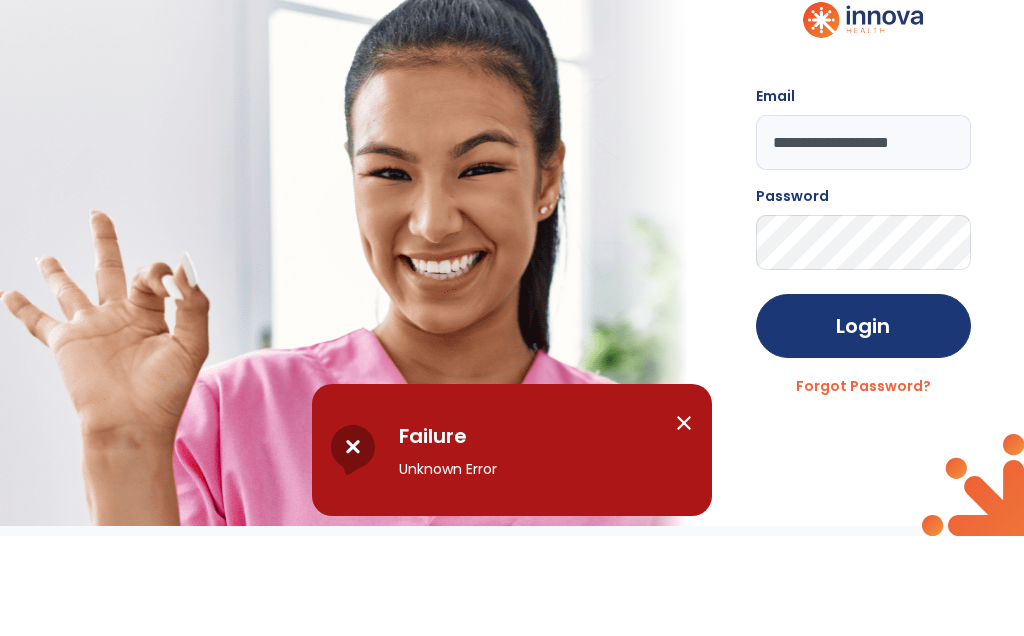 click on "close" at bounding box center [684, 523] 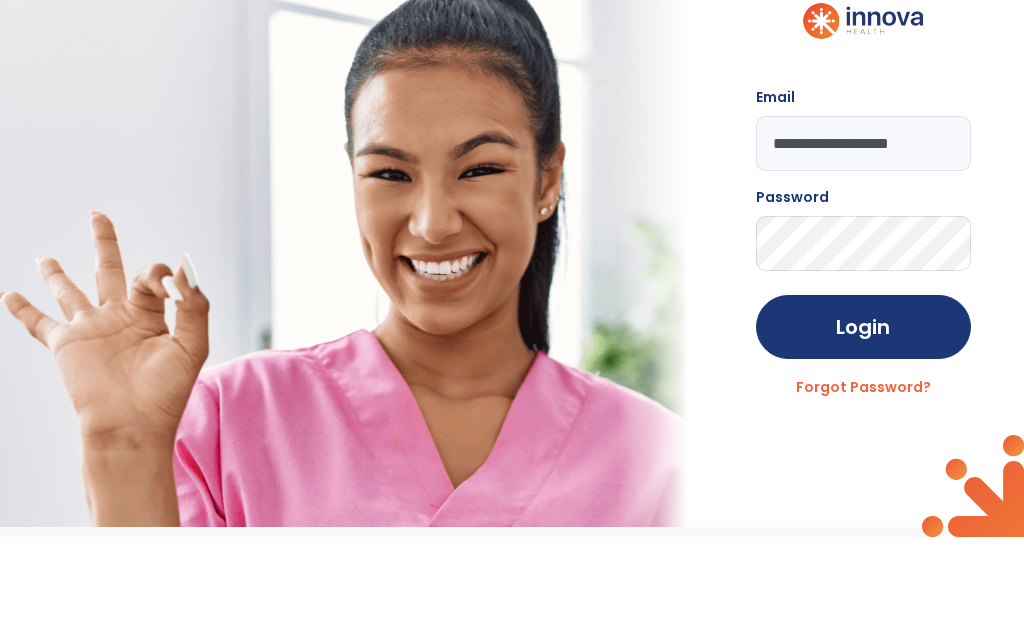 scroll, scrollTop: 0, scrollLeft: 0, axis: both 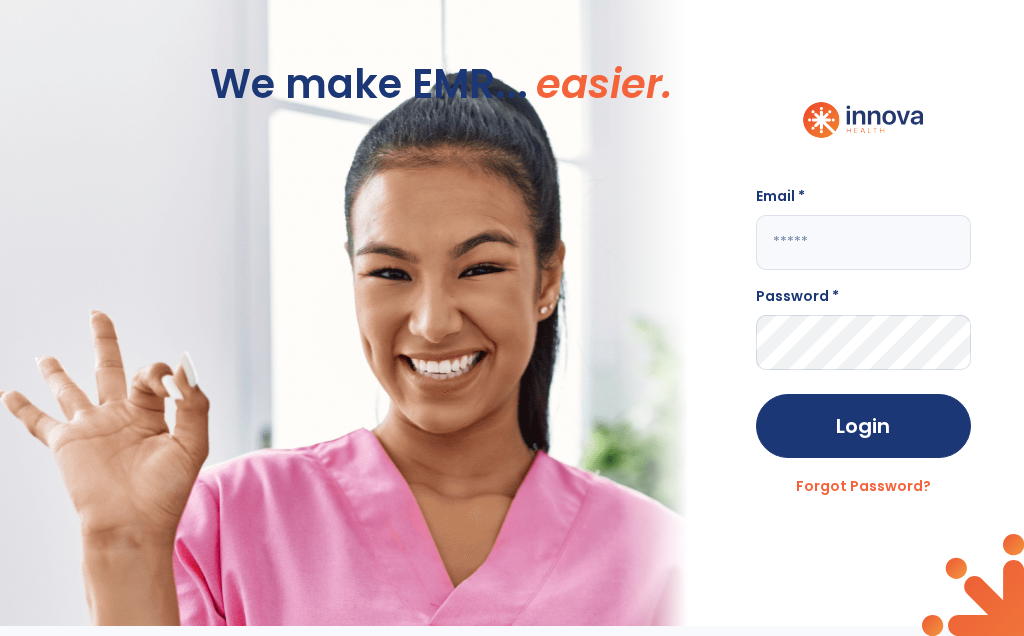 click 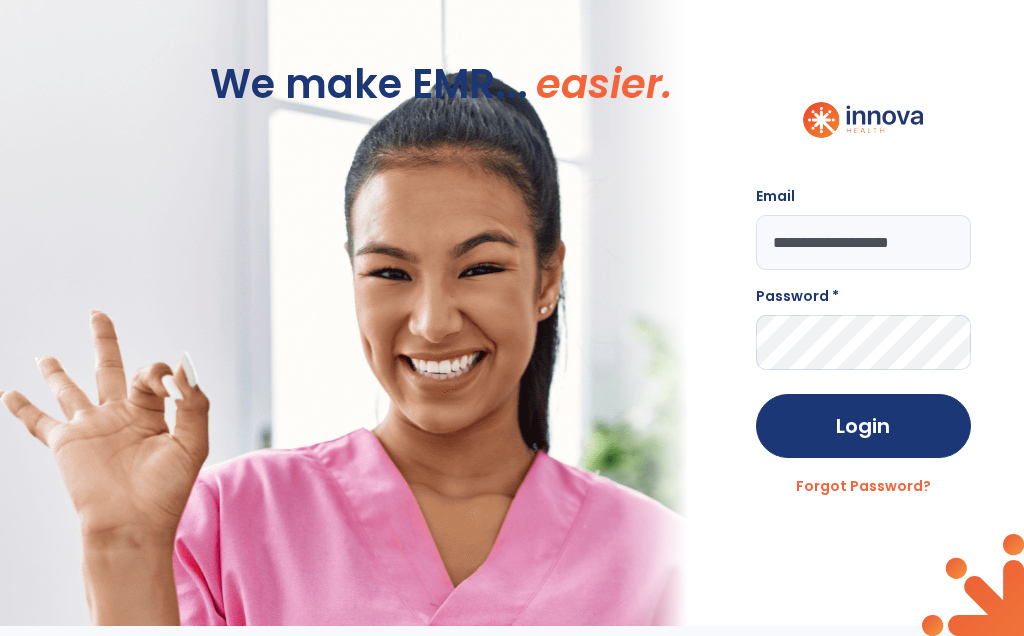 type on "**********" 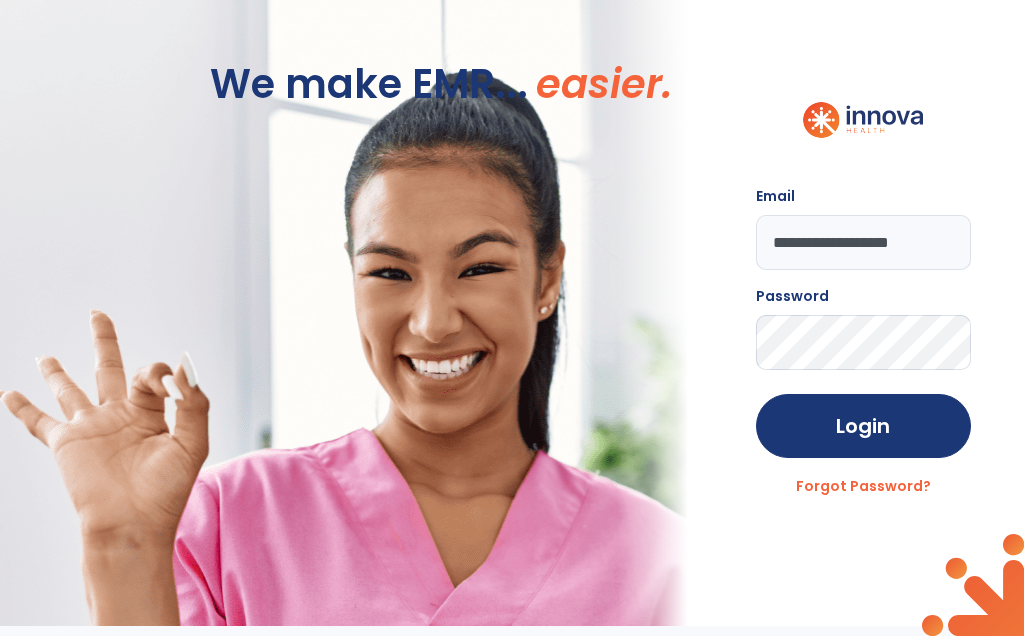 click on "Login" 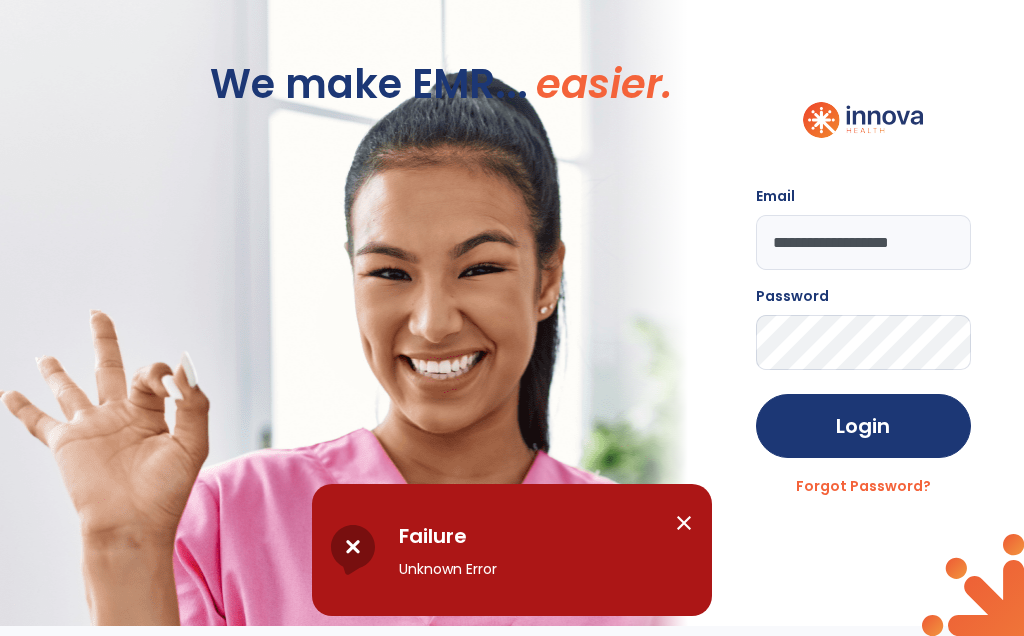 click on "close" at bounding box center [684, 523] 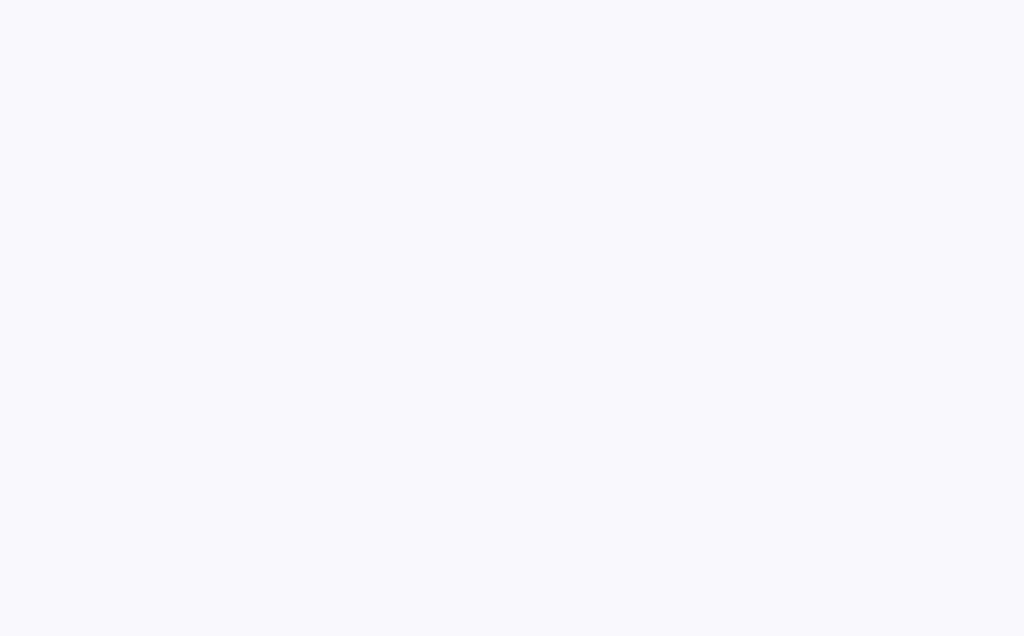 scroll, scrollTop: 0, scrollLeft: 0, axis: both 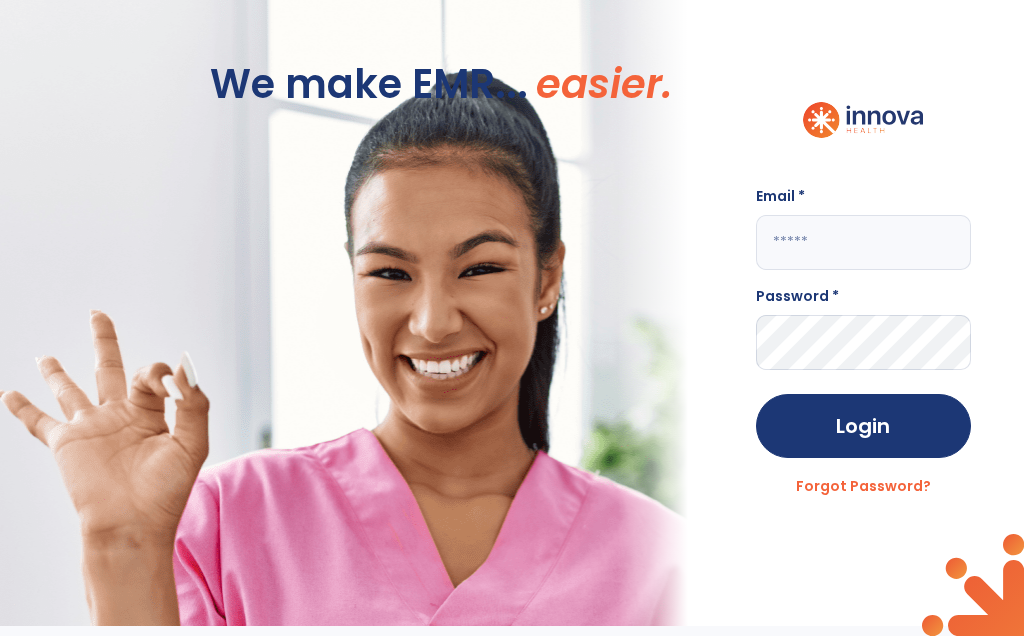click 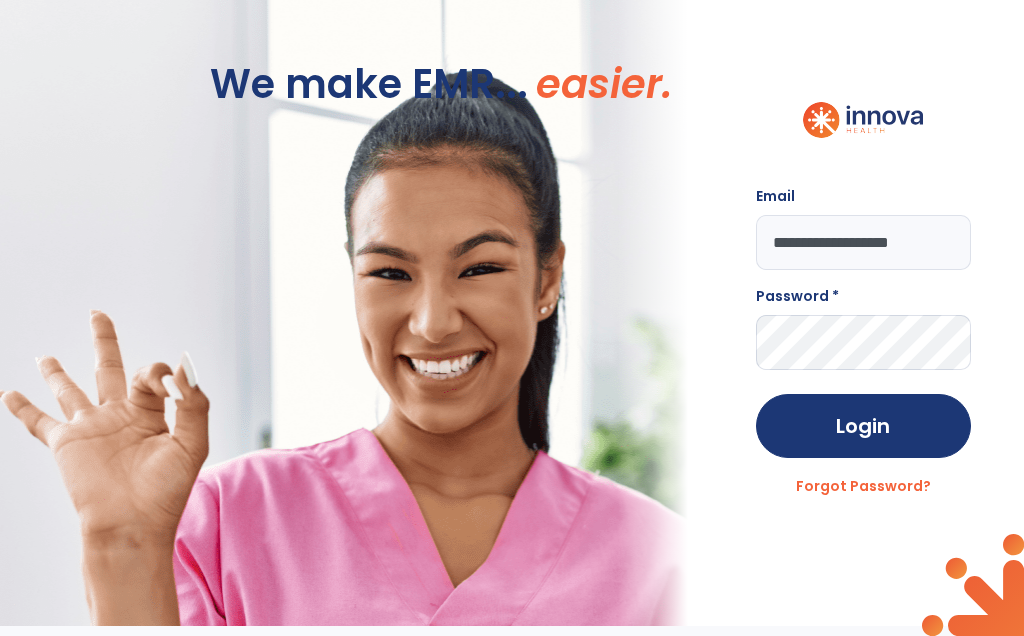 type on "**********" 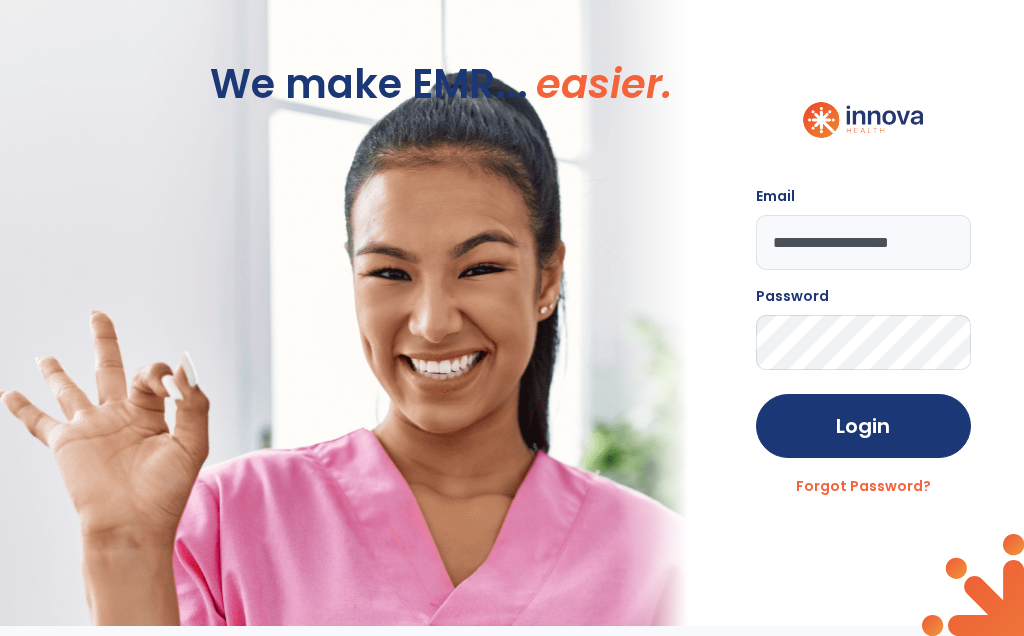 click on "Login" 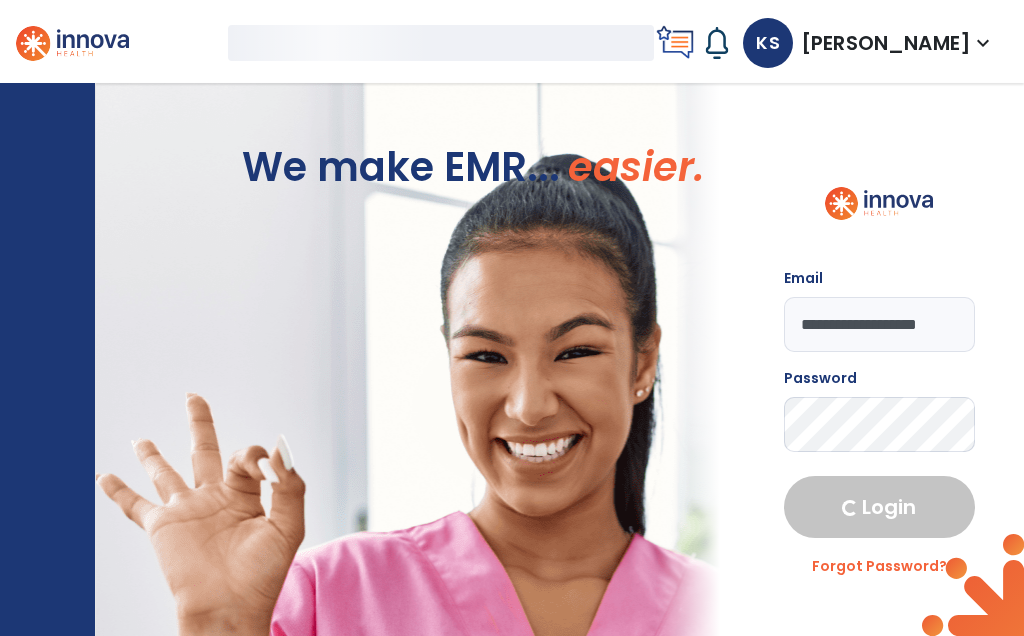 select on "****" 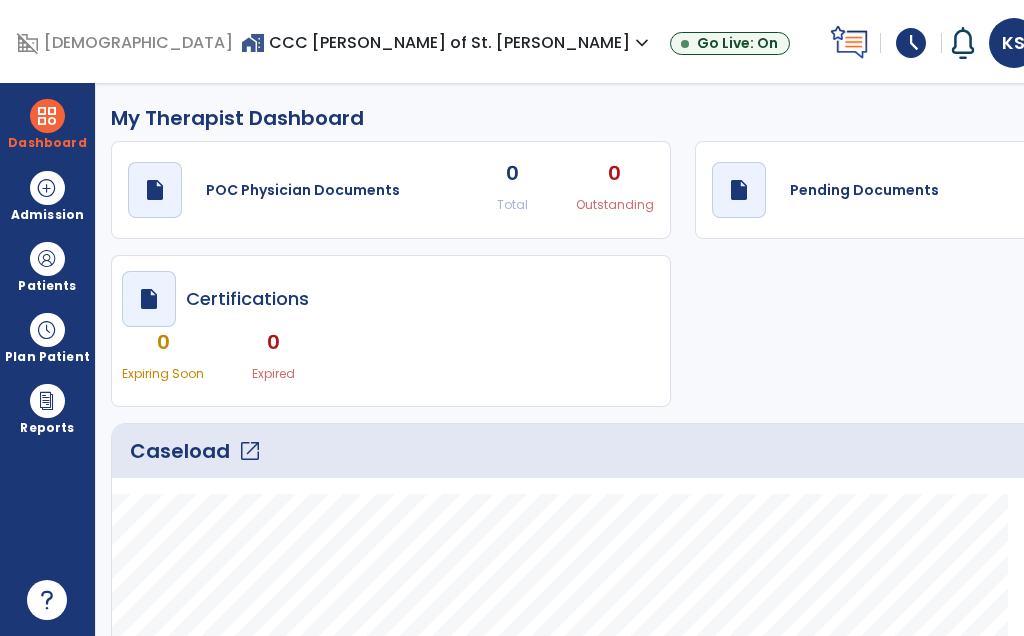 click on "Caseload   open_in_new" 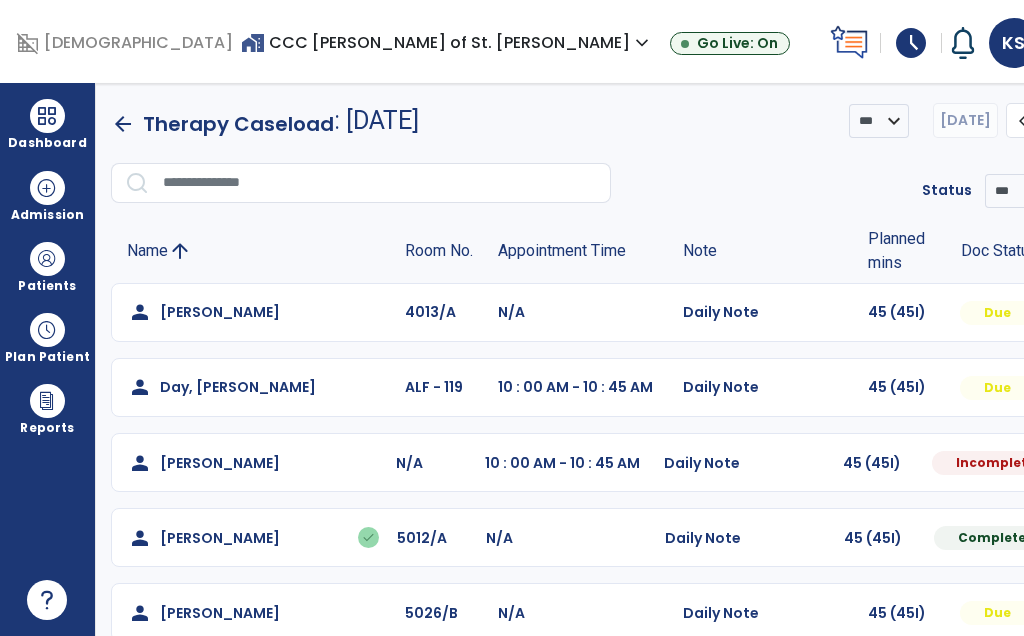 click at bounding box center [1200, 312] 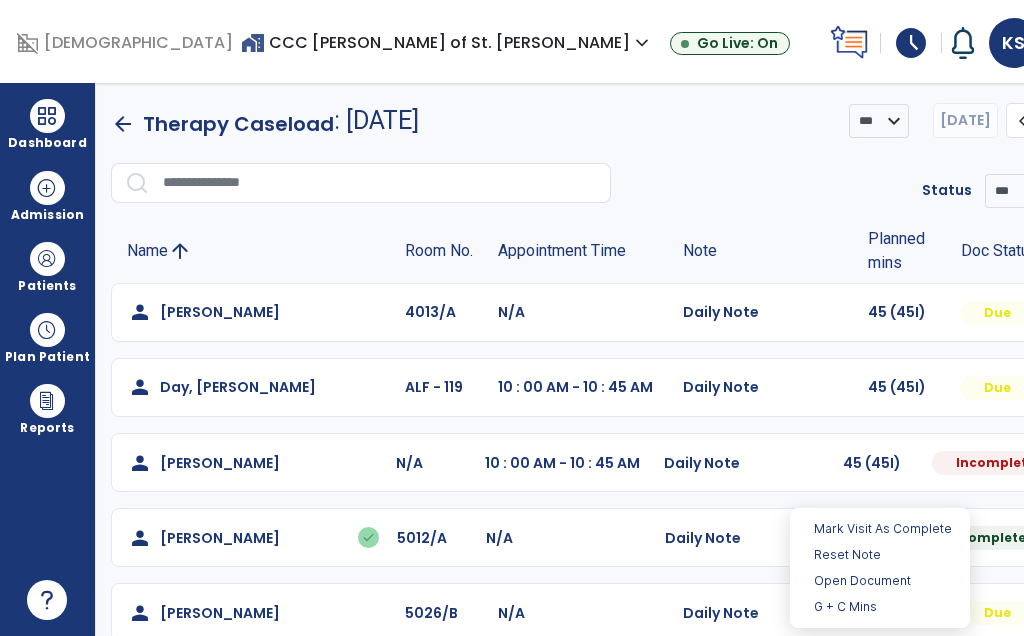 click on "Open Document" at bounding box center [880, 581] 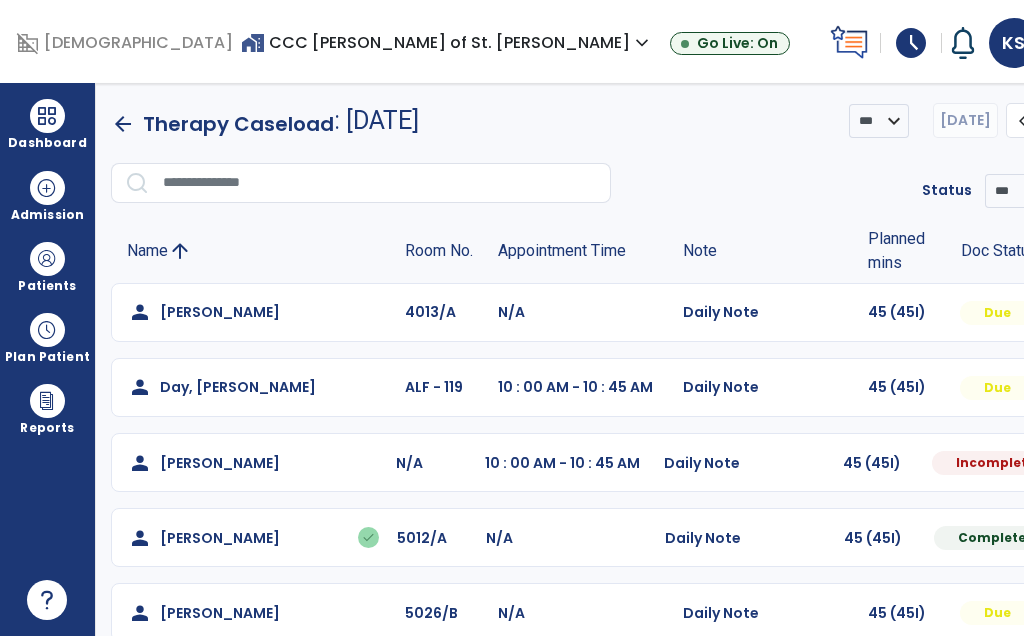 click at bounding box center (1200, 312) 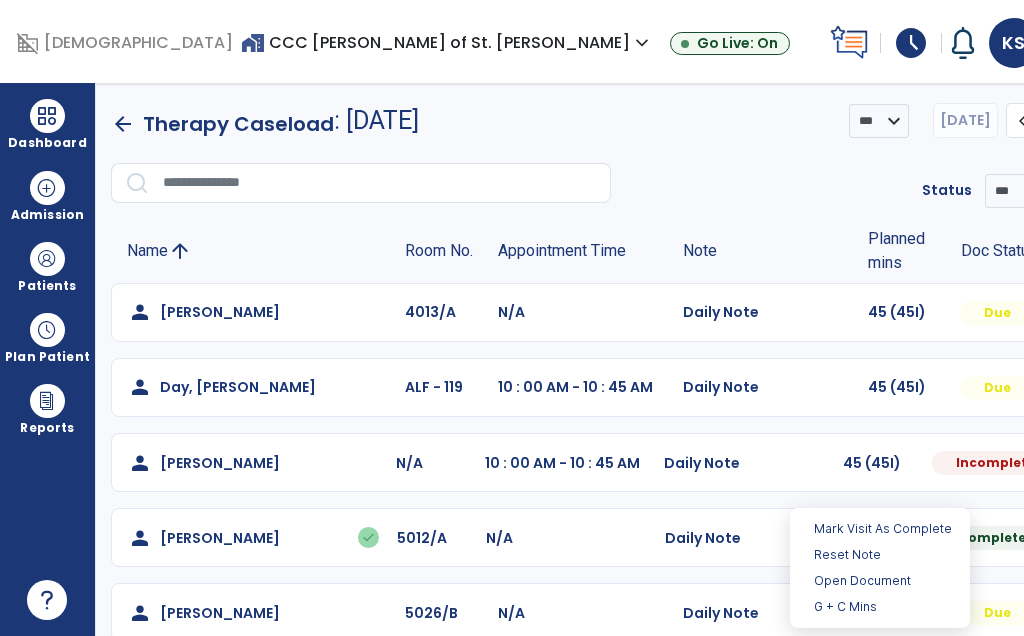 click on "Open Document" at bounding box center (880, 581) 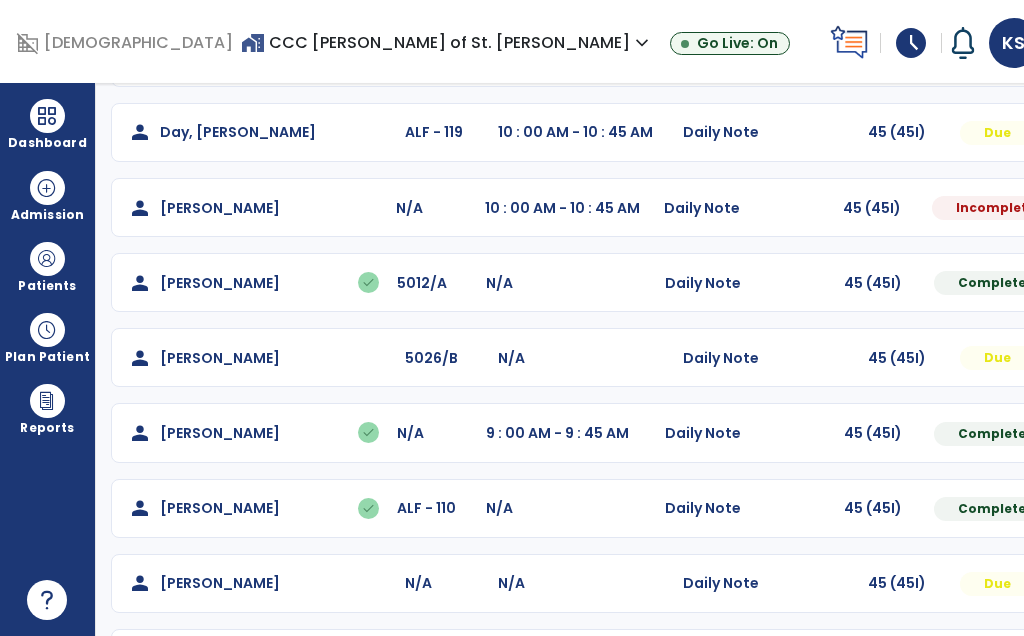 scroll, scrollTop: 247, scrollLeft: 0, axis: vertical 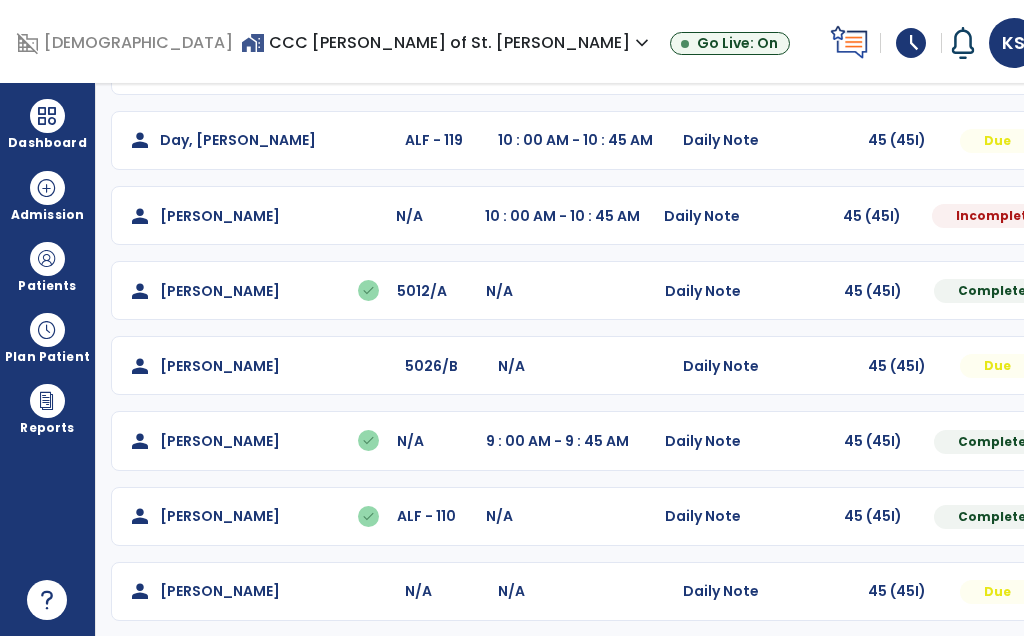 click on "Mark Visit As Complete   Reset Note   Open Document   G + C Mins" 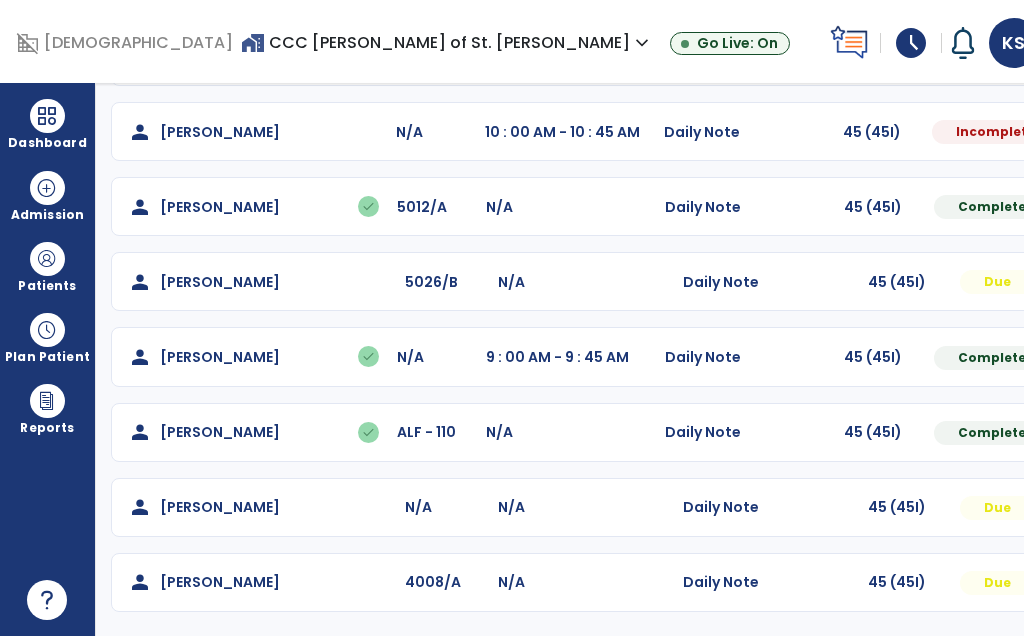 scroll, scrollTop: 423, scrollLeft: 0, axis: vertical 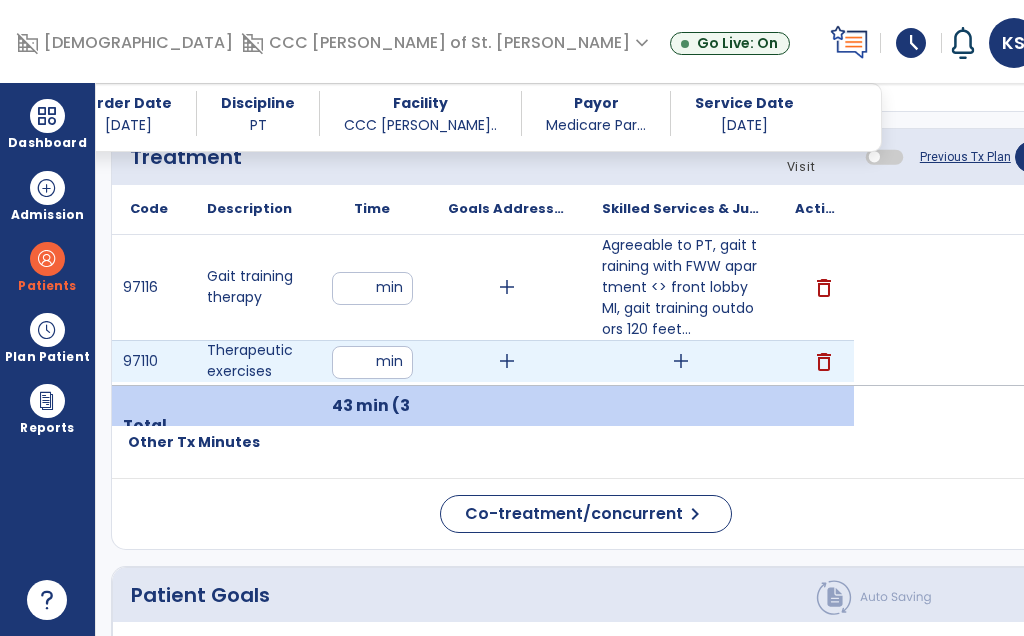 click on "delete" at bounding box center (824, 362) 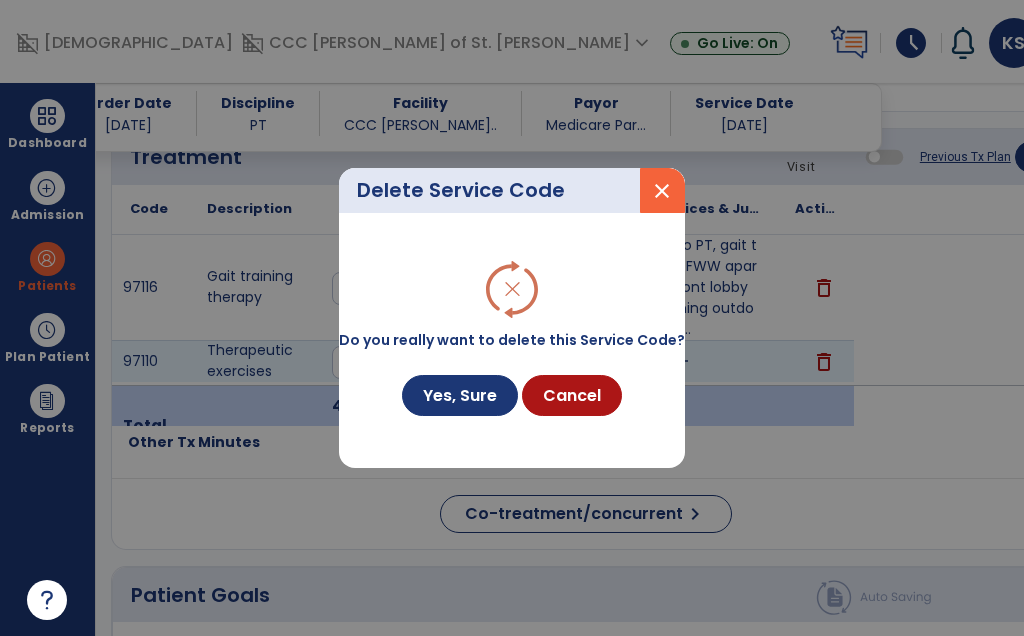 click on "Yes, Sure" at bounding box center (460, 395) 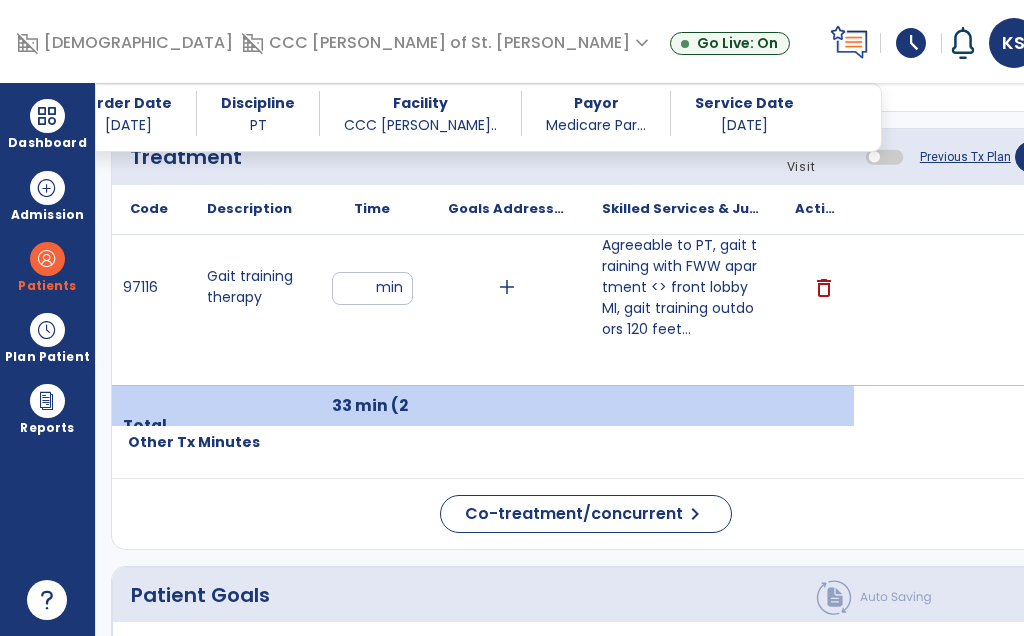 click on "**" at bounding box center [372, 288] 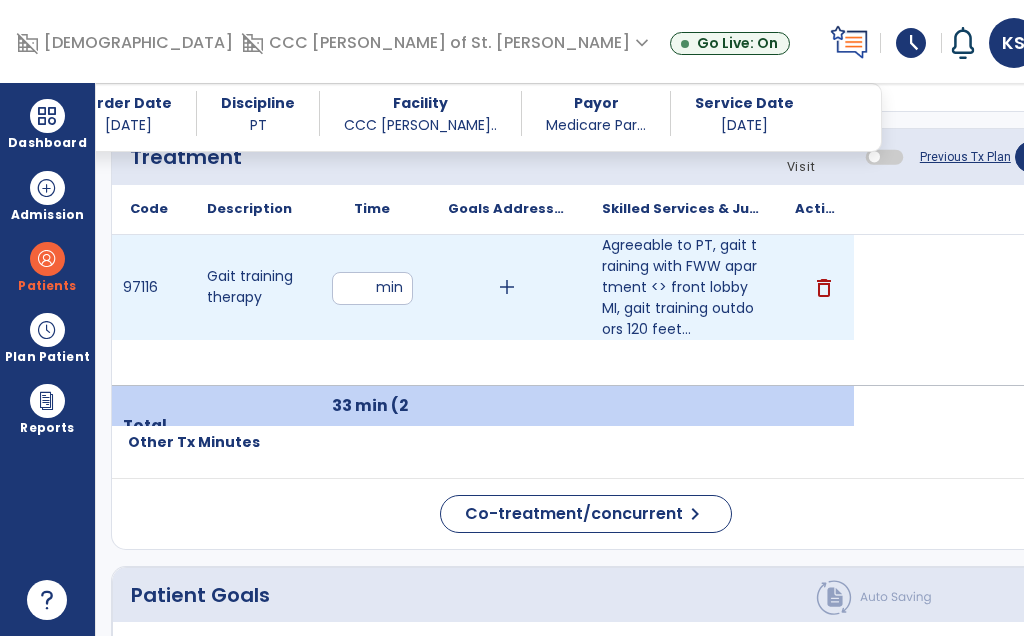 type on "*" 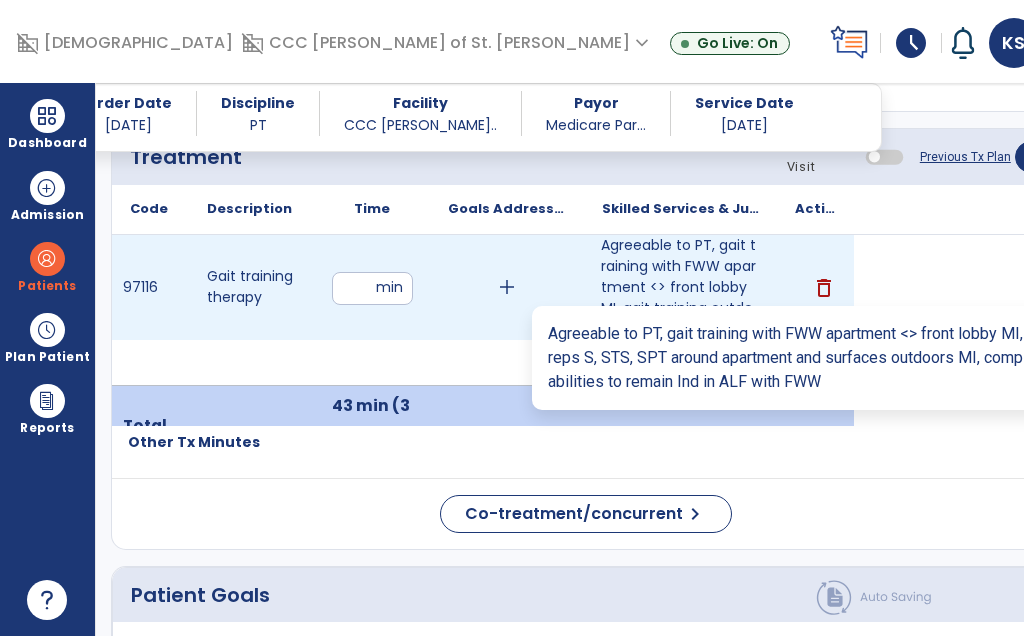click on "Agreeable to PT, gait training with FWW apartment <> front lobby MI, gait training outdoors 120 feet..." at bounding box center (680, 287) 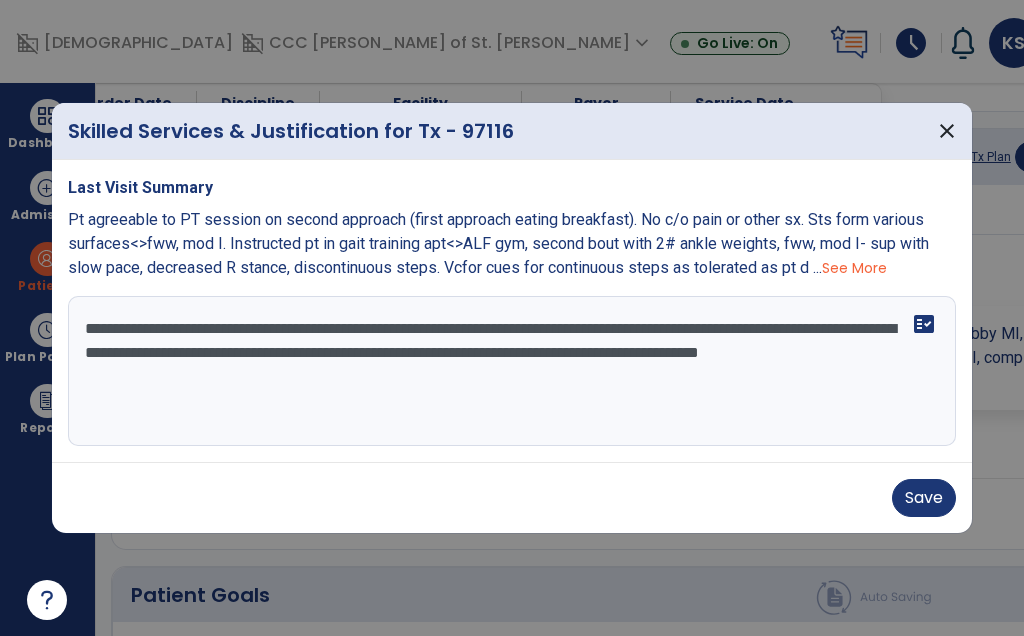 click on "**********" at bounding box center [512, 371] 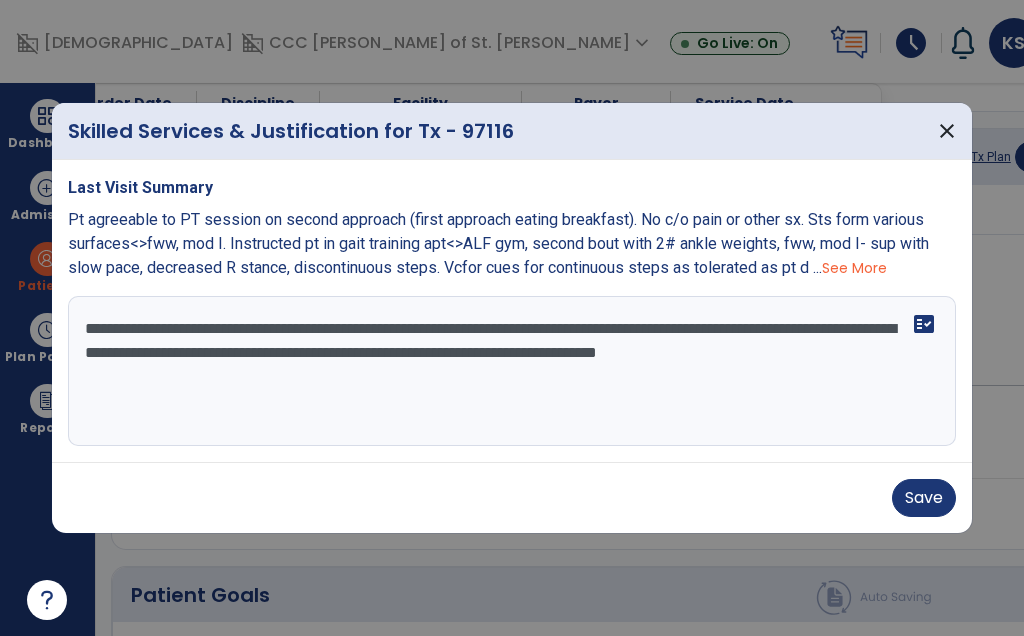type on "**********" 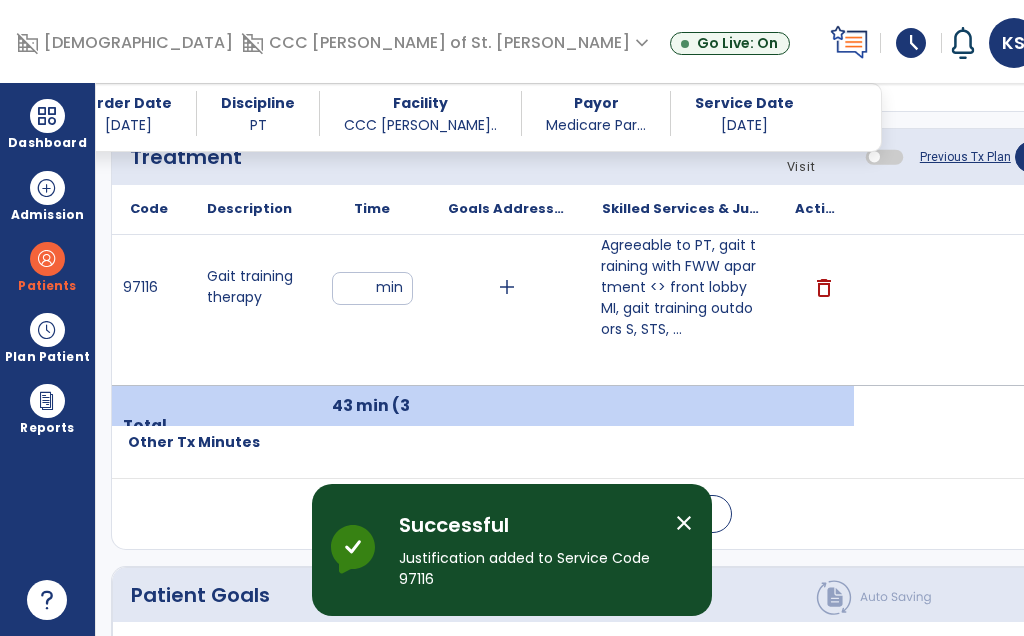 click on "Plan For Next Treatment" 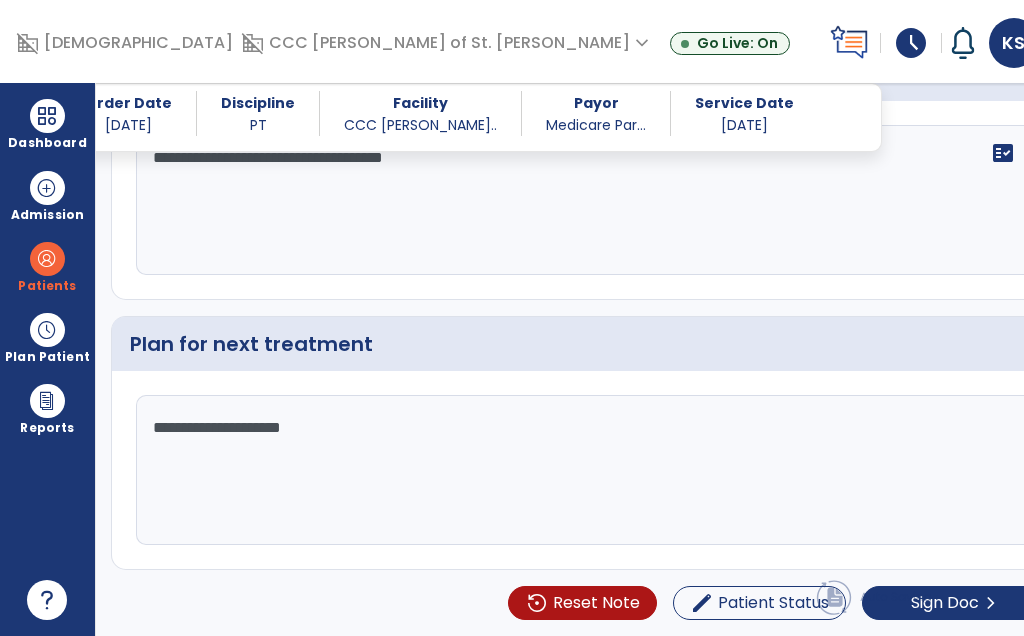 scroll, scrollTop: 3120, scrollLeft: 0, axis: vertical 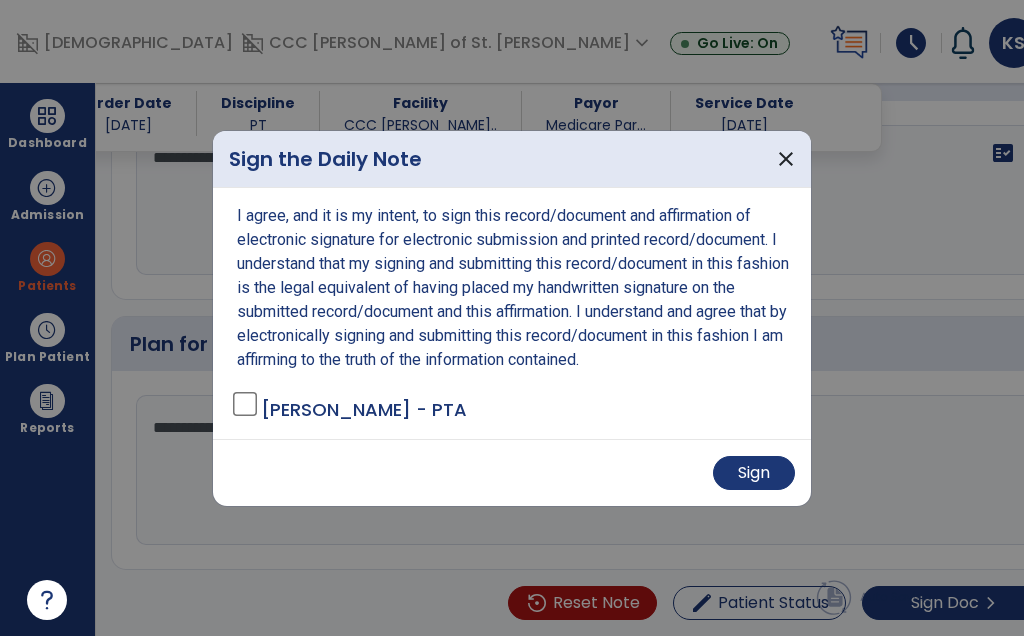 click on "Sign" at bounding box center (754, 473) 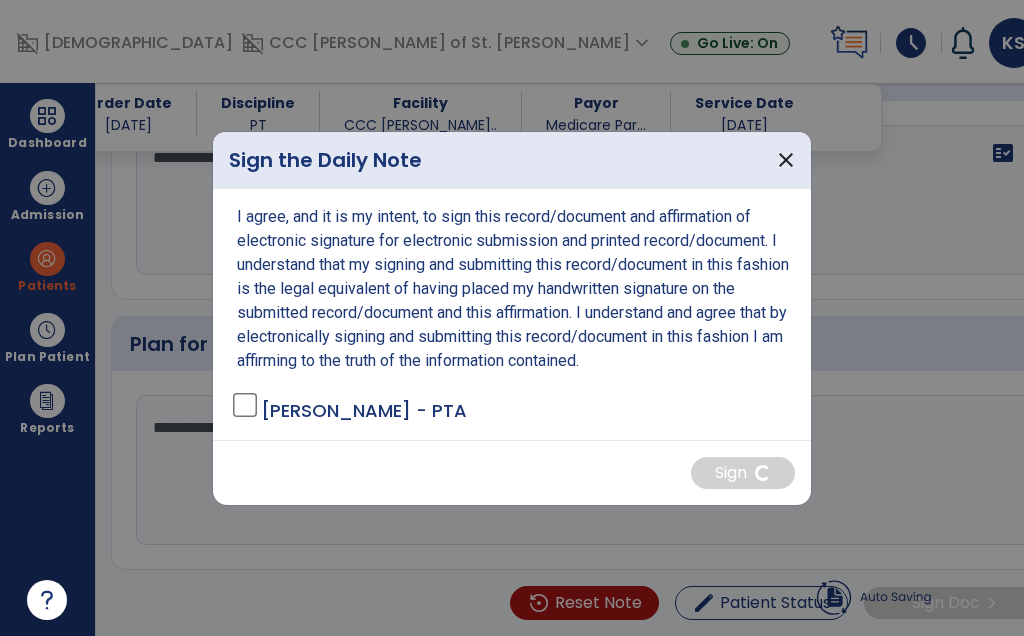 click on "close" at bounding box center [786, 160] 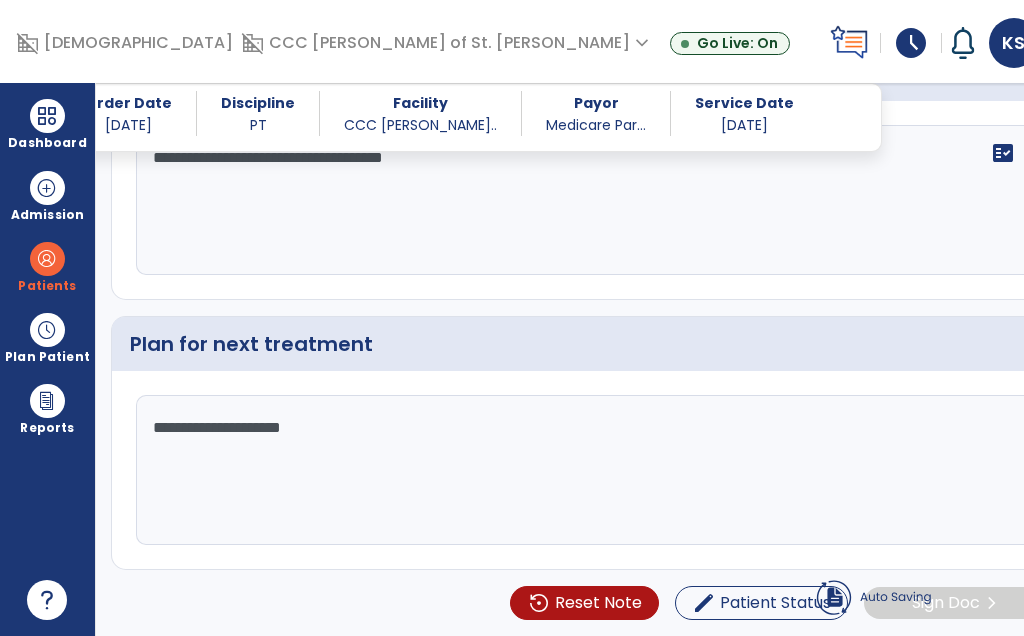click on "Dashboard" at bounding box center [47, 124] 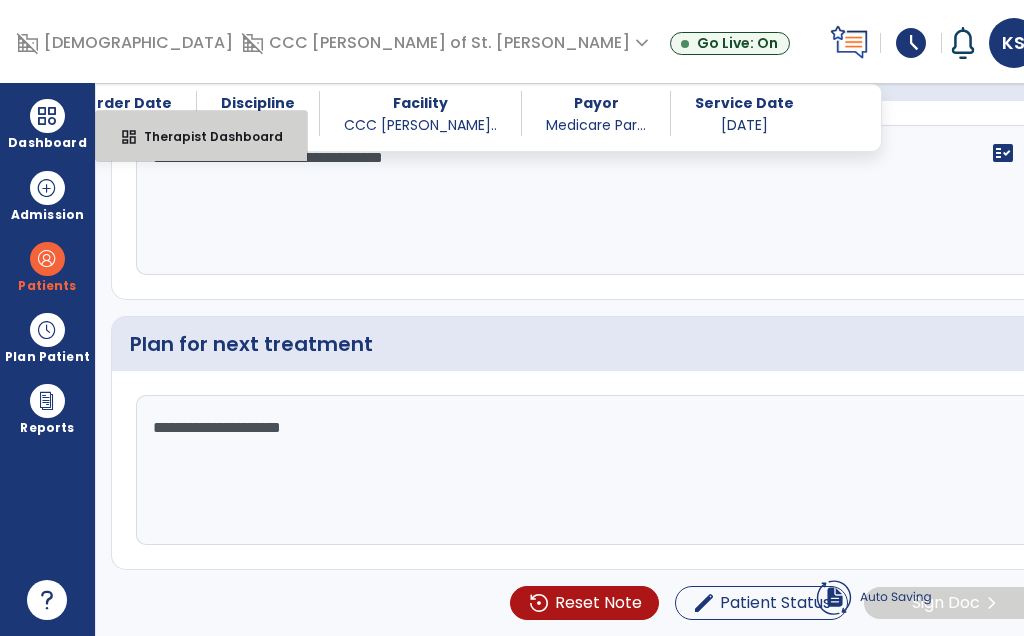 click on "Therapist Dashboard" at bounding box center (205, 136) 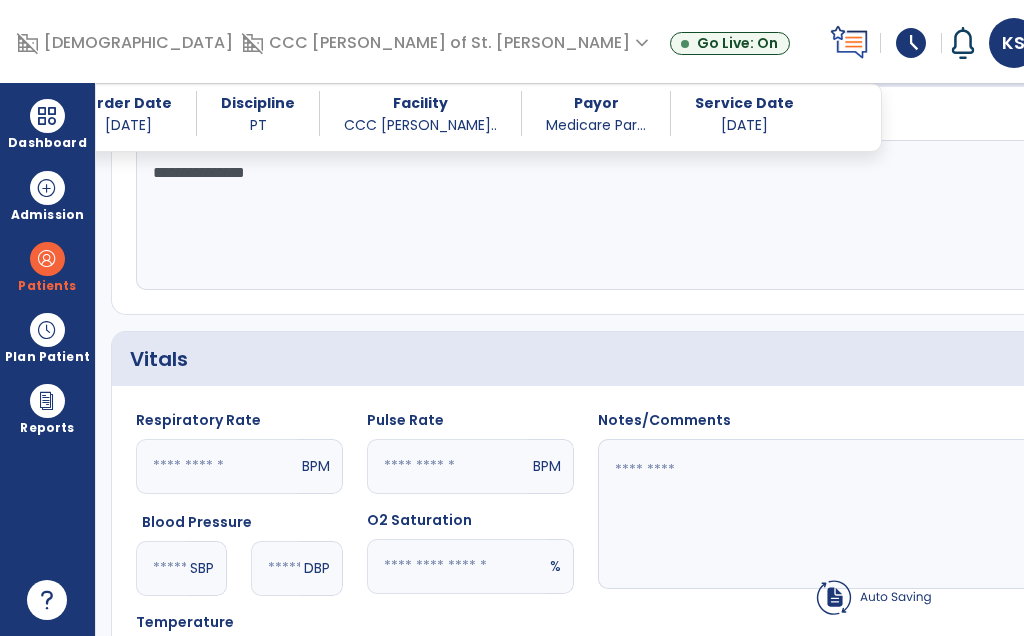 scroll, scrollTop: 735, scrollLeft: 0, axis: vertical 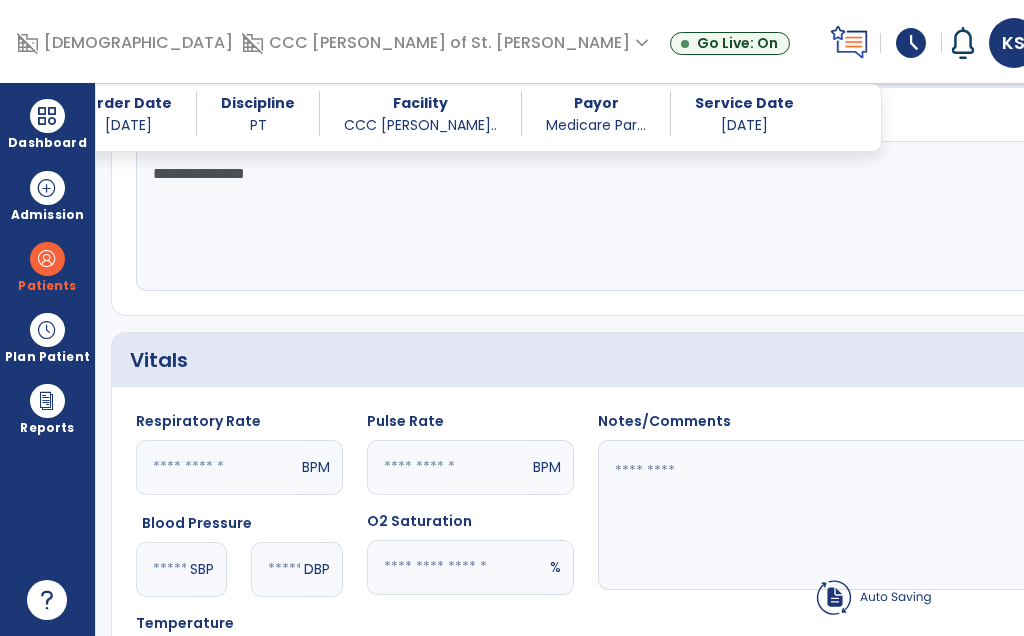 click on "Plan For Next Treatment" 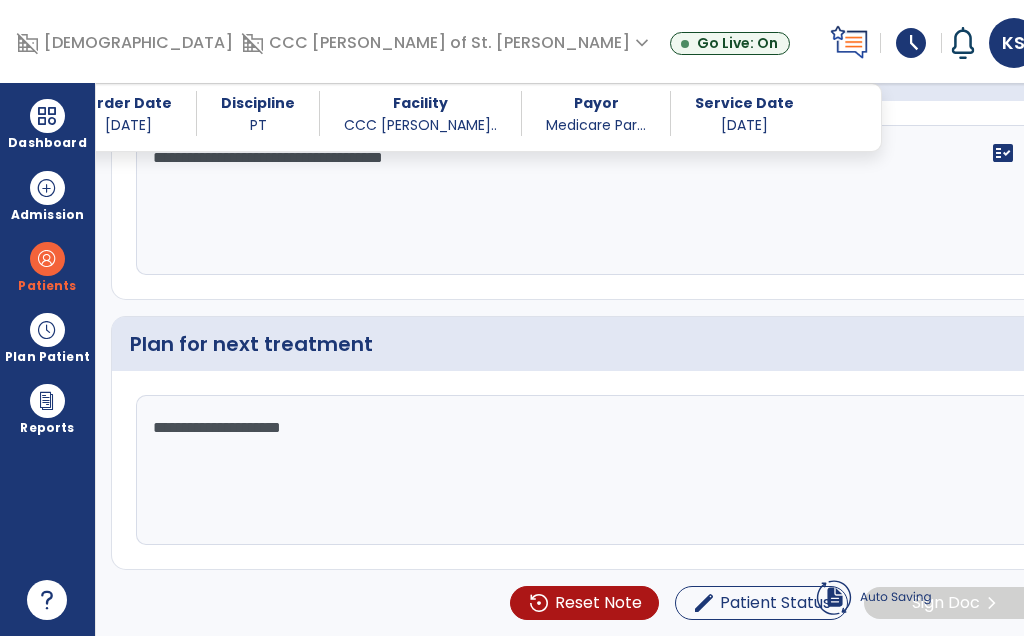 scroll, scrollTop: 3120, scrollLeft: 0, axis: vertical 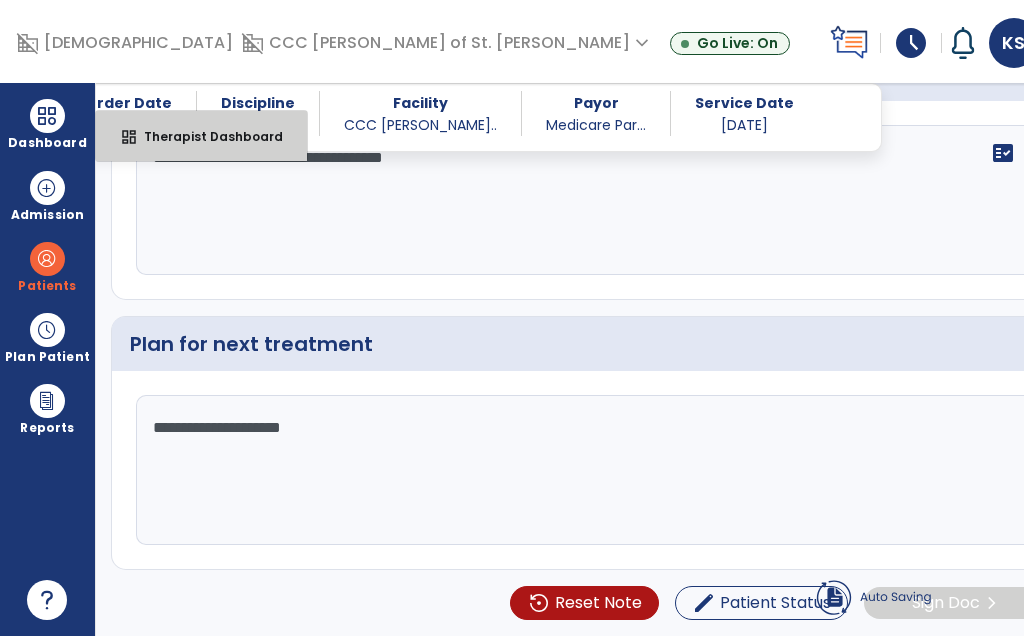 click on "Therapist Dashboard" at bounding box center (205, 136) 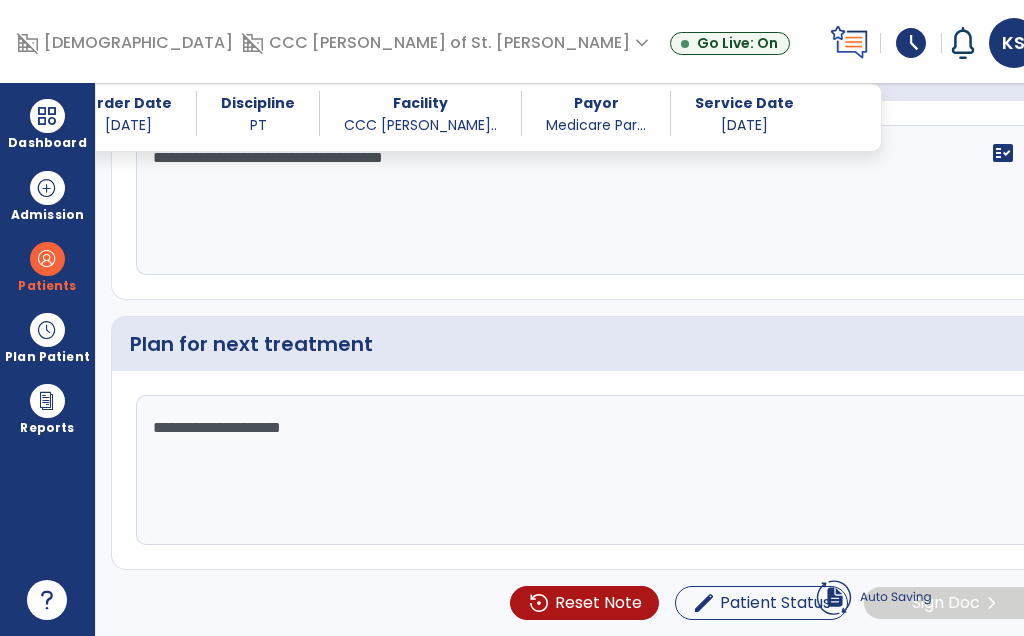 click on "Treatment" 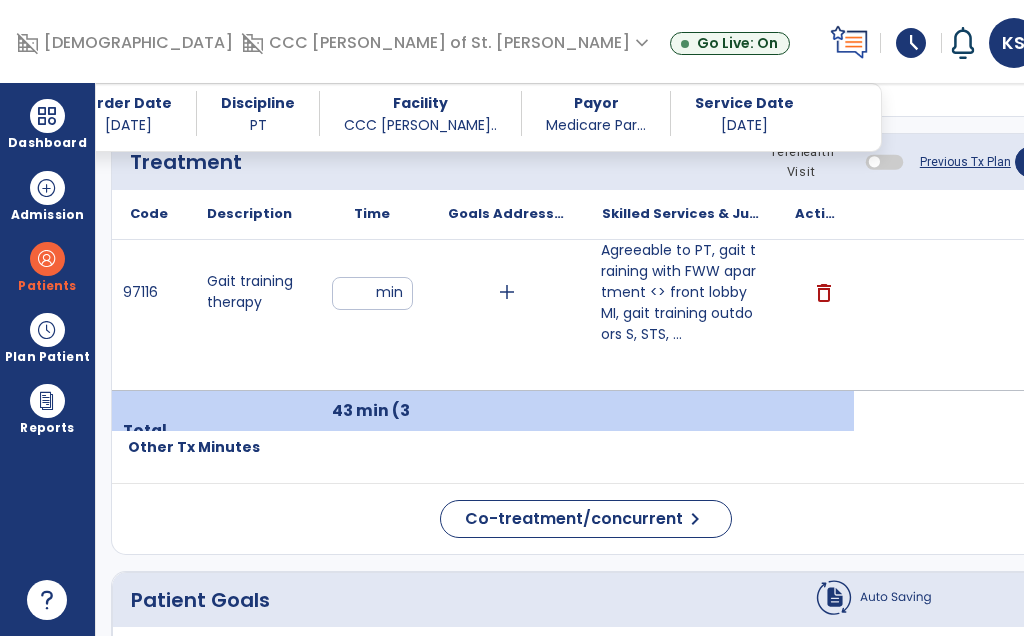 scroll, scrollTop: 1342, scrollLeft: 0, axis: vertical 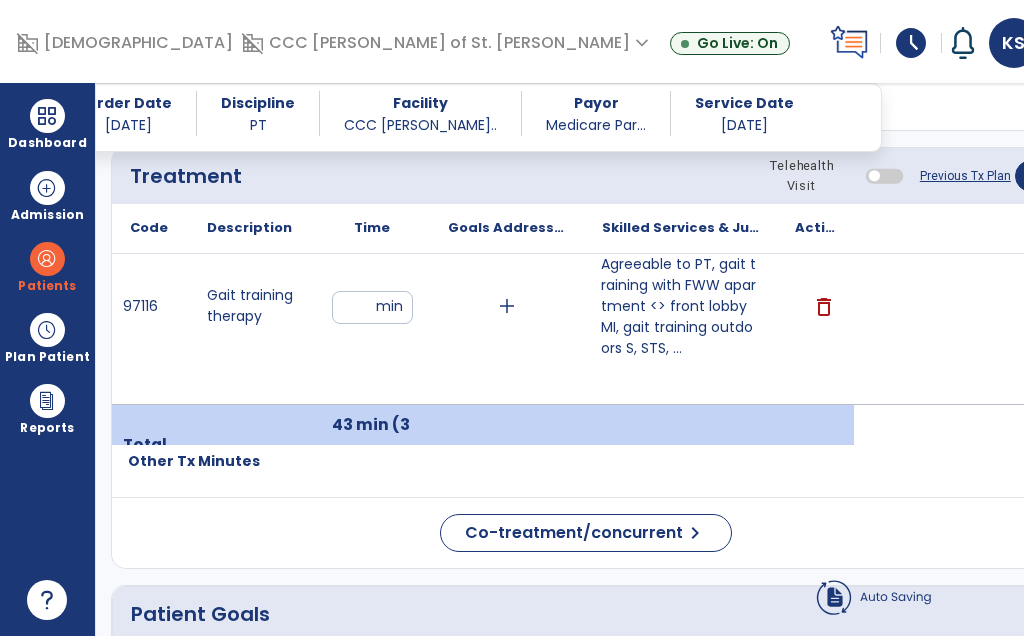click on "Quick Links  Patient Demographics   Patient Demographics   Subjective Assessment   Subjective Assessment   Vitals   Vitals   Treatment   Treatment   Patient Goals   Patient Goals   Response To Treatment   Response To Treatment   Plan For Next Treatment   Plan For Next Treatment" 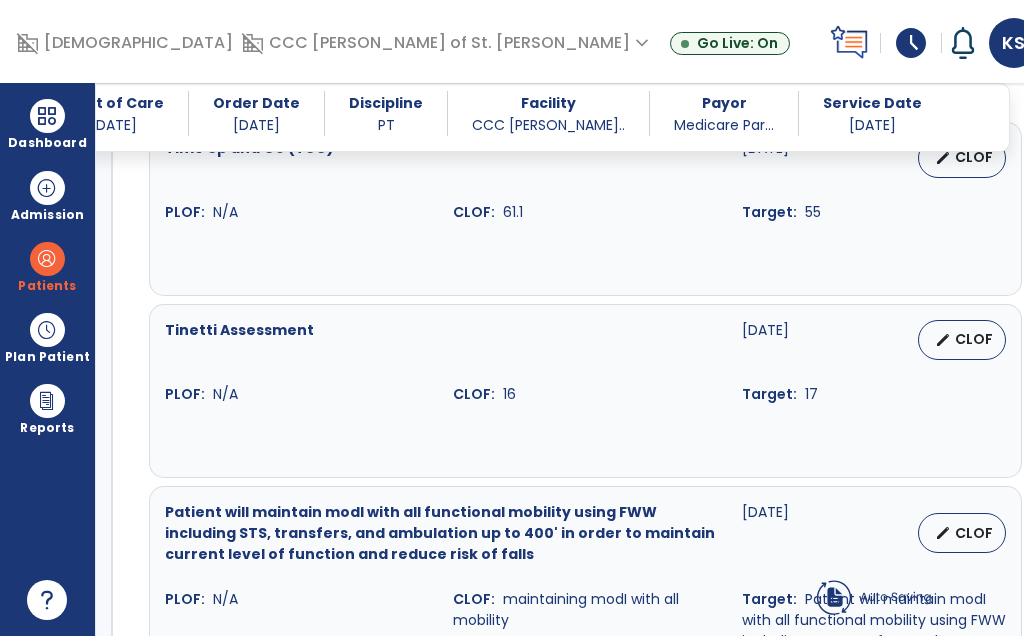 click on "Plan For Next Treatment" 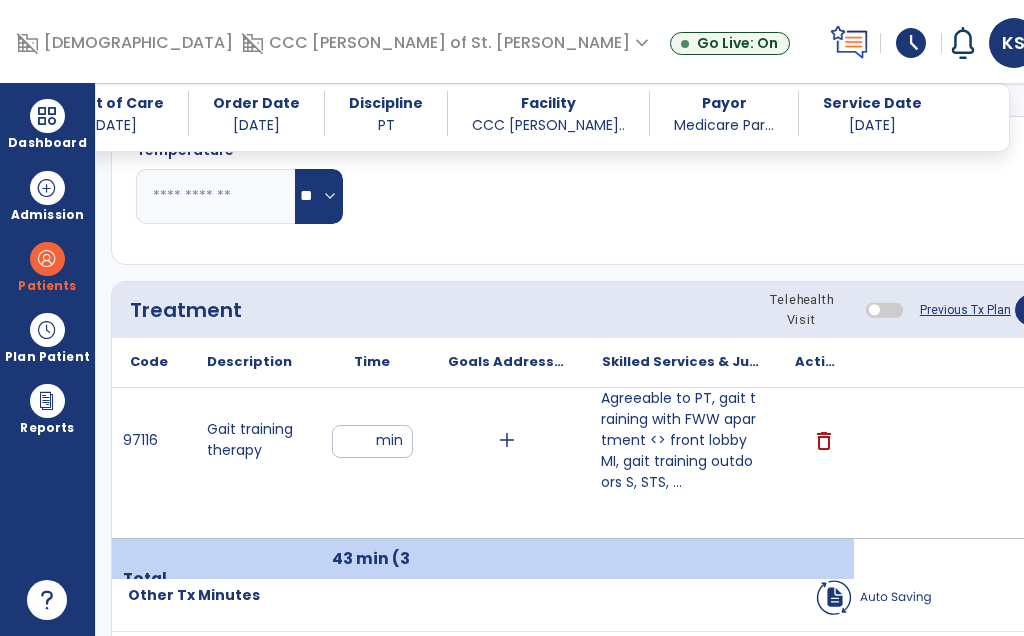 scroll, scrollTop: 1208, scrollLeft: 0, axis: vertical 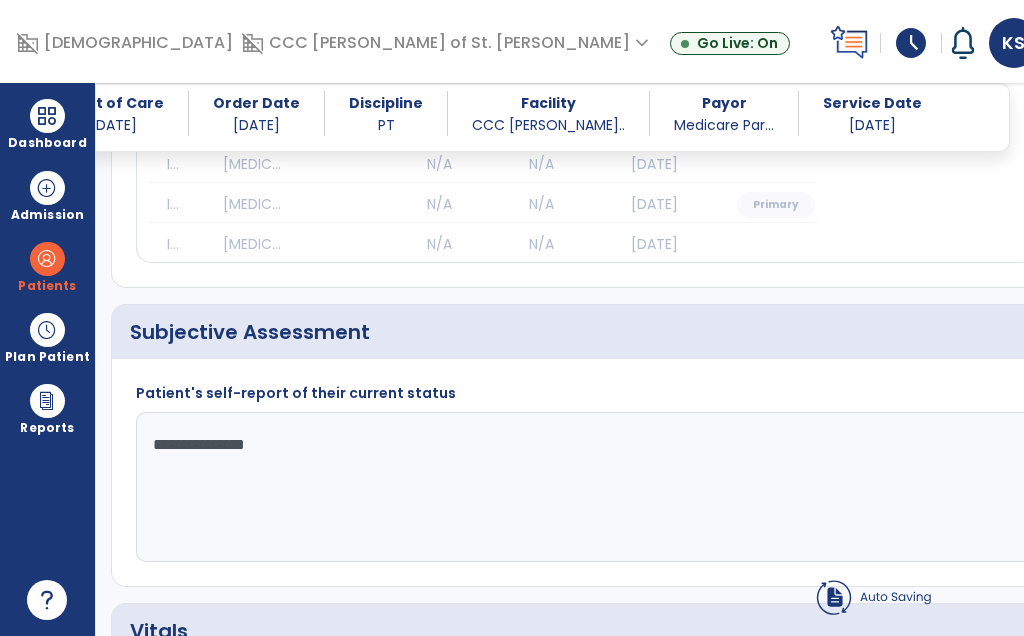 click at bounding box center [47, 116] 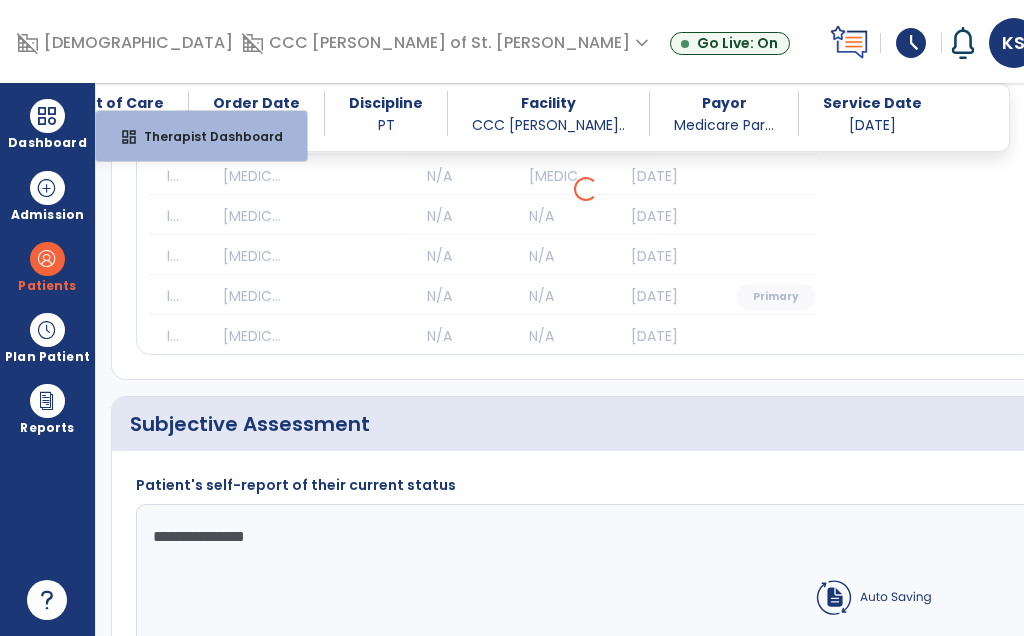 click on "Therapist Dashboard" at bounding box center [205, 136] 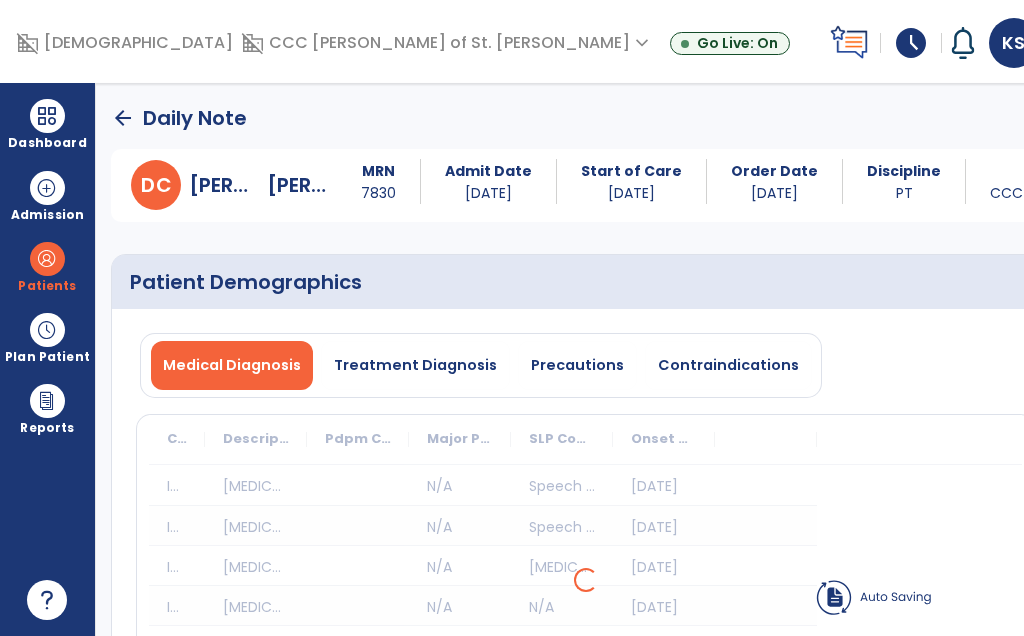 scroll, scrollTop: 0, scrollLeft: 0, axis: both 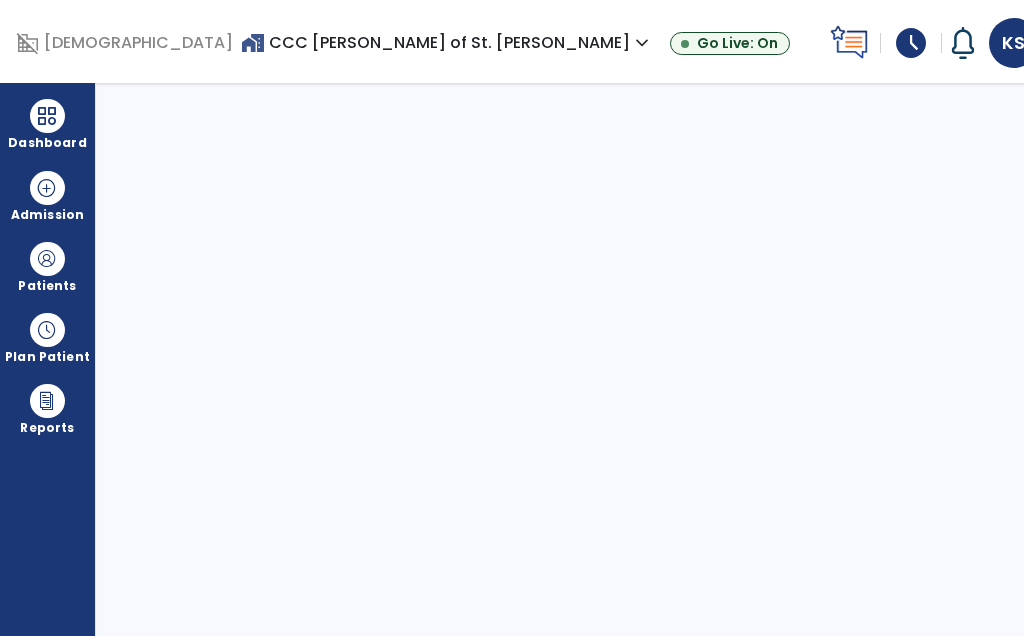select on "****" 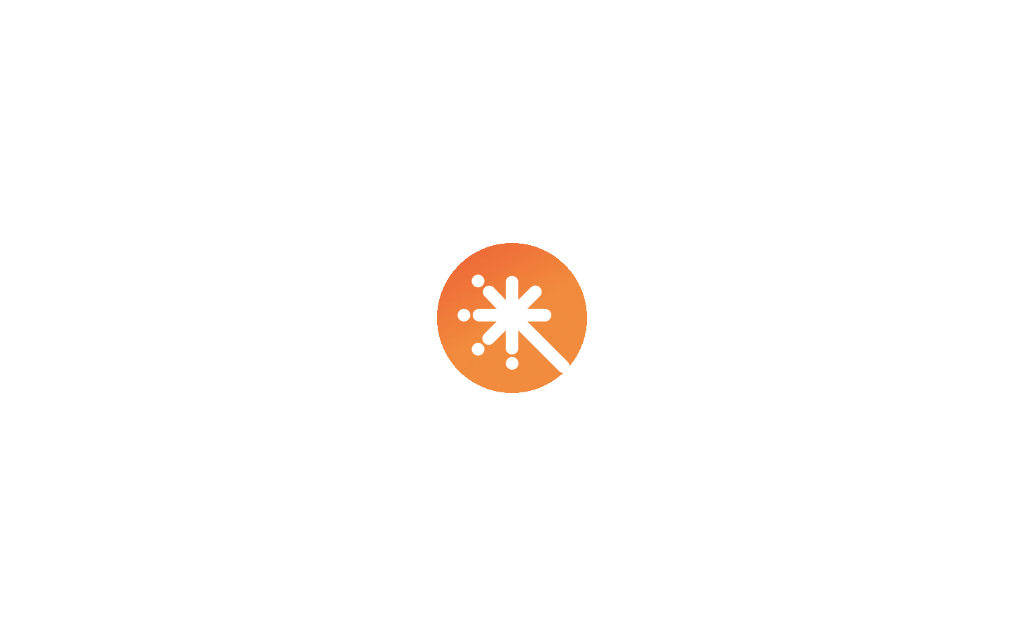 scroll, scrollTop: 0, scrollLeft: 0, axis: both 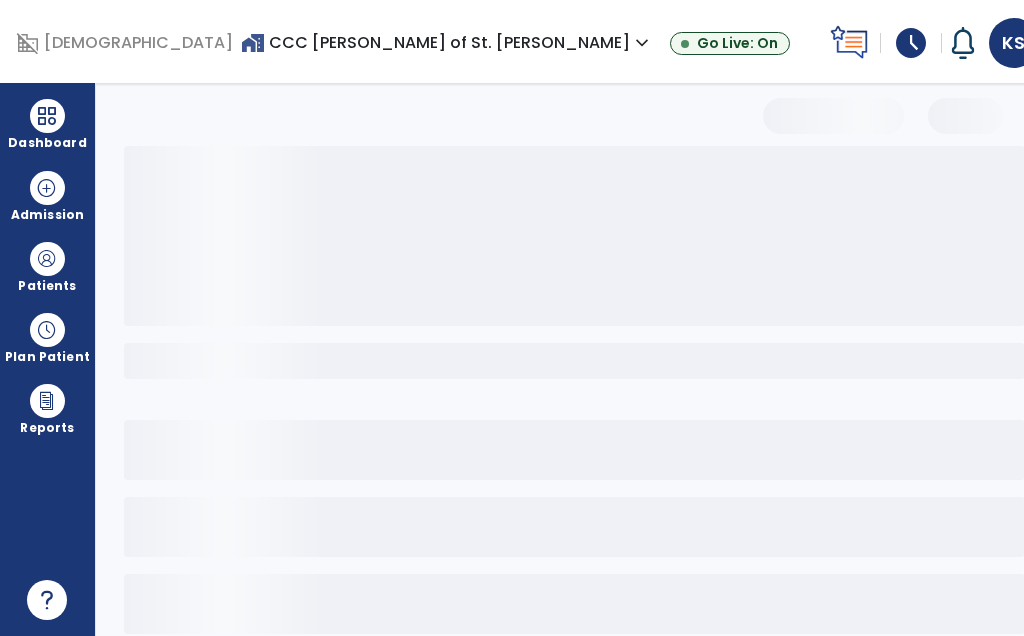 select on "*" 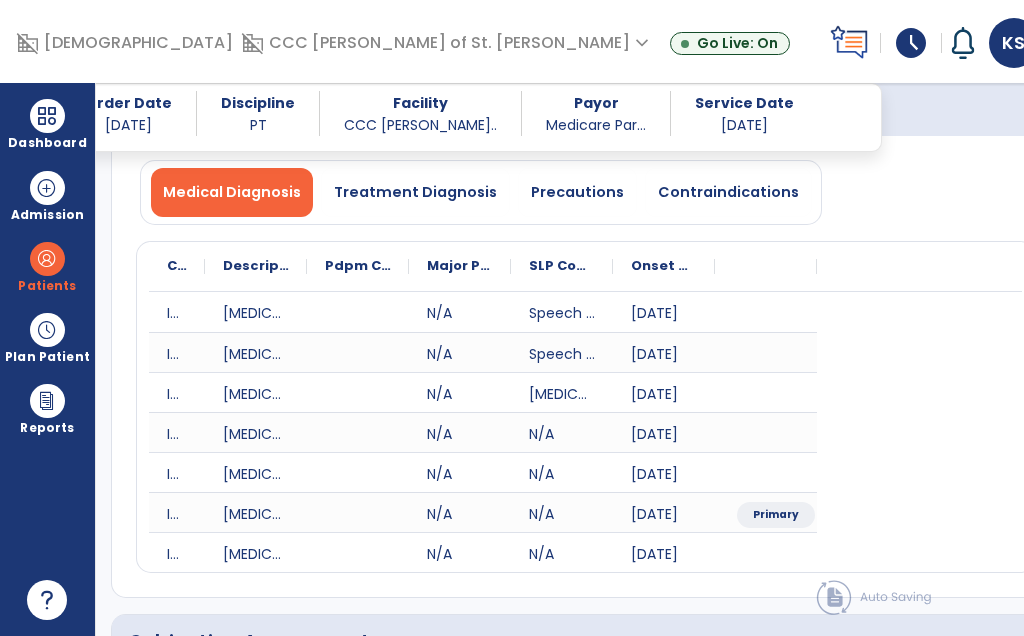scroll, scrollTop: 150, scrollLeft: 0, axis: vertical 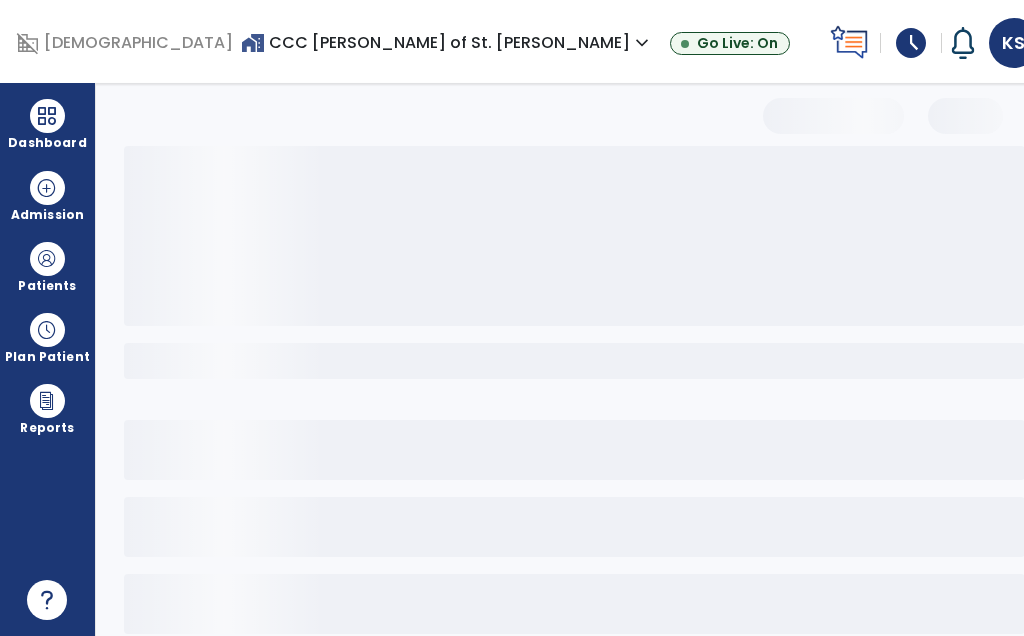 select on "*" 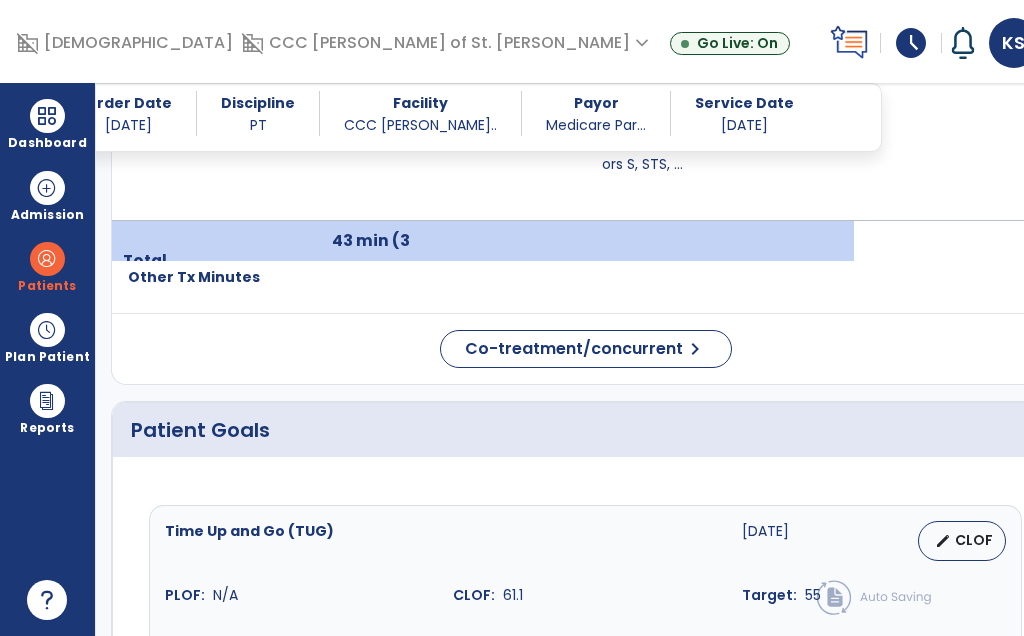 click at bounding box center (47, 116) 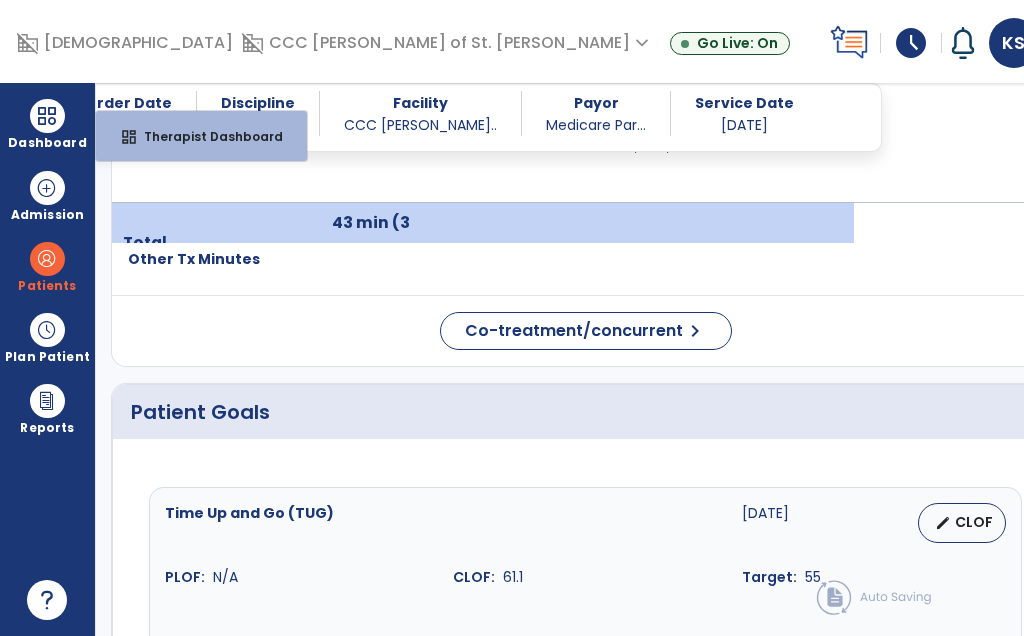 click on "Therapist Dashboard" at bounding box center (205, 136) 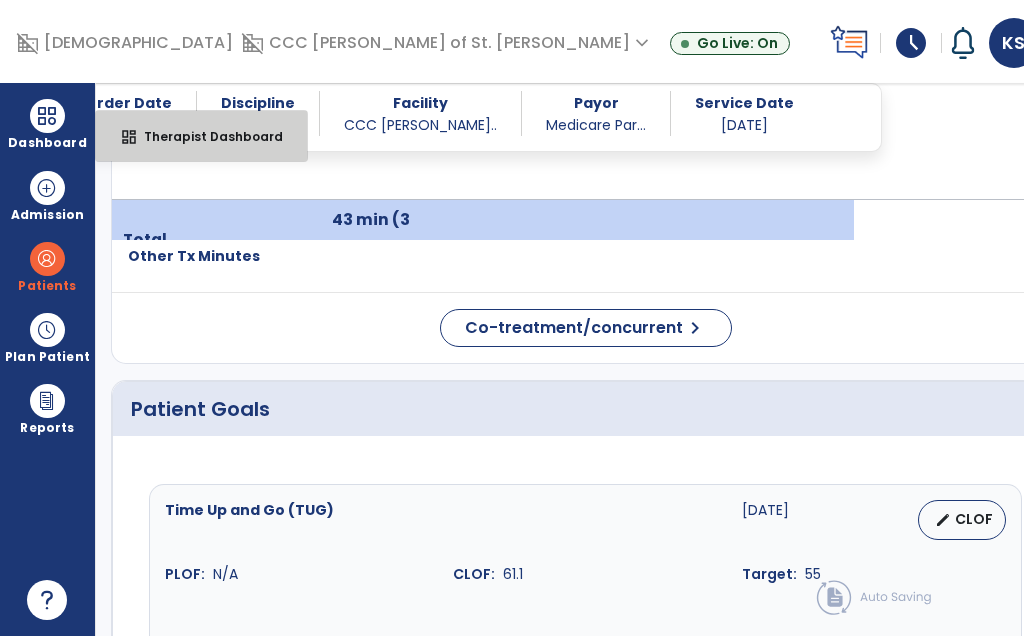 select on "****" 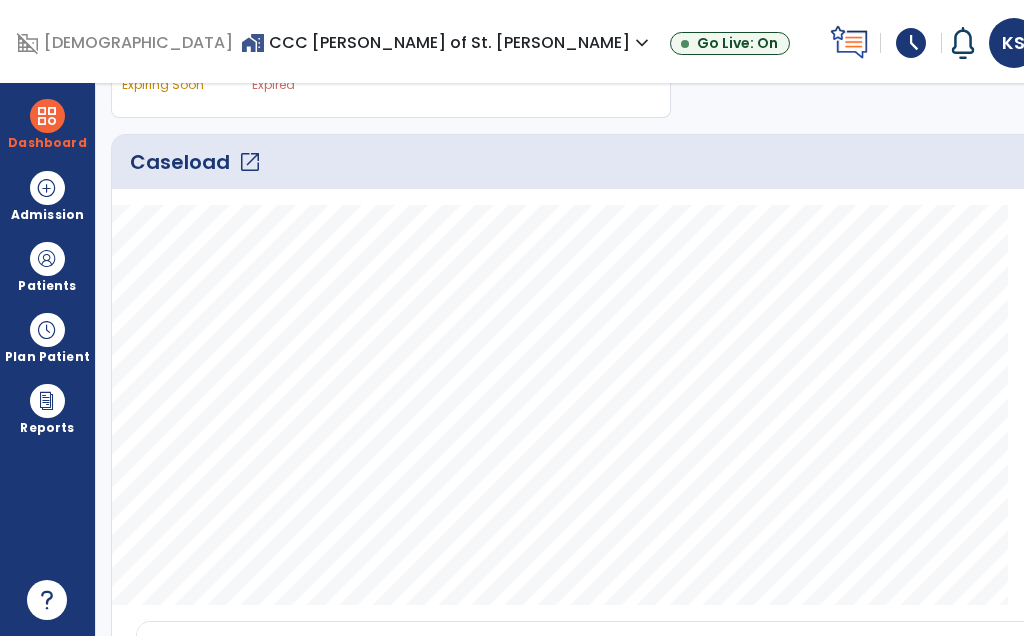 click on "Caseload   open_in_new" 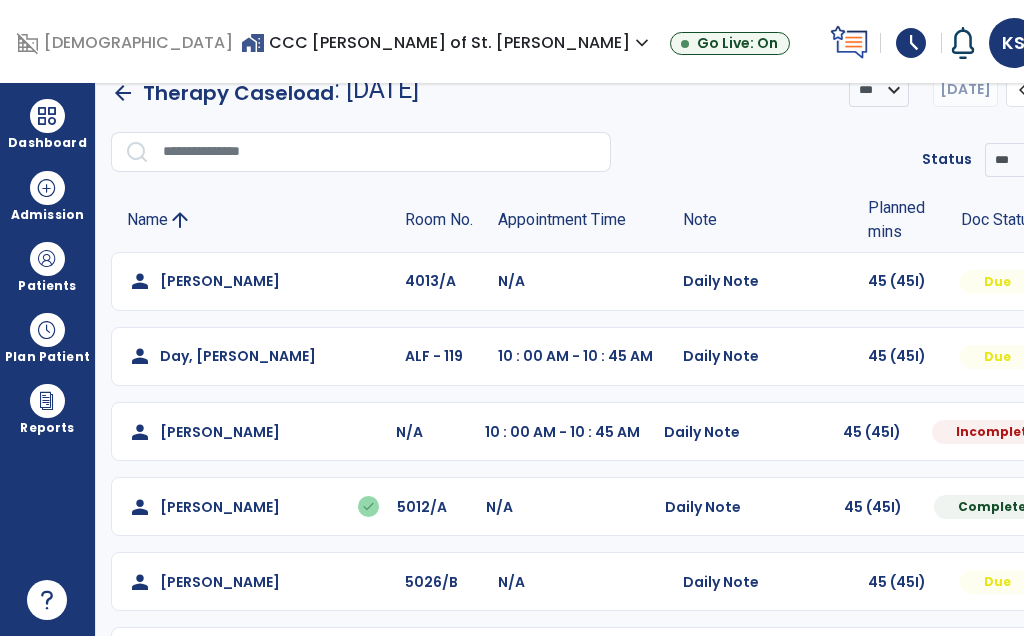 click on "Mark Visit As Complete   Reset Note   Open Document   G + C Mins" 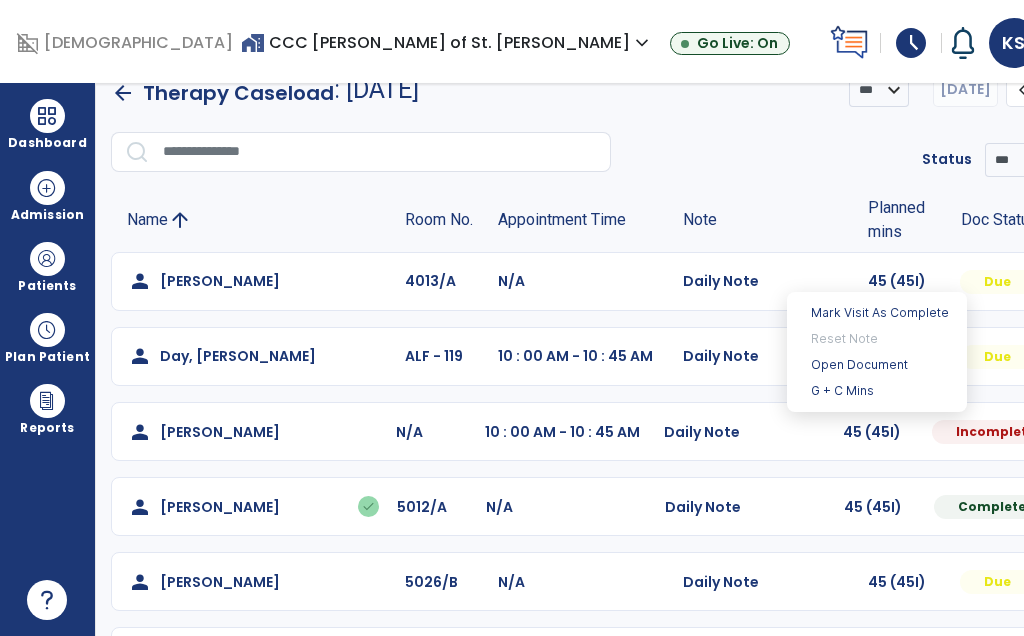 click on "Open Document" at bounding box center [877, 365] 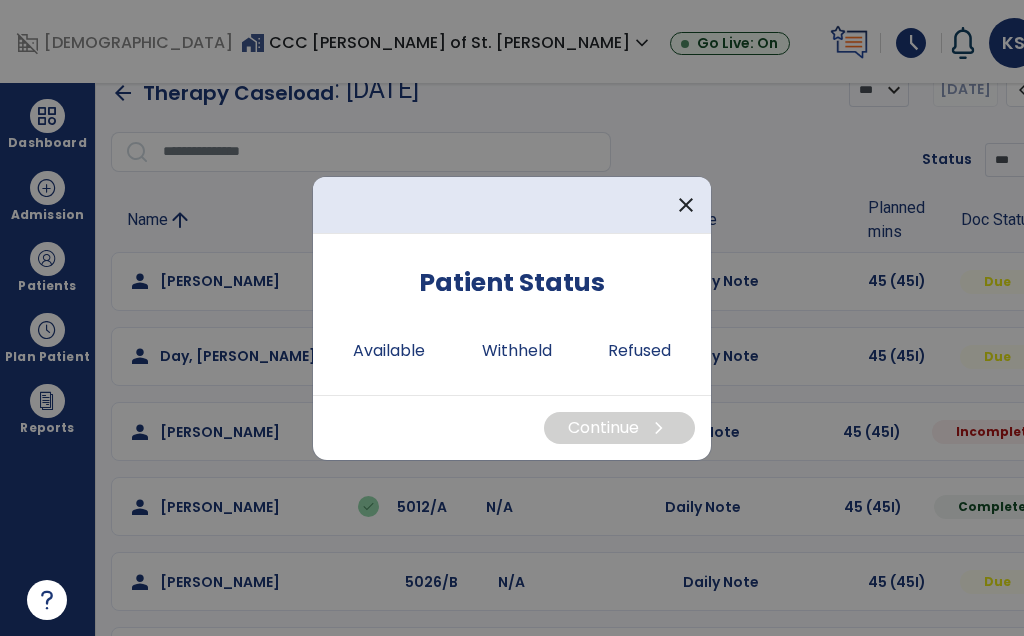 click on "Available" at bounding box center (389, 351) 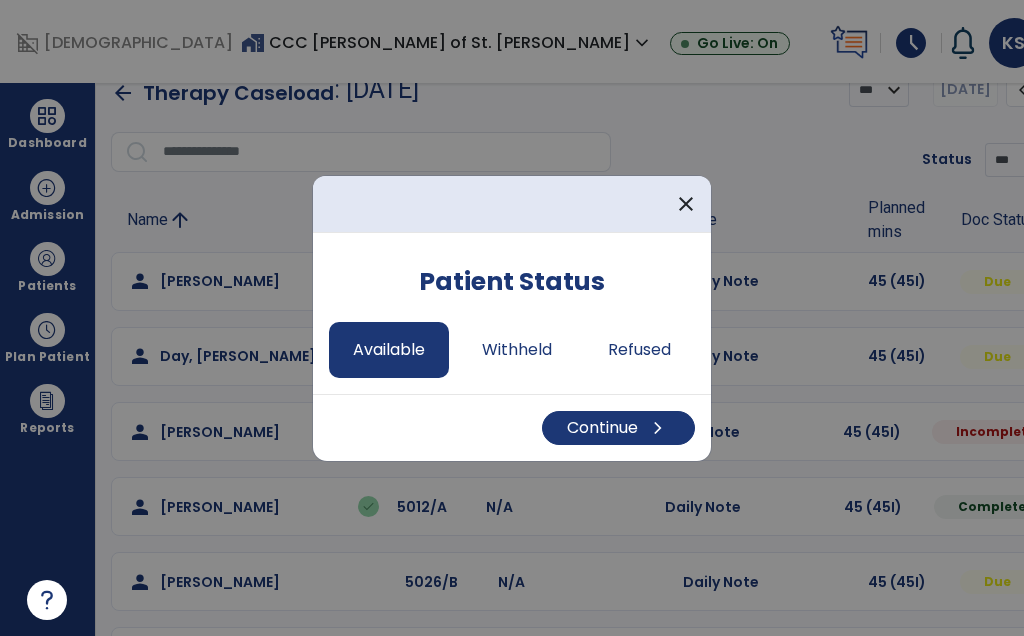 click on "Continue   chevron_right" at bounding box center [618, 428] 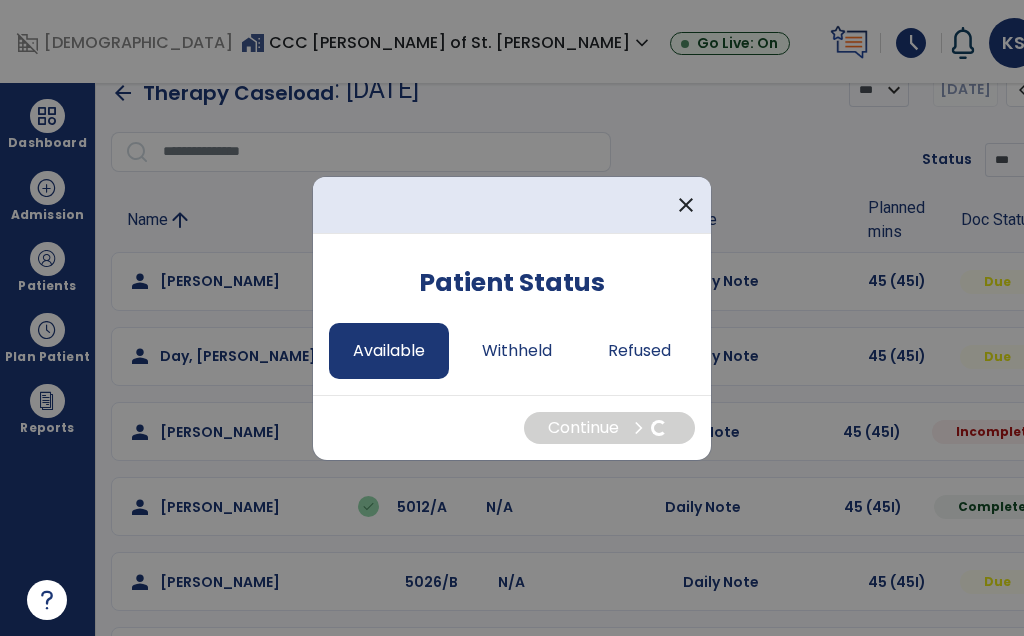 select on "*" 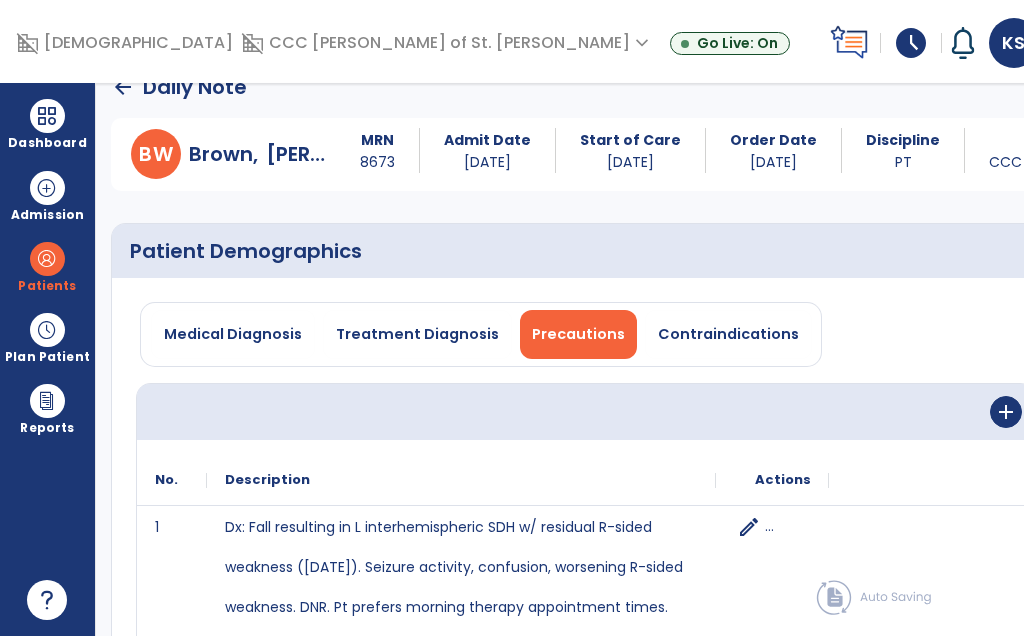 click on "edit" 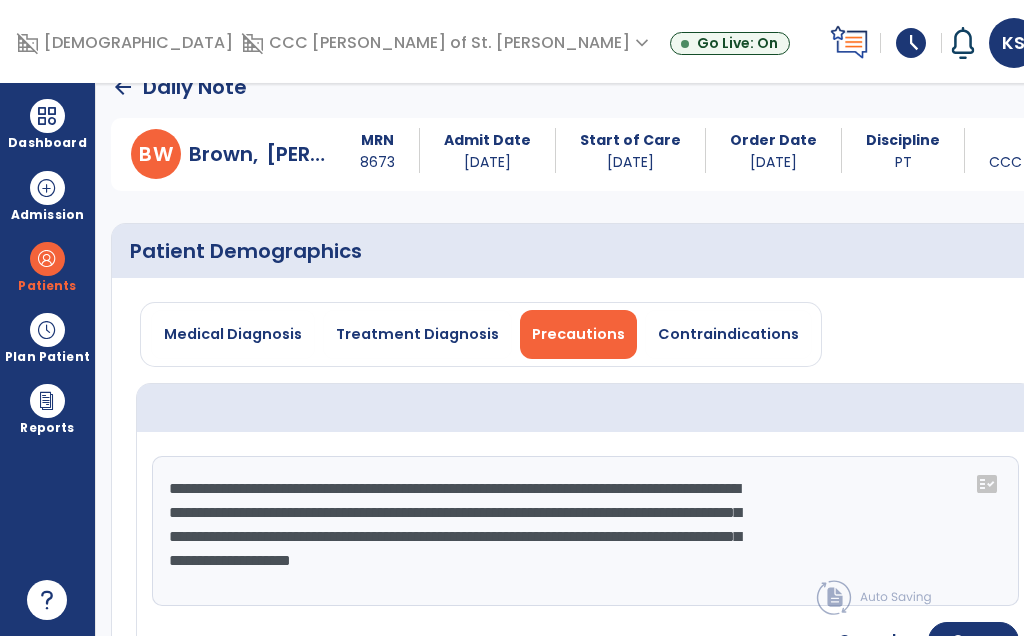 click on "**********" 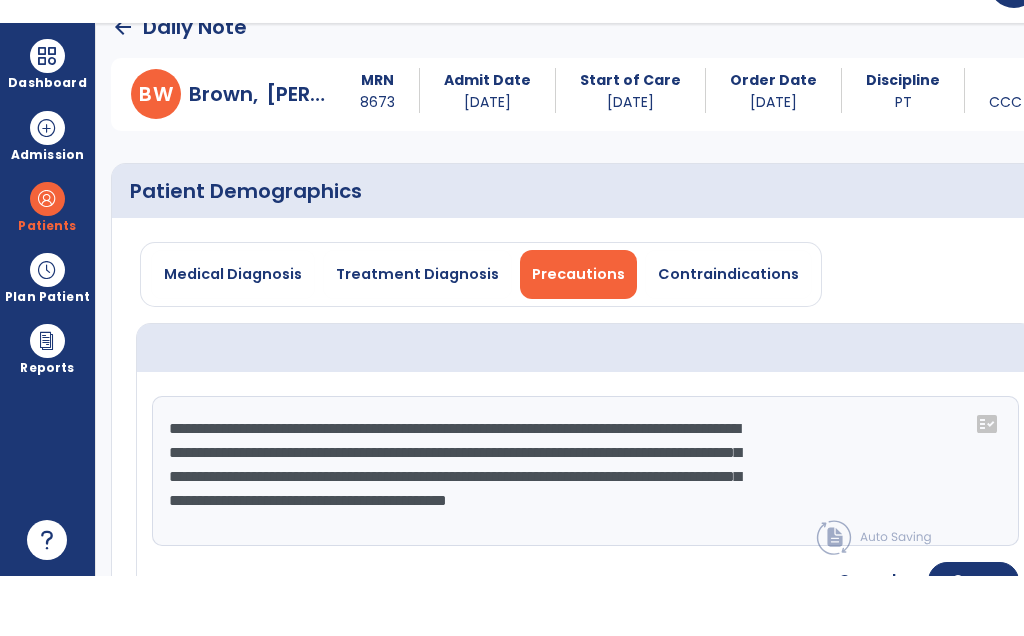 type on "**********" 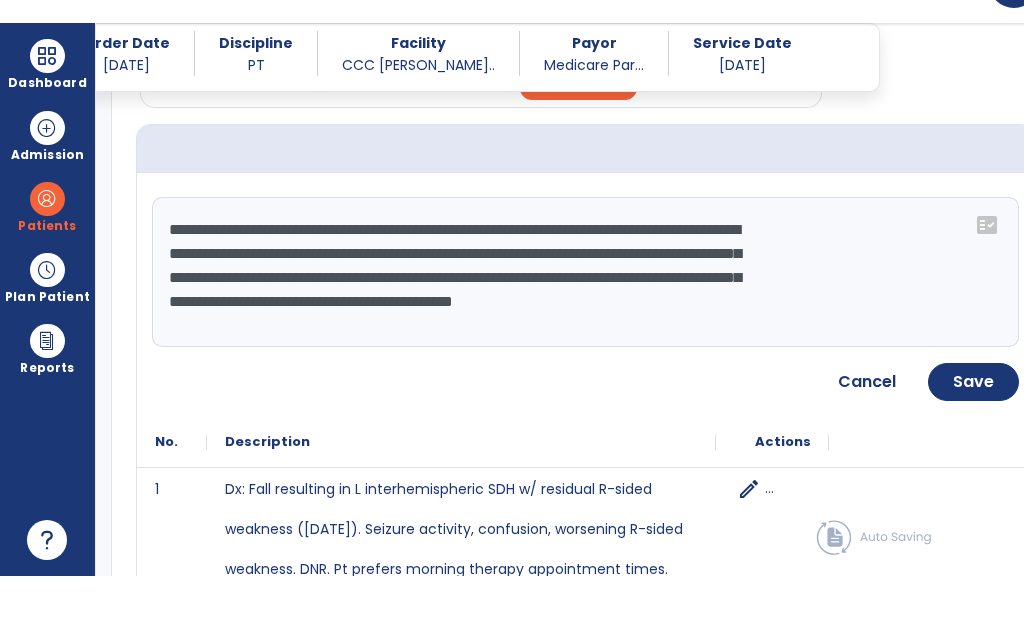 scroll, scrollTop: 208, scrollLeft: 0, axis: vertical 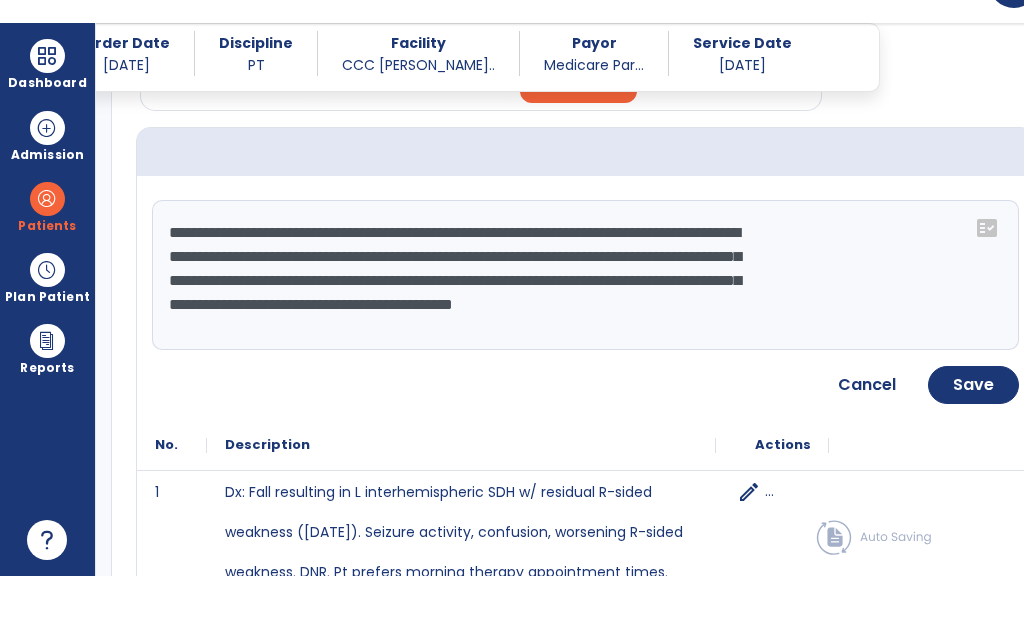 click on "Save" 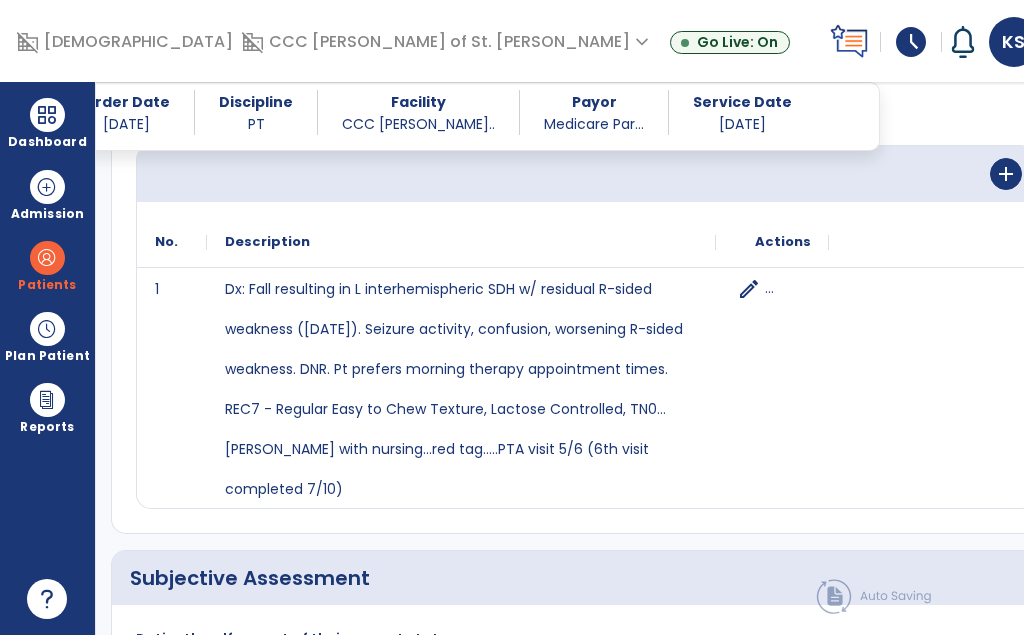 click on "Subjective Assessment   *" 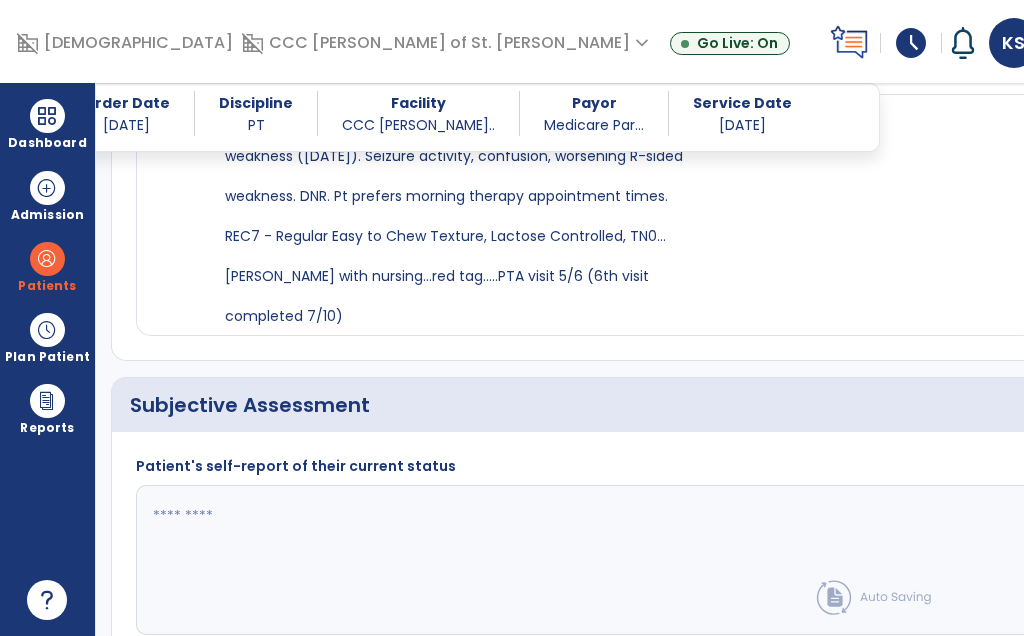 scroll, scrollTop: 583, scrollLeft: 0, axis: vertical 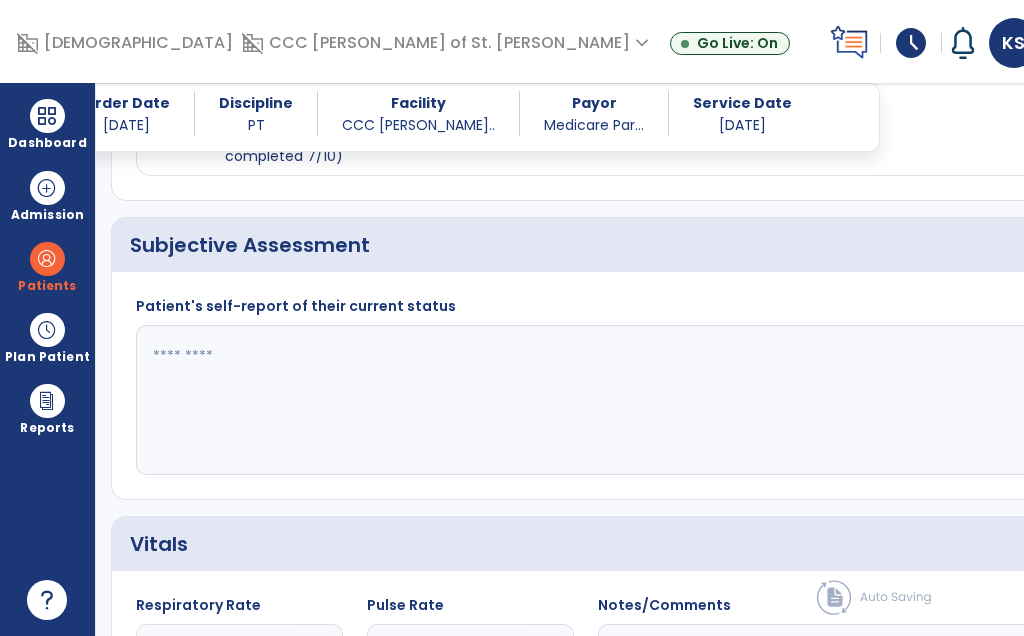 click 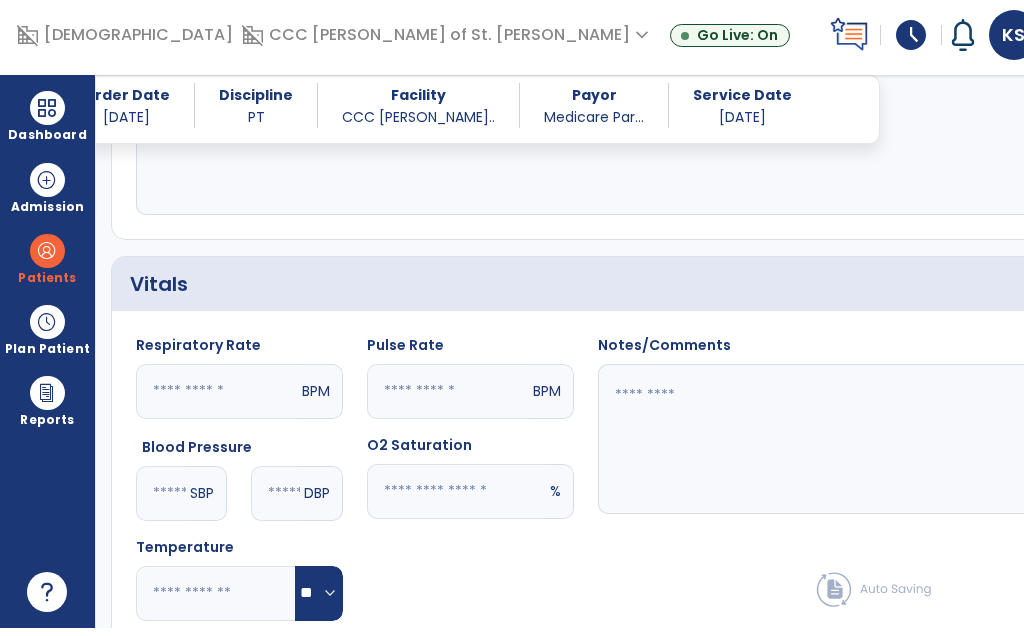 type on "**********" 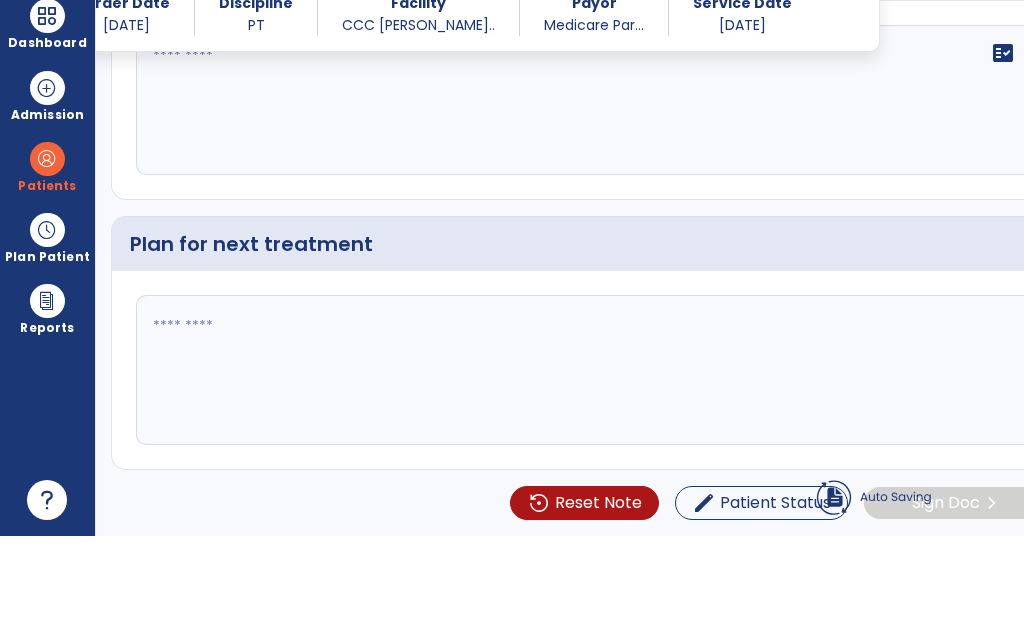 scroll, scrollTop: 3617, scrollLeft: 0, axis: vertical 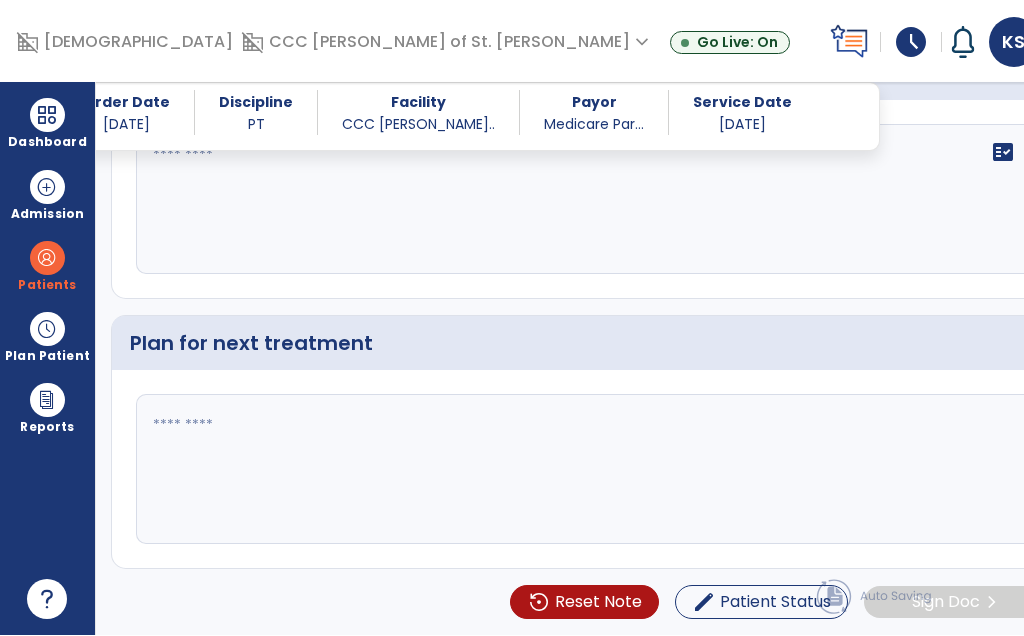 click 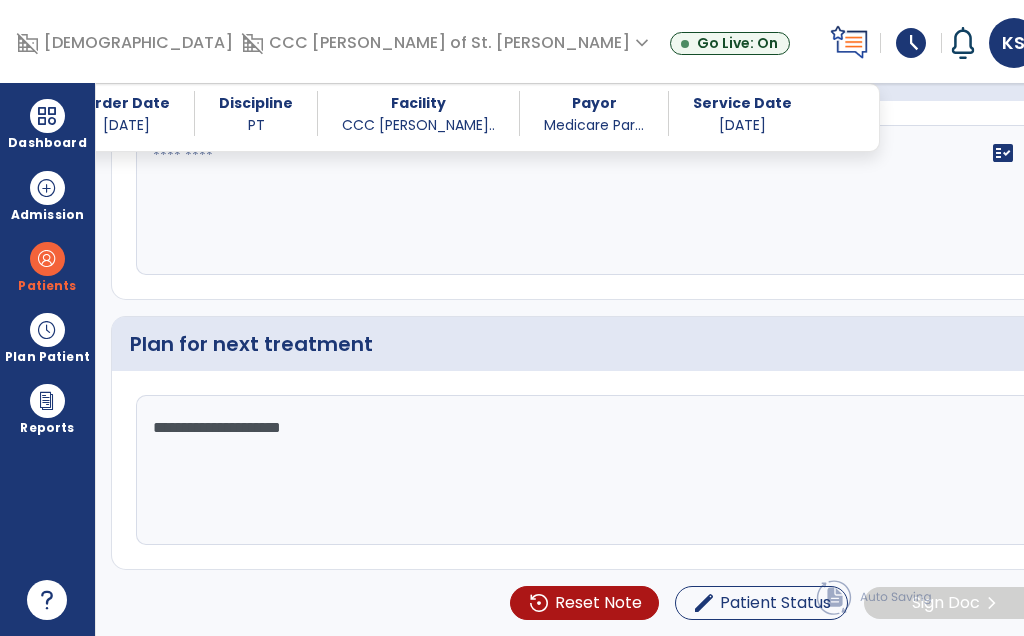 type on "**********" 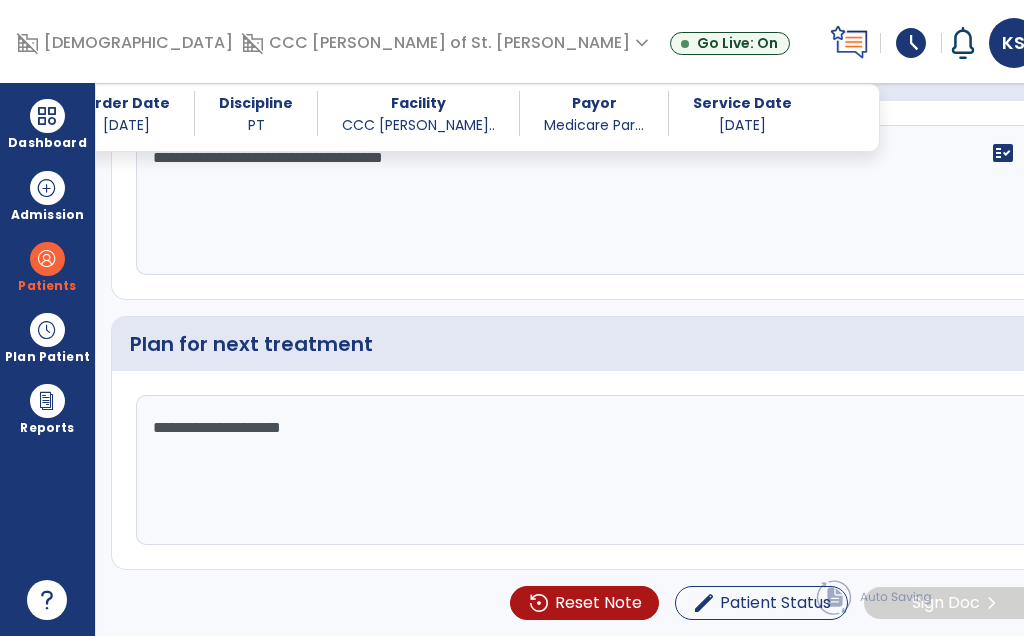 type on "**********" 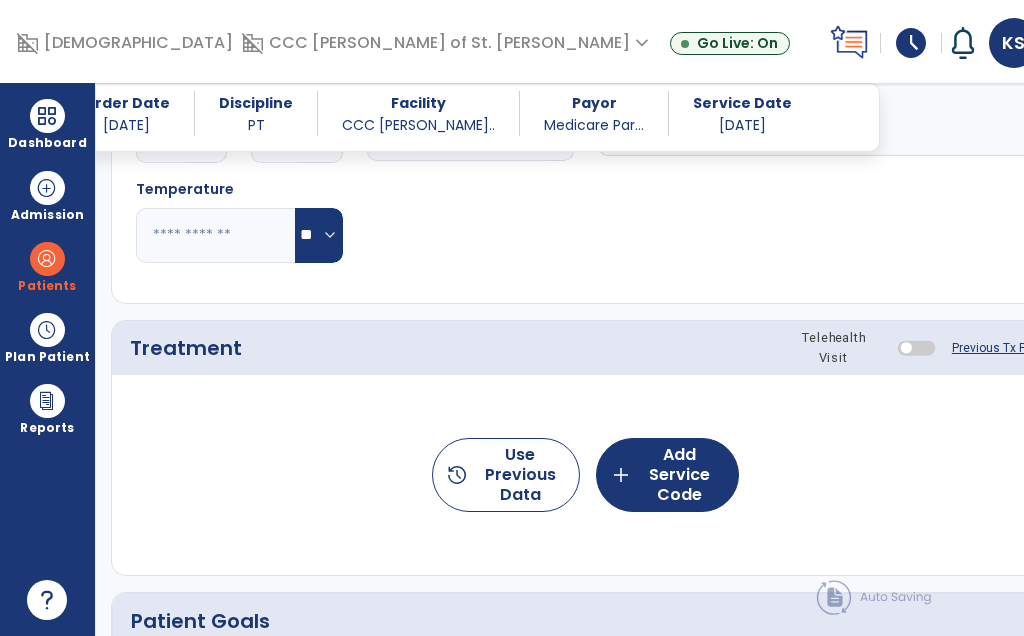 scroll, scrollTop: 1201, scrollLeft: 0, axis: vertical 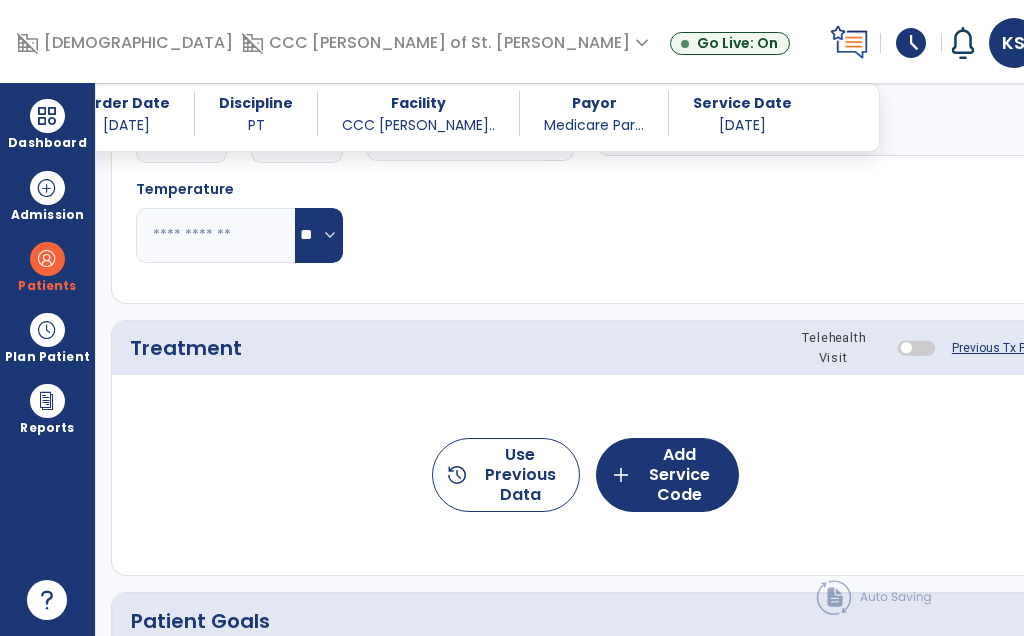 click on "add  Add Service Code" 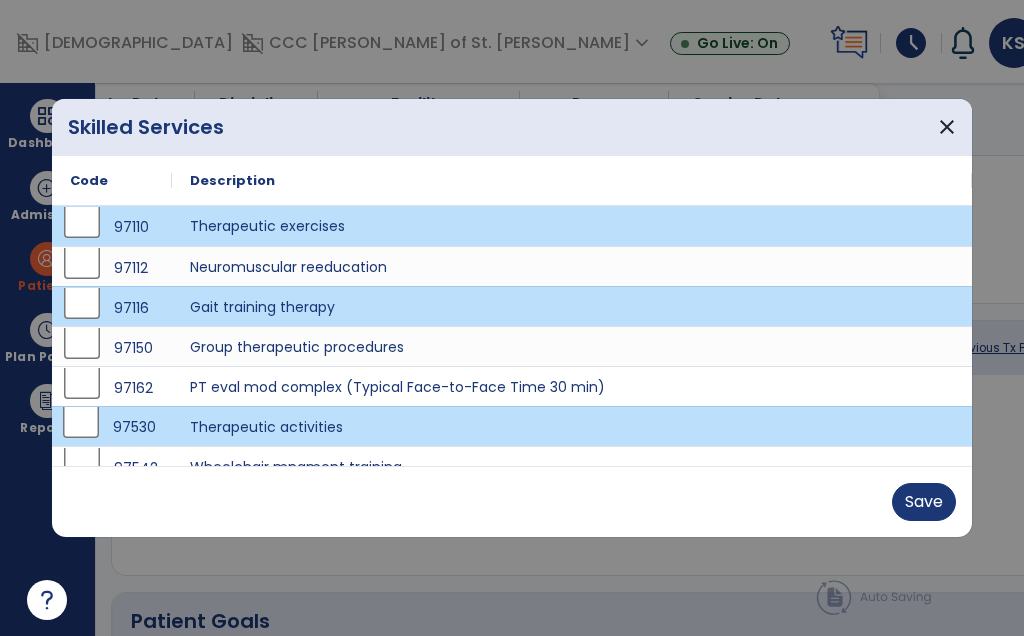 click on "Save" at bounding box center (924, 502) 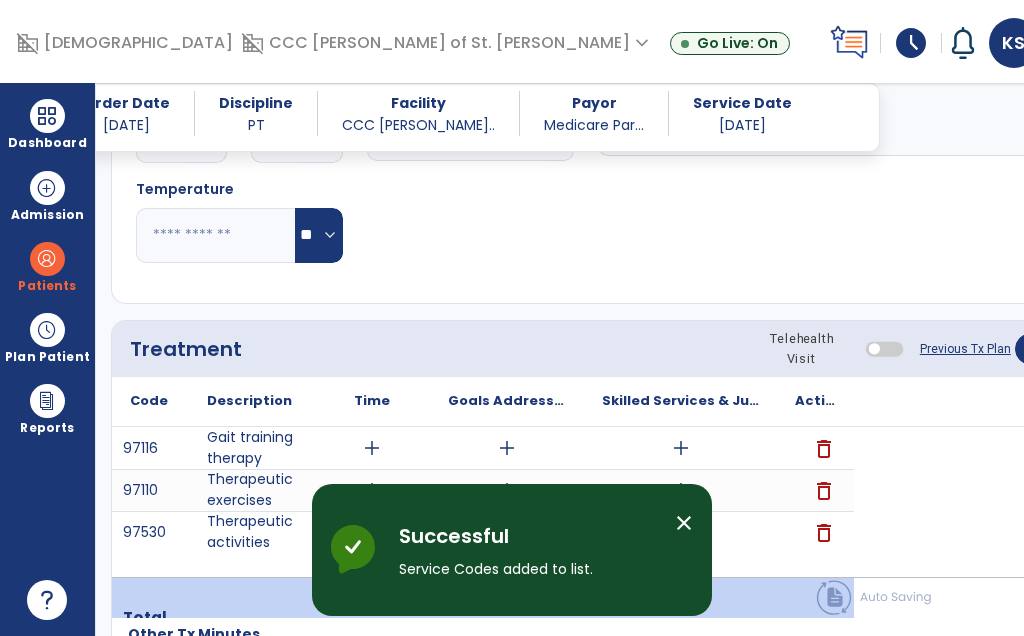 click on "add" at bounding box center (372, 448) 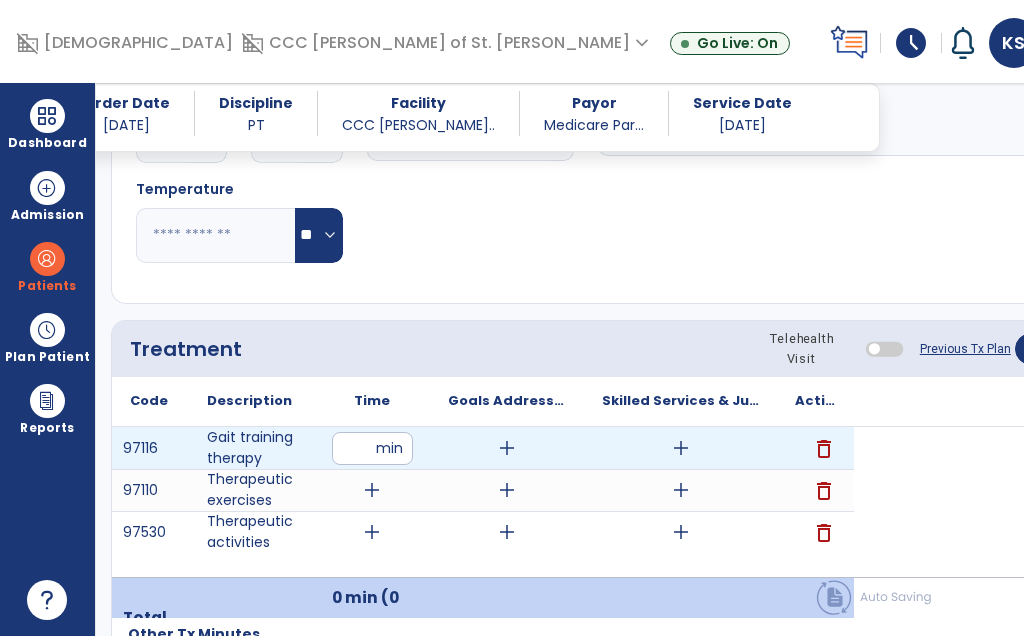 type on "**" 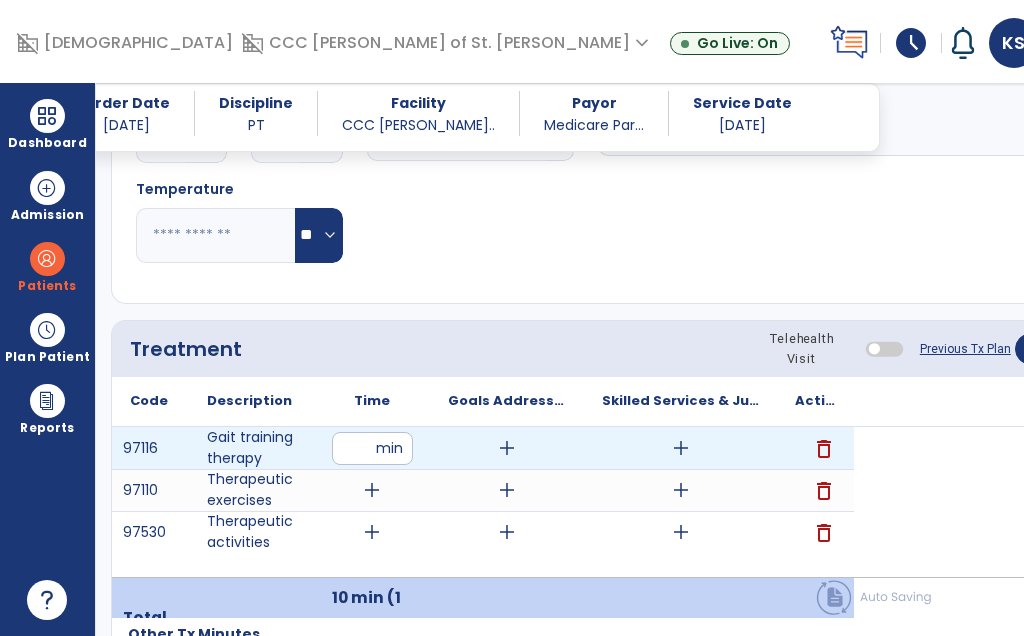 click on "add" at bounding box center [681, 448] 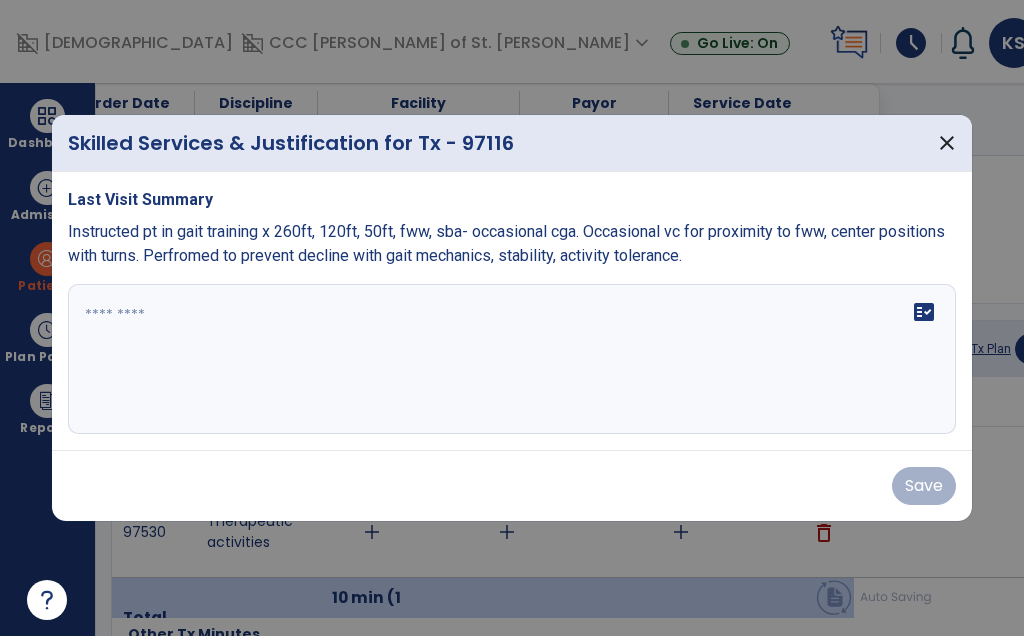 click on "fact_check" at bounding box center (512, 359) 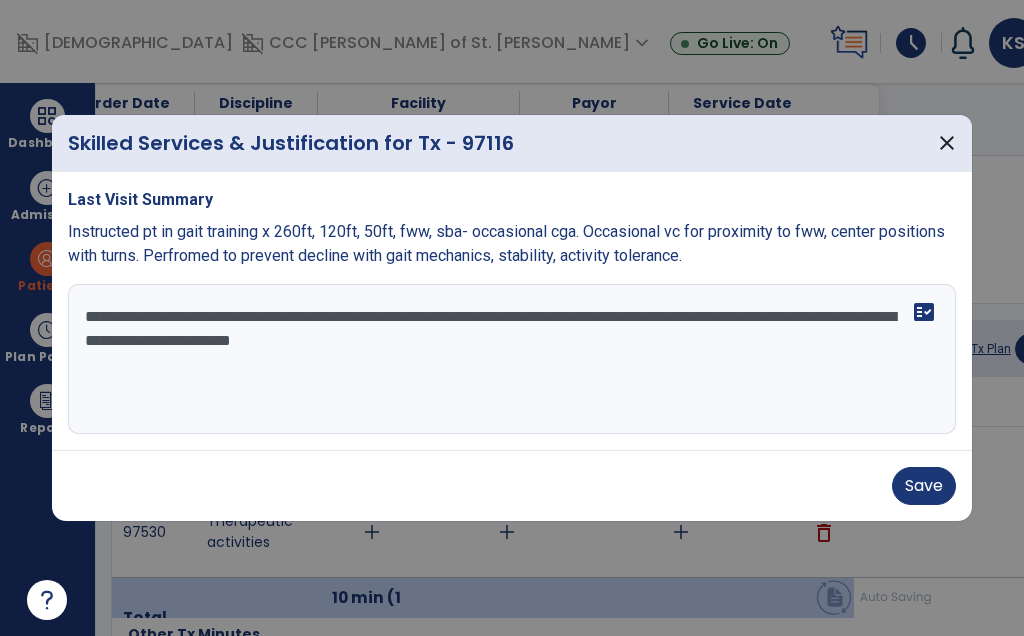 type on "**********" 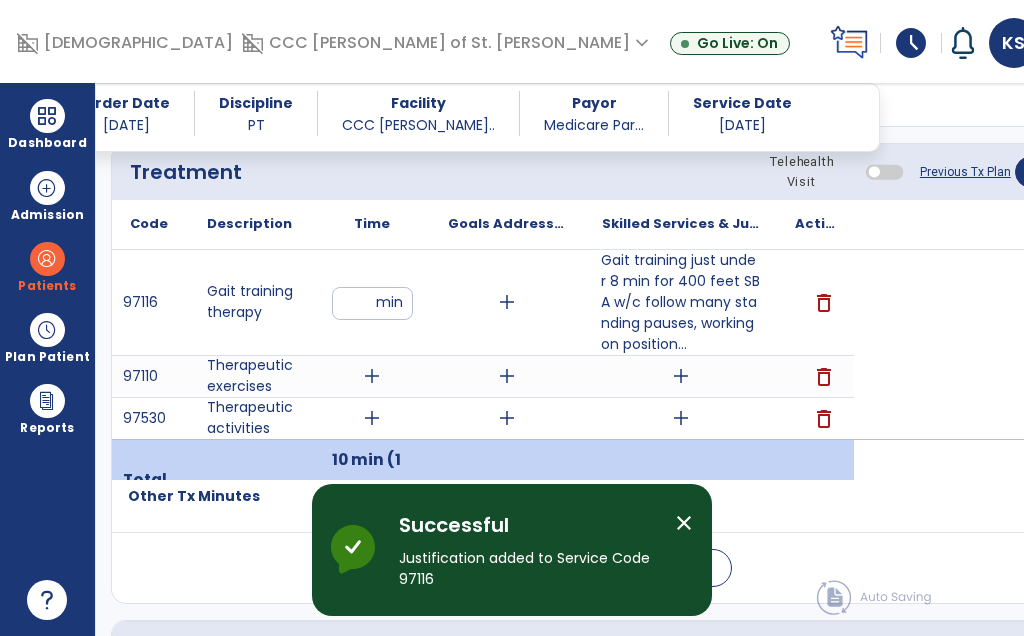 scroll, scrollTop: 1383, scrollLeft: 0, axis: vertical 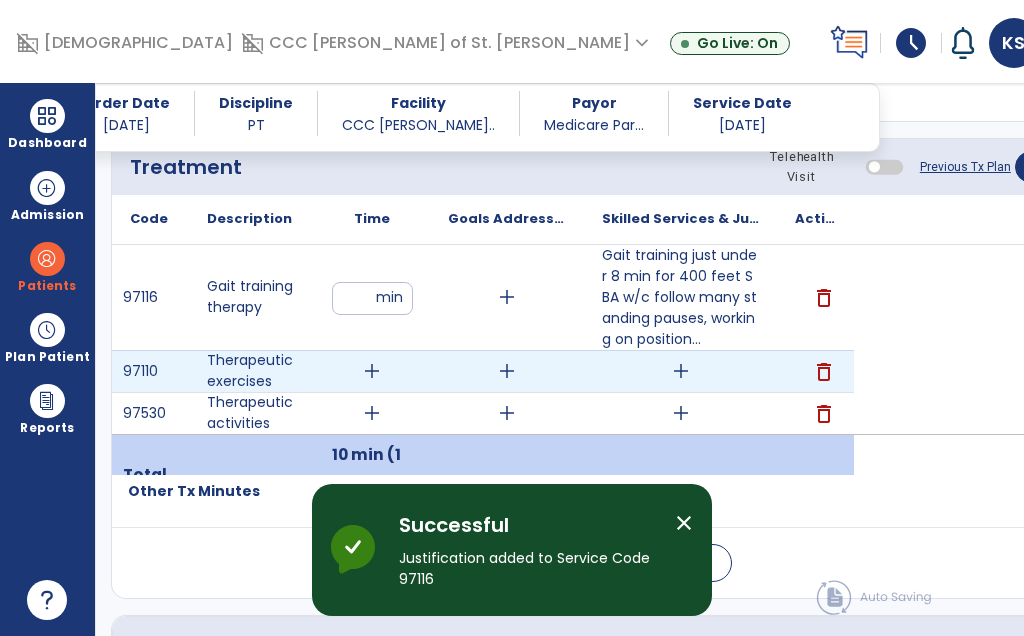 click on "add" at bounding box center [372, 371] 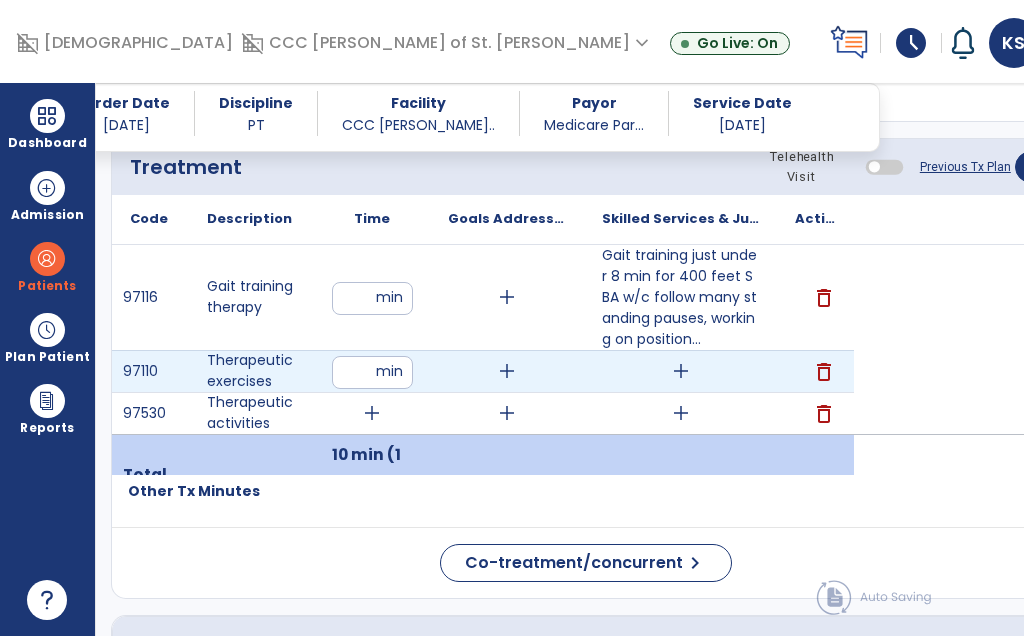 type on "**" 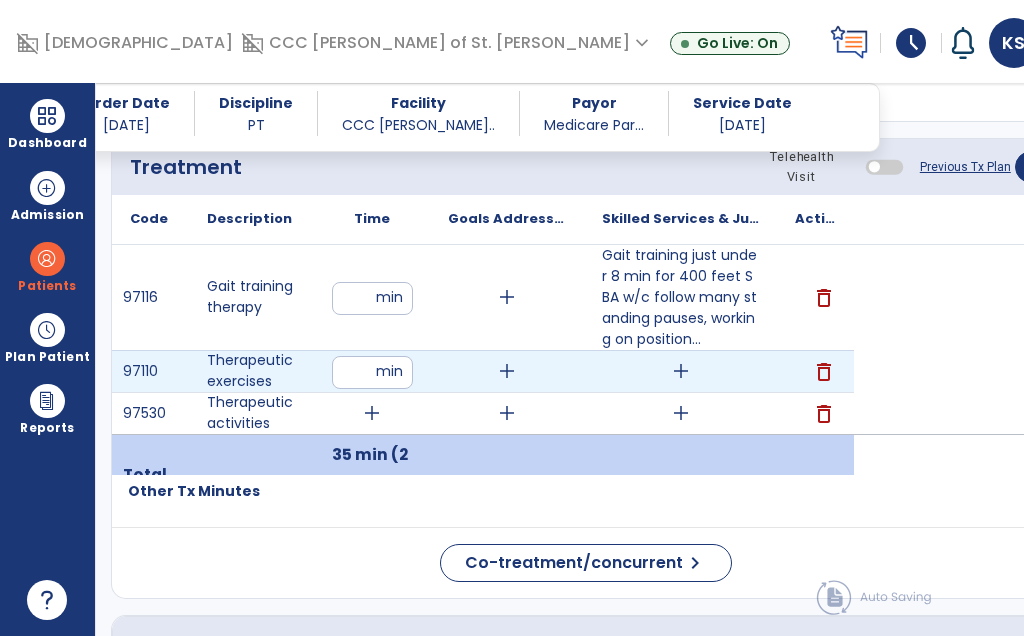 click on "add" at bounding box center [680, 371] 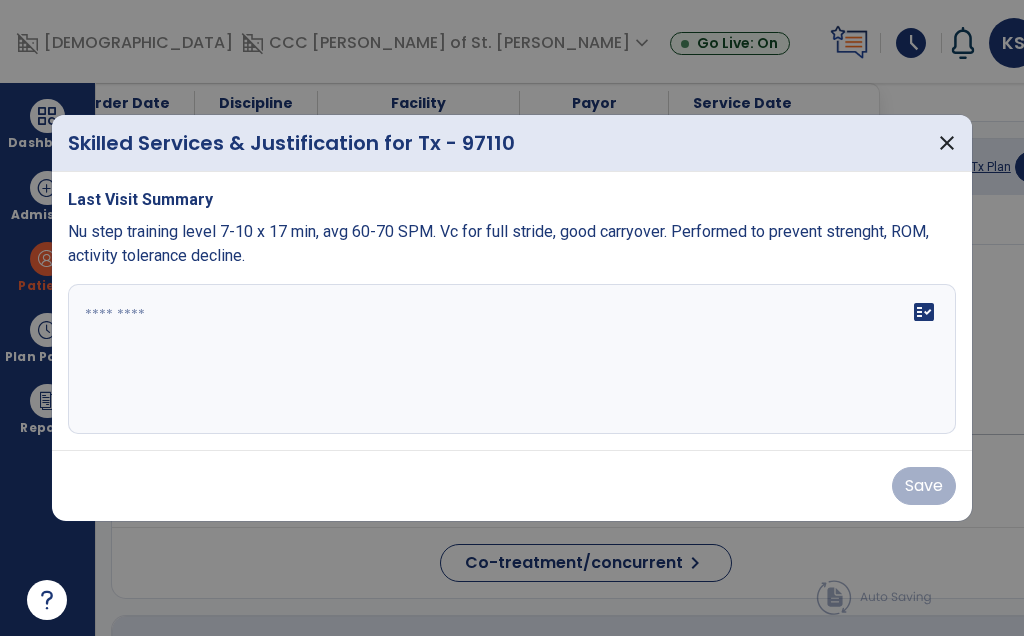click on "fact_check" at bounding box center [512, 359] 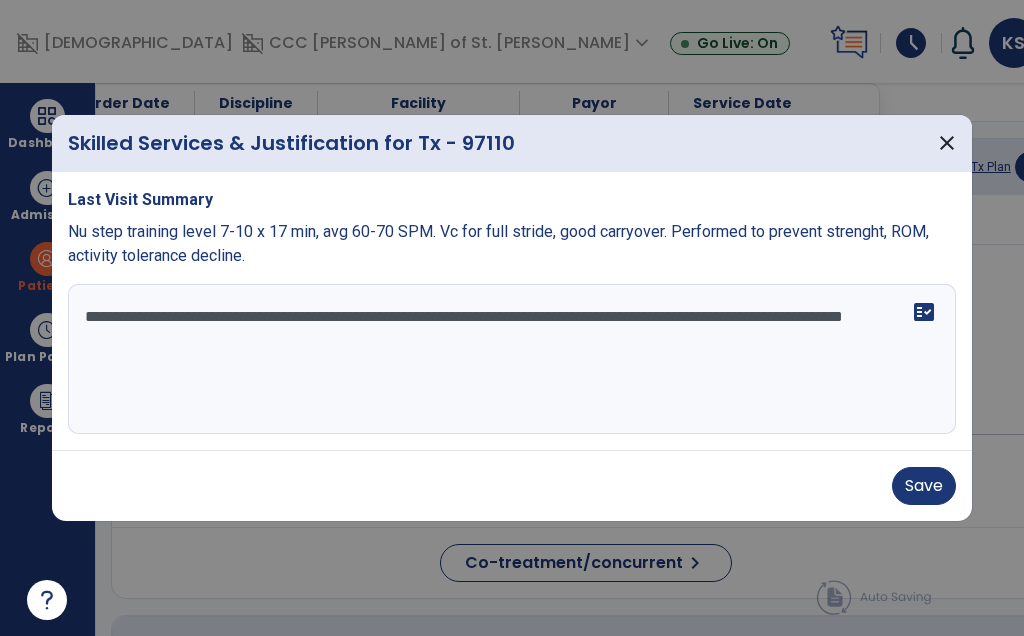click on "**********" at bounding box center [512, 359] 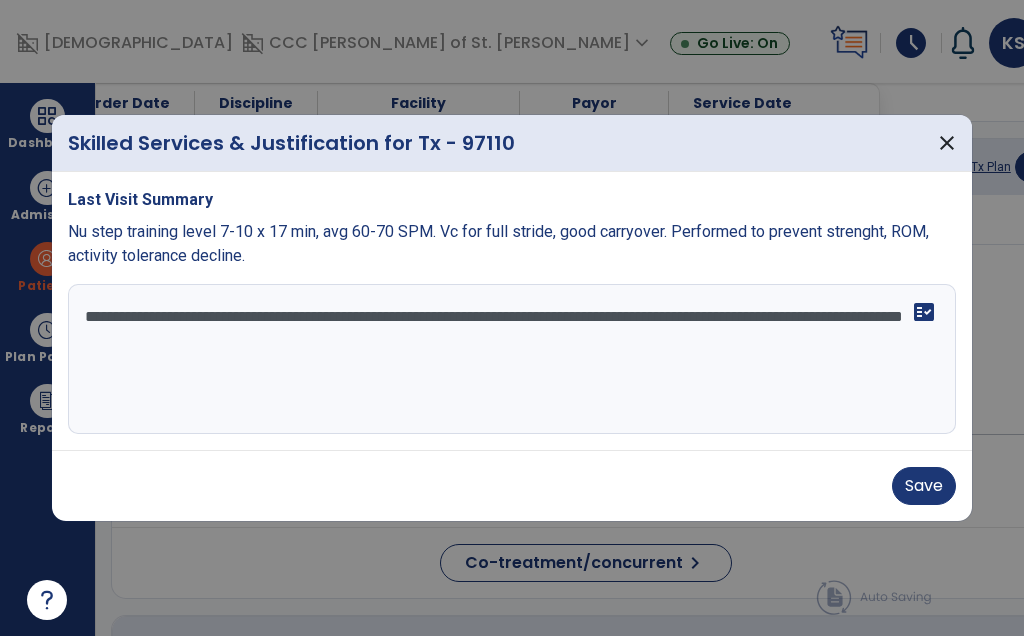 type on "**********" 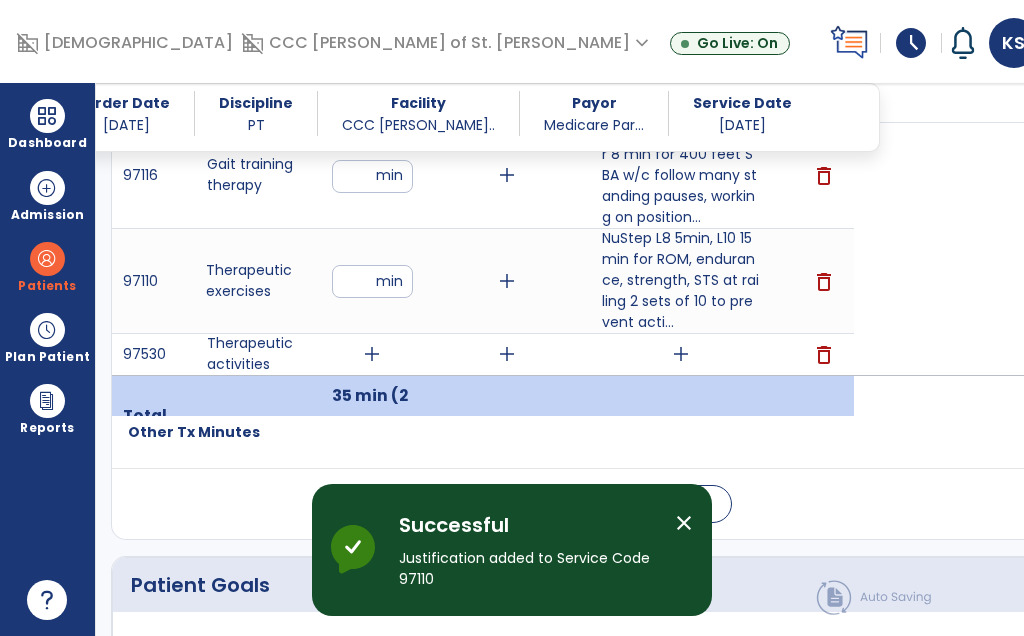 scroll, scrollTop: 1529, scrollLeft: 0, axis: vertical 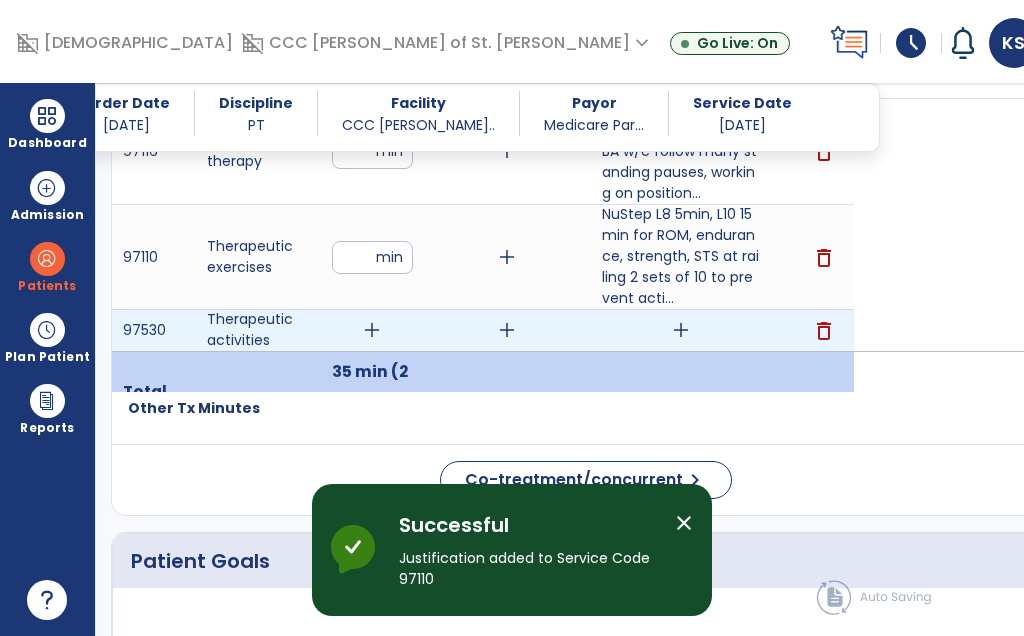 click on "add" at bounding box center (372, 330) 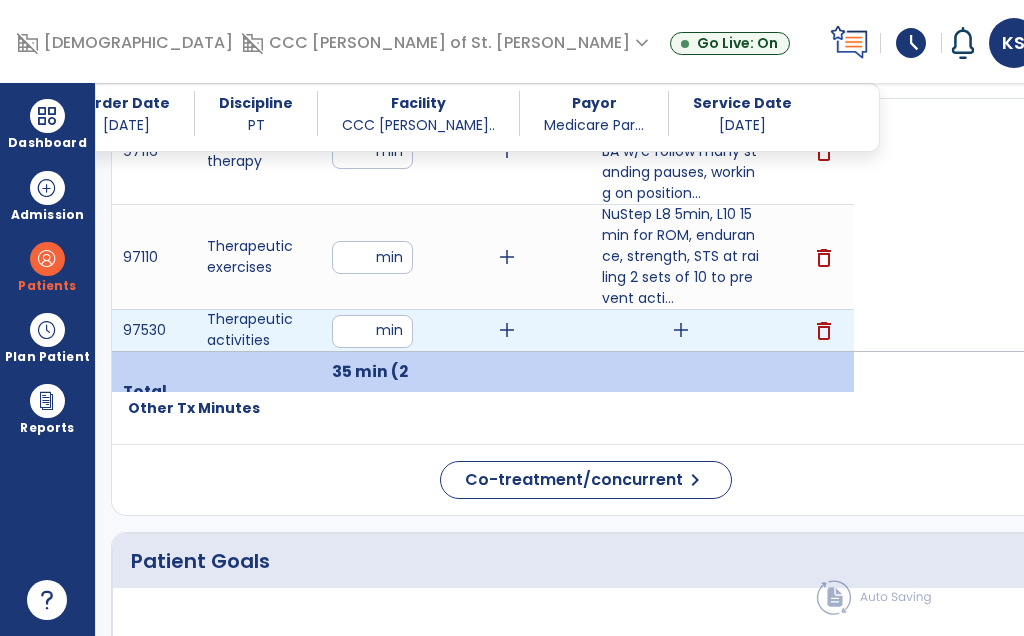 type on "**" 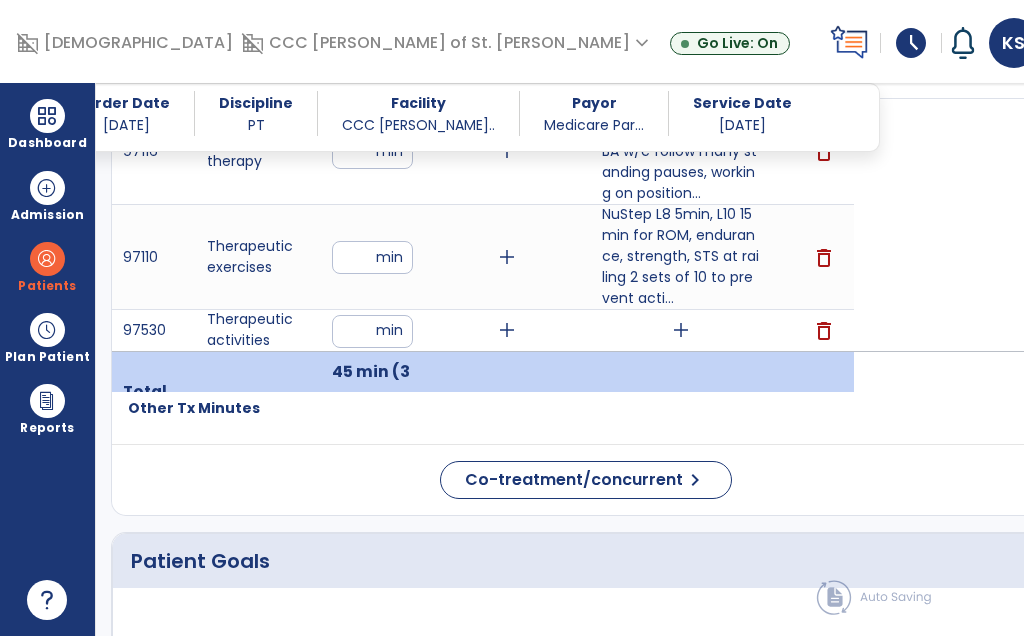 click on "add" at bounding box center (681, 330) 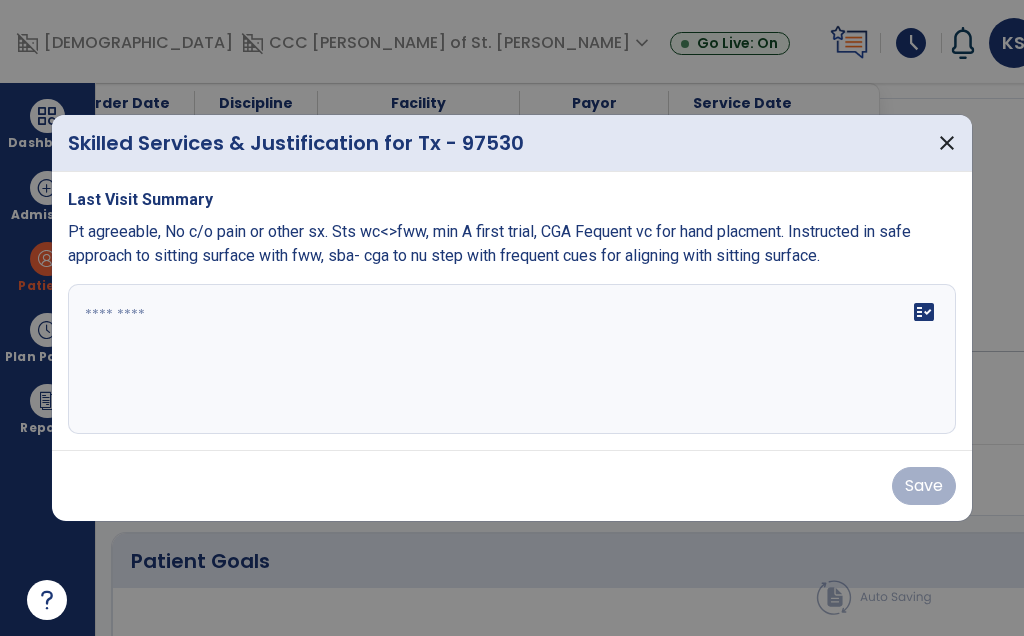 click on "fact_check" at bounding box center [512, 359] 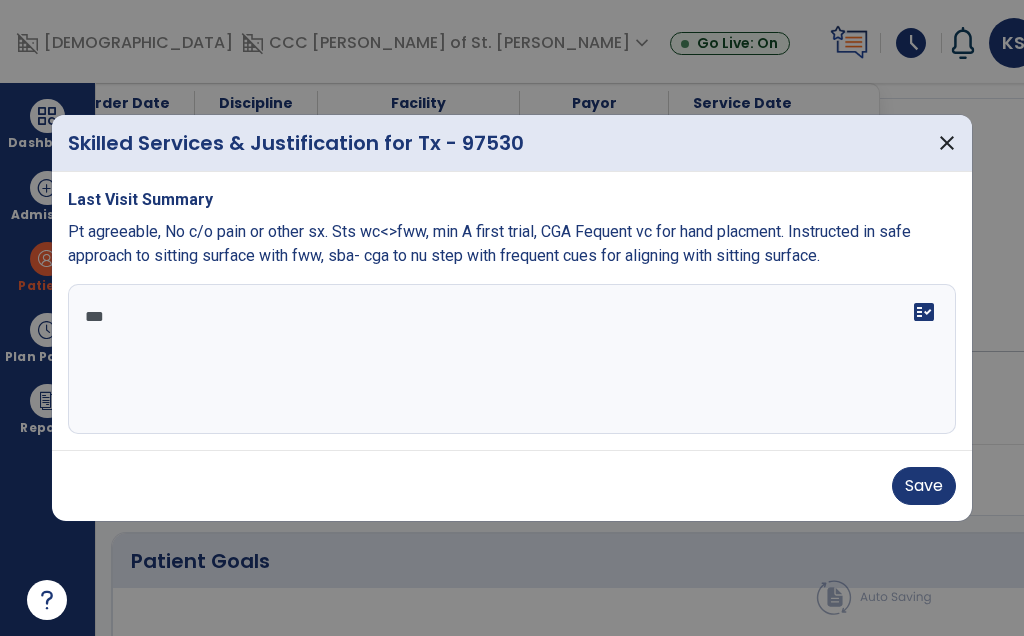 scroll, scrollTop: 0, scrollLeft: 0, axis: both 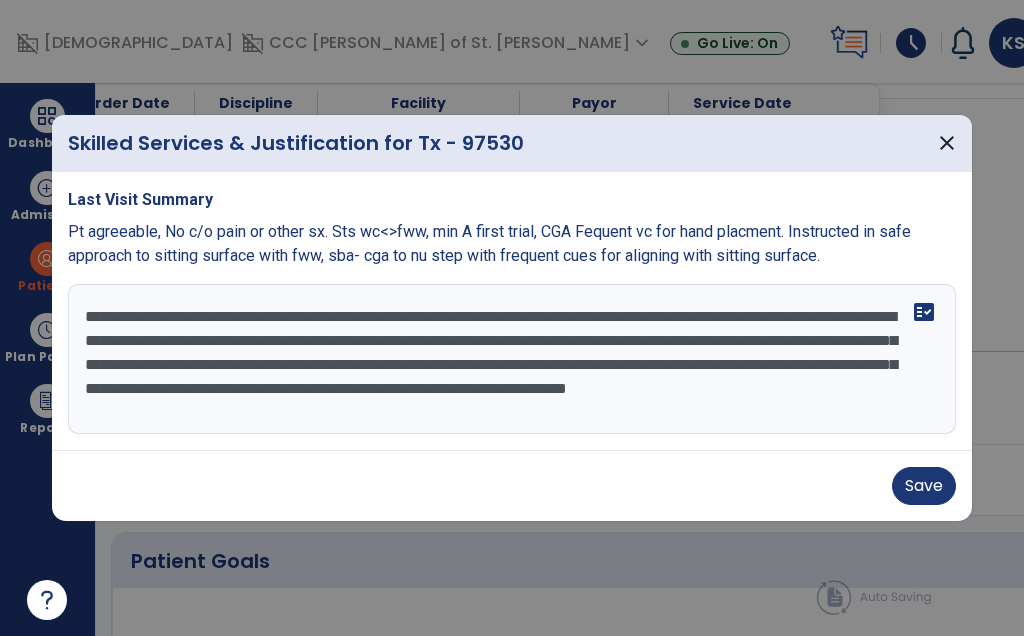 type on "**********" 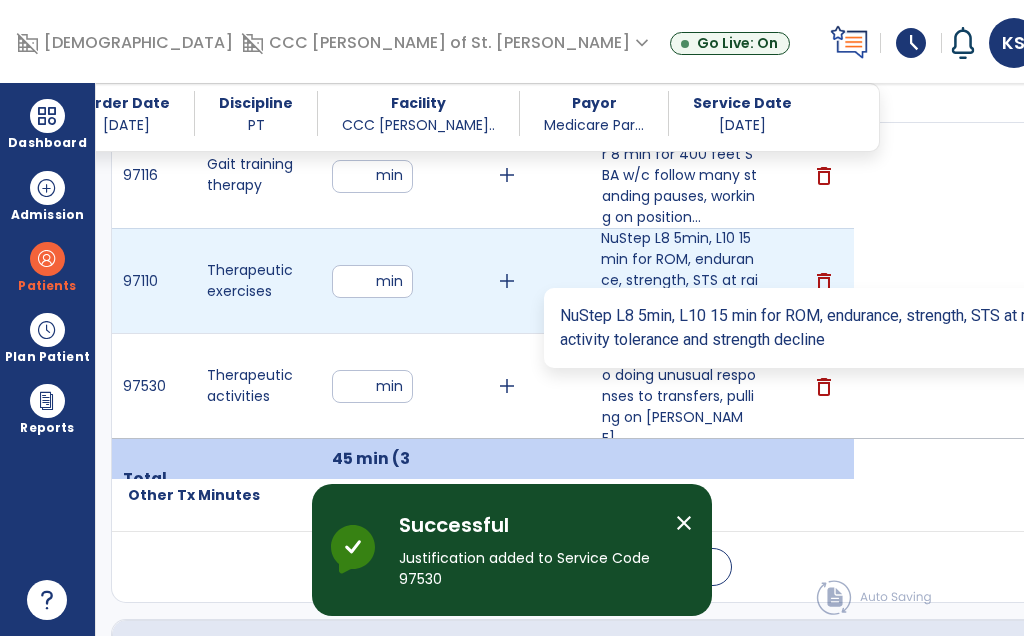 scroll, scrollTop: 1505, scrollLeft: 0, axis: vertical 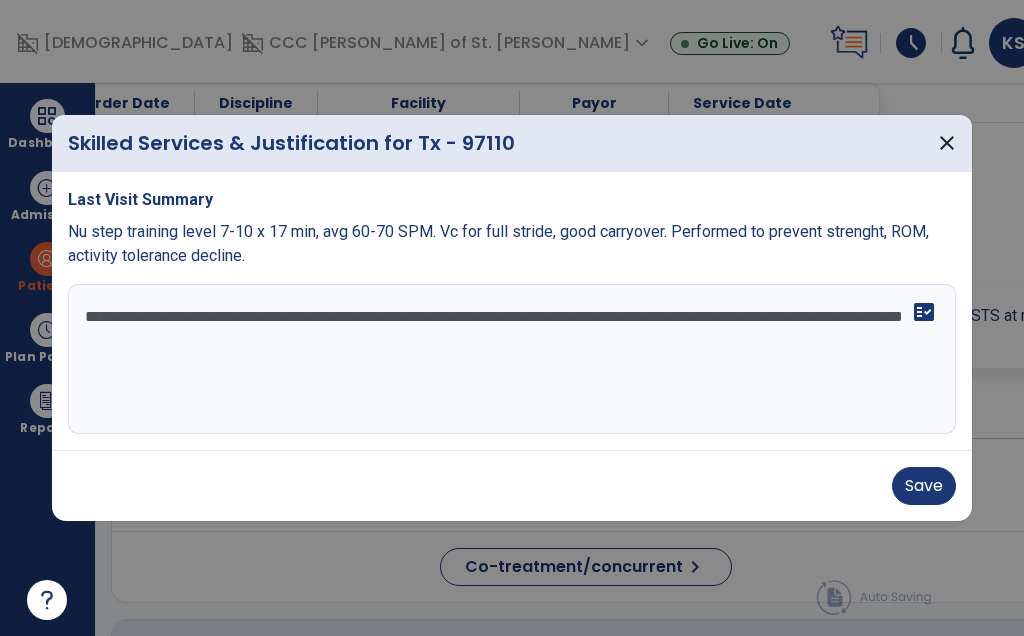 click on "**********" at bounding box center [512, 359] 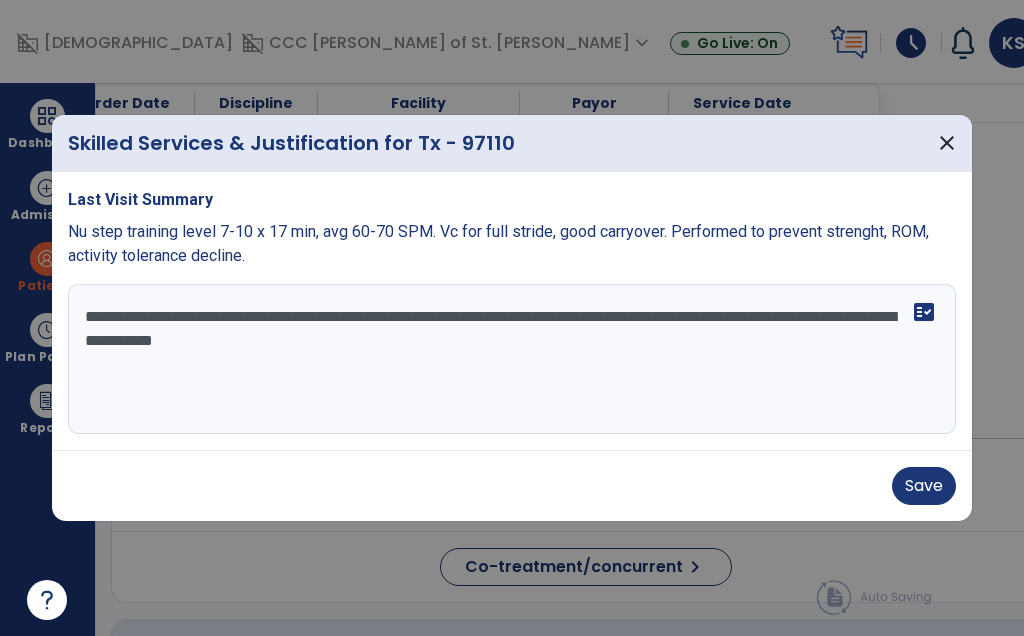 type on "**********" 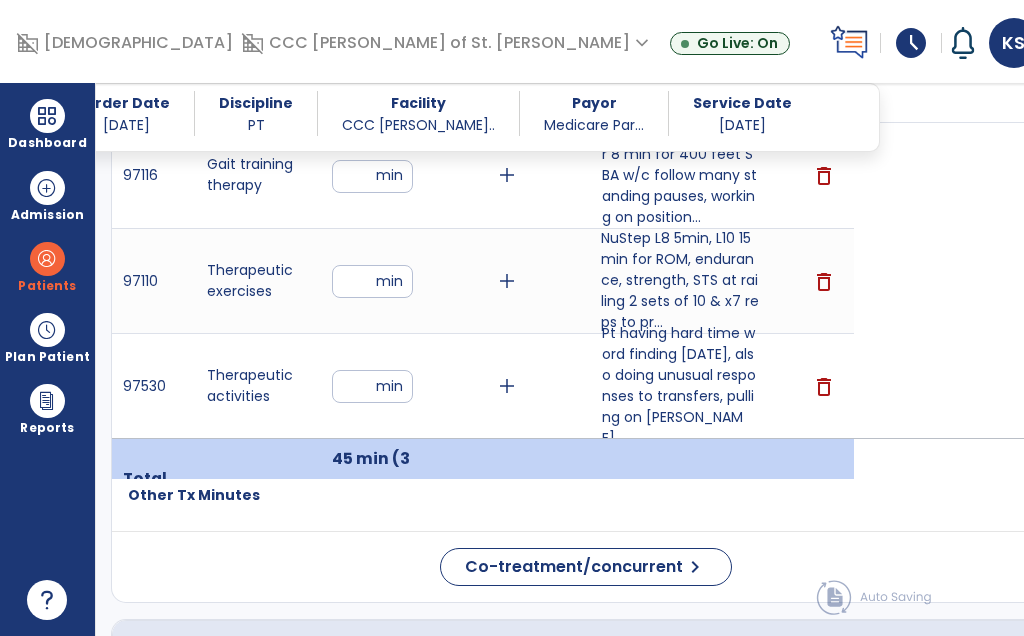 click on "**" at bounding box center [372, 281] 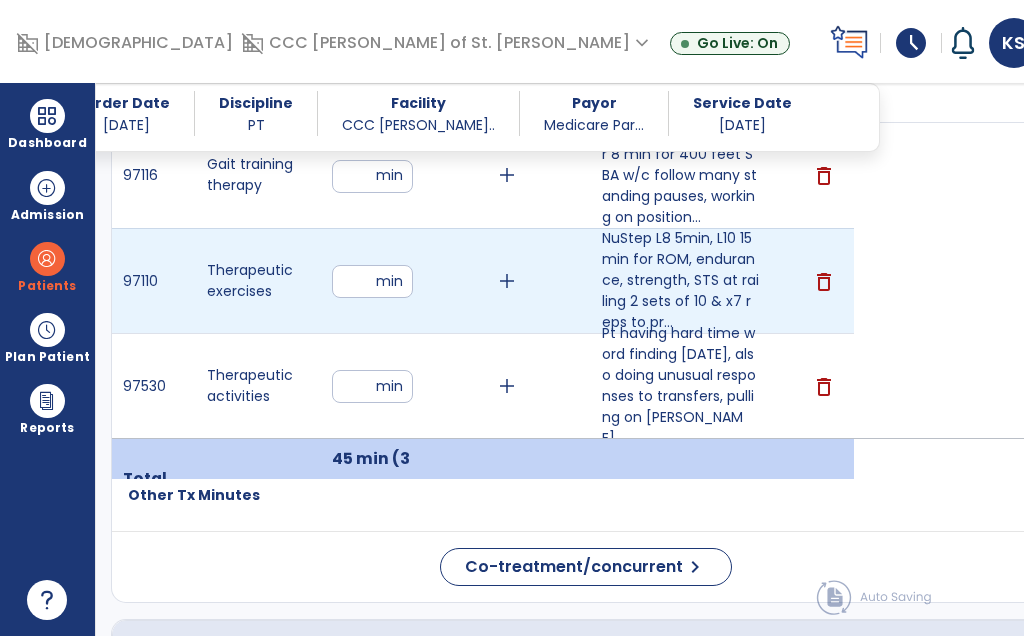type on "**" 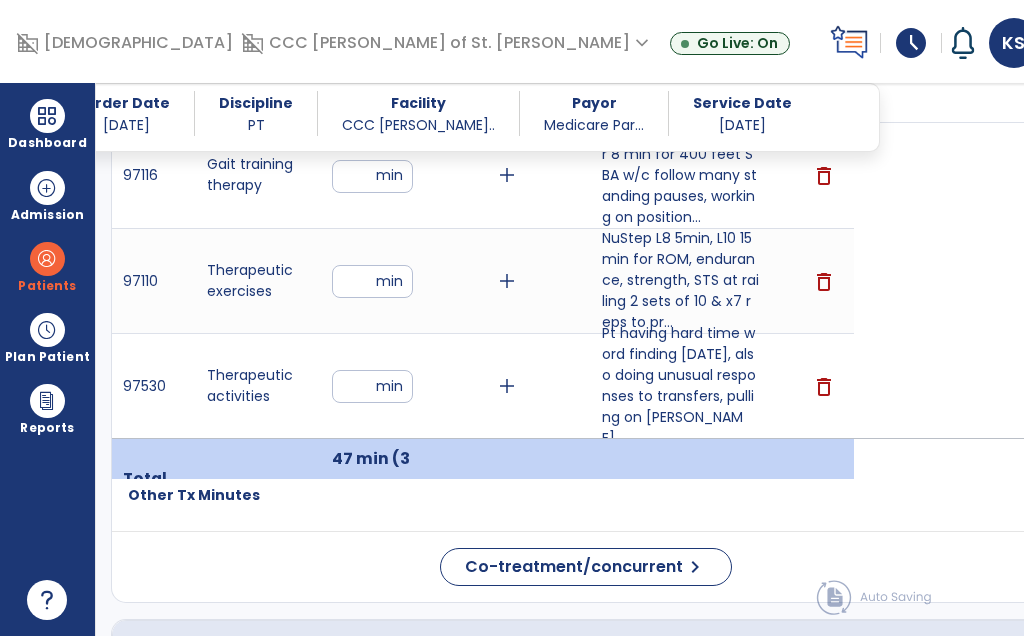 click on "**" at bounding box center [372, 386] 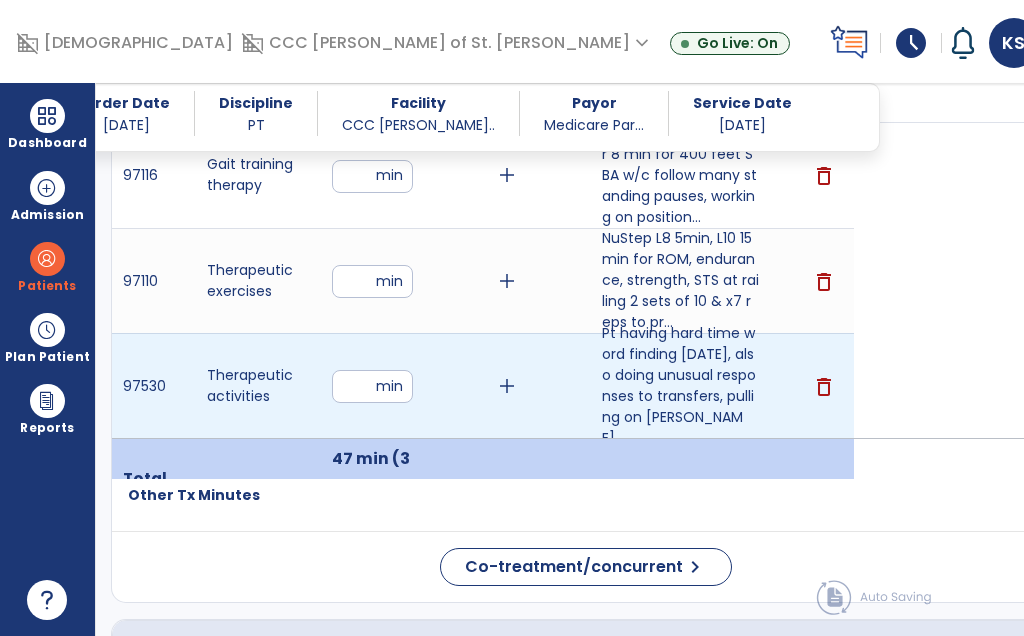 type on "*" 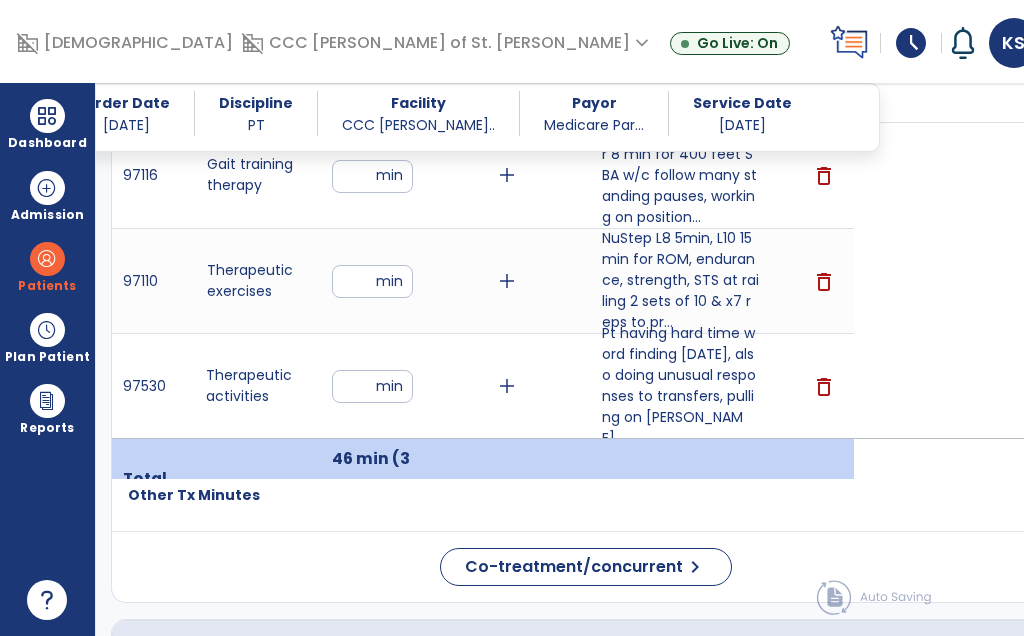 click on "Plan For Next Treatment" 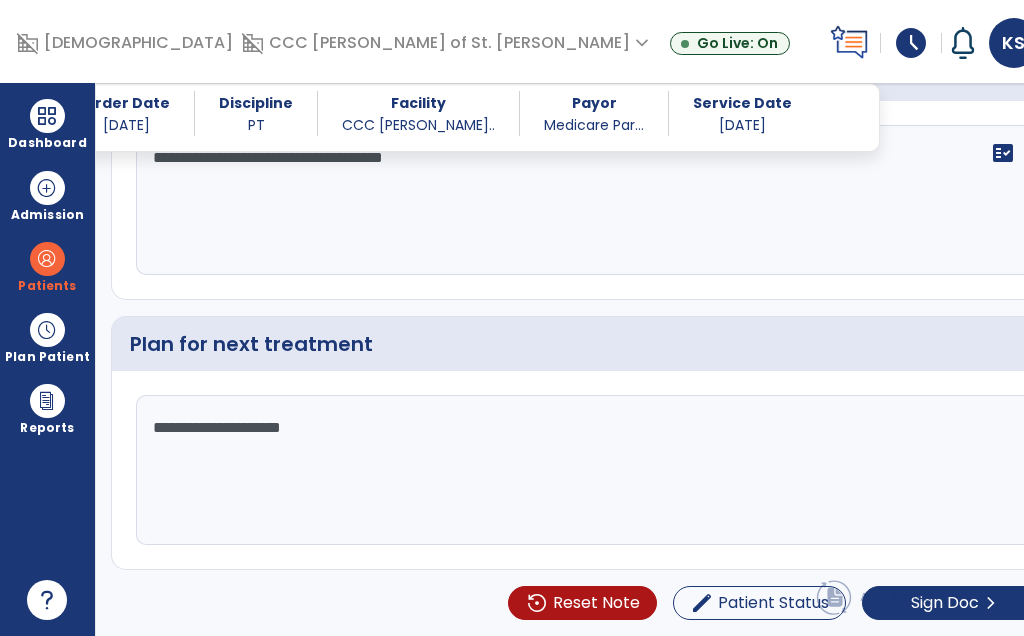 scroll, scrollTop: 4038, scrollLeft: 0, axis: vertical 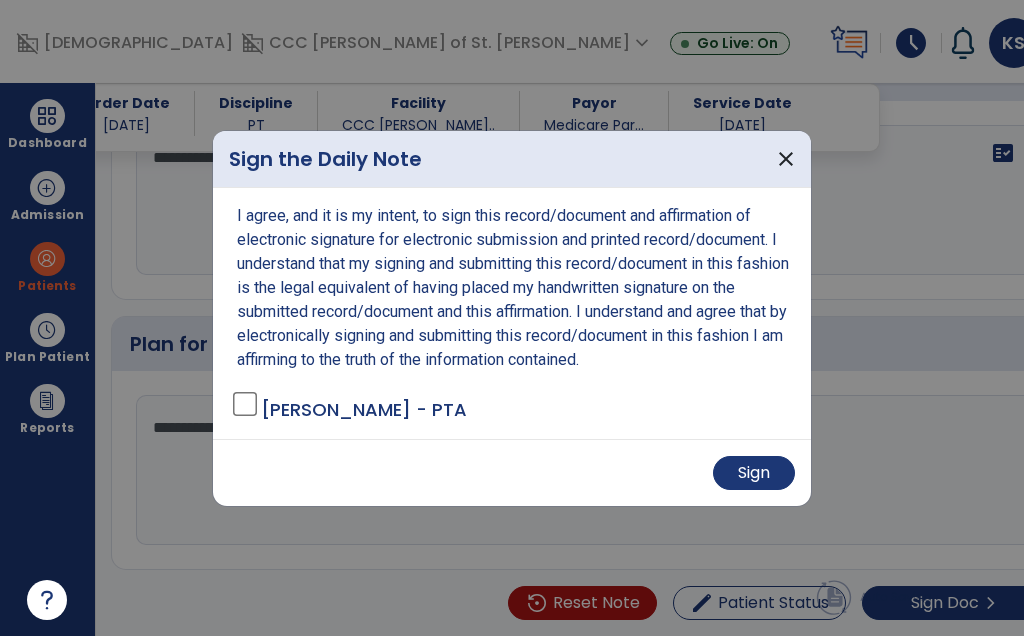 click on "Sign" at bounding box center (754, 473) 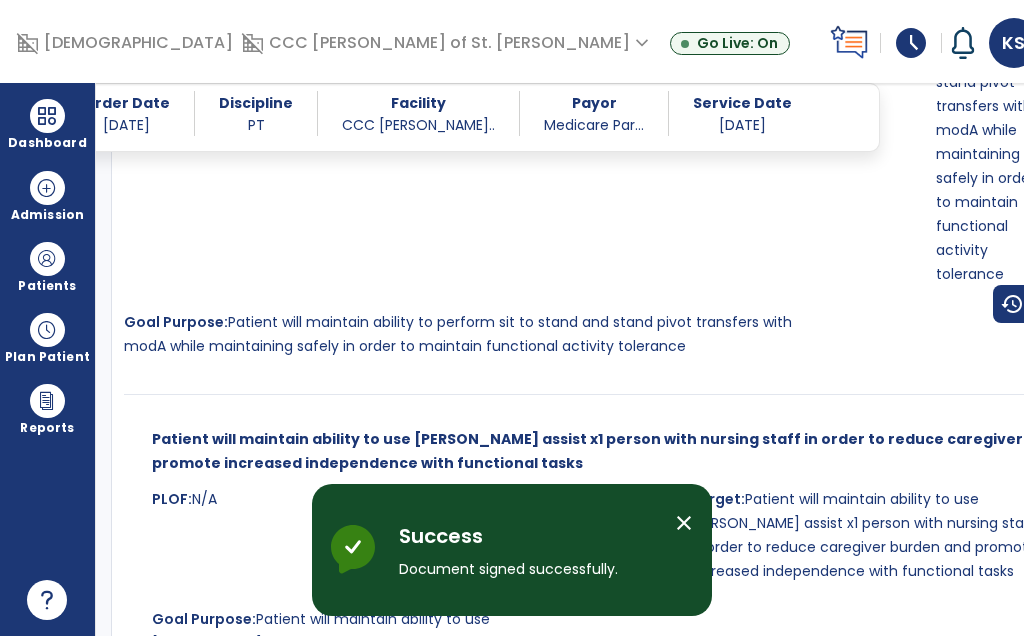 scroll, scrollTop: 2356, scrollLeft: 0, axis: vertical 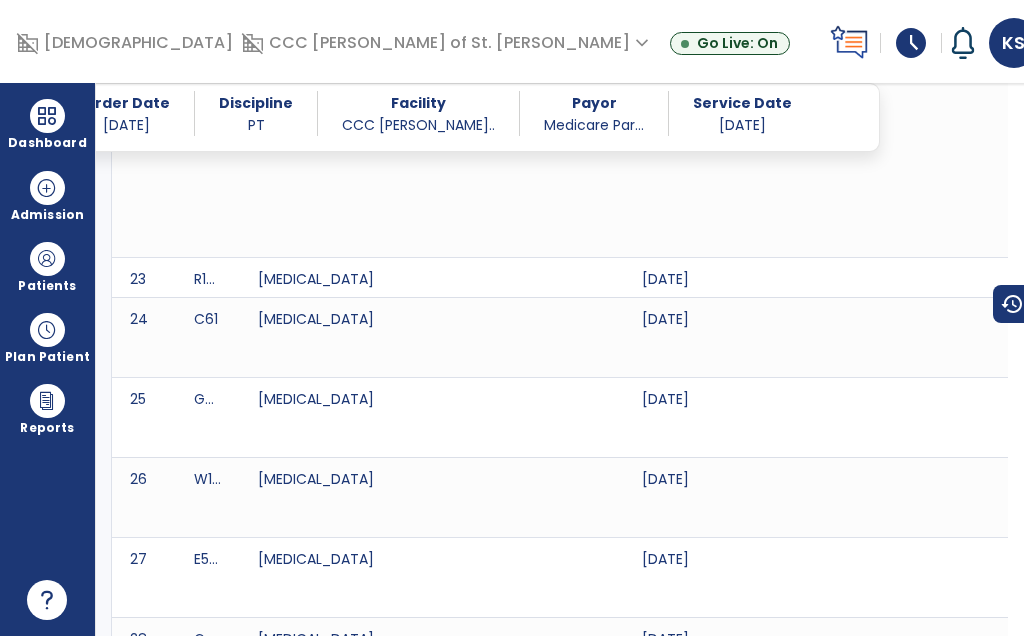 click on "Dashboard" at bounding box center (47, 124) 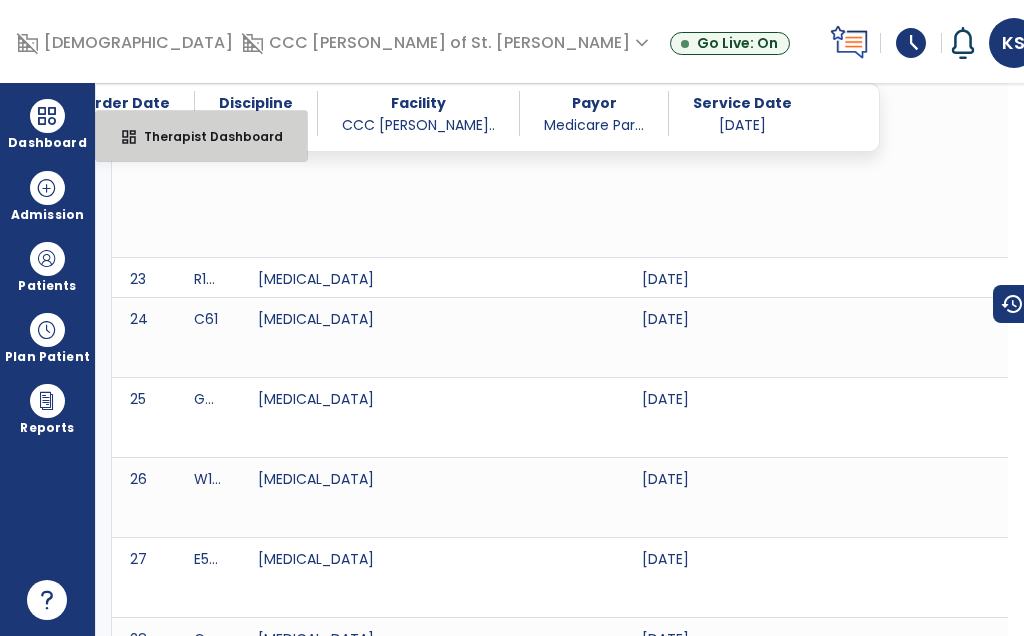 click on "Therapist Dashboard" at bounding box center [205, 136] 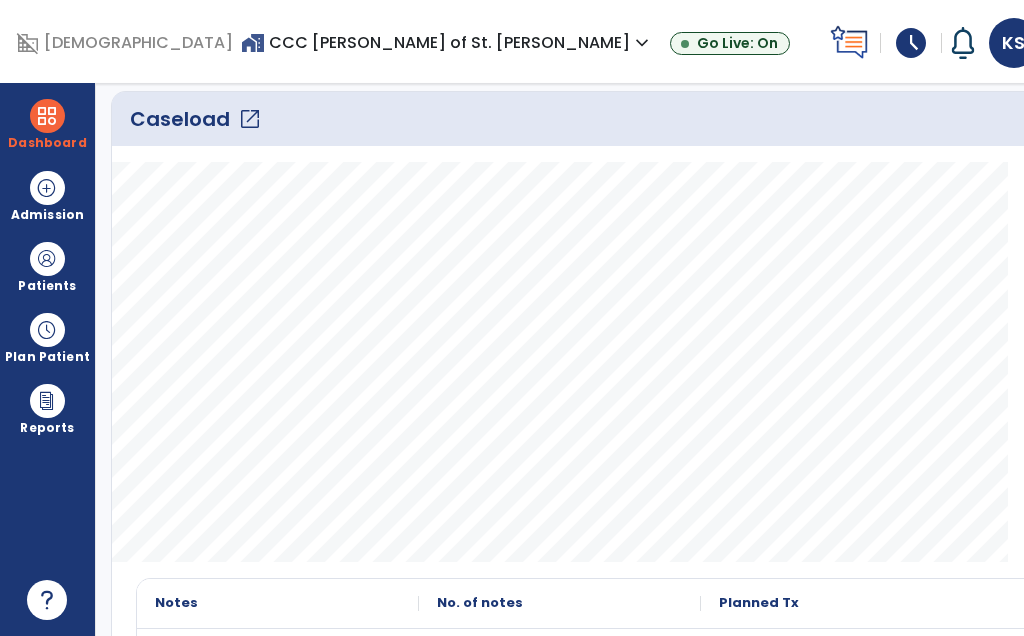 click on "Caseload   open_in_new" 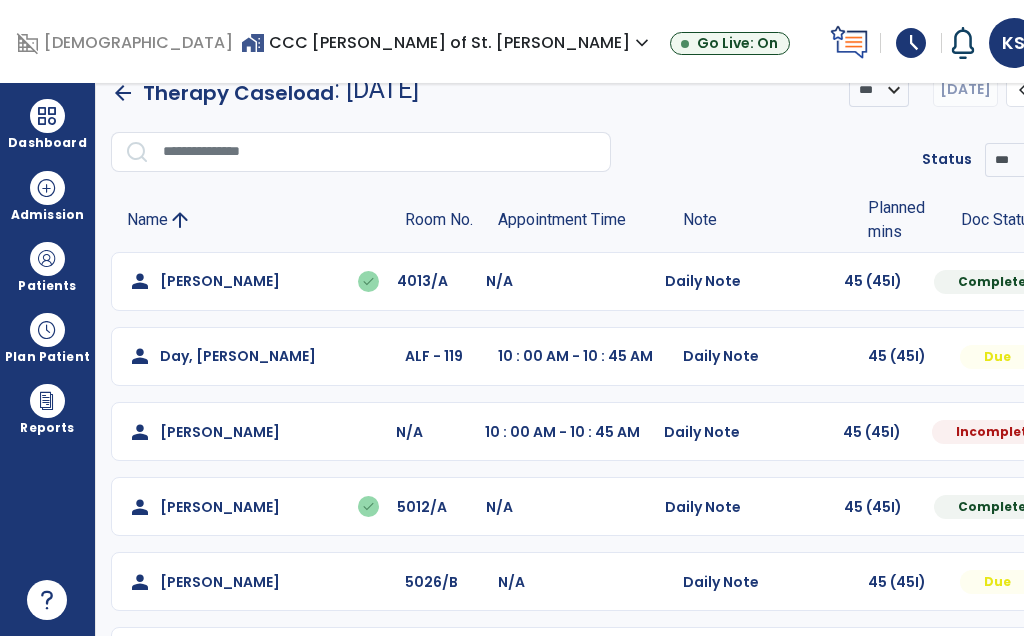 click on "person   [PERSON_NAME]  N/A 10 : 00 AM - 10 : 45 AM  Daily Note   45 (45I)  Incomplete [DATE]  Mark Visit As Complete   Reset Note   Open Document   G + C Mins" 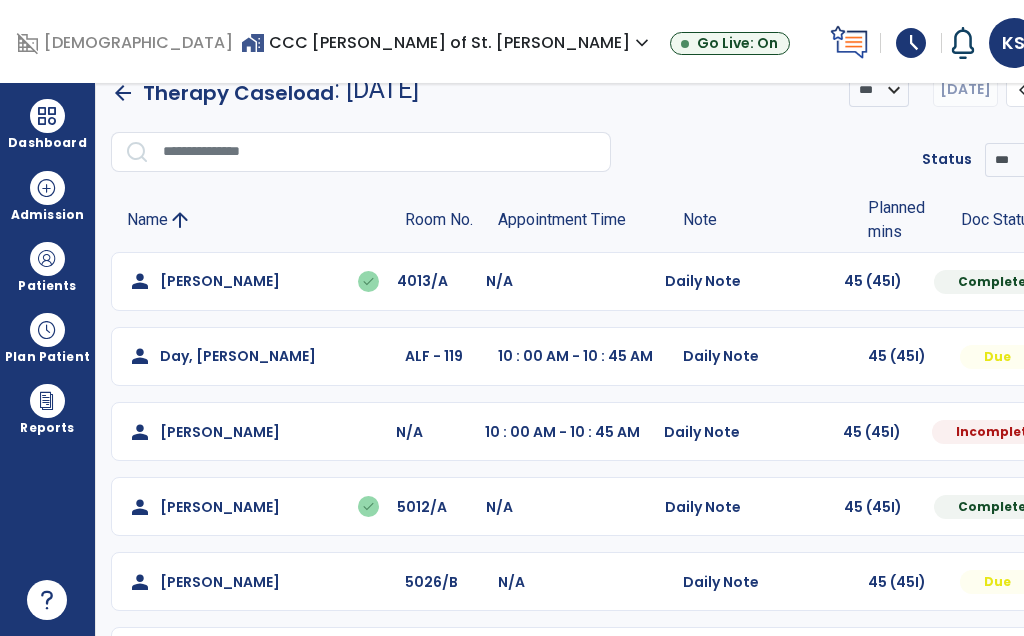 click at bounding box center (1201, 281) 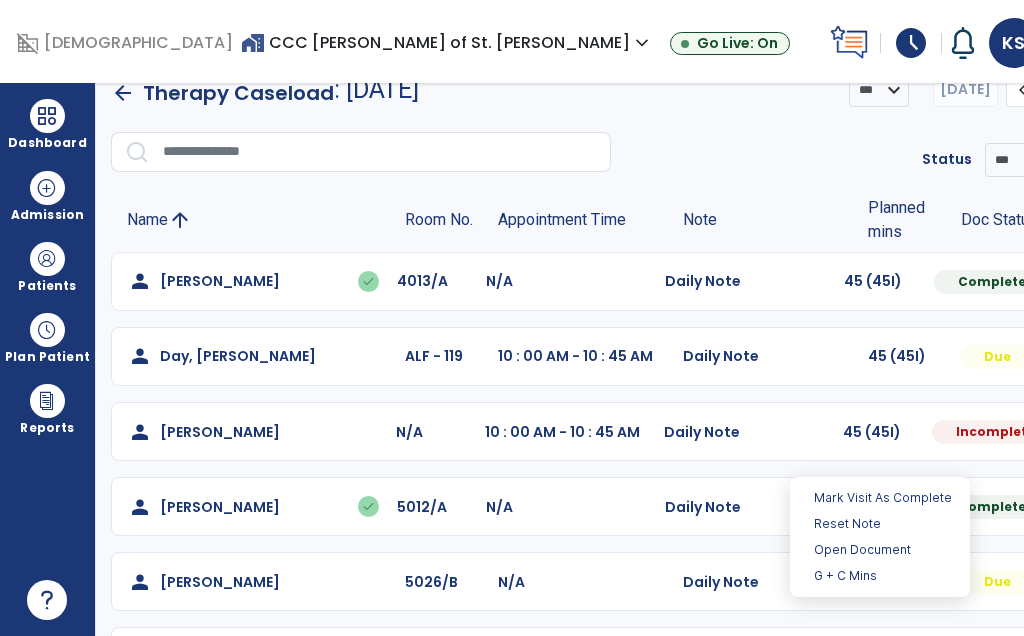 click on "Open Document" at bounding box center (880, 550) 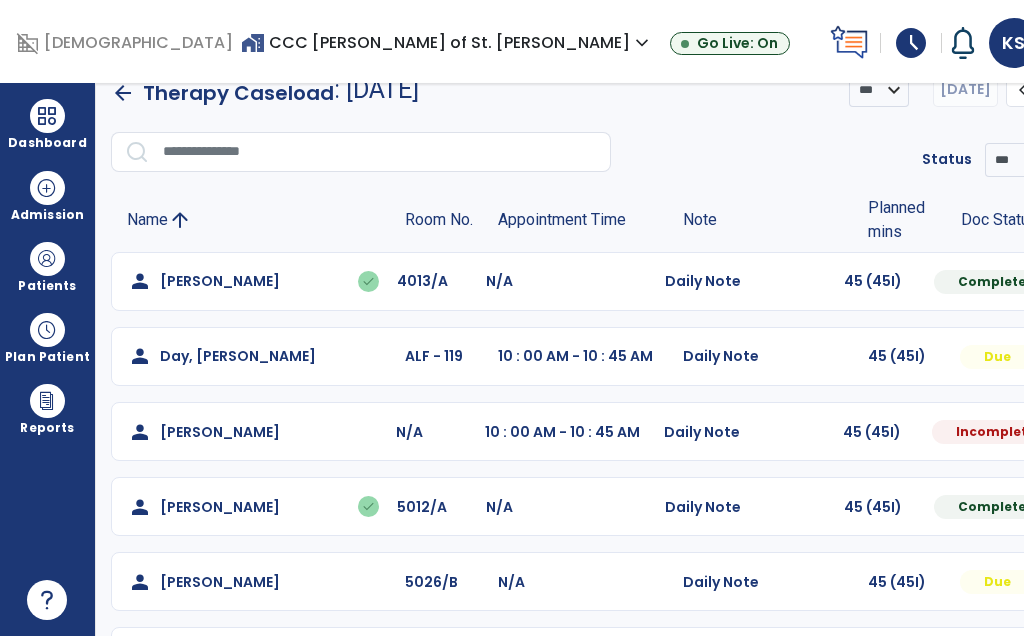select on "*" 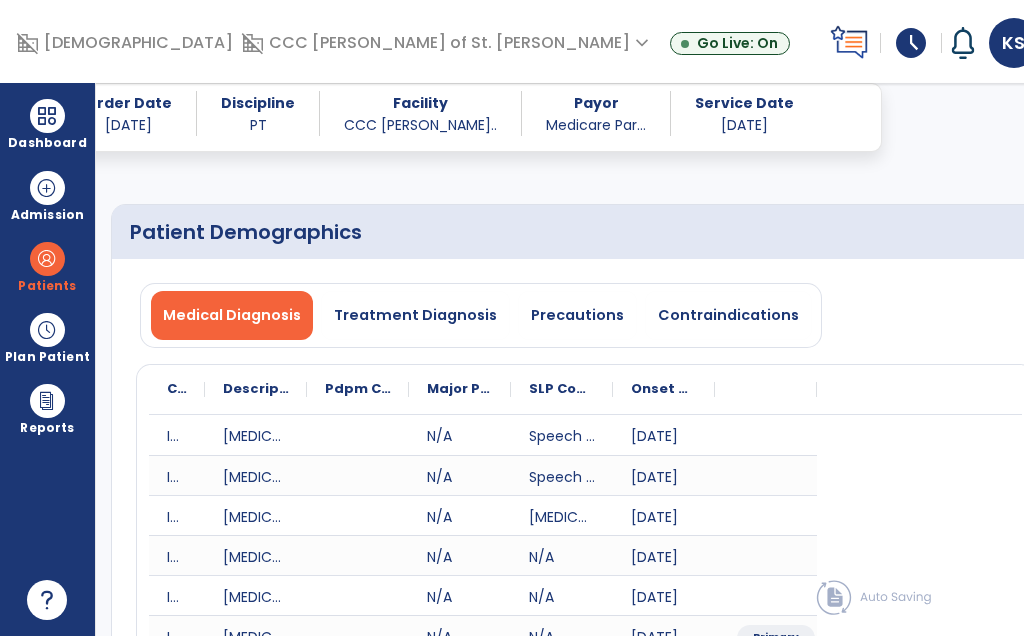 click on "Quick Links  Patient Demographics   Patient Demographics   Subjective Assessment   Subjective Assessment   Vitals   Vitals   Treatment   Treatment   Patient Goals   Patient Goals   Response To Treatment   Response To Treatment   Plan For Next Treatment   Plan For Next Treatment" 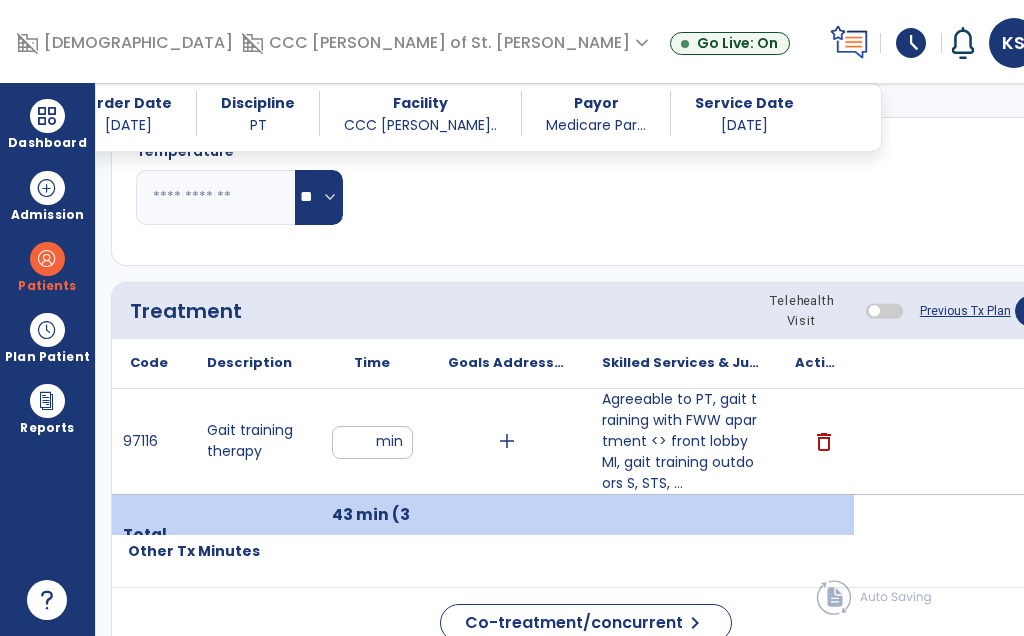scroll, scrollTop: 1207, scrollLeft: 0, axis: vertical 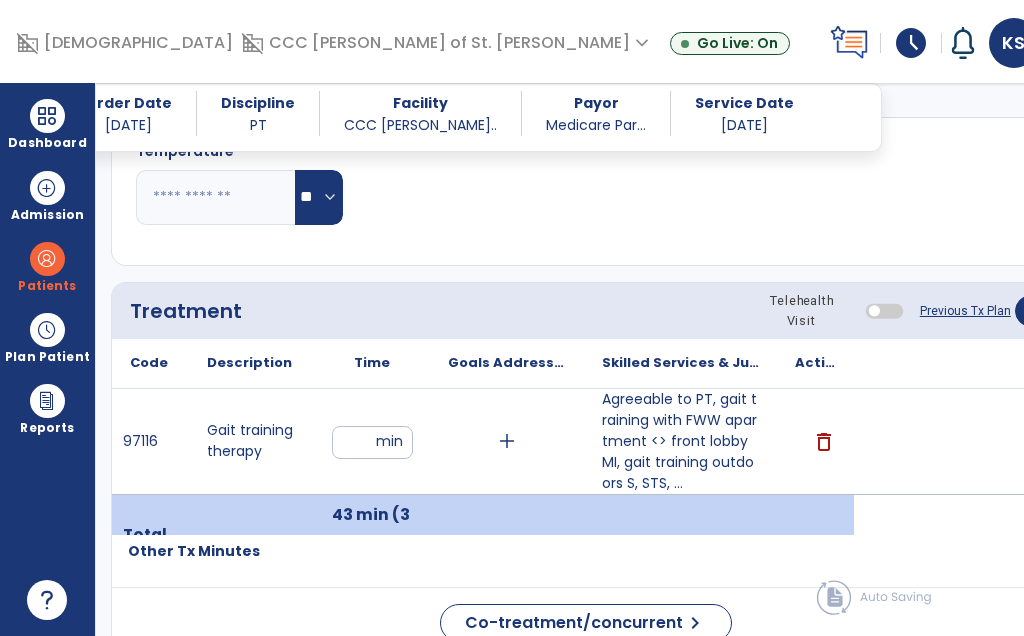 click on "Plan For Next Treatment" 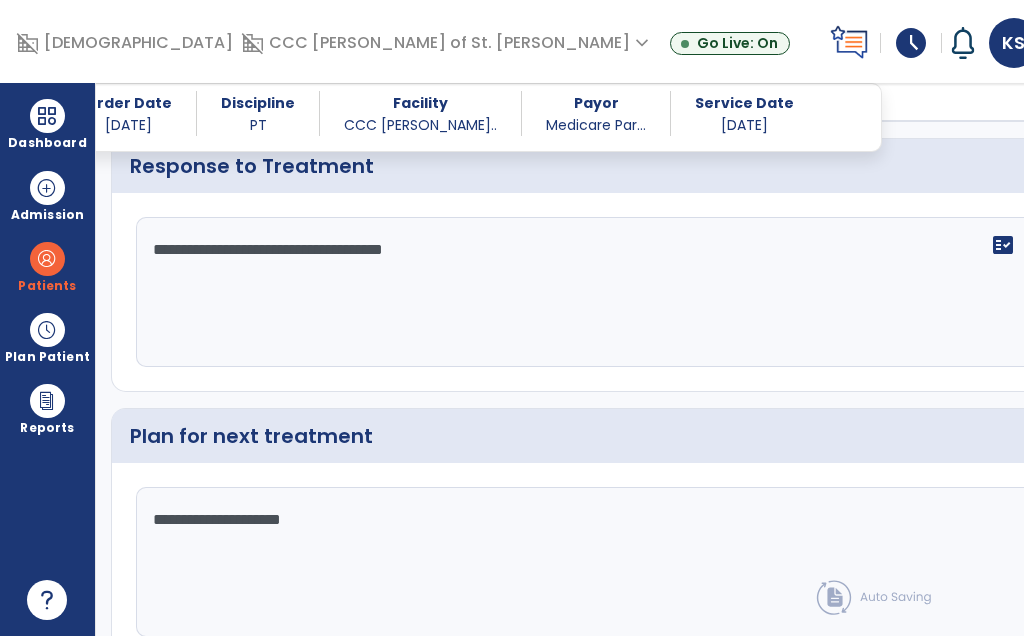 scroll, scrollTop: 3075, scrollLeft: 0, axis: vertical 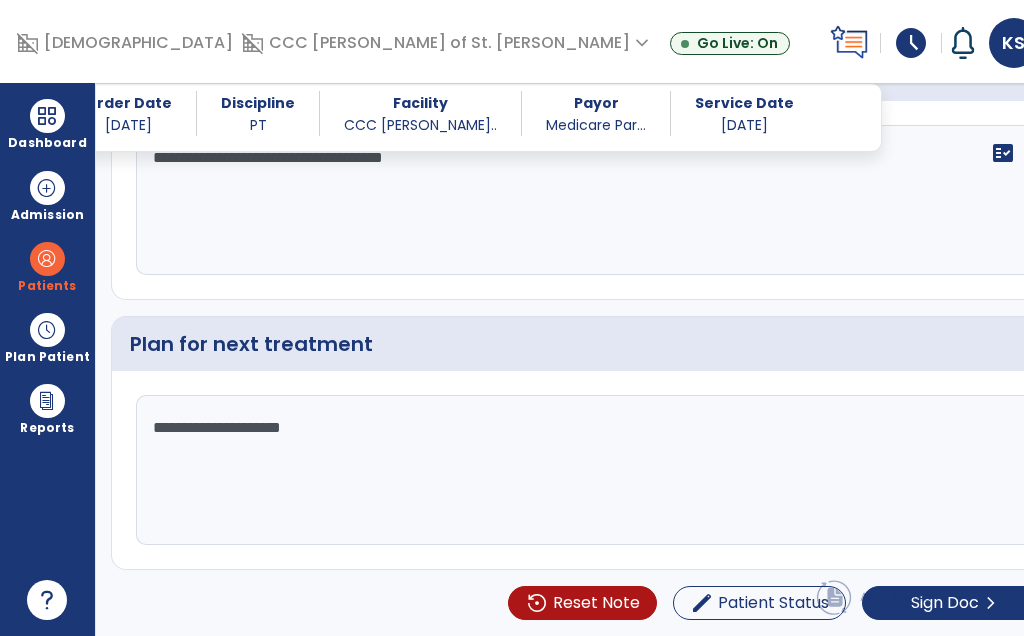 click on "Sign Doc" 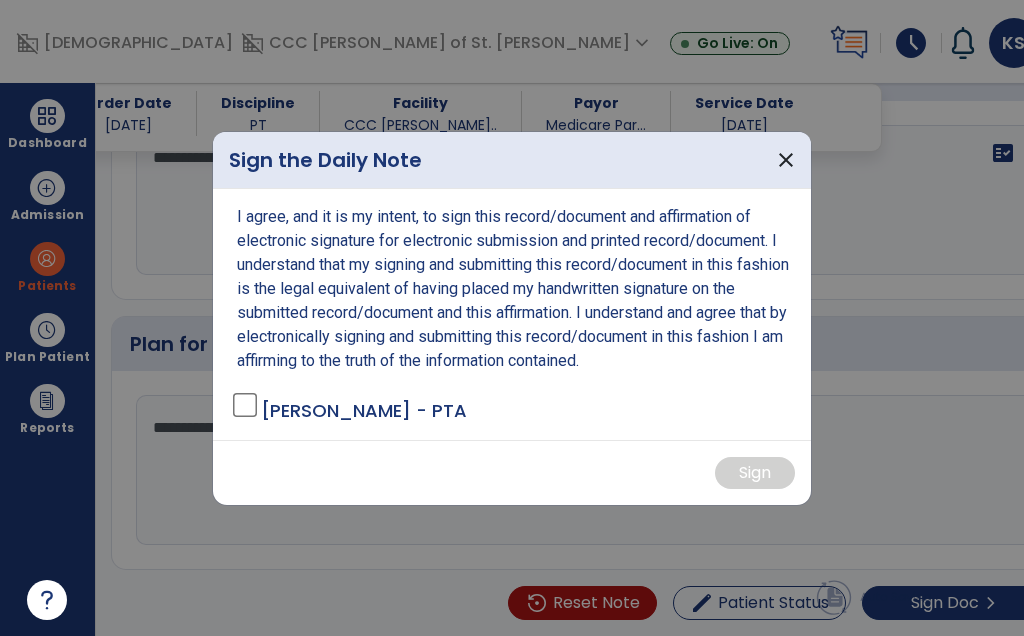 click at bounding box center (512, 318) 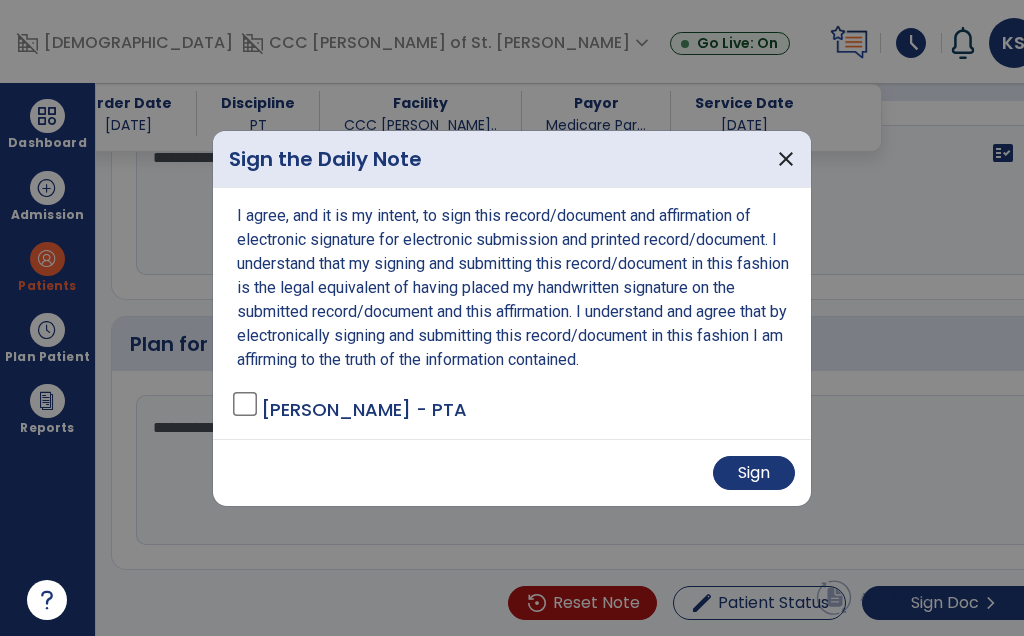 click on "Sign" at bounding box center (754, 473) 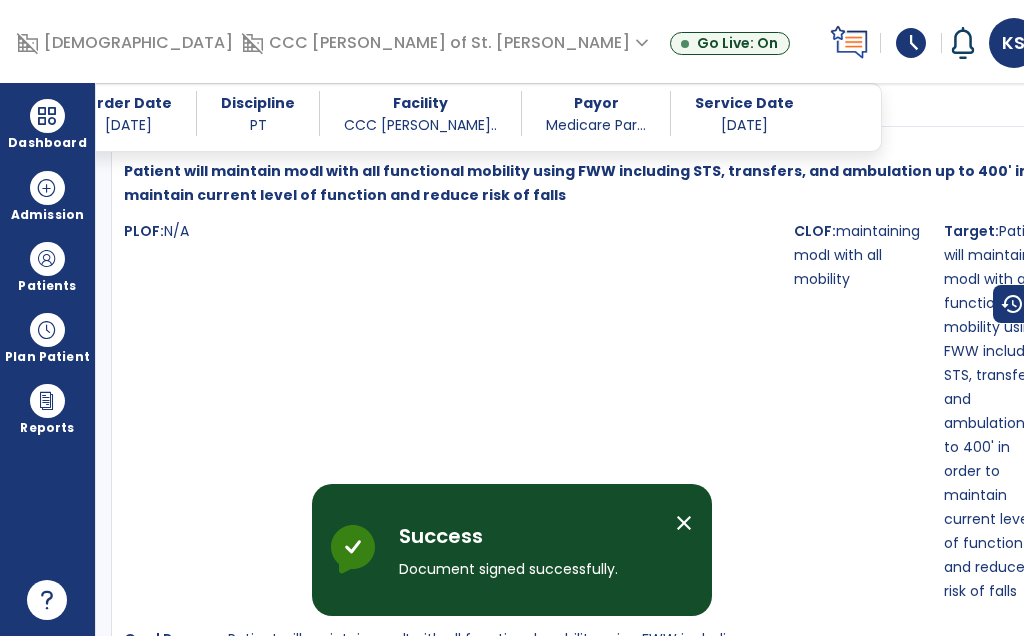 scroll, scrollTop: 2356, scrollLeft: 0, axis: vertical 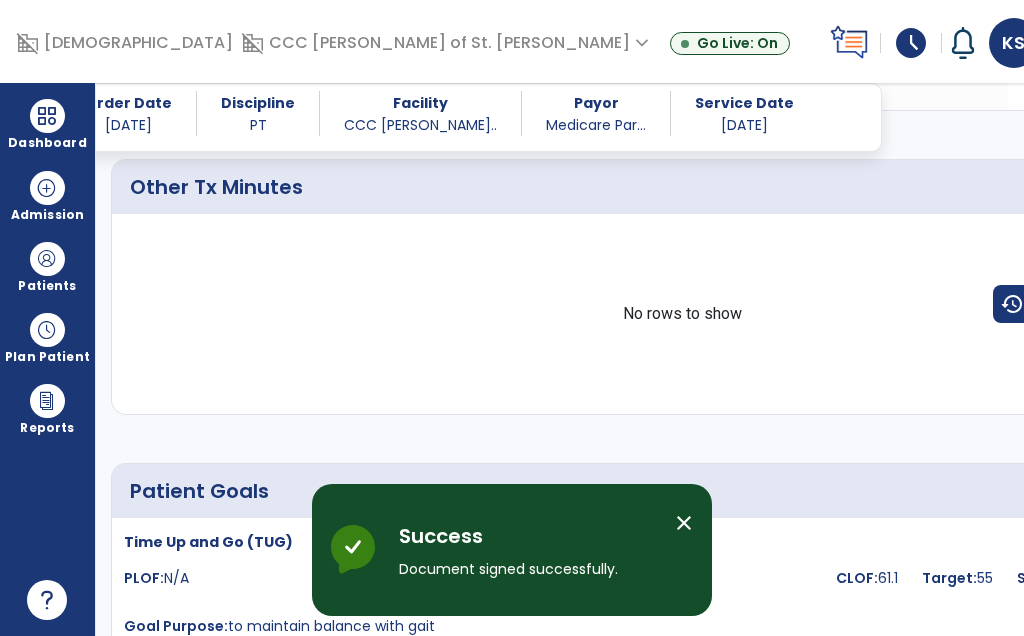 click at bounding box center (47, 116) 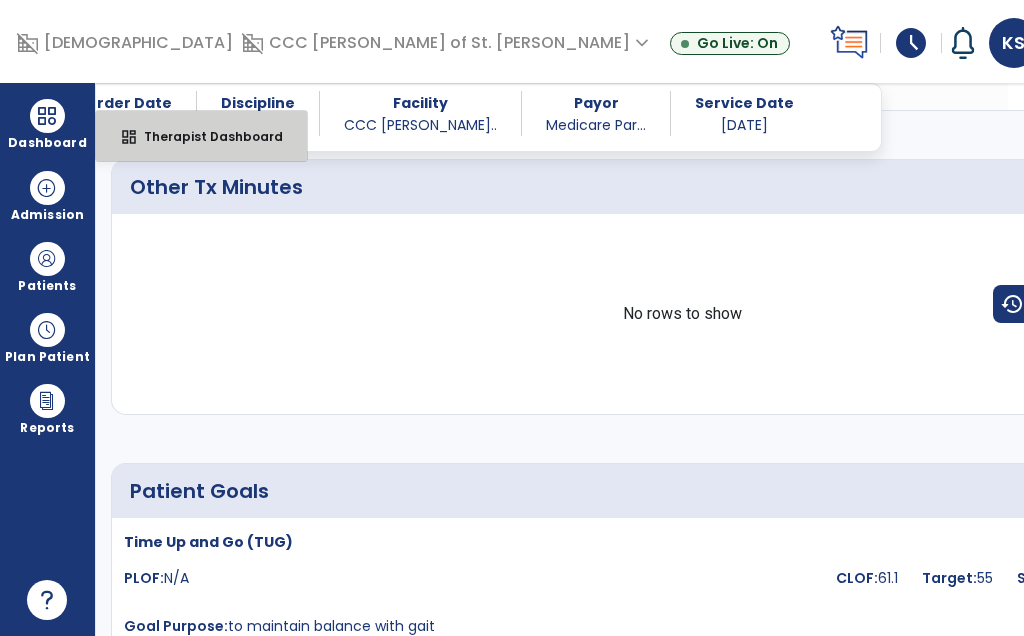 click on "Therapist Dashboard" at bounding box center [205, 136] 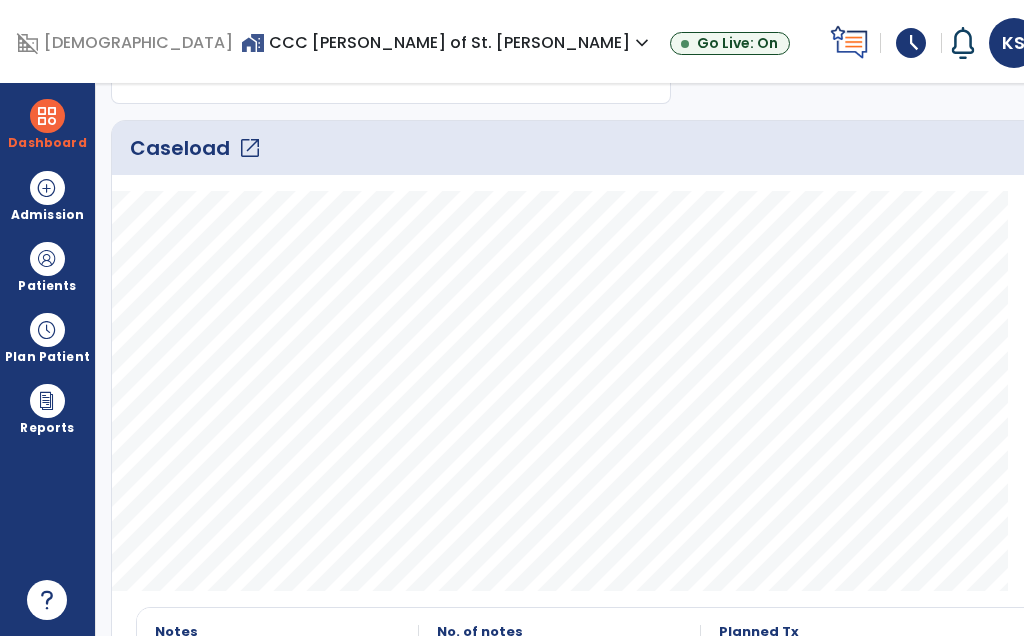 click on "Caseload   open_in_new" 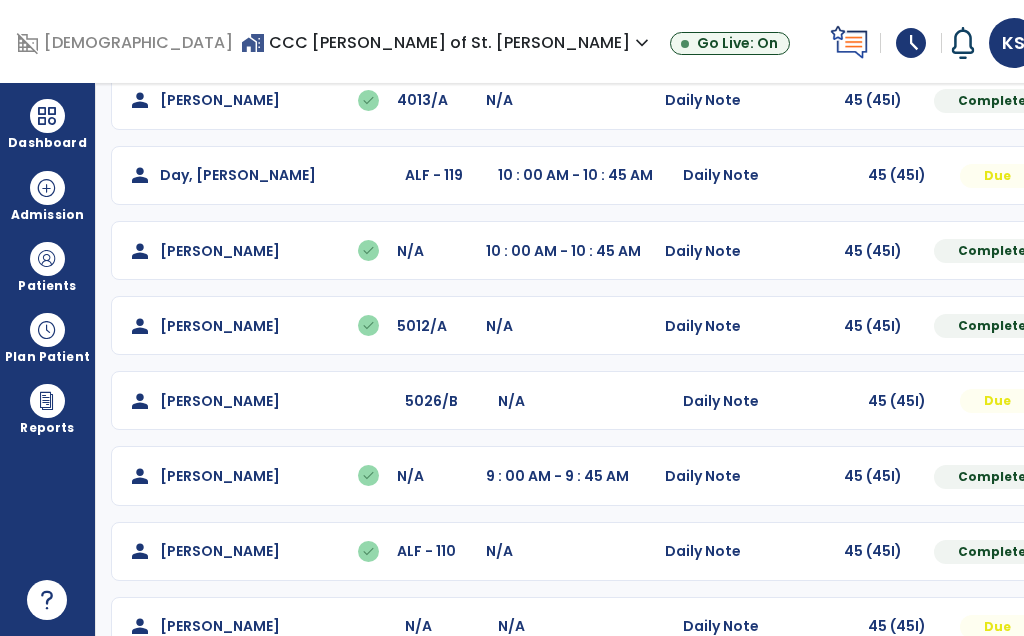 scroll, scrollTop: 212, scrollLeft: 0, axis: vertical 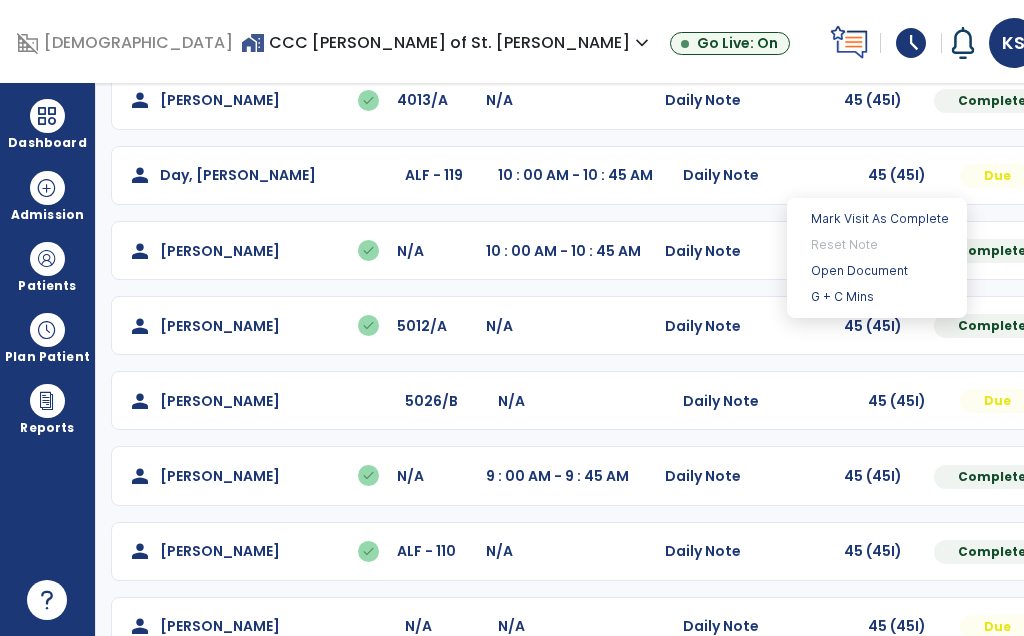 click on "Open Document" at bounding box center (877, 271) 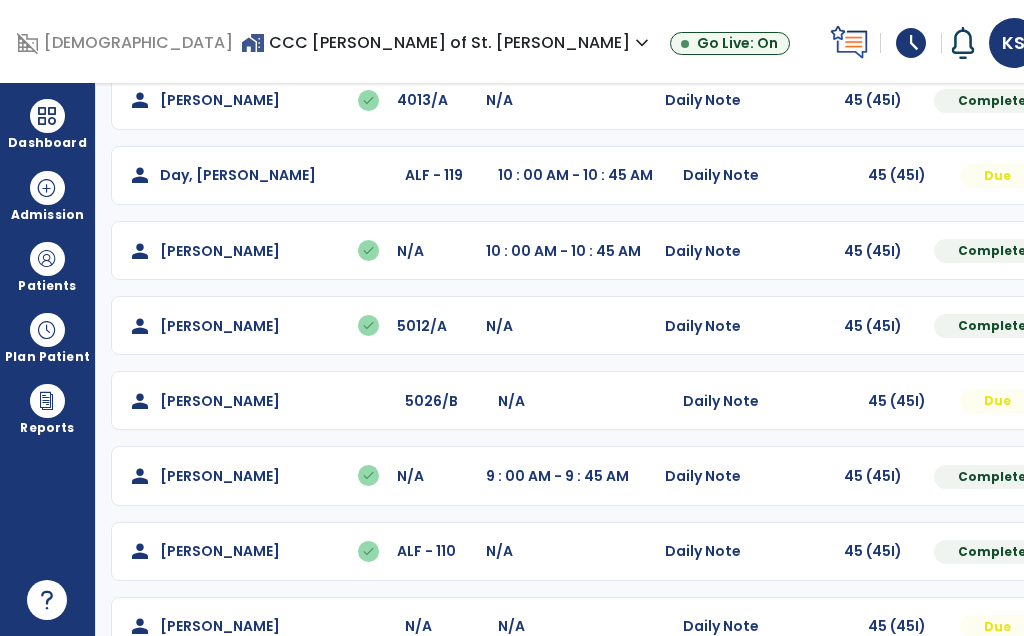 click at bounding box center [1201, 100] 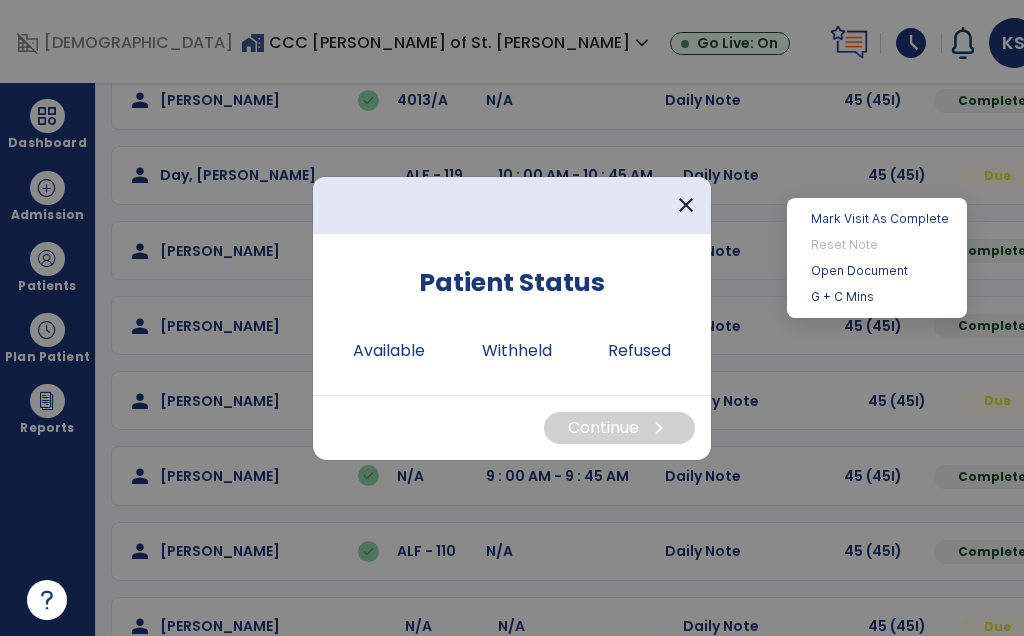 click on "Open Document" at bounding box center (877, 271) 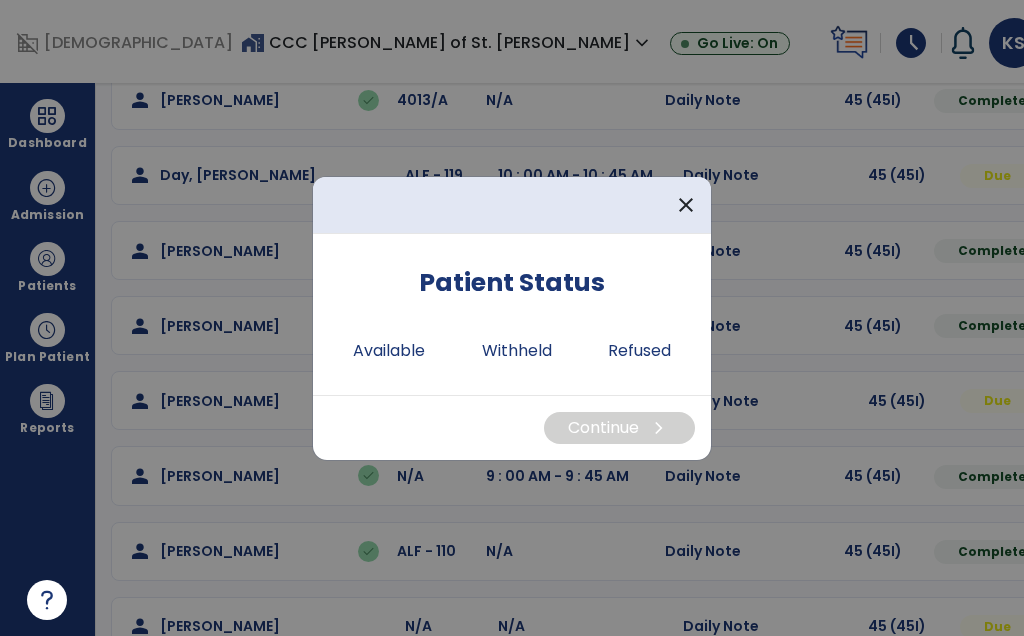 click on "Available" at bounding box center [389, 351] 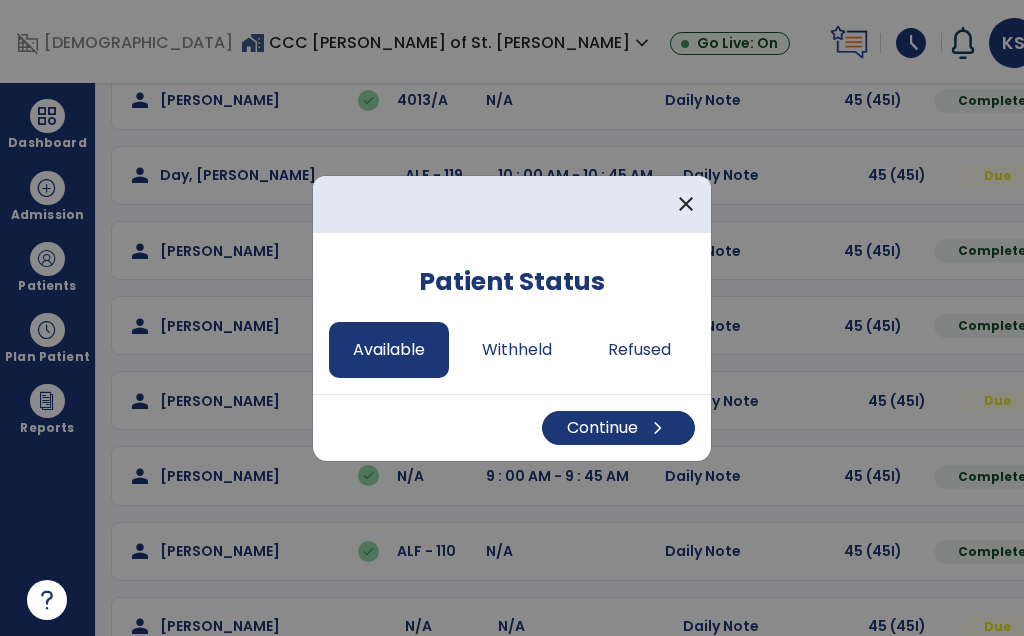 click on "Continue   chevron_right" at bounding box center (618, 428) 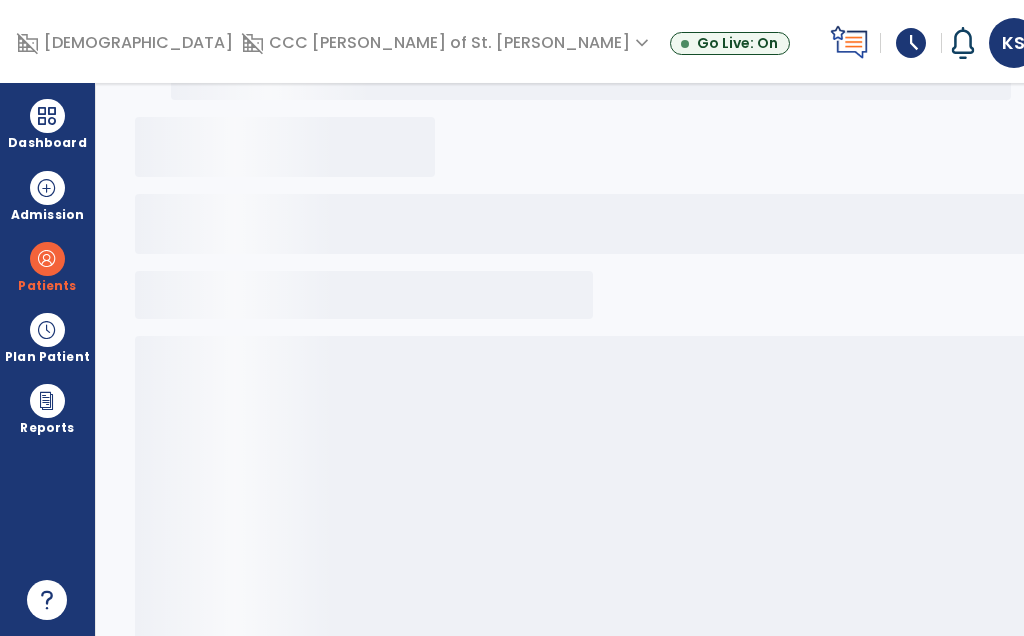 select on "*" 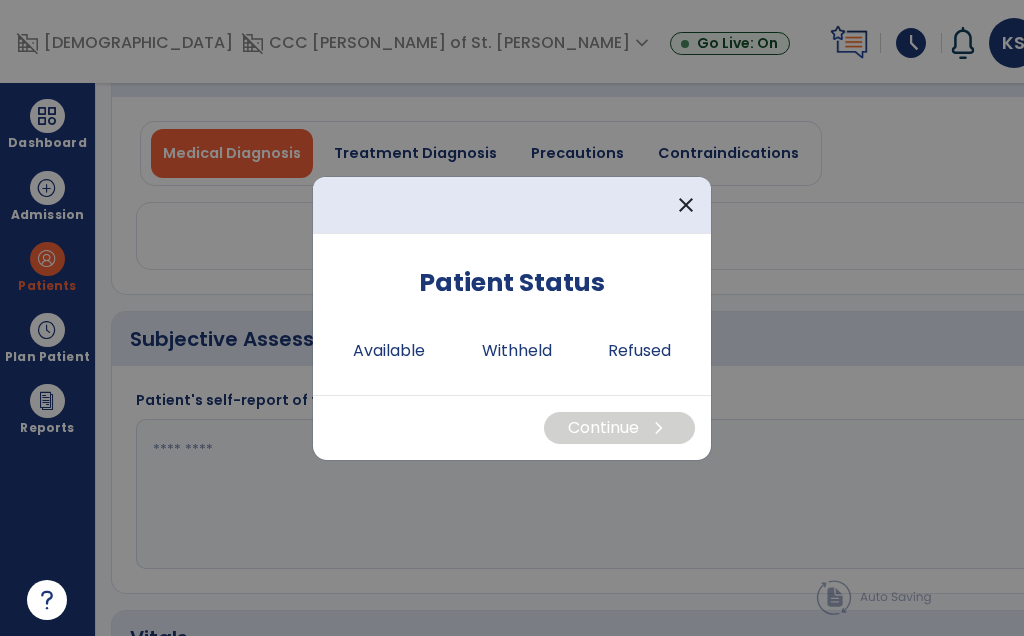 click on "Available" at bounding box center (389, 351) 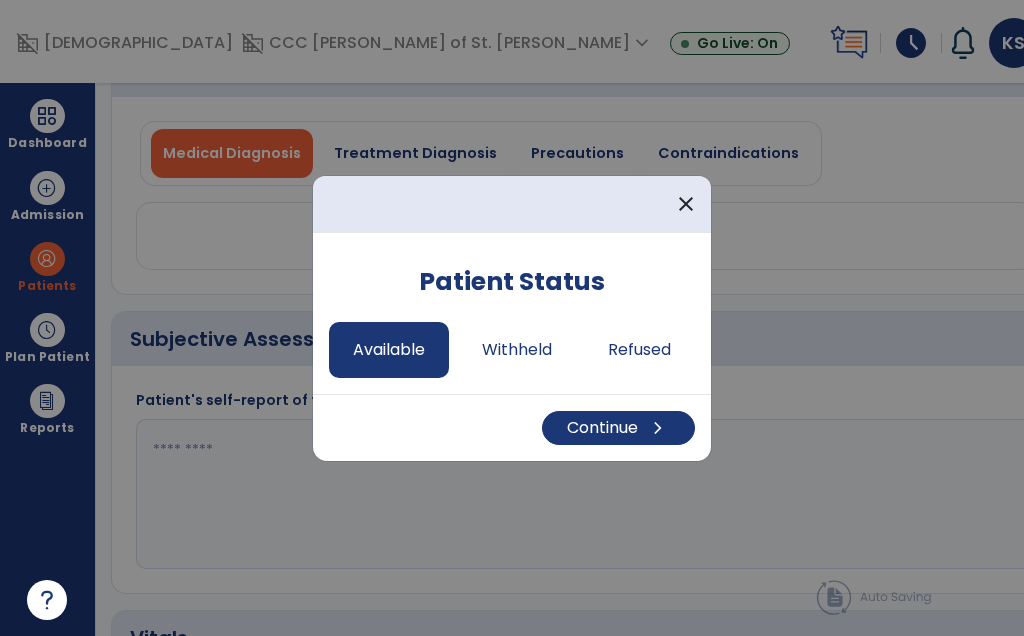 click on "Continue   chevron_right" at bounding box center [618, 428] 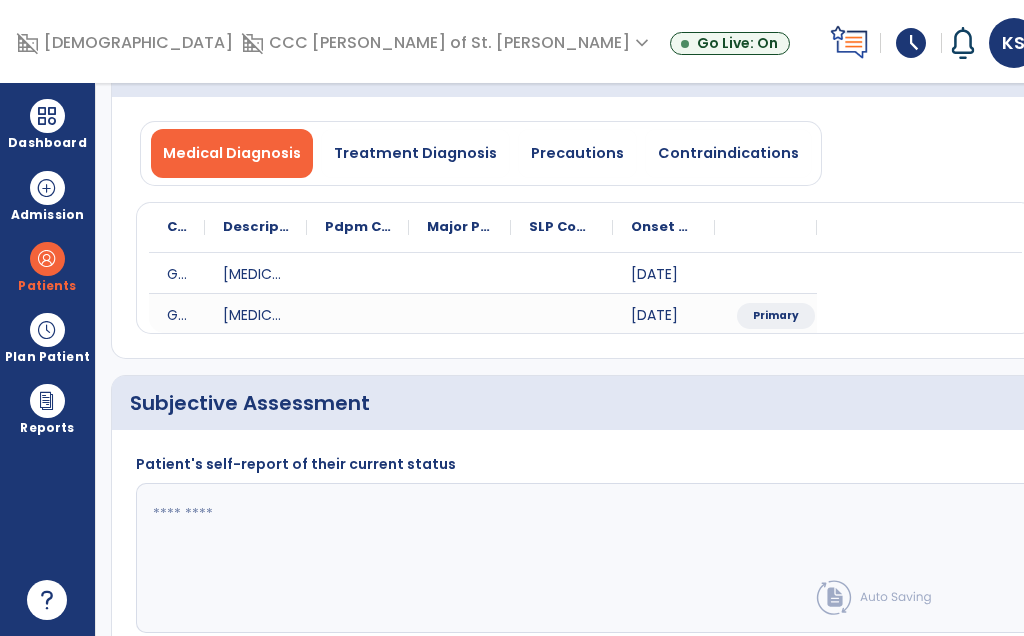 click on "Precautions" at bounding box center [577, 153] 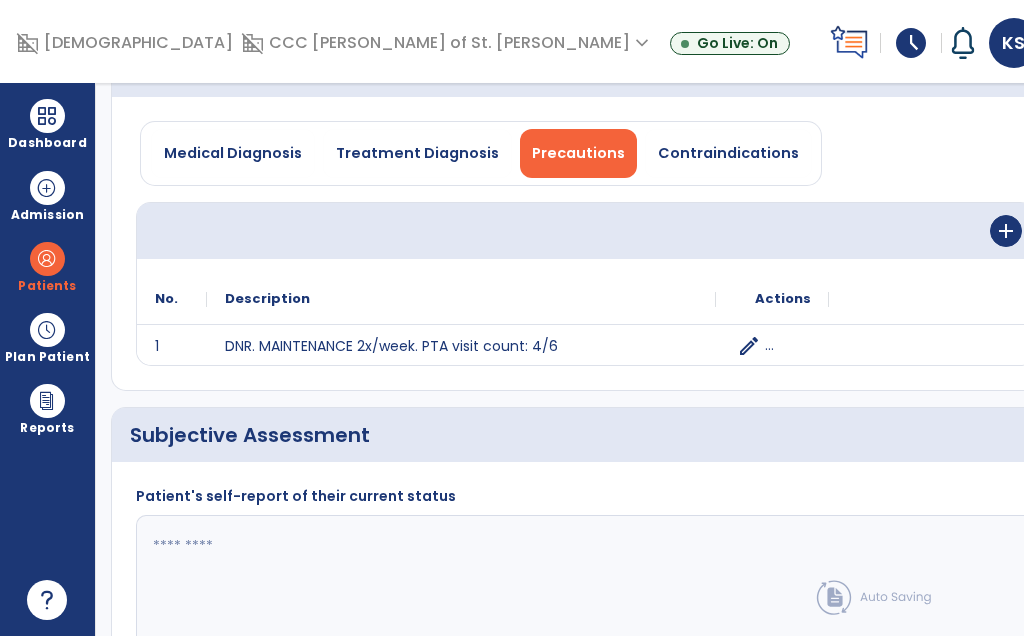 click on "edit" 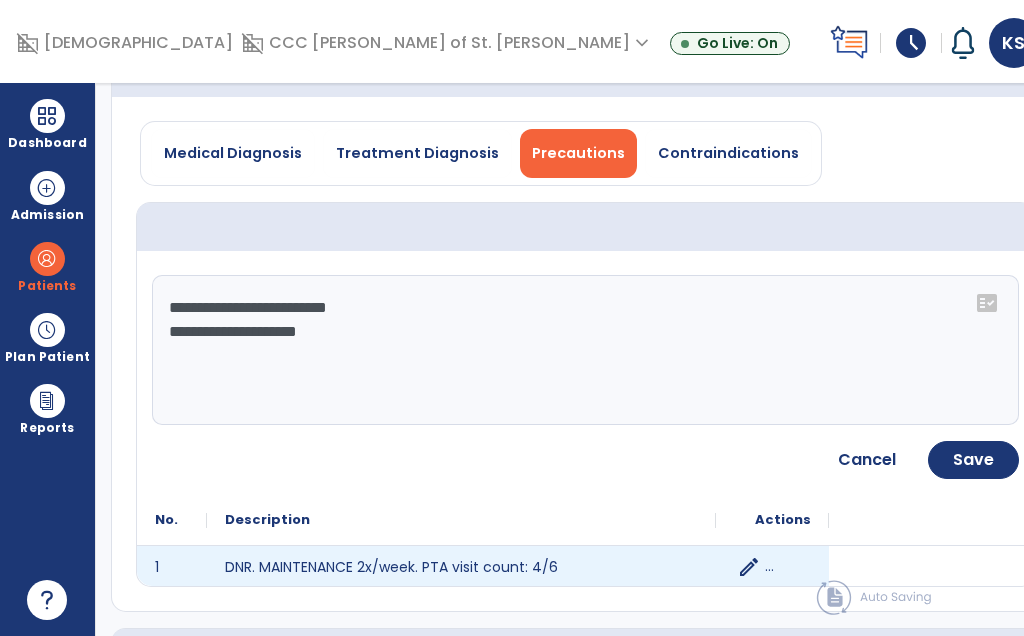 click on "**********" 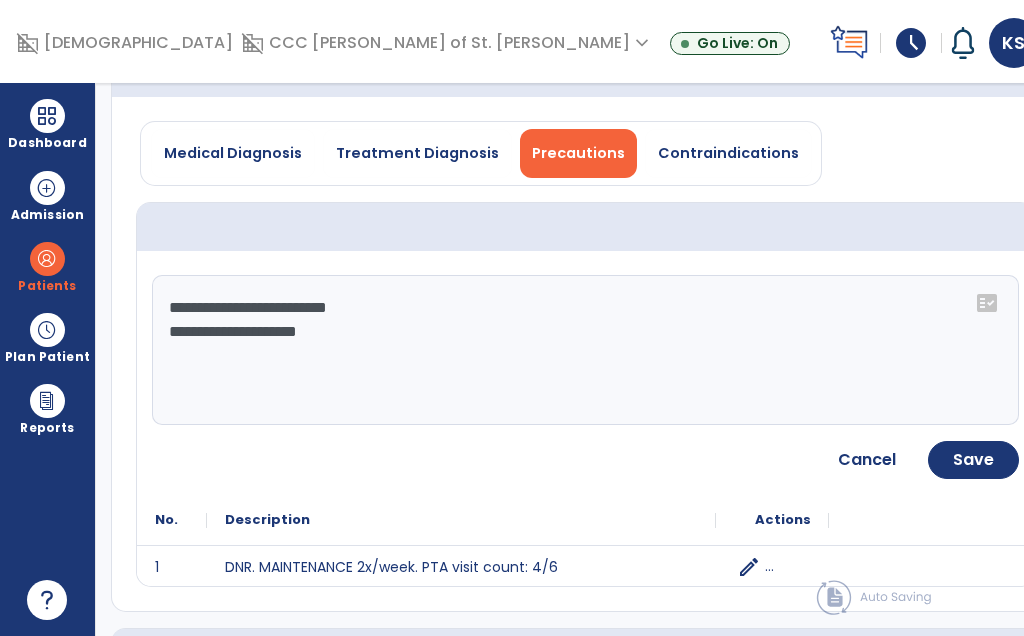 click on "**********" 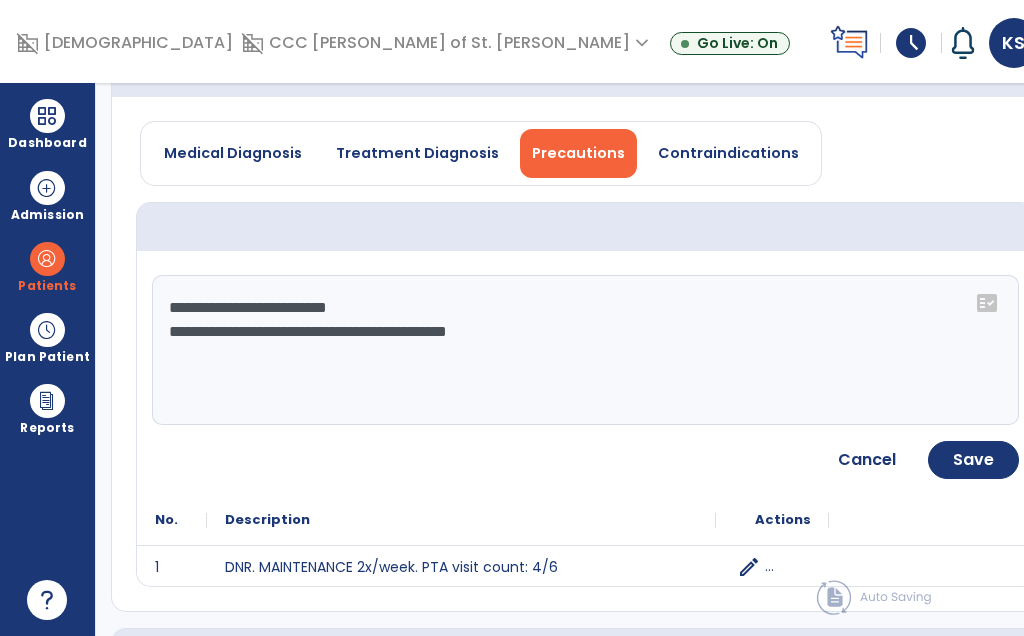 type on "**********" 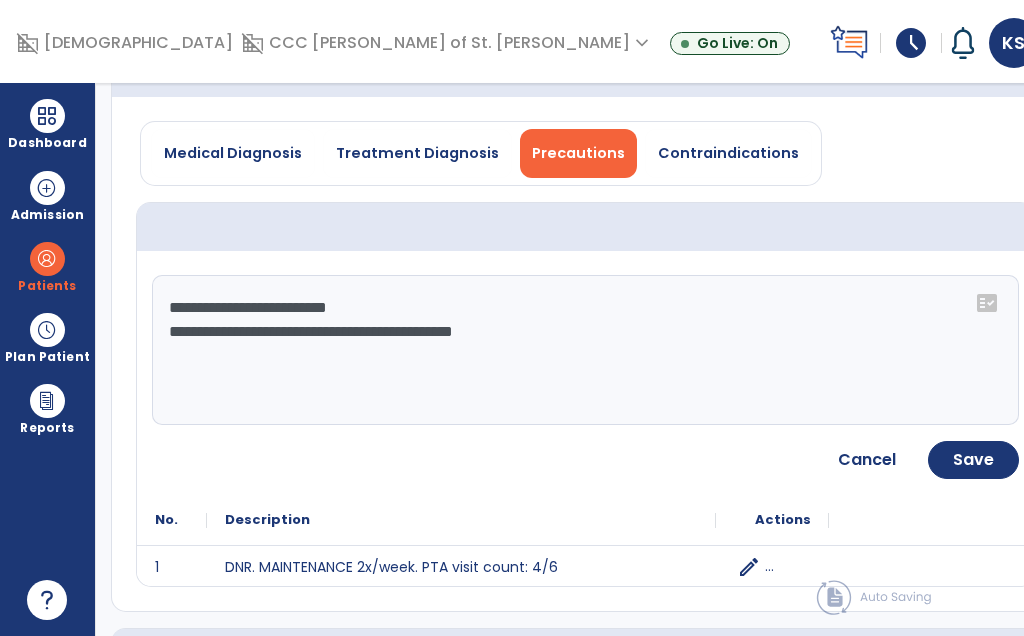 click on "Save" 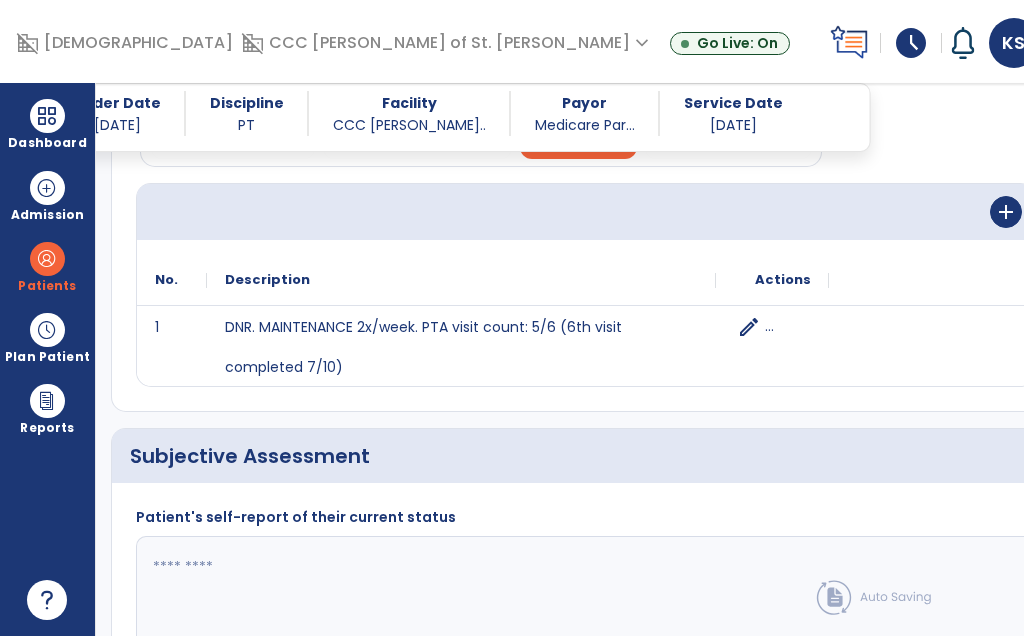 click on "Subjective Assessment   *" 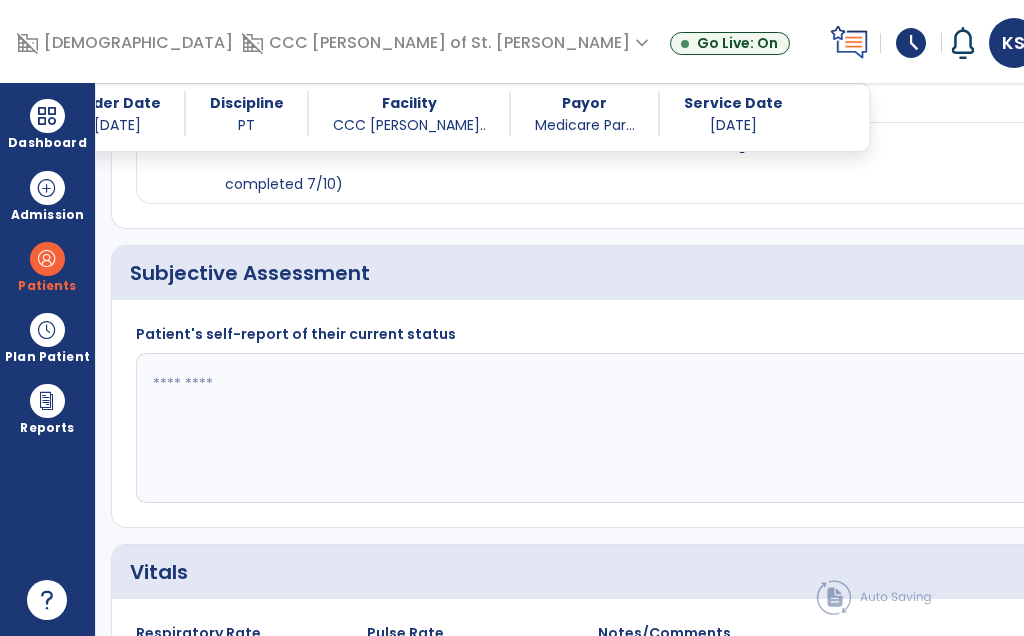 scroll, scrollTop: 442, scrollLeft: 0, axis: vertical 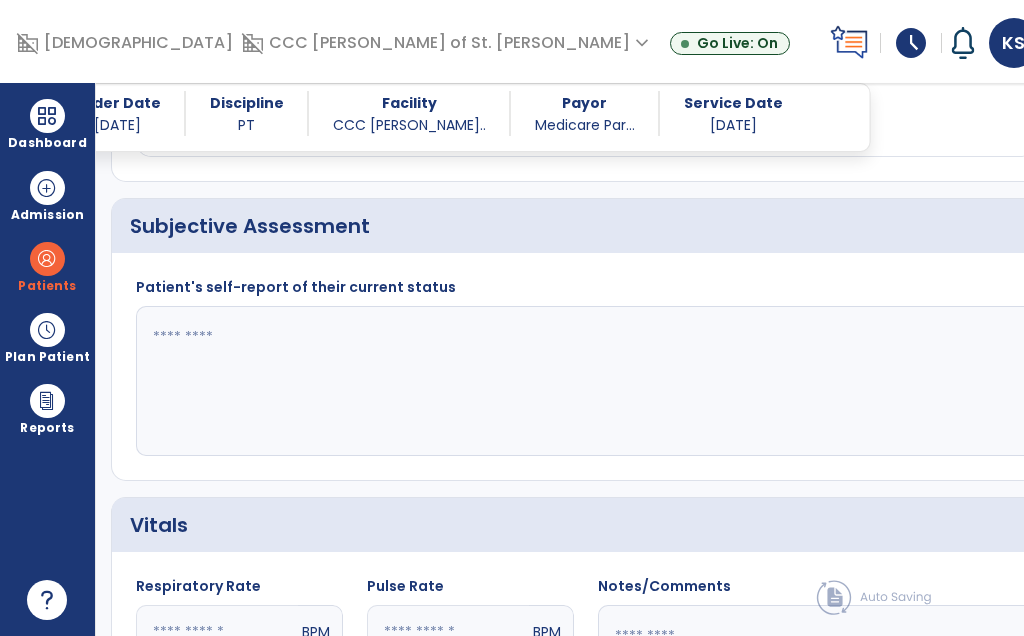 click 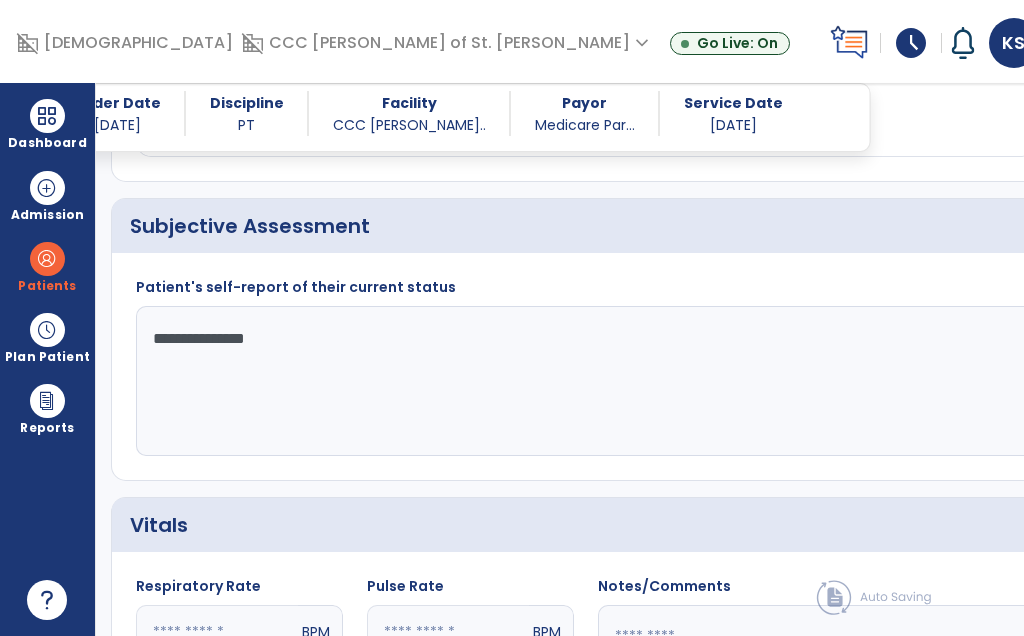 type on "**********" 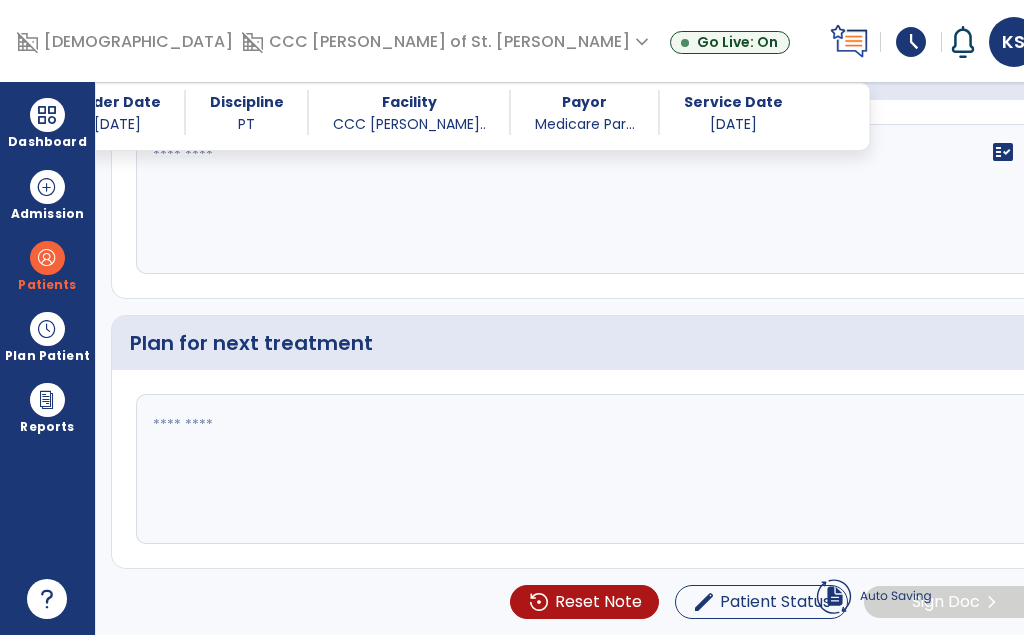 scroll, scrollTop: 3205, scrollLeft: 0, axis: vertical 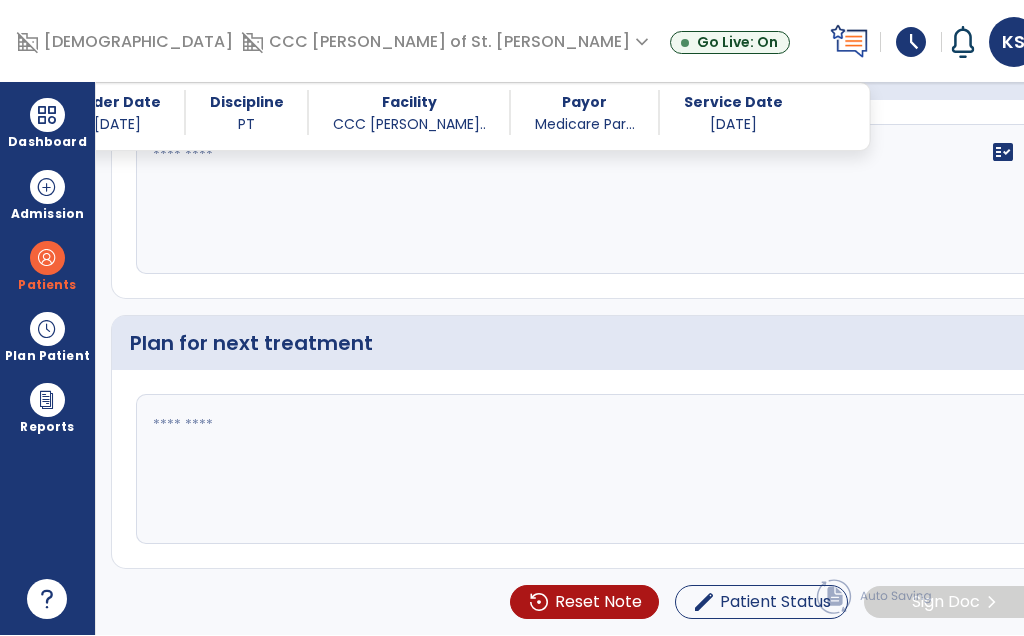 click 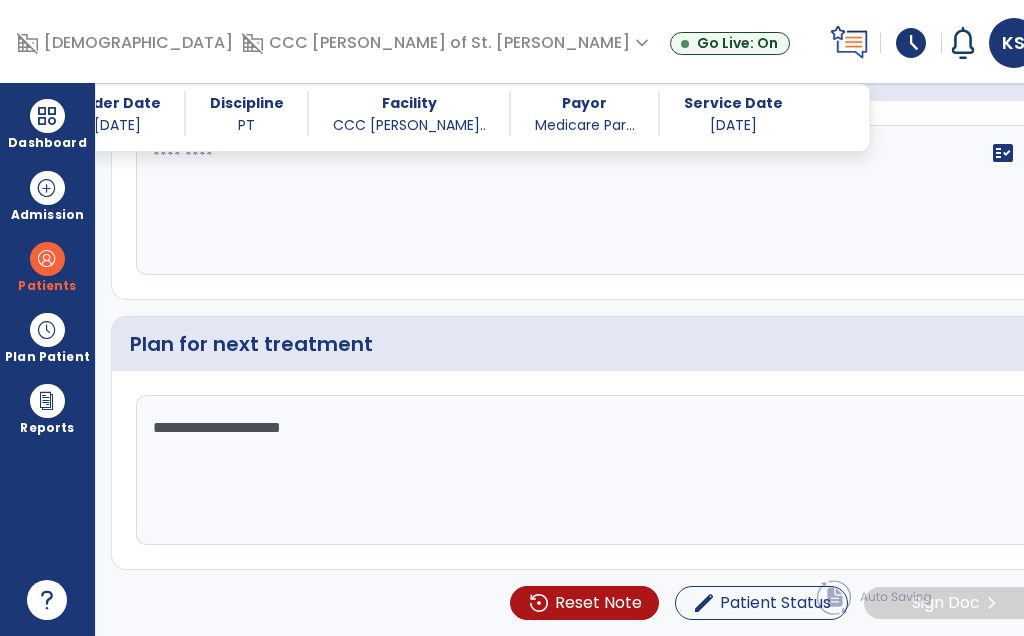 type on "**********" 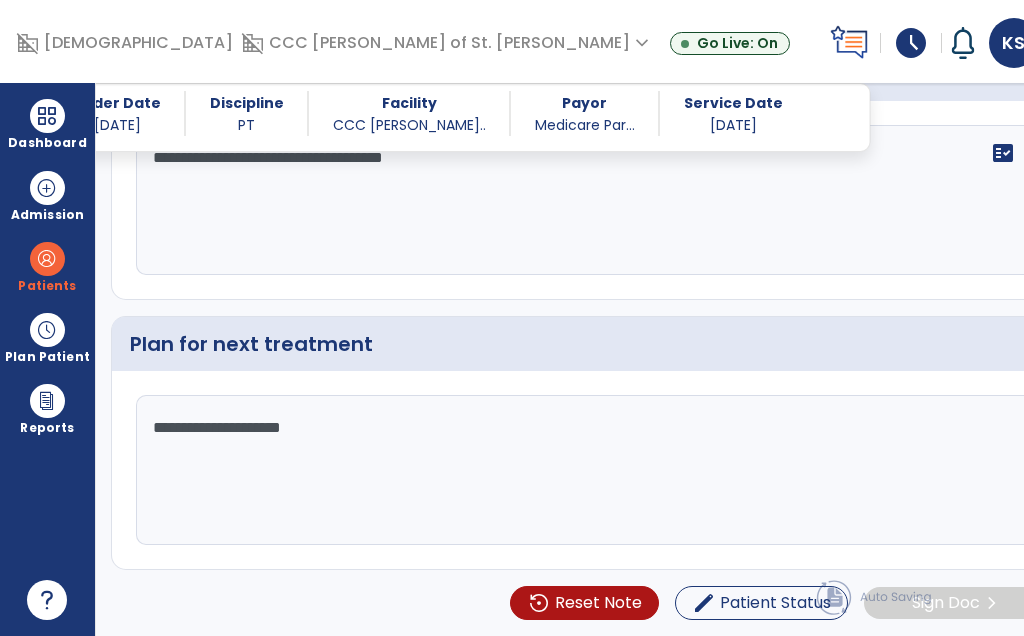 type on "**********" 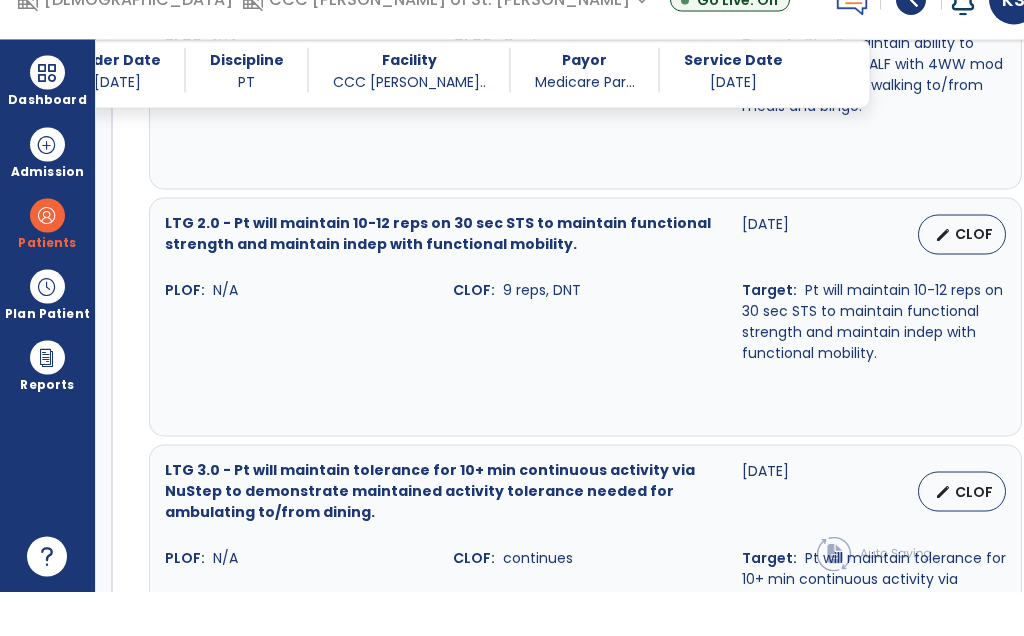 scroll, scrollTop: 1131, scrollLeft: 0, axis: vertical 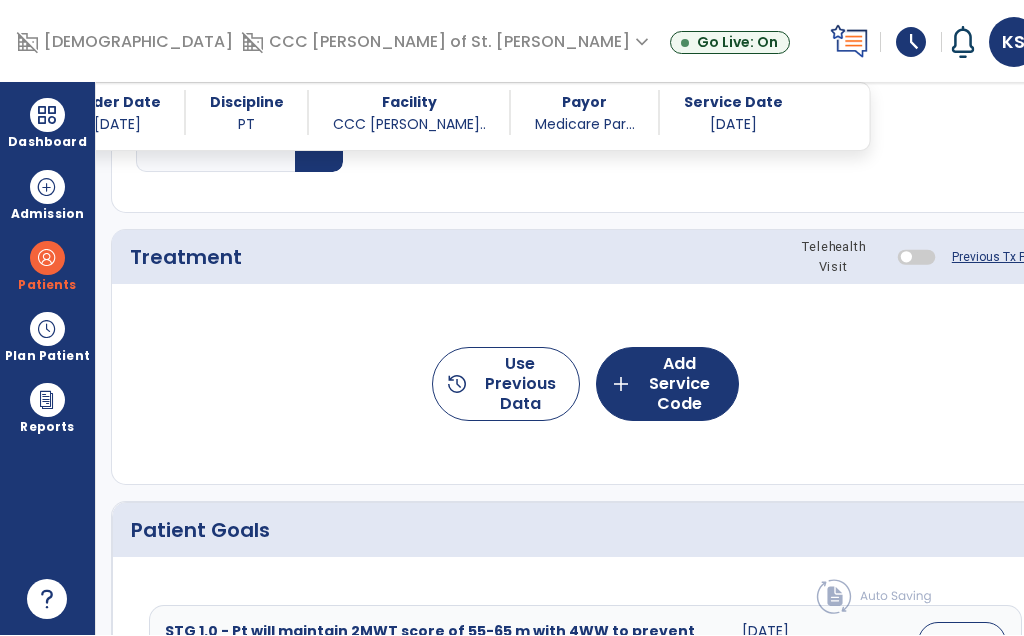 click on "add  Add Service Code" 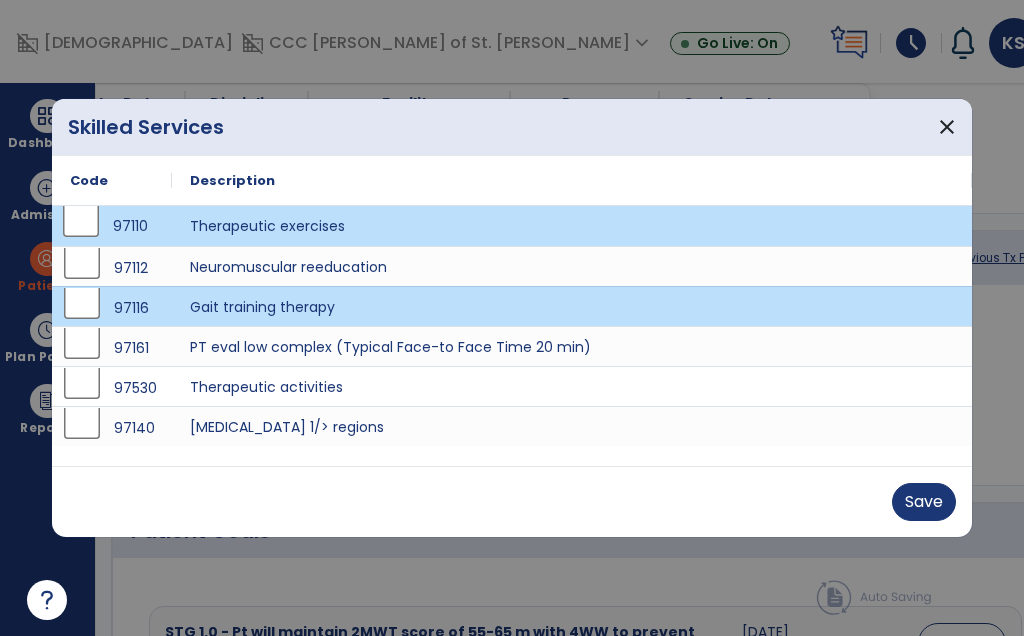 click on "Save" at bounding box center [924, 502] 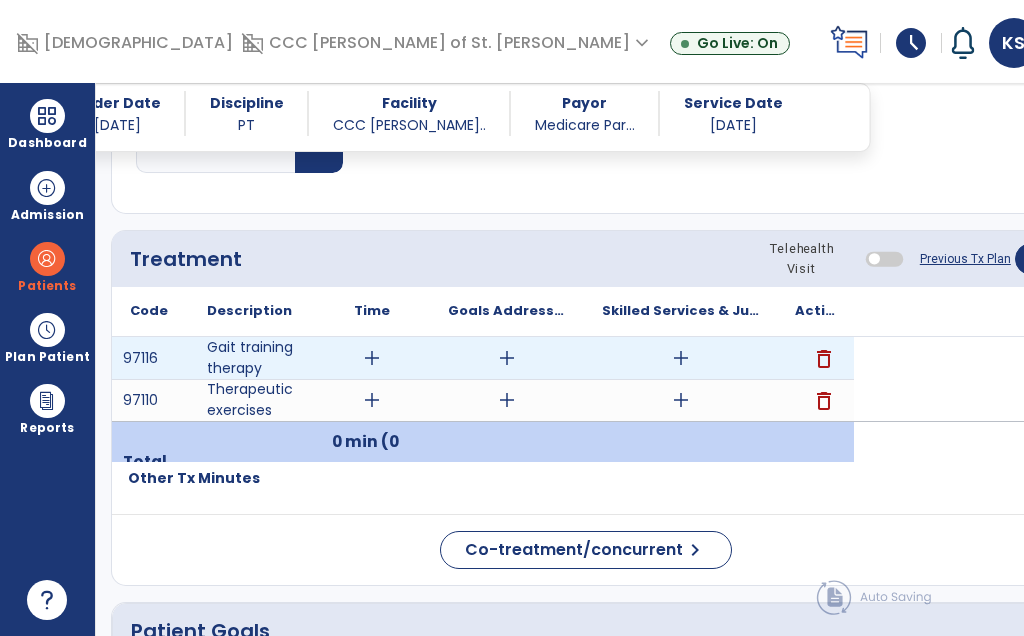 click on "add" at bounding box center (372, 358) 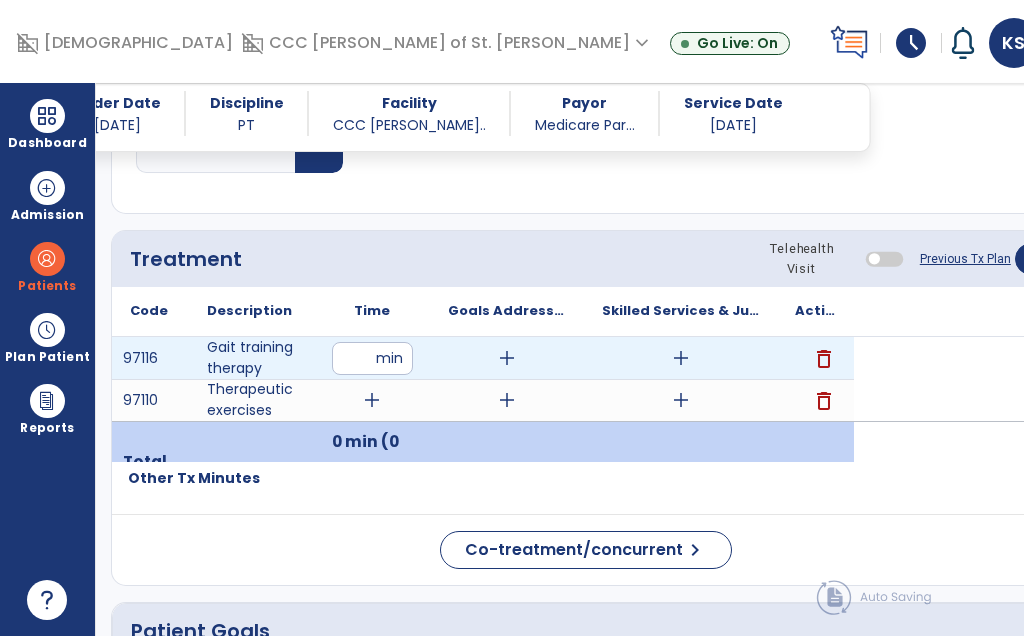 type on "*" 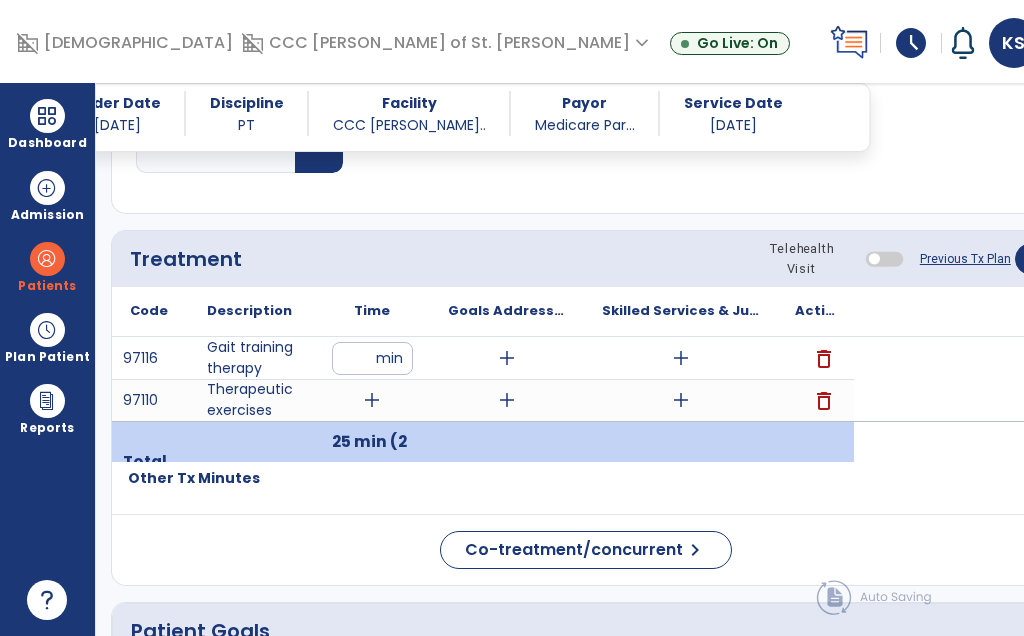 click on "add" at bounding box center [372, 400] 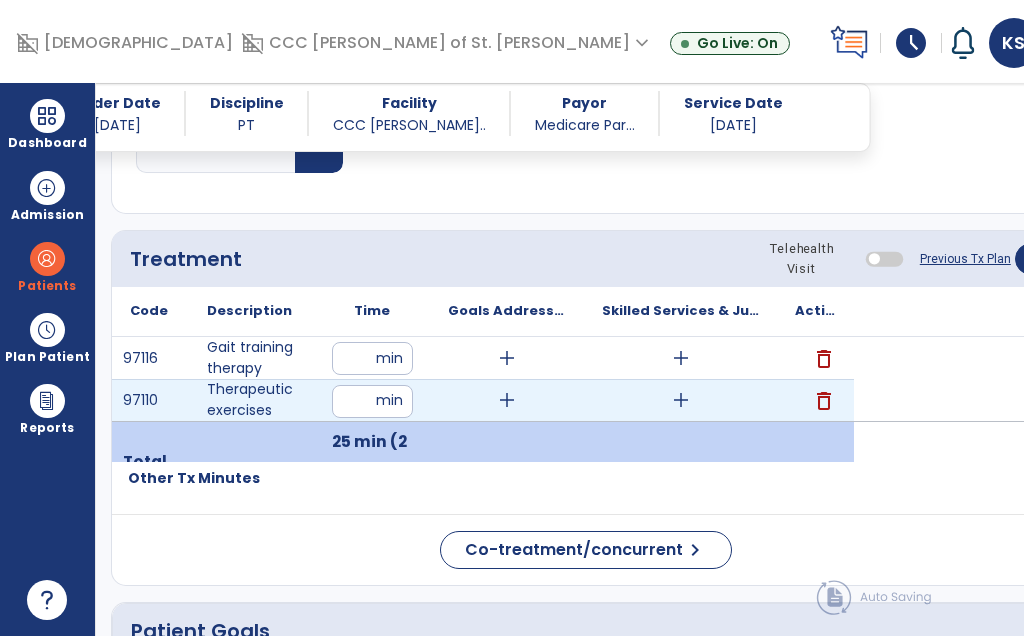 type on "*" 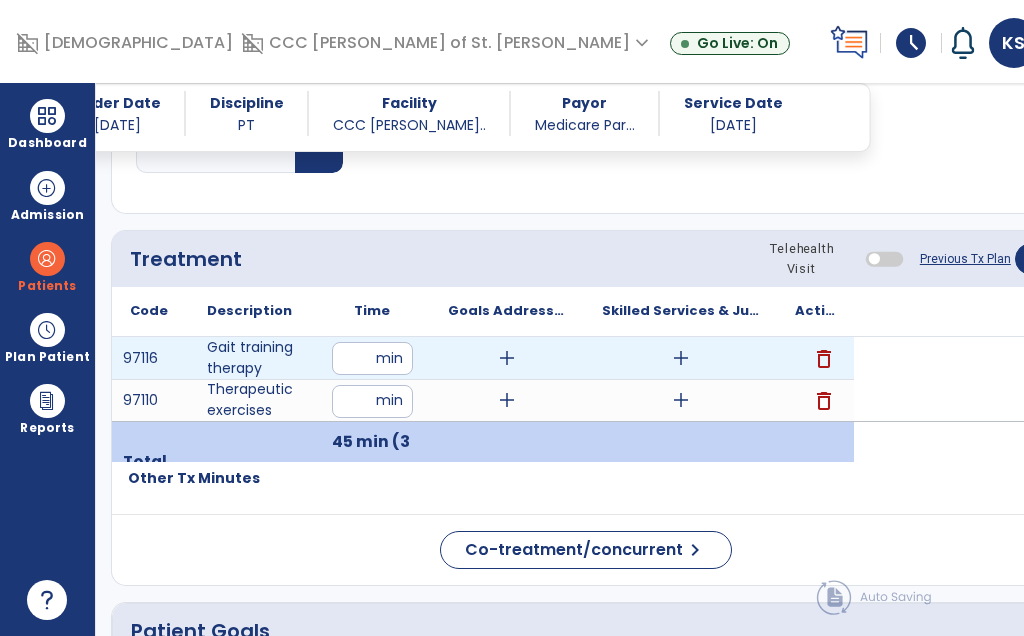 click on "add" at bounding box center (680, 358) 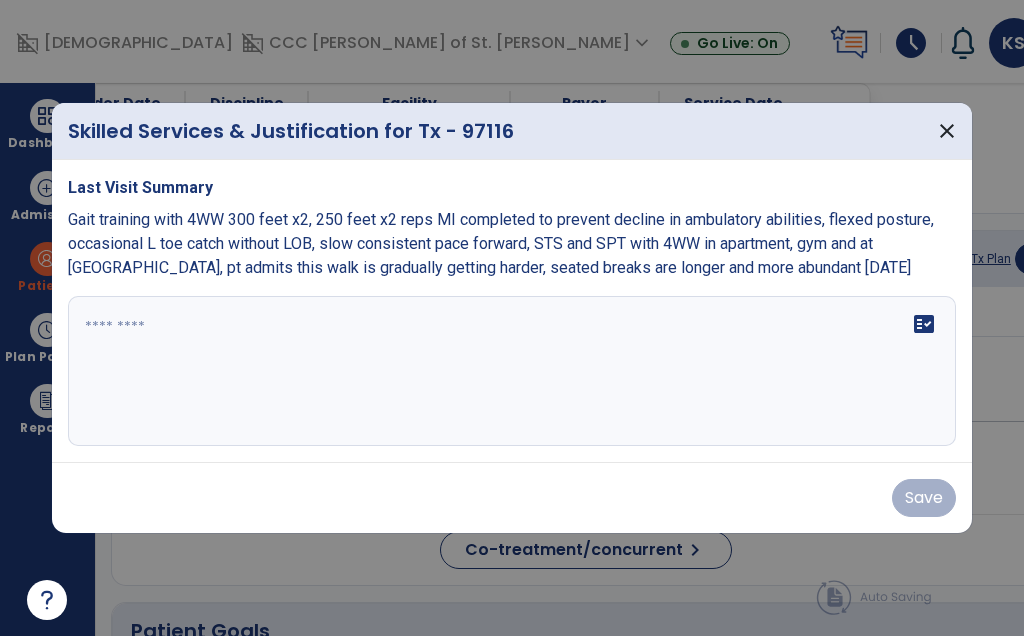 click on "fact_check" at bounding box center (512, 371) 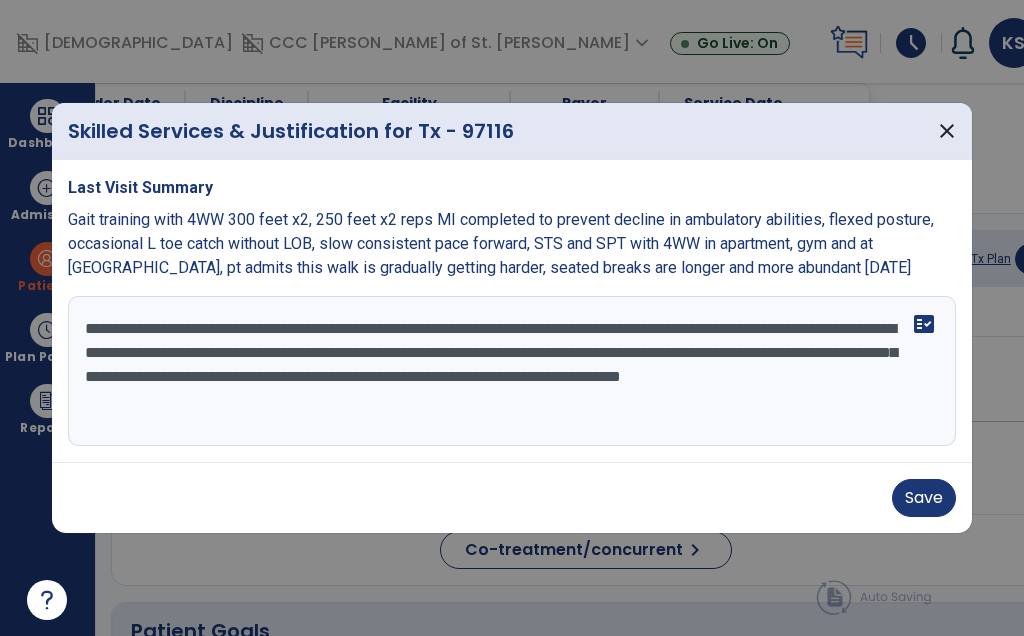 type on "**********" 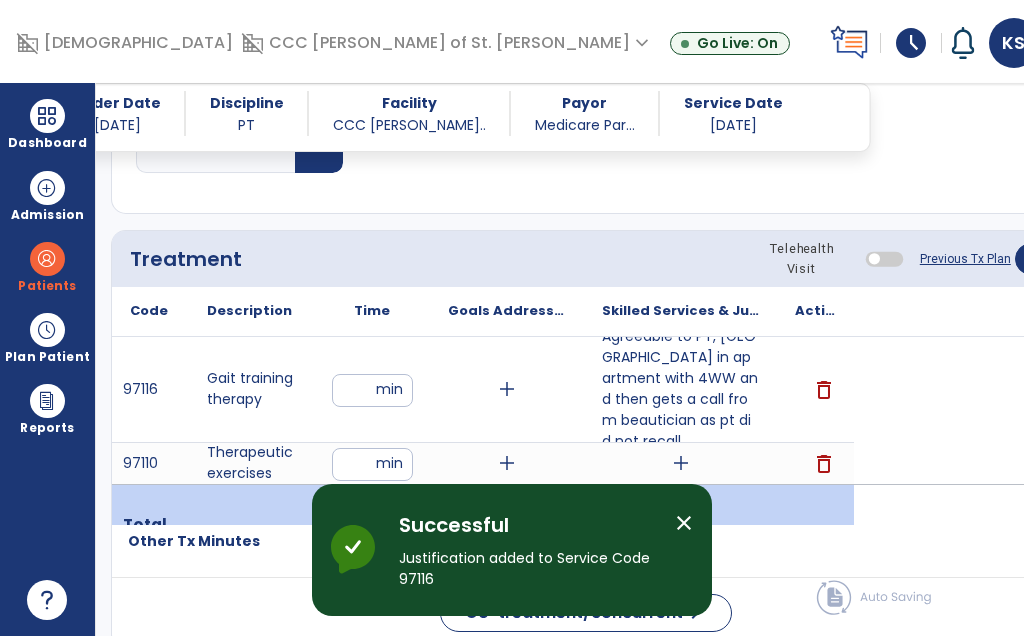 click on "**" at bounding box center [372, 390] 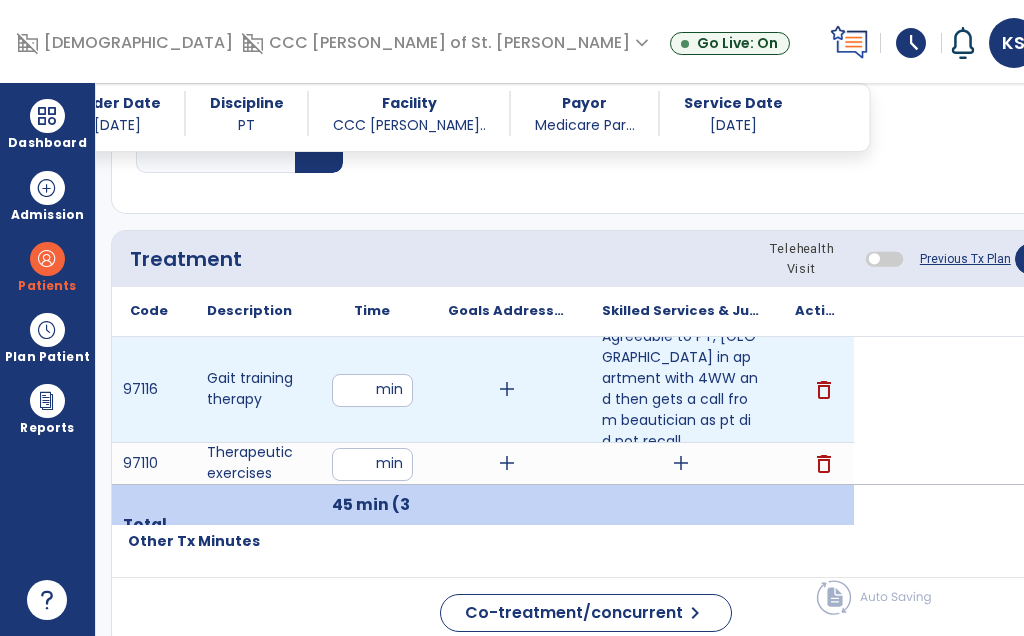 type on "*" 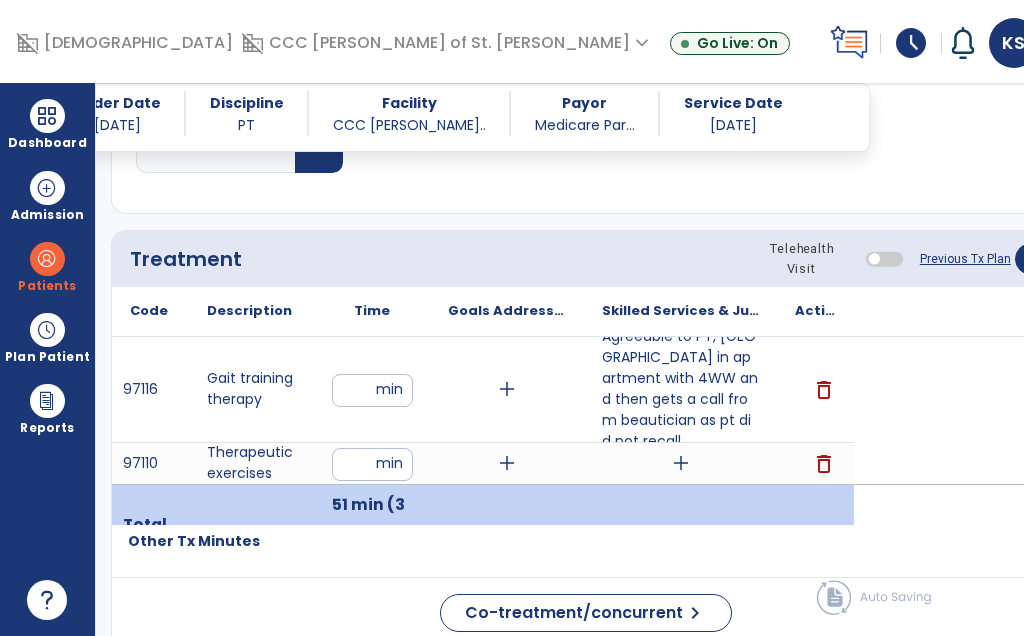click on "**" at bounding box center (372, 464) 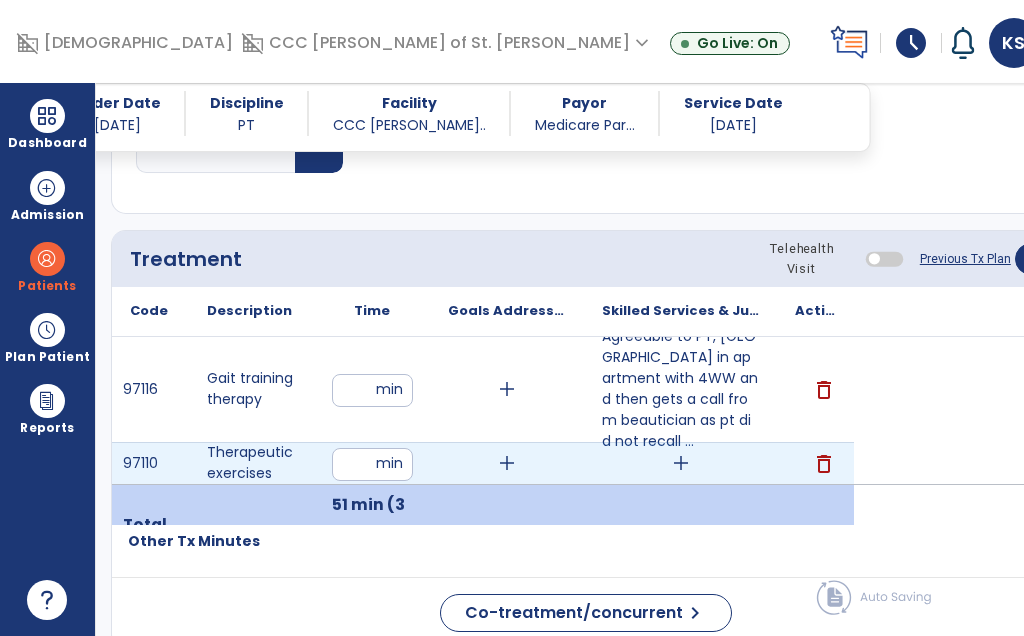 type on "*" 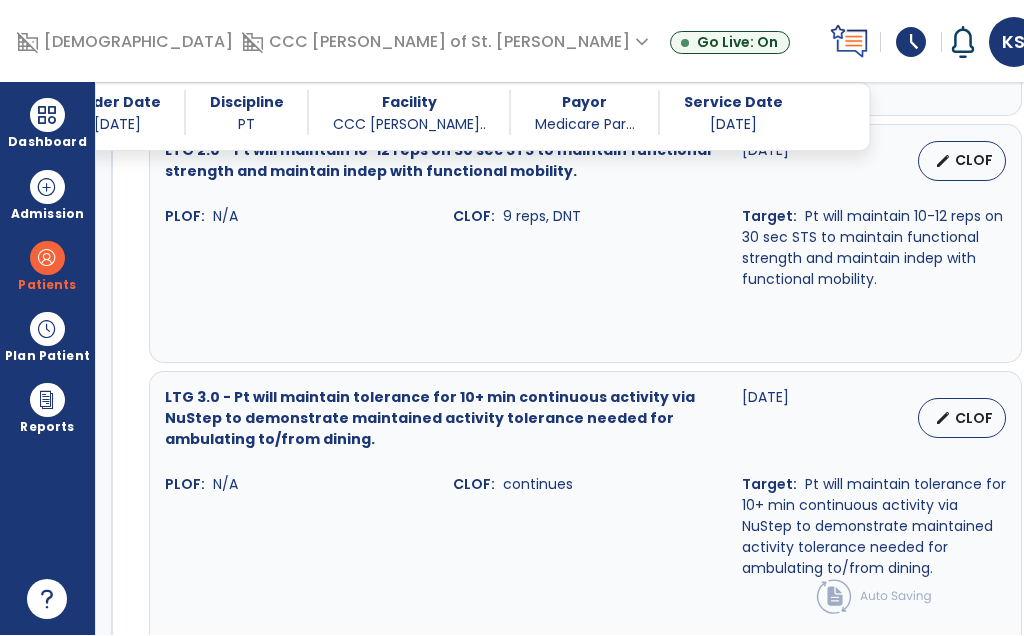 scroll, scrollTop: 2495, scrollLeft: 0, axis: vertical 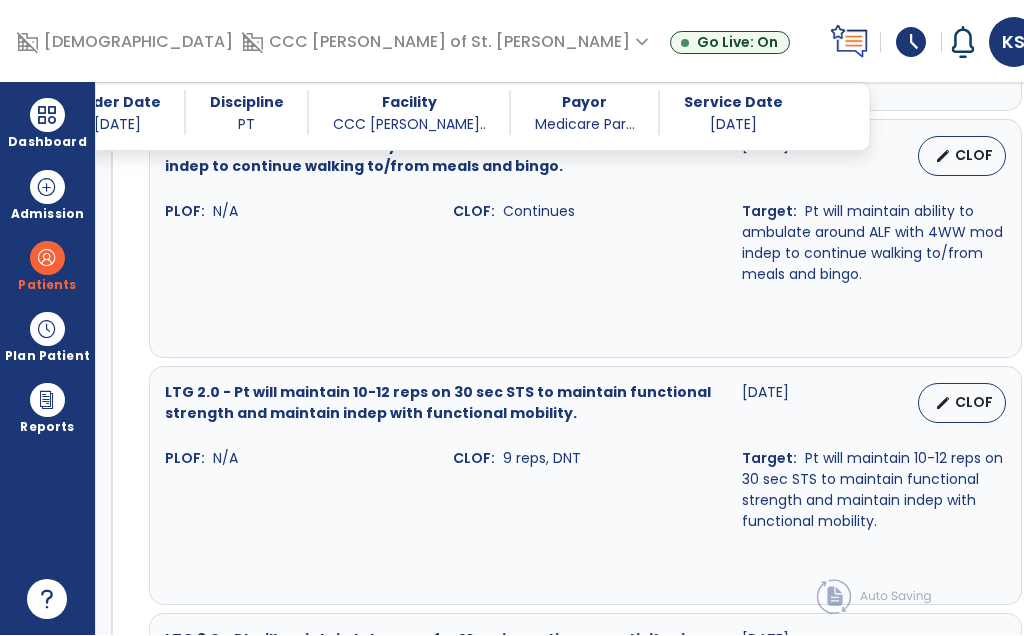 click on "Treatment   *" 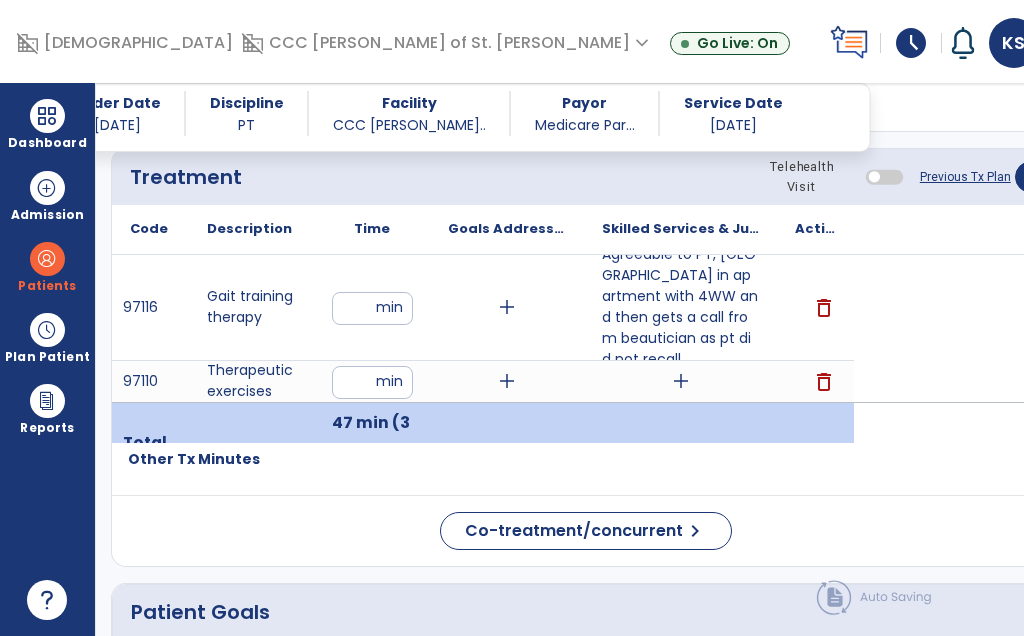 scroll, scrollTop: 1213, scrollLeft: 0, axis: vertical 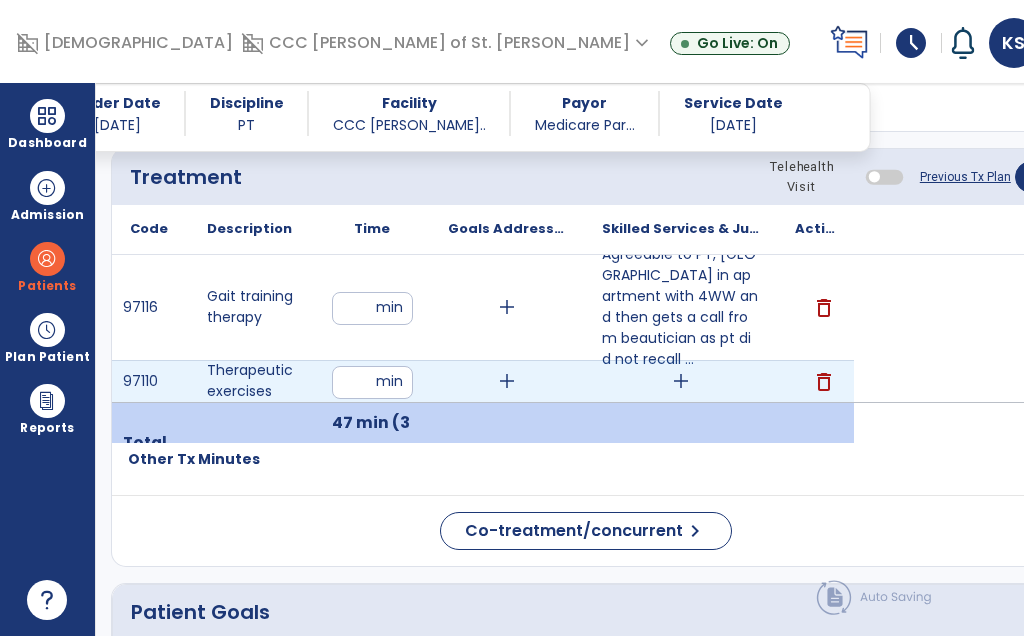 click on "add" at bounding box center (680, 381) 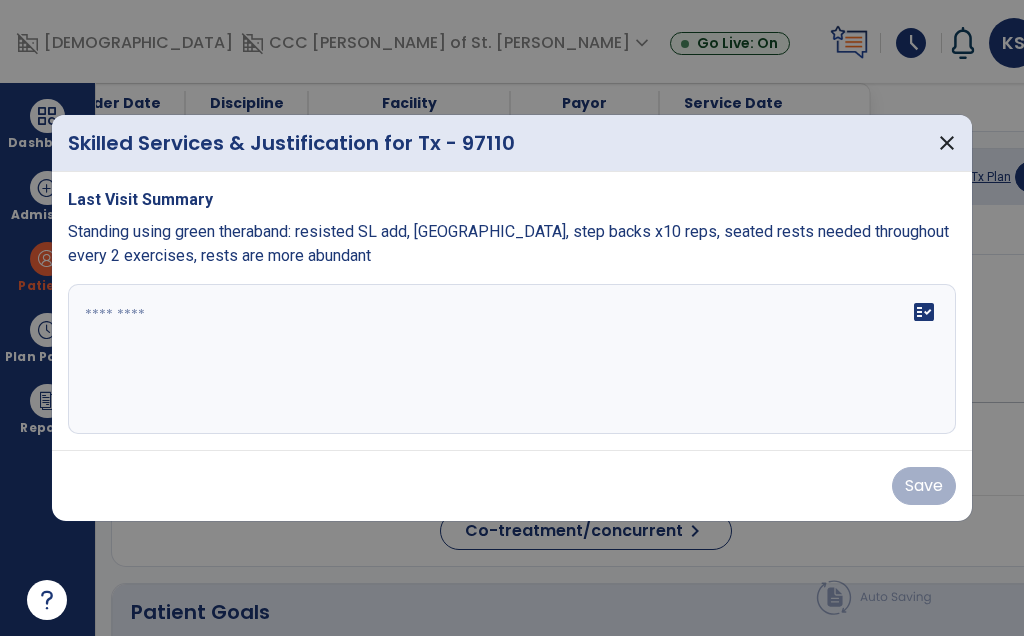 click on "fact_check" at bounding box center [512, 359] 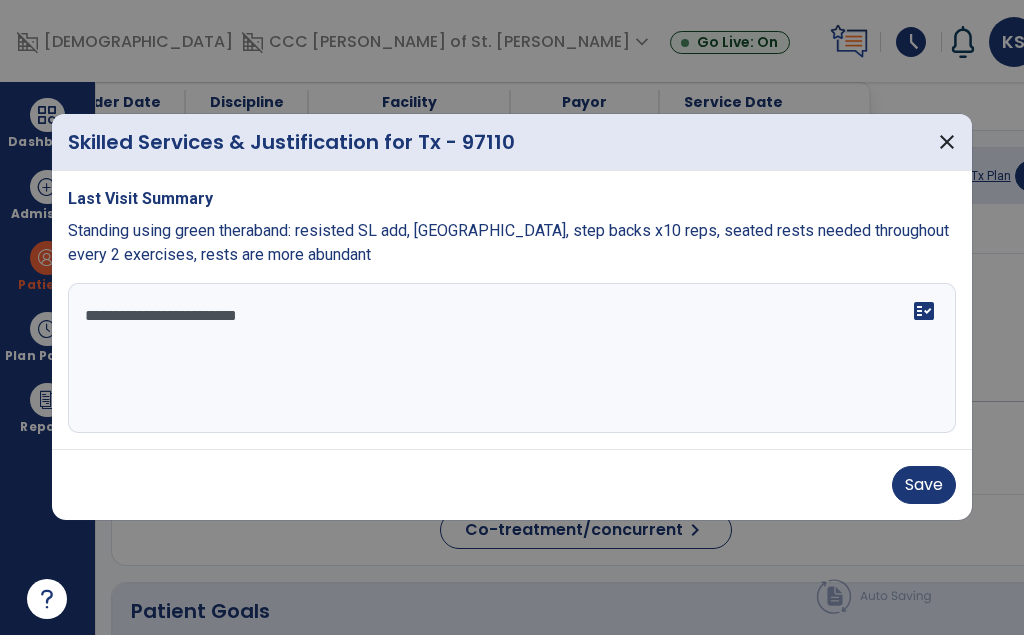 click on "**********" at bounding box center [512, 359] 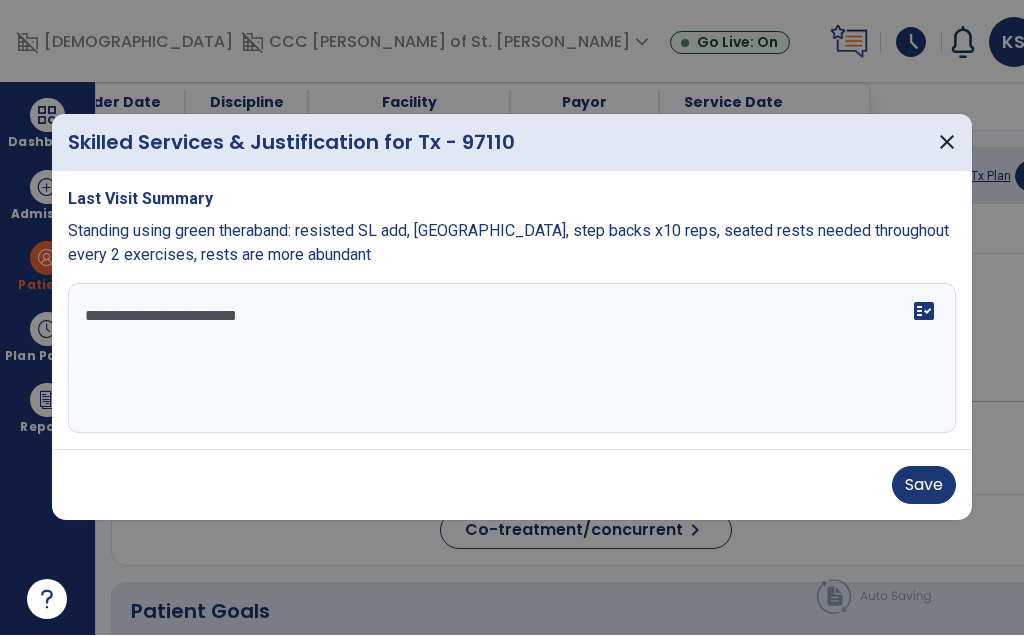 click on "**********" at bounding box center (512, 359) 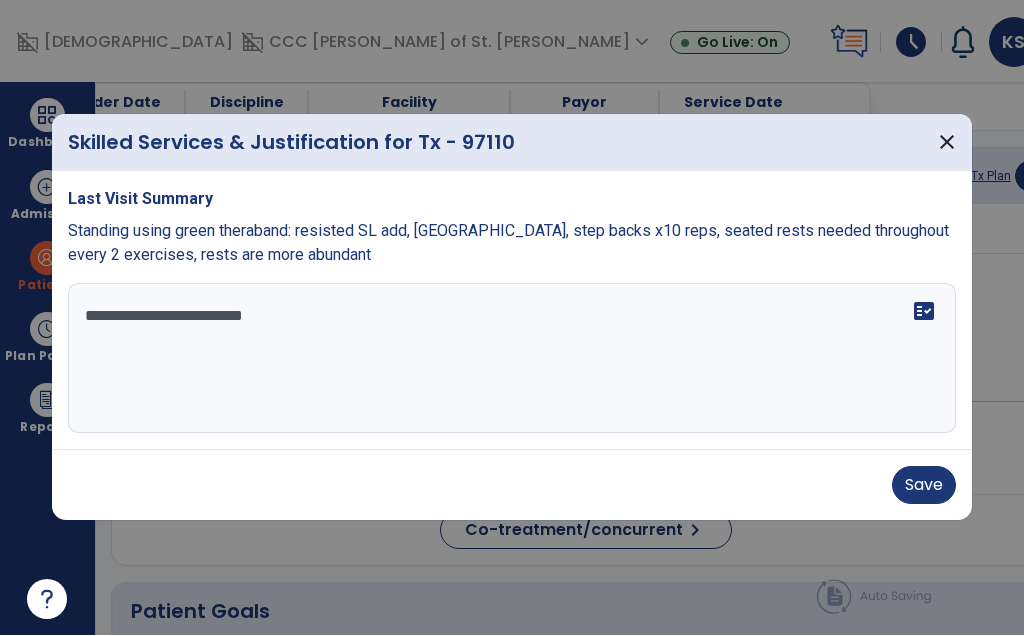 click on "**********" at bounding box center [512, 359] 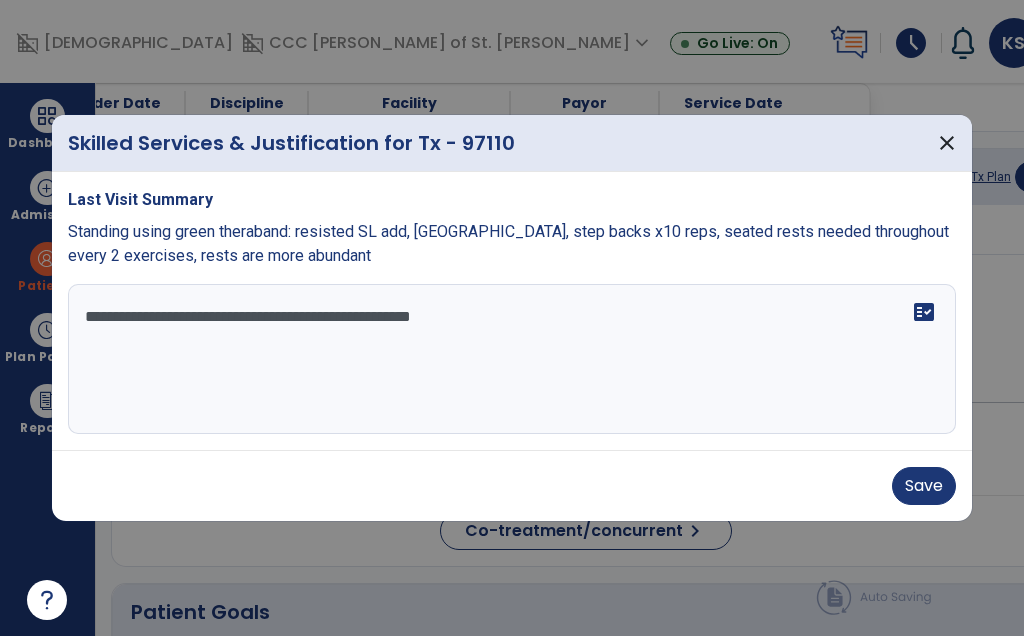 click on "**********" at bounding box center [512, 359] 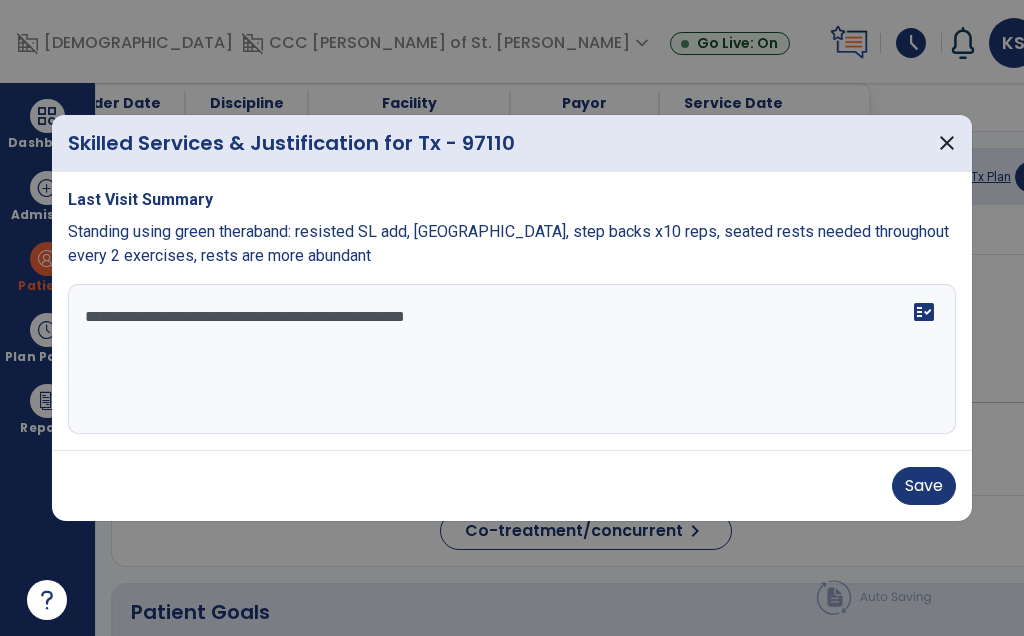type on "**********" 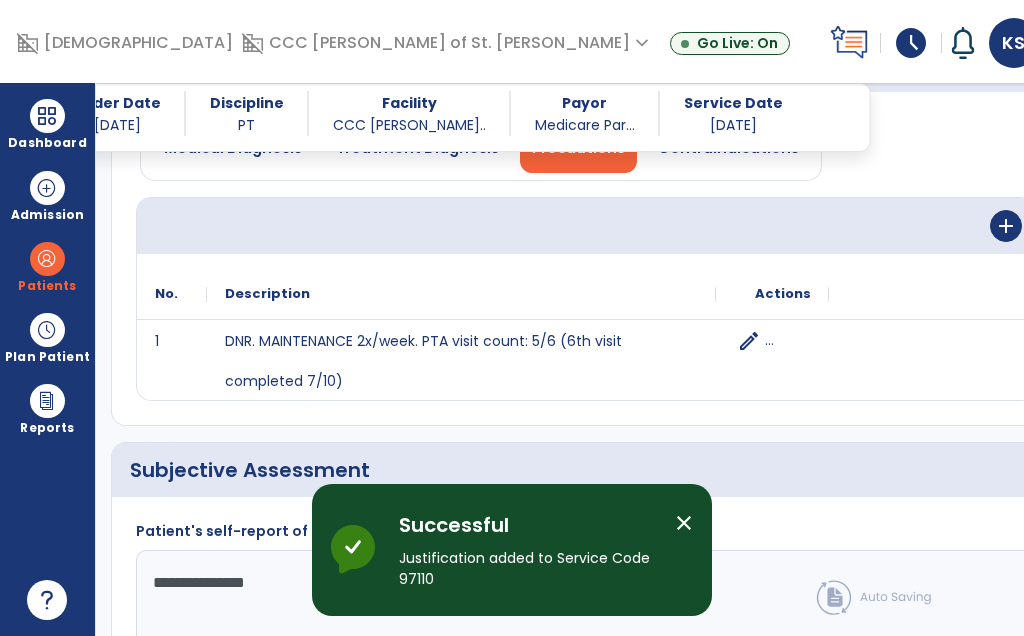 scroll, scrollTop: 198, scrollLeft: 0, axis: vertical 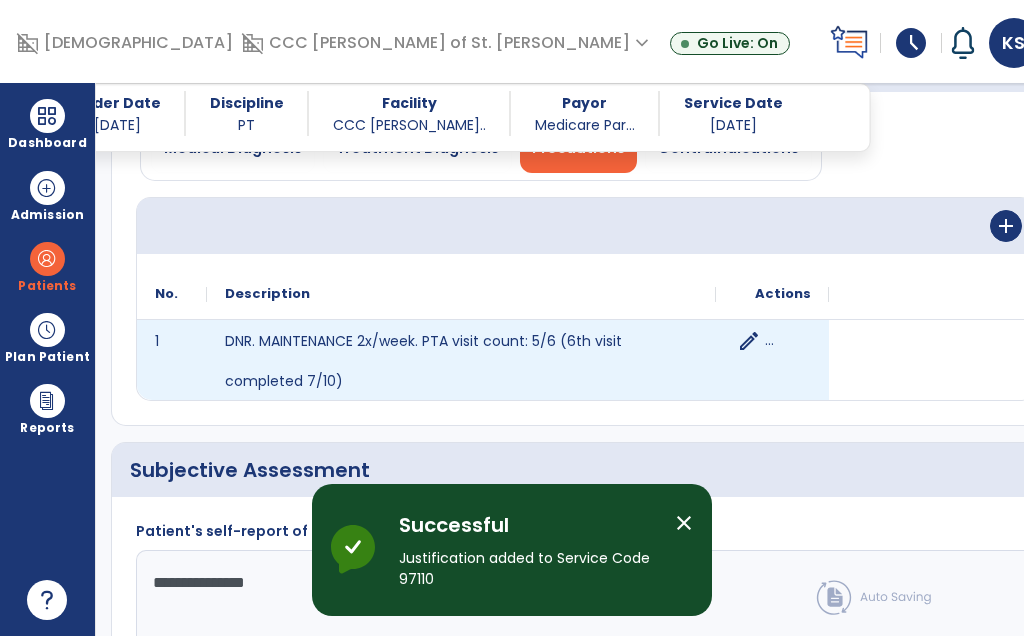 click on "edit" 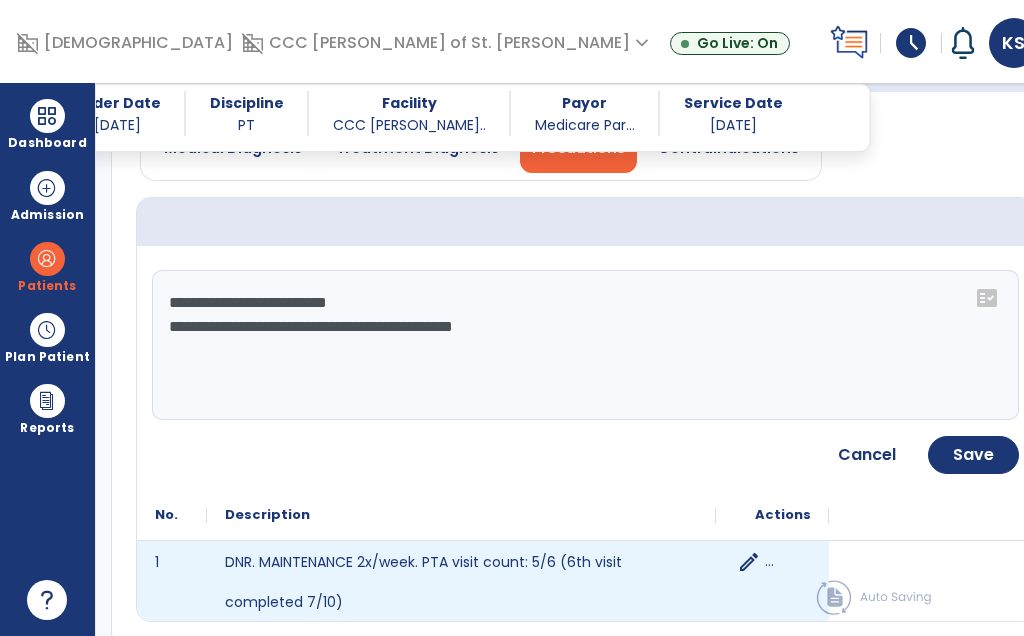 click on "**********" 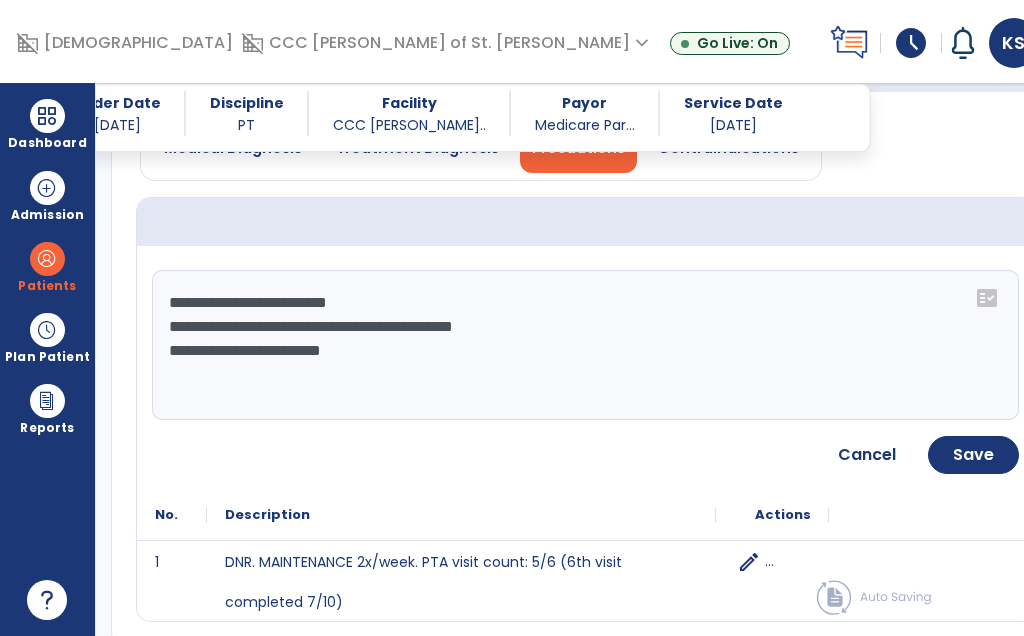 type on "**********" 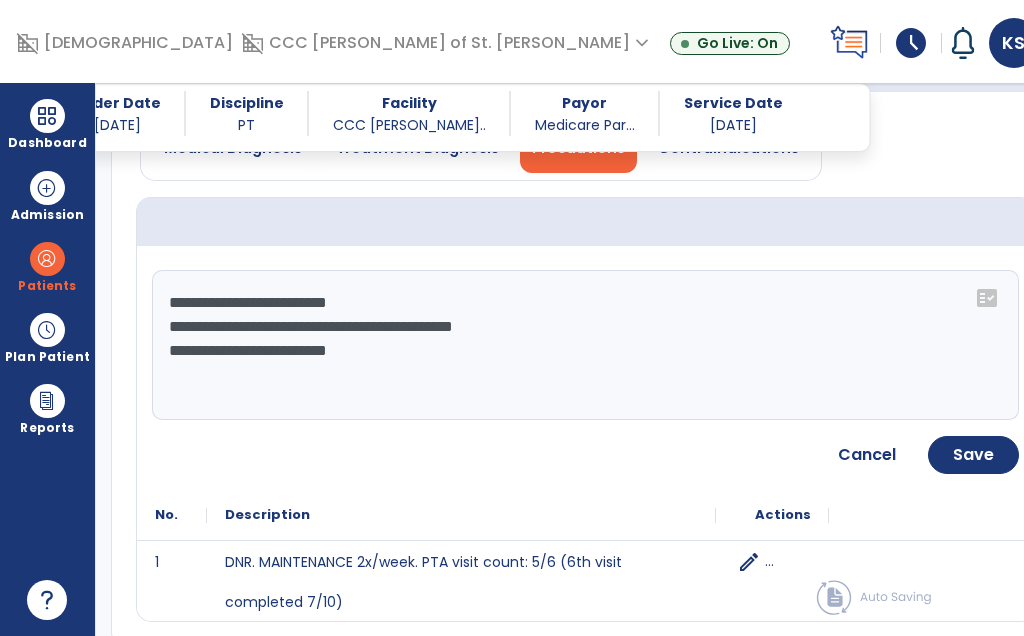 click on "Save" 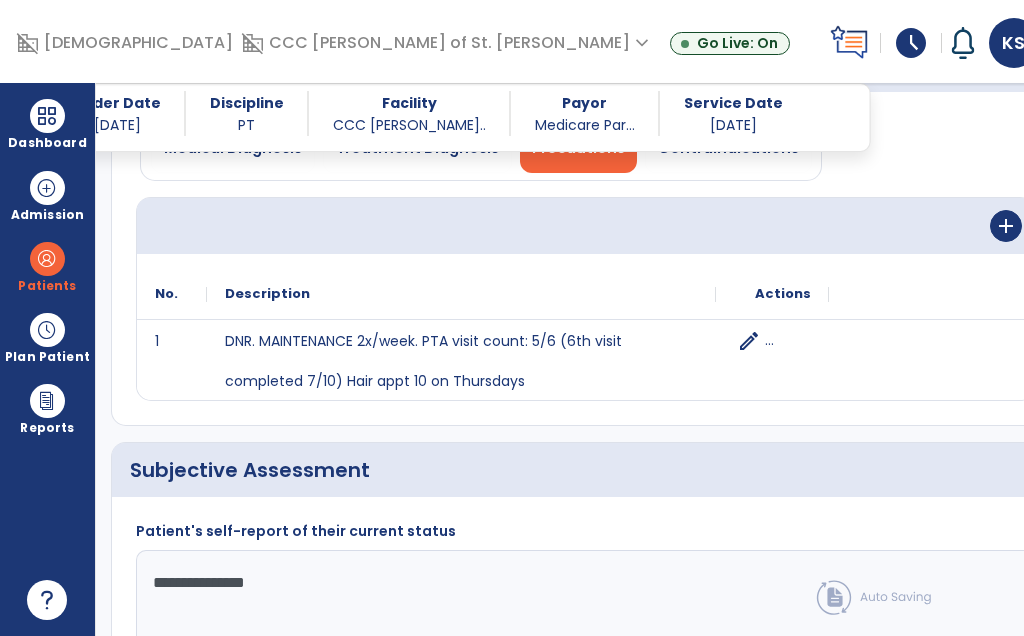 click on "Treatment" 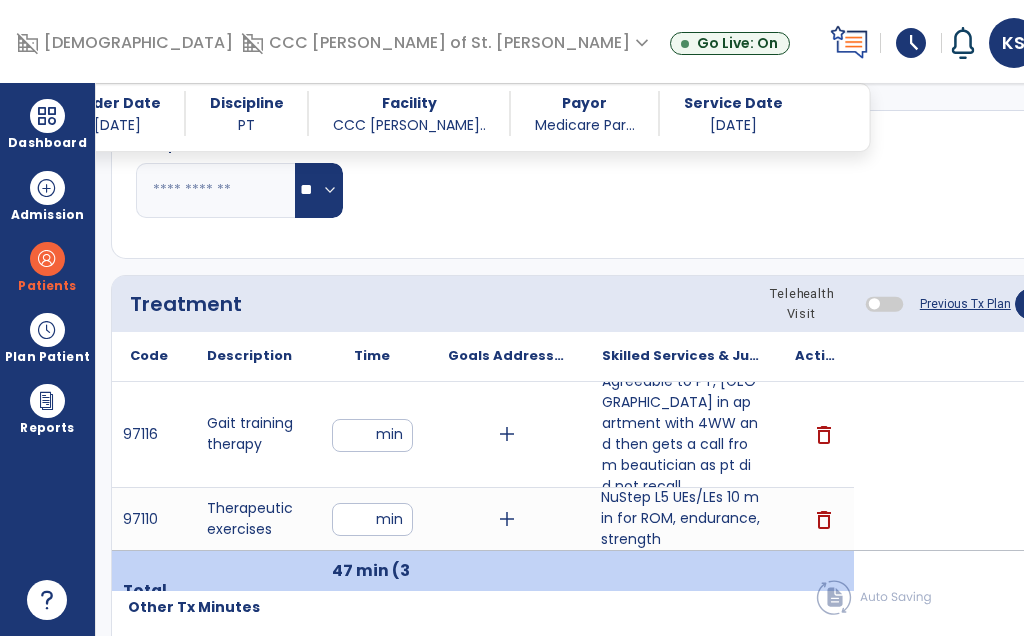 scroll, scrollTop: 1223, scrollLeft: 0, axis: vertical 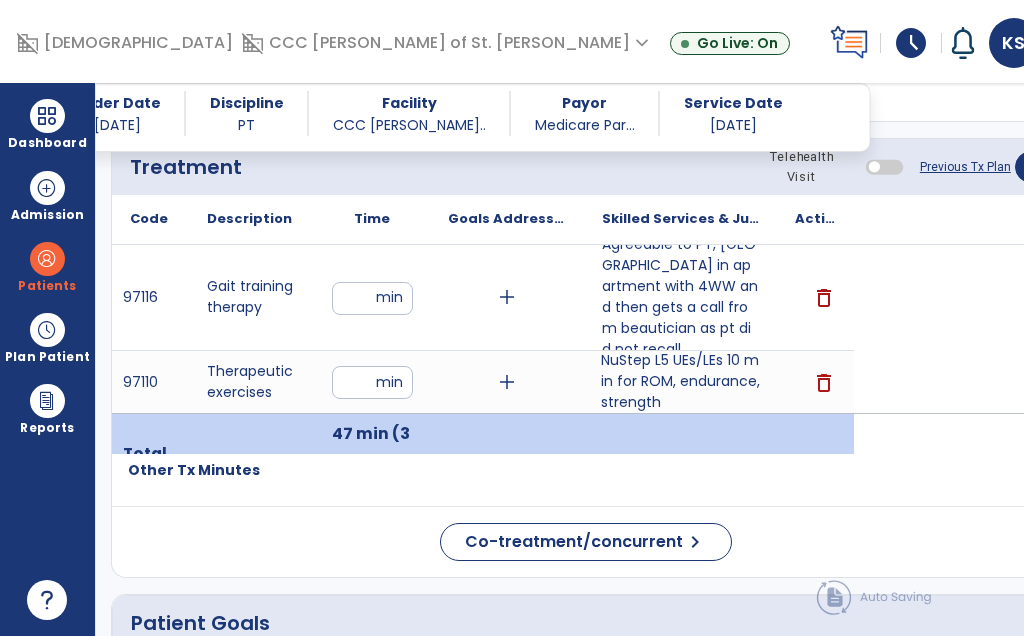 click on "NuStep L5 UEs/LEs 10 min for ROM, endurance, strength" at bounding box center (680, 381) 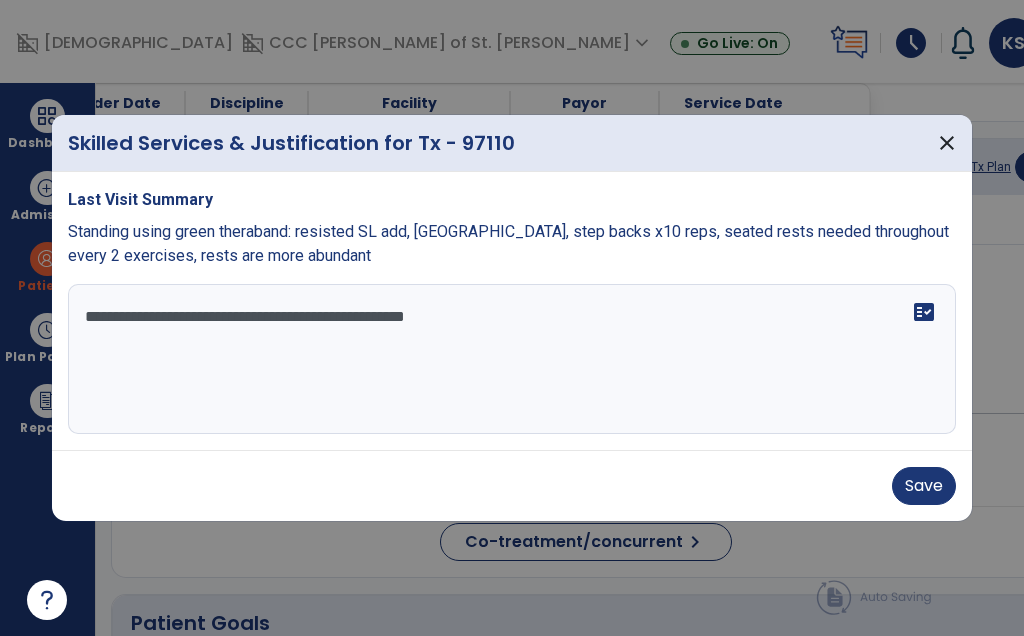 click on "**********" at bounding box center (512, 359) 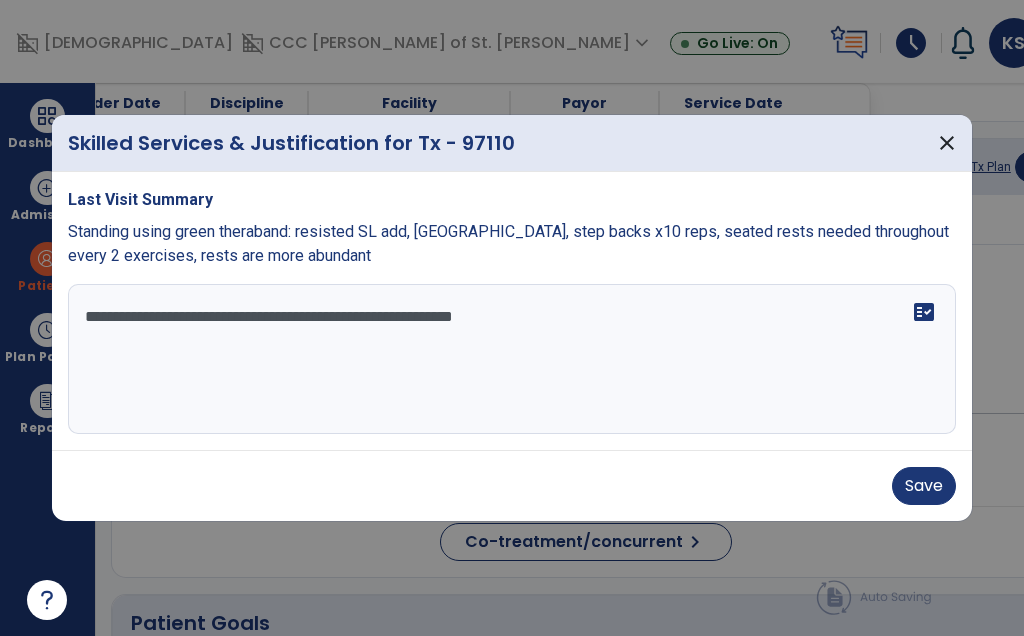 click on "**********" at bounding box center (512, 359) 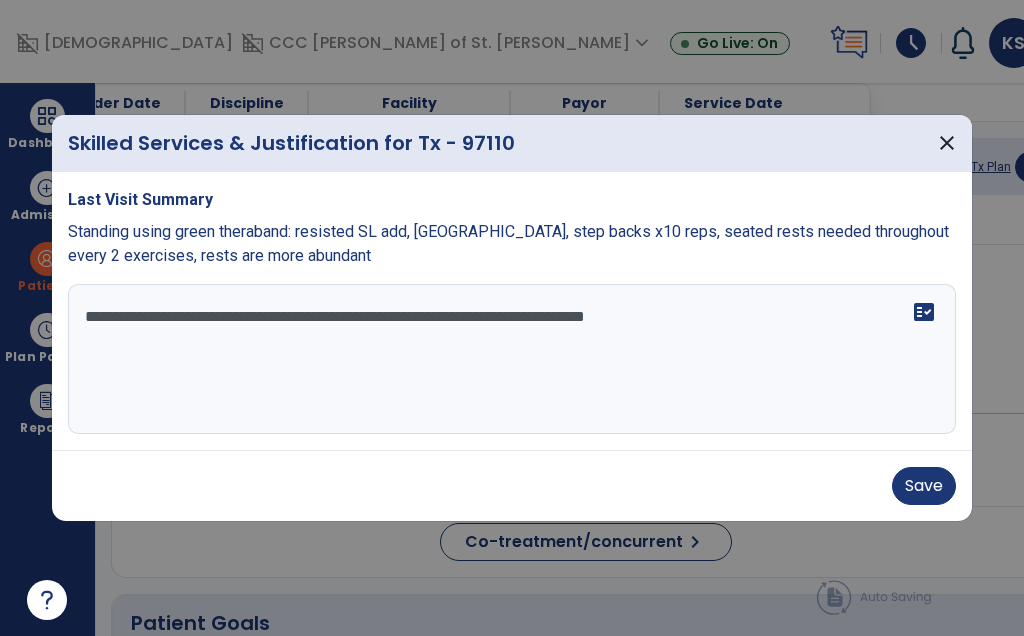 type on "**********" 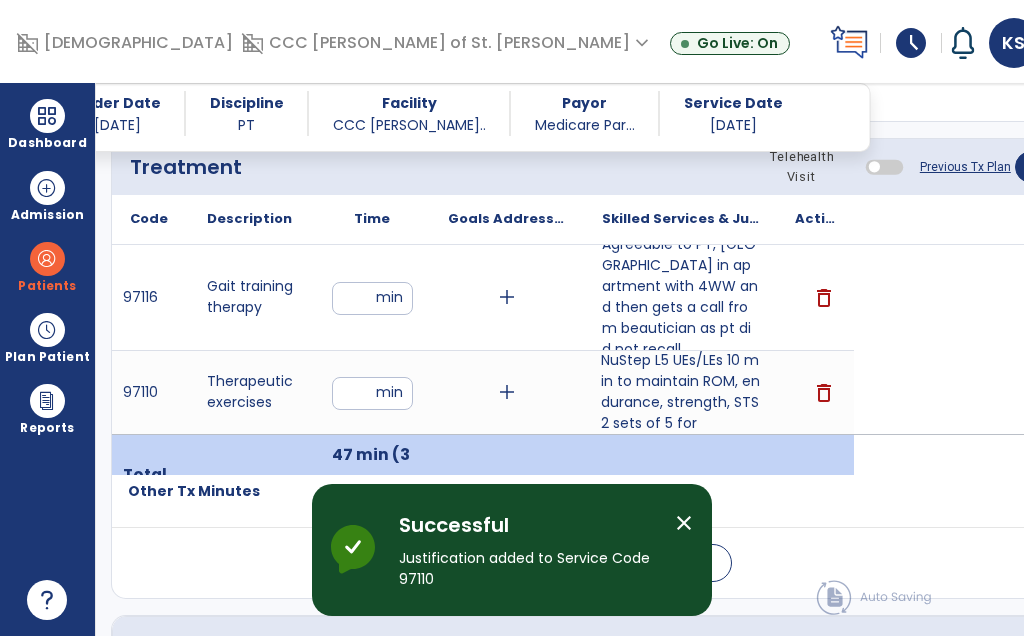 click on "Treatment" 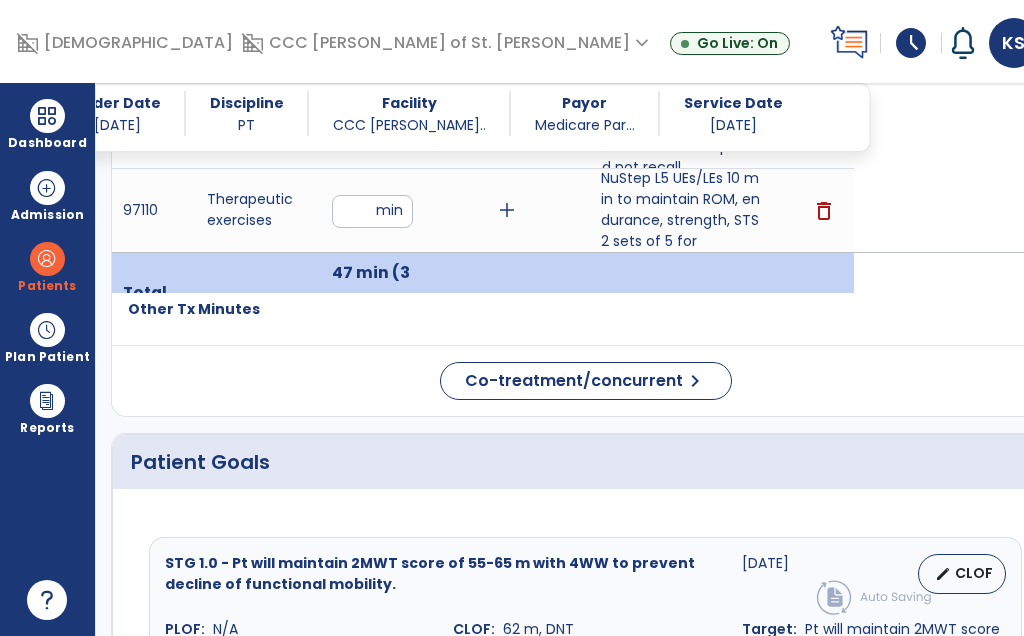 click on "Patient Goals" 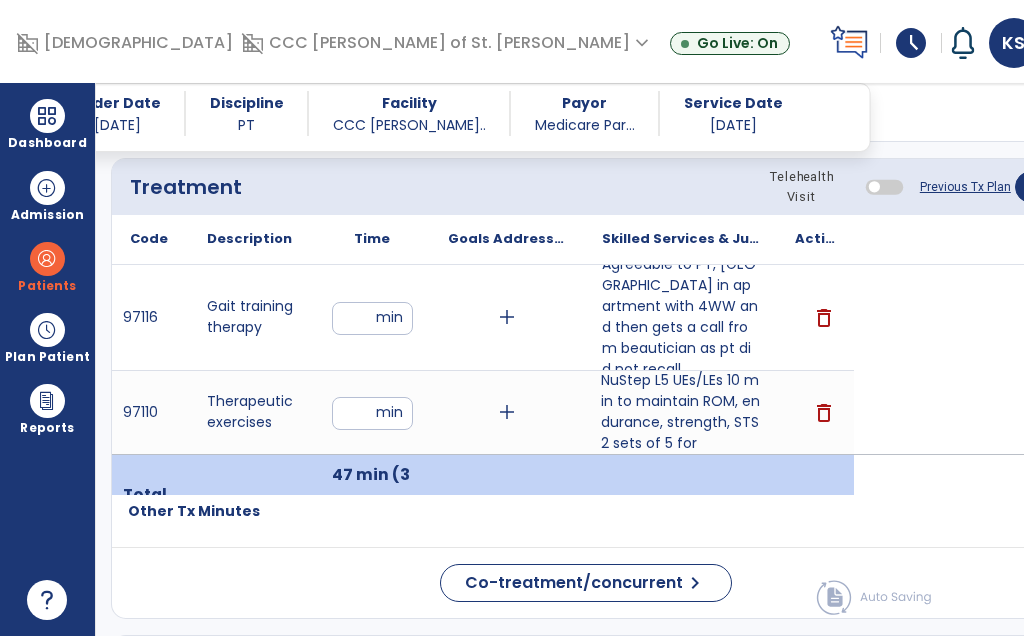 scroll, scrollTop: 1218, scrollLeft: 0, axis: vertical 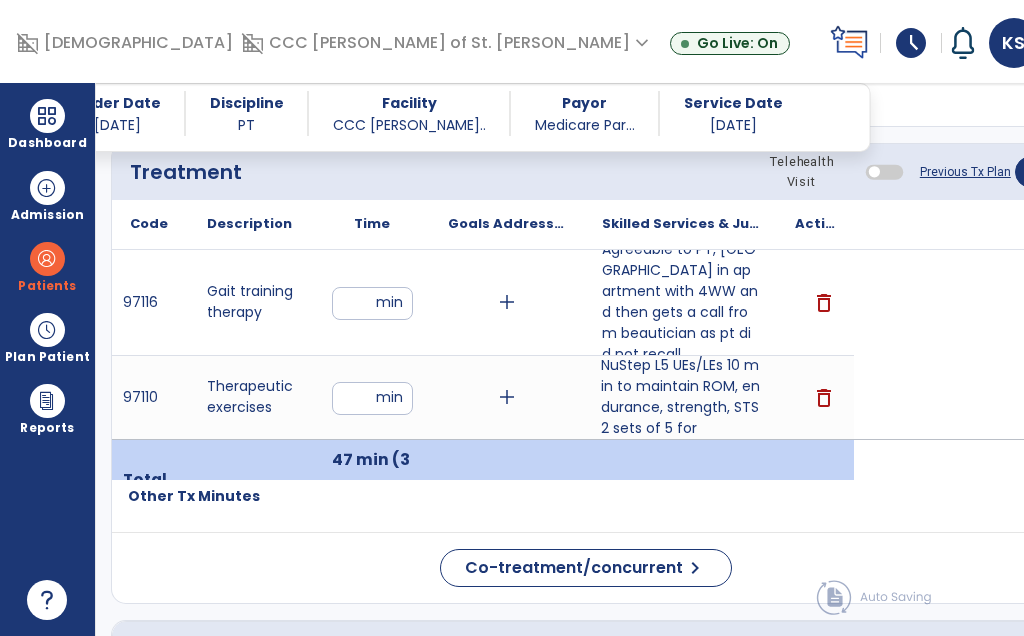 click on "NuStep L5 UEs/LEs 10 min to maintain ROM, endurance, strength, STS 2 sets of 5 for" at bounding box center [680, 397] 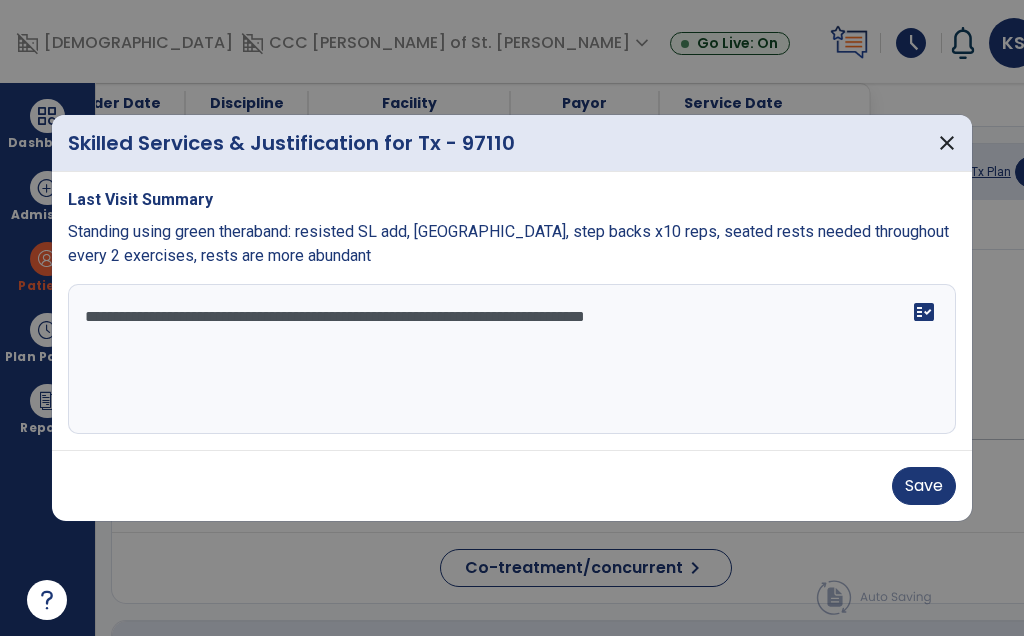 click on "**********" at bounding box center [512, 359] 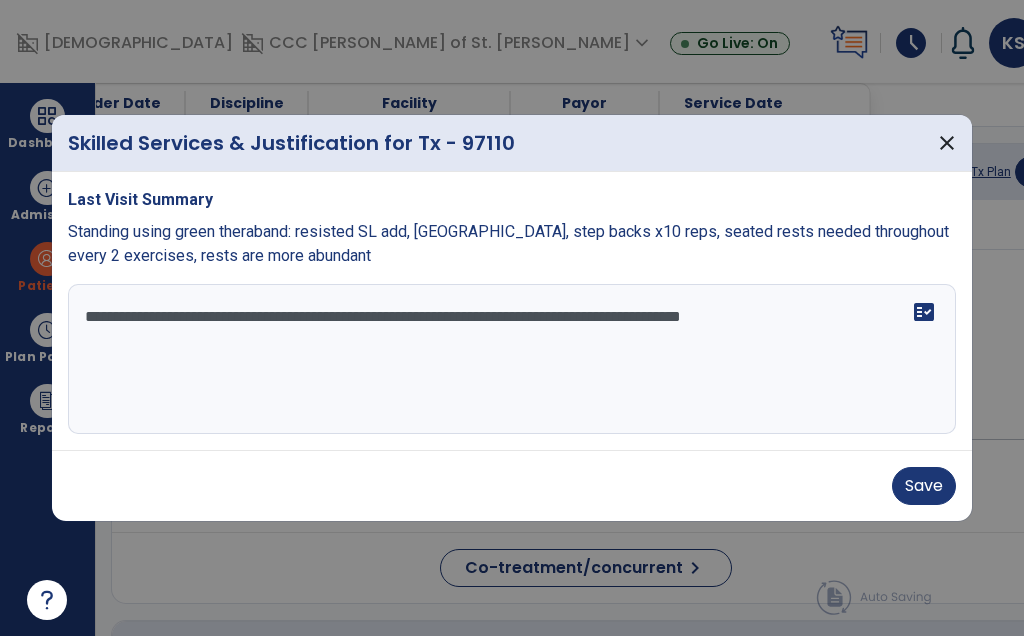 type on "**********" 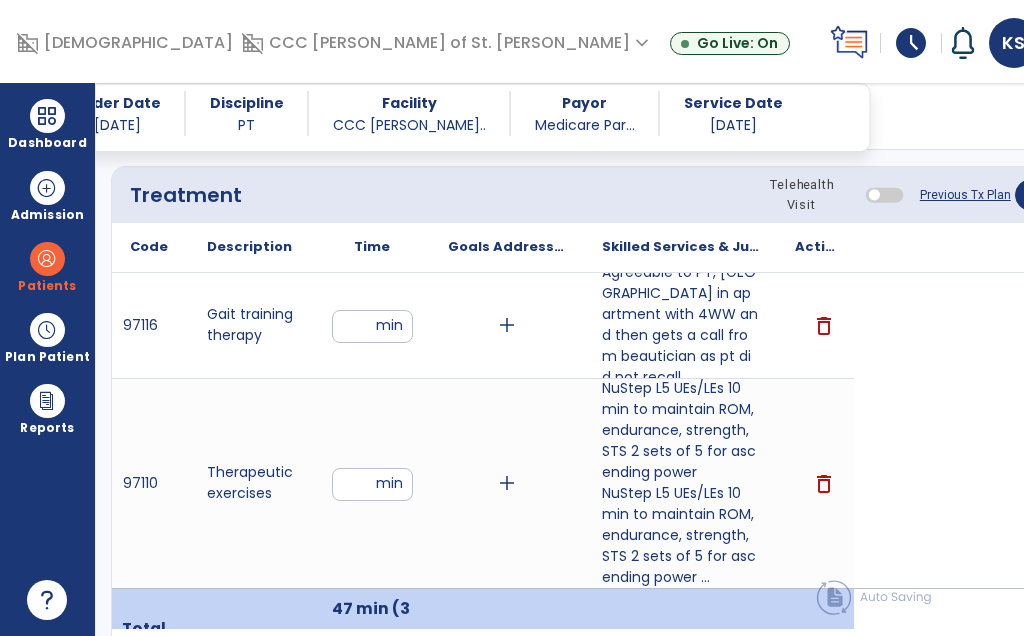 scroll, scrollTop: 1203, scrollLeft: 0, axis: vertical 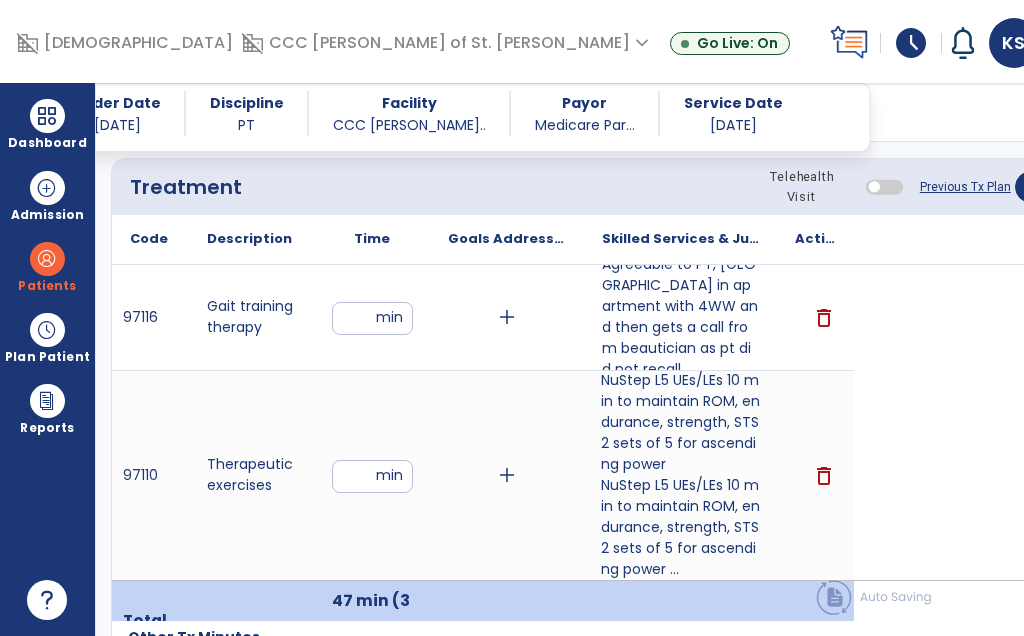 click on "NuStep L5 UEs/LEs 10 min to maintain ROM, endurance, strength, STS 2 sets of 5 for ascending power ..." at bounding box center [680, 527] 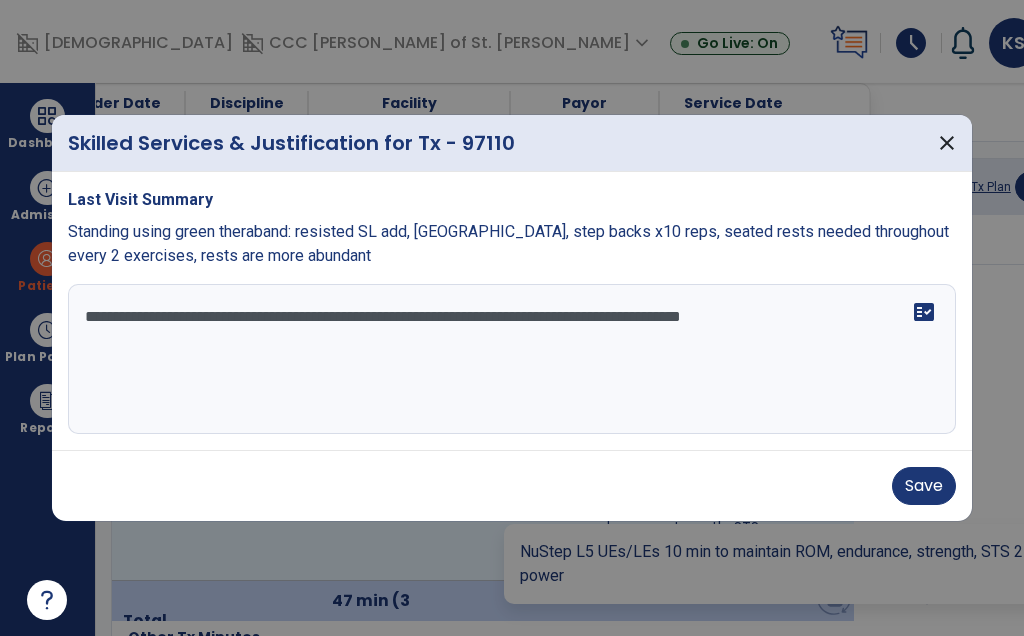 click on "**********" at bounding box center (512, 359) 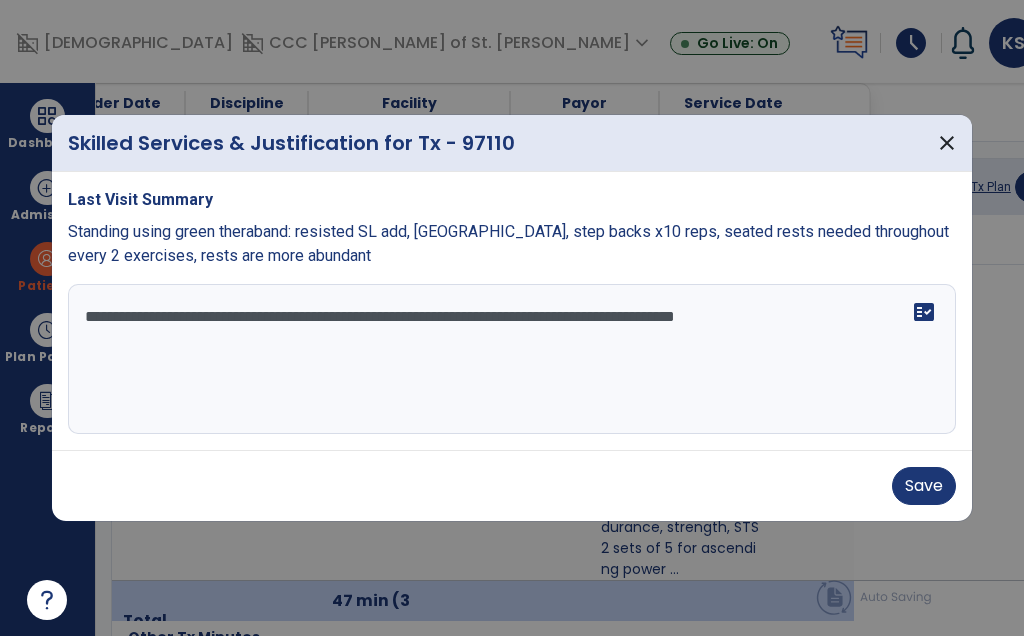 click on "**********" at bounding box center [512, 359] 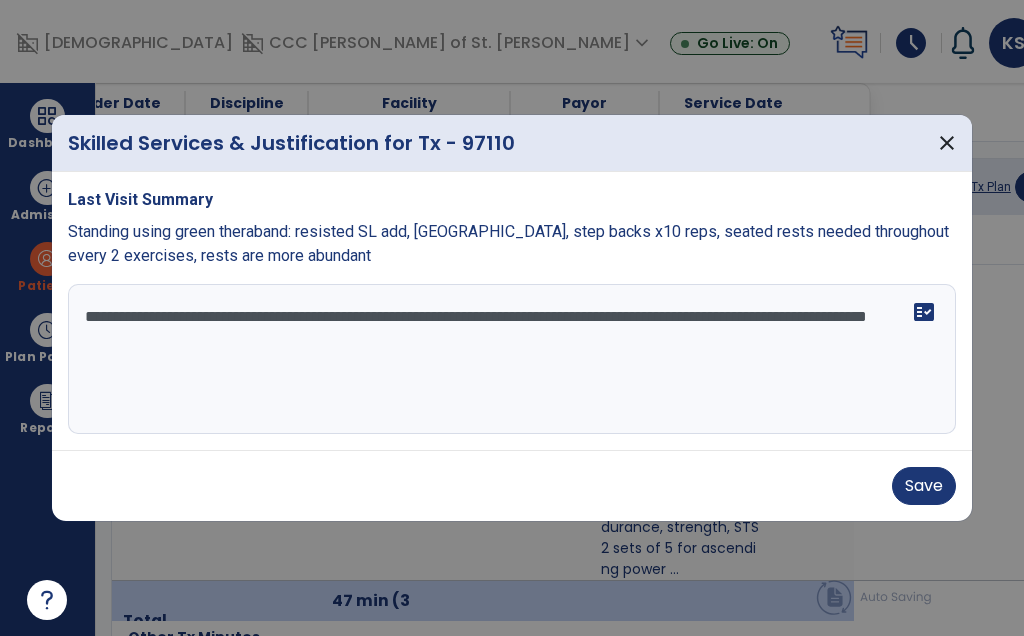 type on "**********" 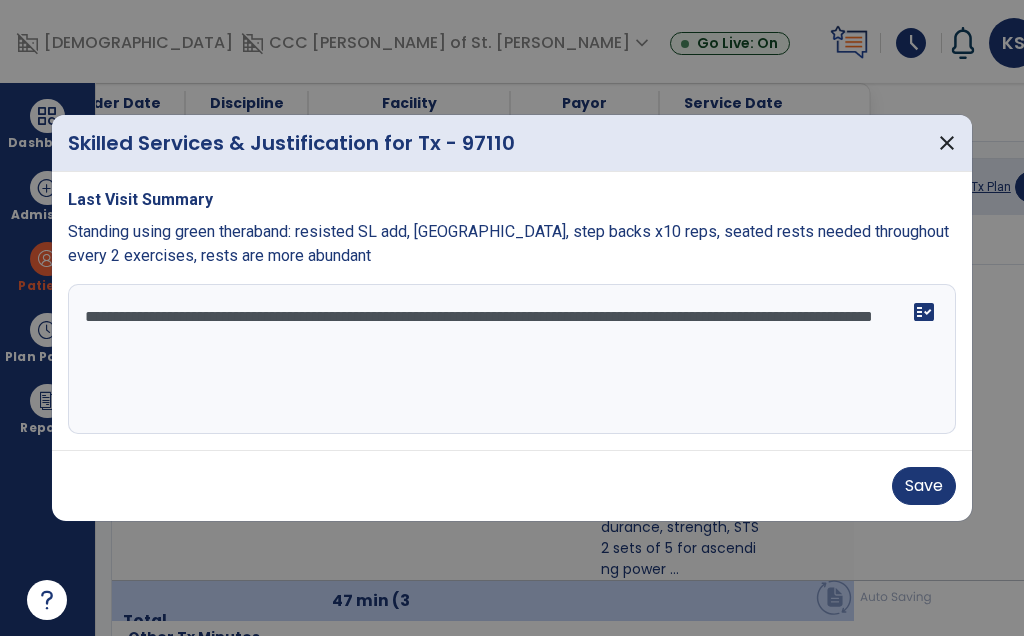 click on "Save" at bounding box center (924, 486) 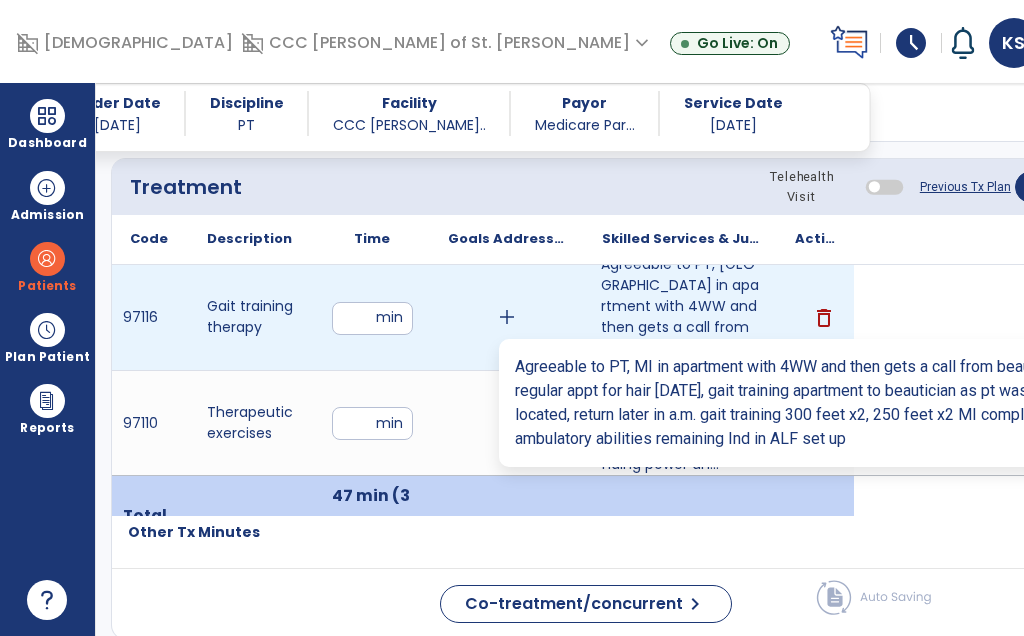 click on "Agreeable to PT, [GEOGRAPHIC_DATA] in apartment with 4WW and then gets a call from beautician as pt did not recall ..." at bounding box center [680, 317] 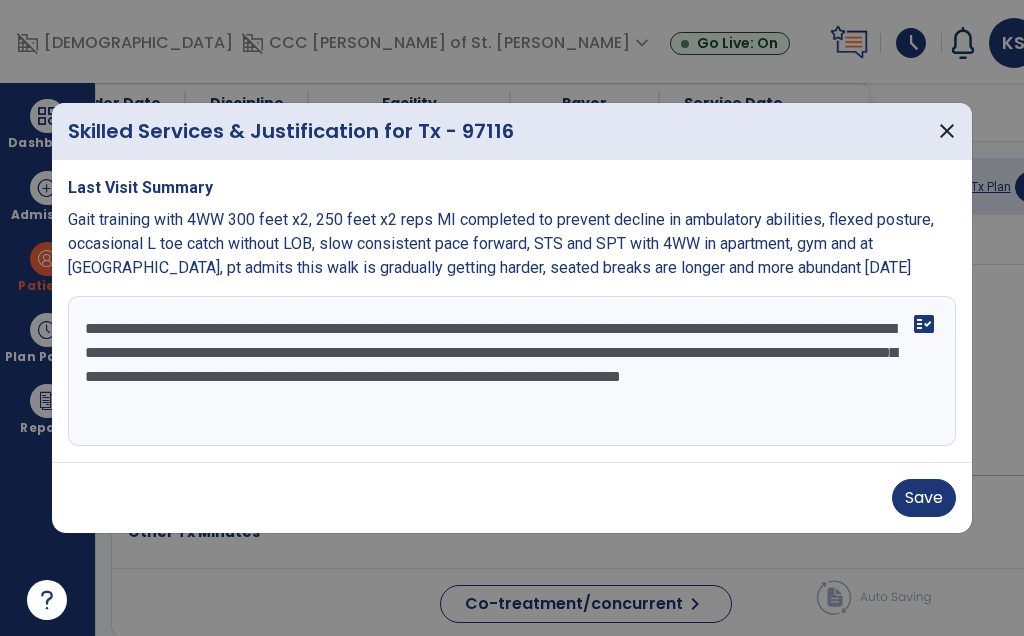 click on "Gait training with 4WW 300 feet x2, 250 feet x2 reps MI completed to prevent decline in ambulatory abilities, flexed posture, occasional L toe catch without LOB, slow consistent pace forward, STS and SPT with 4WW in apartment, gym and at [GEOGRAPHIC_DATA], pt admits this walk is gradually getting harder, seated breaks are longer and more abundant [DATE]" at bounding box center [501, 243] 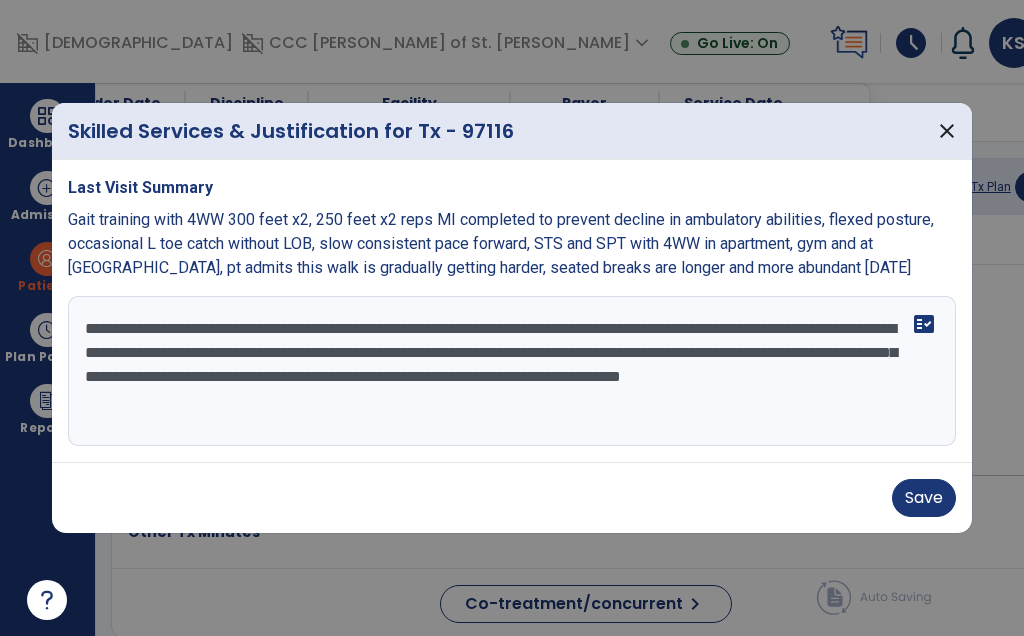 click on "**********" at bounding box center (512, 371) 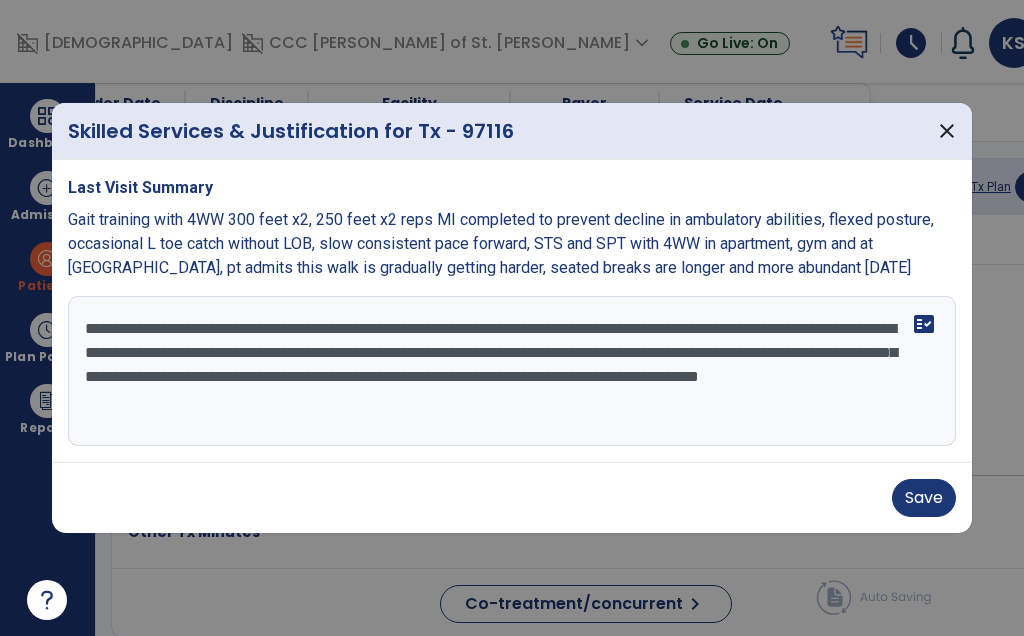 type on "**********" 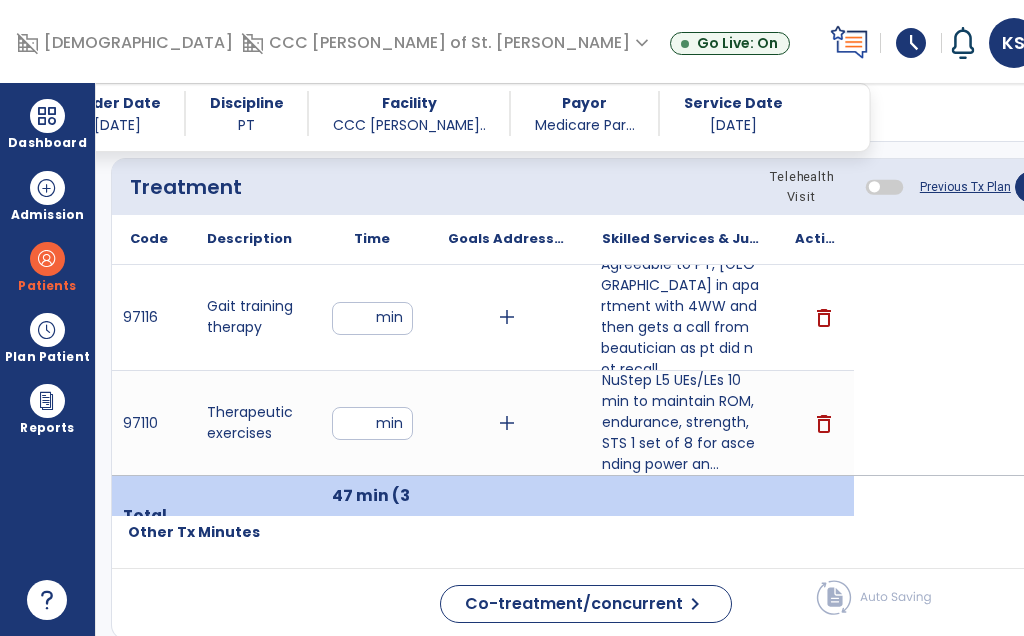 click on "Agreeable to PT, [GEOGRAPHIC_DATA] in apartment with 4WW and then gets a call from beautician as pt did not recall ..." at bounding box center (680, 317) 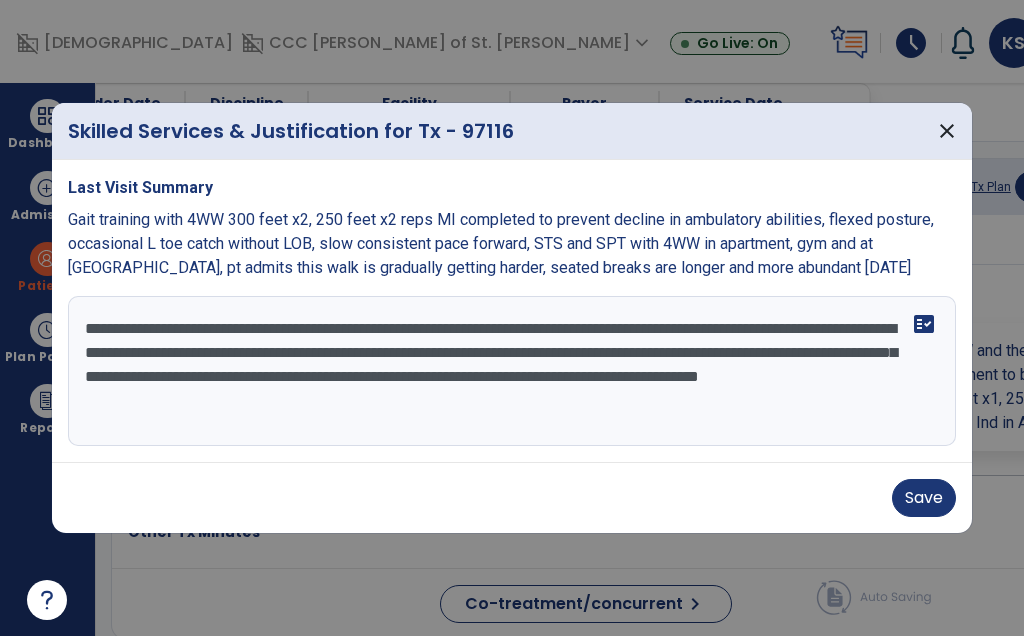 click on "**********" at bounding box center [512, 371] 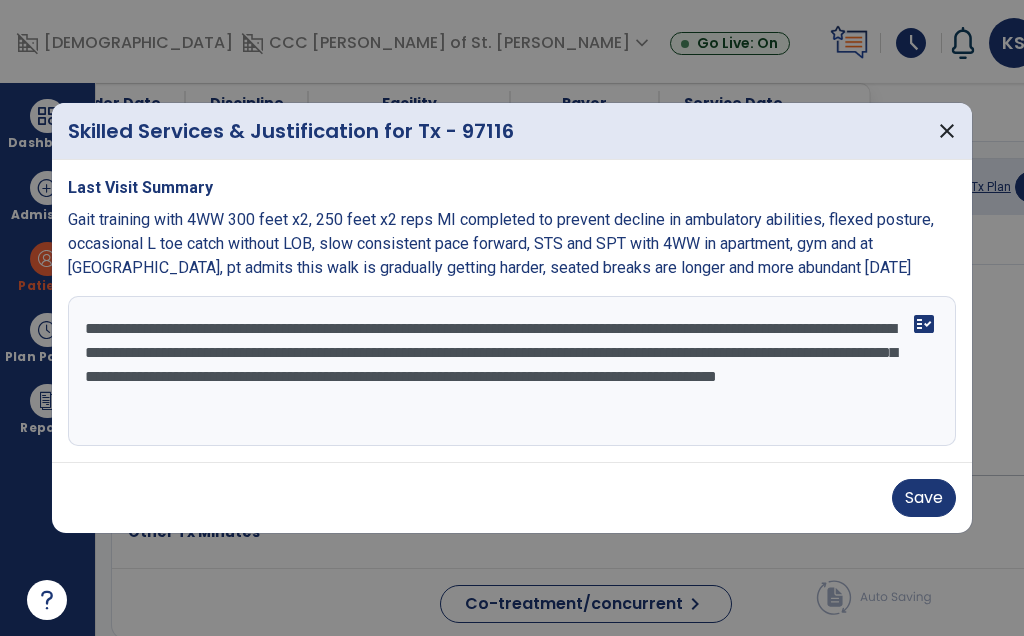 type on "**********" 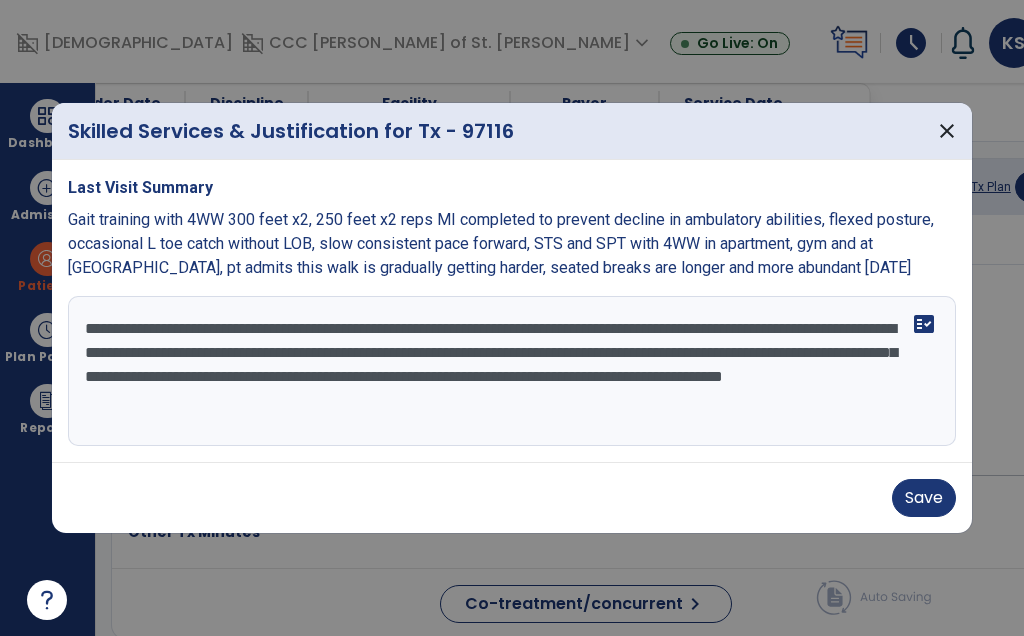 click on "Save" at bounding box center [924, 498] 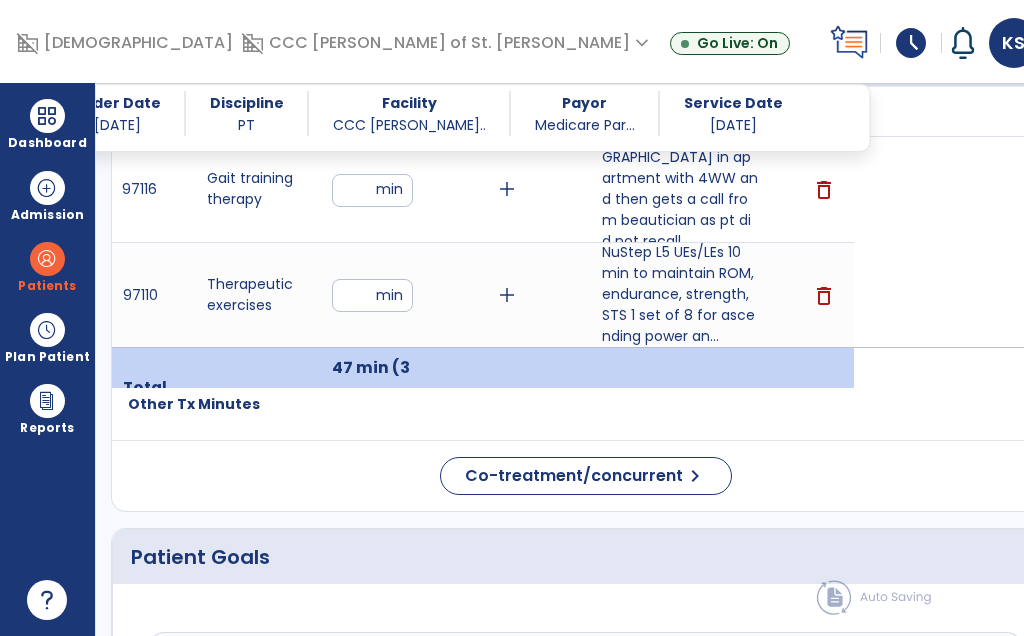 scroll, scrollTop: 1332, scrollLeft: 0, axis: vertical 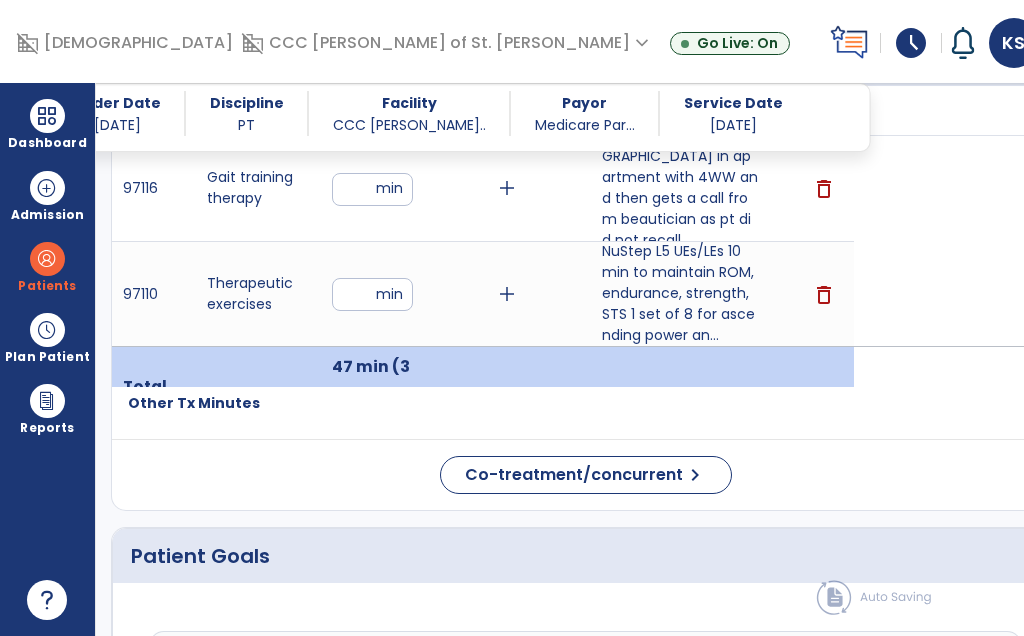 click on "**" at bounding box center [372, 189] 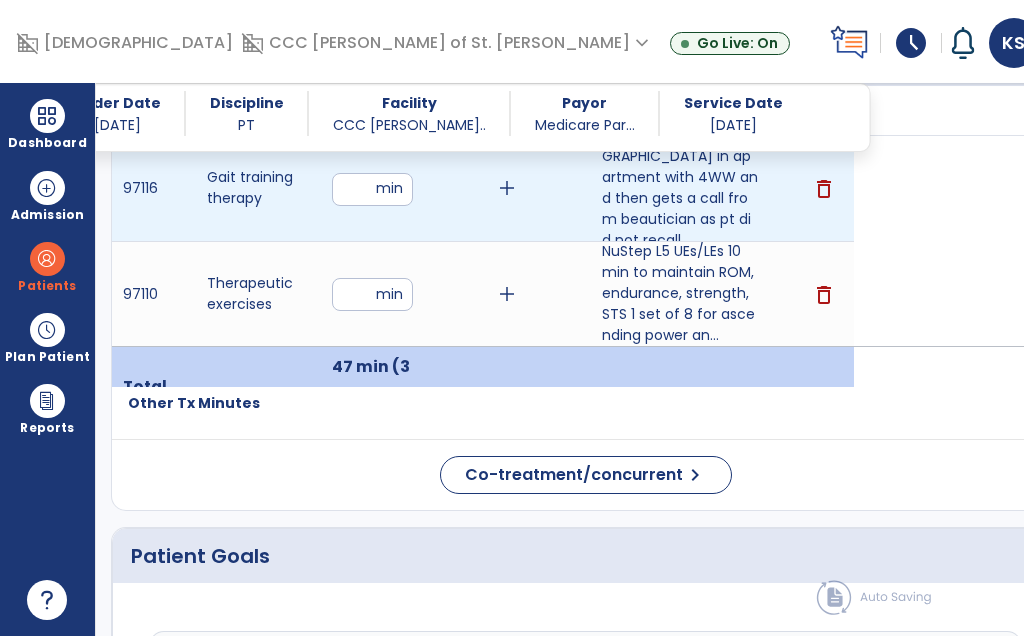 type on "**" 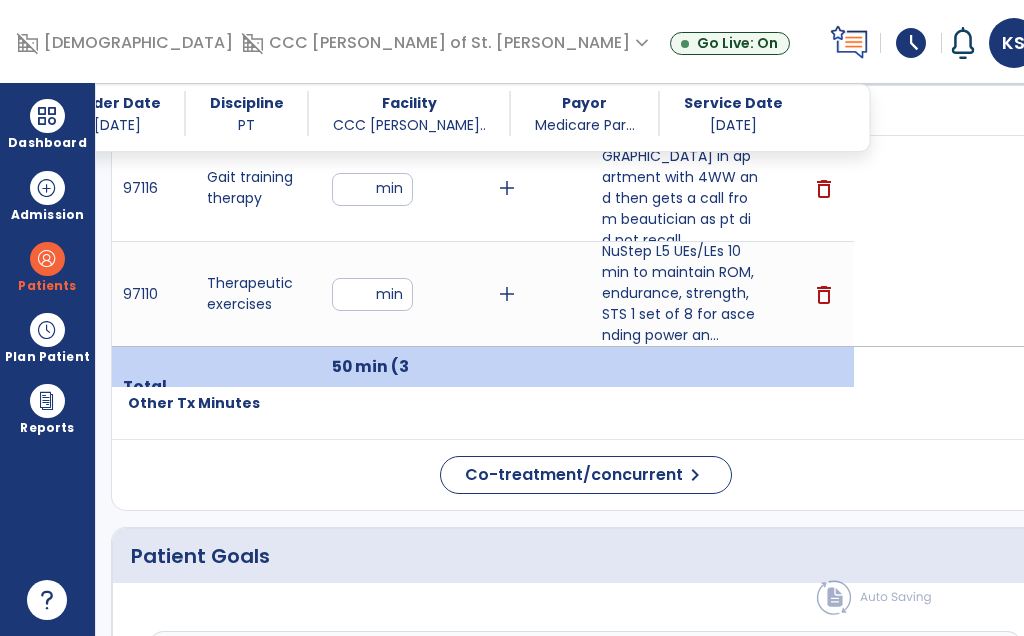 click on "**" at bounding box center (372, 189) 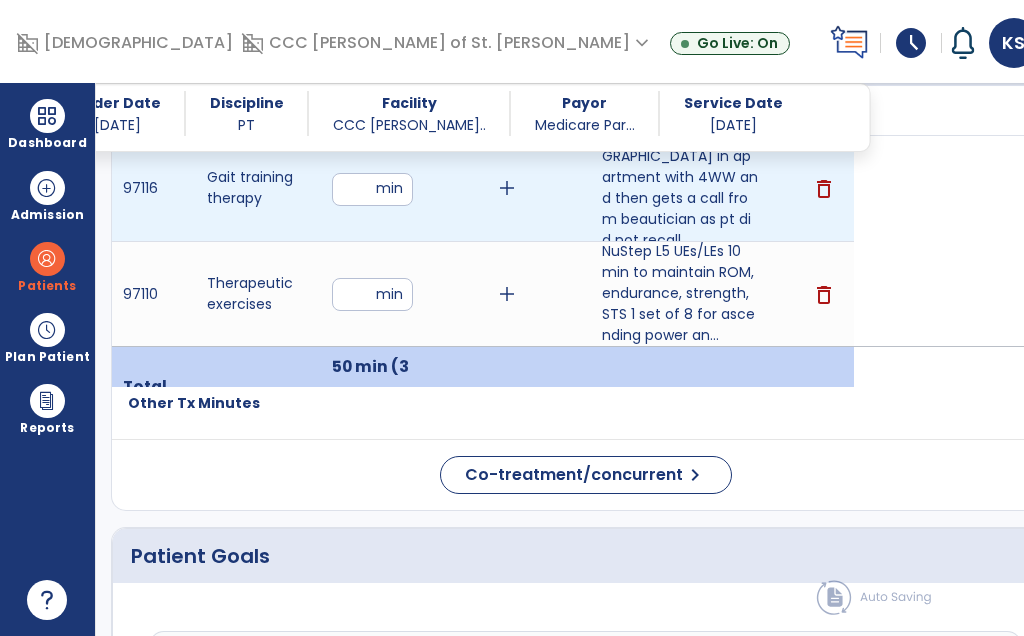 type on "***" 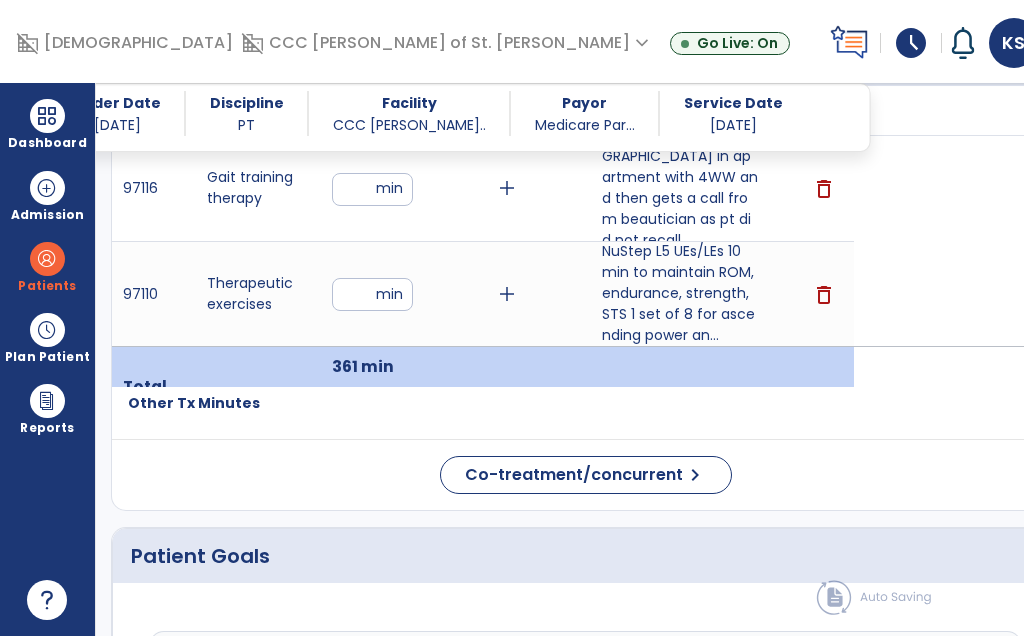 click on "***" at bounding box center [372, 189] 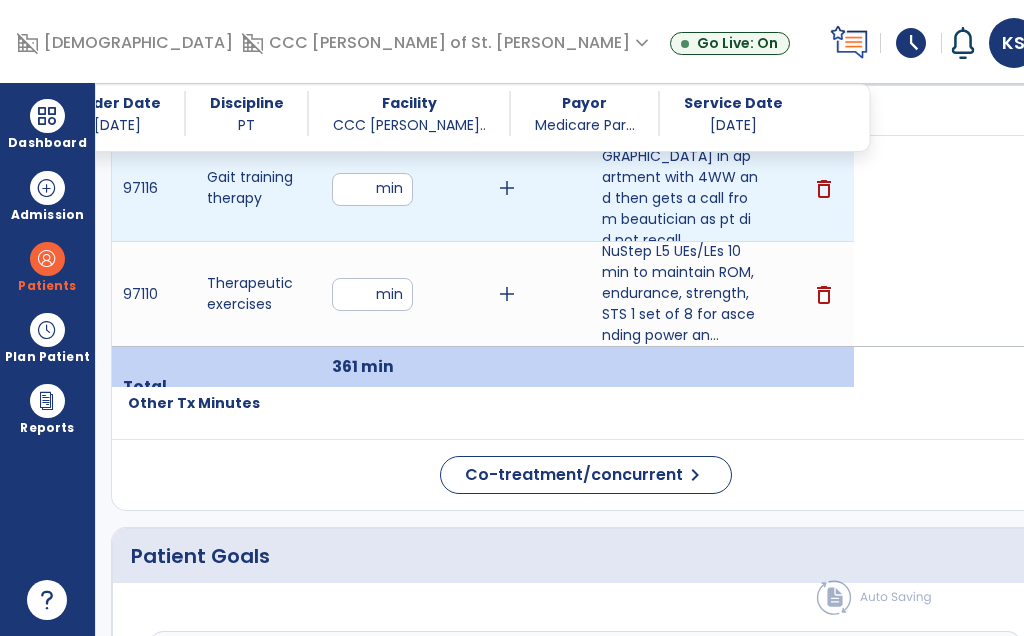 type on "**" 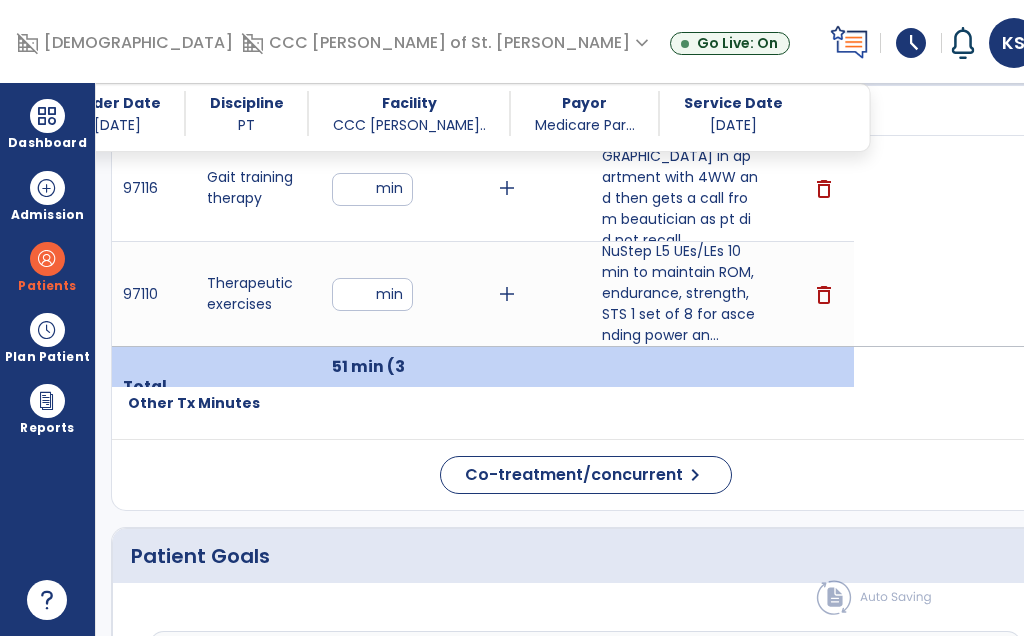 click on "**" at bounding box center [372, 294] 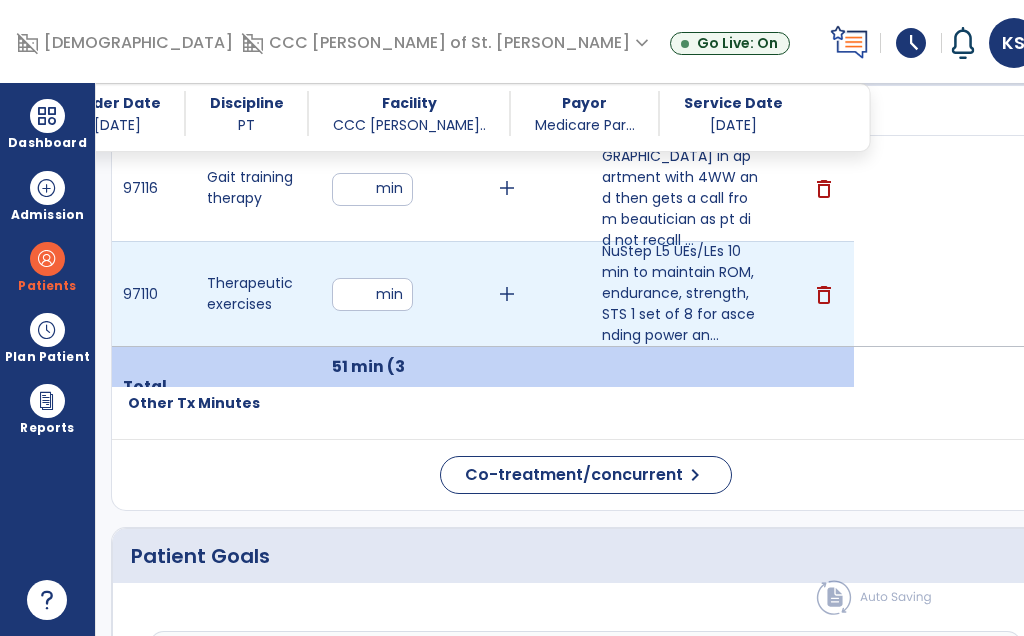 type on "**" 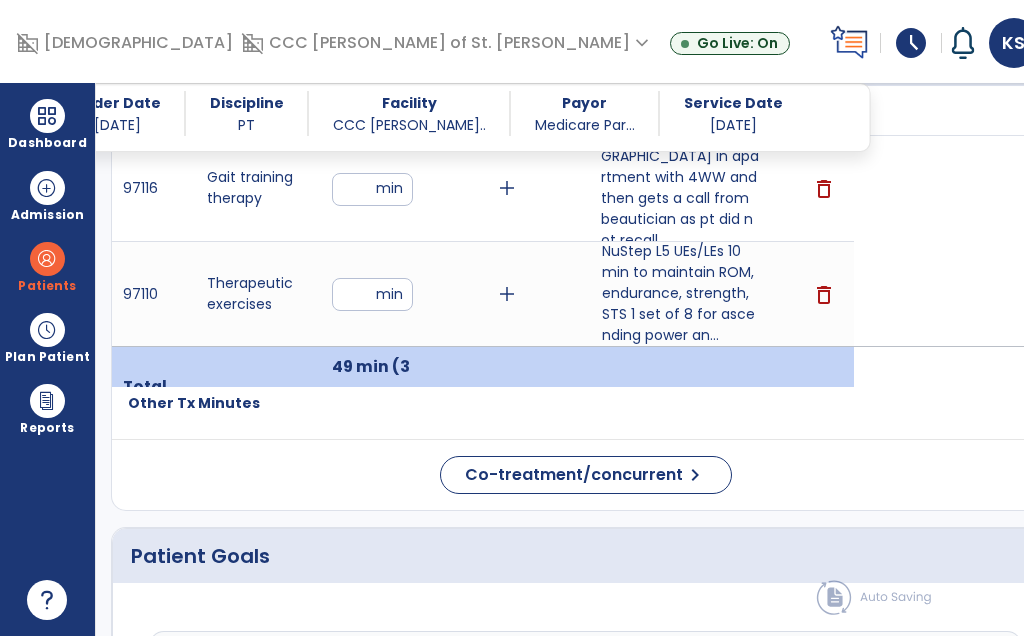 click on "Agreeable to PT, [GEOGRAPHIC_DATA] in apartment with 4WW and then gets a call from beautician as pt did not recall ..." at bounding box center [680, 188] 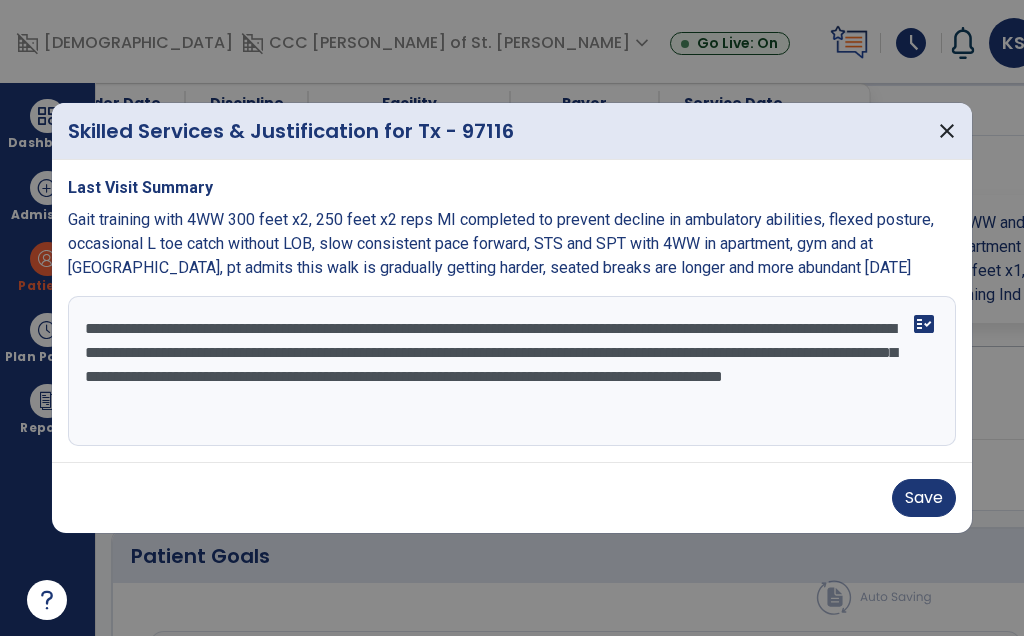 click on "**********" at bounding box center (512, 371) 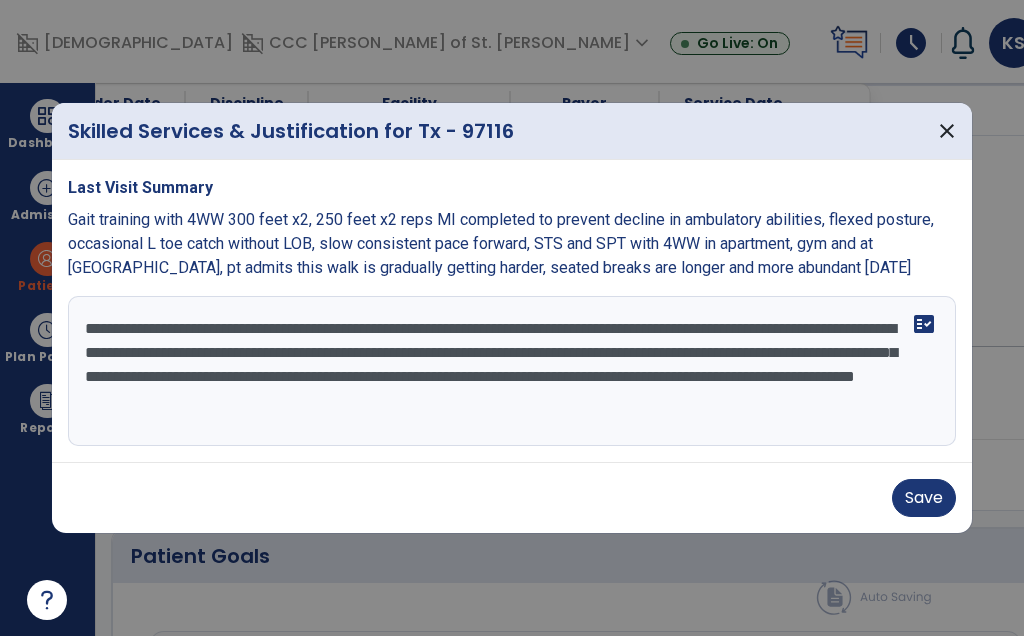 type on "**********" 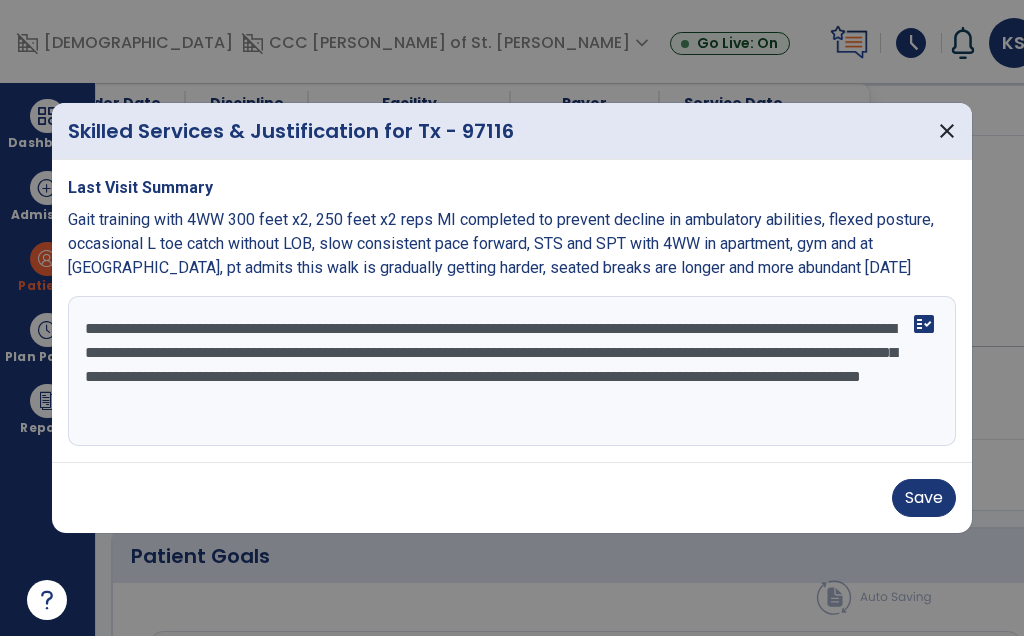 click on "Save" at bounding box center [924, 498] 